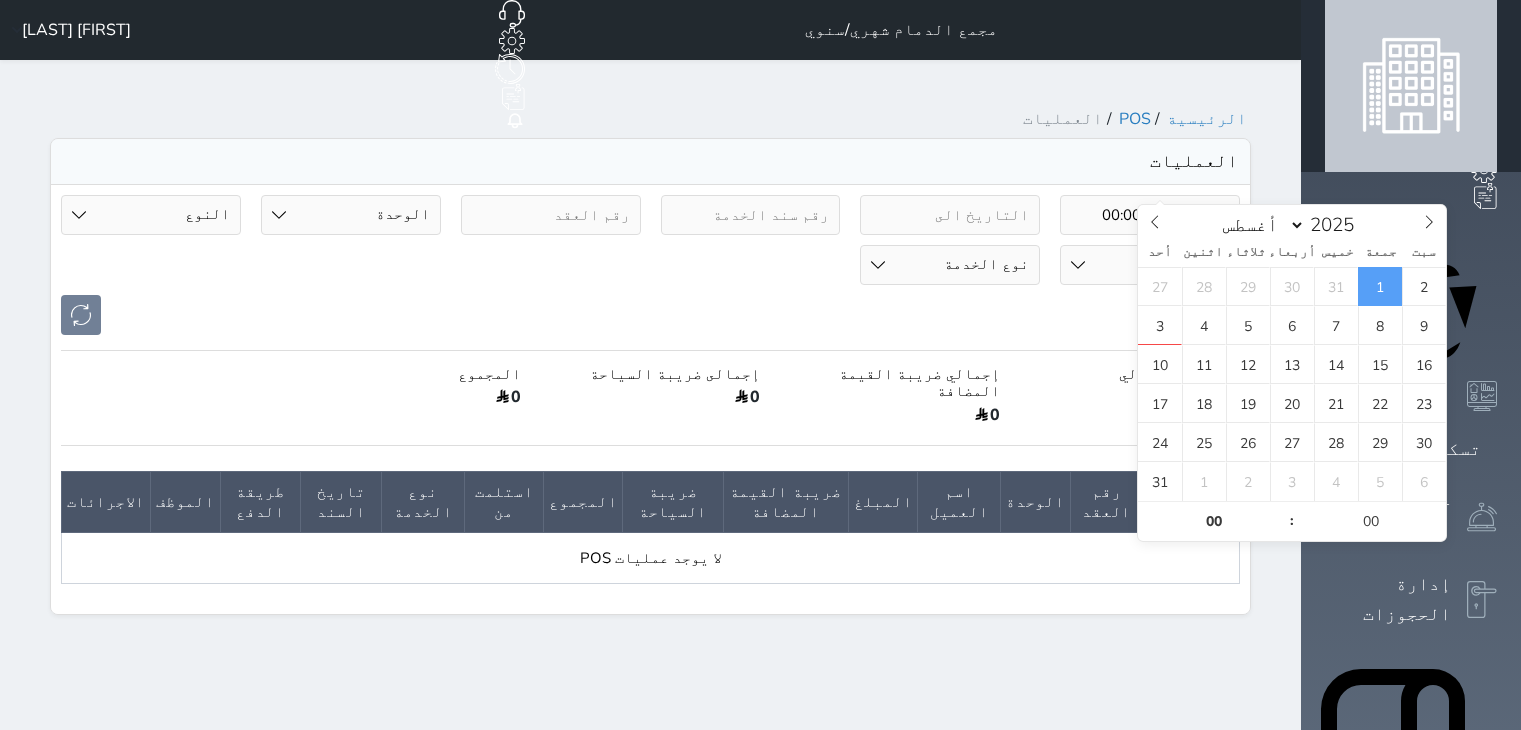 select on "7" 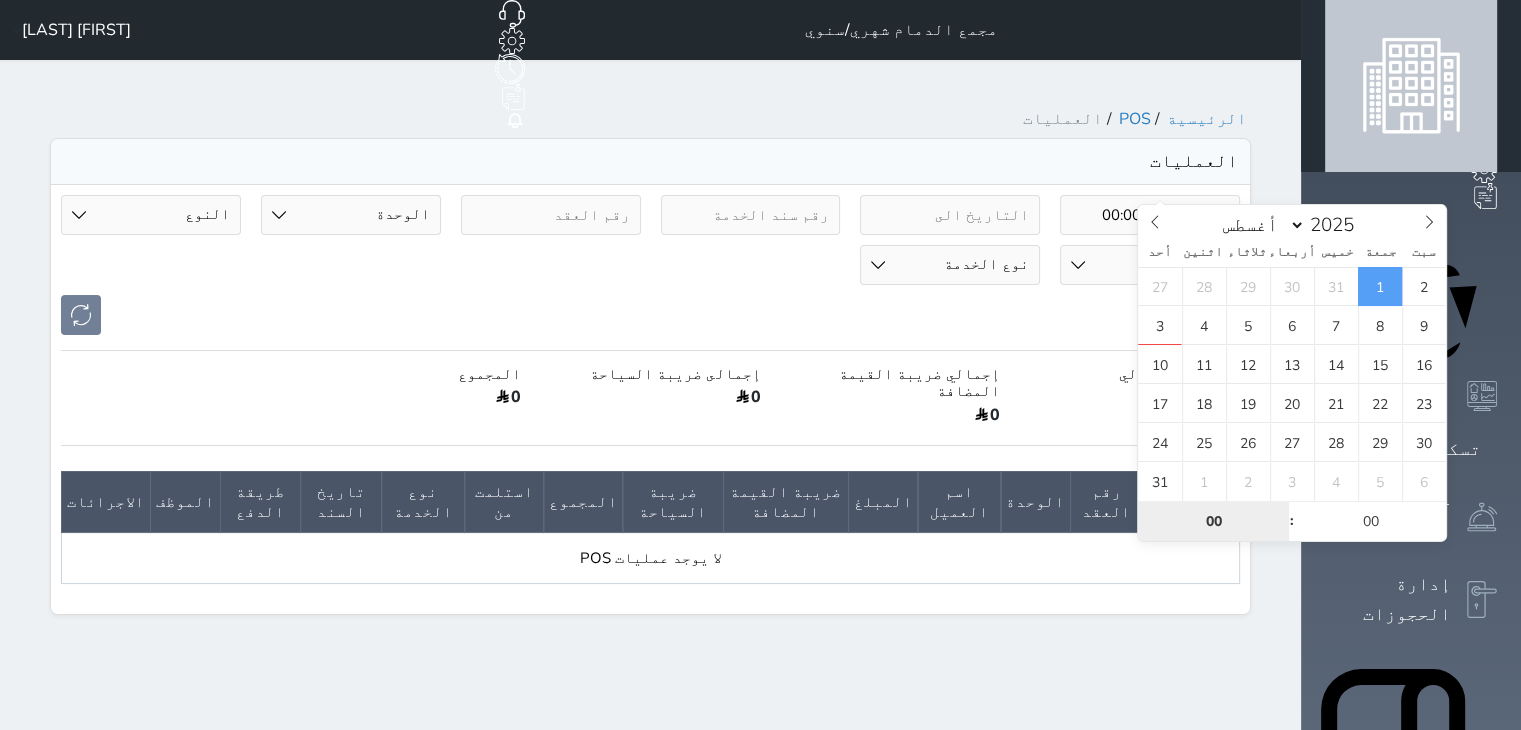 scroll, scrollTop: 0, scrollLeft: 0, axis: both 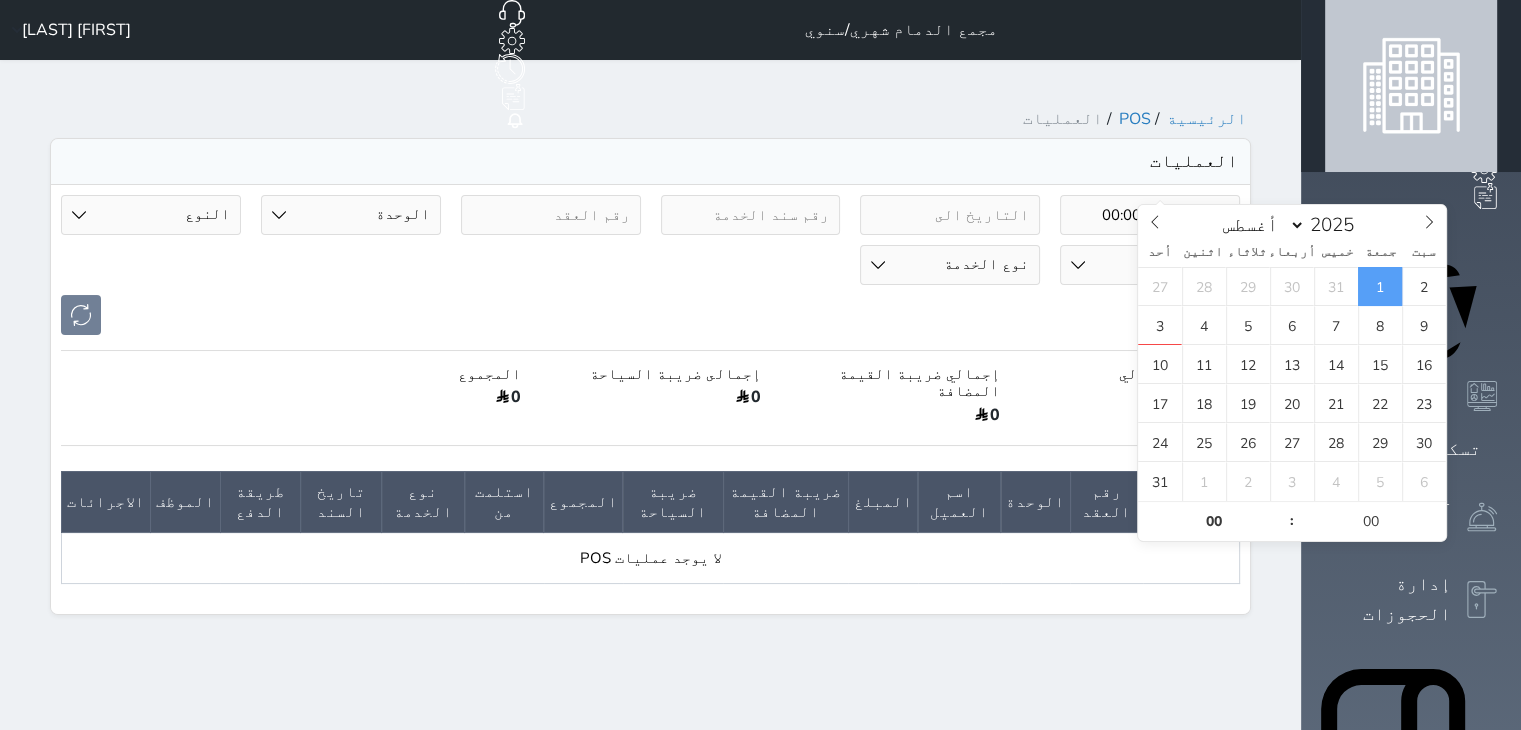 click on "[FIRST] [LAST] [LAST]" at bounding box center (76, 30) 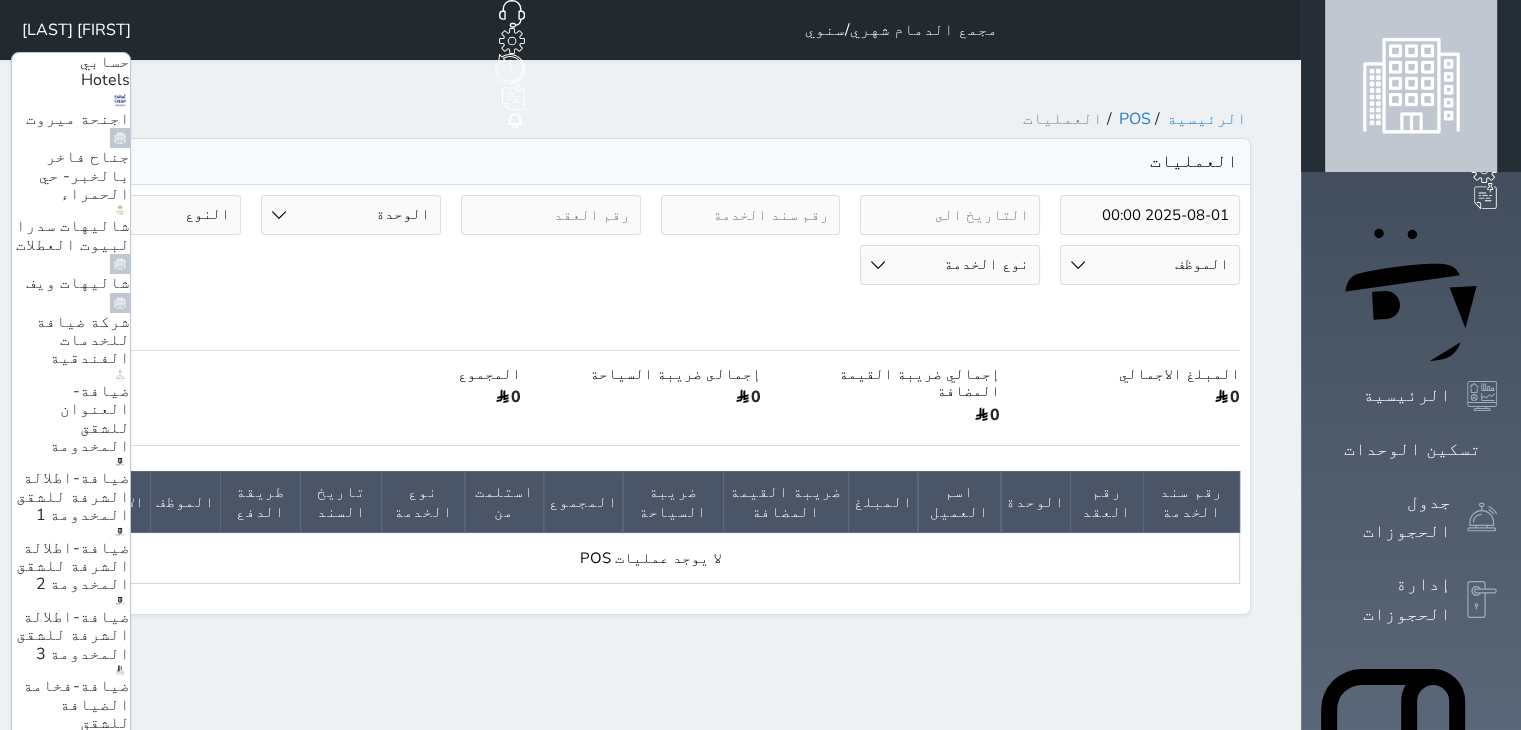 click on "ضيافة-فندق كارم الخبر" at bounding box center (81, 836) 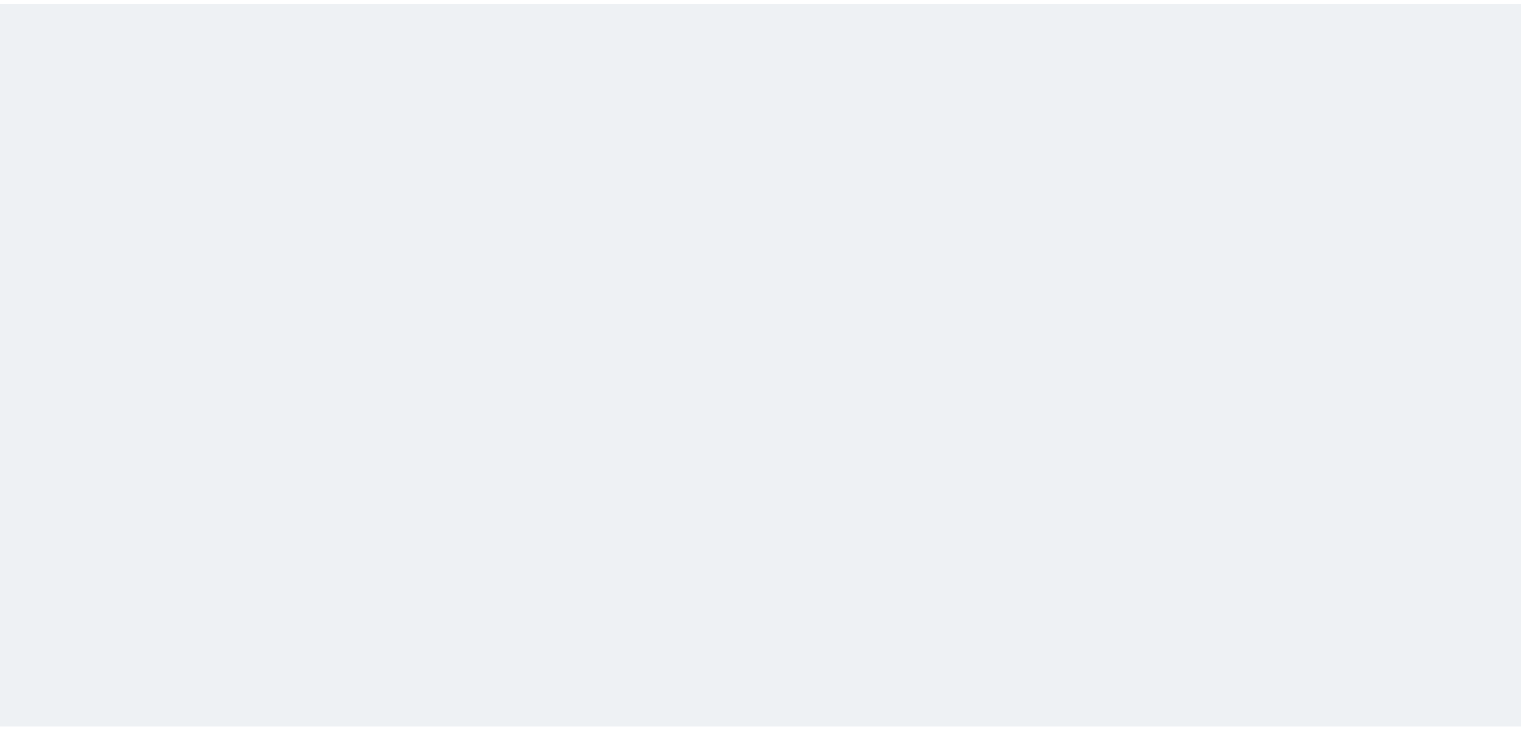 scroll, scrollTop: 0, scrollLeft: 0, axis: both 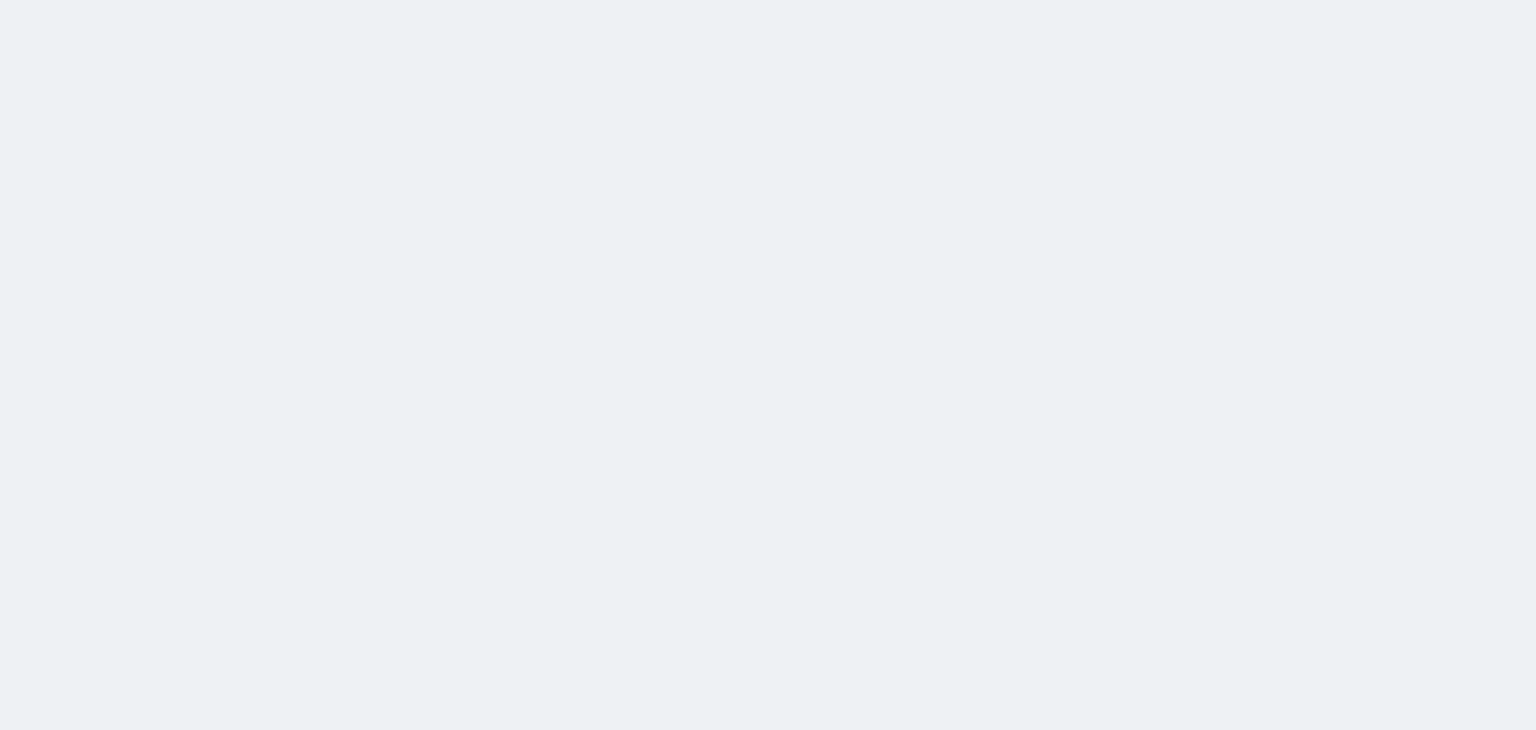 select on "invoice" 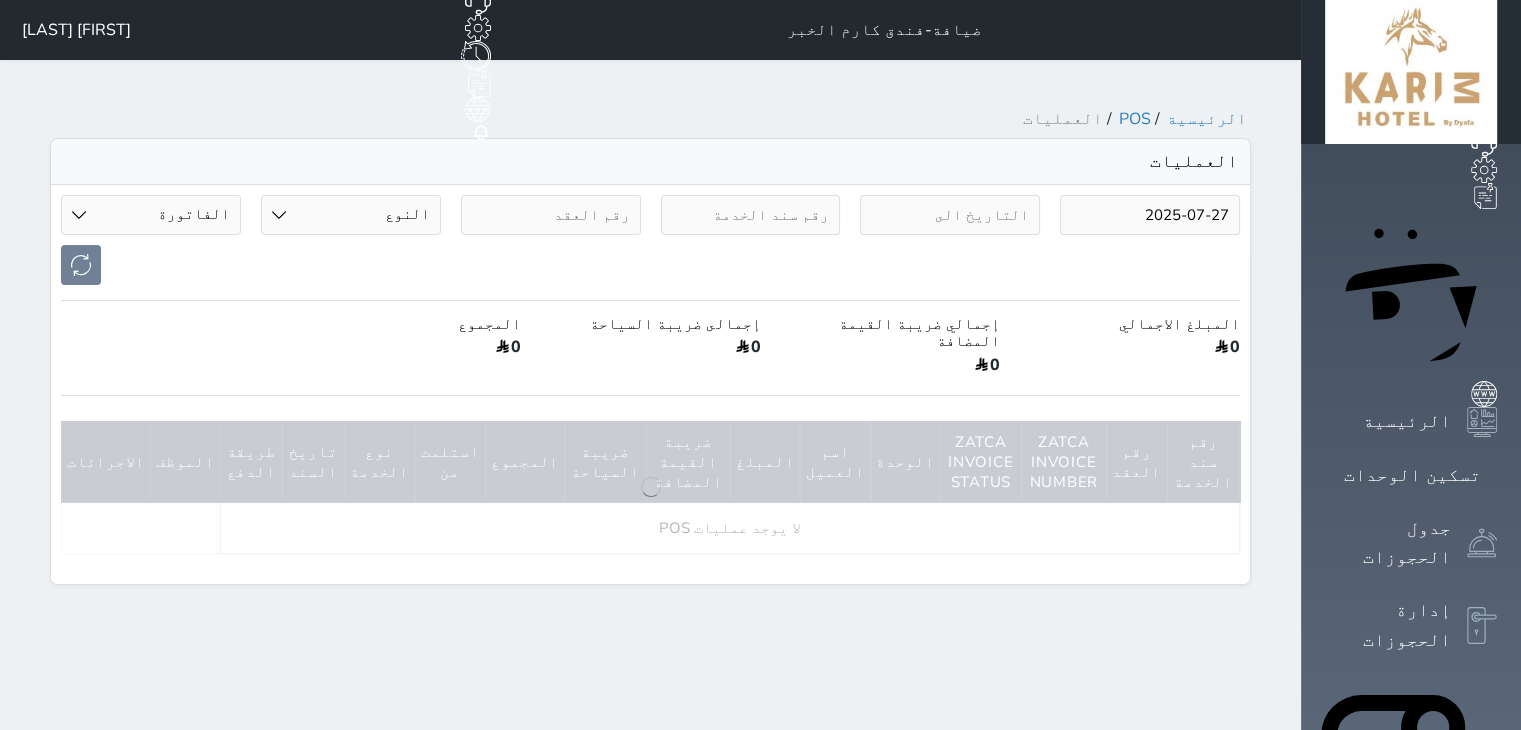 scroll, scrollTop: 373, scrollLeft: 0, axis: vertical 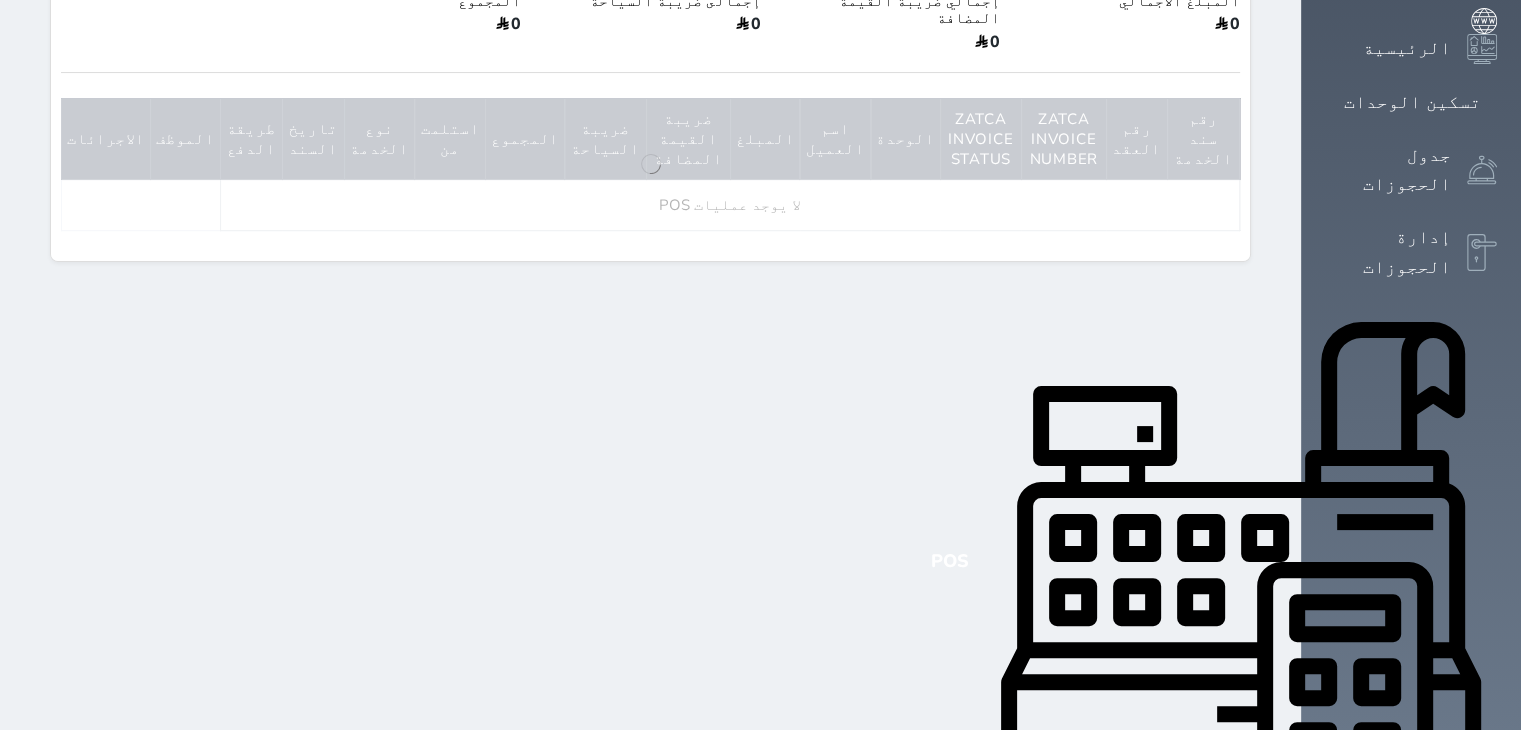 click at bounding box center (1482, 1099) 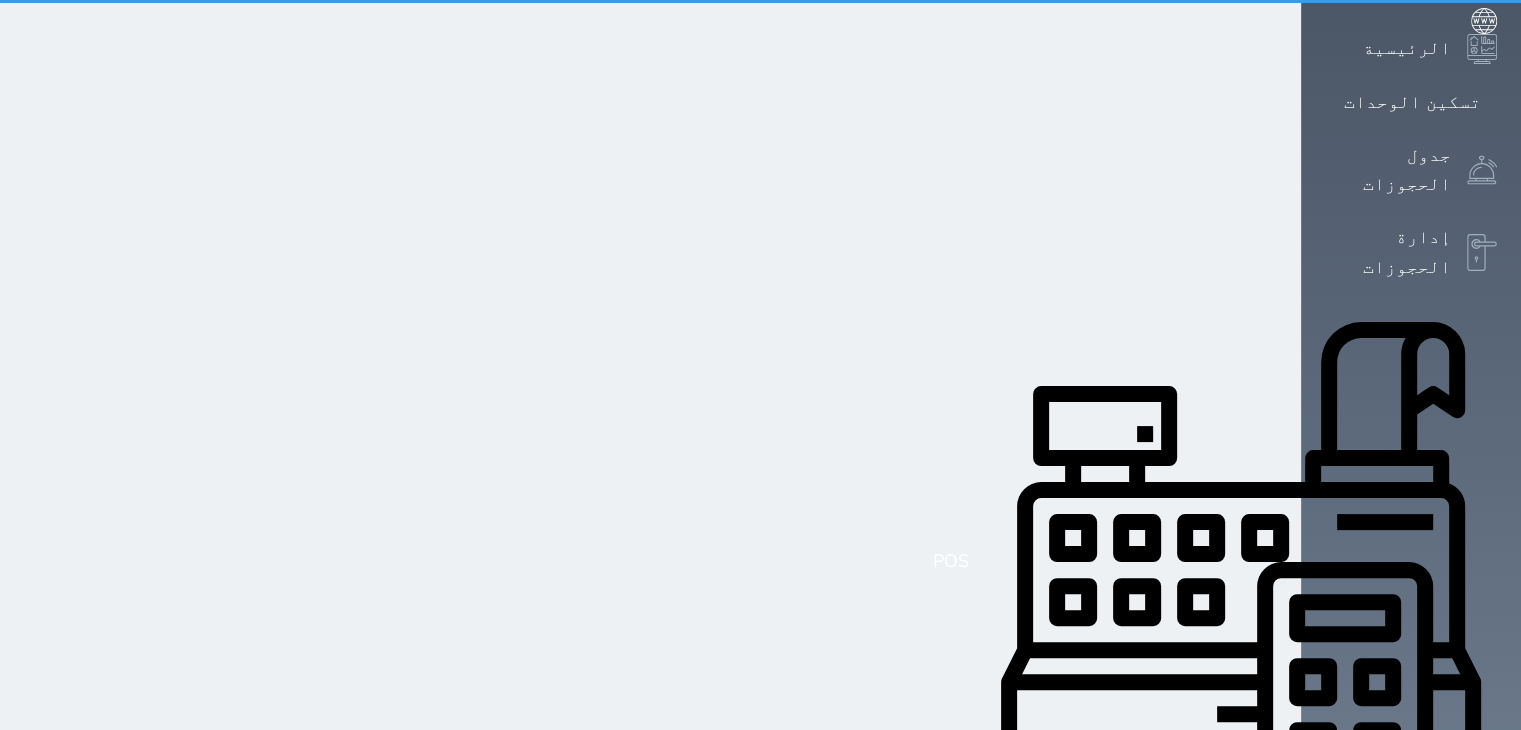 scroll, scrollTop: 0, scrollLeft: 0, axis: both 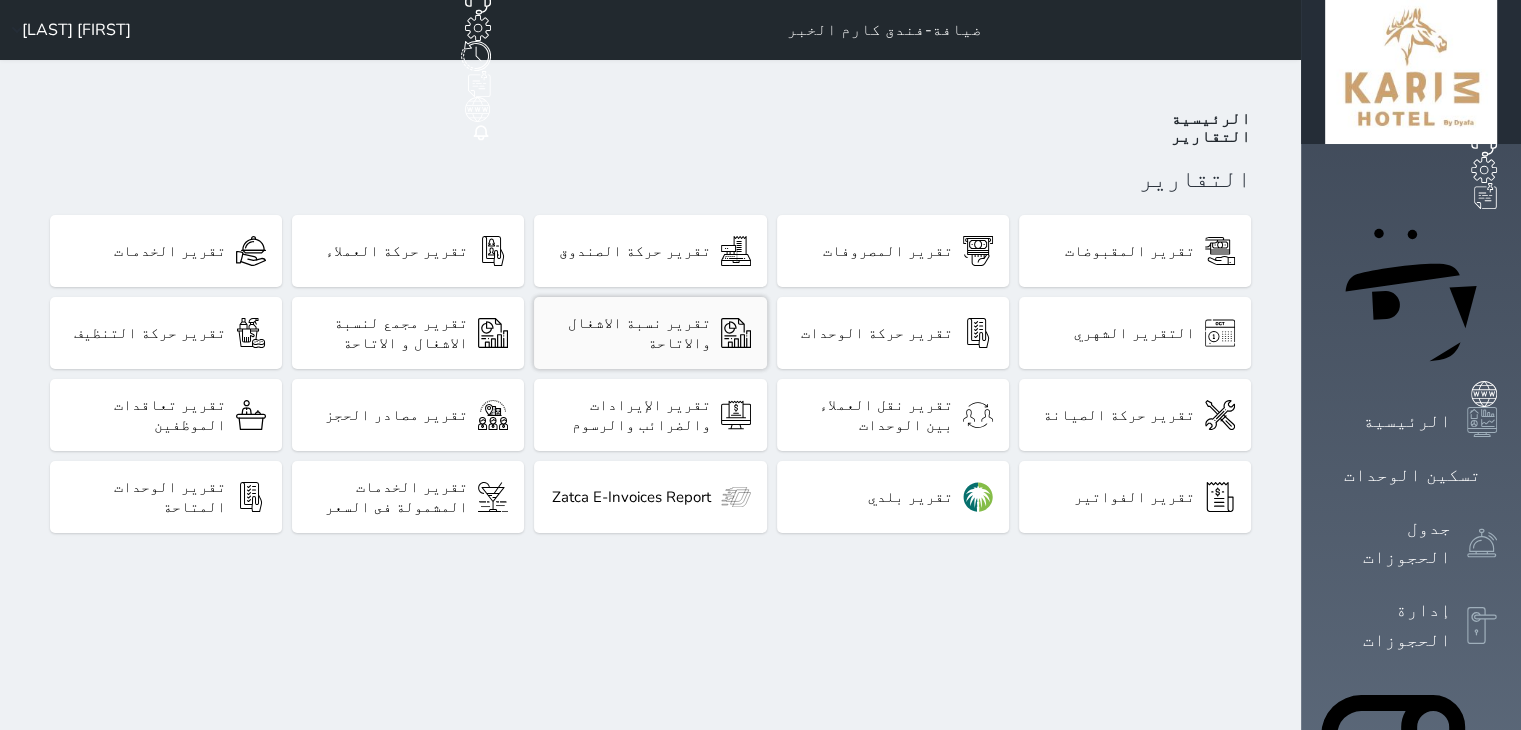 click on "تقرير نسبة الاشغال والاتاحة" at bounding box center (630, 333) 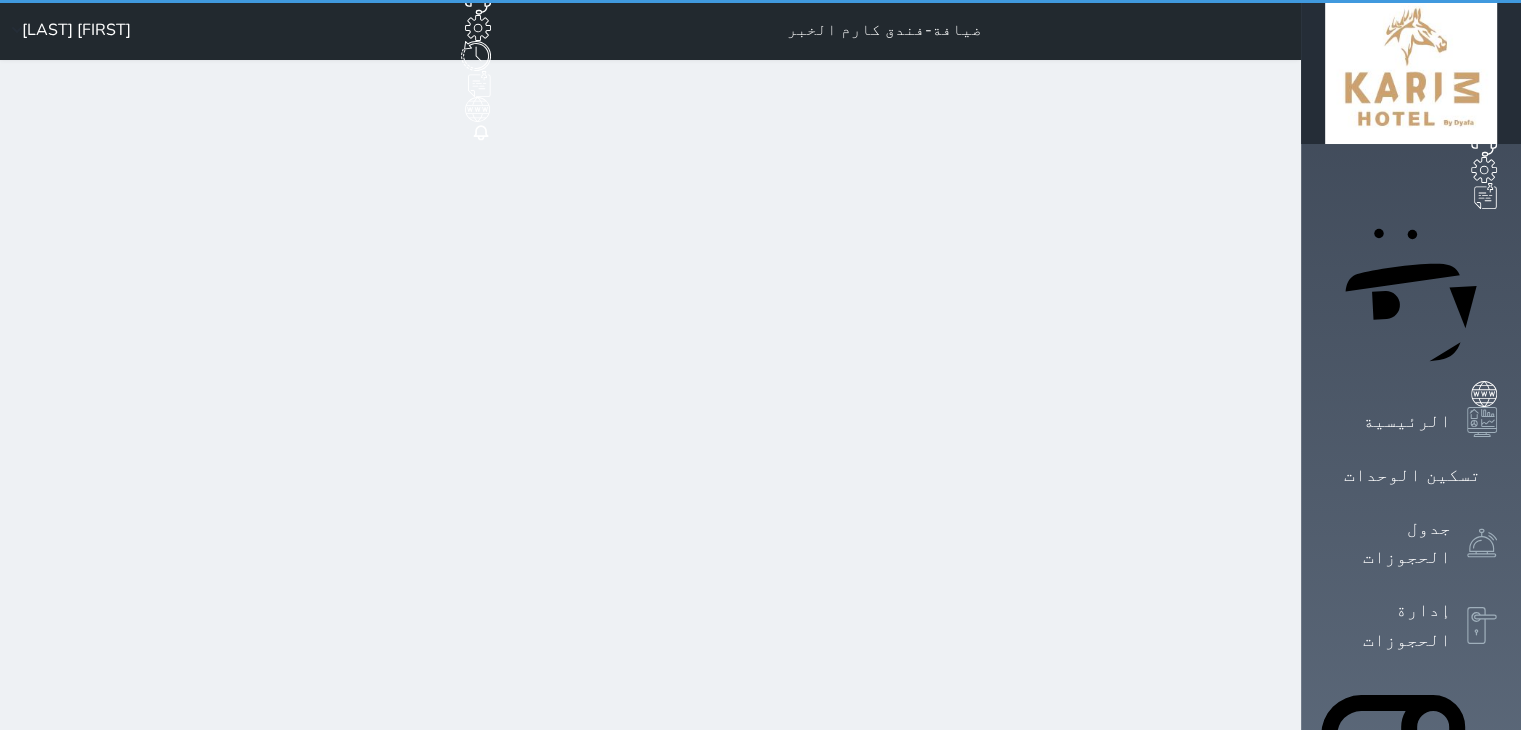 select on "7" 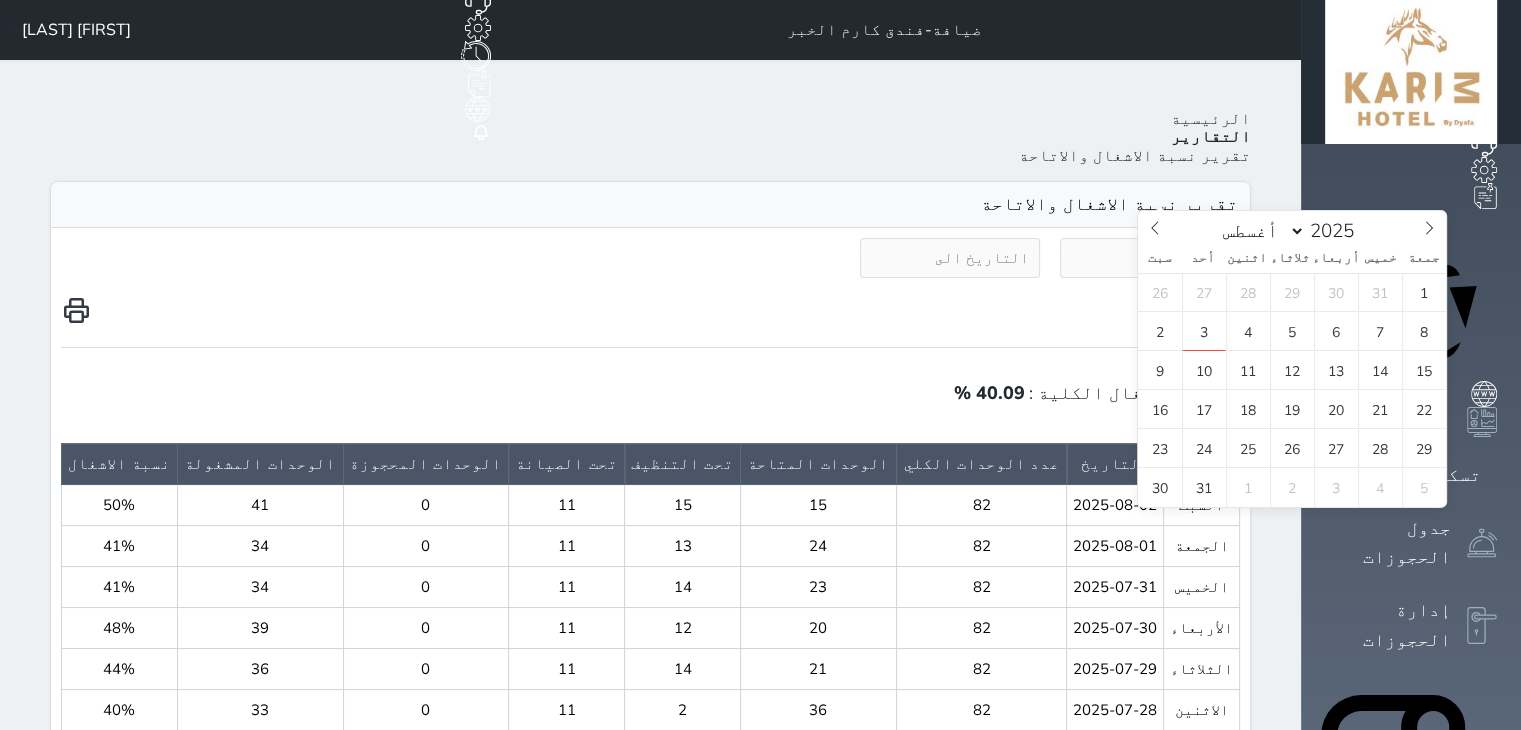 click at bounding box center (1150, 258) 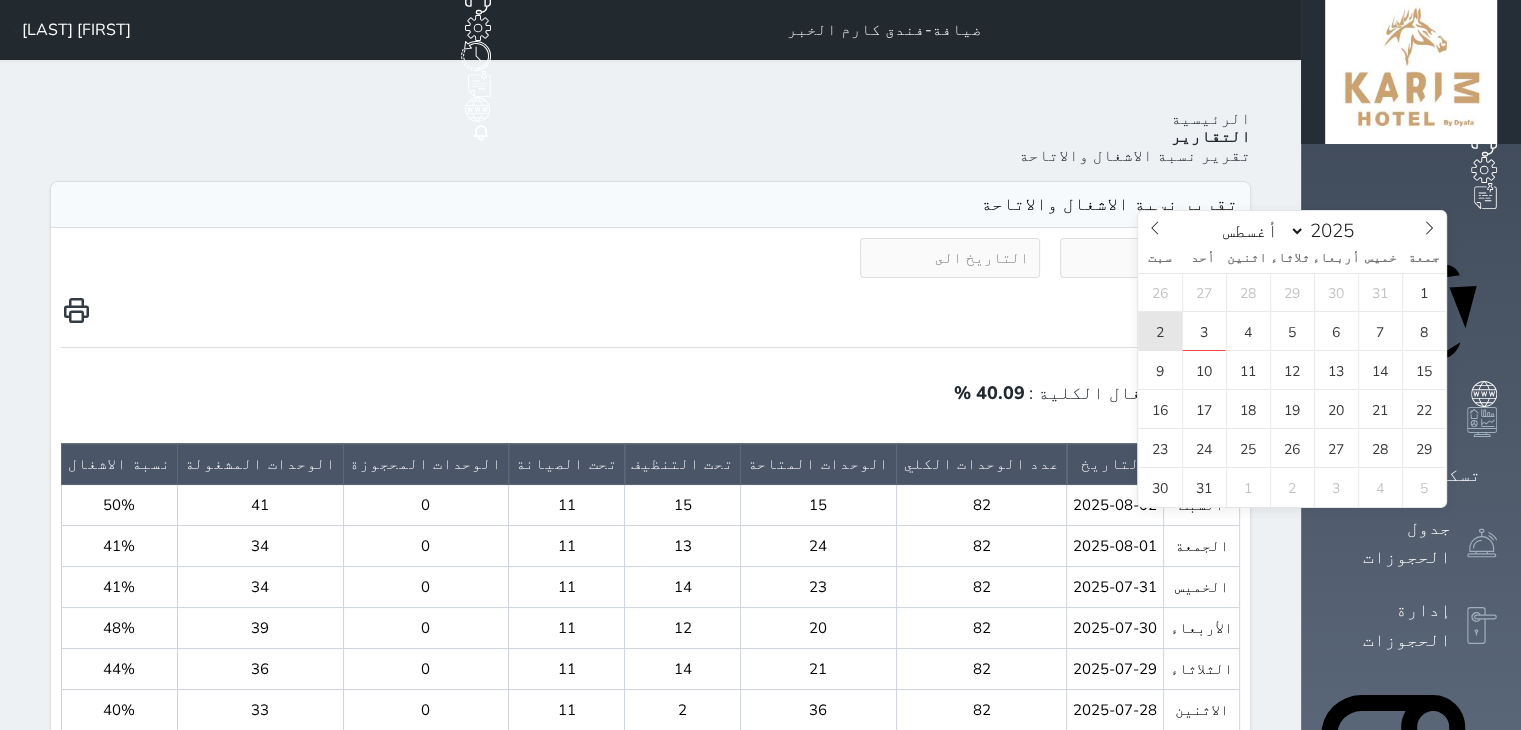 click on "2" at bounding box center [1160, 331] 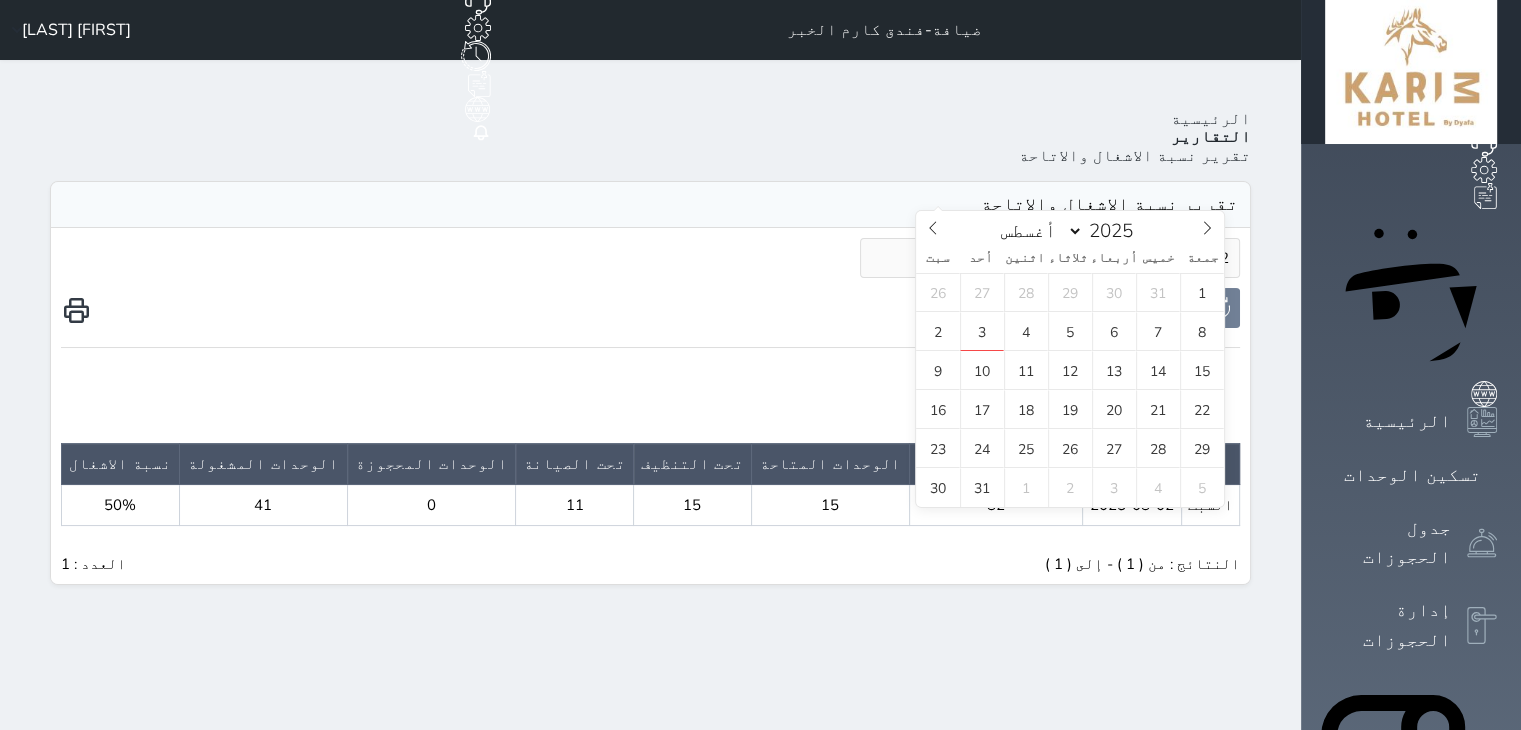 click at bounding box center (950, 258) 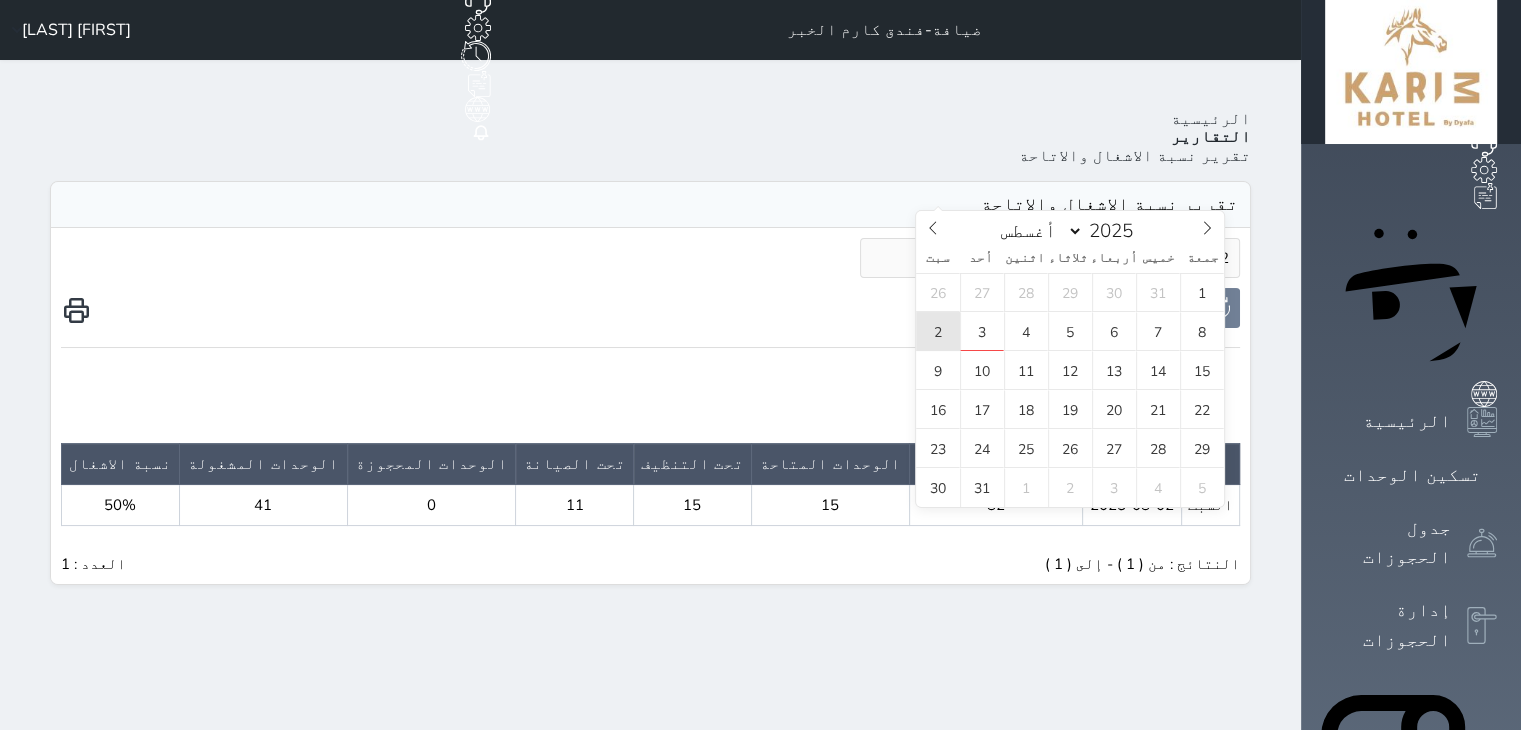 click on "2" at bounding box center [938, 331] 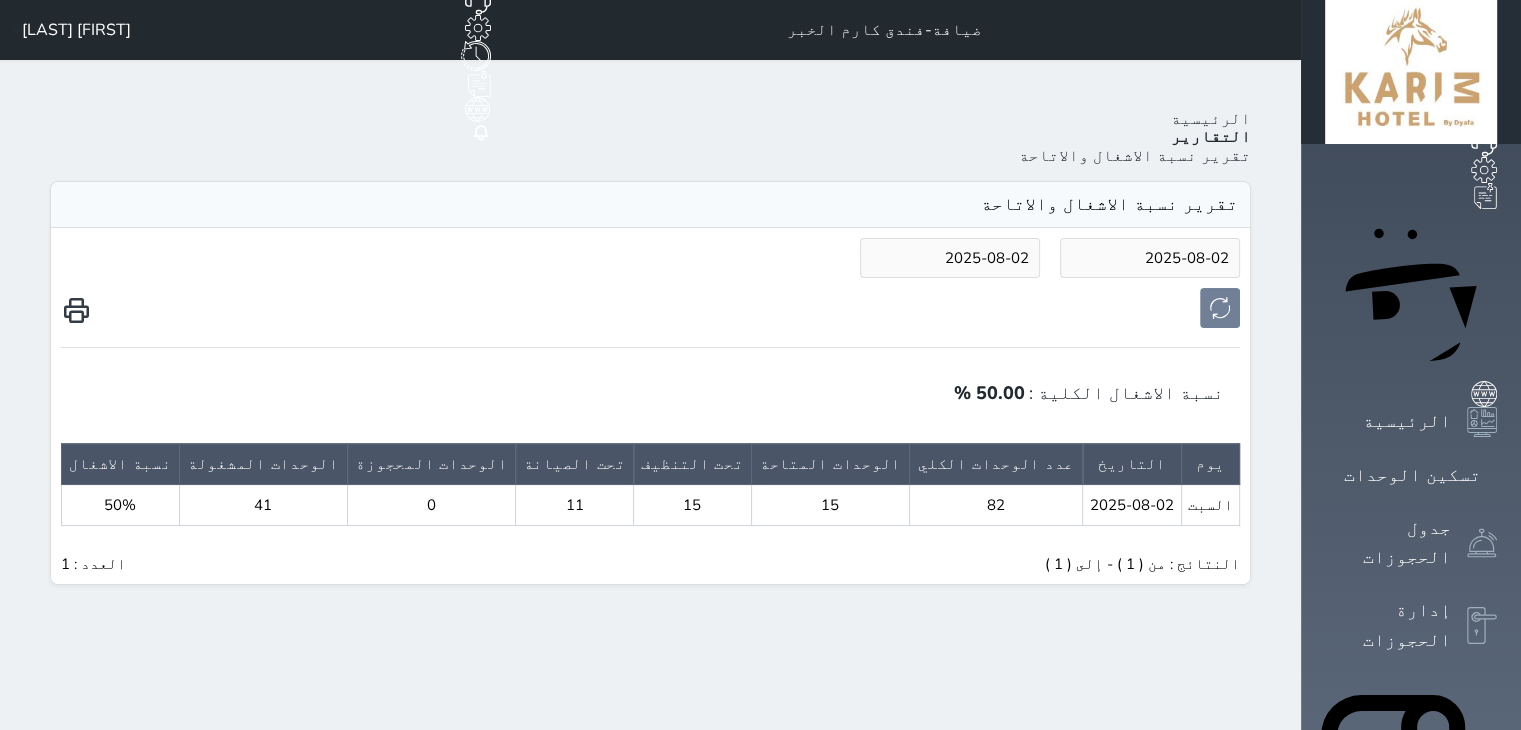 click on "[FIRST] [LAST] [LAST]" at bounding box center (67, 30) 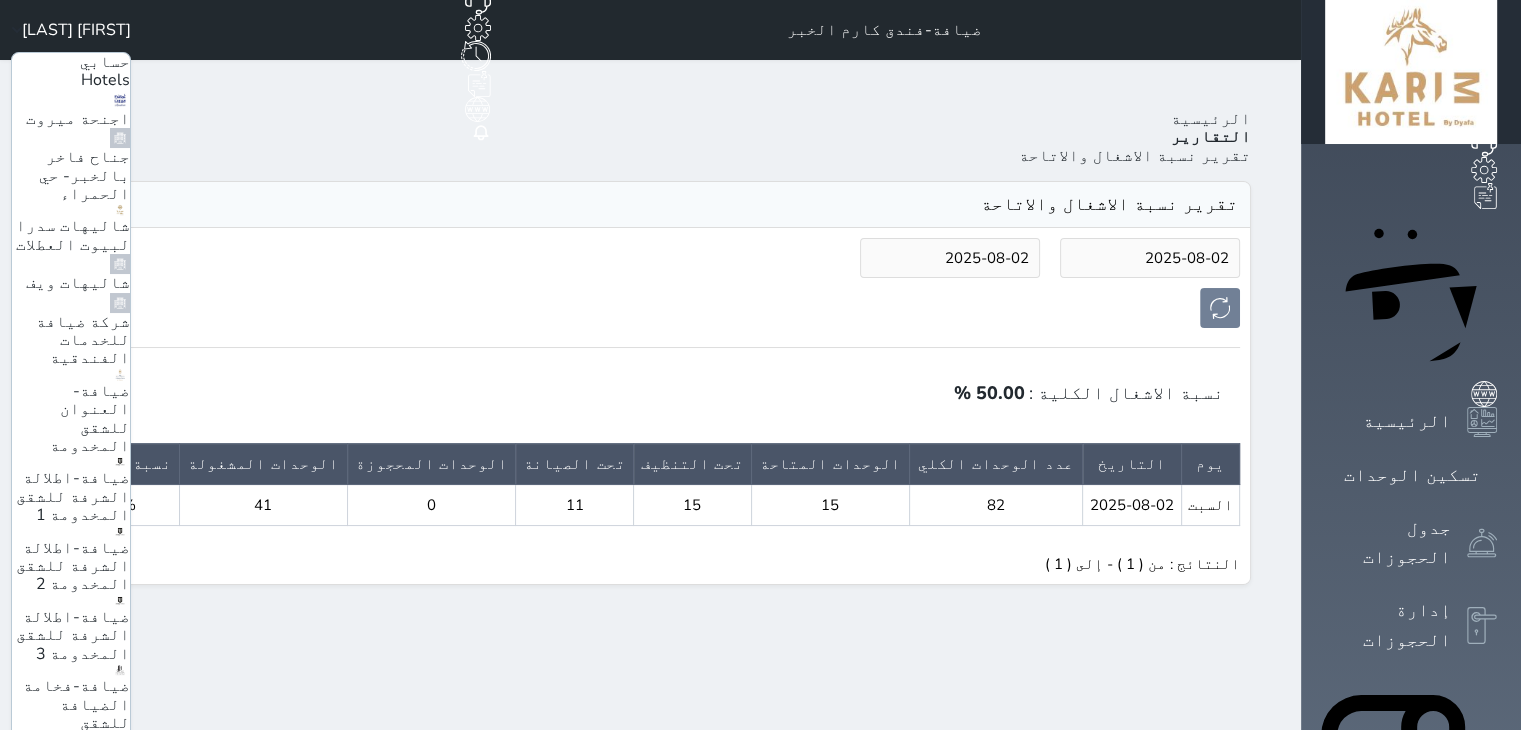 click on "ضيافة- العنوان للشقق المخدومة" at bounding box center [90, 418] 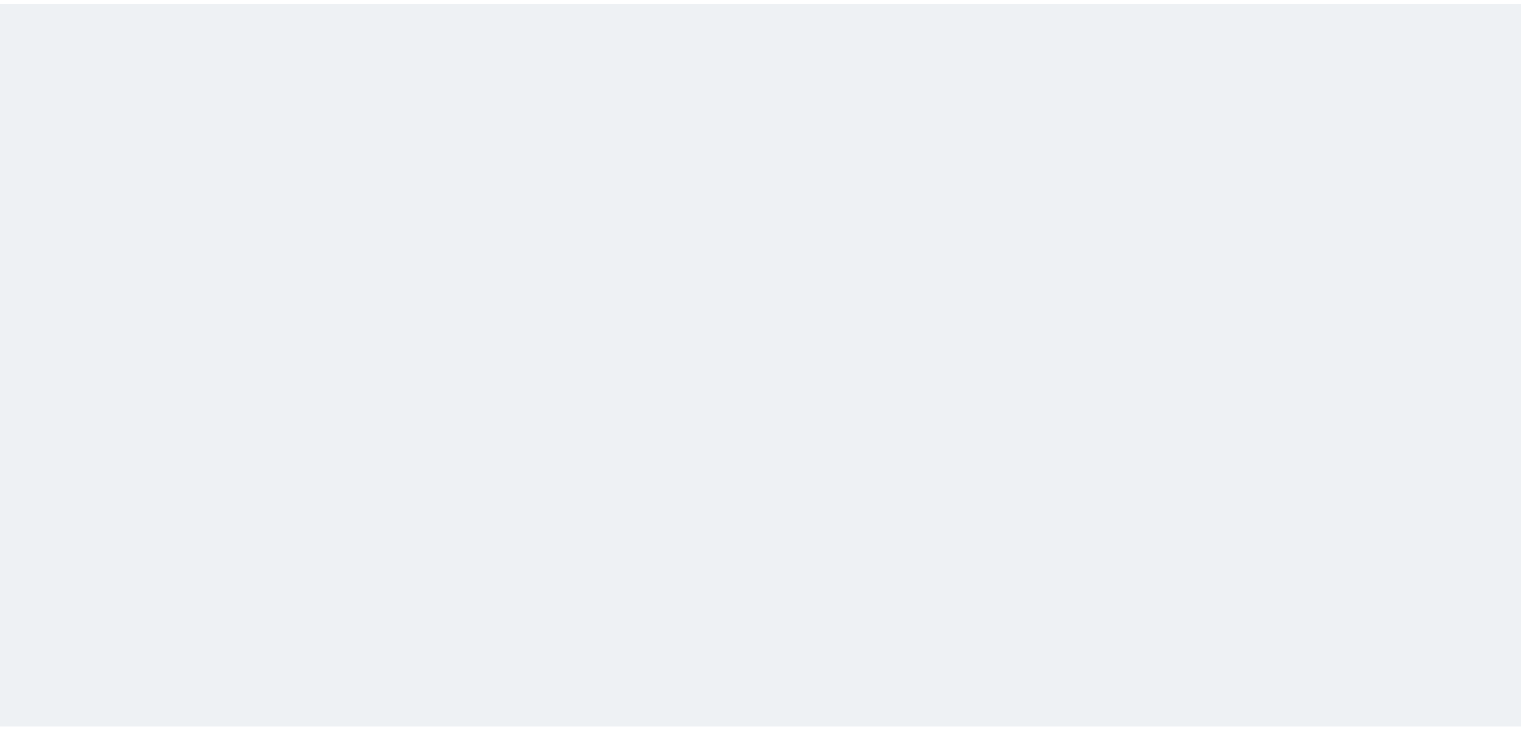 scroll, scrollTop: 0, scrollLeft: 0, axis: both 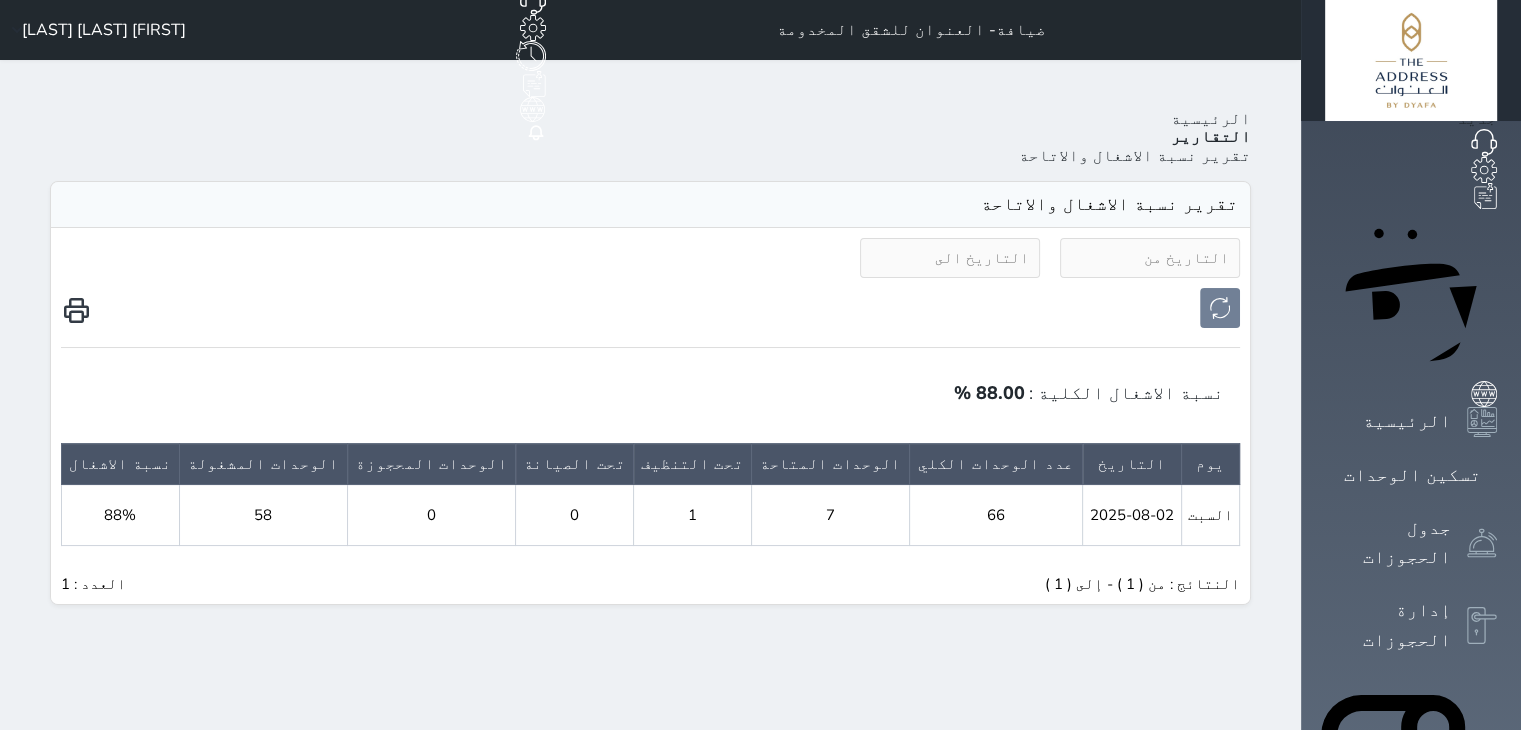 click on "[FIRST] [LAST] [LAST]" at bounding box center [104, 30] 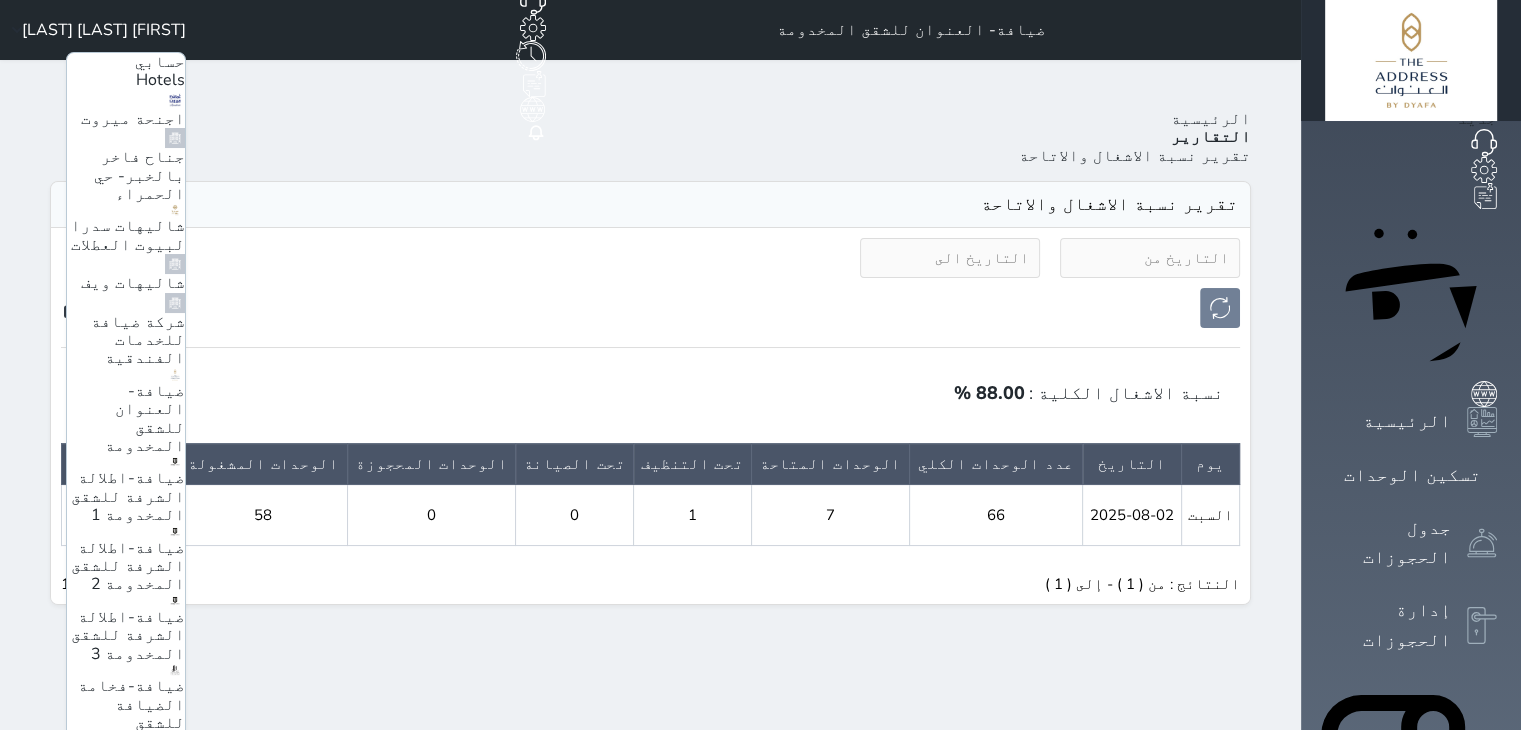click on "اجنحة ميروت" at bounding box center [133, 119] 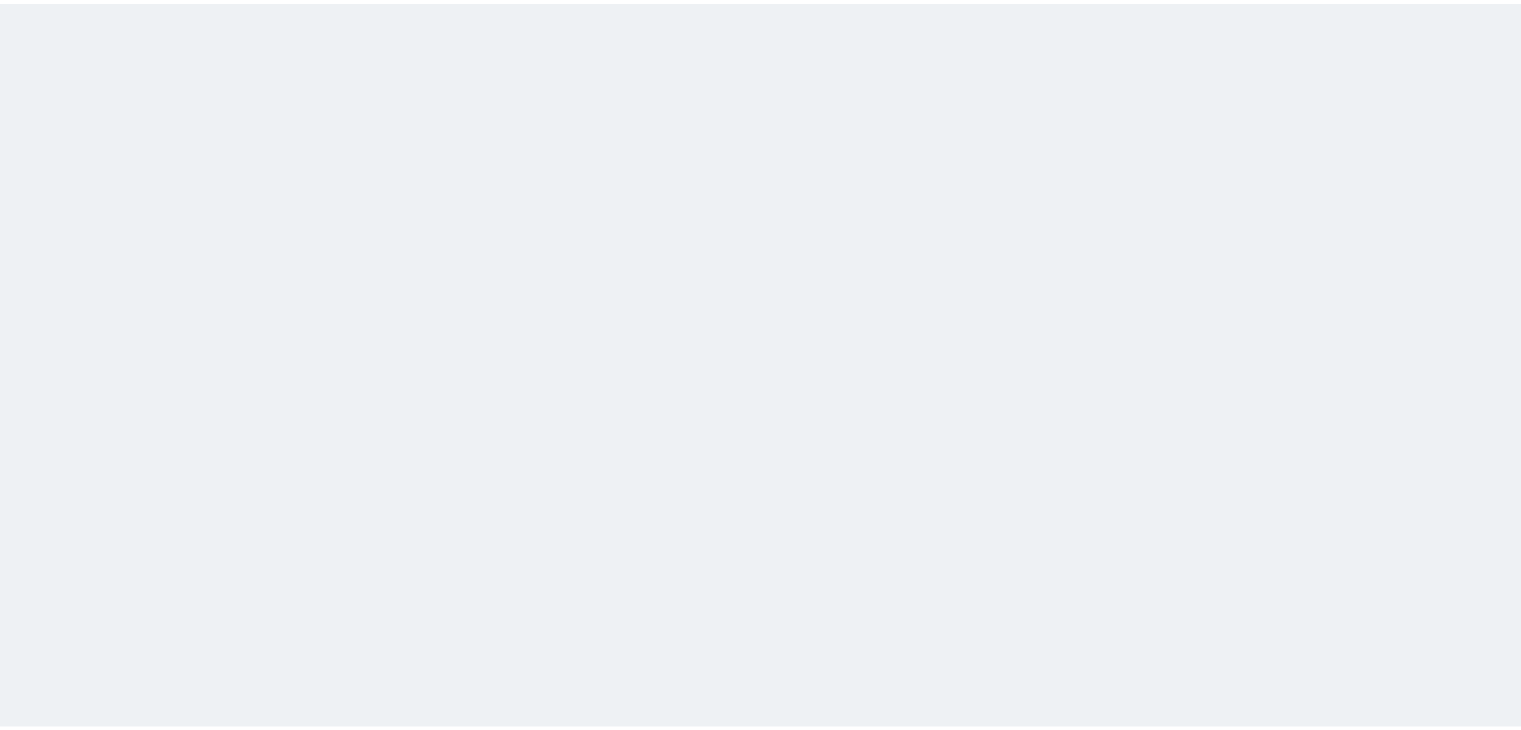 scroll, scrollTop: 0, scrollLeft: 0, axis: both 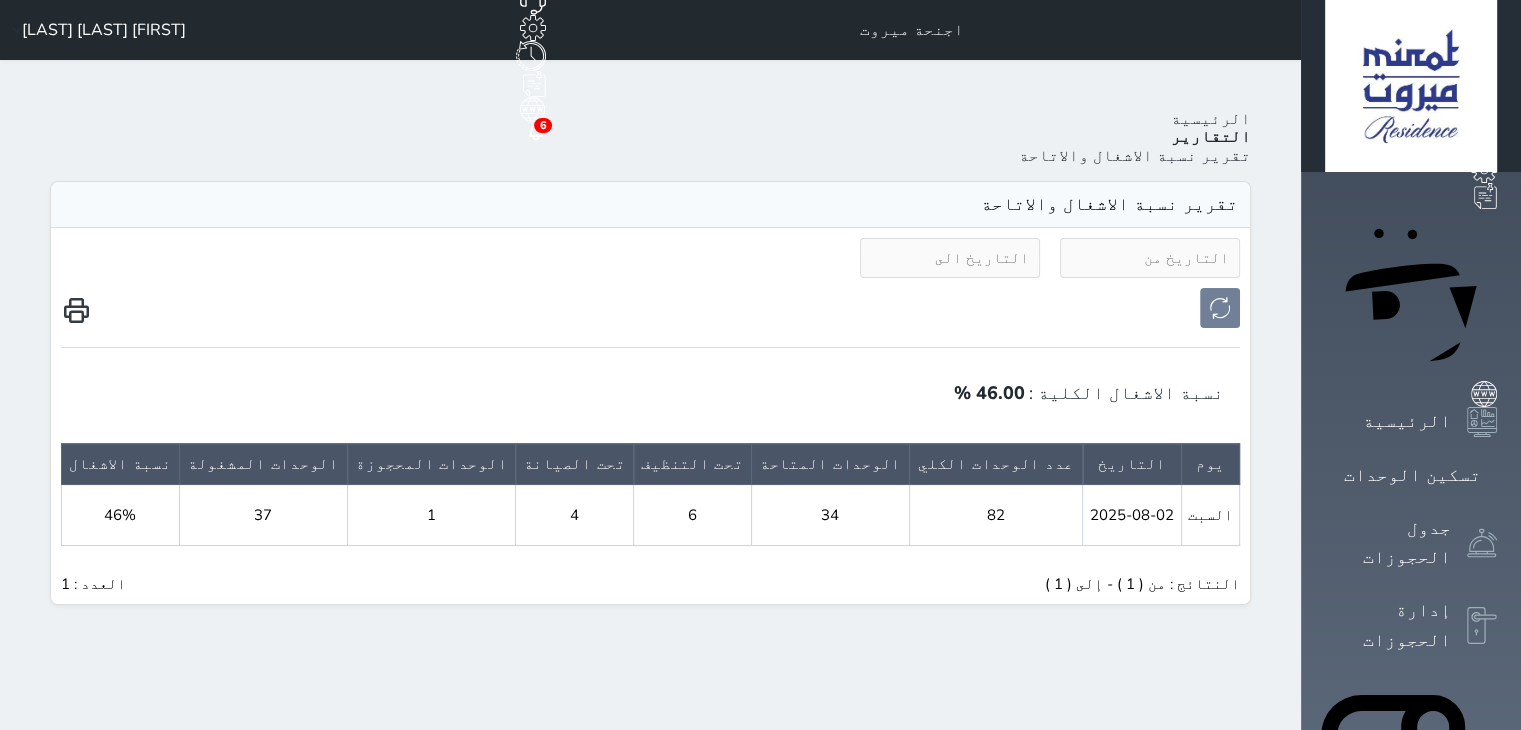 click on "[FIRST] [LAST]" at bounding box center (104, 30) 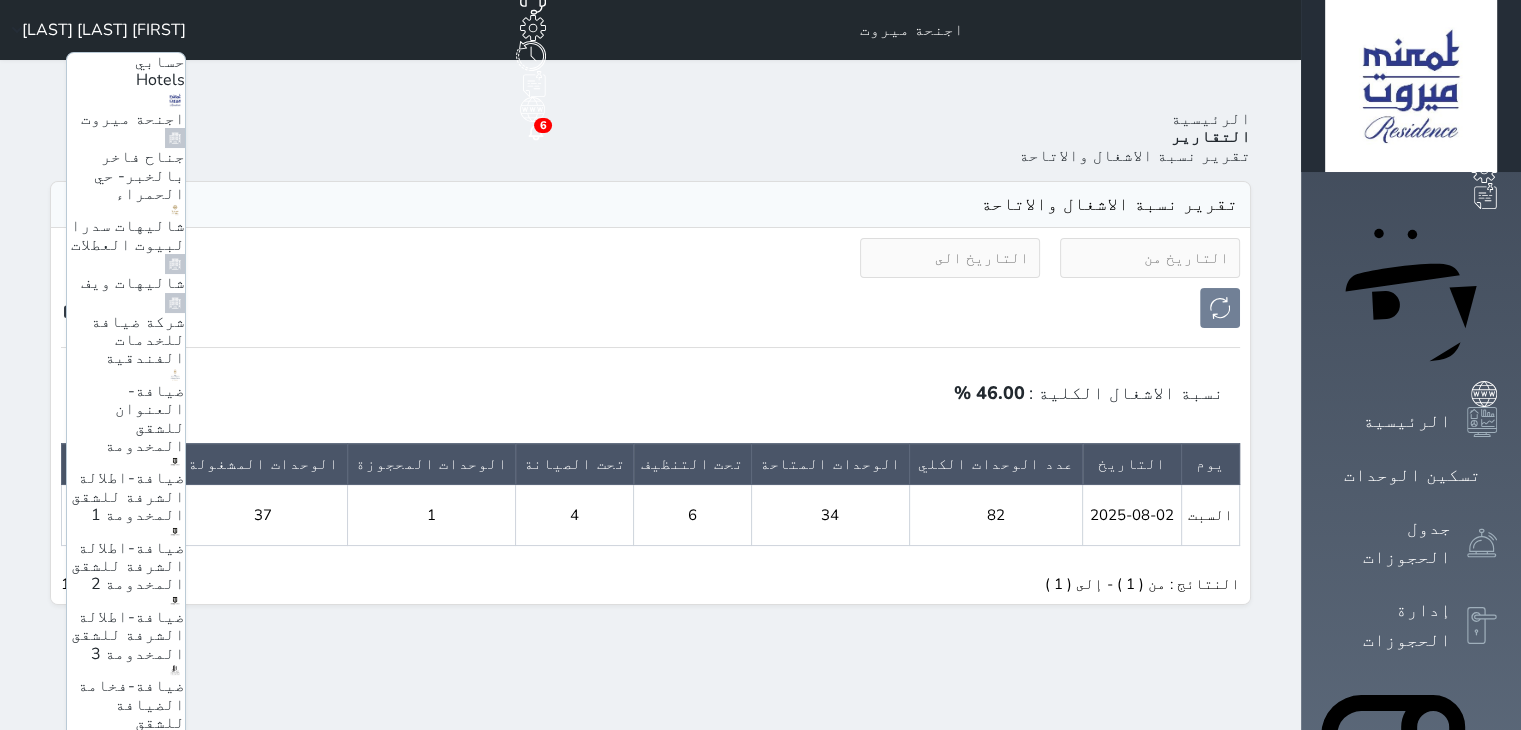 click on "جناح فاخر بالخبر- حي الحمراء" at bounding box center (139, 175) 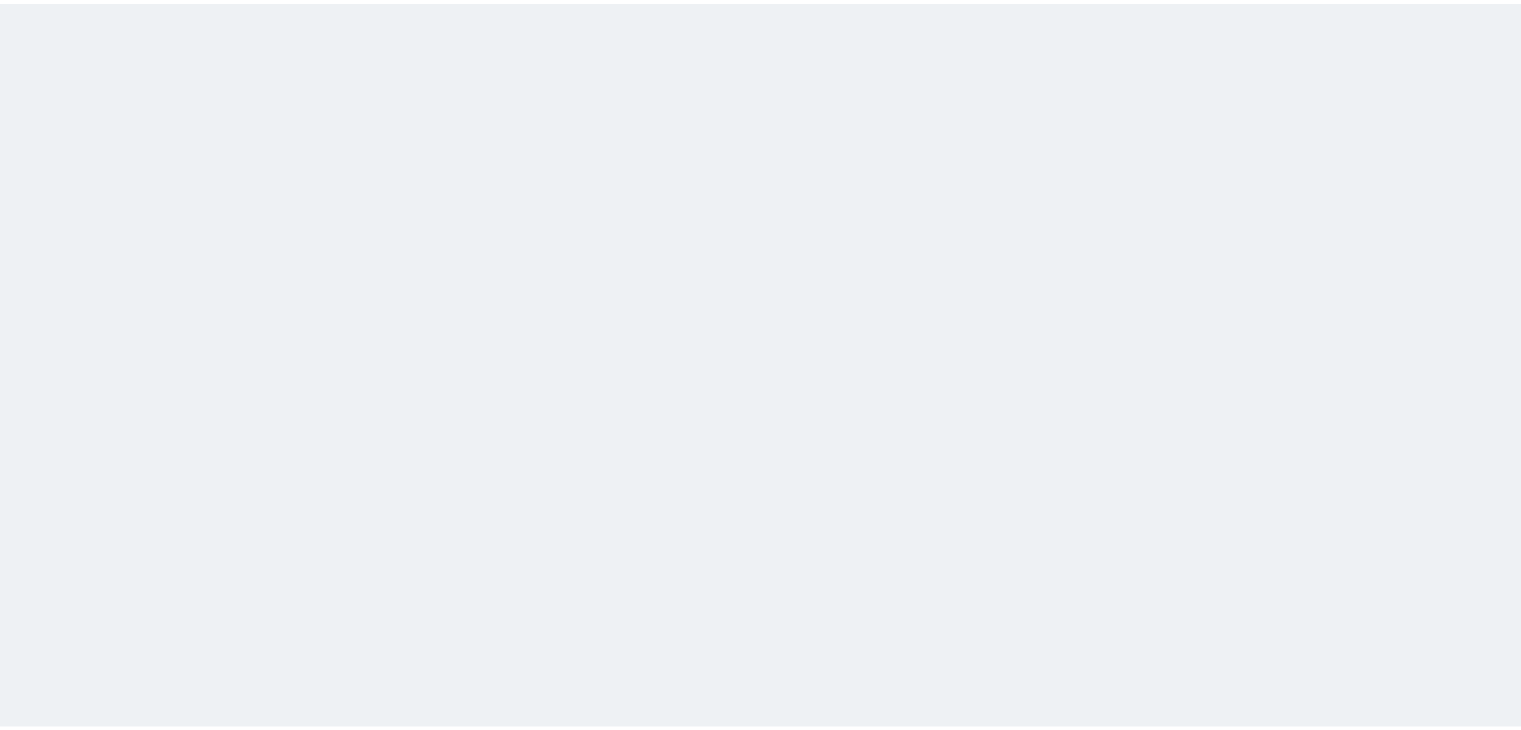 scroll, scrollTop: 0, scrollLeft: 0, axis: both 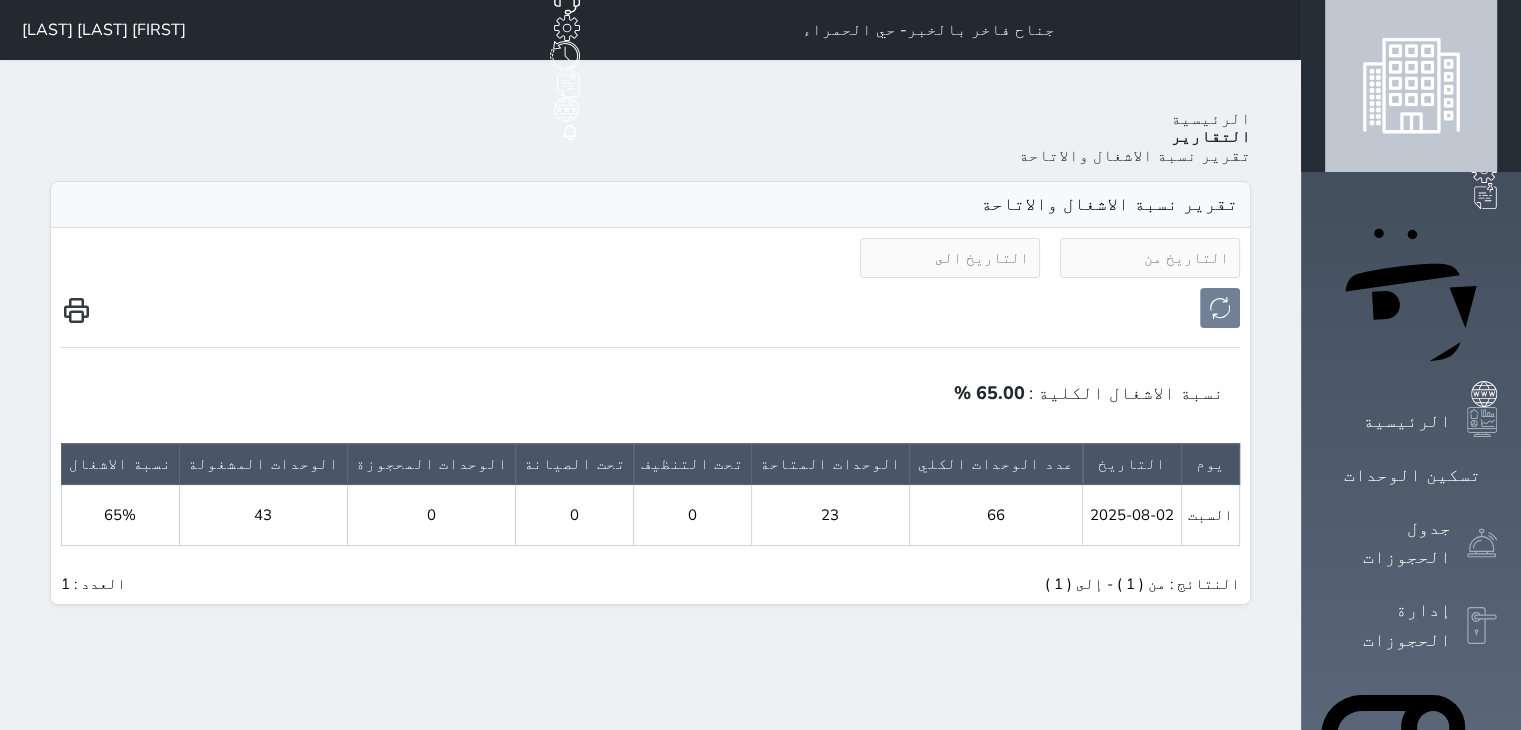 click on "[FIRST] [LAST] [LAST]" at bounding box center [95, 30] 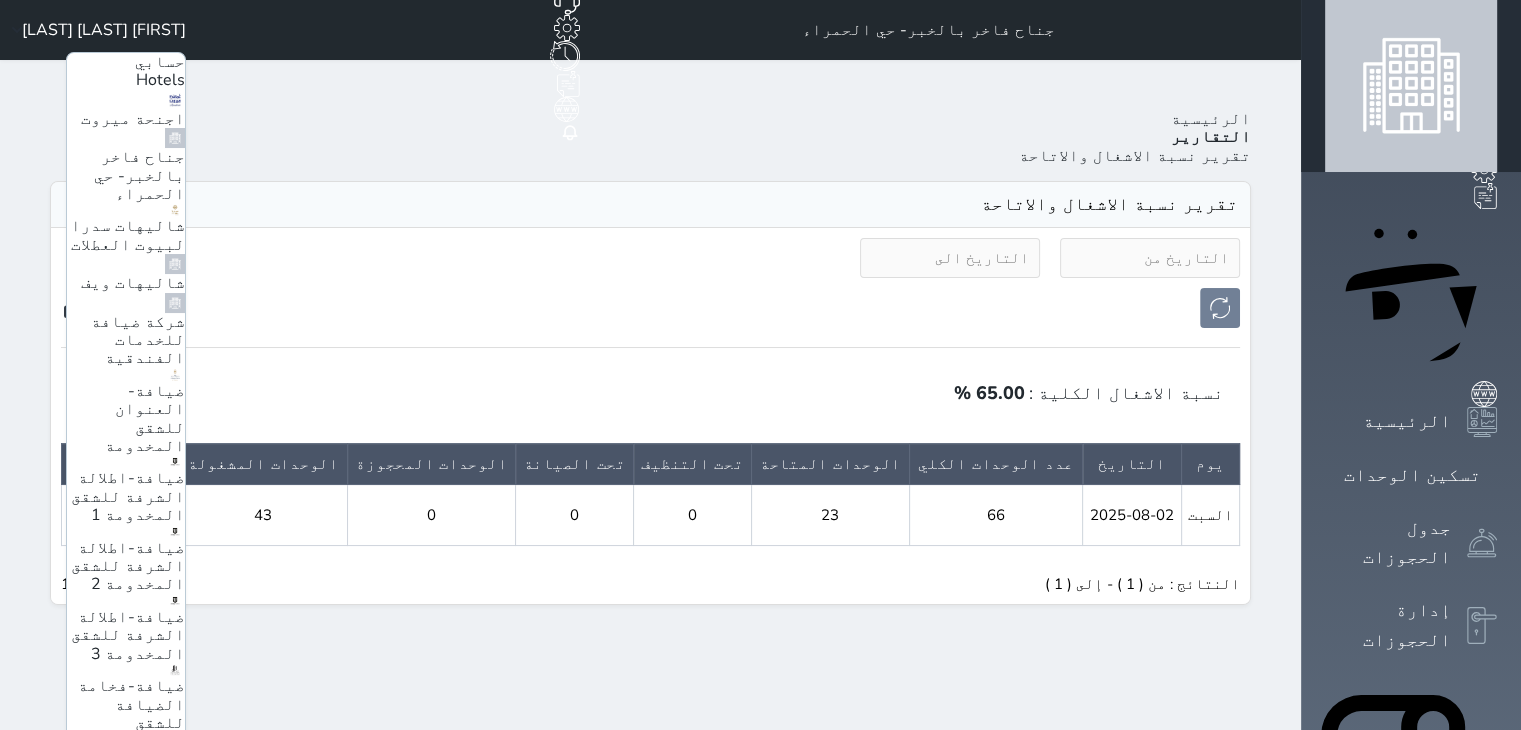 click on "ضيافة-اطلالة الشرفة للشقق المخدومة 1" at bounding box center [126, 490] 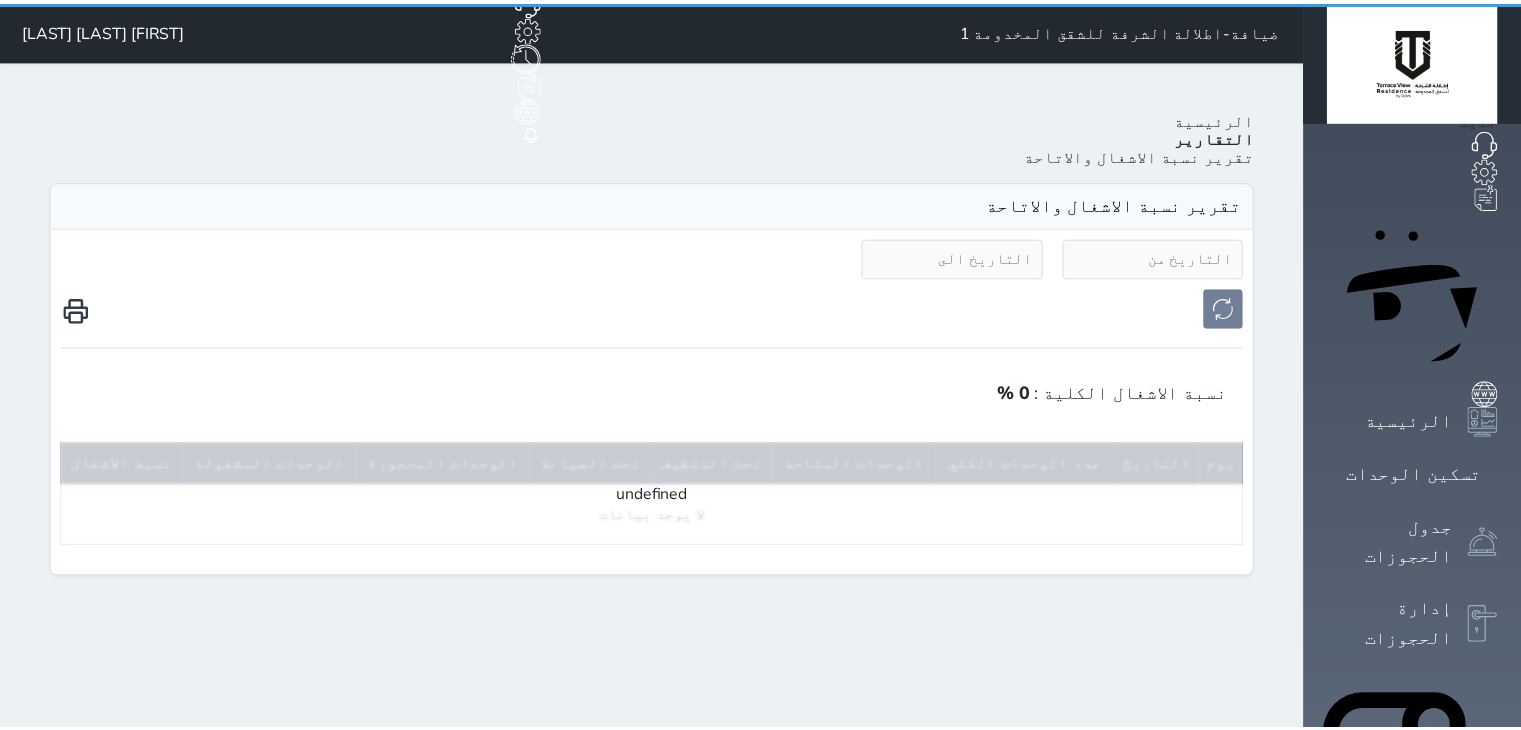 scroll, scrollTop: 0, scrollLeft: 0, axis: both 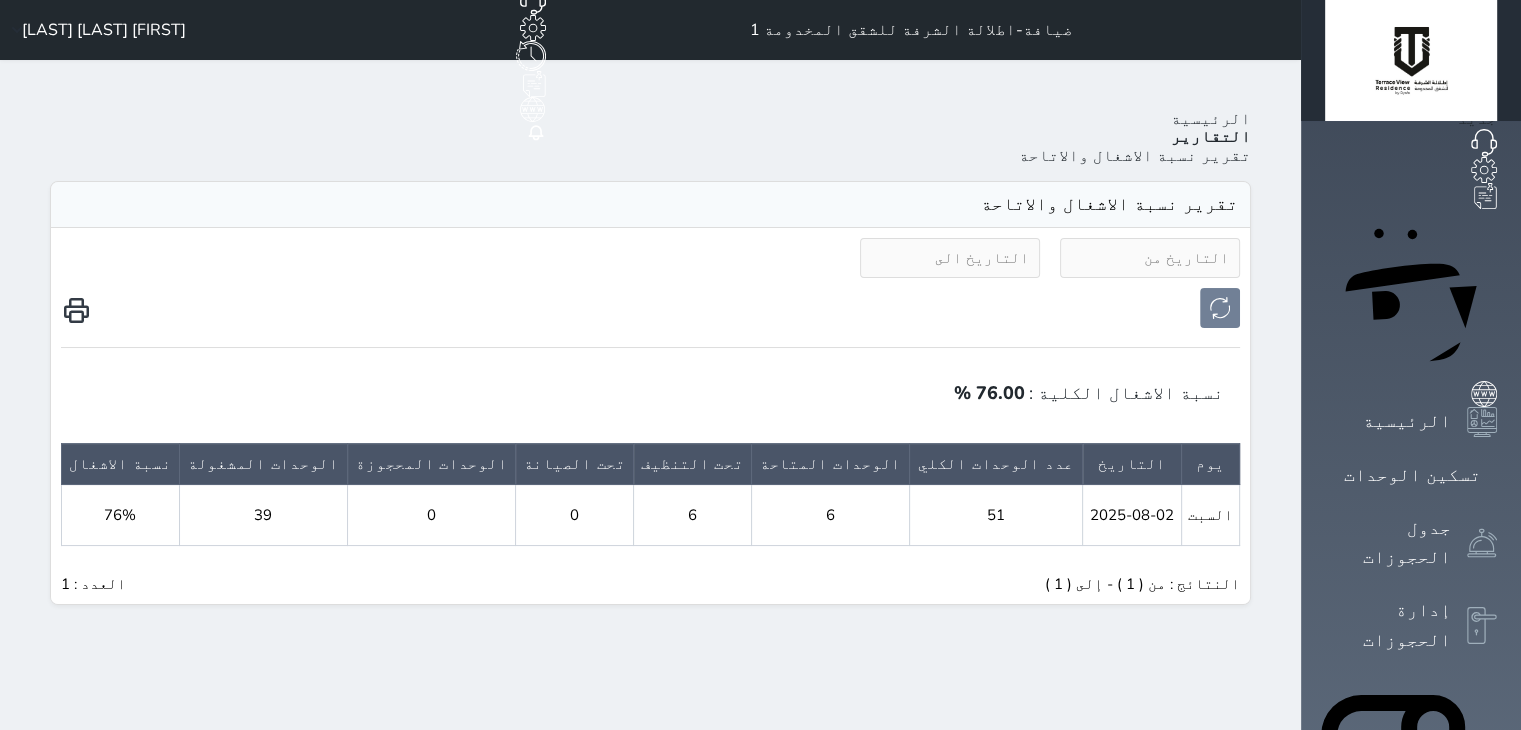 click on "[FIRST] [LAST] [LAST]" at bounding box center [95, 30] 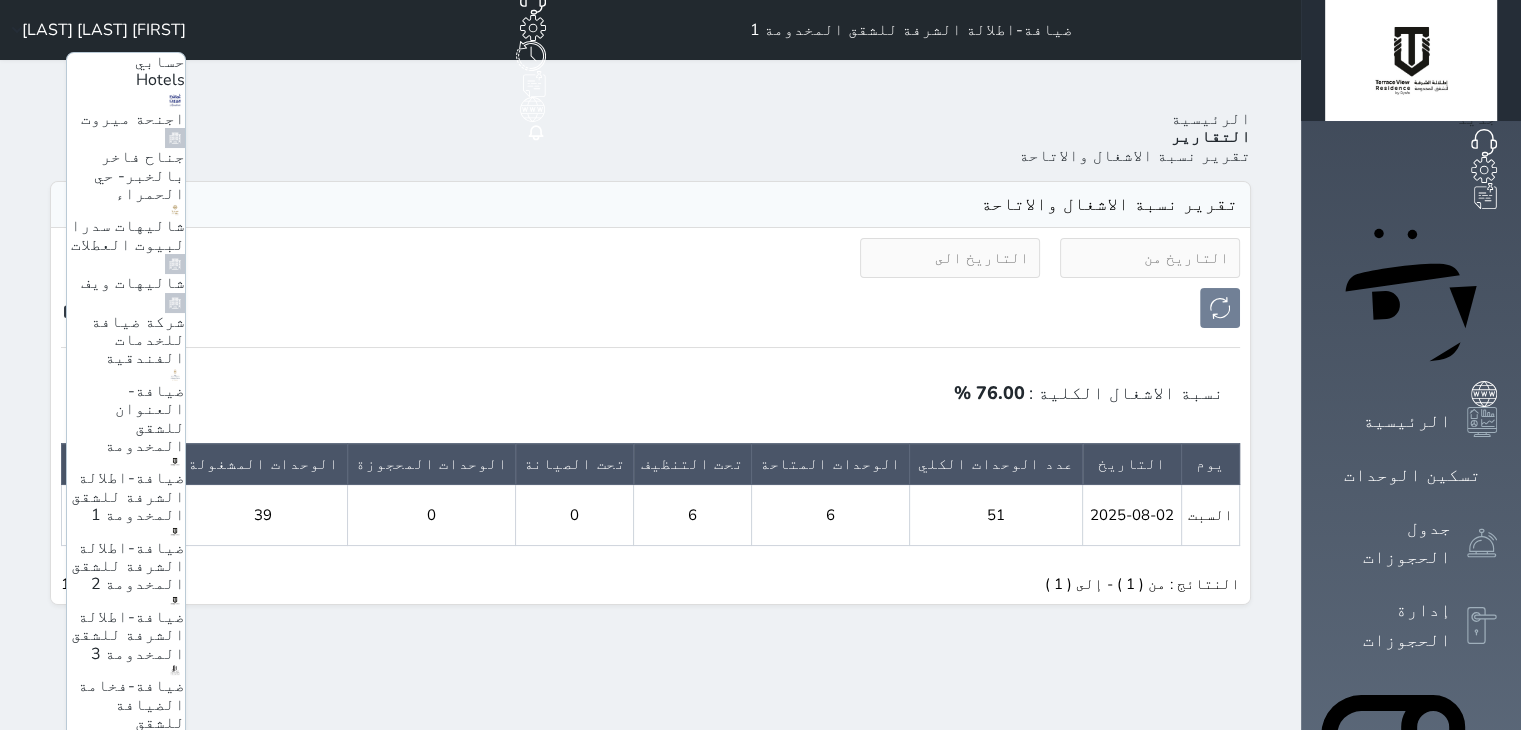 click on "ضيافة-اطلالة الشرفة للشقق المخدومة 2" at bounding box center [128, 566] 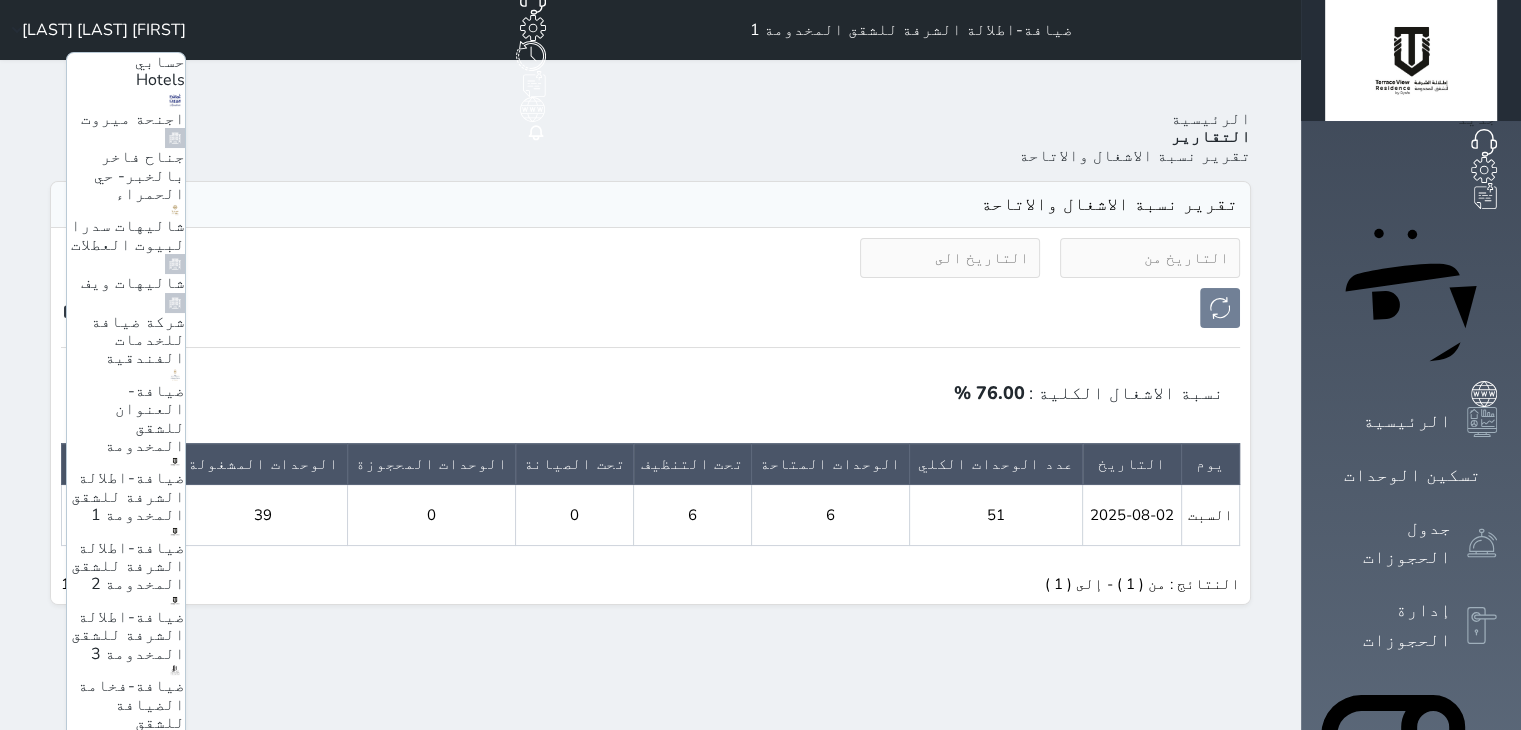 click on "ضيافة-اطلالة الشرفة للشقق المخدومة 2" at bounding box center [128, 566] 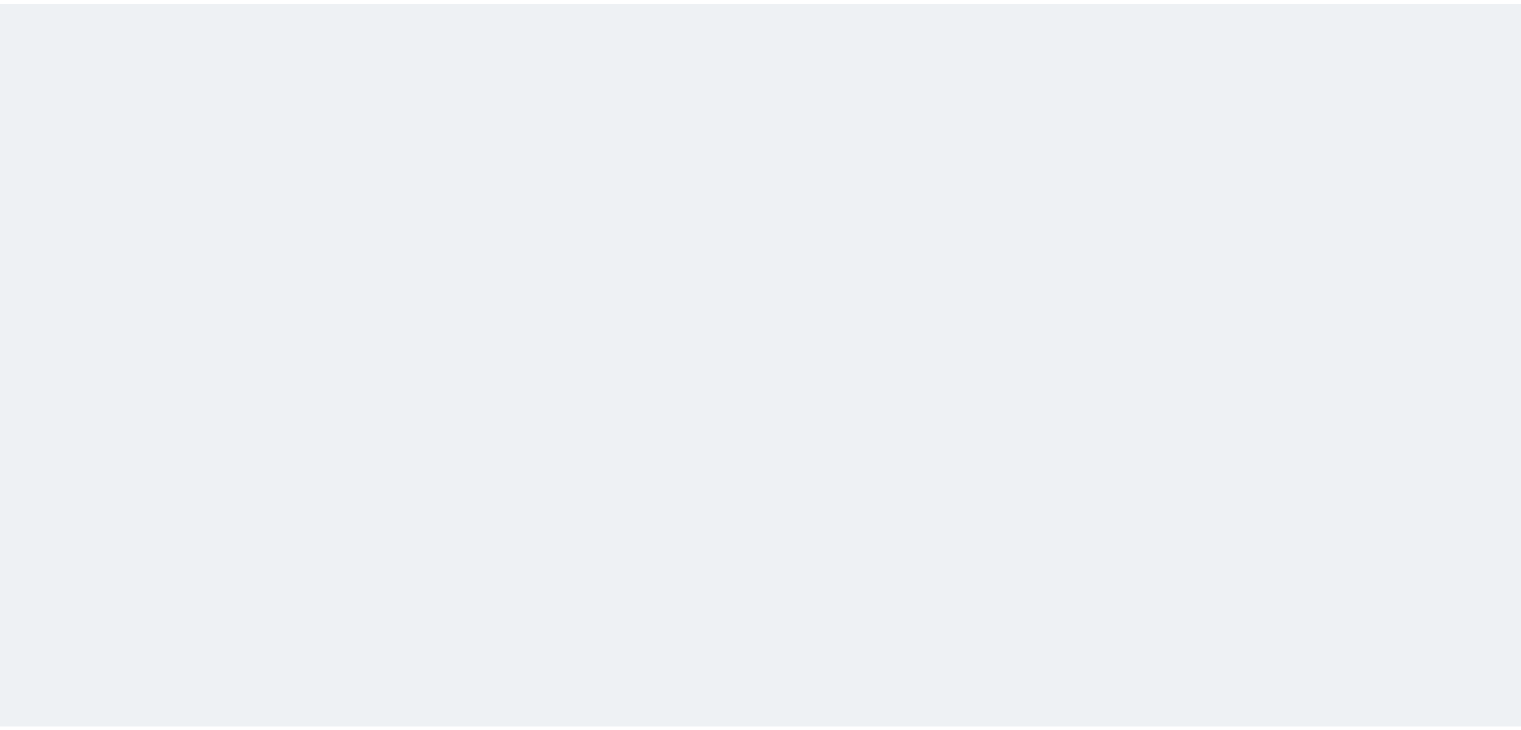 scroll, scrollTop: 0, scrollLeft: 0, axis: both 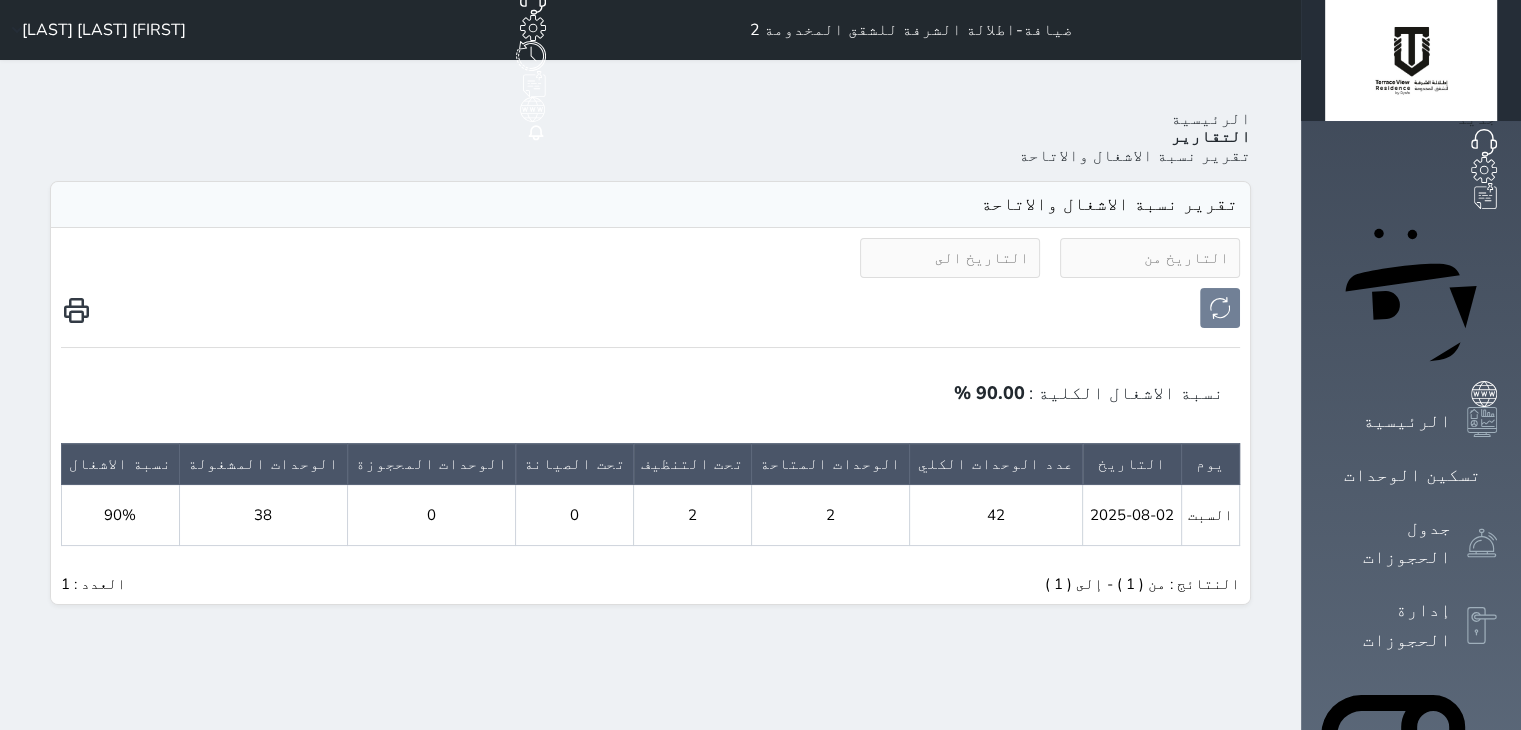 click on "[FIRST] [LAST] [LAST]" at bounding box center [104, 30] 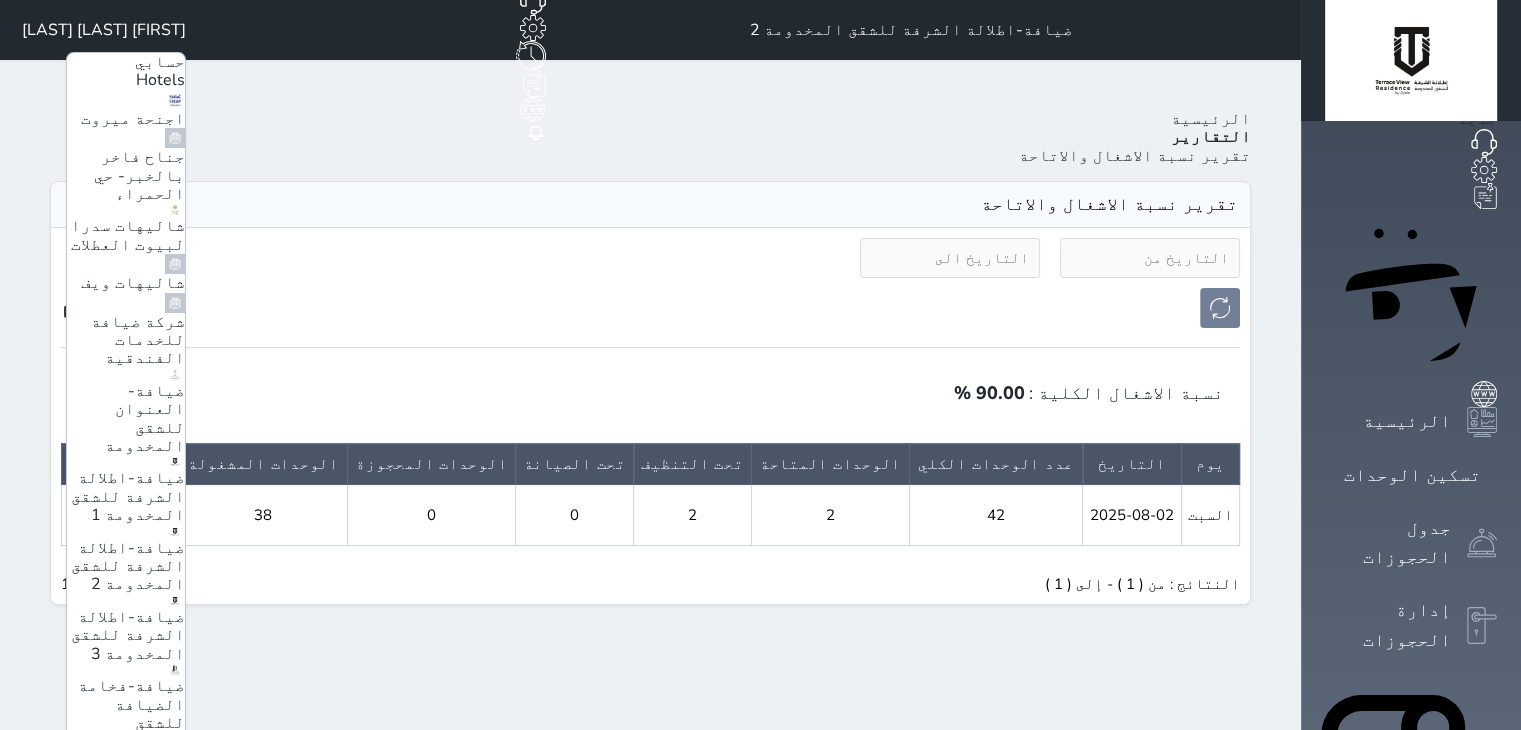 click on "ضيافة-اطلالة الشرفة للشقق المخدومة 3" at bounding box center (128, 635) 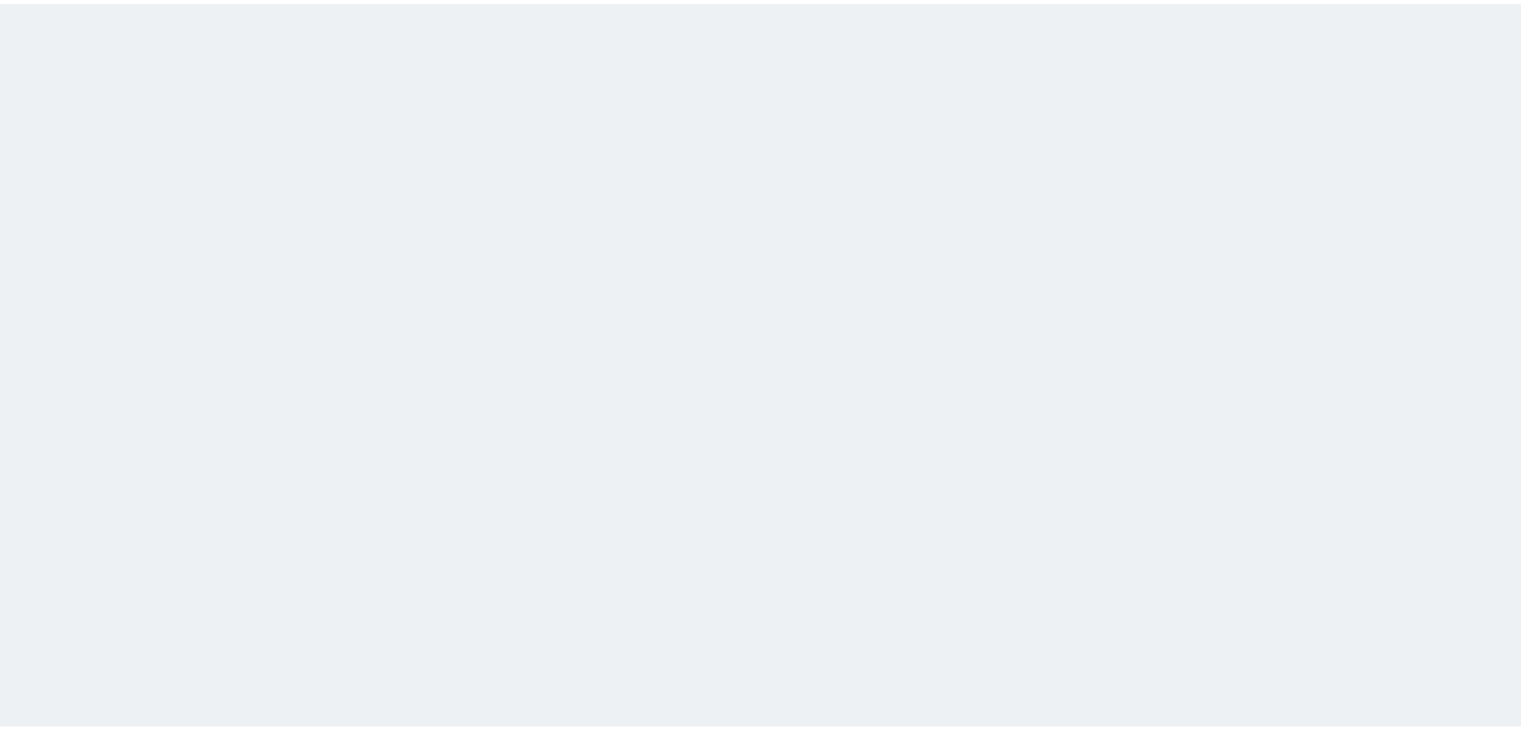 scroll, scrollTop: 0, scrollLeft: 0, axis: both 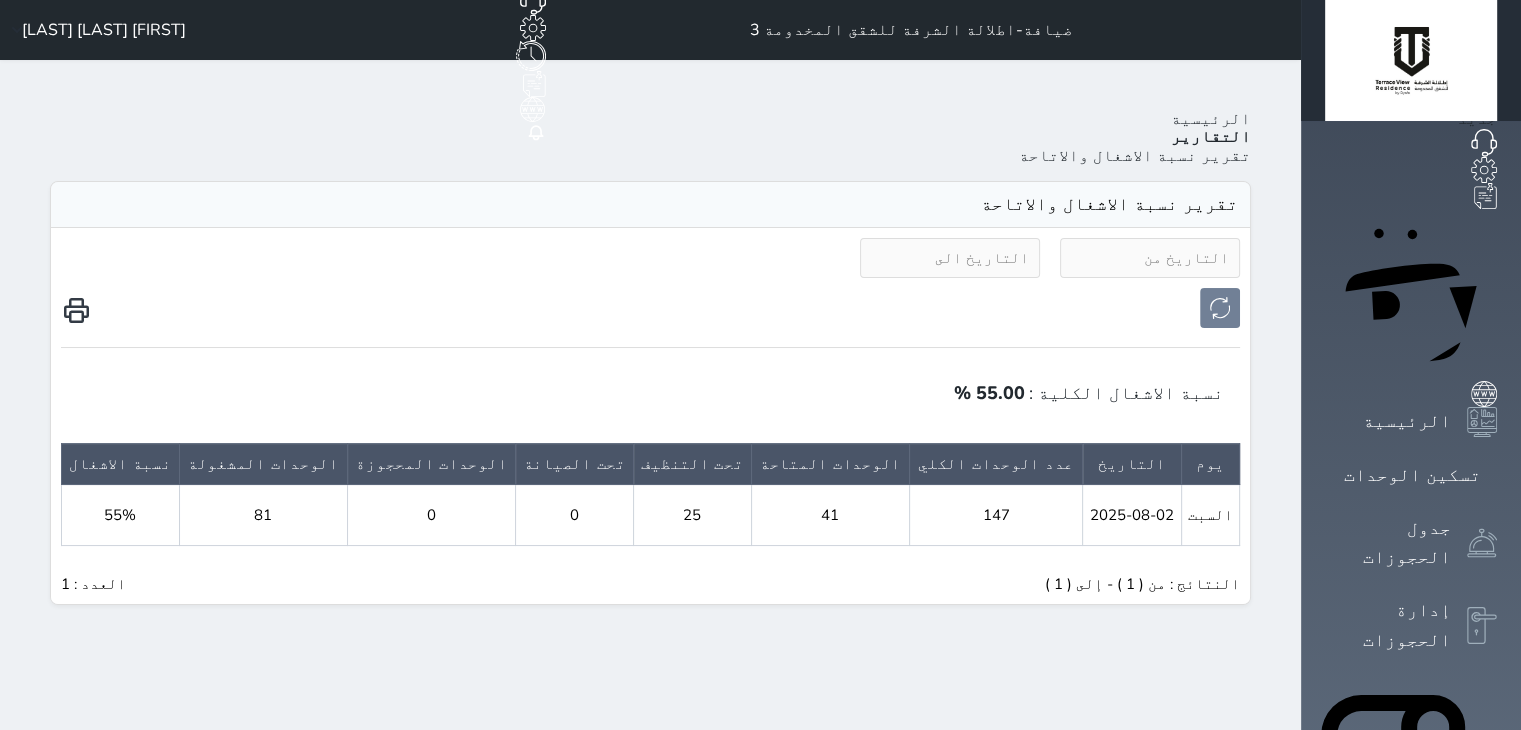 click on "[FIRST] [LAST] [LAST]" at bounding box center (104, 30) 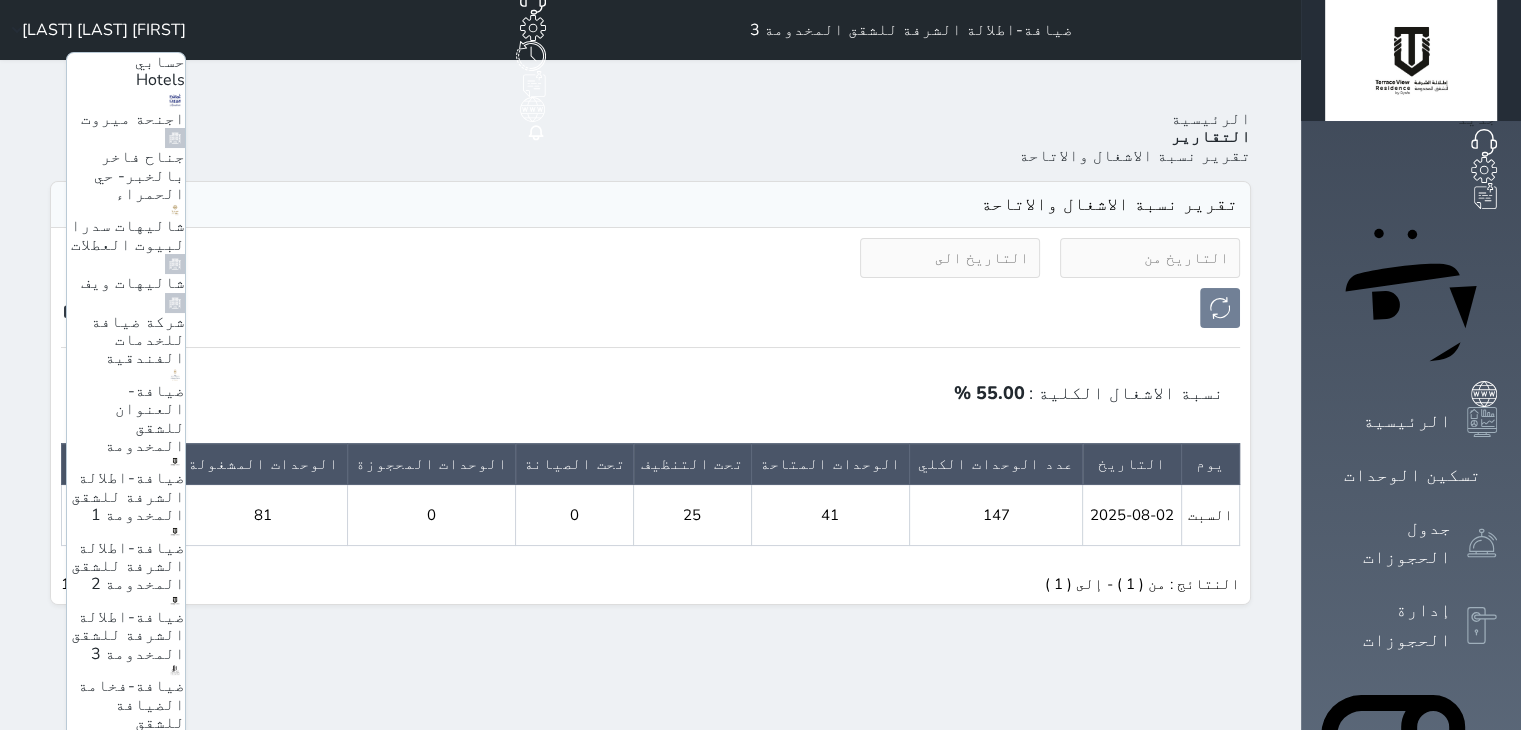 click on "شاليهات ويف" at bounding box center [133, 283] 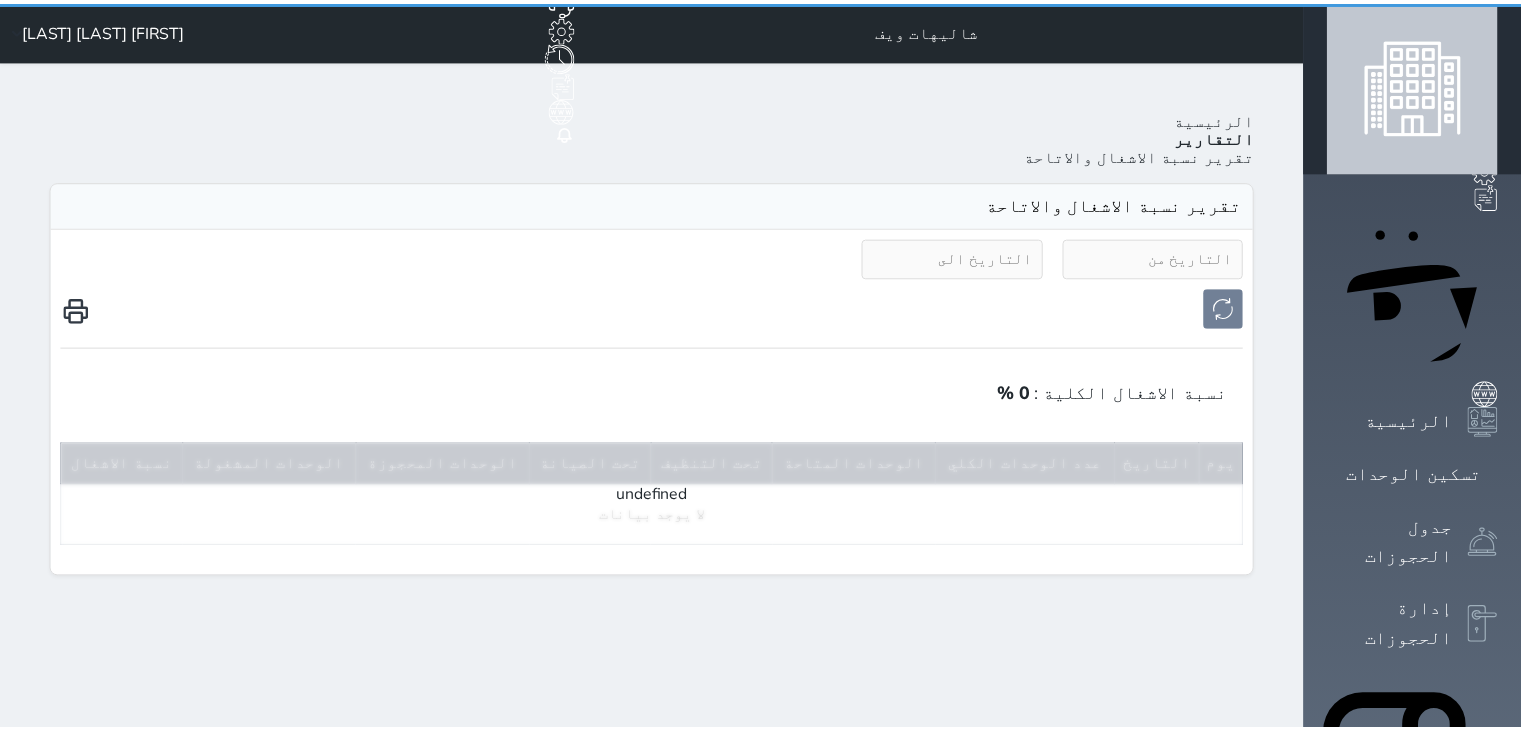 scroll, scrollTop: 0, scrollLeft: 0, axis: both 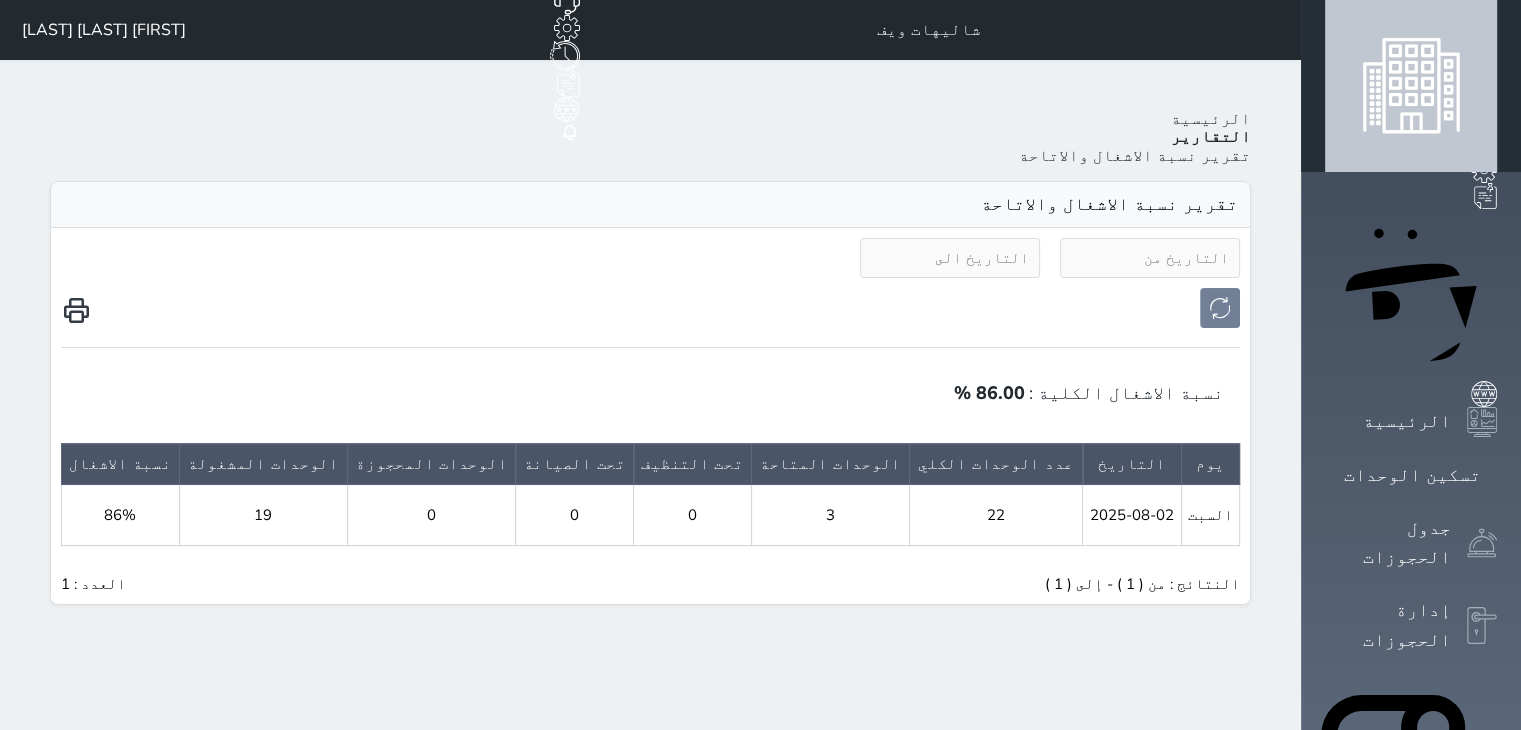click on "[FIRST] [LAST] [LAST]" at bounding box center [95, 30] 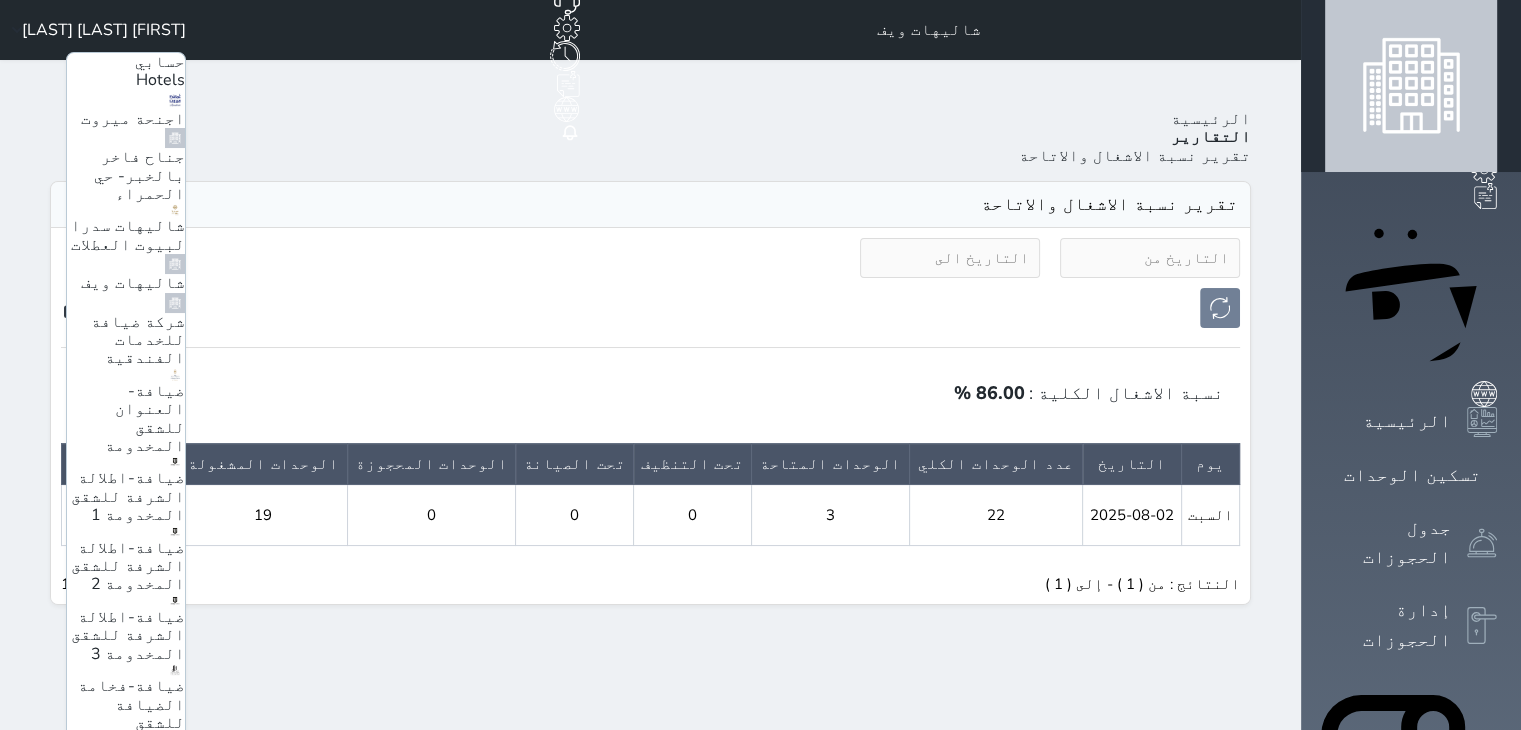 click on "فخامة الضيافة 2 / شهري شنوي" at bounding box center (138, 974) 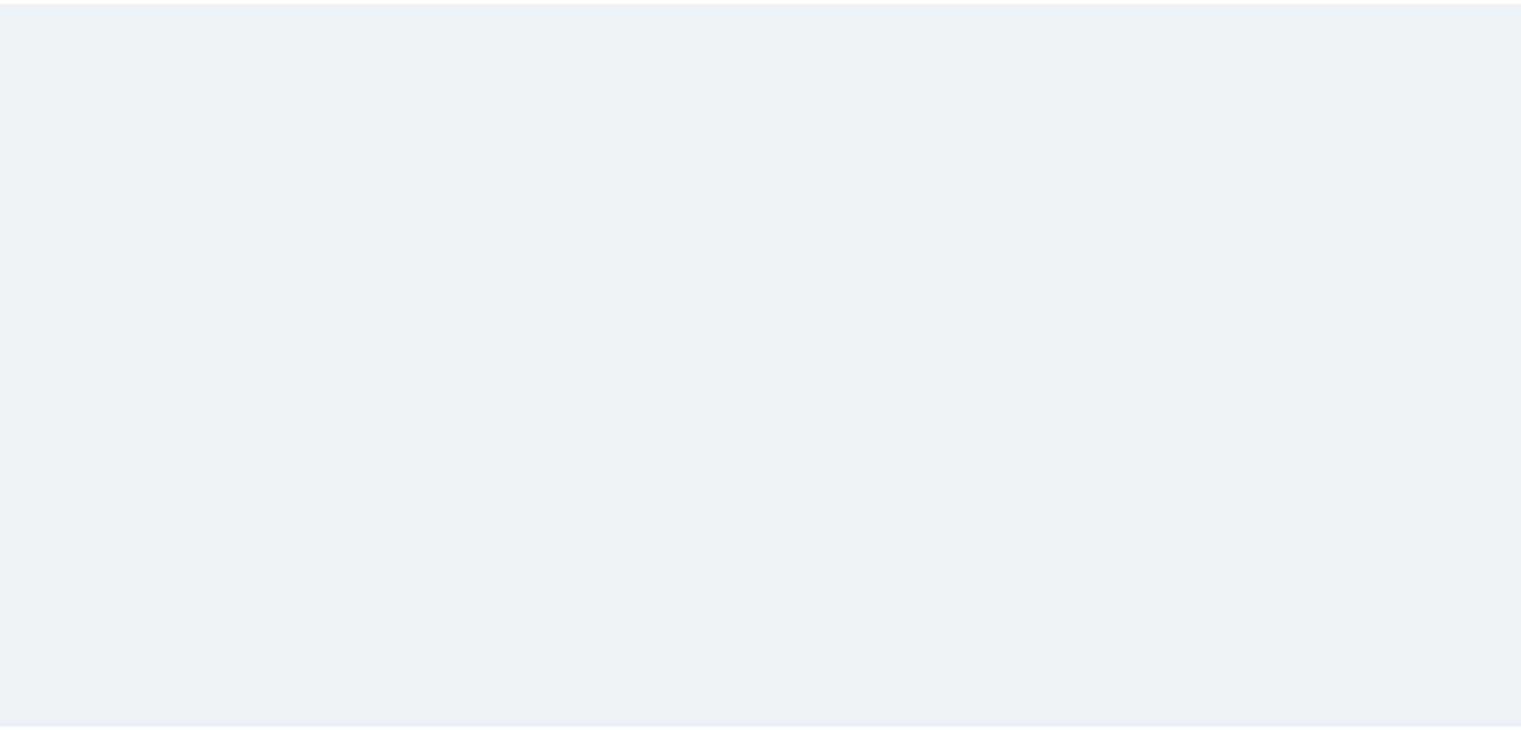 scroll, scrollTop: 0, scrollLeft: 0, axis: both 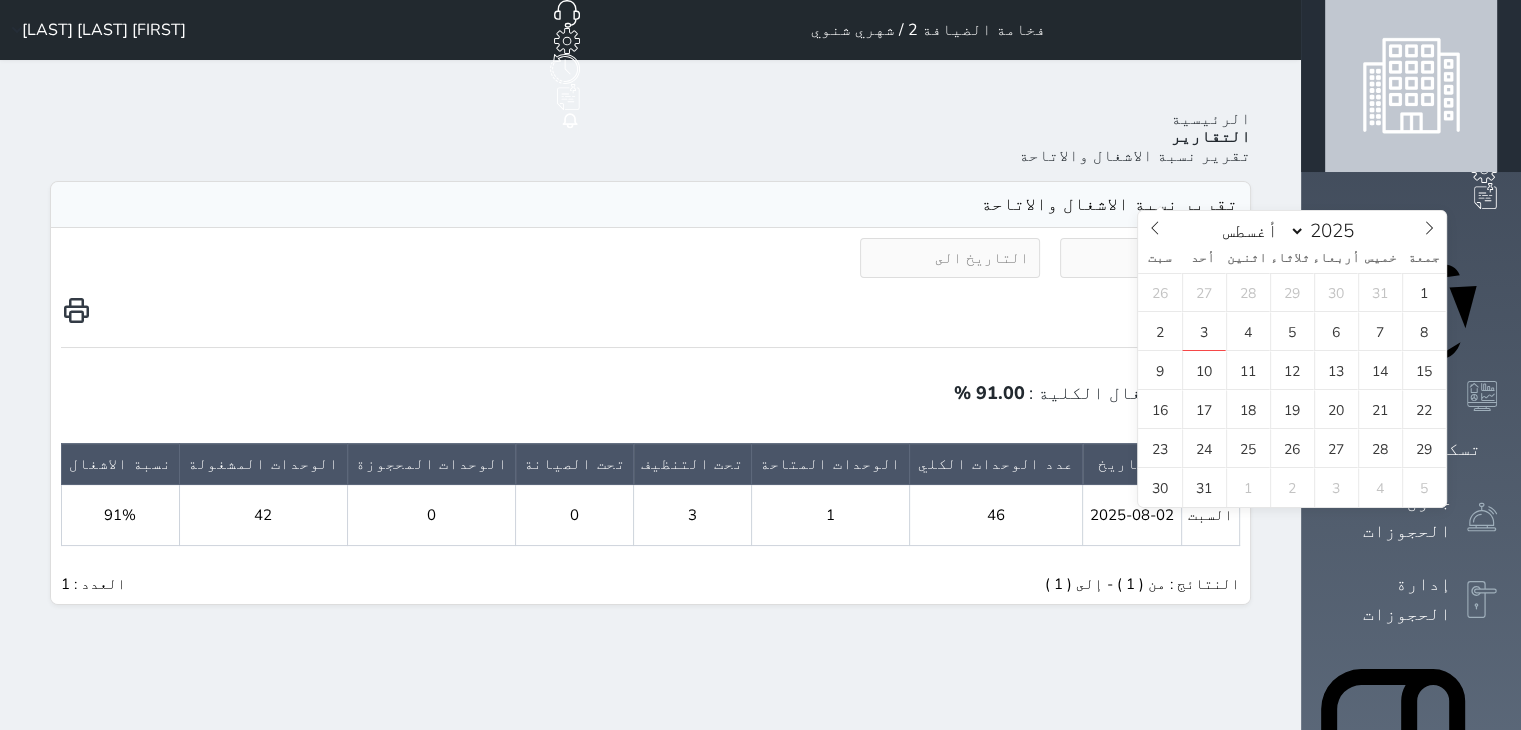 click at bounding box center (1150, 258) 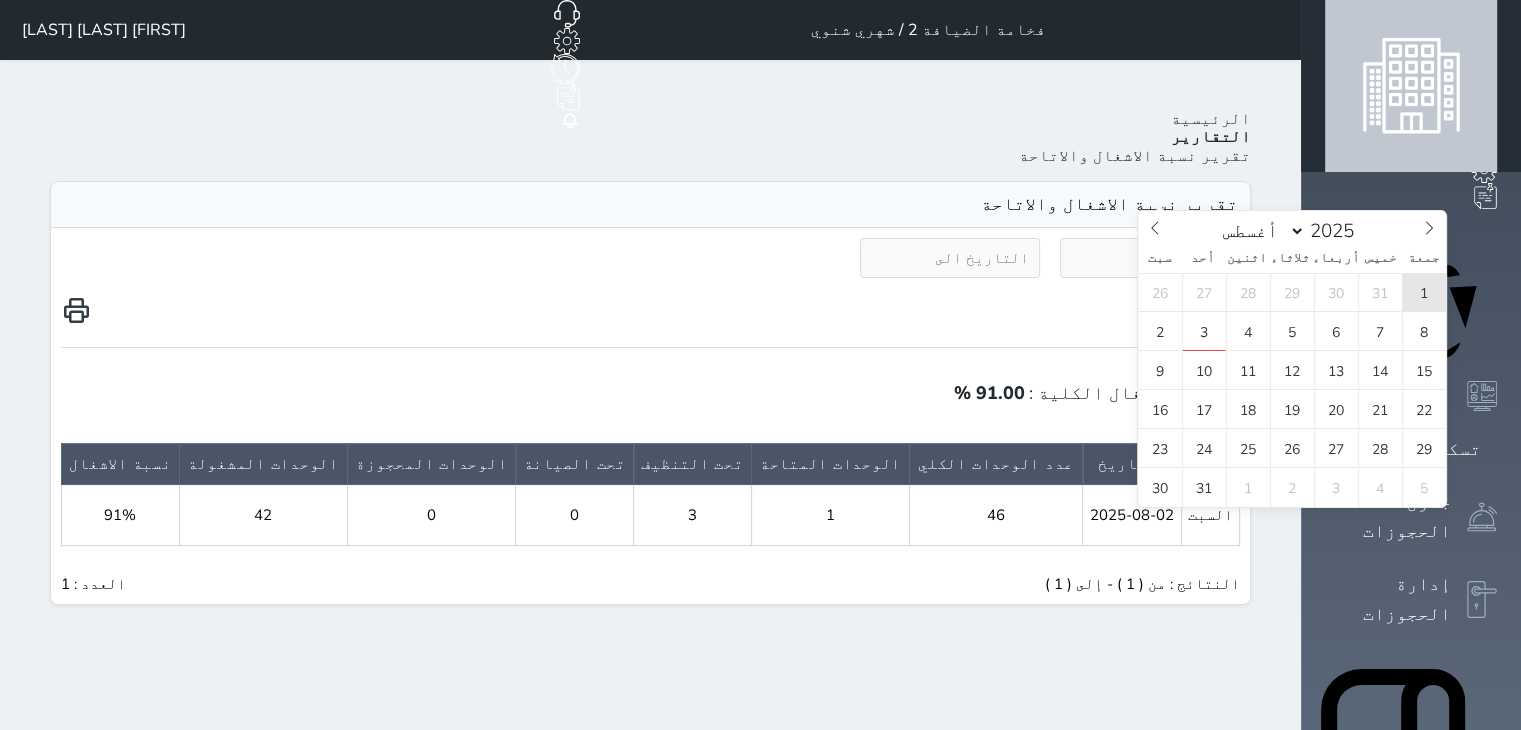 click on "1" at bounding box center (1424, 292) 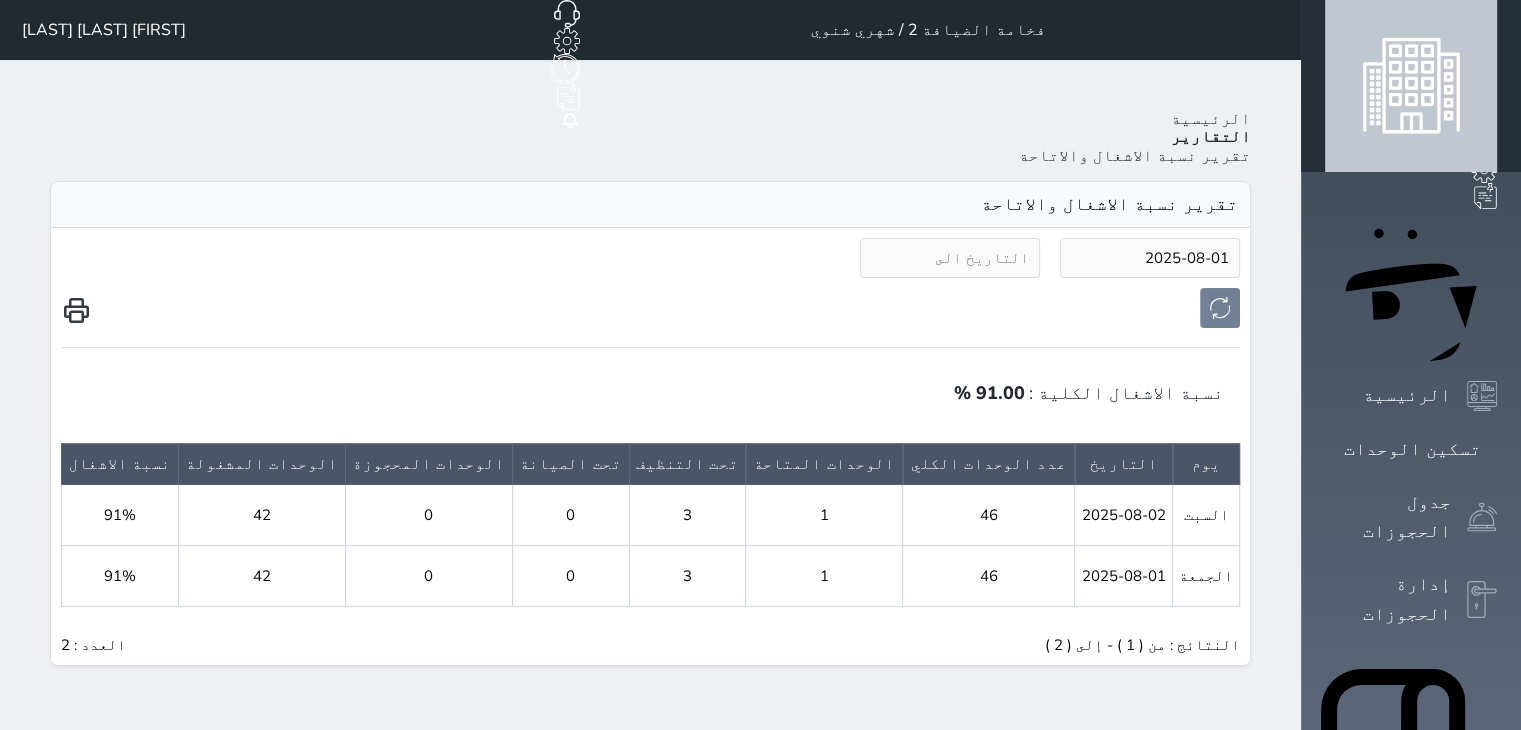 click on "2025-08-01" at bounding box center [1150, 258] 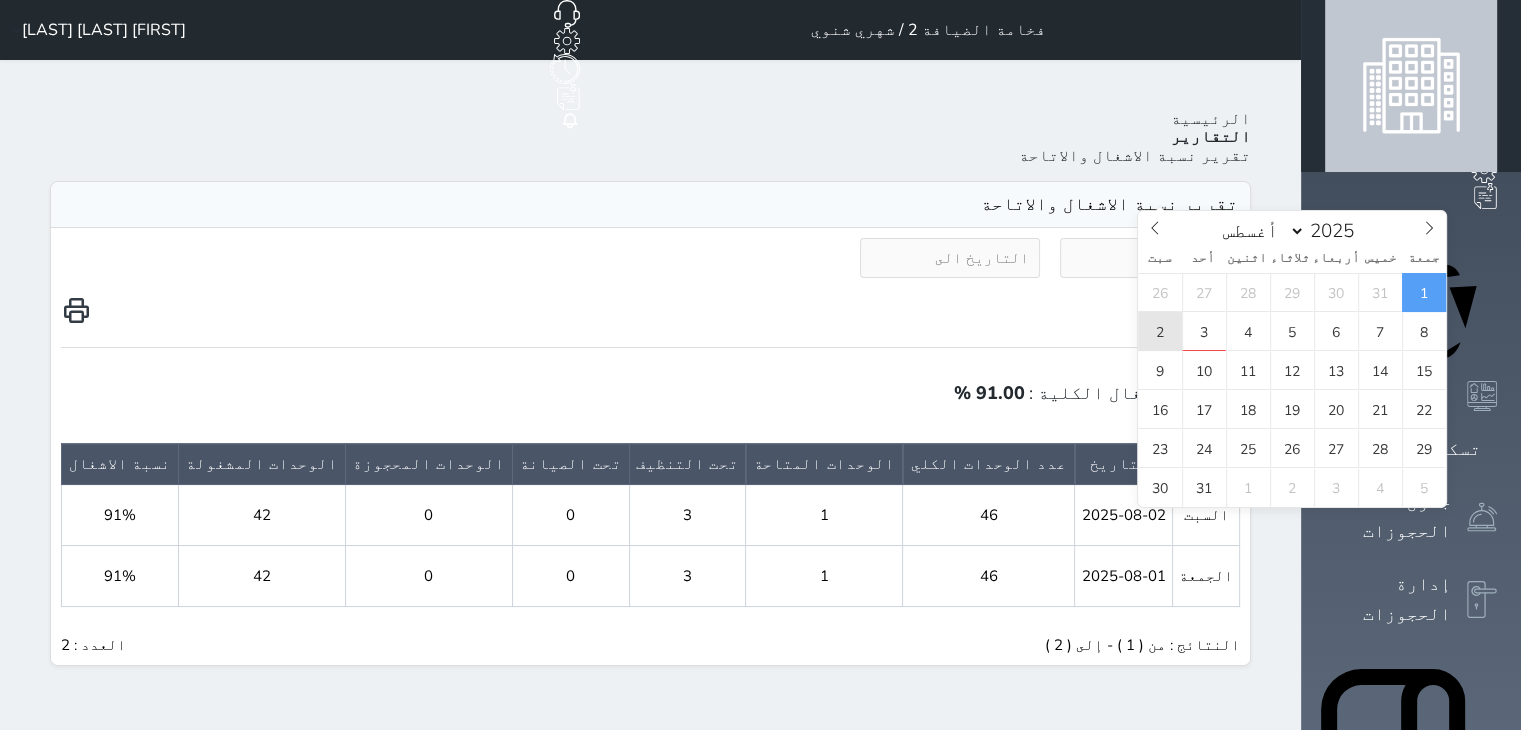 click on "2" at bounding box center [1160, 331] 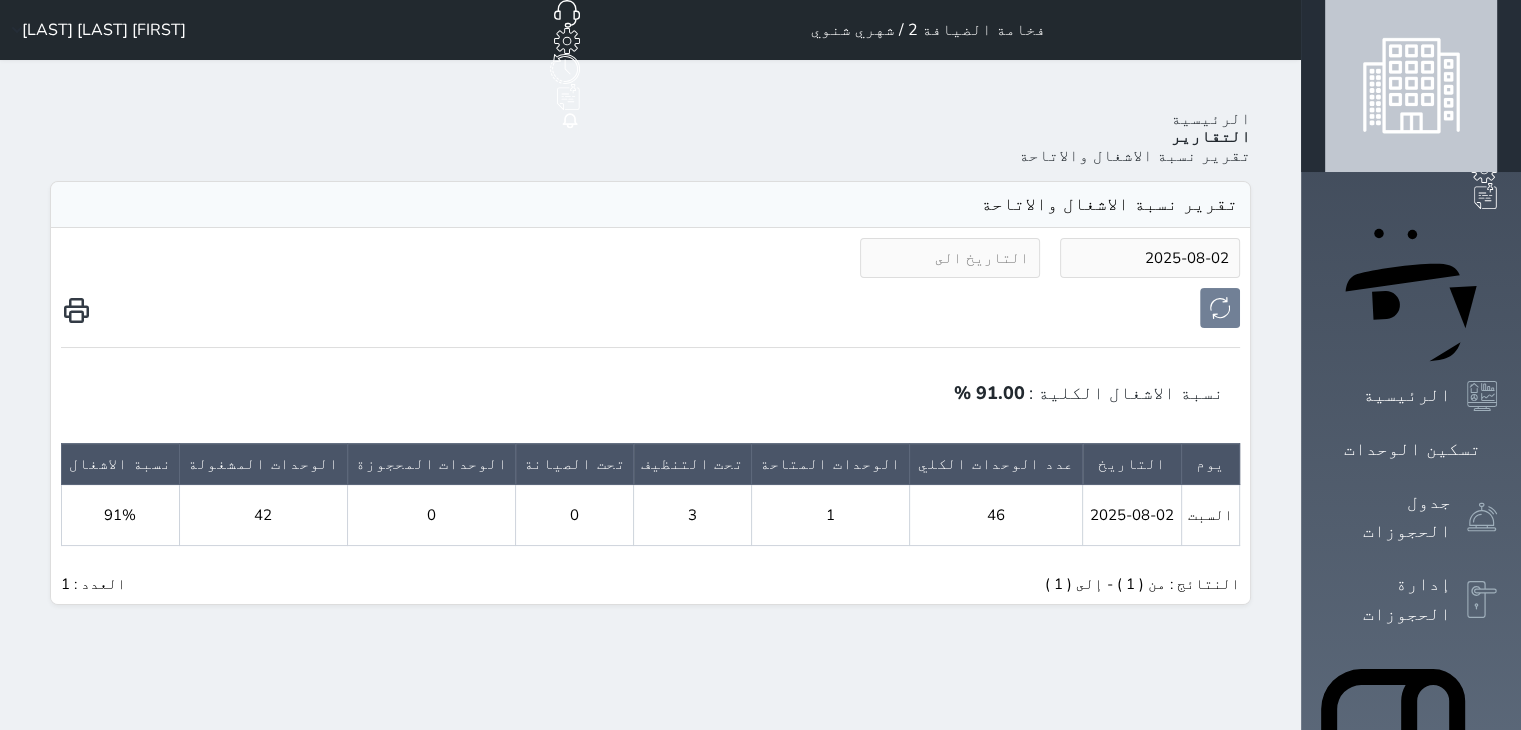 click on "[FIRST] [LAST] [LAST]" at bounding box center [104, 30] 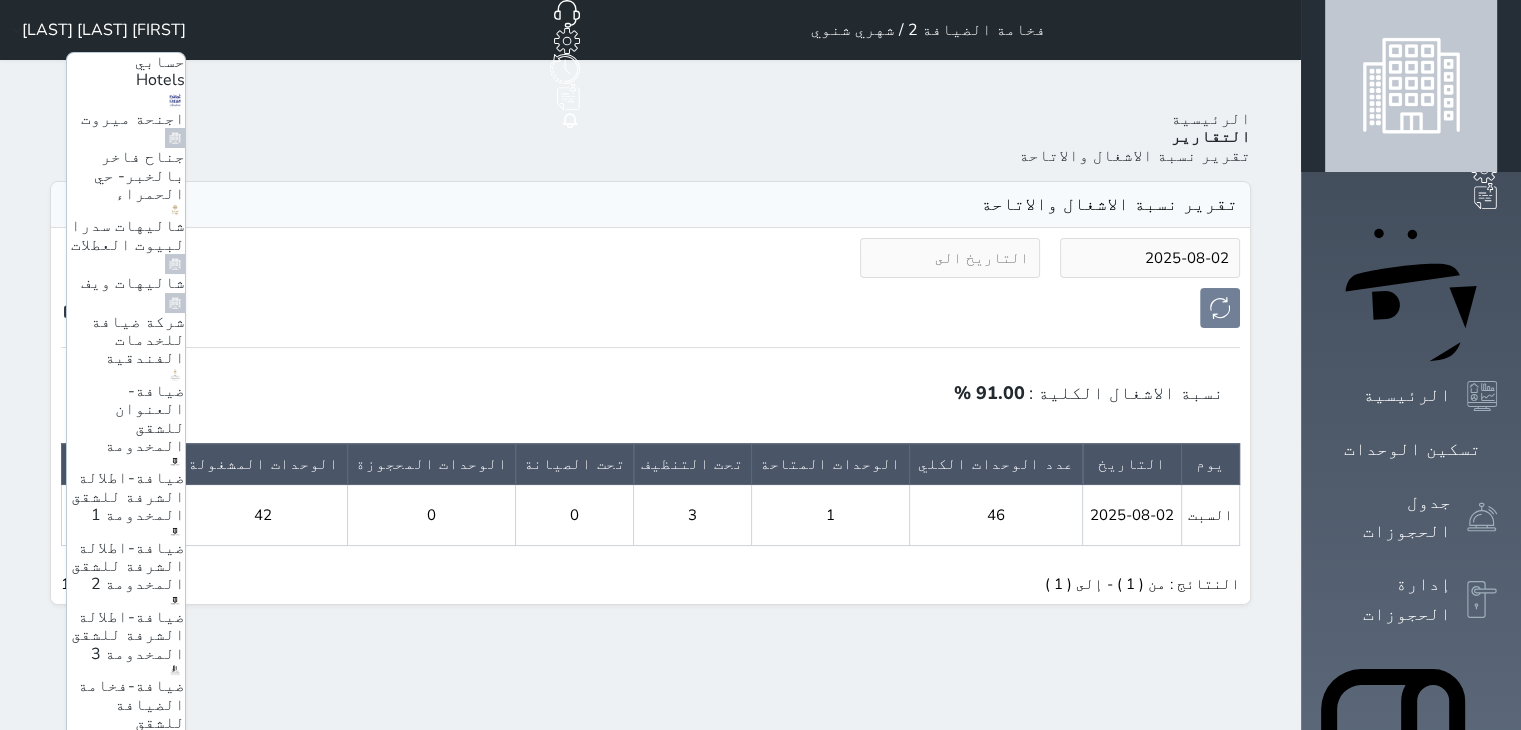 click on "شاليهات سدرا لبيوت العطلات" at bounding box center [128, 235] 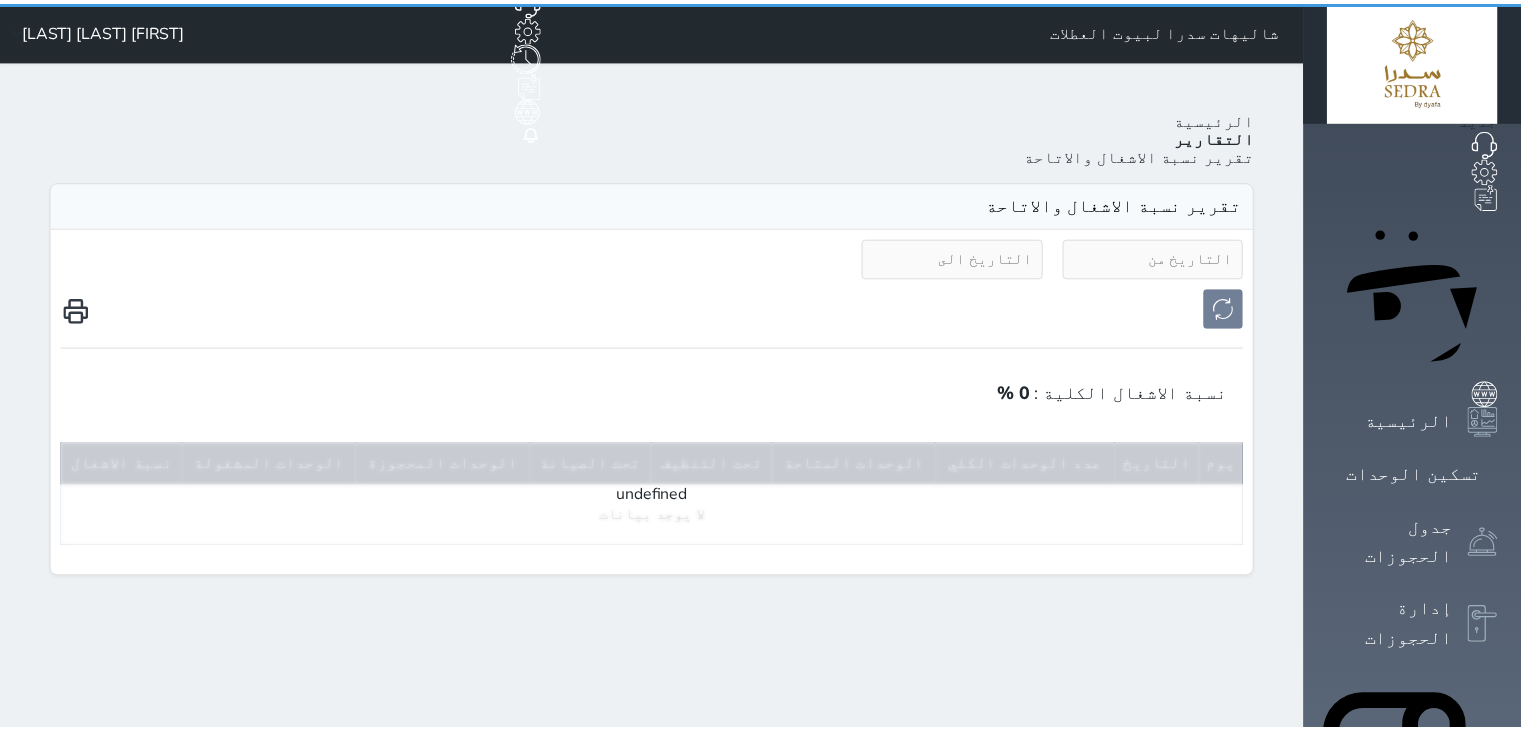 scroll, scrollTop: 0, scrollLeft: 0, axis: both 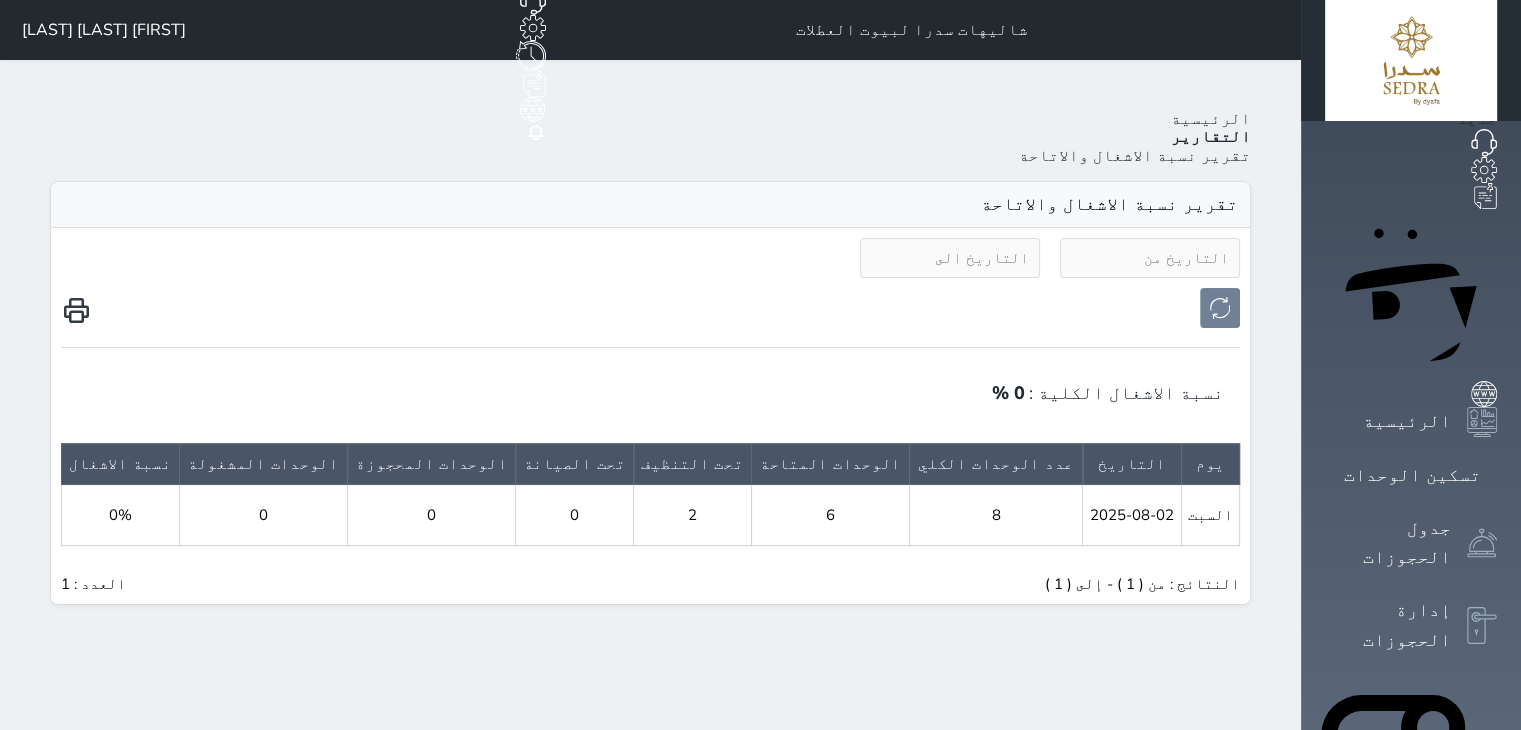 click on "[FIRST] [LAST] [LAST]" at bounding box center [104, 30] 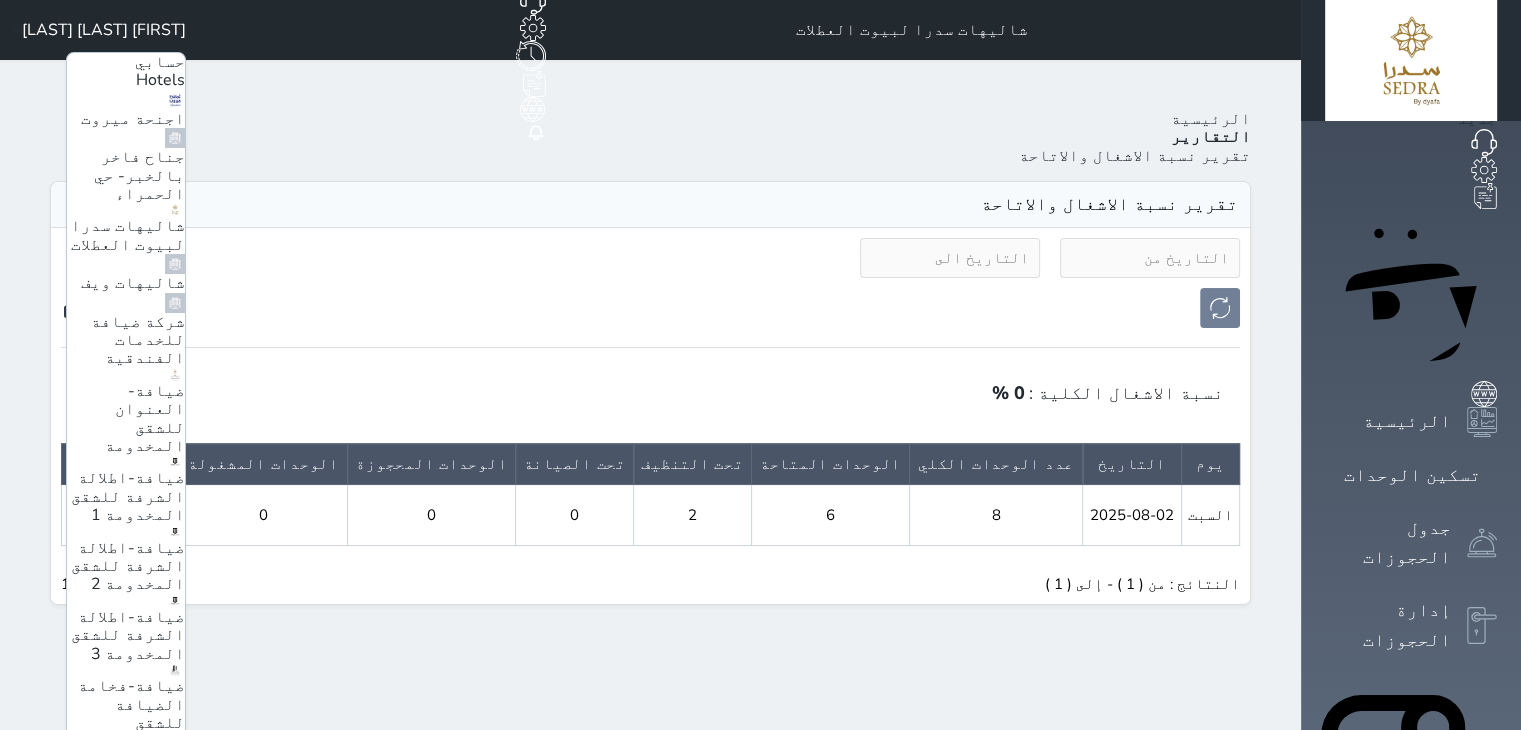 click on "ضيافة-فندق كارم راس تنورة" at bounding box center (136, 899) 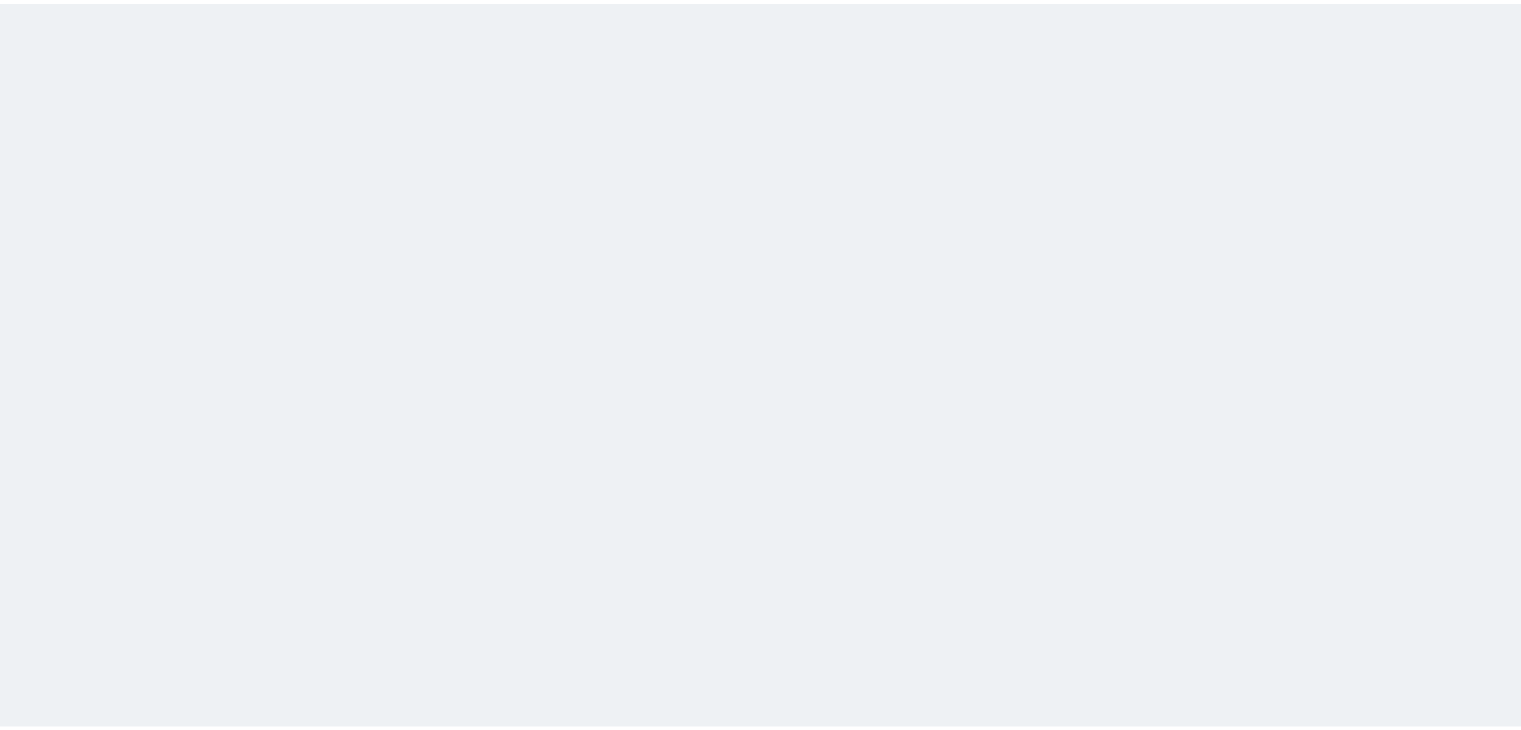 scroll, scrollTop: 0, scrollLeft: 0, axis: both 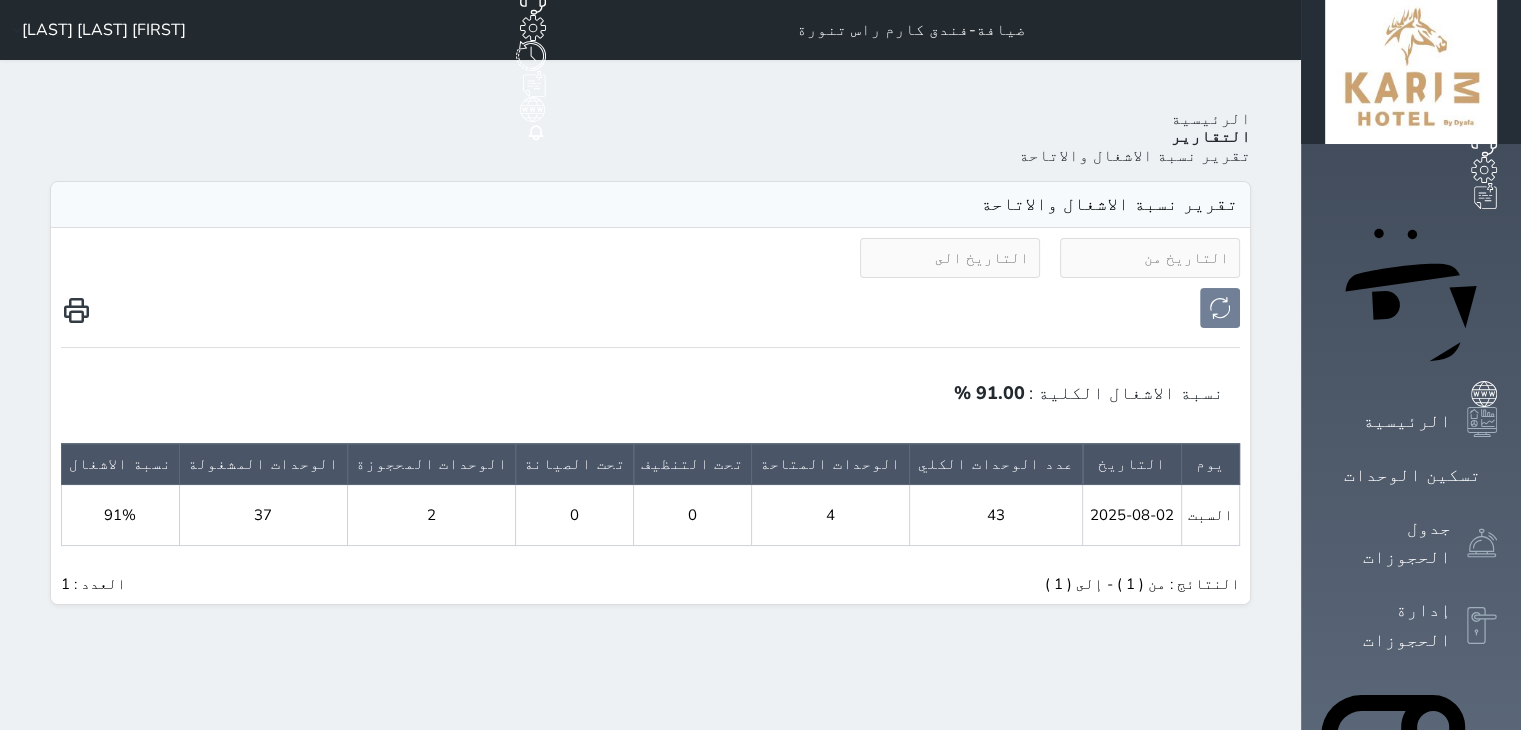 click on "[FIRST] [LAST] [LAST]" at bounding box center (104, 30) 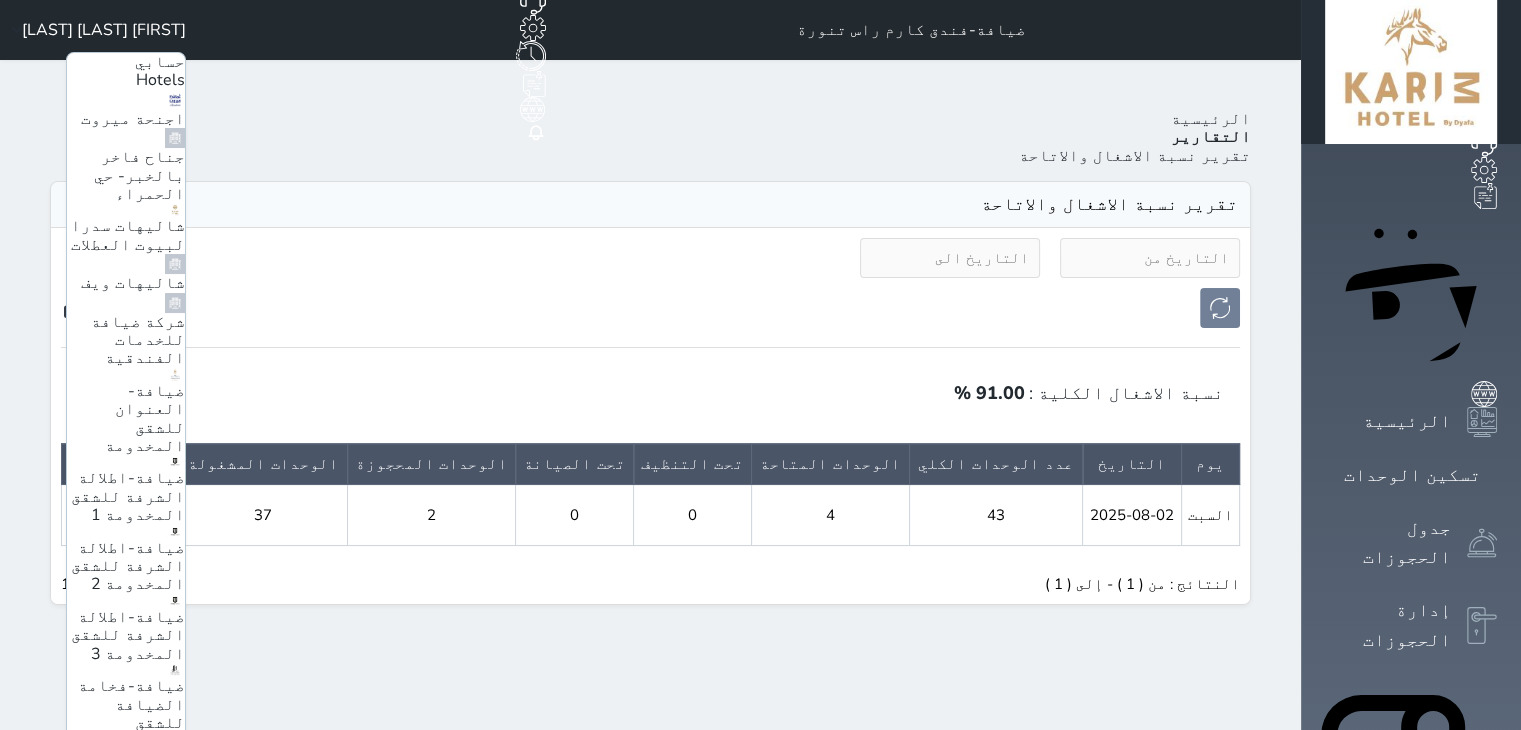 scroll, scrollTop: 79, scrollLeft: 0, axis: vertical 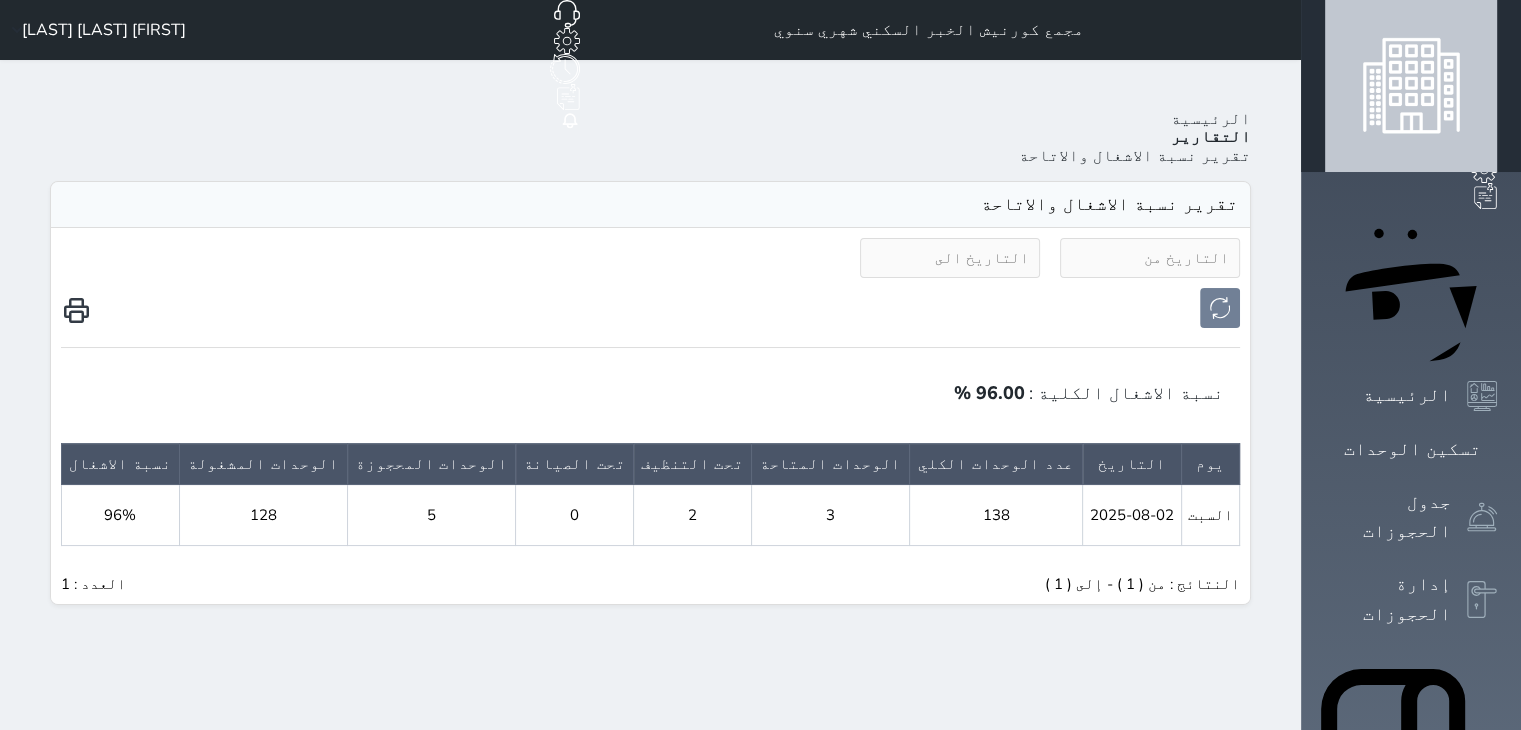 click on "[FIRST] [LAST] [LAST]" at bounding box center (104, 30) 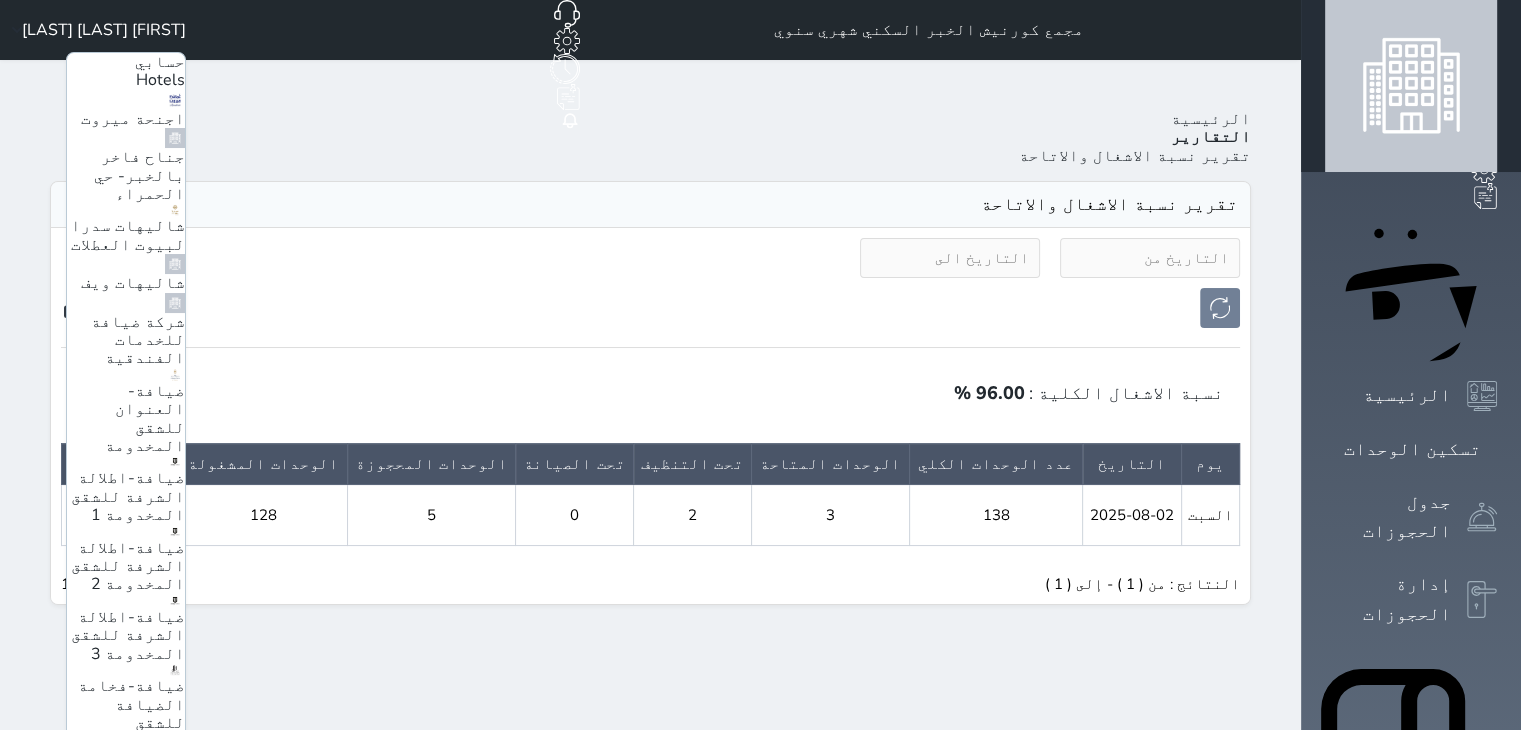 click on "مجمع العليا السكني شهري سنوي" at bounding box center (133, 1256) 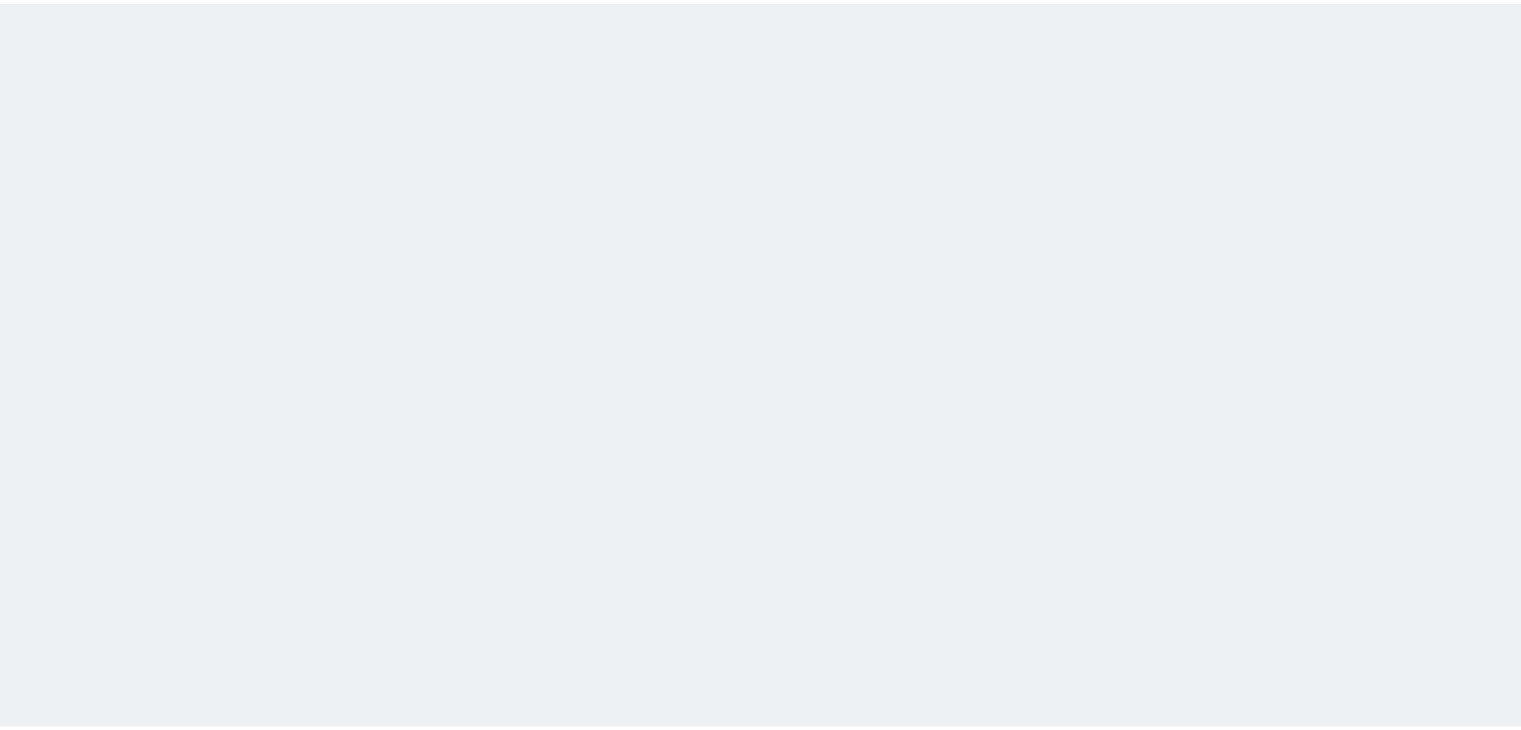 scroll, scrollTop: 0, scrollLeft: 0, axis: both 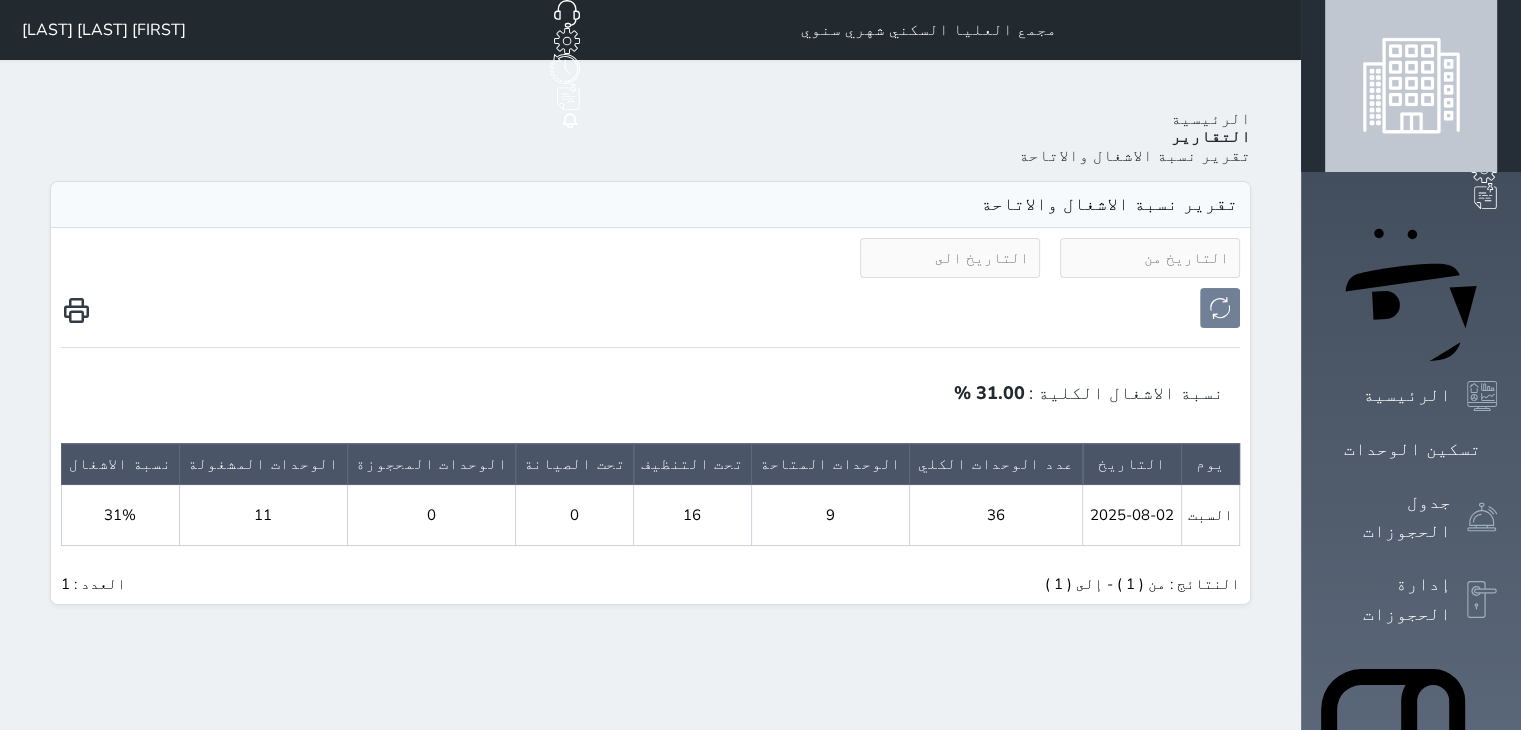 click on "[FIRST] [LAST] [LAST]" at bounding box center [104, 30] 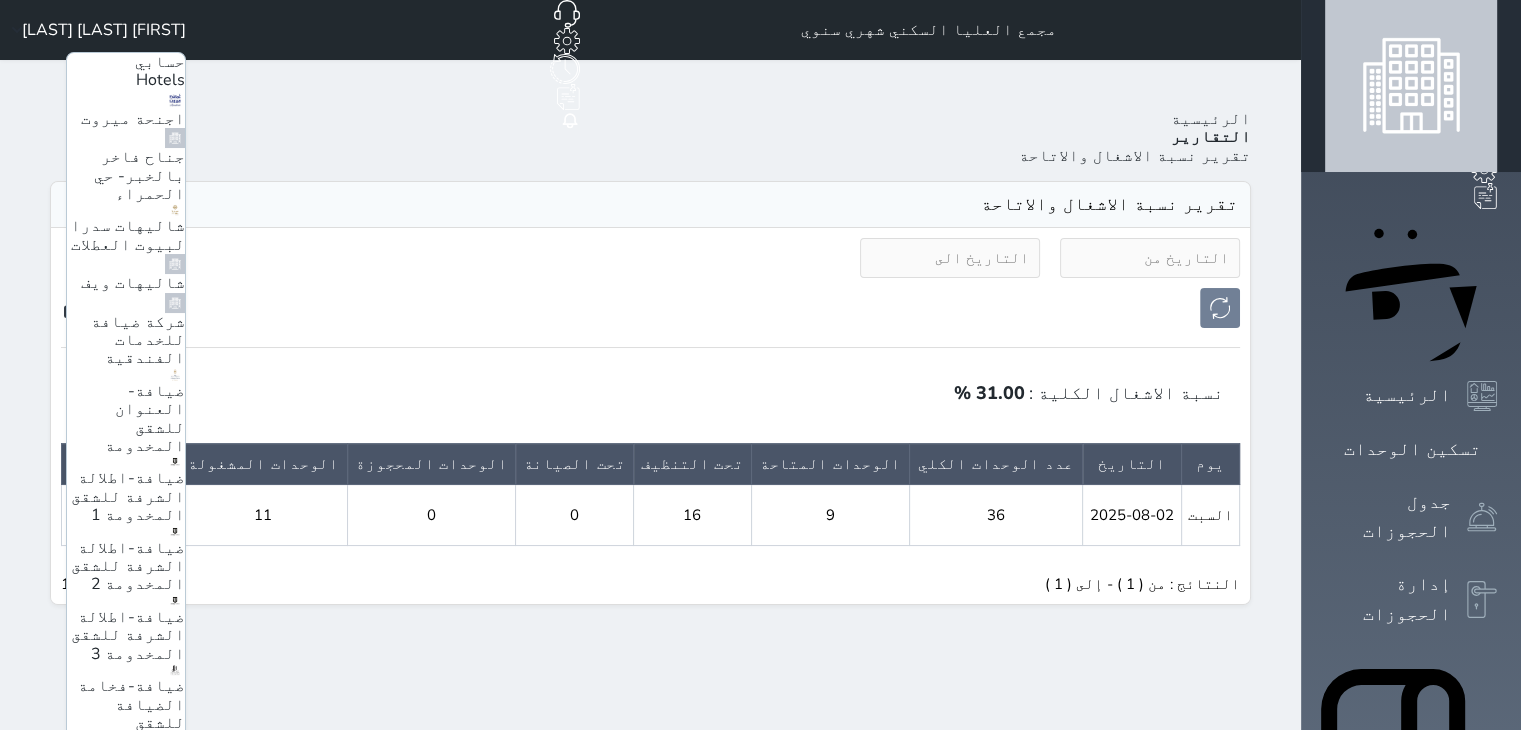 click on "كمباوند الحمراء شهري/سنوي" at bounding box center (142, 1049) 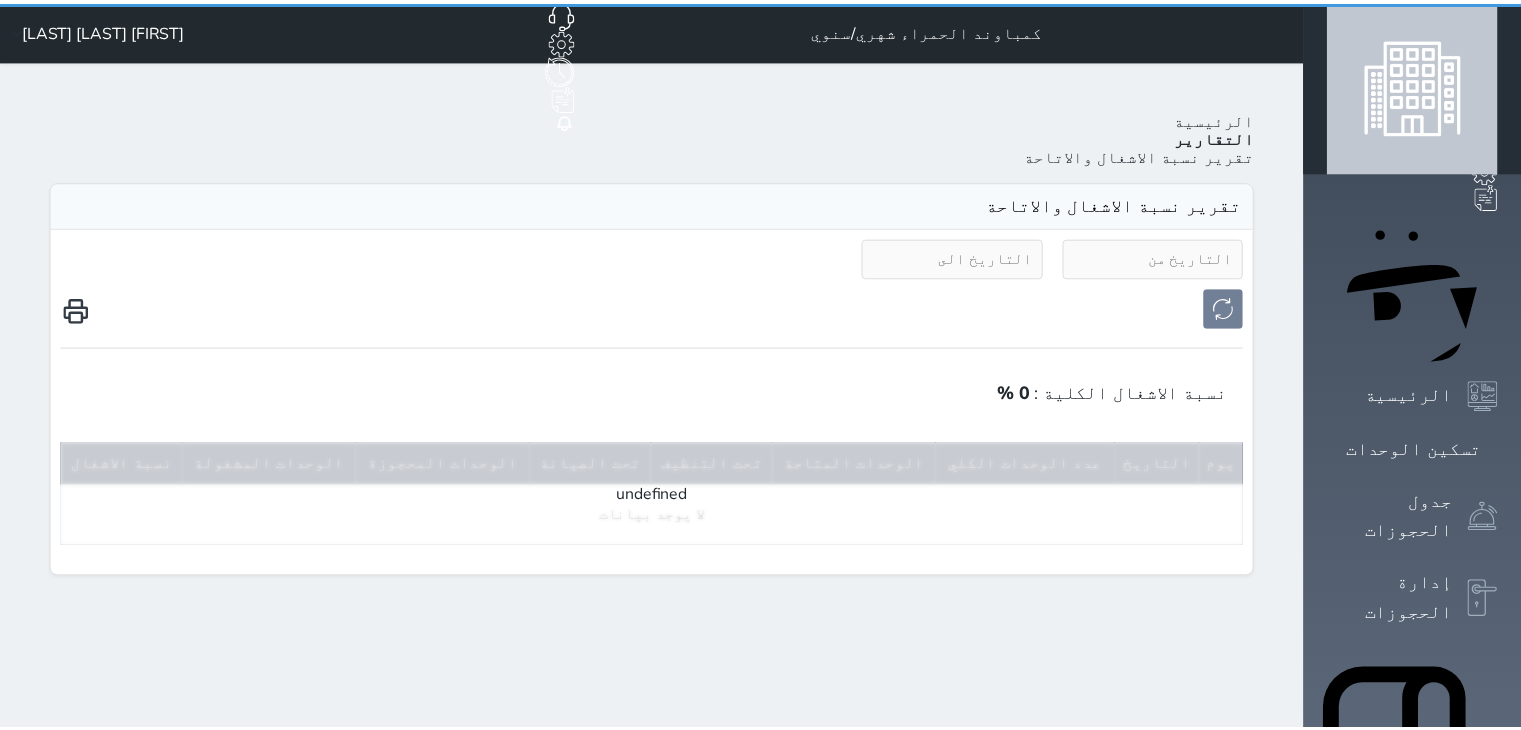 scroll, scrollTop: 0, scrollLeft: 0, axis: both 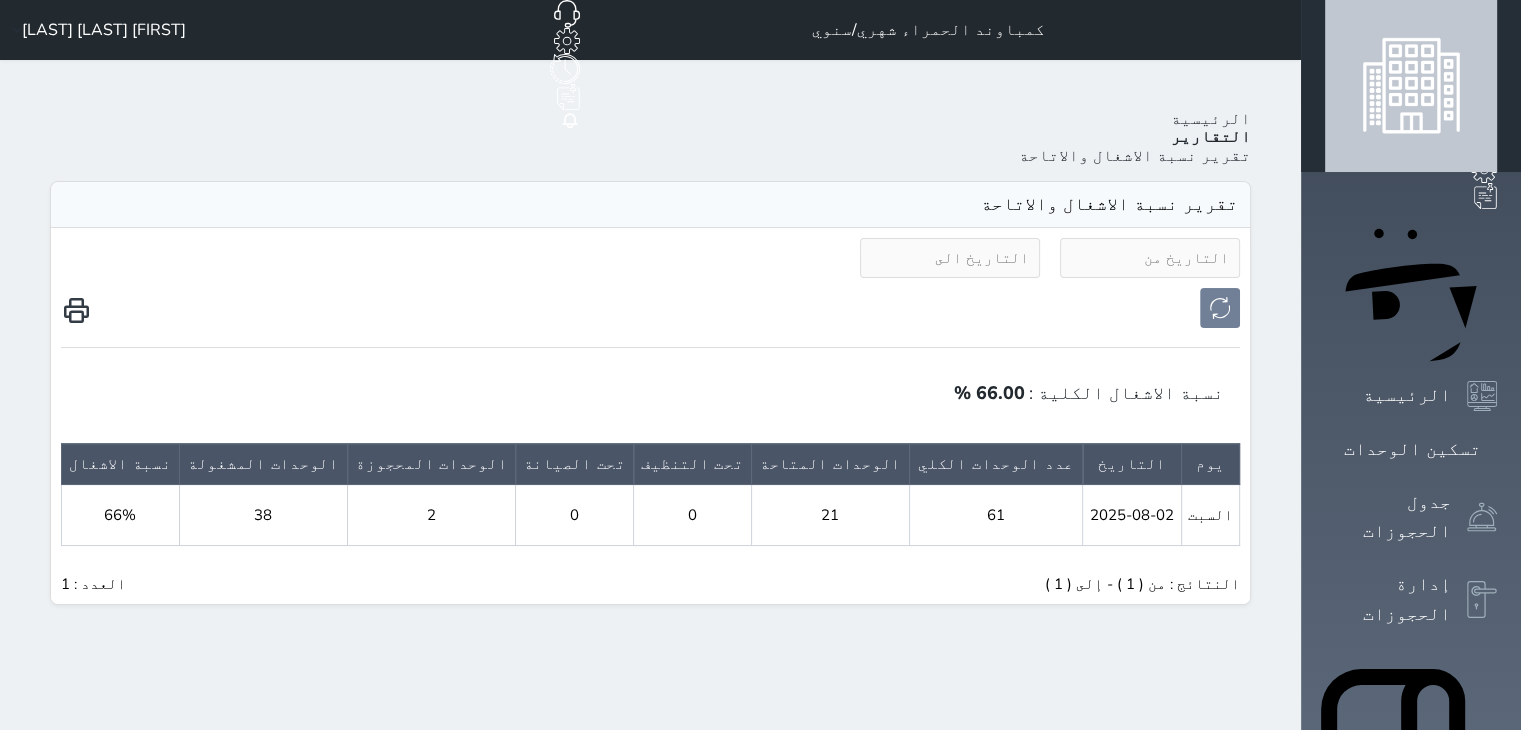 click on "[FIRST] [LAST] [LAST]" at bounding box center [104, 30] 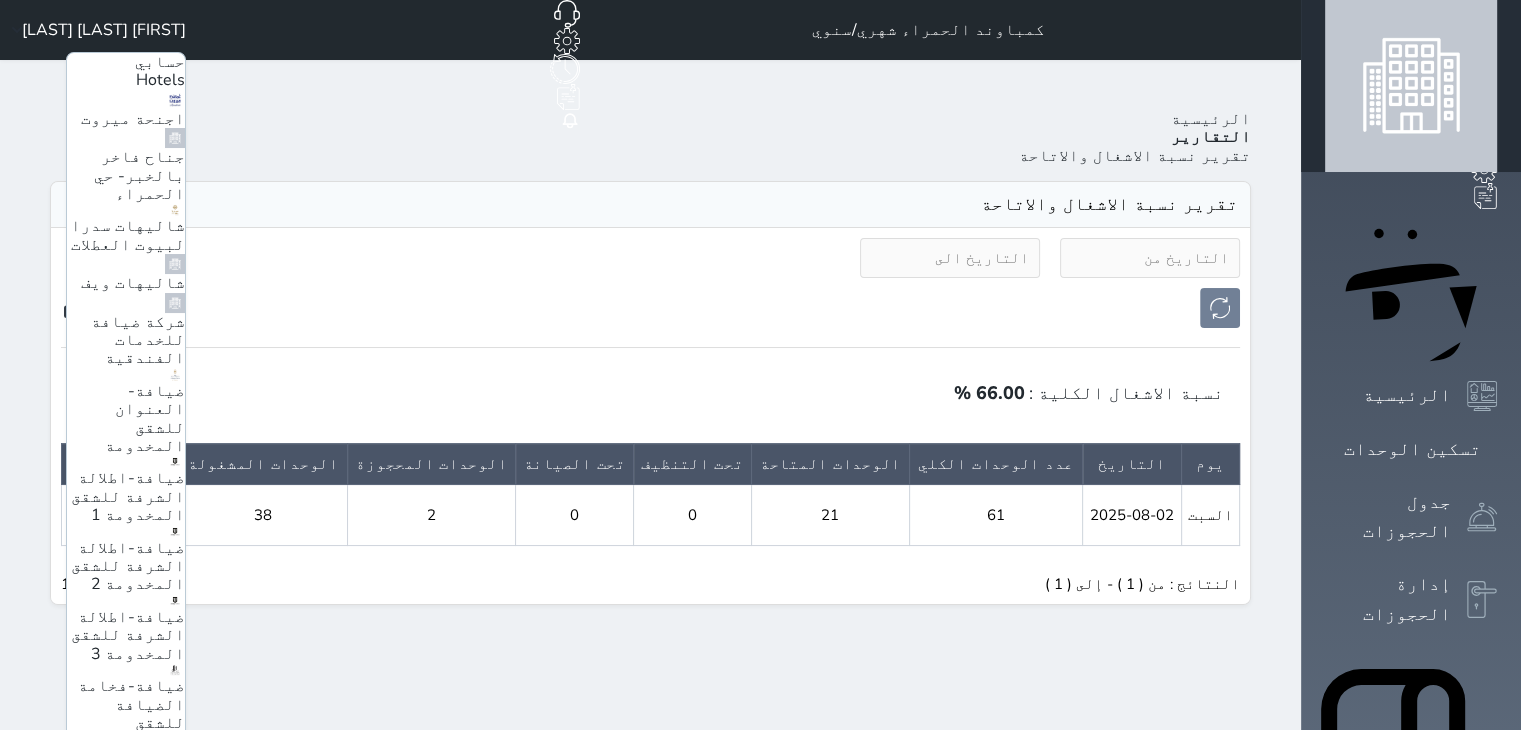 click on "ضيافة-فخامة الضيافة للشقق المخدومة" at bounding box center [131, 713] 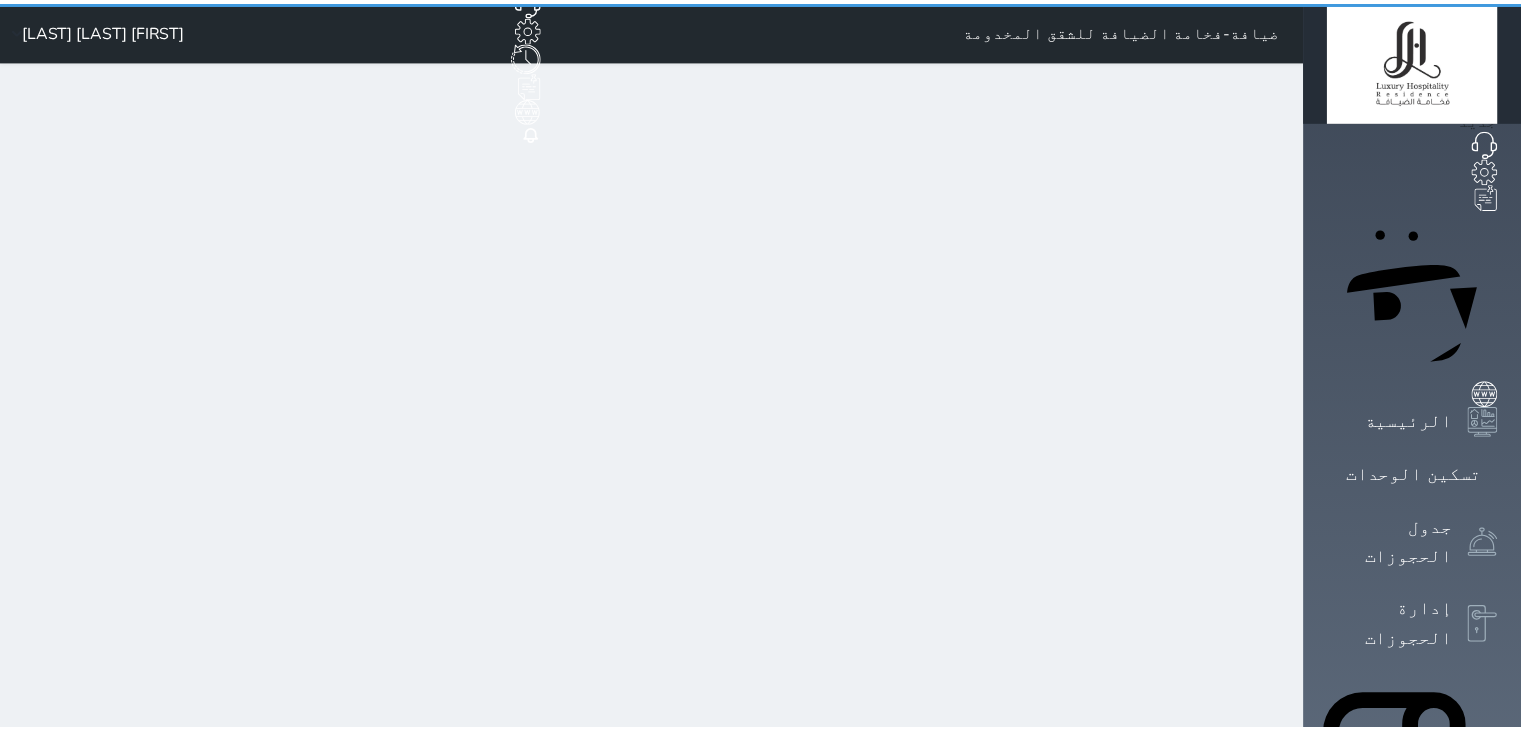 scroll, scrollTop: 0, scrollLeft: 0, axis: both 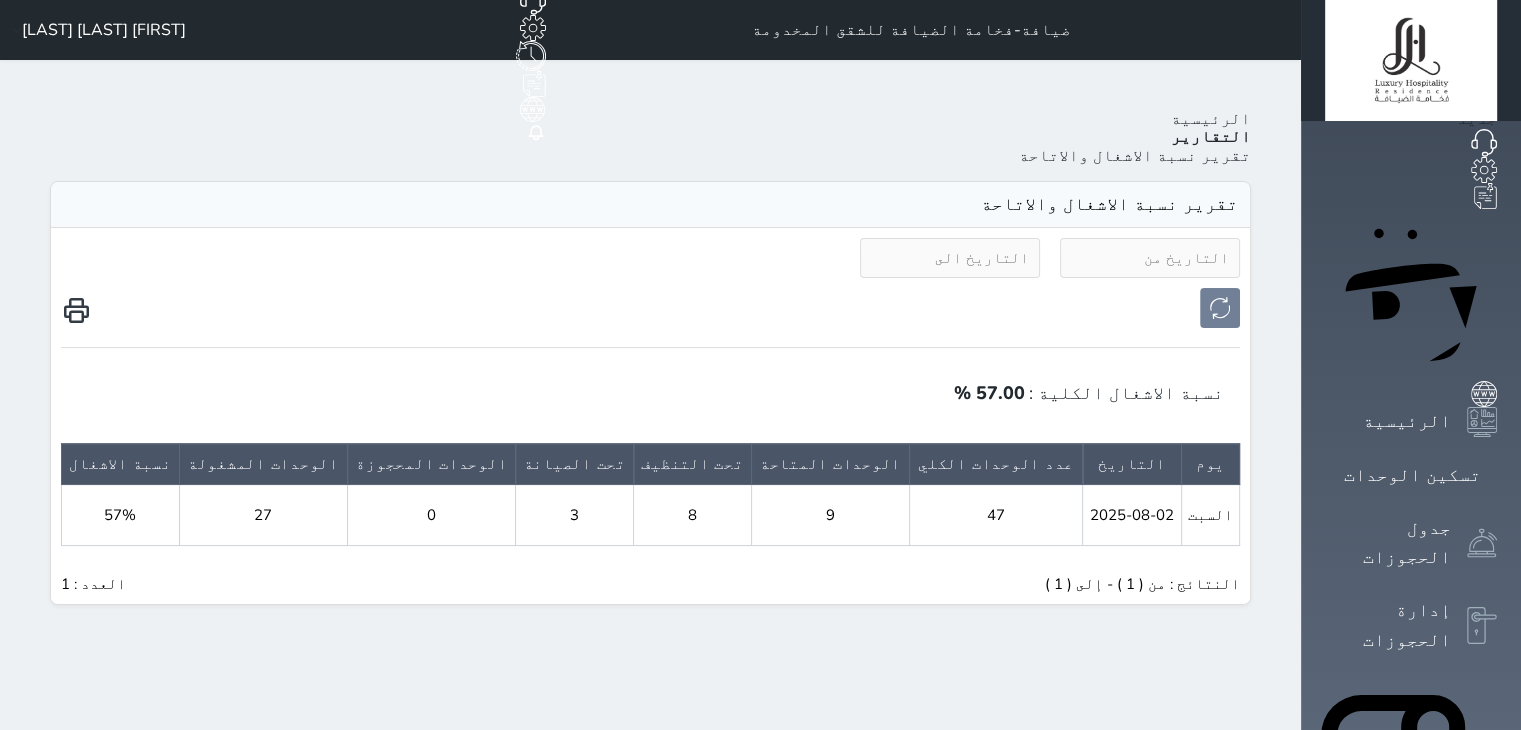 click on "[FIRST] [LAST] [LAST]" at bounding box center [104, 30] 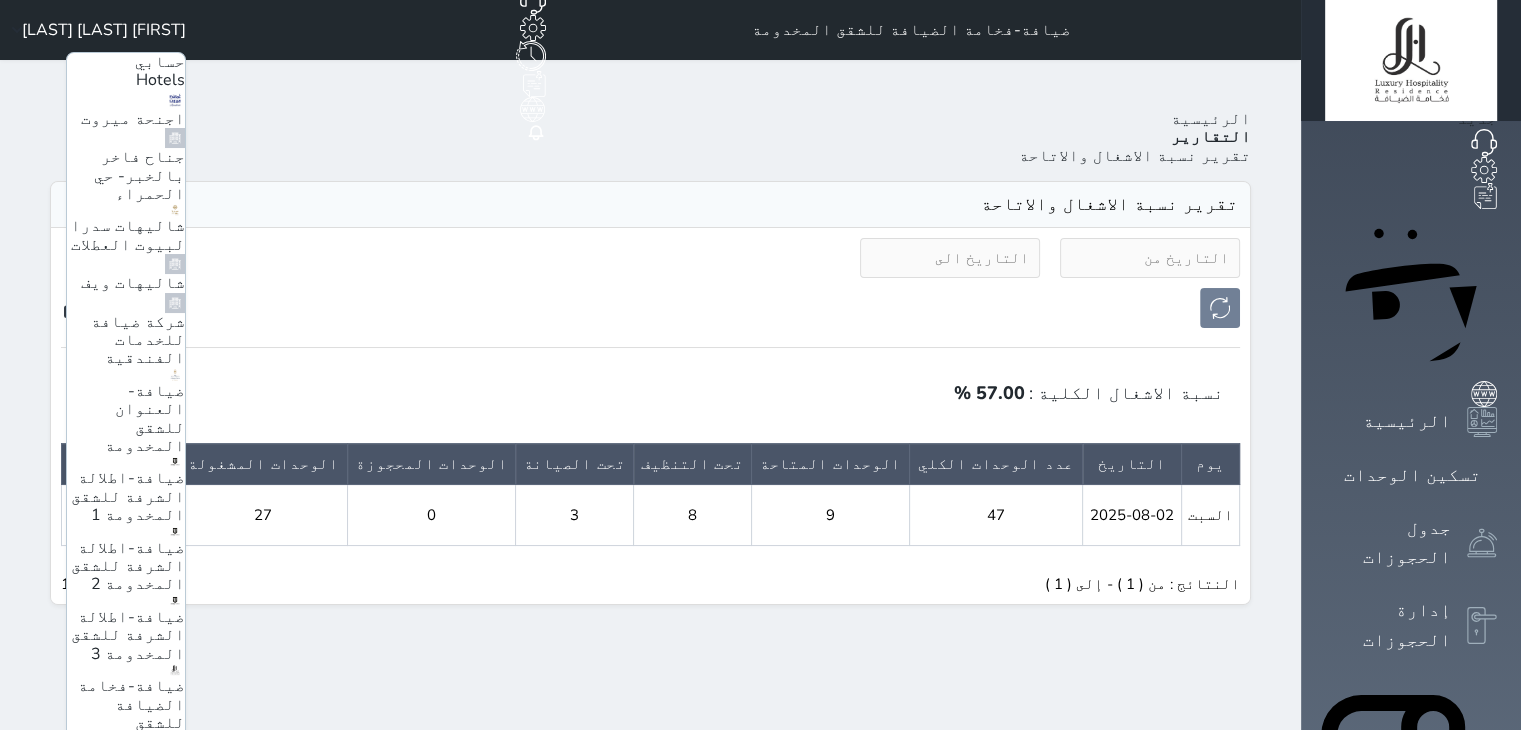click on "مجمع الخزامى السكني ، شهري/سنوي" at bounding box center [128, 1124] 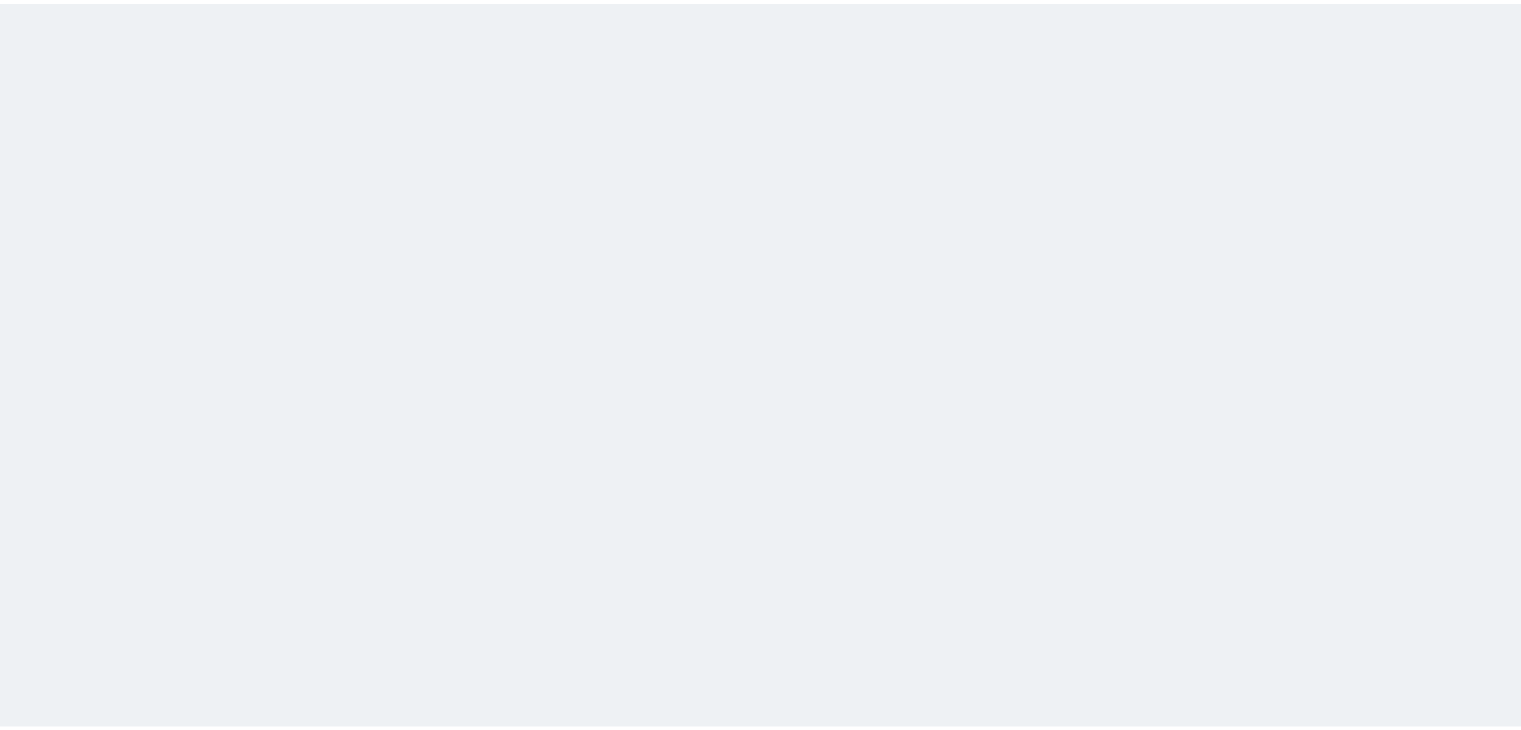 scroll, scrollTop: 0, scrollLeft: 0, axis: both 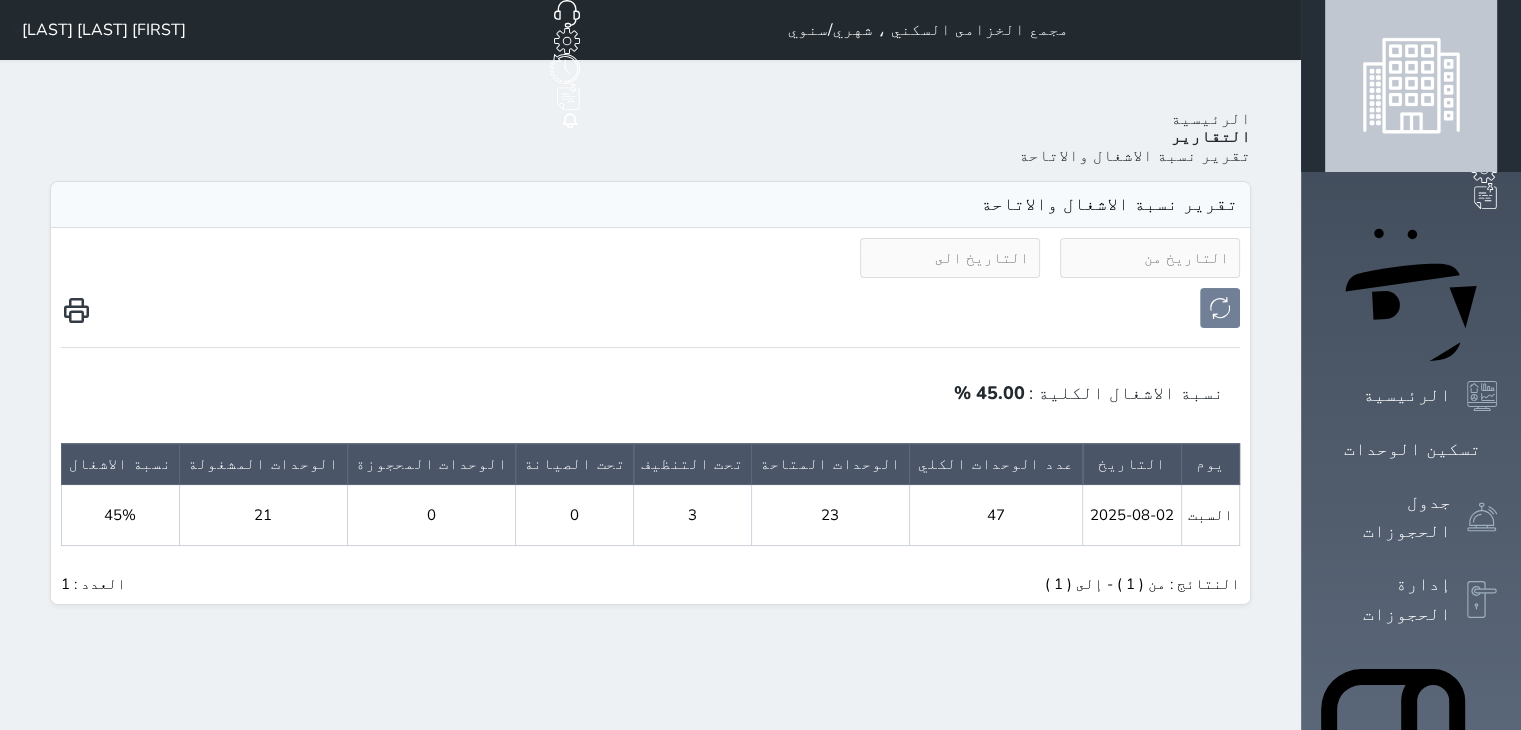 click on "[FIRST] [LAST] [LAST]" at bounding box center [104, 30] 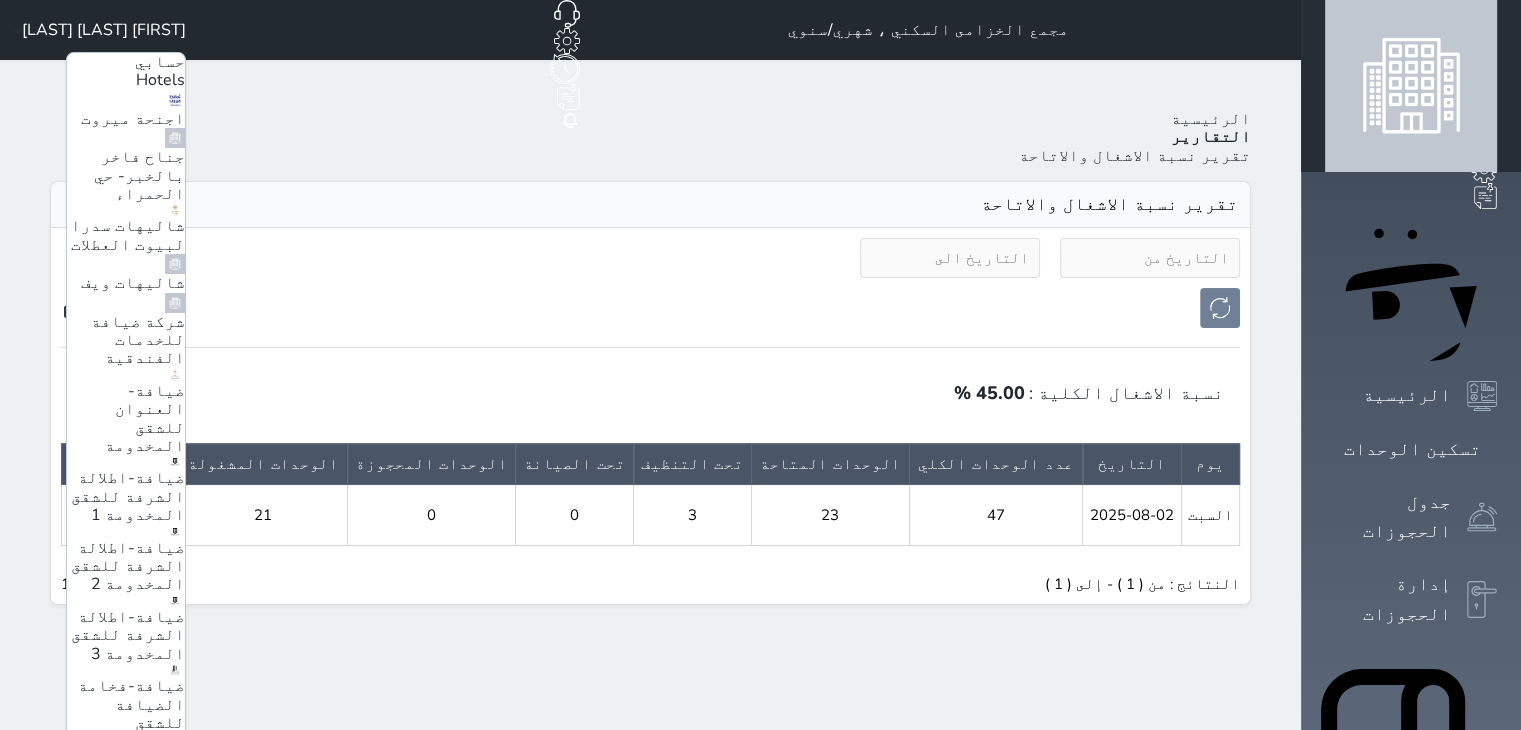 click on "مجمع الدمام شهري/سنوي" at bounding box center (126, 1182) 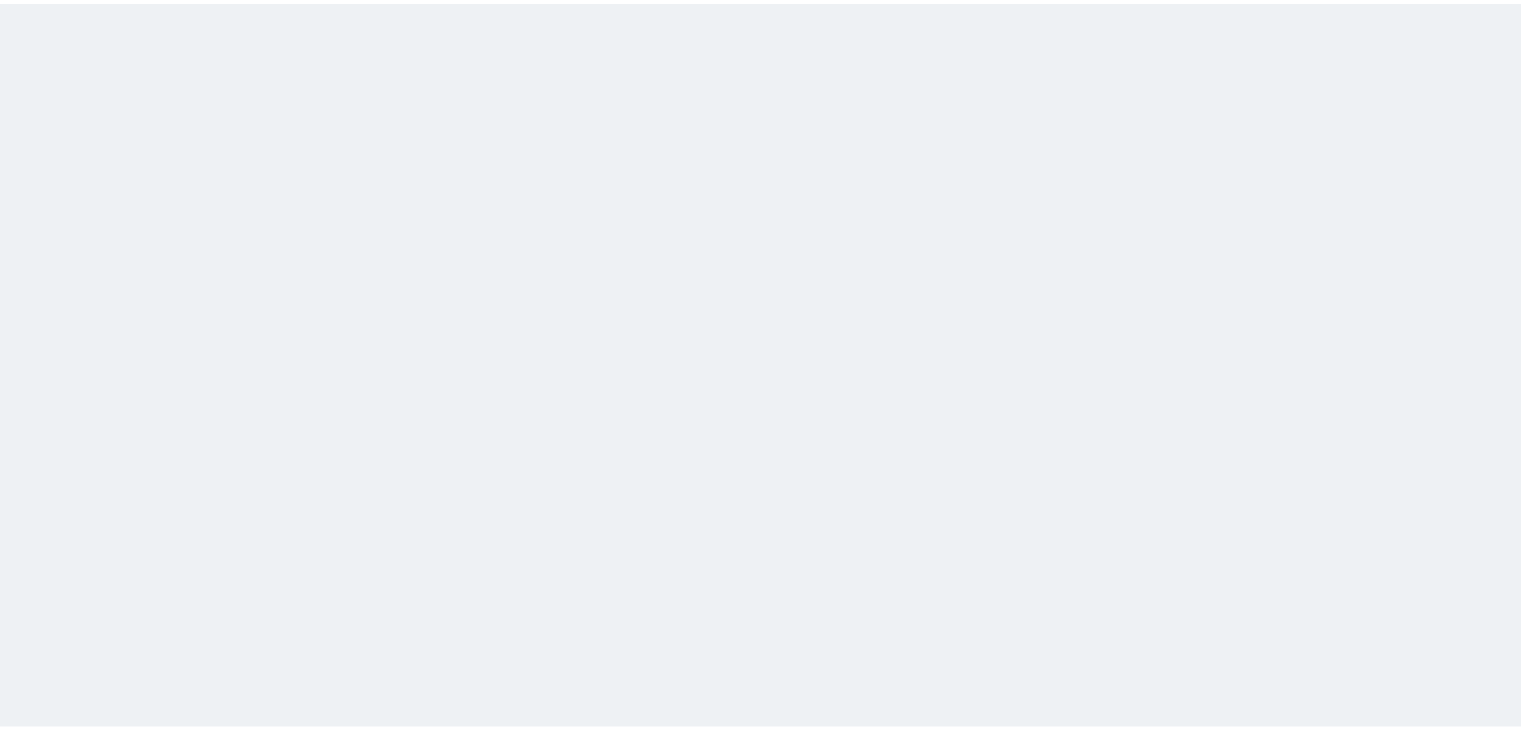 scroll, scrollTop: 0, scrollLeft: 0, axis: both 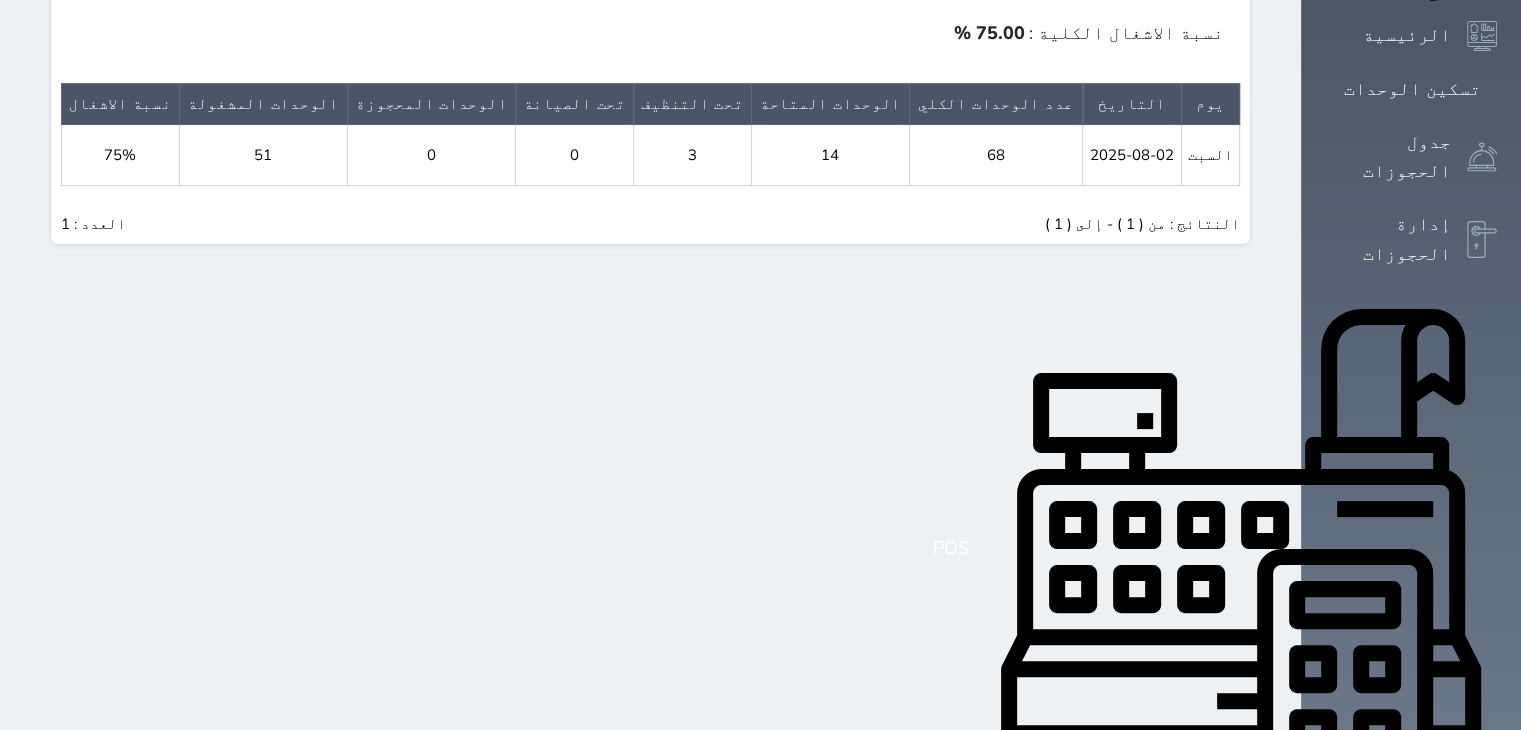 click 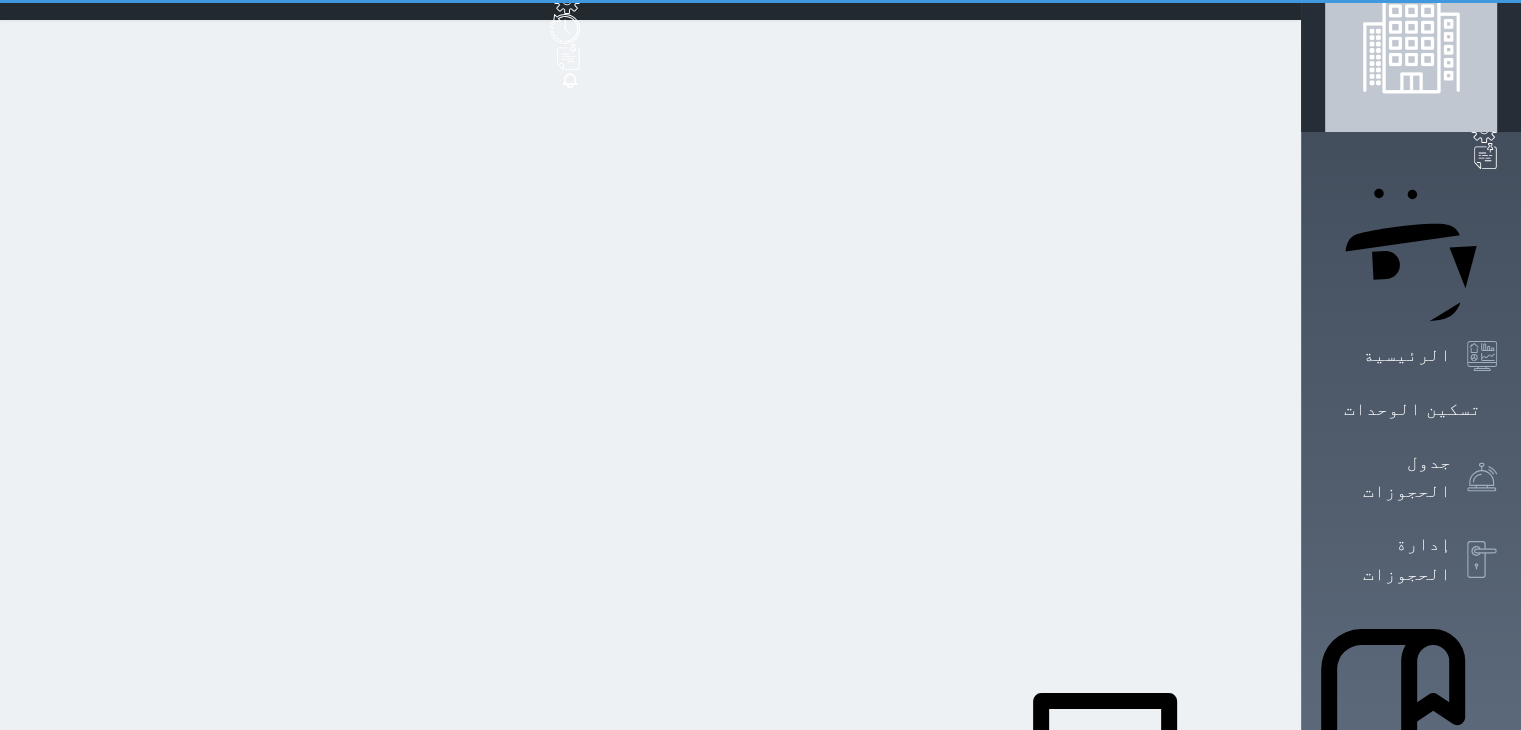 scroll, scrollTop: 0, scrollLeft: 0, axis: both 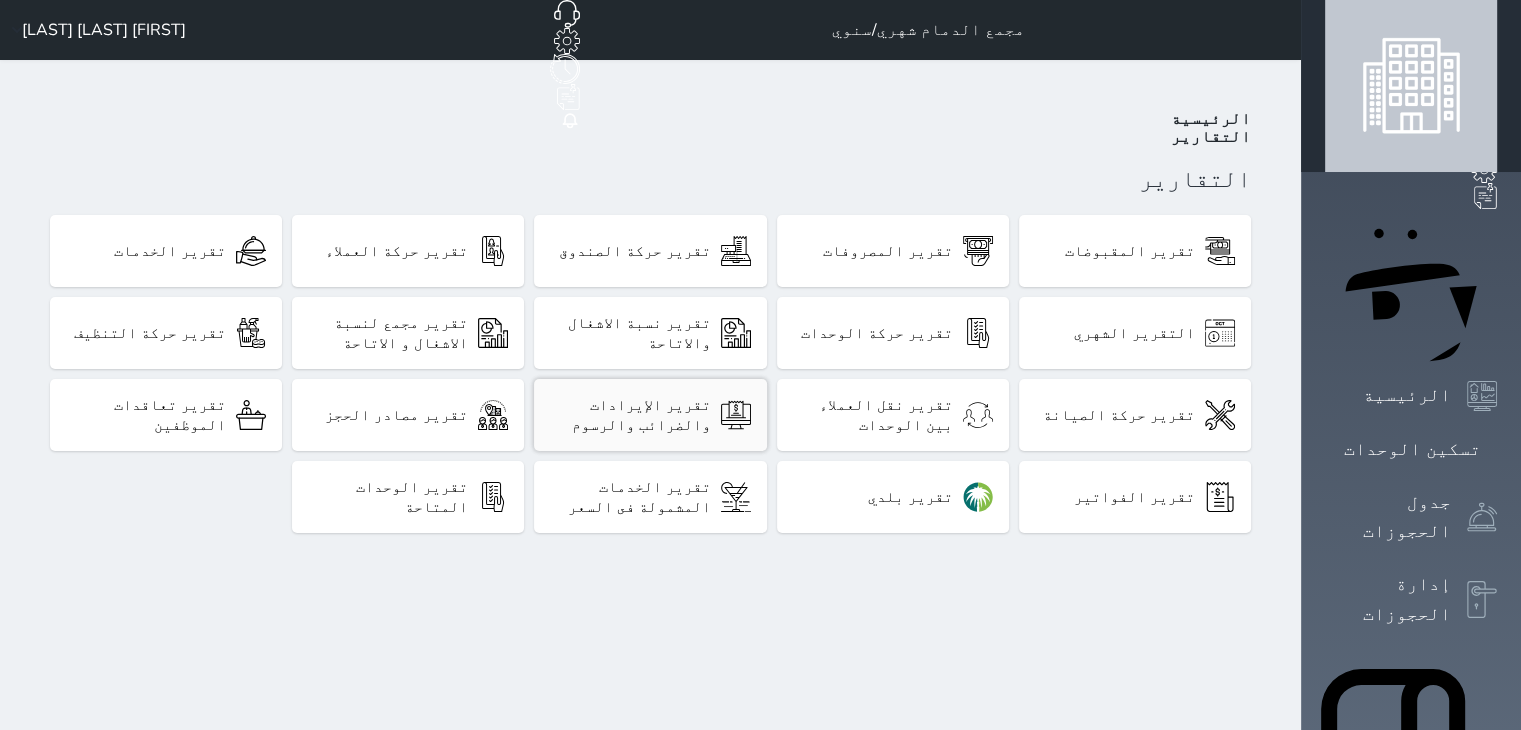 click on "تقرير الإيرادات والضرائب والرسوم" at bounding box center (630, 415) 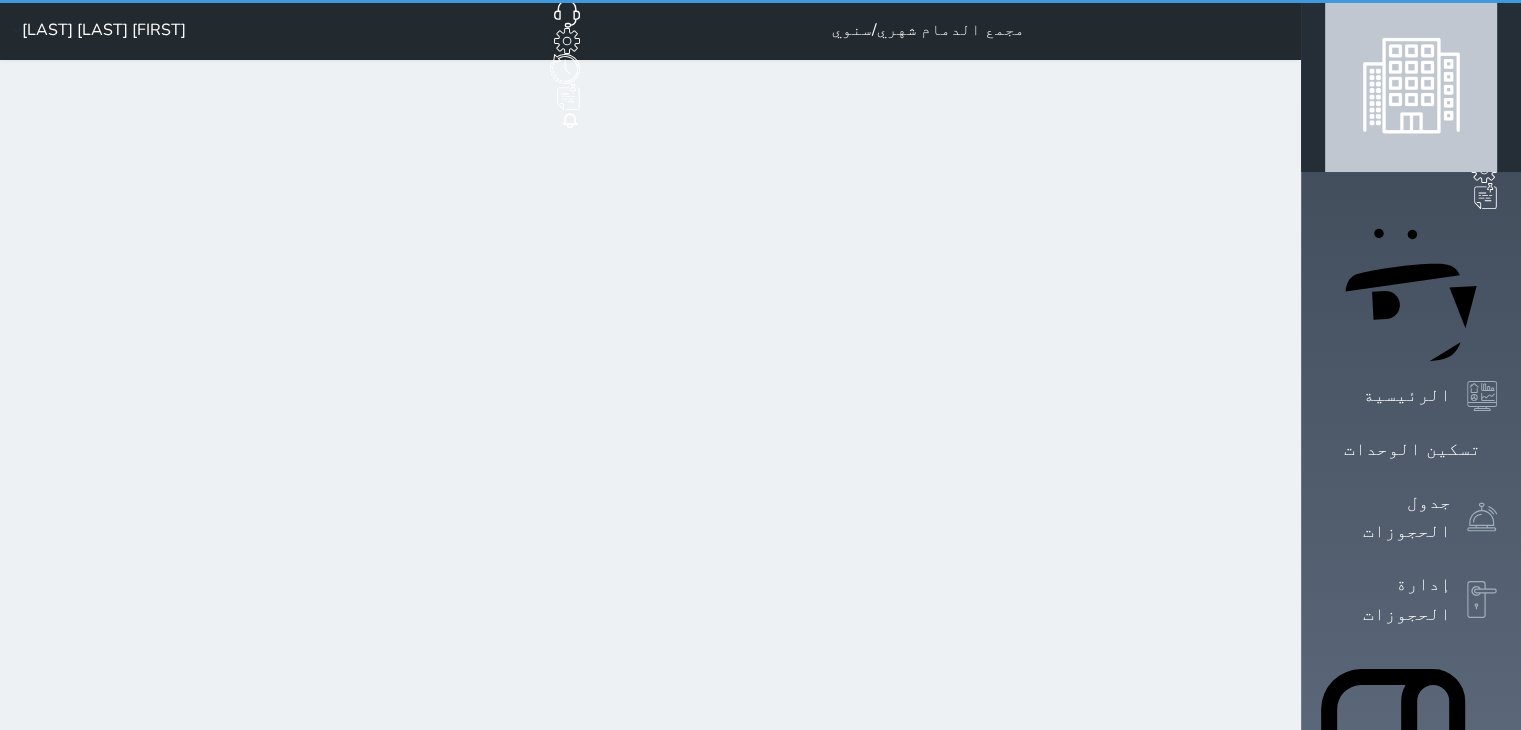 select on "full" 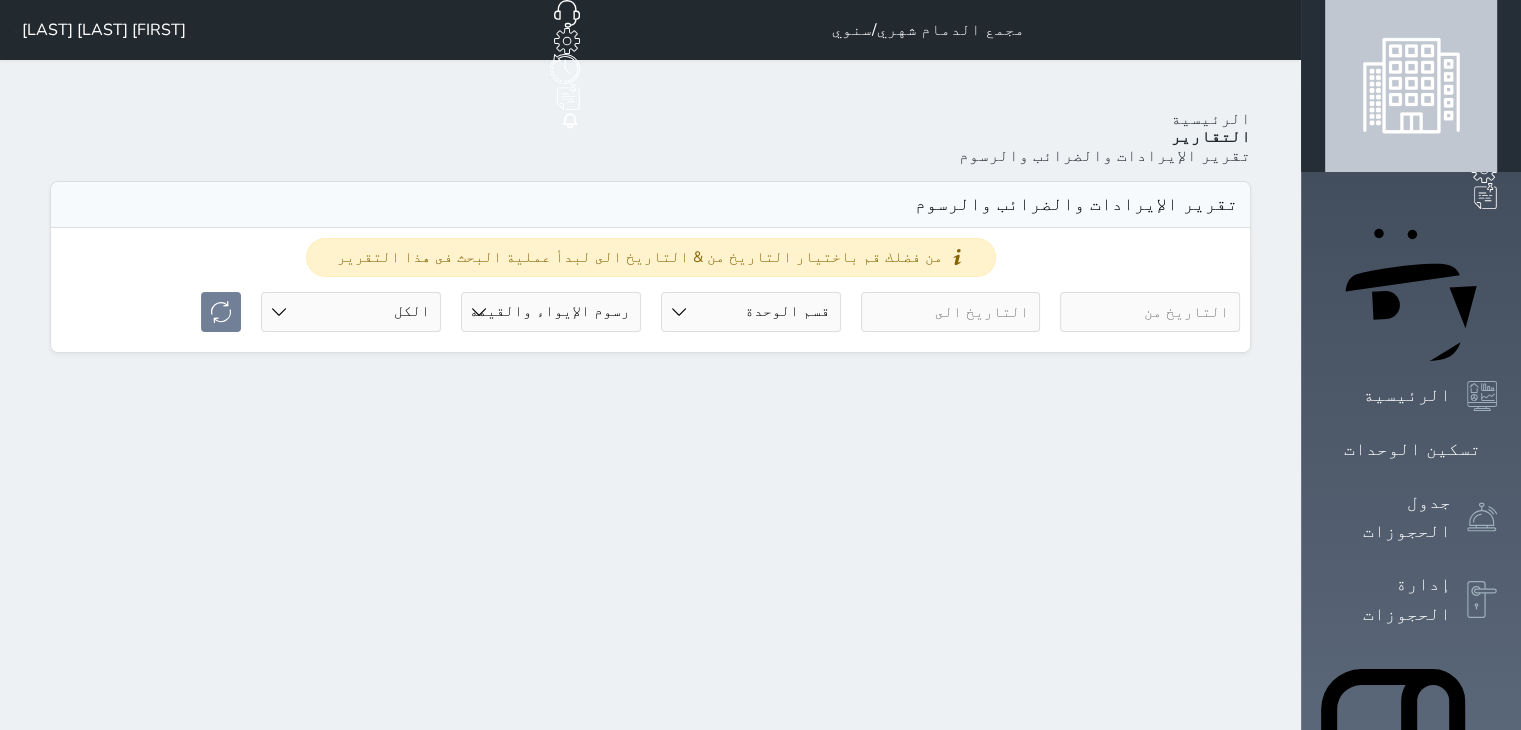 click on "[FIRST] [LAST] [LAST]" at bounding box center [95, 30] 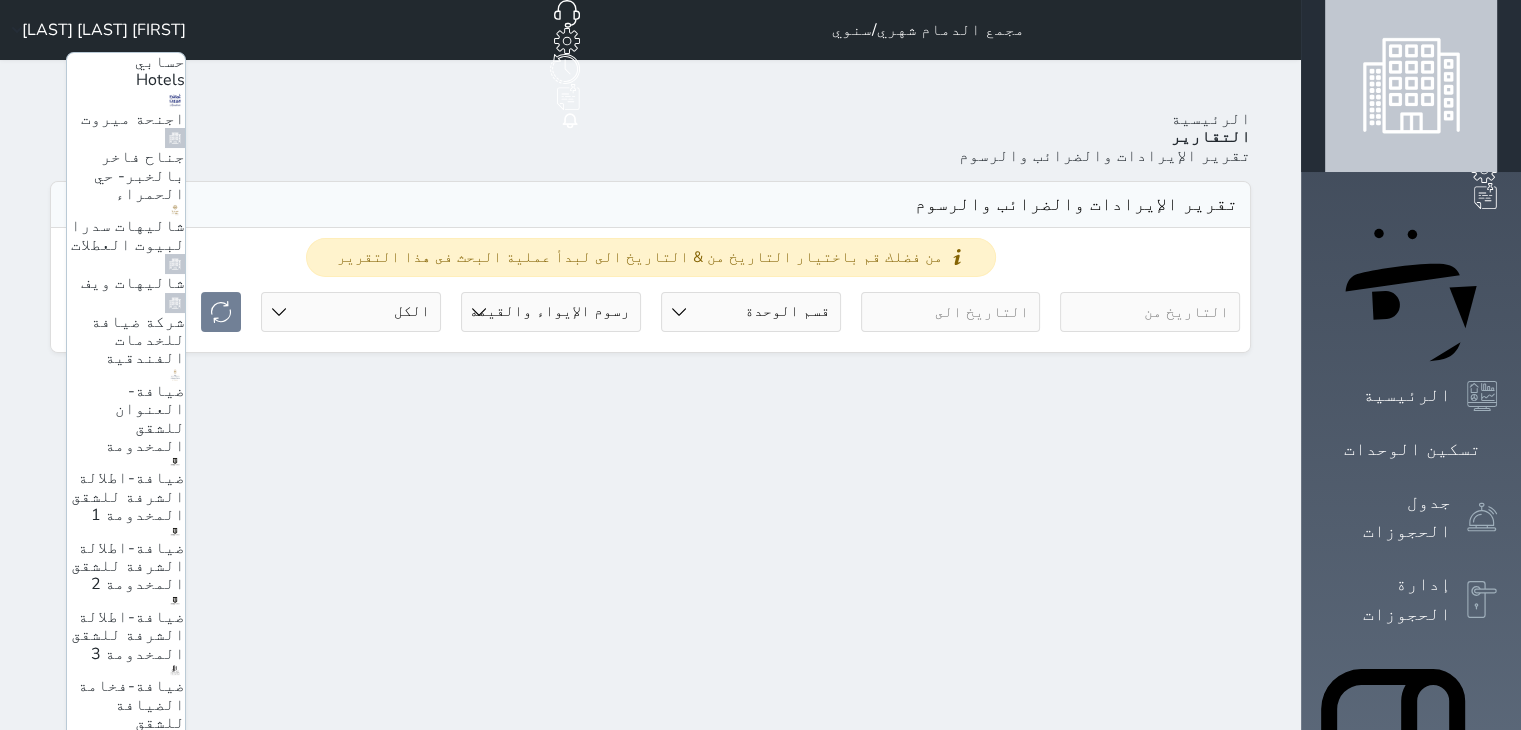 click on "ضيافة-فندق كارم الخبر" at bounding box center [136, 836] 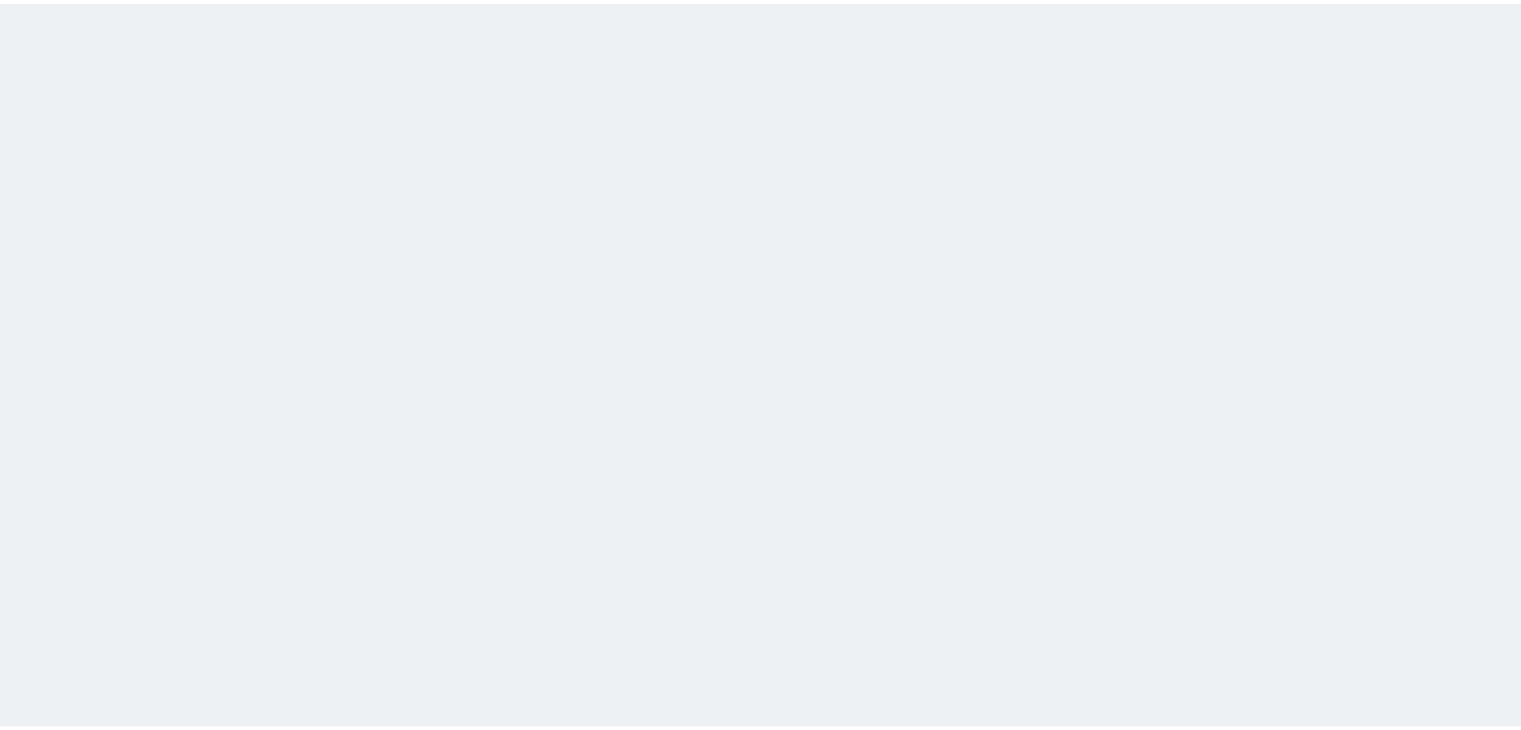 scroll, scrollTop: 0, scrollLeft: 0, axis: both 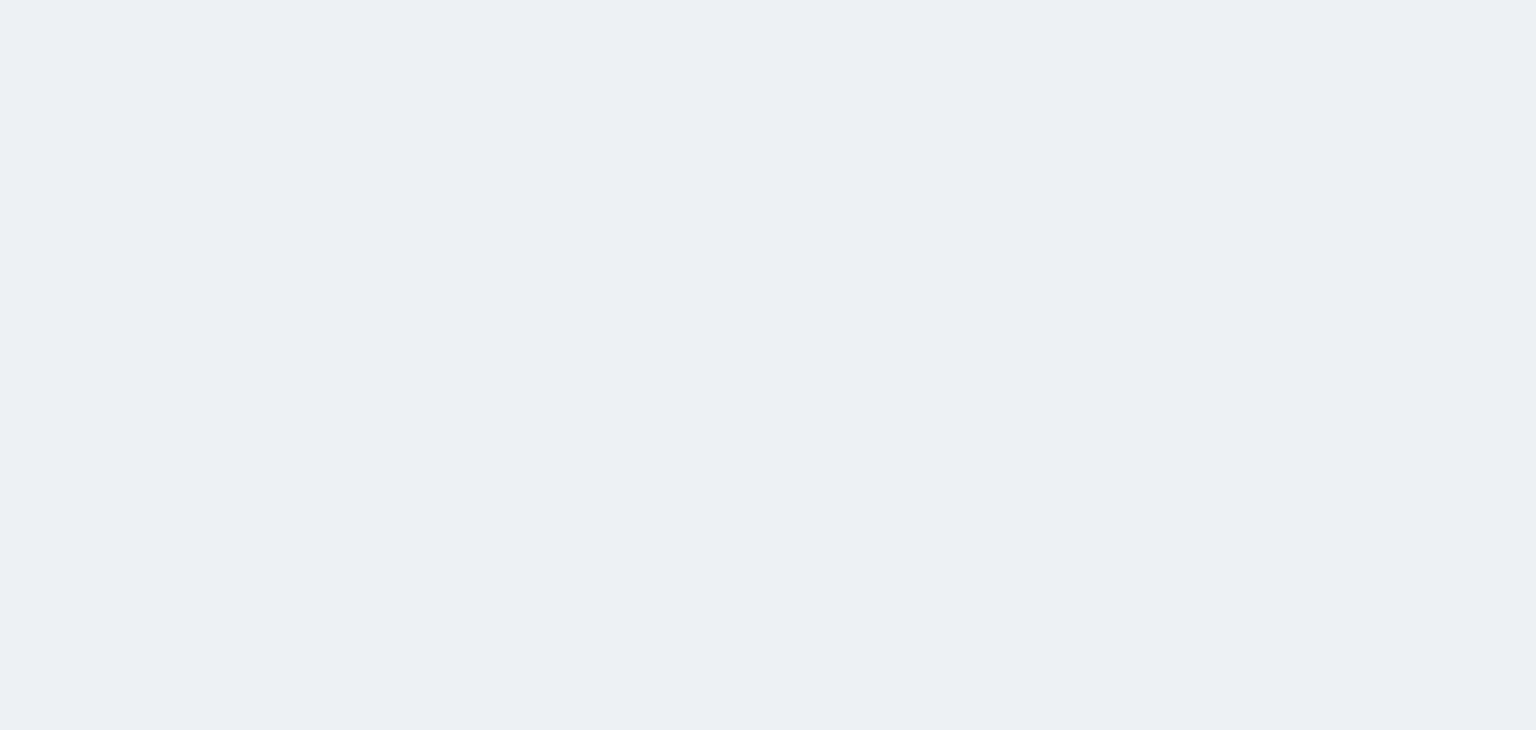 select on "full" 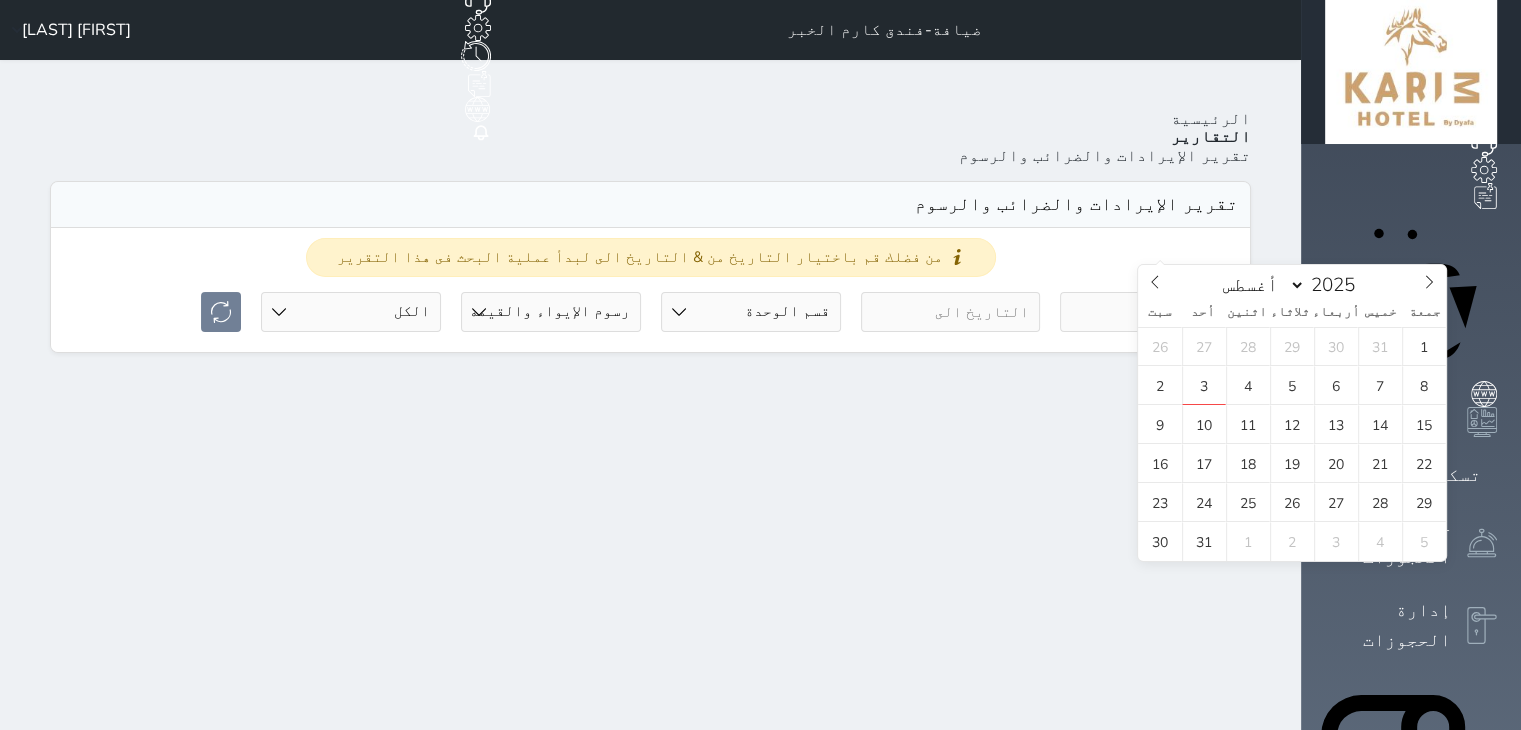 click at bounding box center [1150, 312] 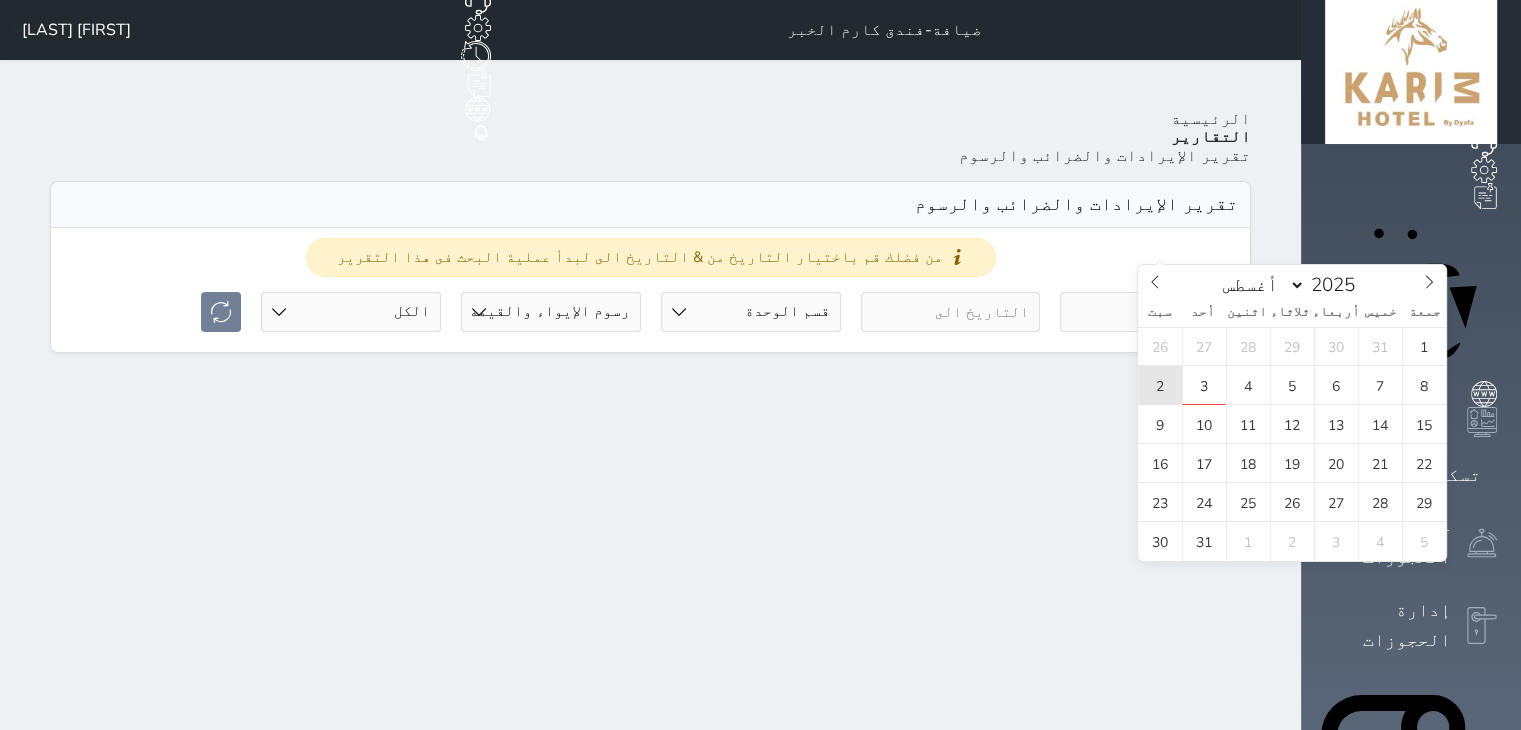 click on "2" at bounding box center (1160, 385) 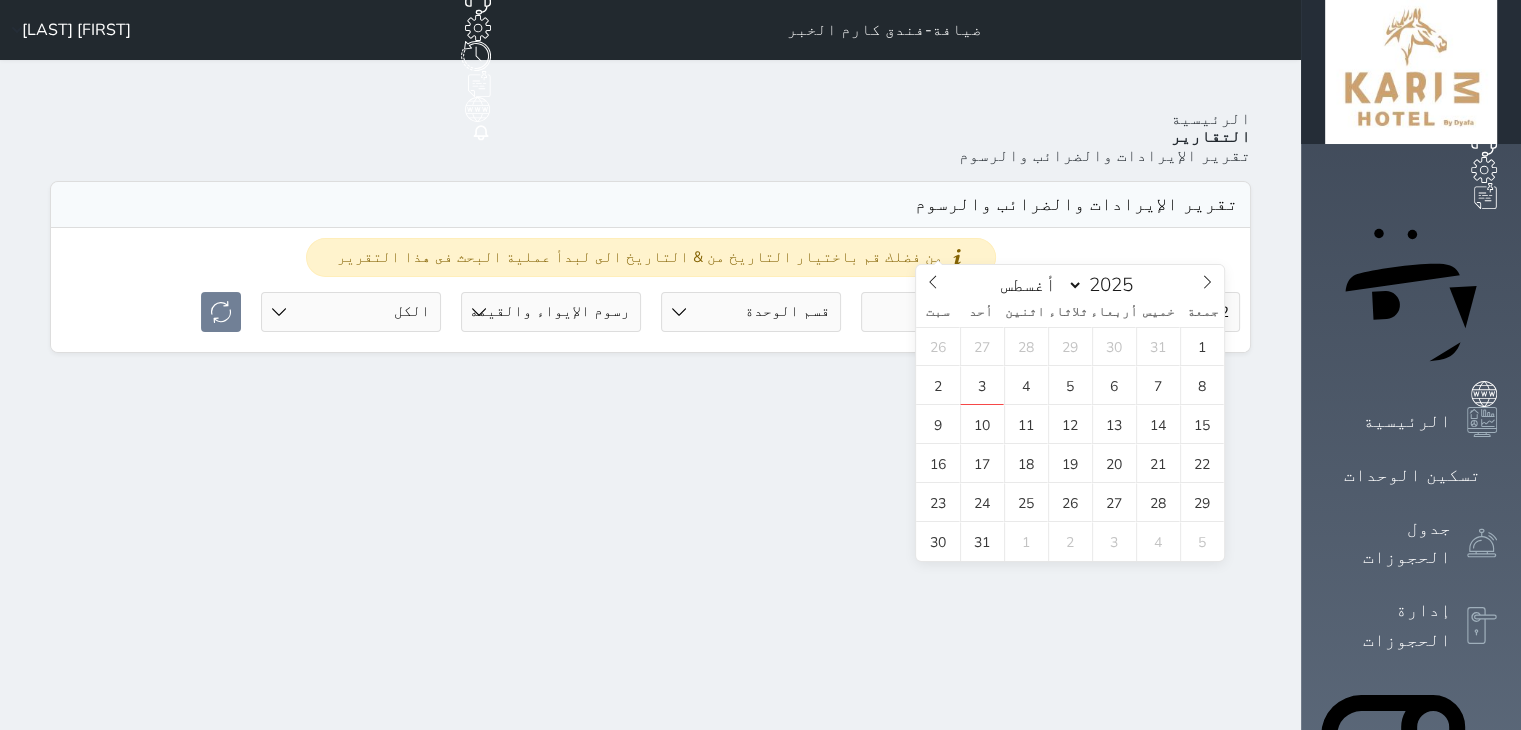 click at bounding box center (951, 312) 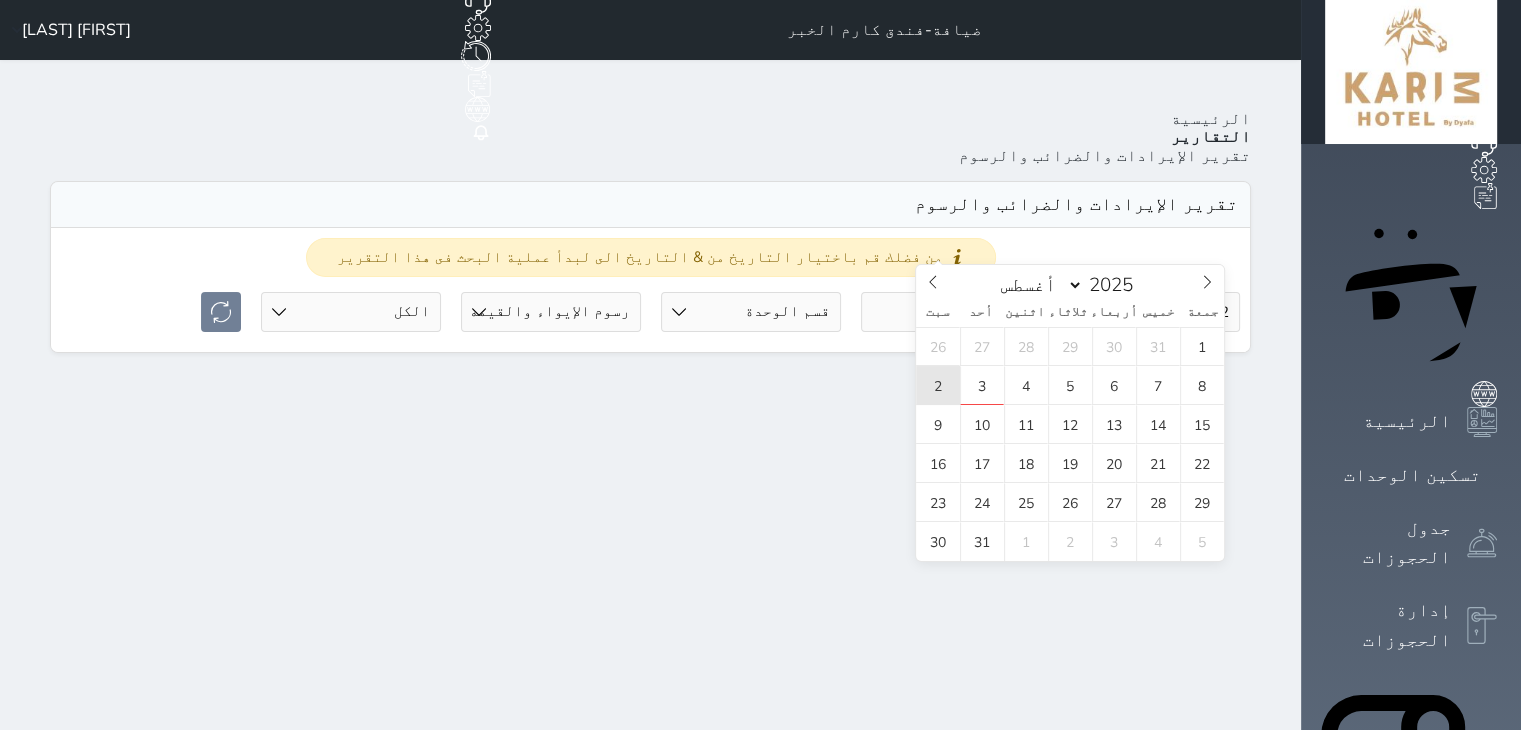 click on "2" at bounding box center [938, 385] 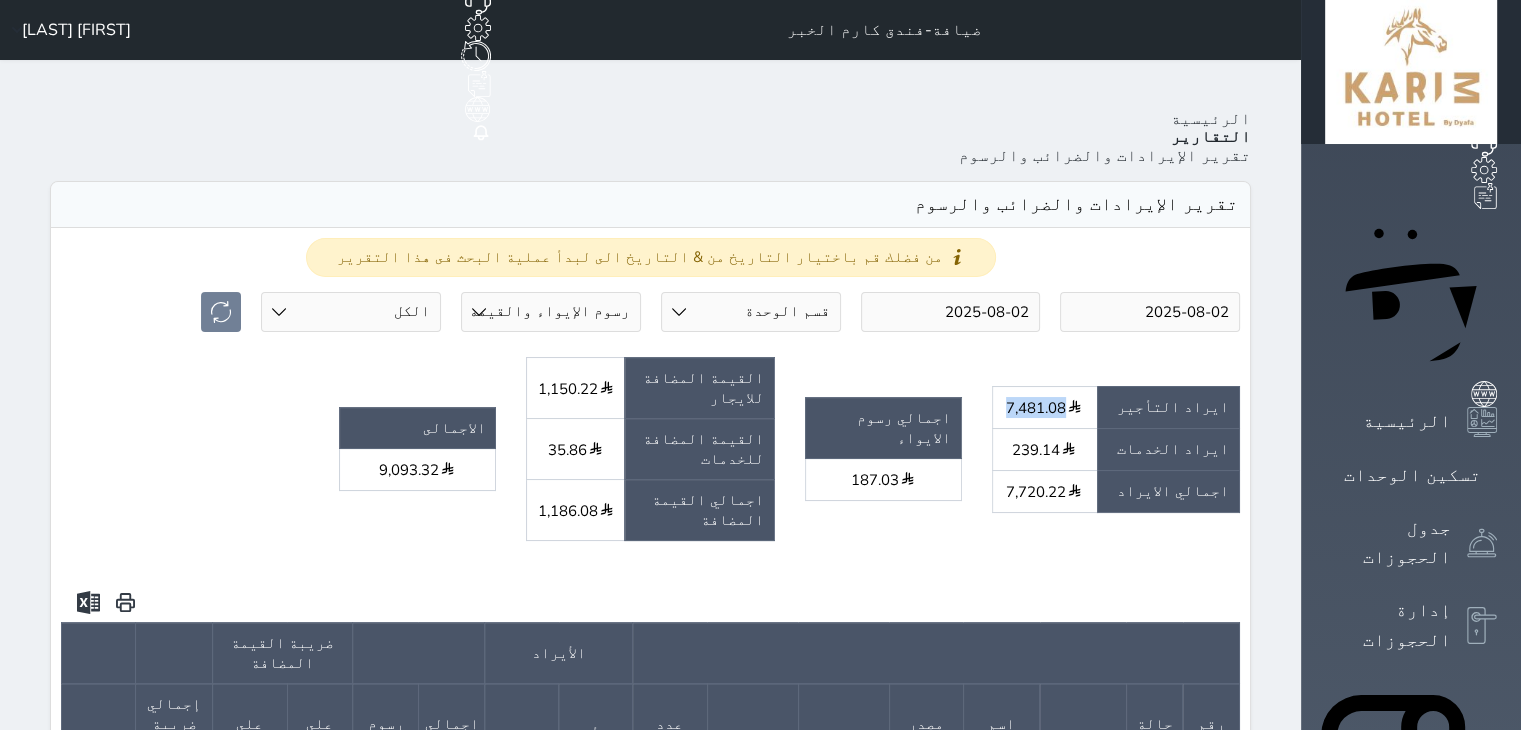 drag, startPoint x: 1118, startPoint y: 307, endPoint x: 1169, endPoint y: 305, distance: 51.0392 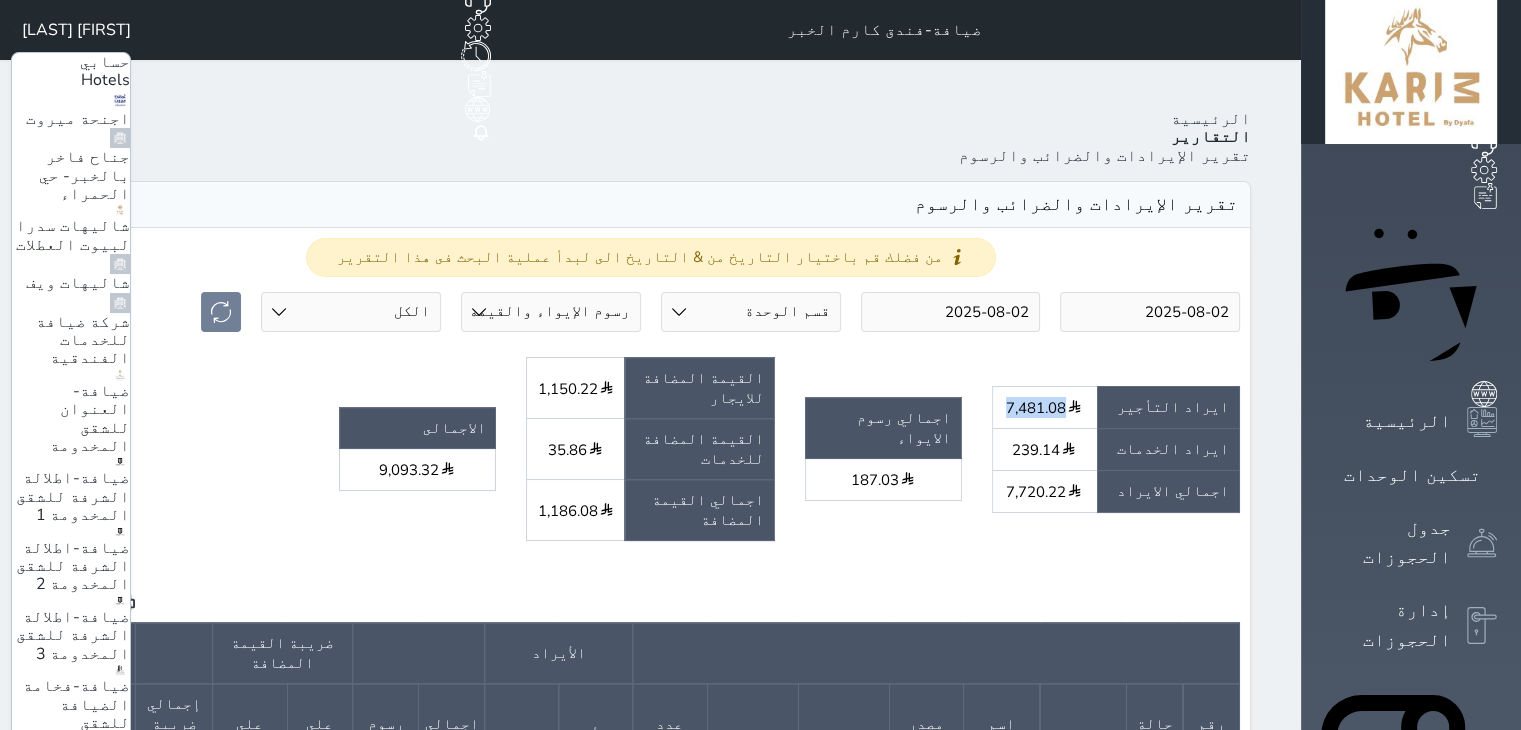 drag, startPoint x: 214, startPoint y: 287, endPoint x: 196, endPoint y: 281, distance: 18.973665 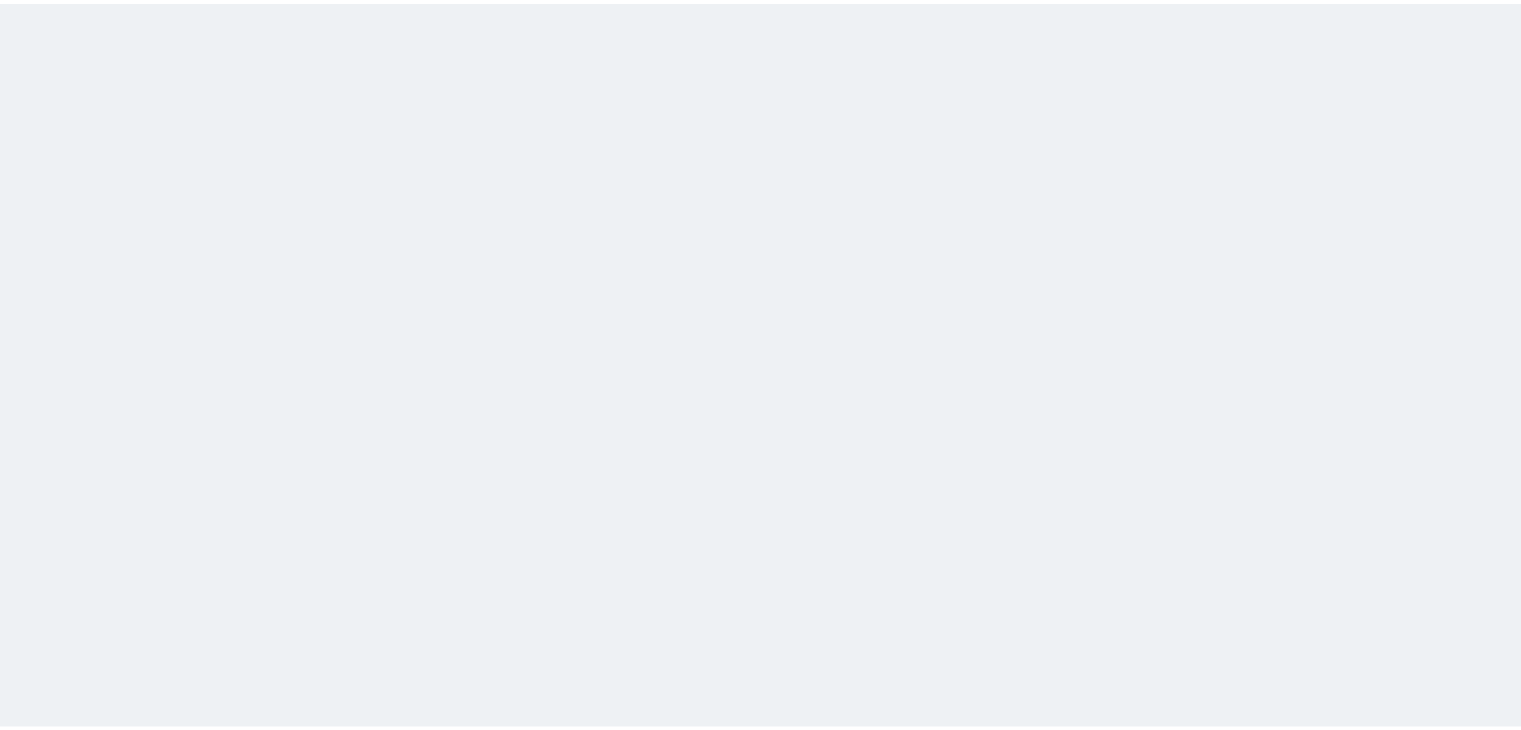scroll, scrollTop: 0, scrollLeft: 0, axis: both 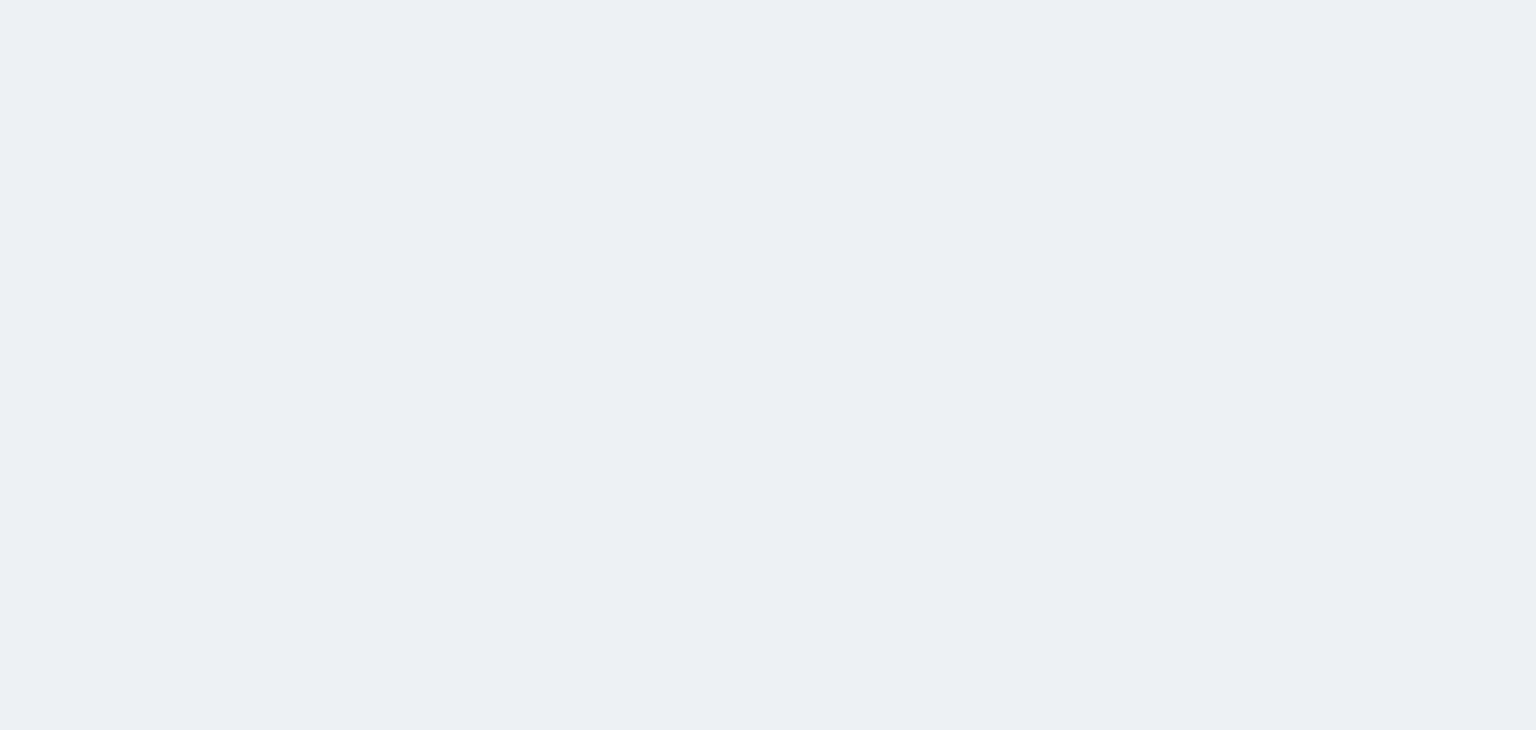 select on "full" 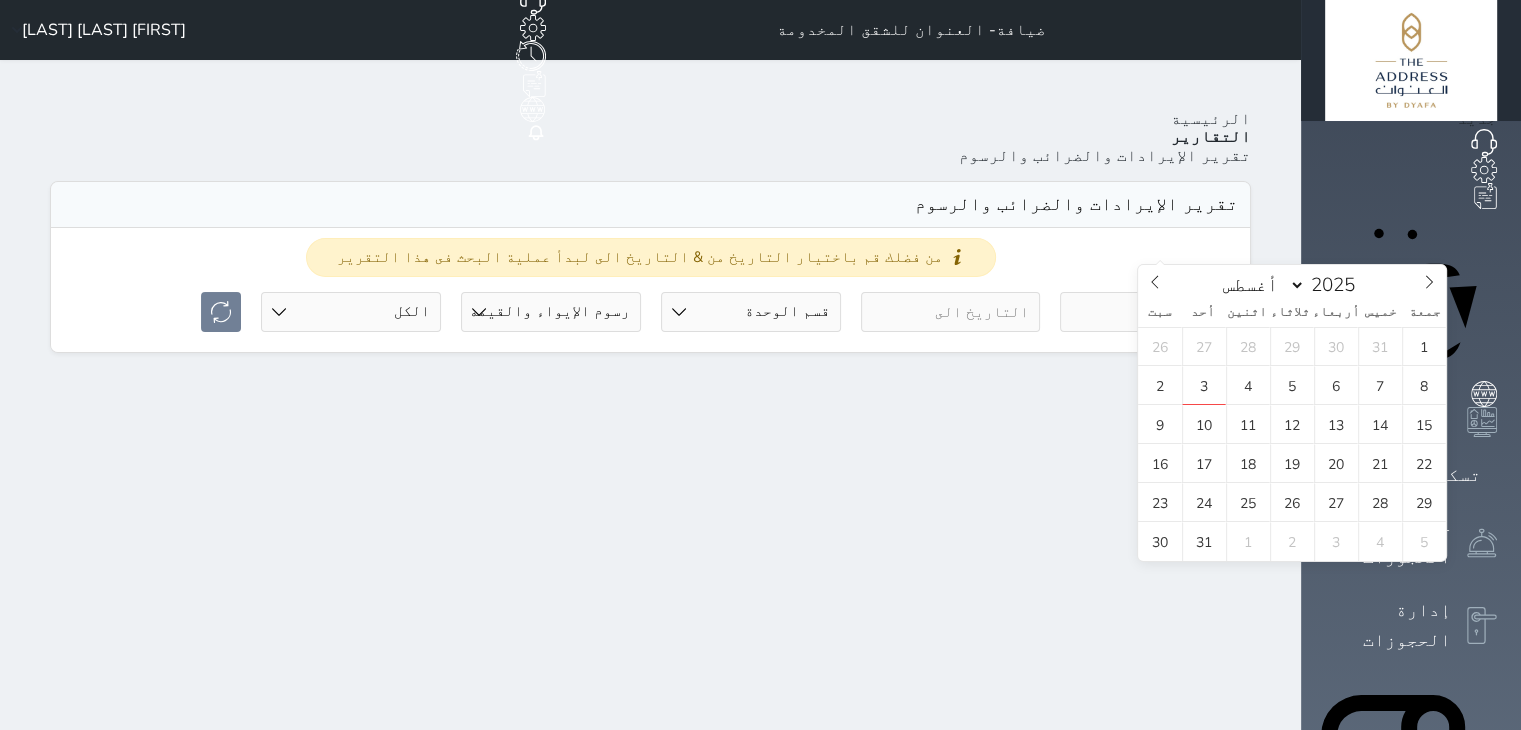click at bounding box center (1150, 312) 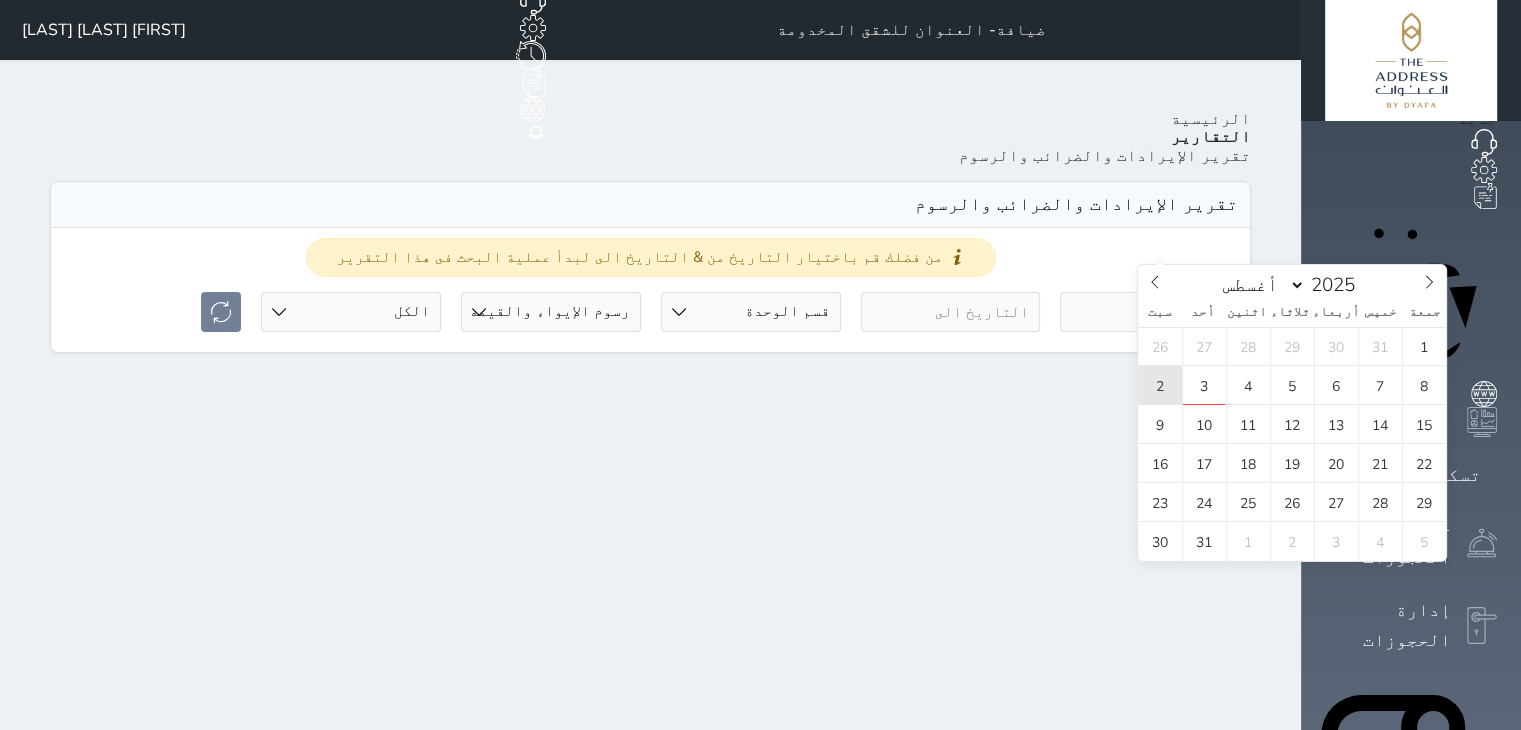 click on "2" at bounding box center [1160, 385] 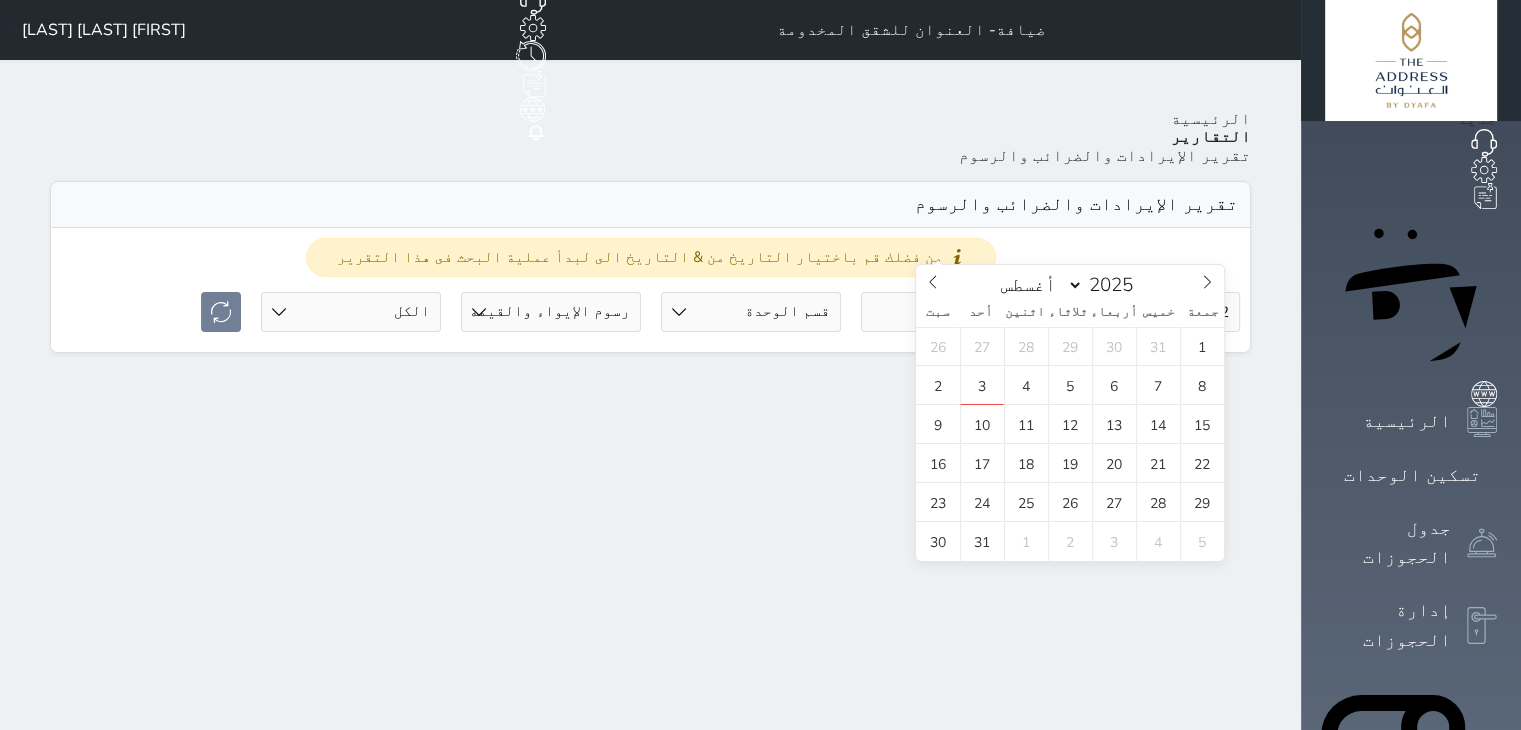 click at bounding box center [951, 312] 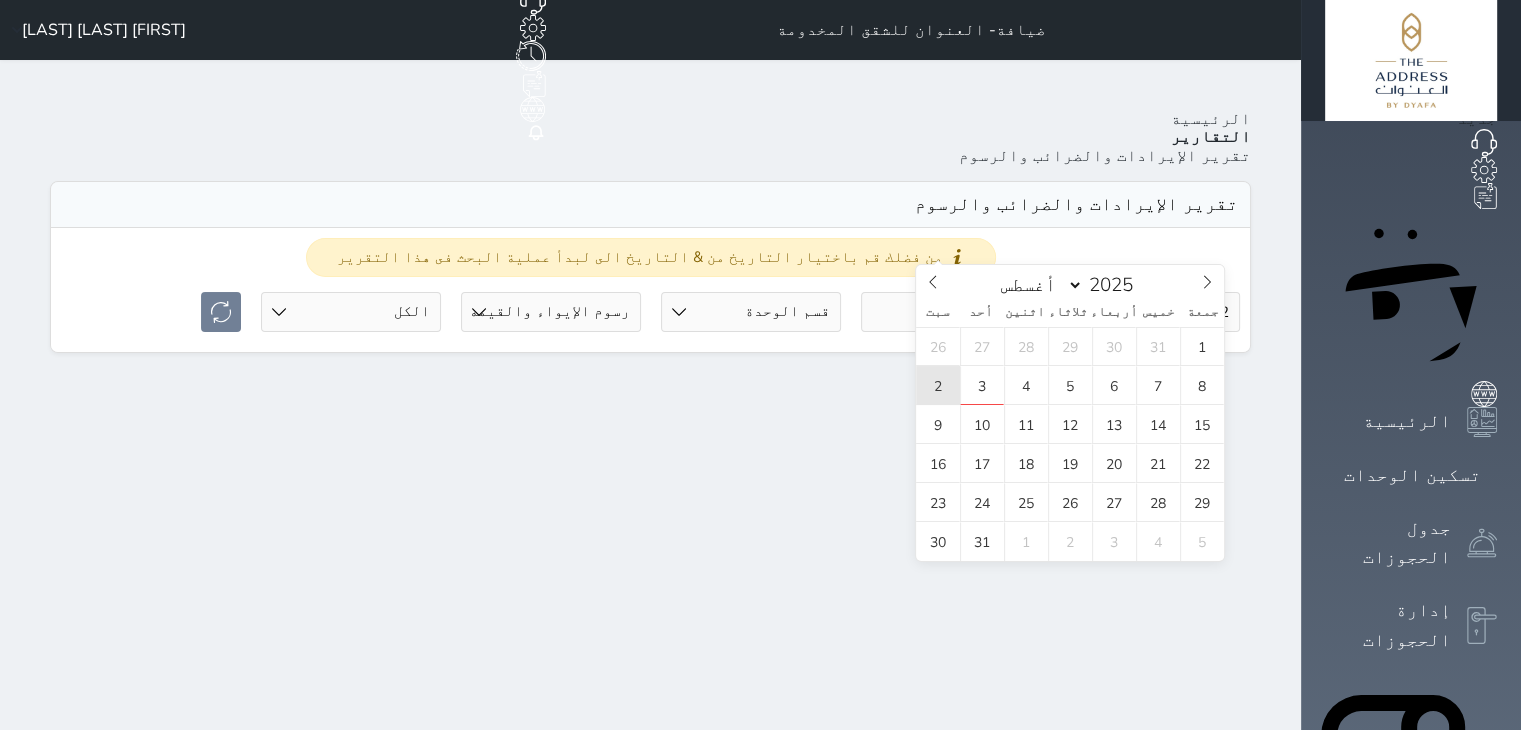 click on "2" at bounding box center (938, 385) 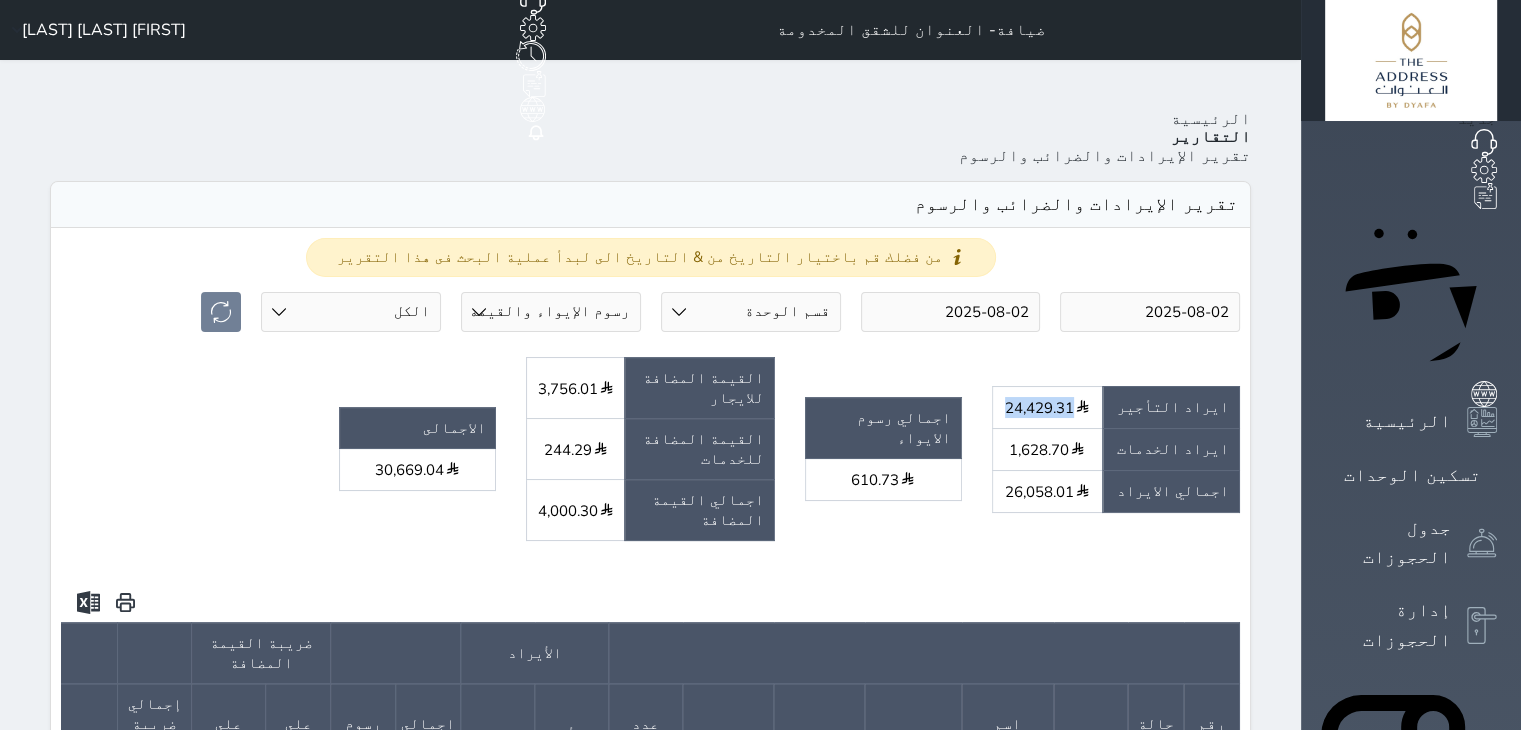 drag, startPoint x: 1113, startPoint y: 308, endPoint x: 1174, endPoint y: 307, distance: 61.008198 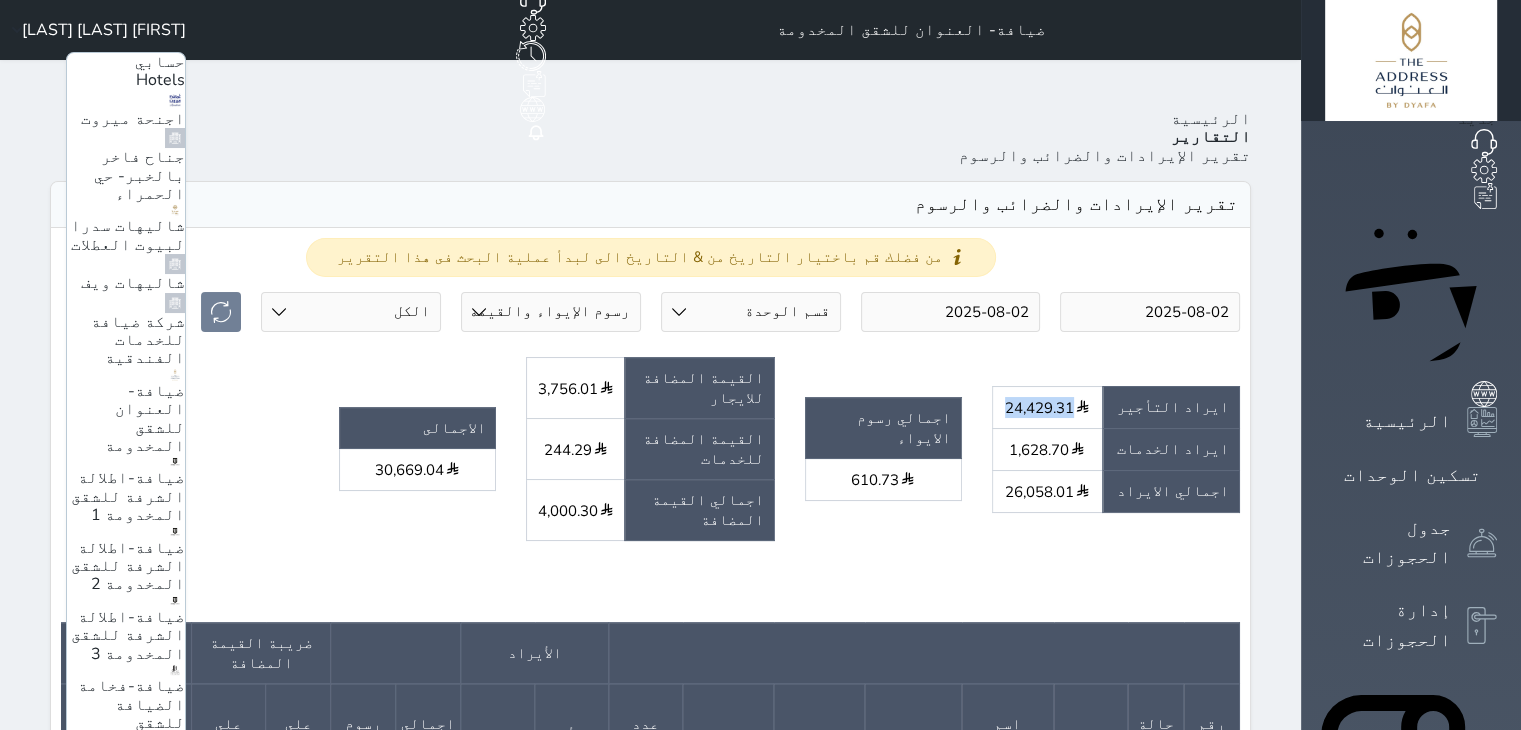 click on "اجنحة ميروت" at bounding box center (126, 110) 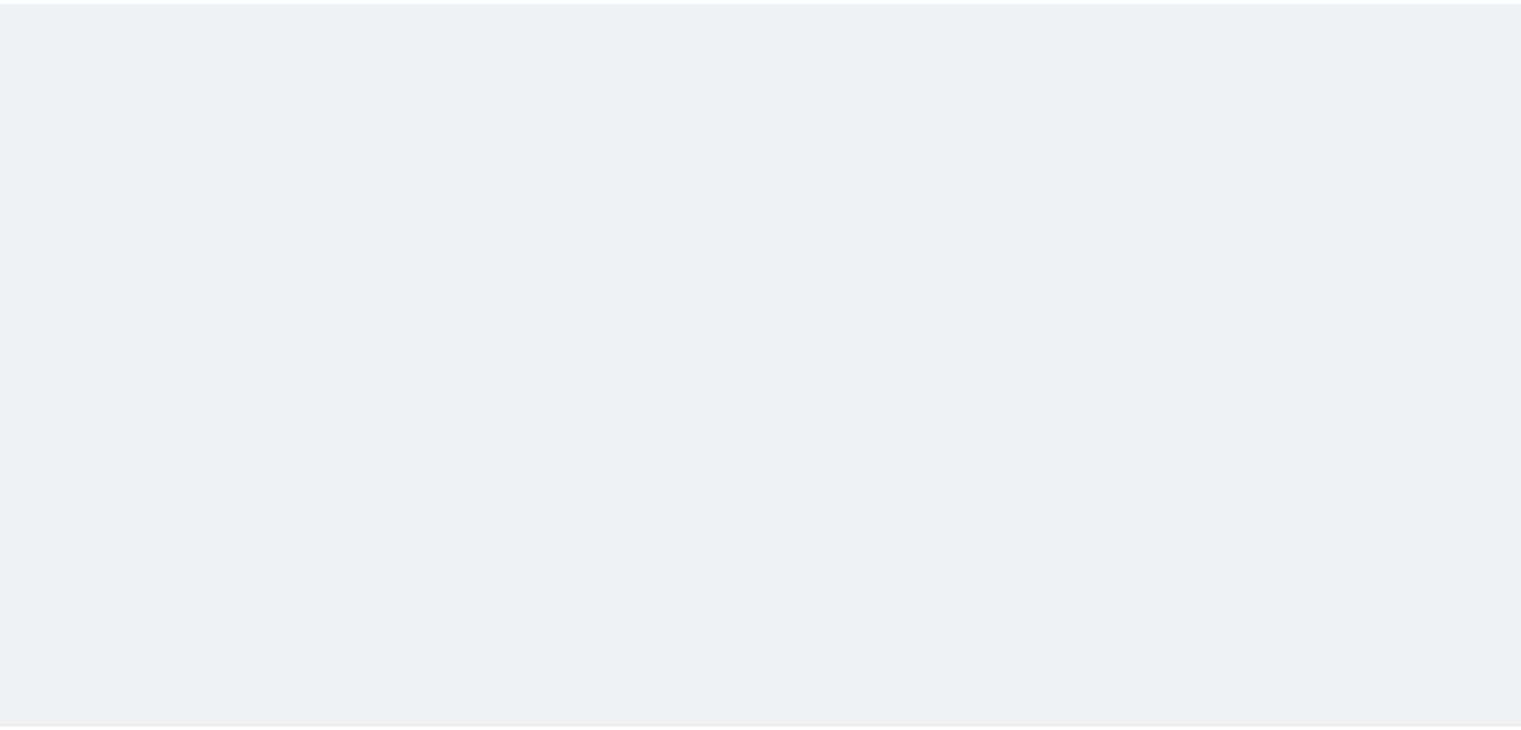 scroll, scrollTop: 0, scrollLeft: 0, axis: both 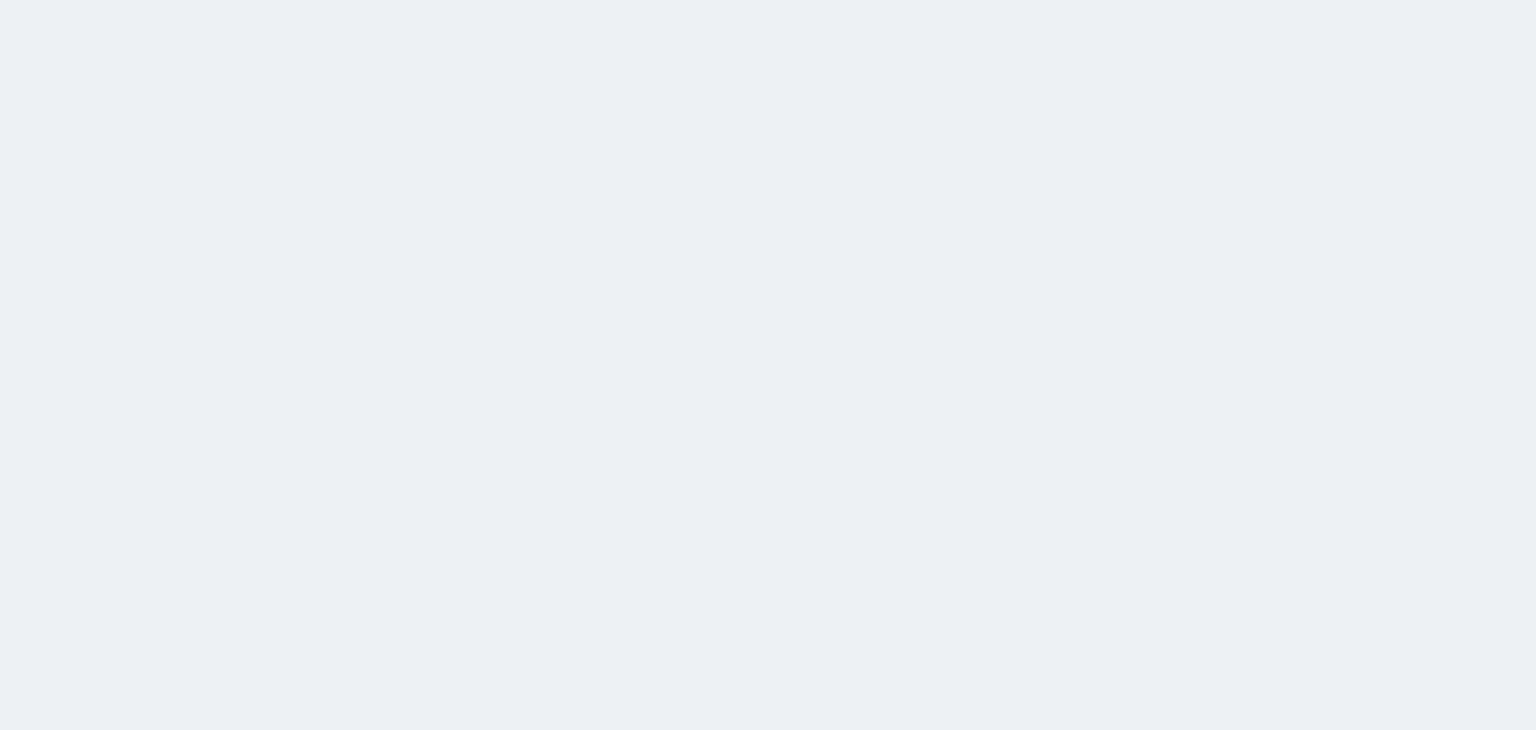 select on "full" 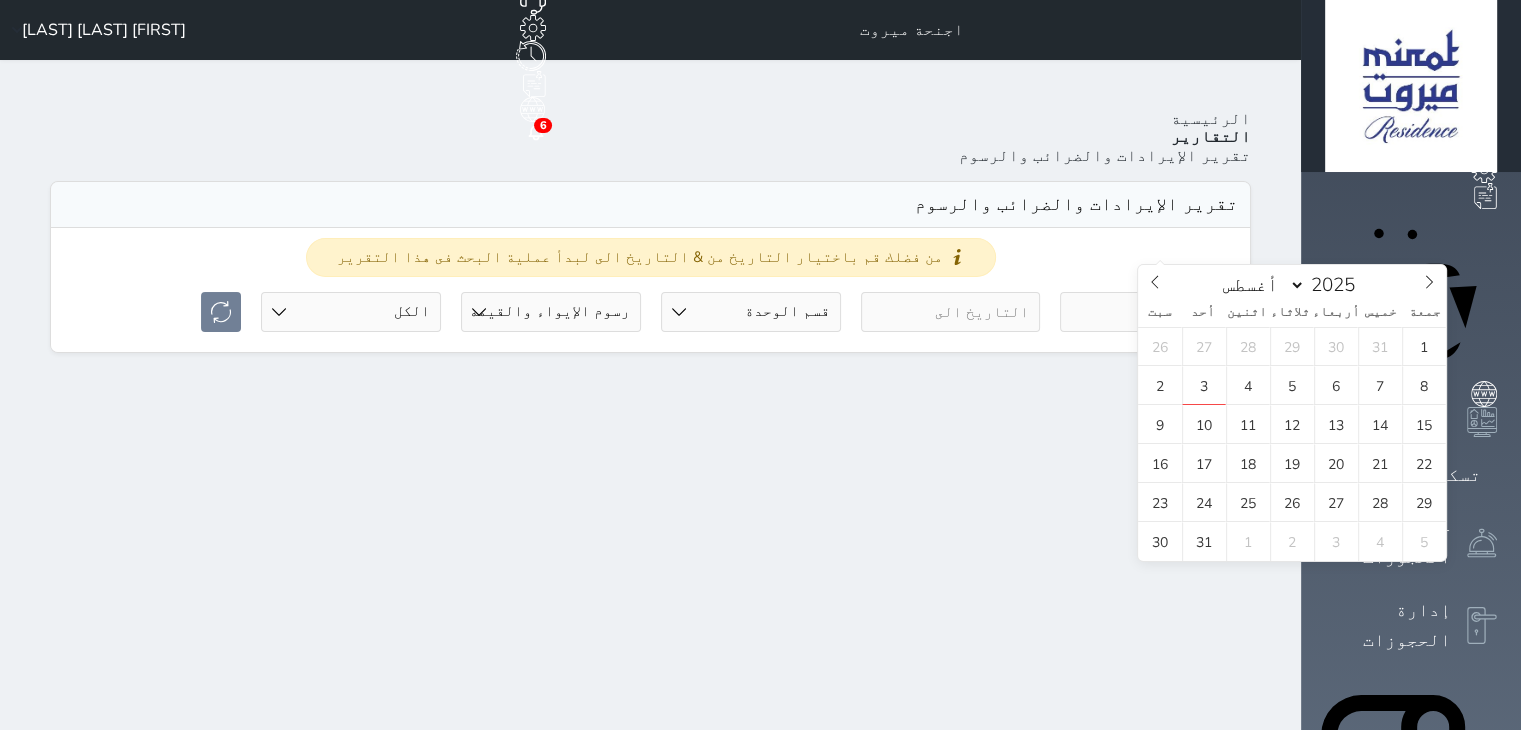 click at bounding box center [1150, 312] 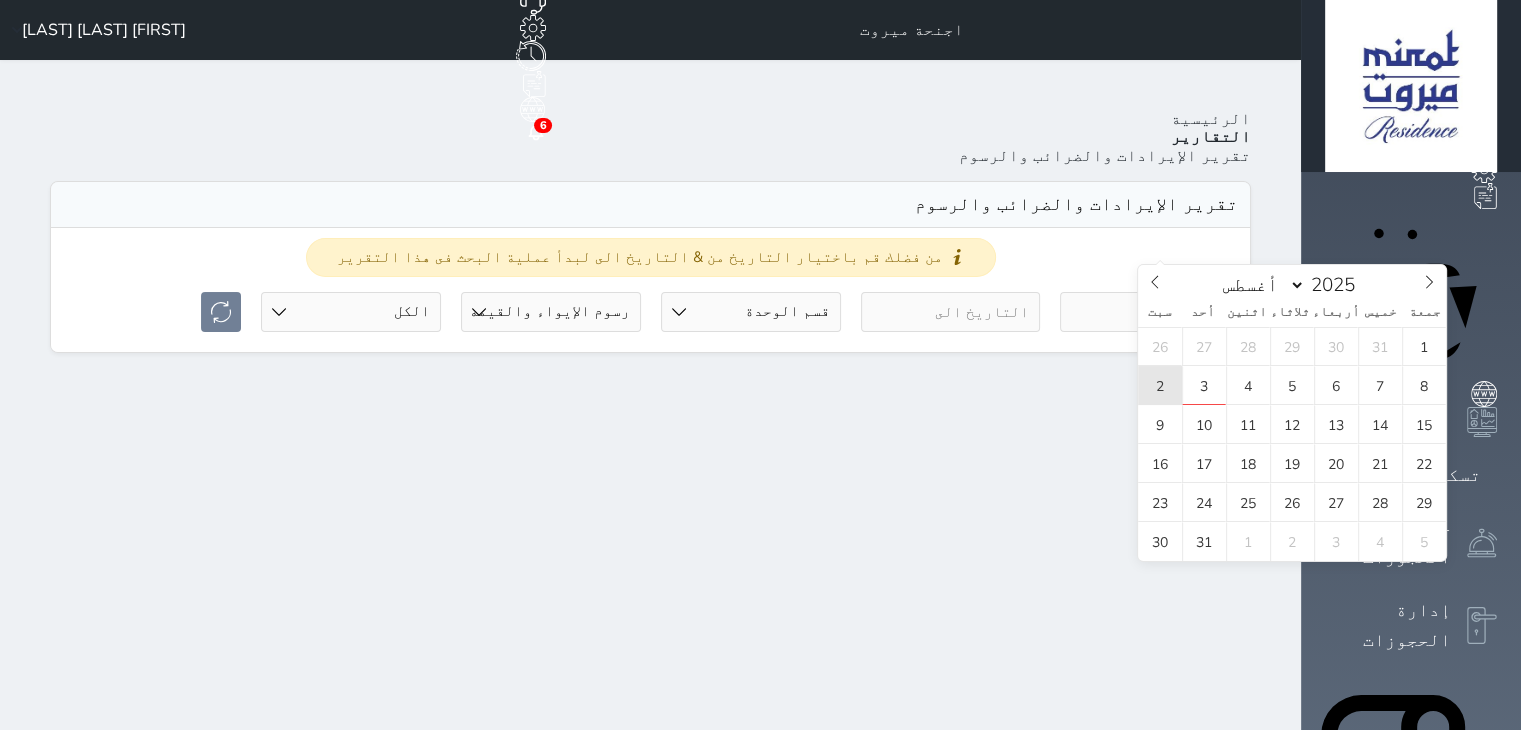 click on "2" at bounding box center [1160, 385] 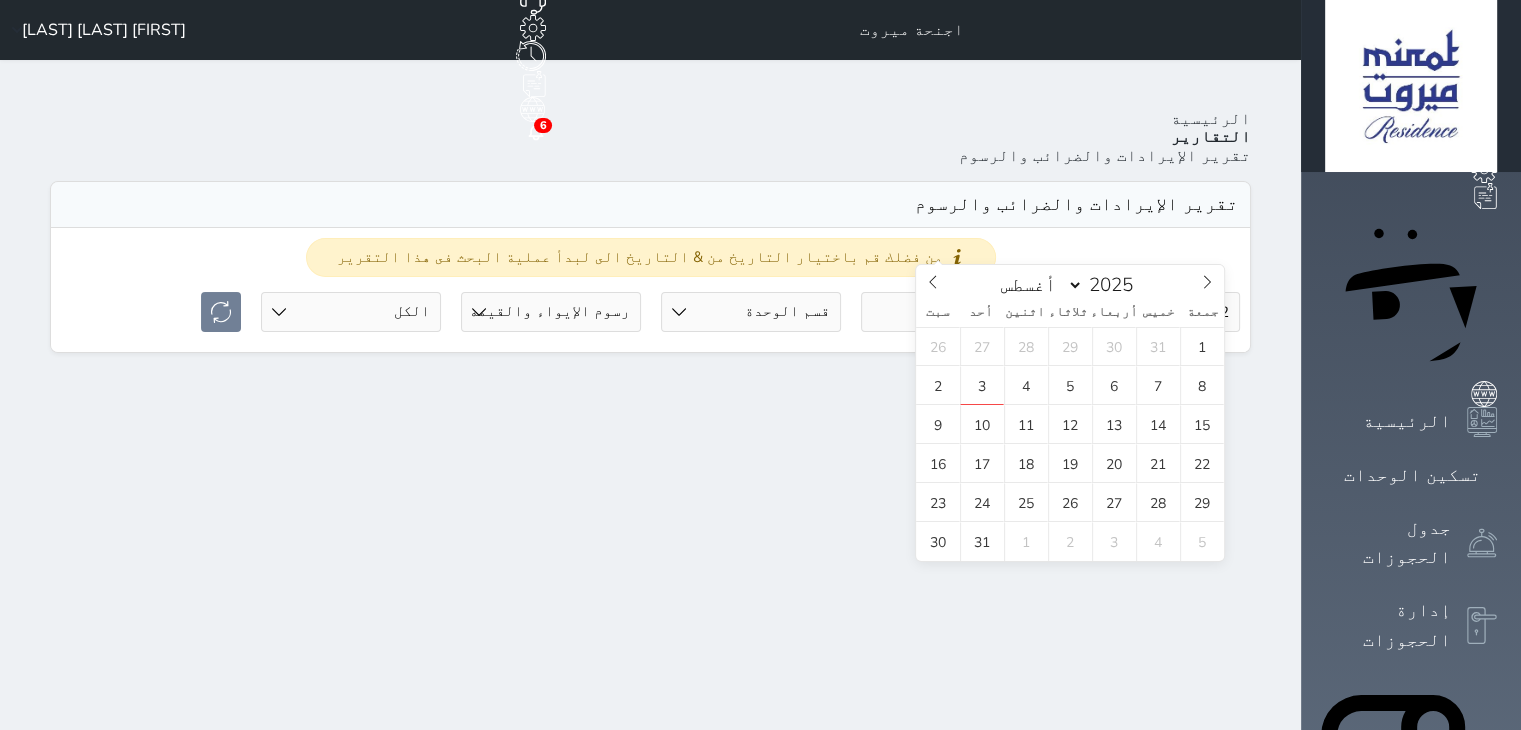 click at bounding box center (951, 312) 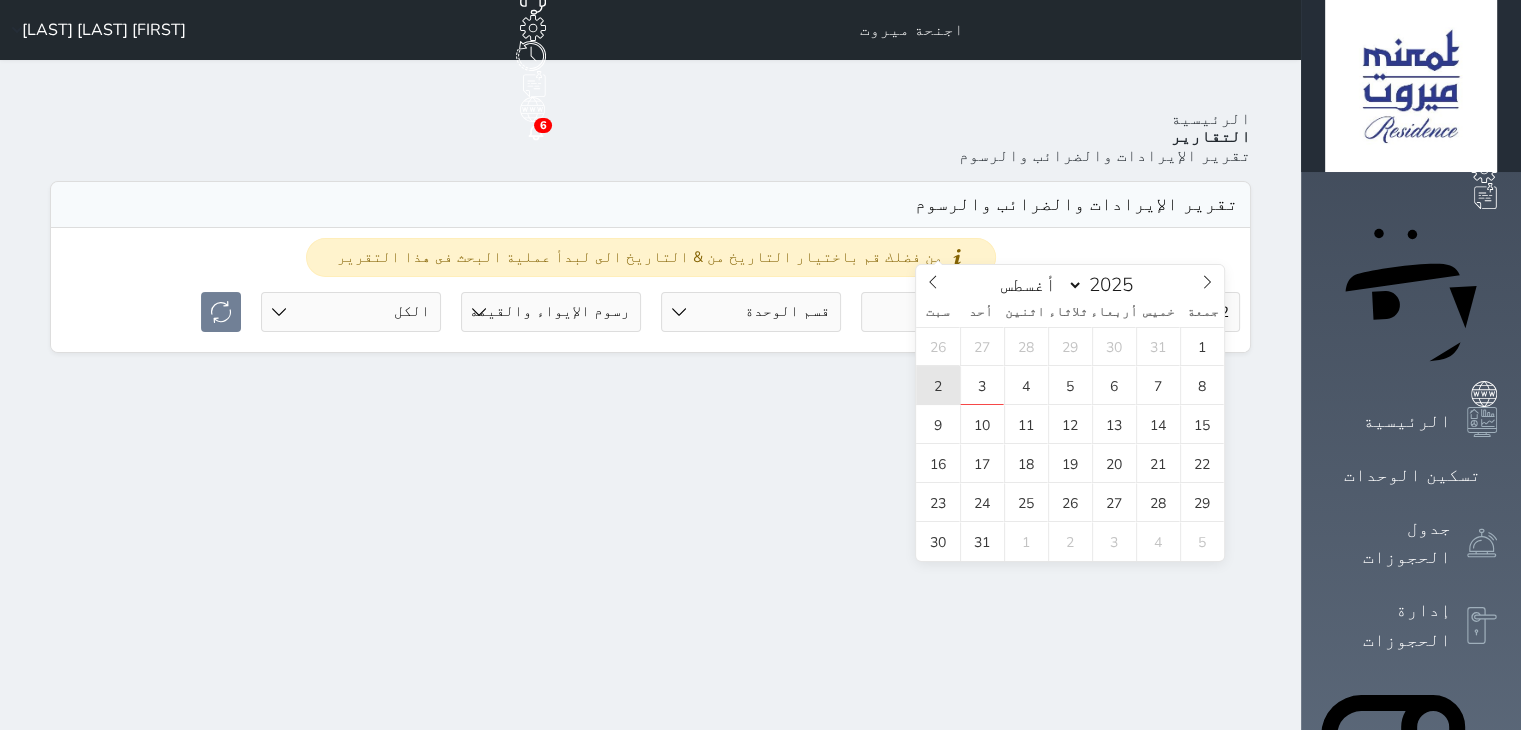 click on "2" at bounding box center (938, 385) 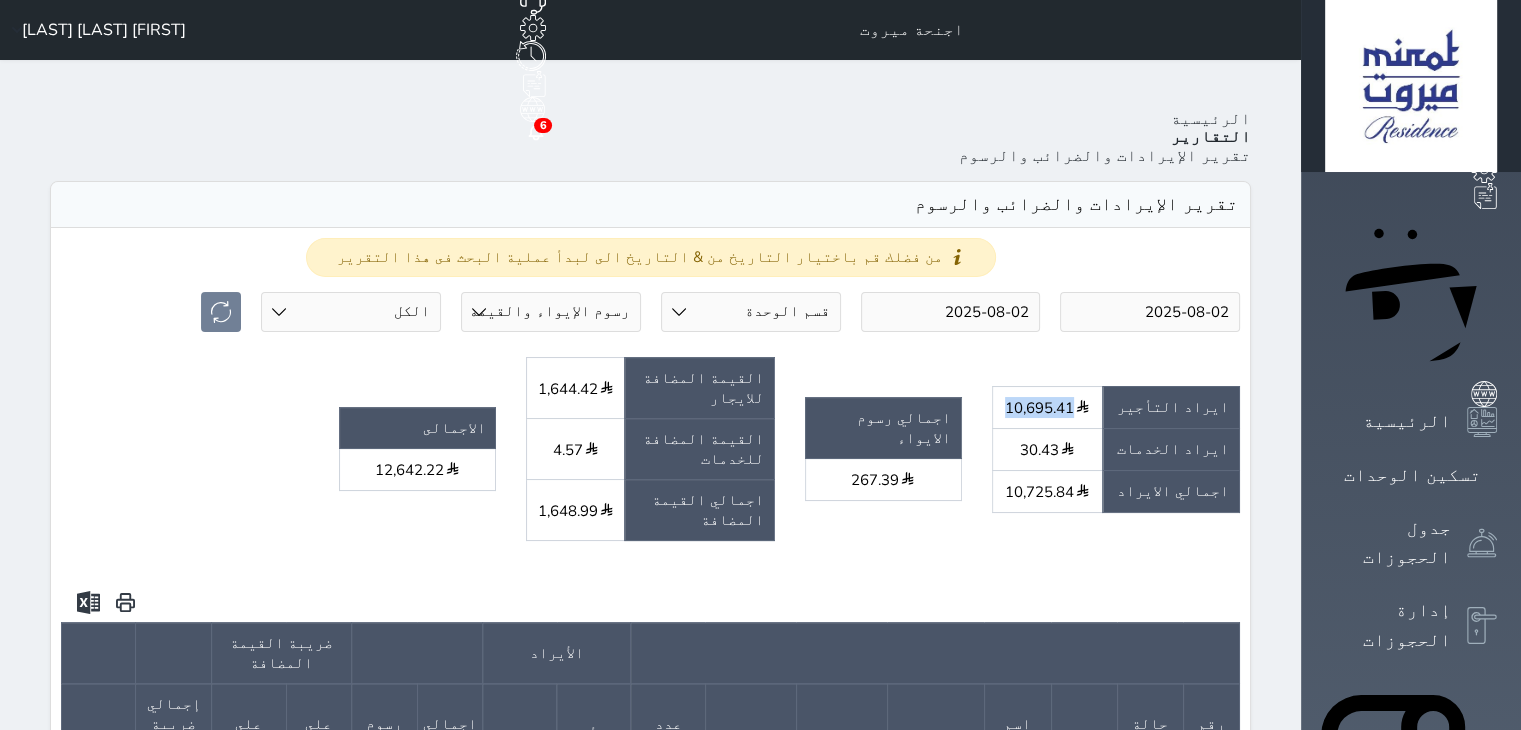 drag, startPoint x: 1113, startPoint y: 307, endPoint x: 1175, endPoint y: 309, distance: 62.03225 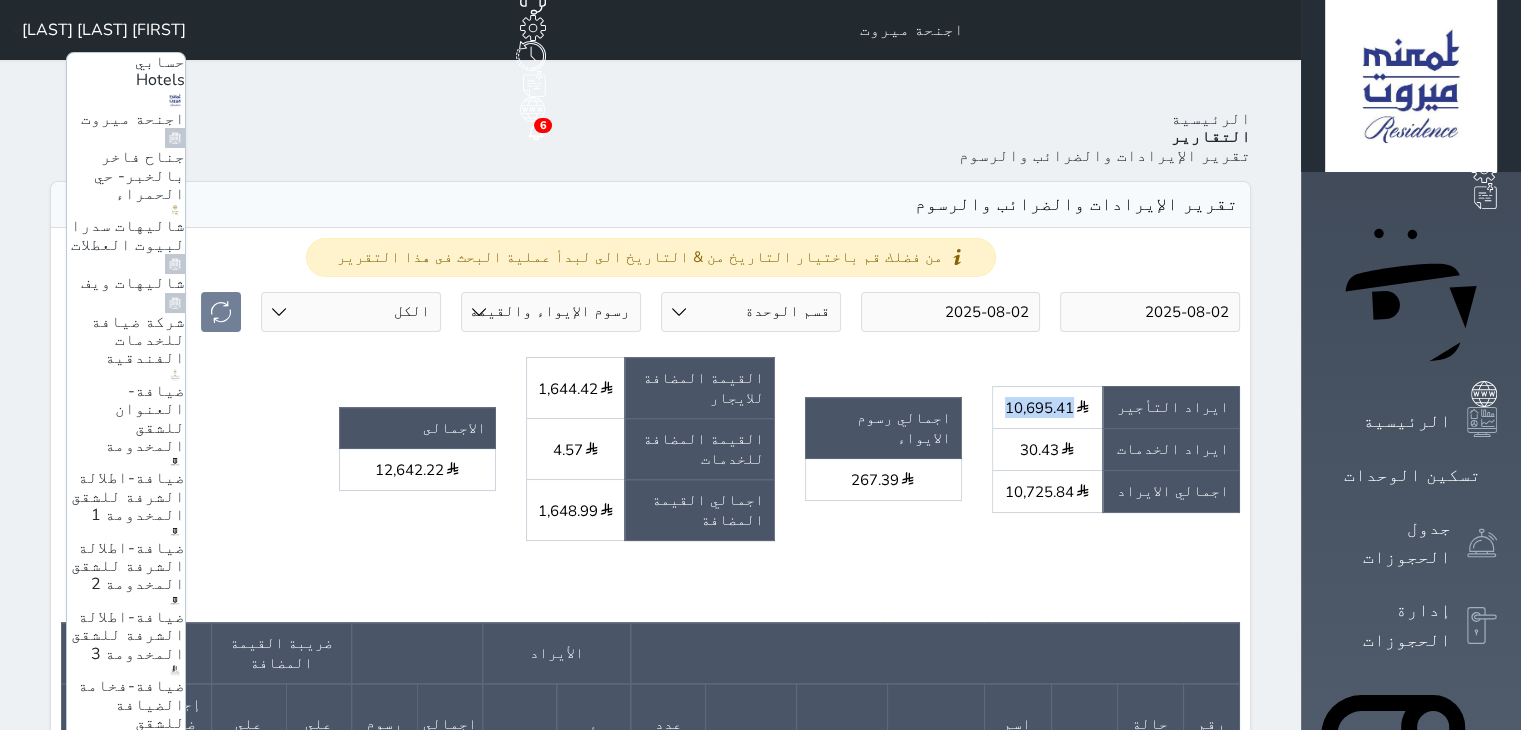 click on "جناح فاخر بالخبر- حي الحمراء" at bounding box center [139, 175] 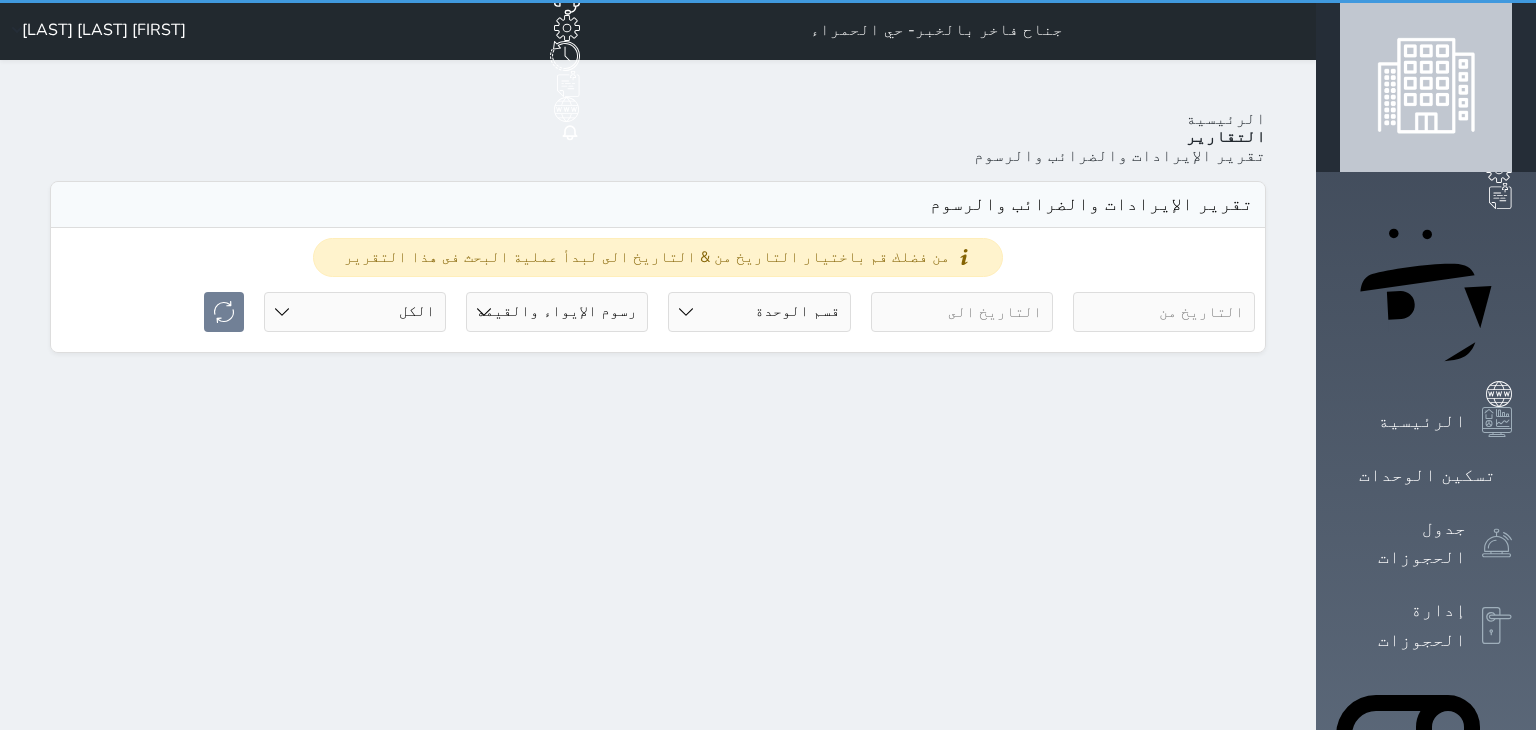 select on "full" 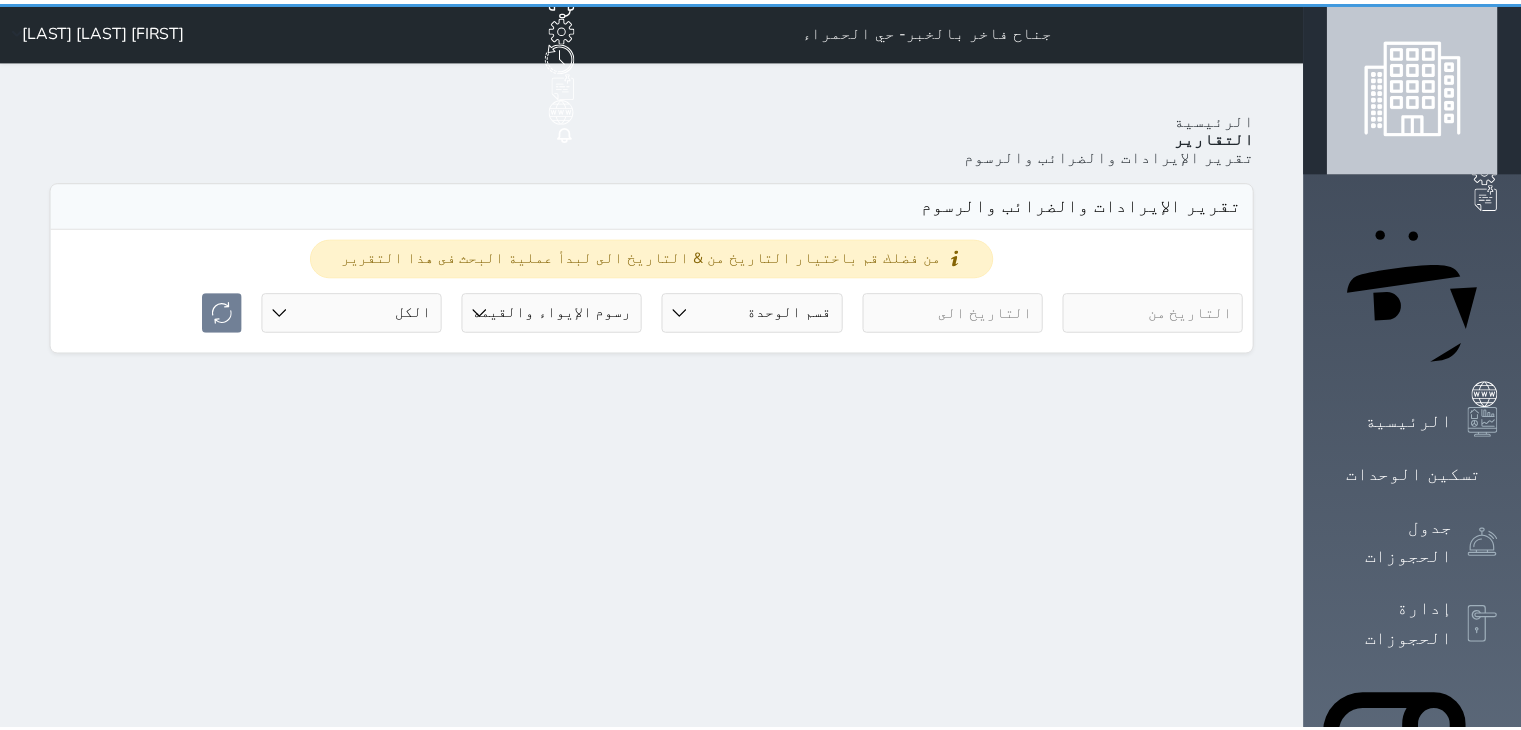 scroll, scrollTop: 0, scrollLeft: 0, axis: both 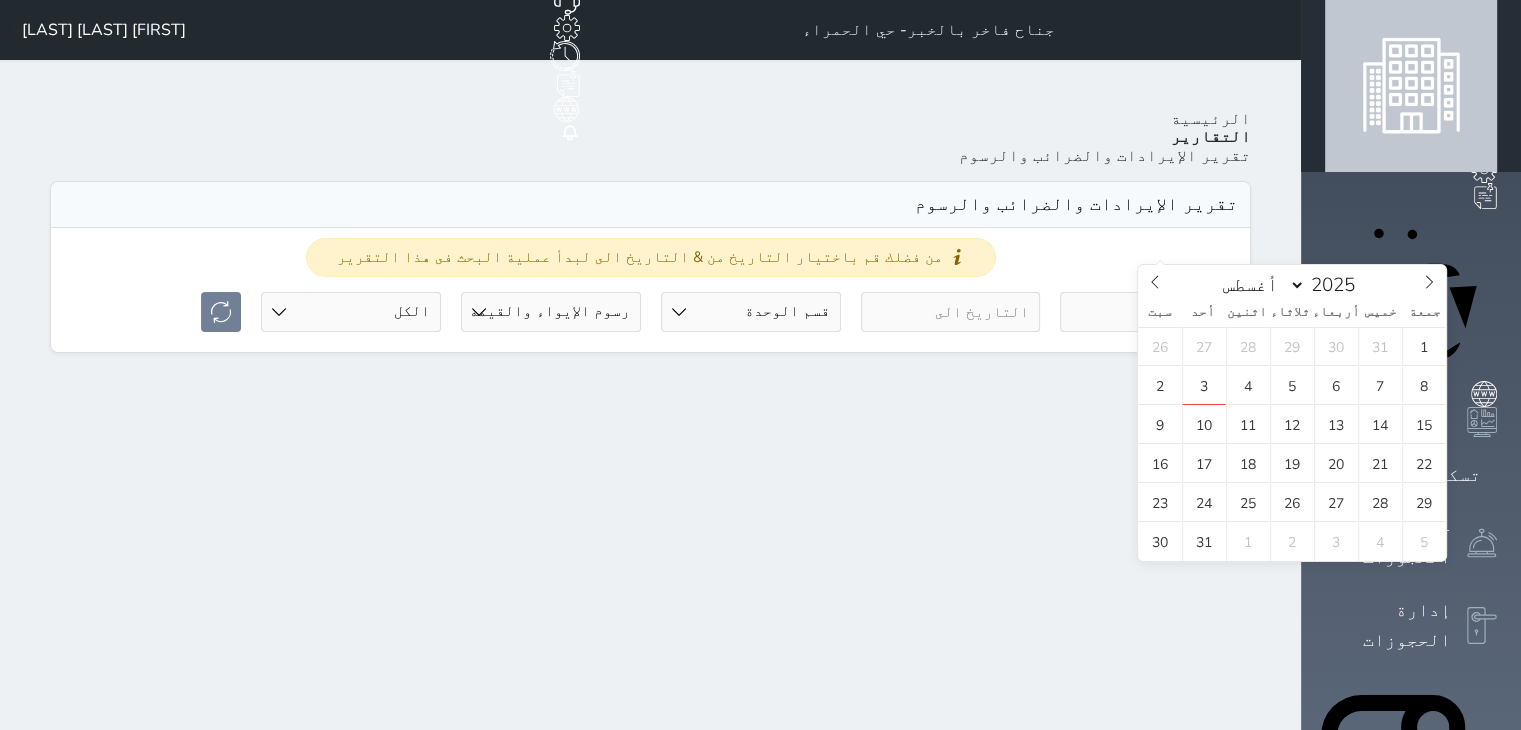 click at bounding box center [1150, 312] 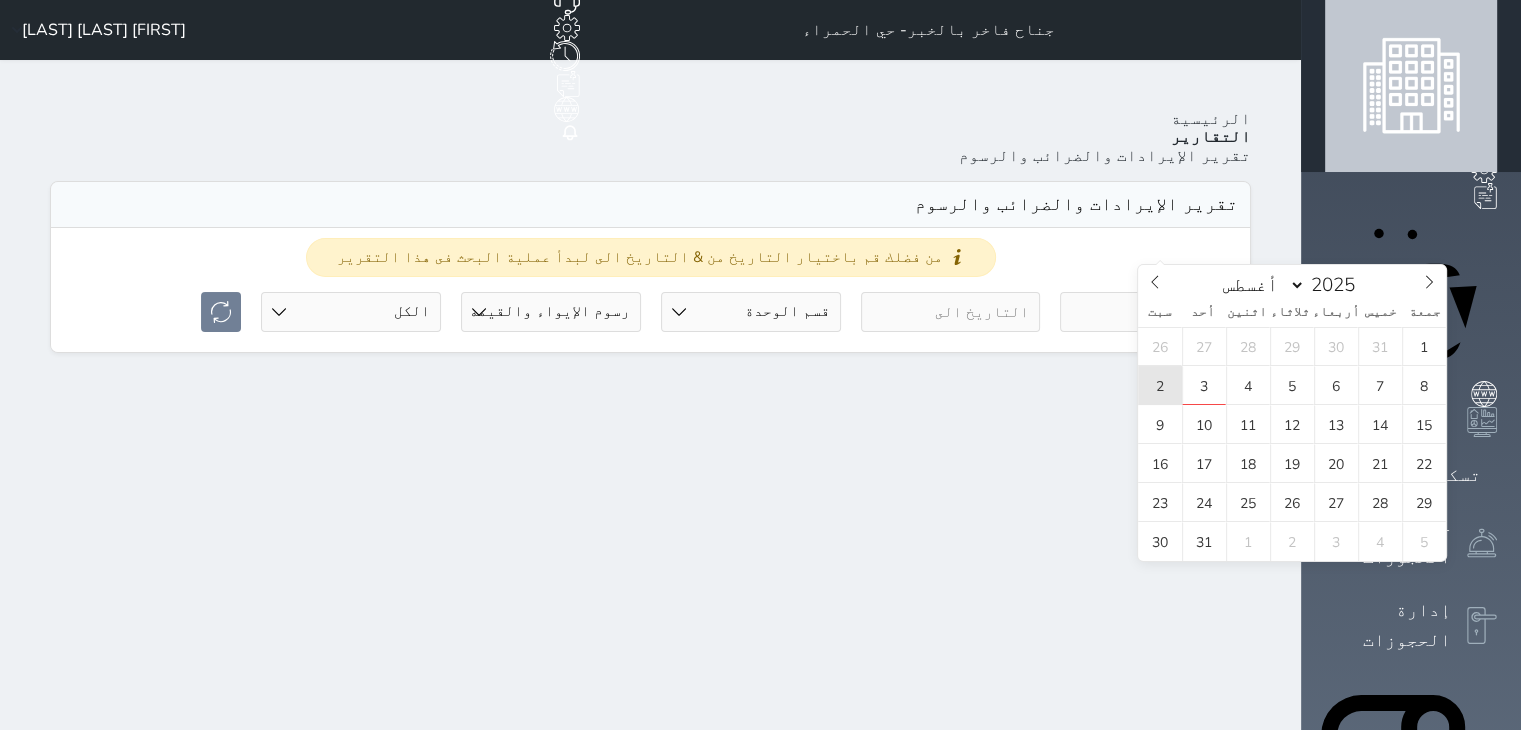 click on "2" at bounding box center [1160, 385] 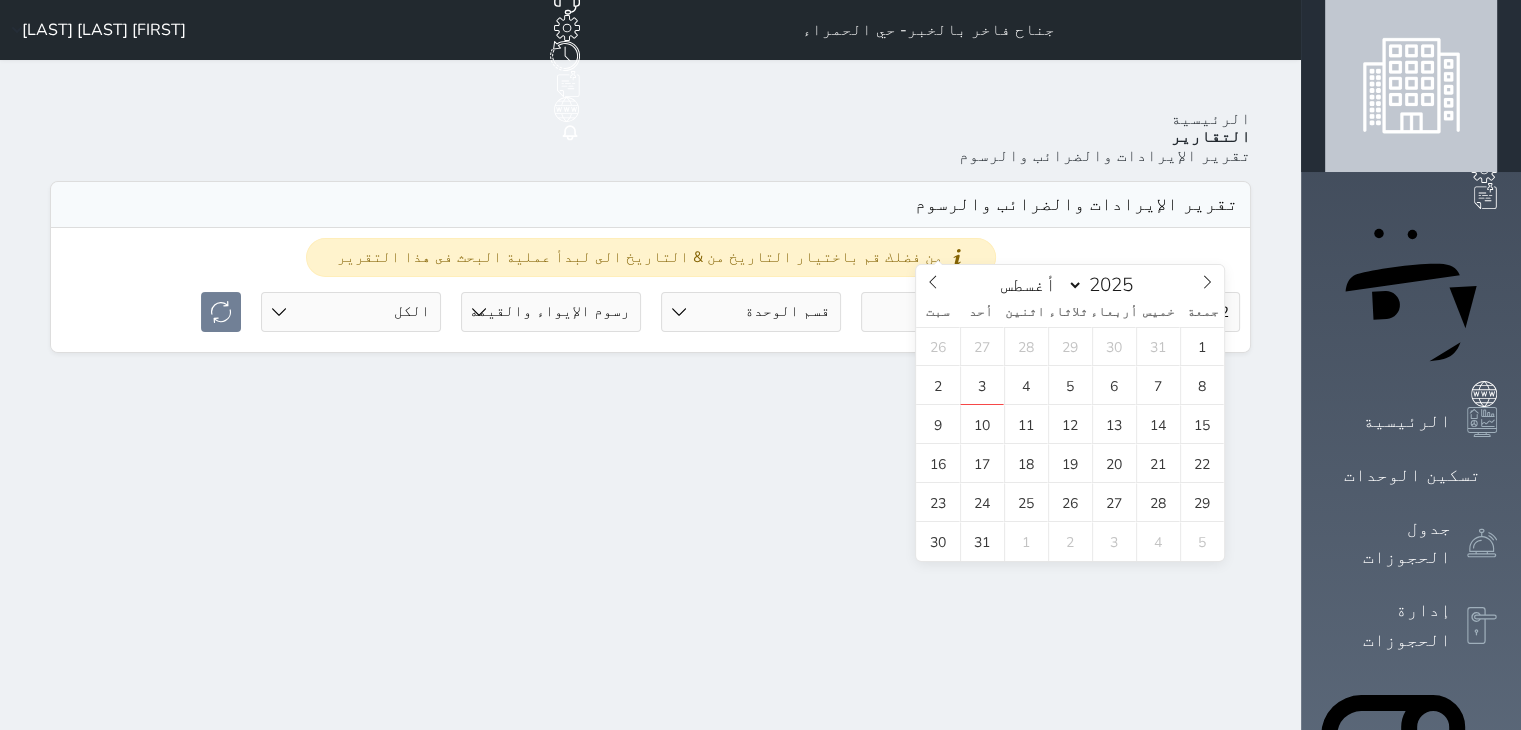 click at bounding box center (951, 312) 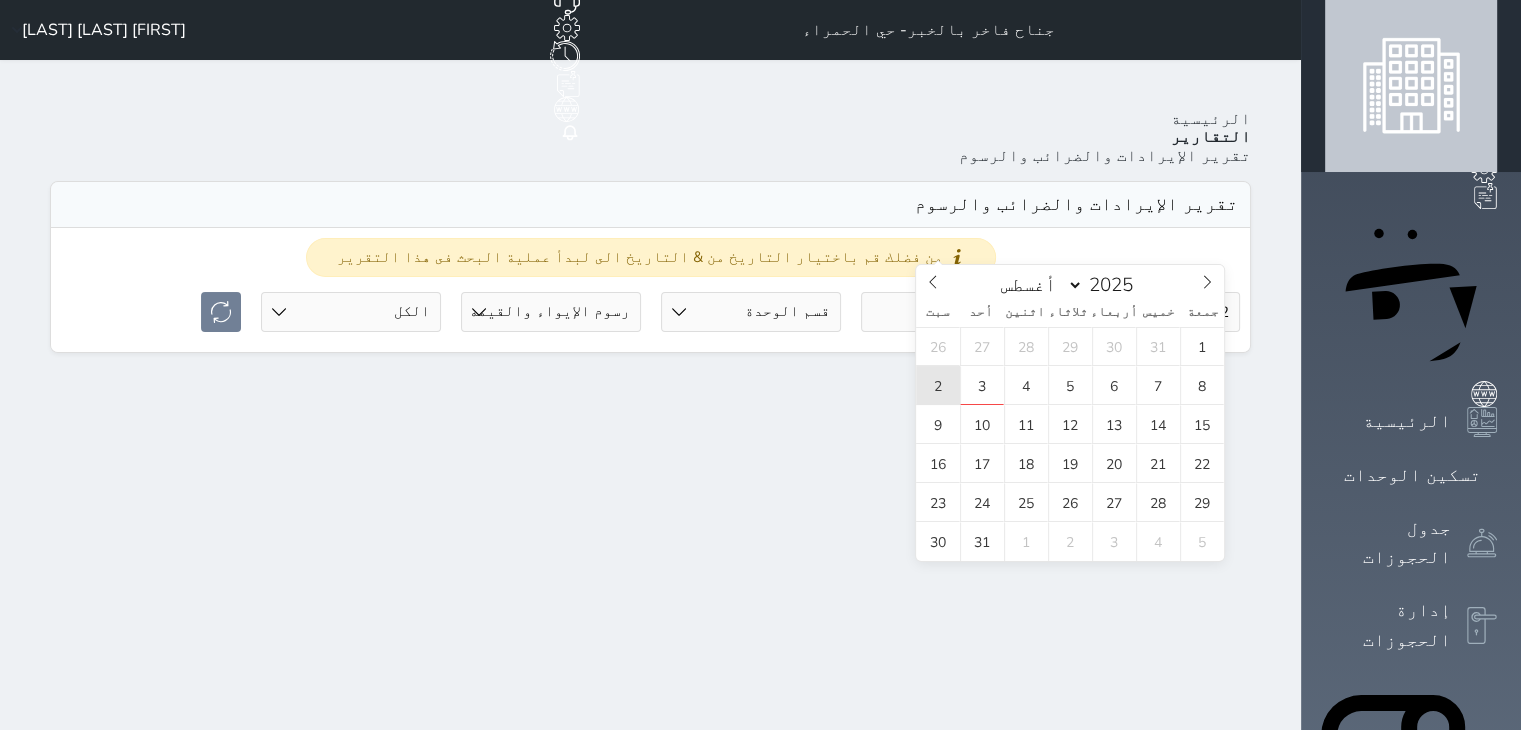 click on "2" at bounding box center [938, 385] 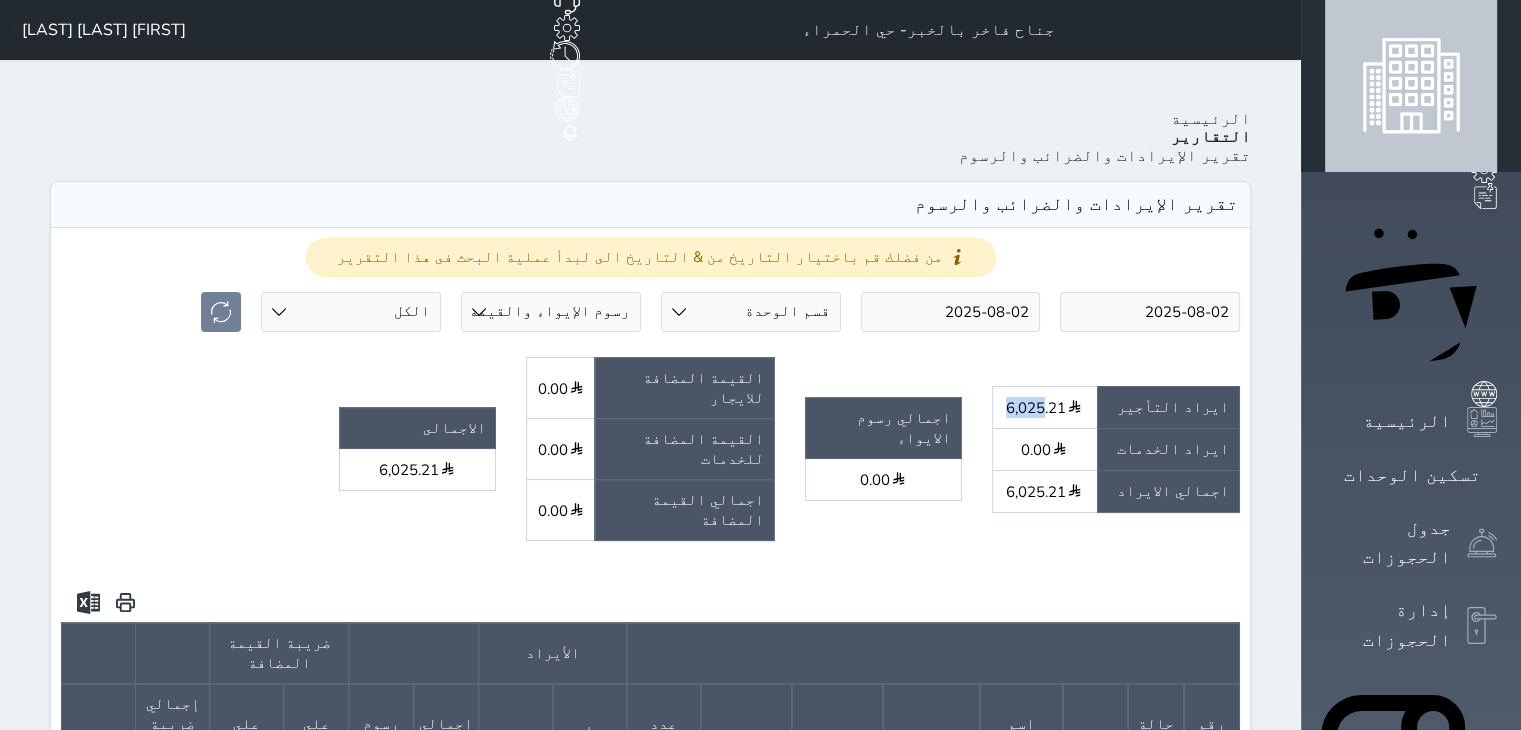 drag, startPoint x: 1116, startPoint y: 310, endPoint x: 1150, endPoint y: 307, distance: 34.132095 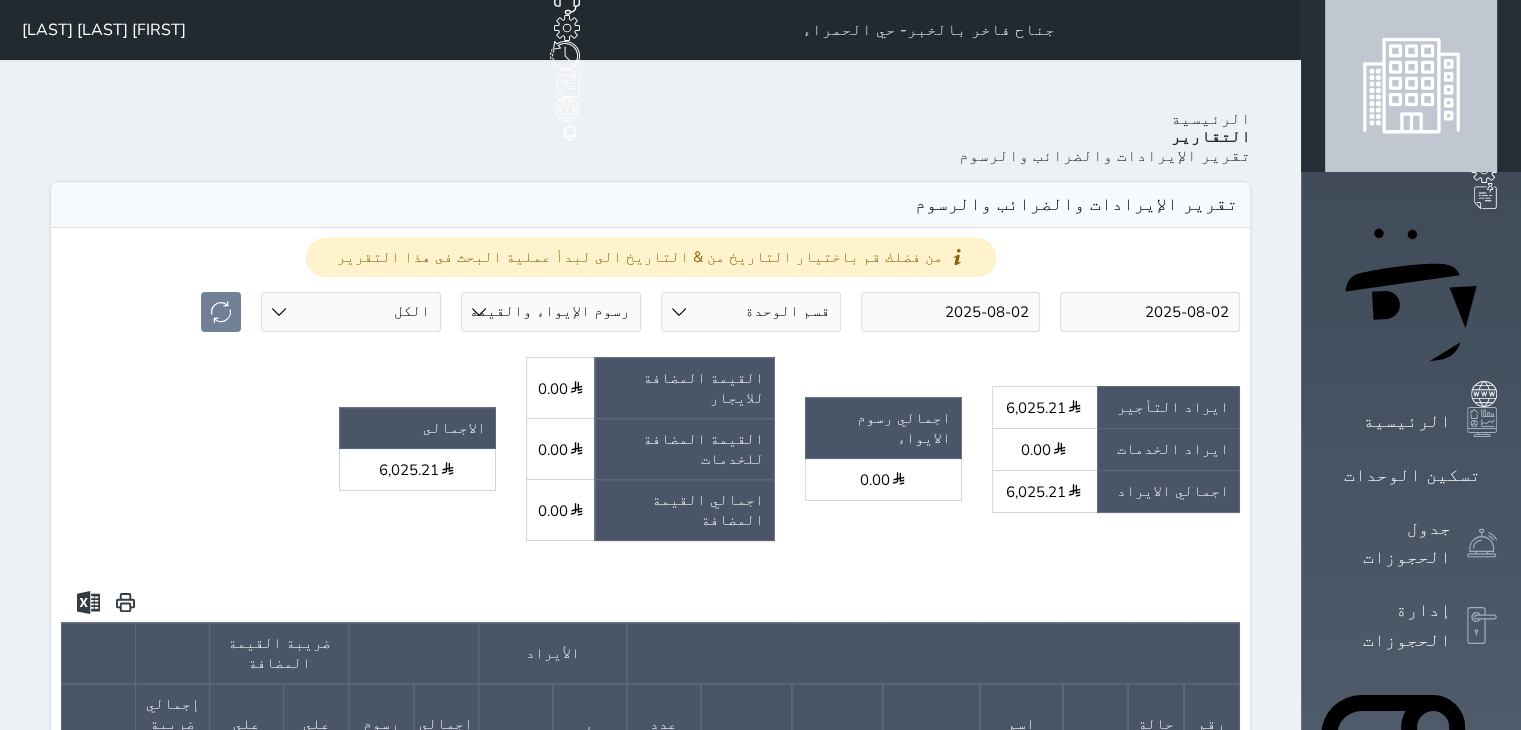 click on "6,025.21" at bounding box center [1044, 407] 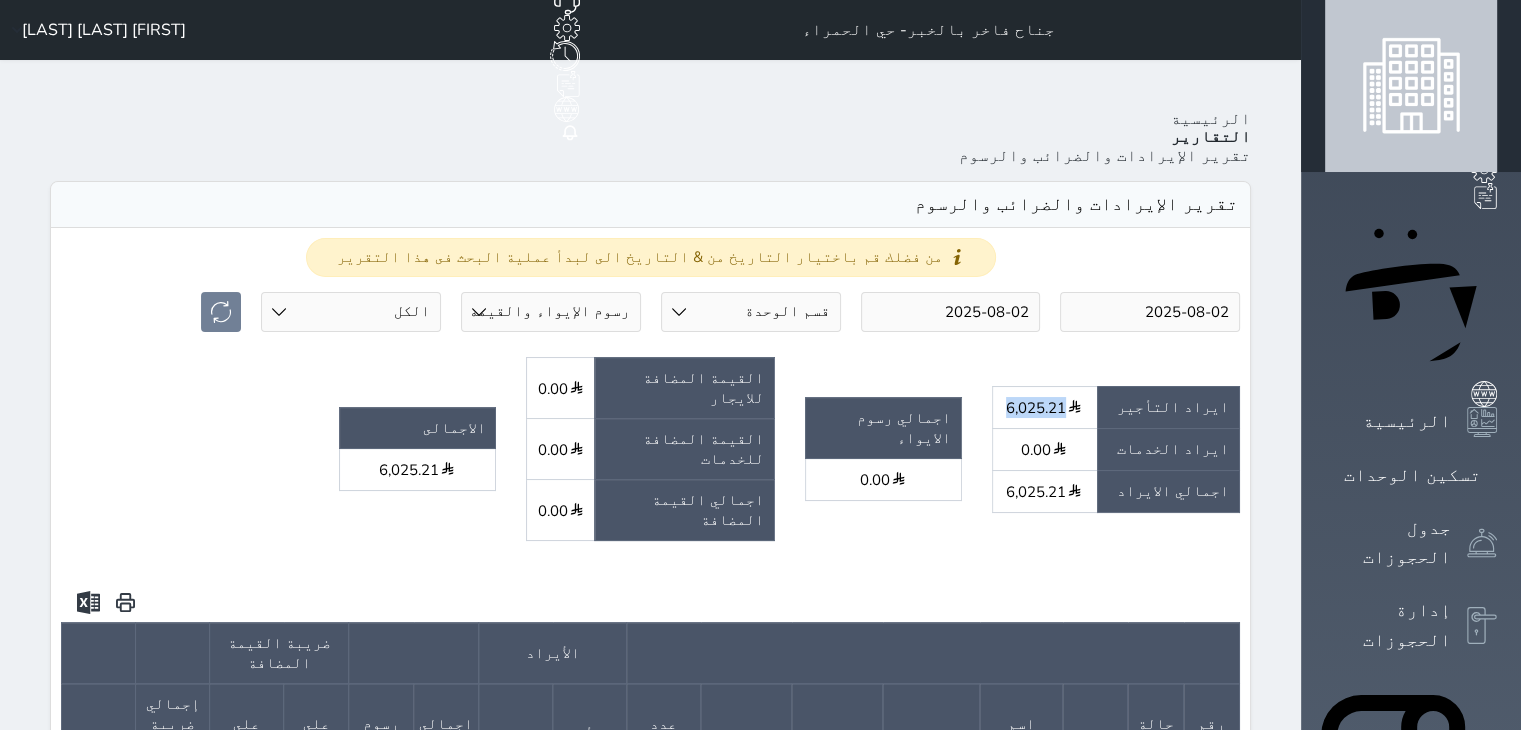 drag, startPoint x: 1116, startPoint y: 309, endPoint x: 1172, endPoint y: 312, distance: 56.0803 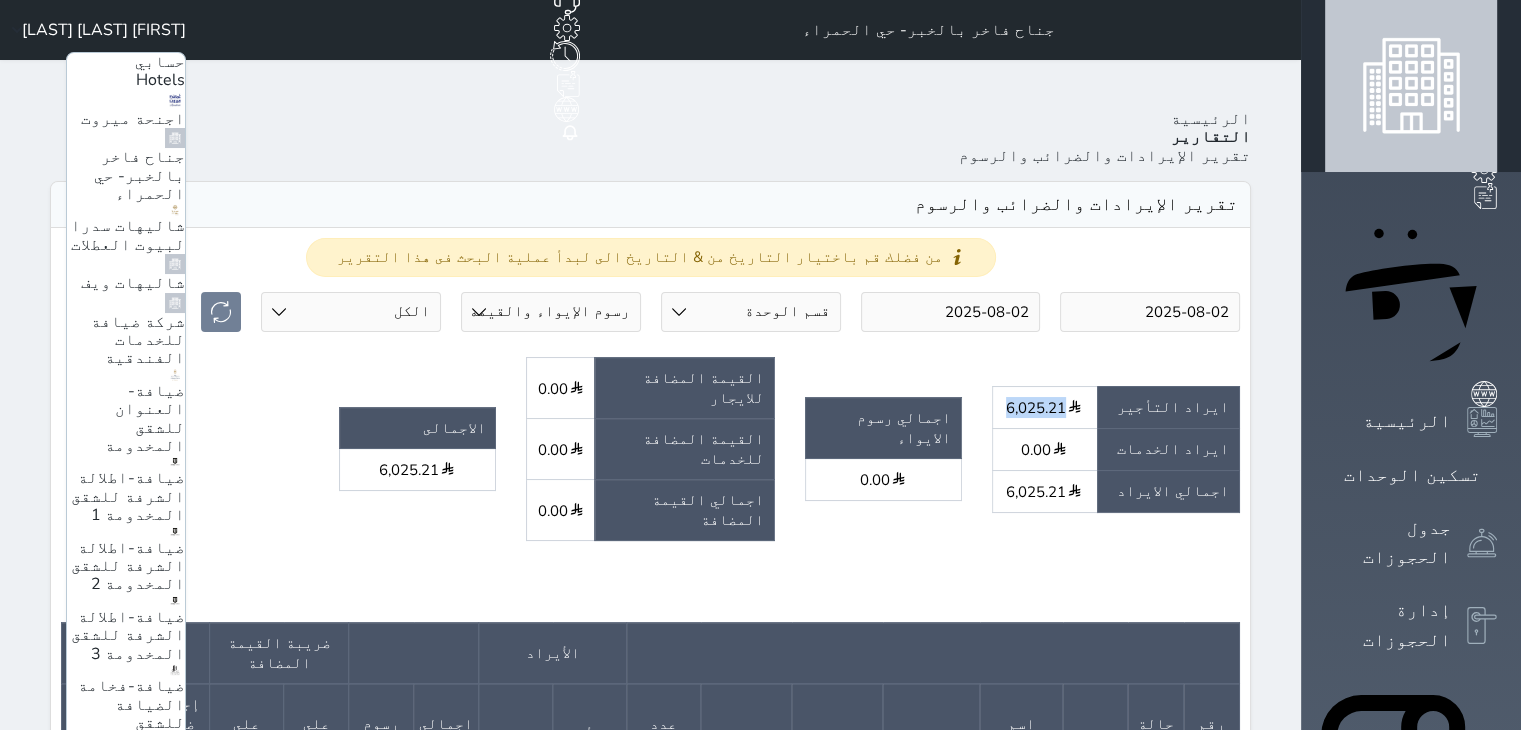 click on "ضيافة-اطلالة الشرفة للشقق المخدومة 1" at bounding box center (128, 496) 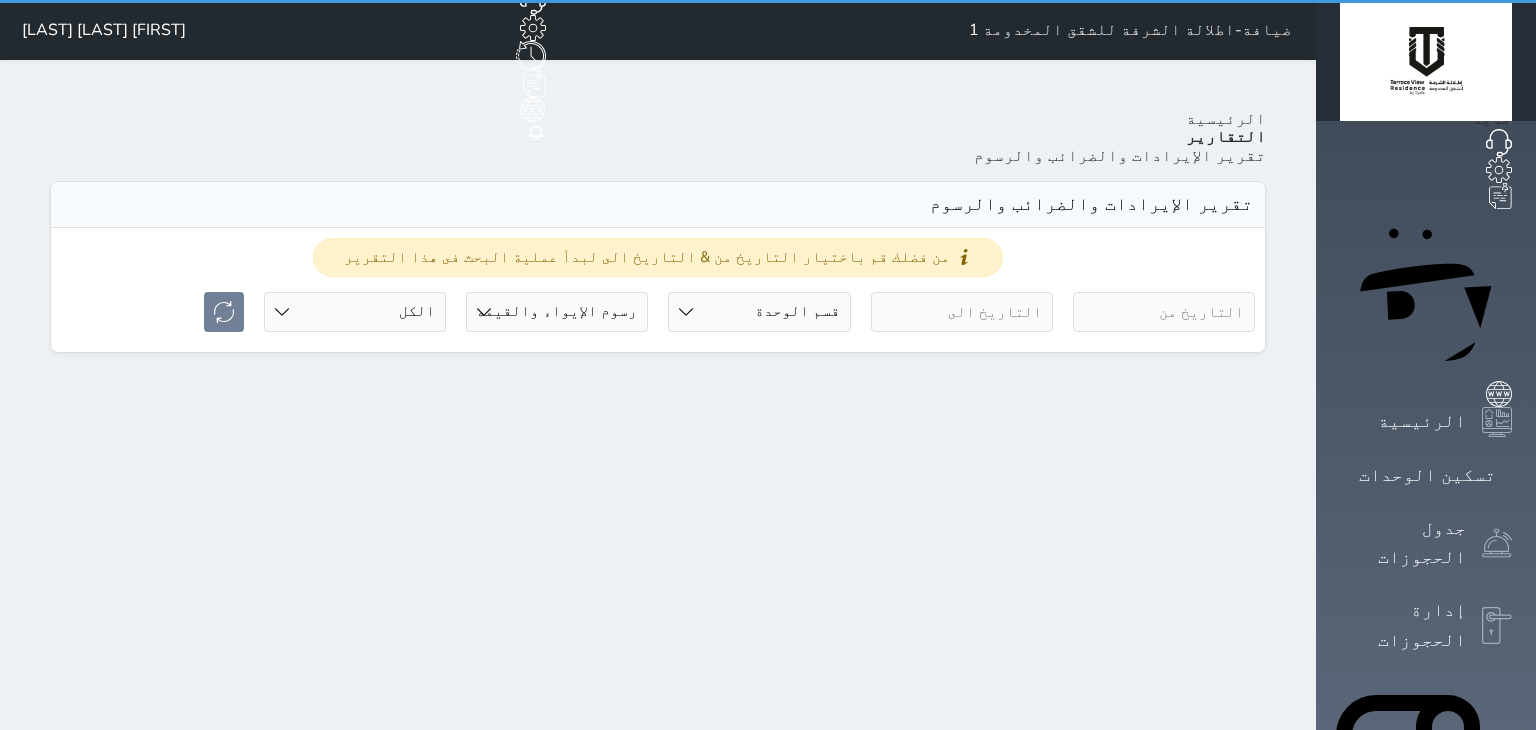 select on "full" 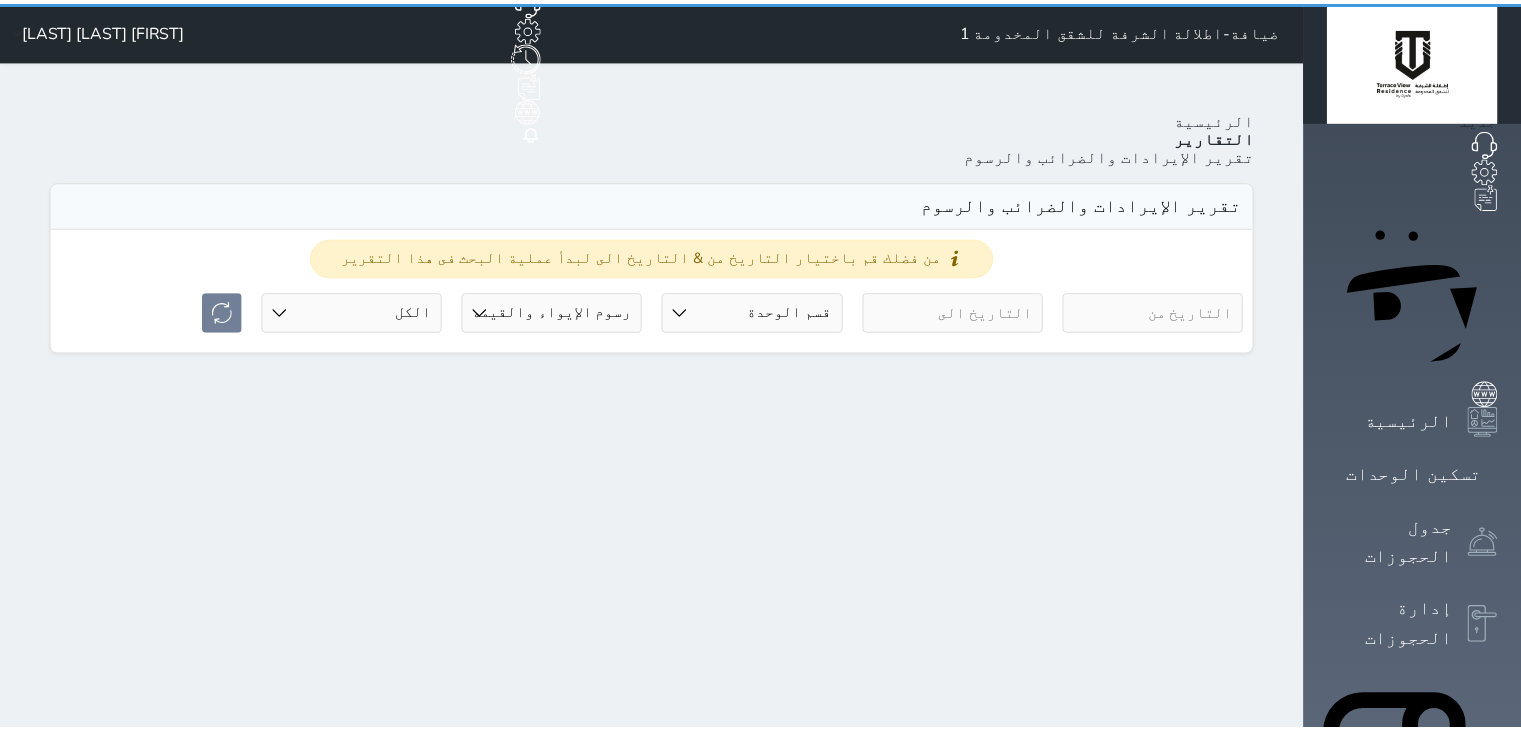 scroll, scrollTop: 0, scrollLeft: 0, axis: both 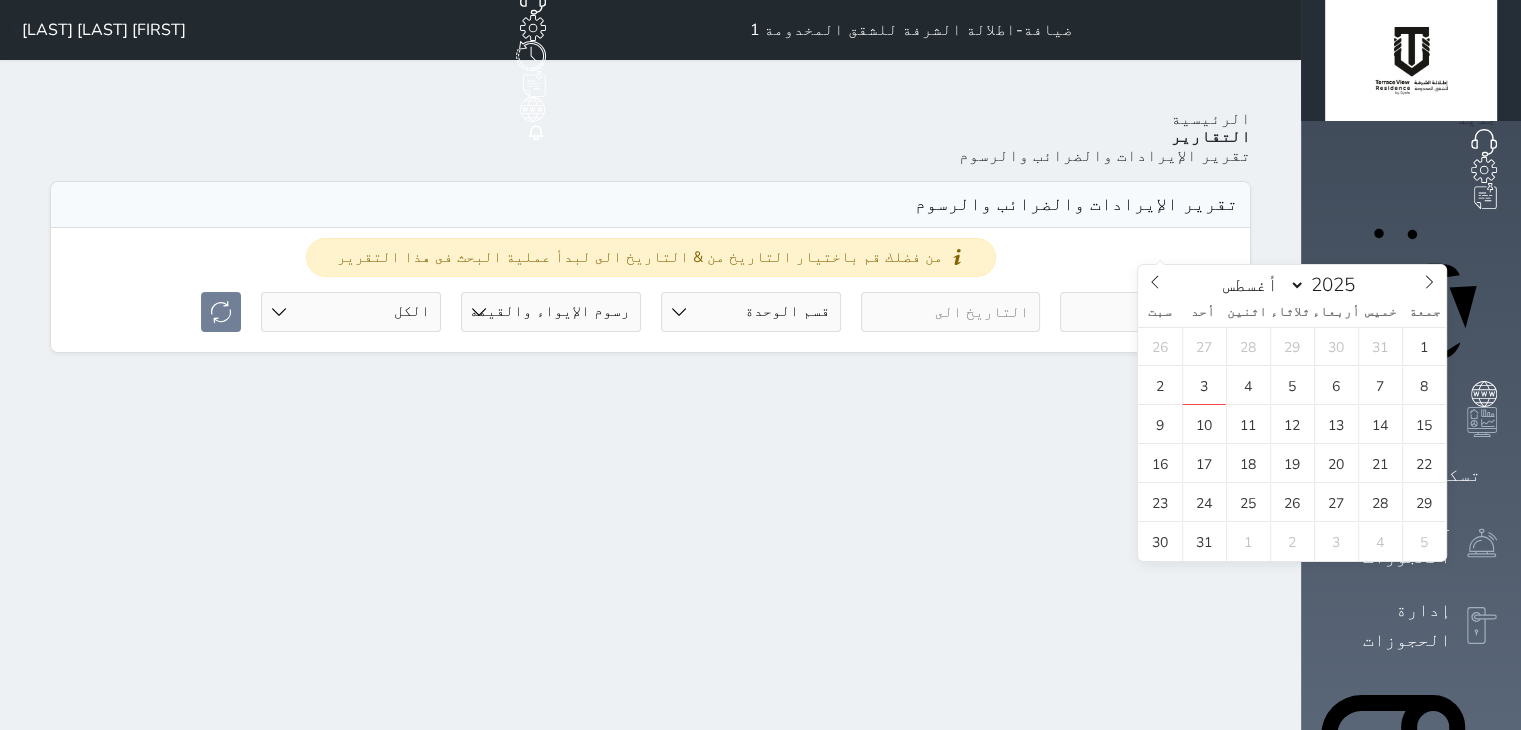 click at bounding box center [1150, 312] 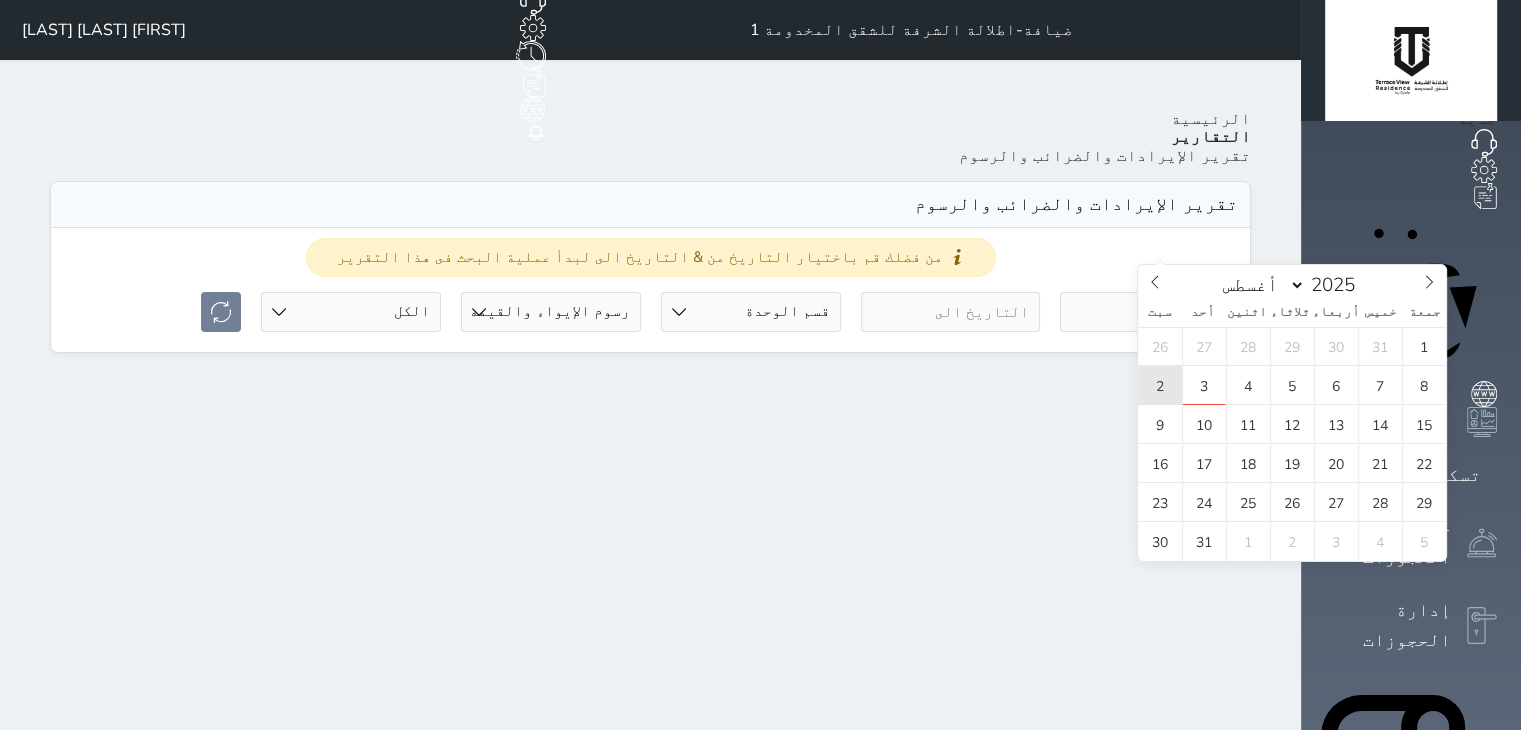 click on "2" at bounding box center [1160, 385] 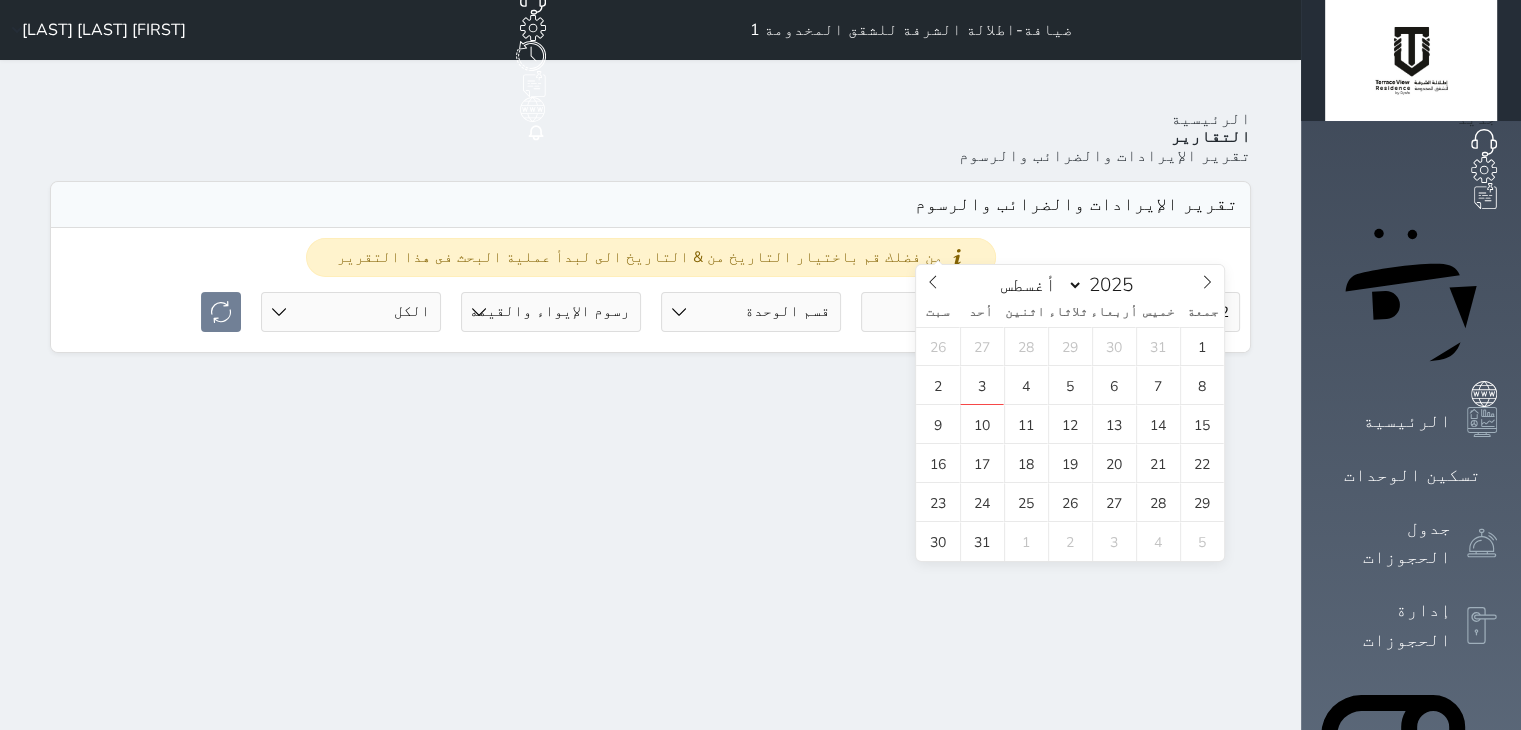 click at bounding box center (951, 312) 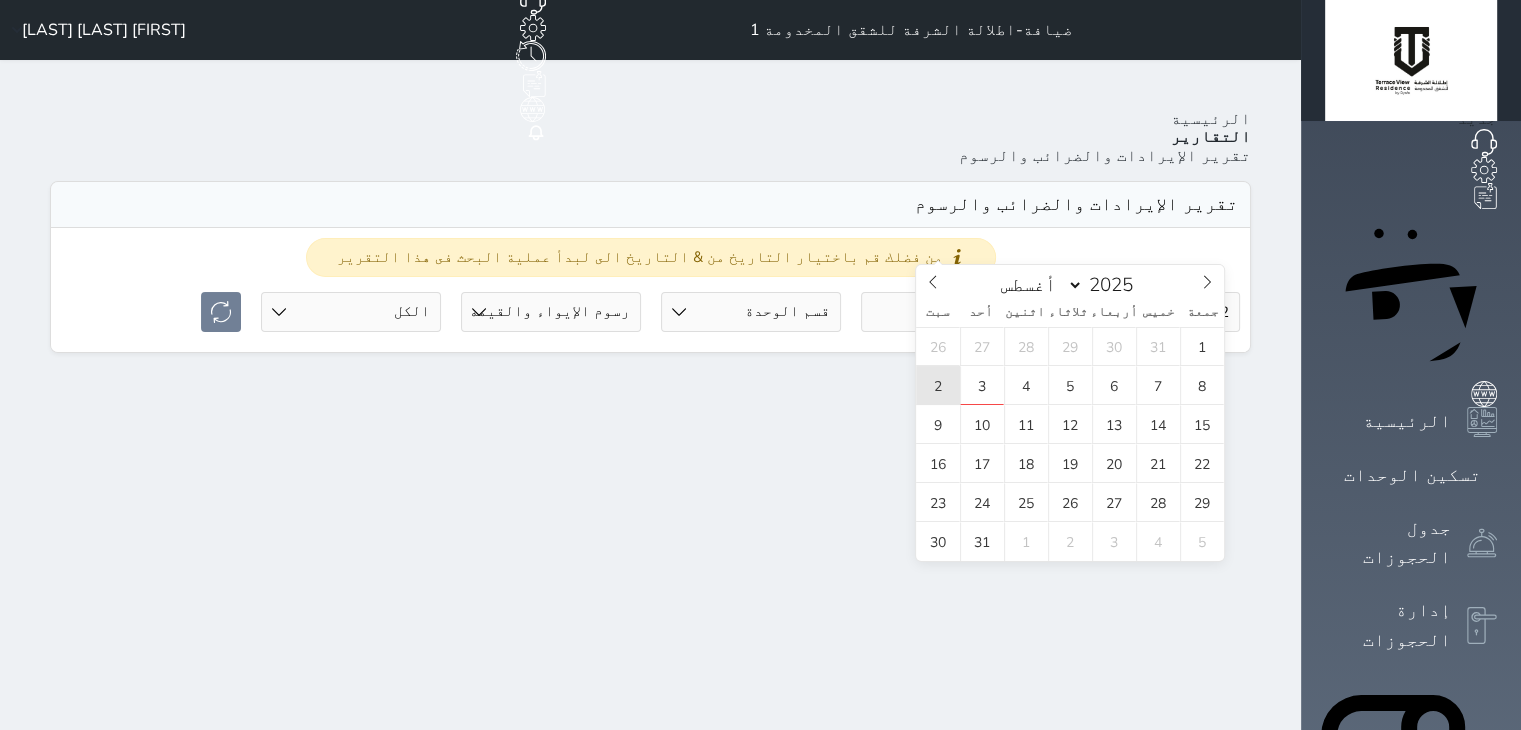 click on "2" at bounding box center (938, 385) 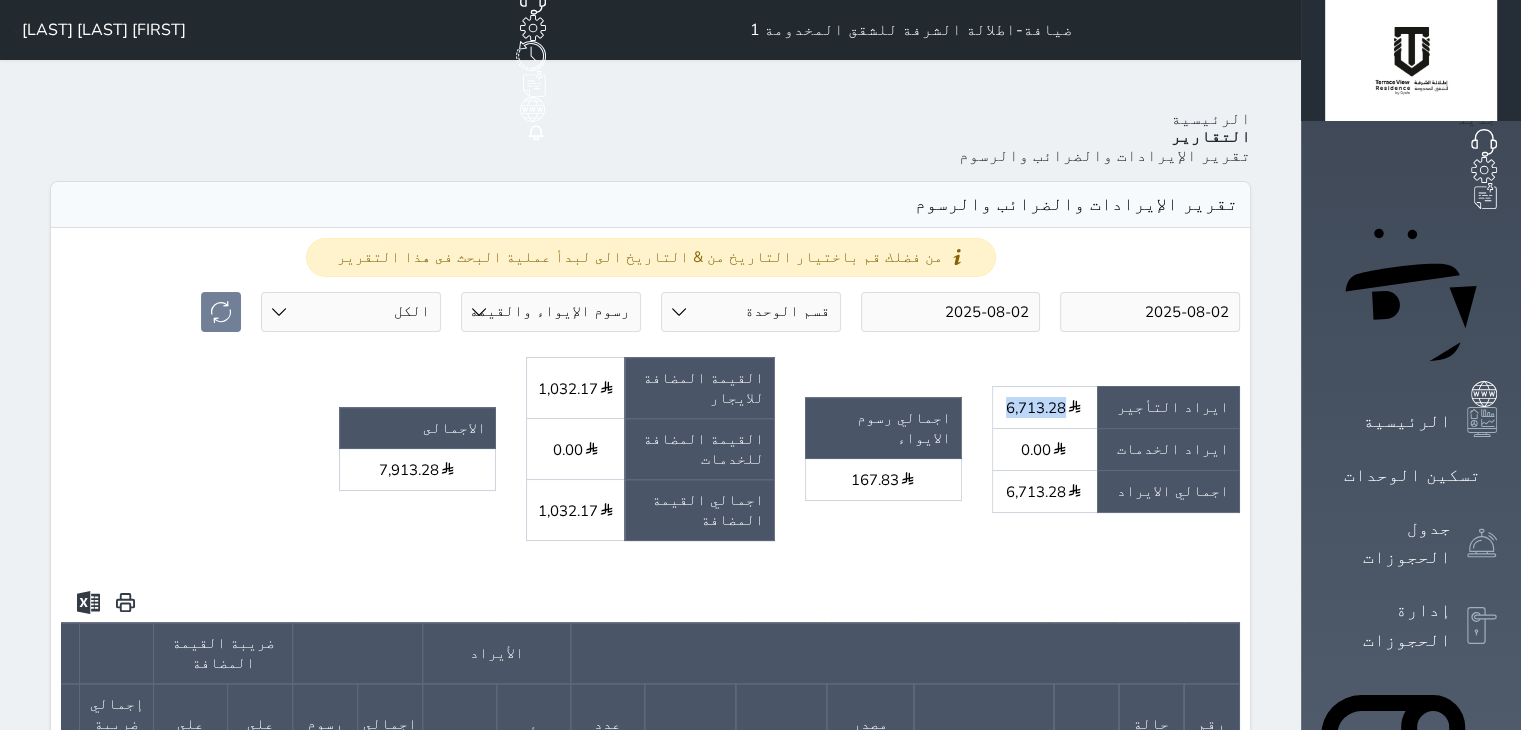 drag, startPoint x: 1117, startPoint y: 309, endPoint x: 1168, endPoint y: 308, distance: 51.009804 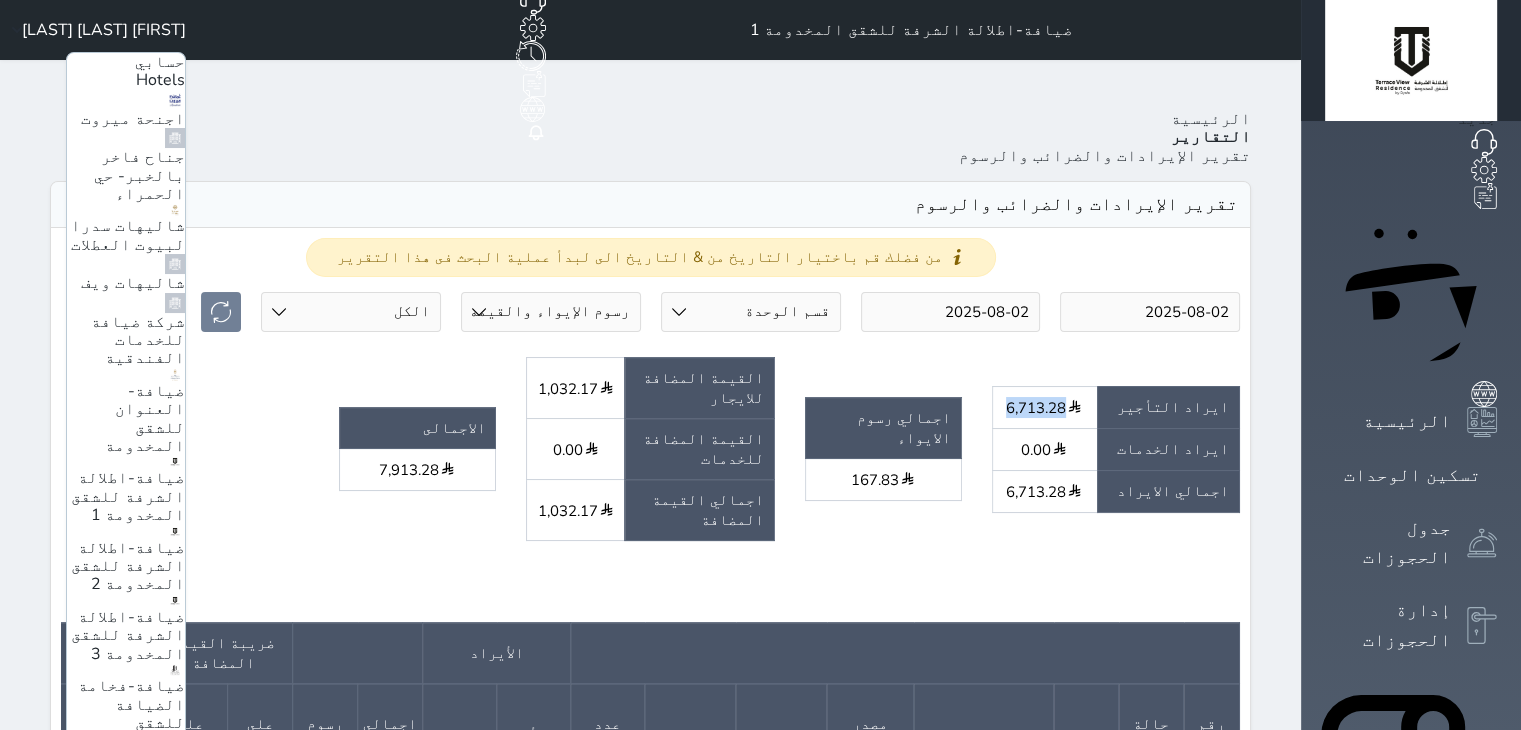 click on "ضيافة-اطلالة الشرفة للشقق المخدومة 2" at bounding box center (128, 566) 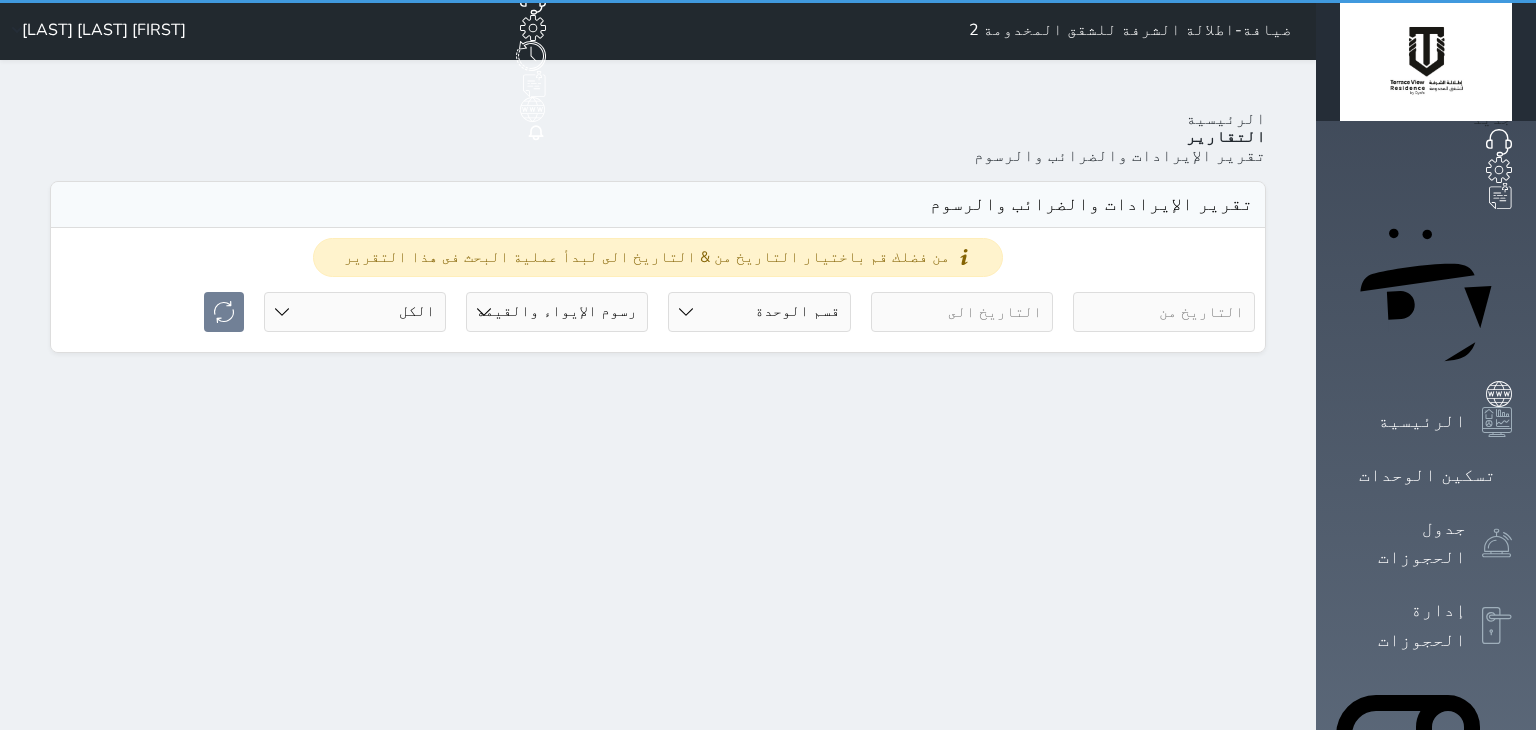 select on "full" 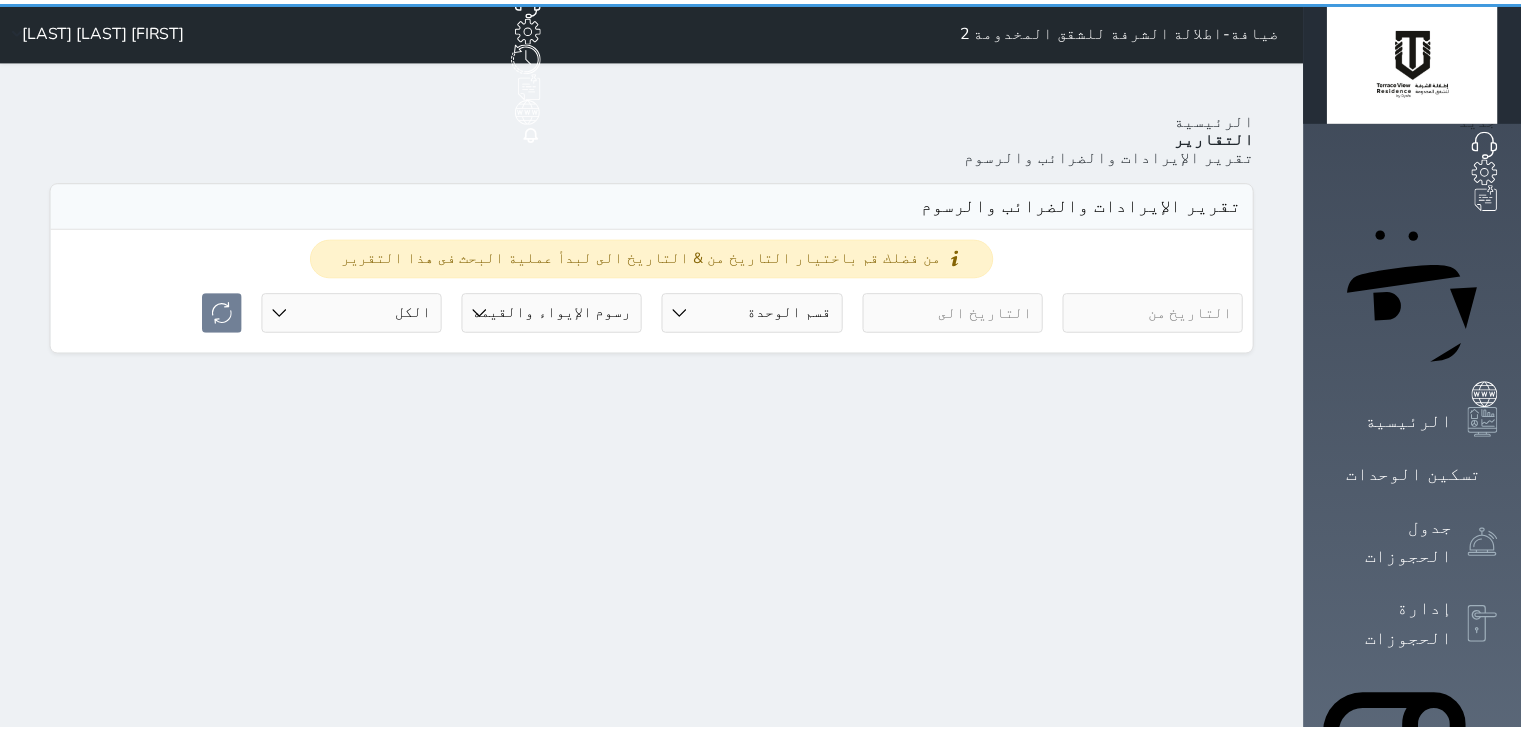 scroll, scrollTop: 0, scrollLeft: 0, axis: both 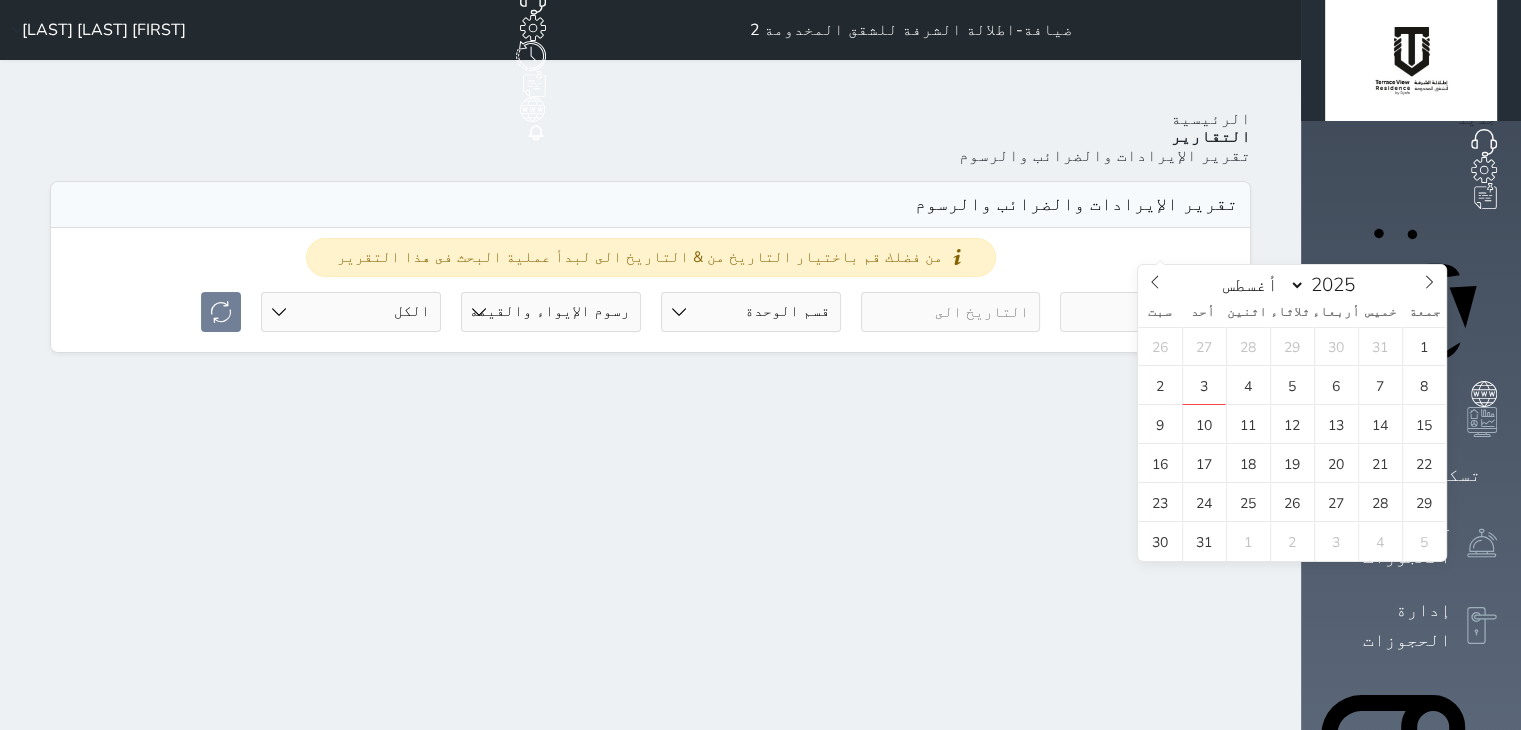 click at bounding box center (1150, 312) 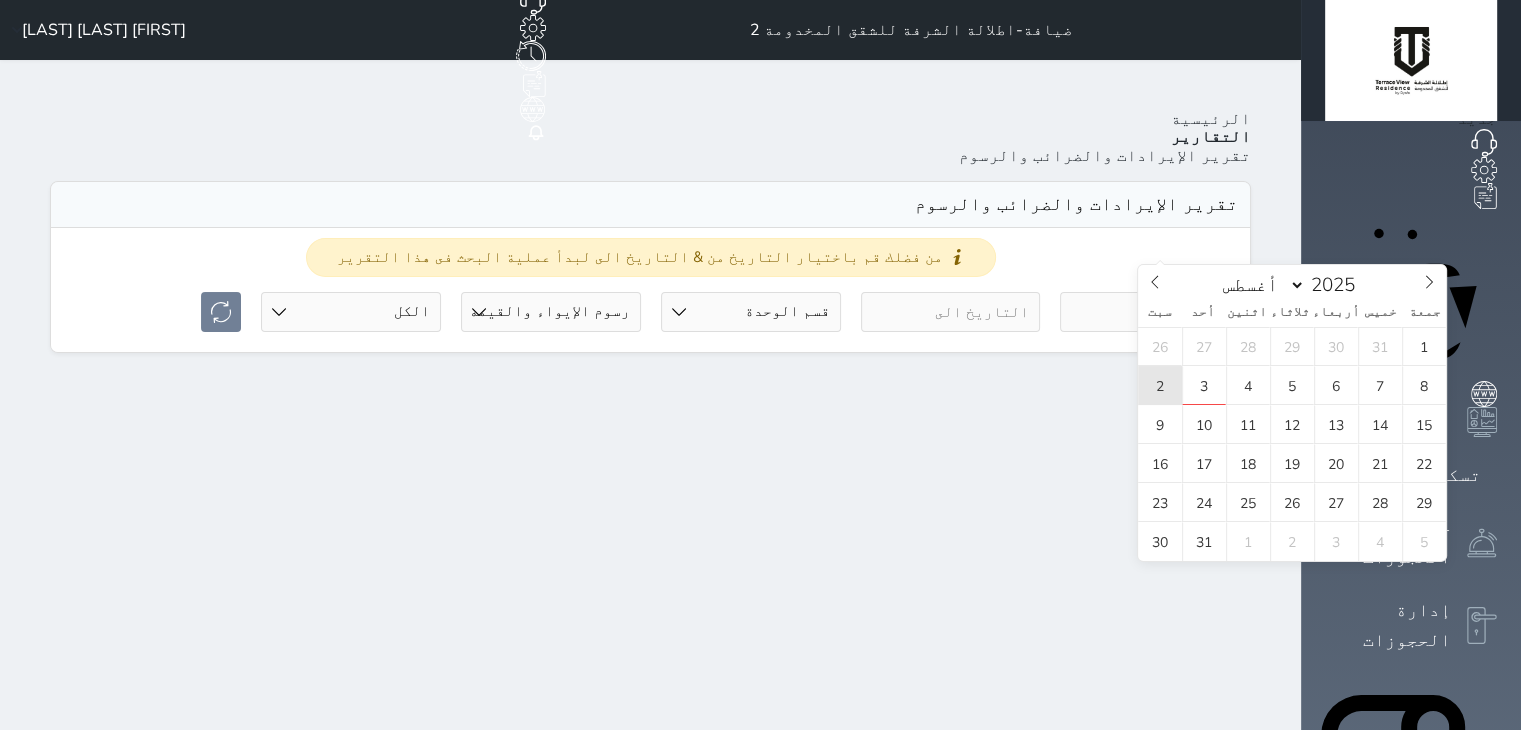 click on "2" at bounding box center [1160, 385] 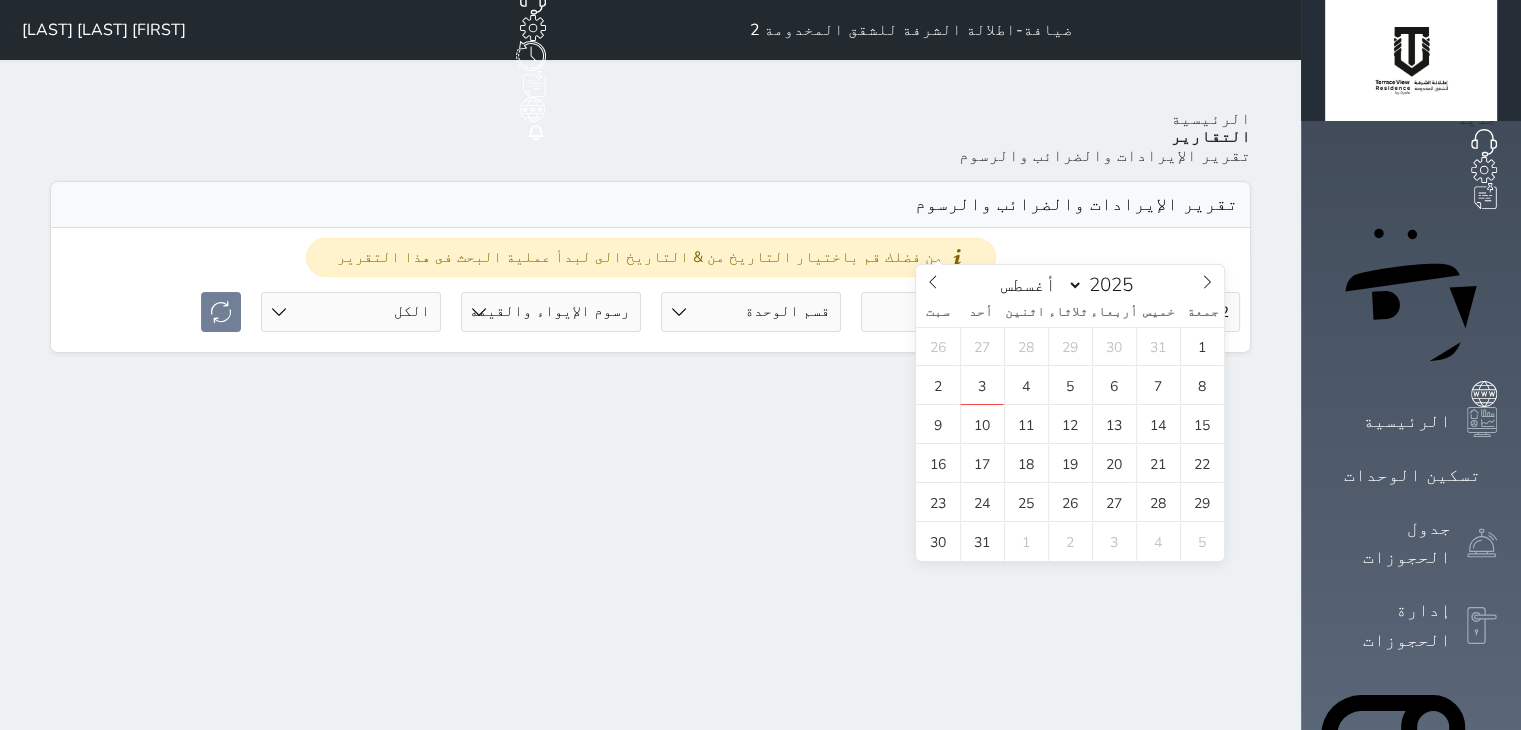 click at bounding box center (951, 312) 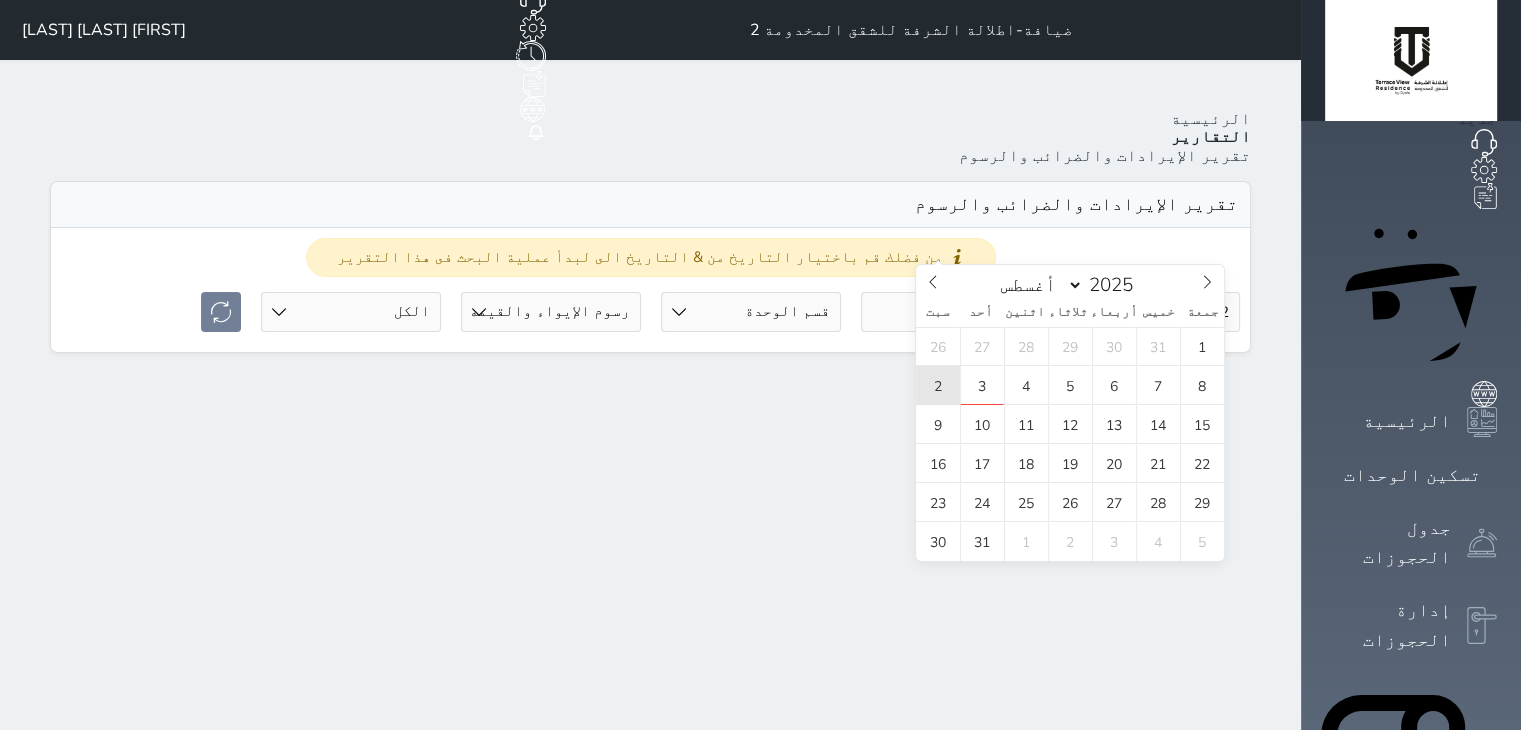 click on "2" at bounding box center (938, 385) 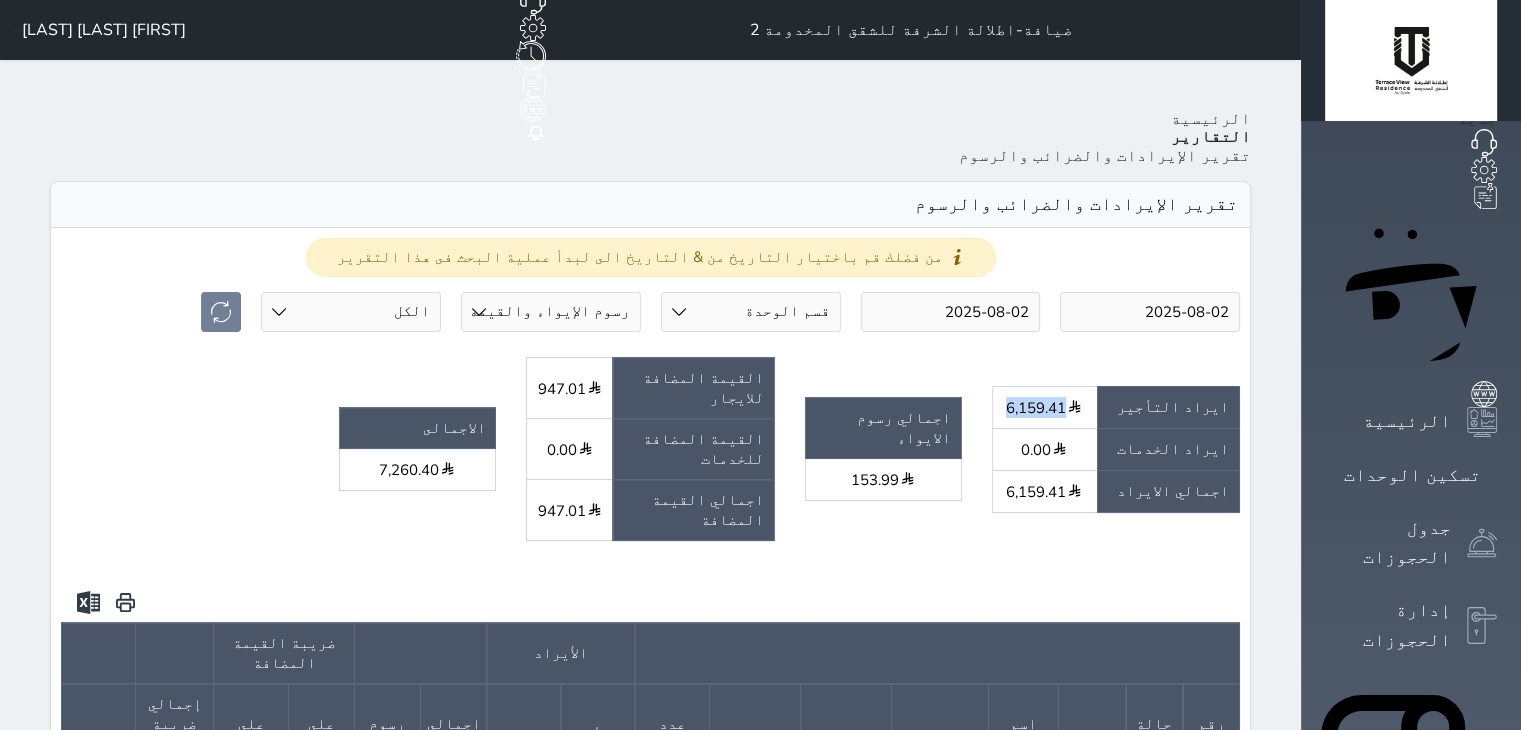 drag, startPoint x: 1116, startPoint y: 308, endPoint x: 1177, endPoint y: 305, distance: 61.073727 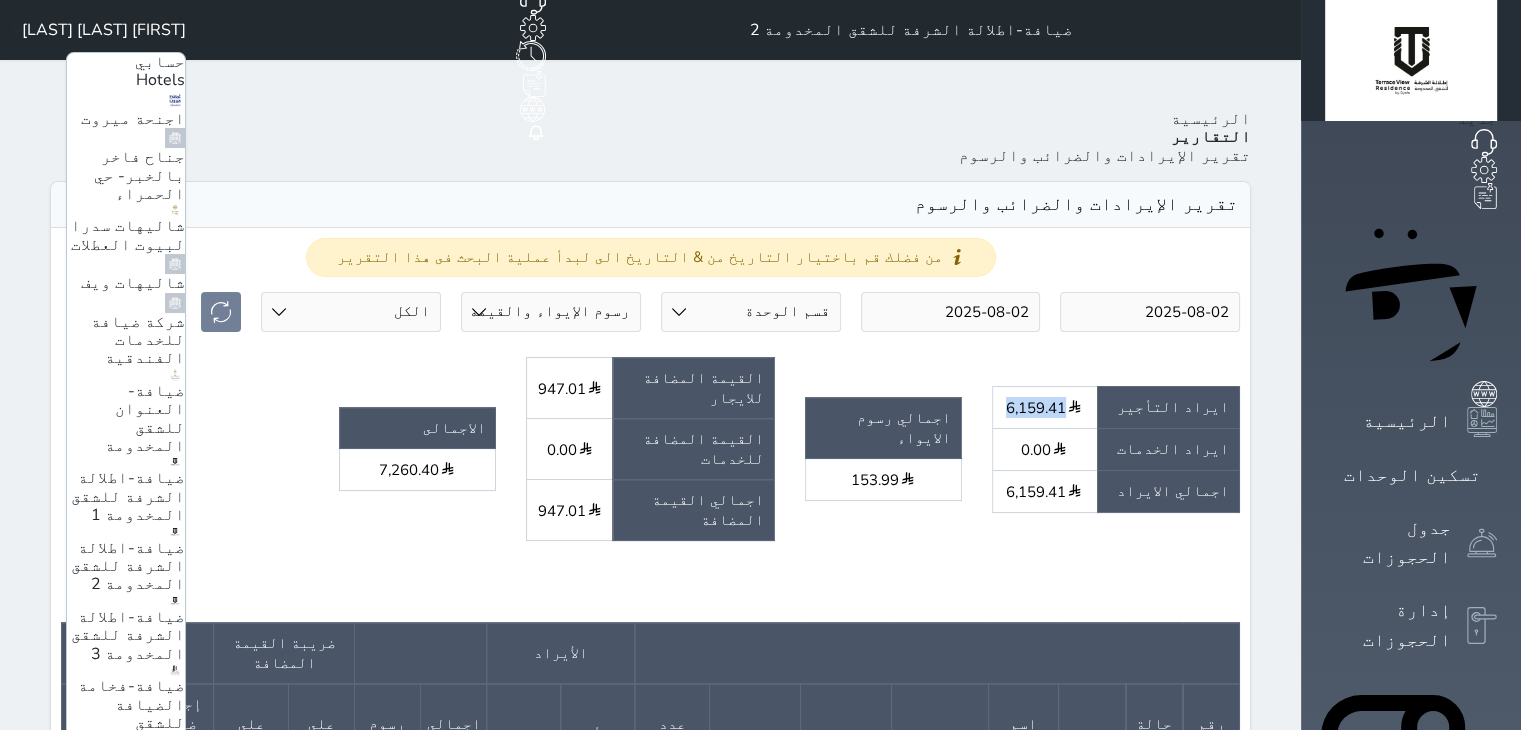 click on "ضيافة-اطلالة الشرفة للشقق المخدومة 3" at bounding box center (128, 635) 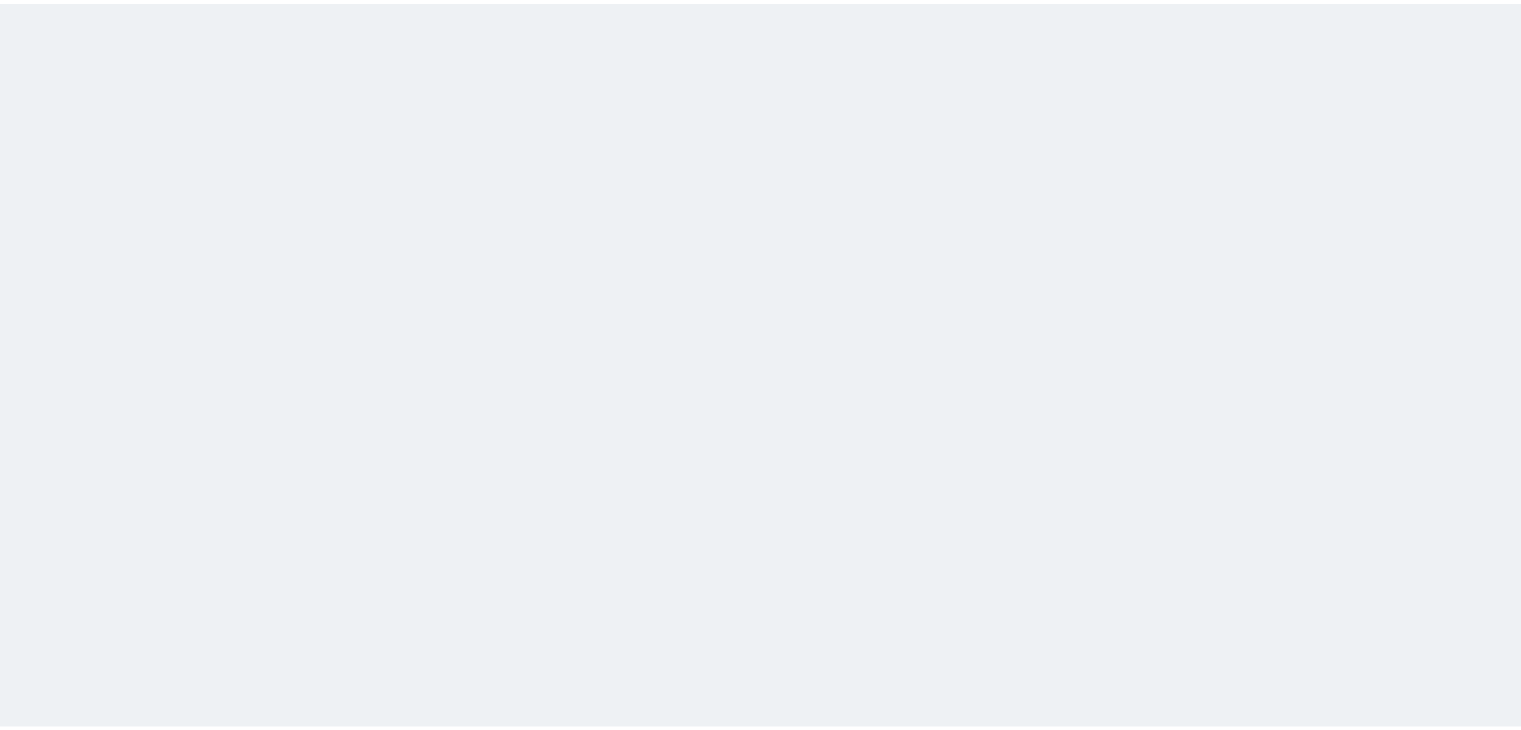 scroll, scrollTop: 0, scrollLeft: 0, axis: both 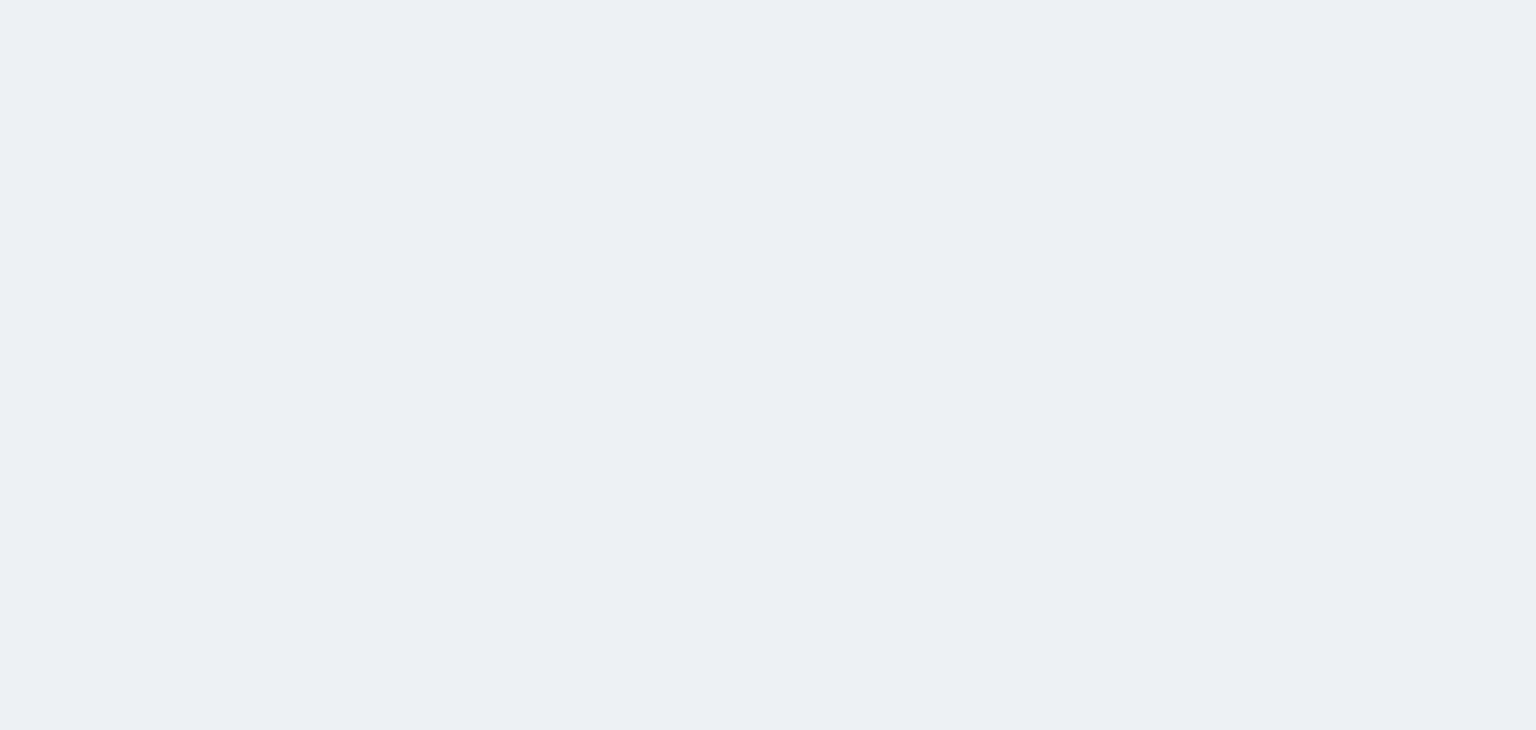 select on "full" 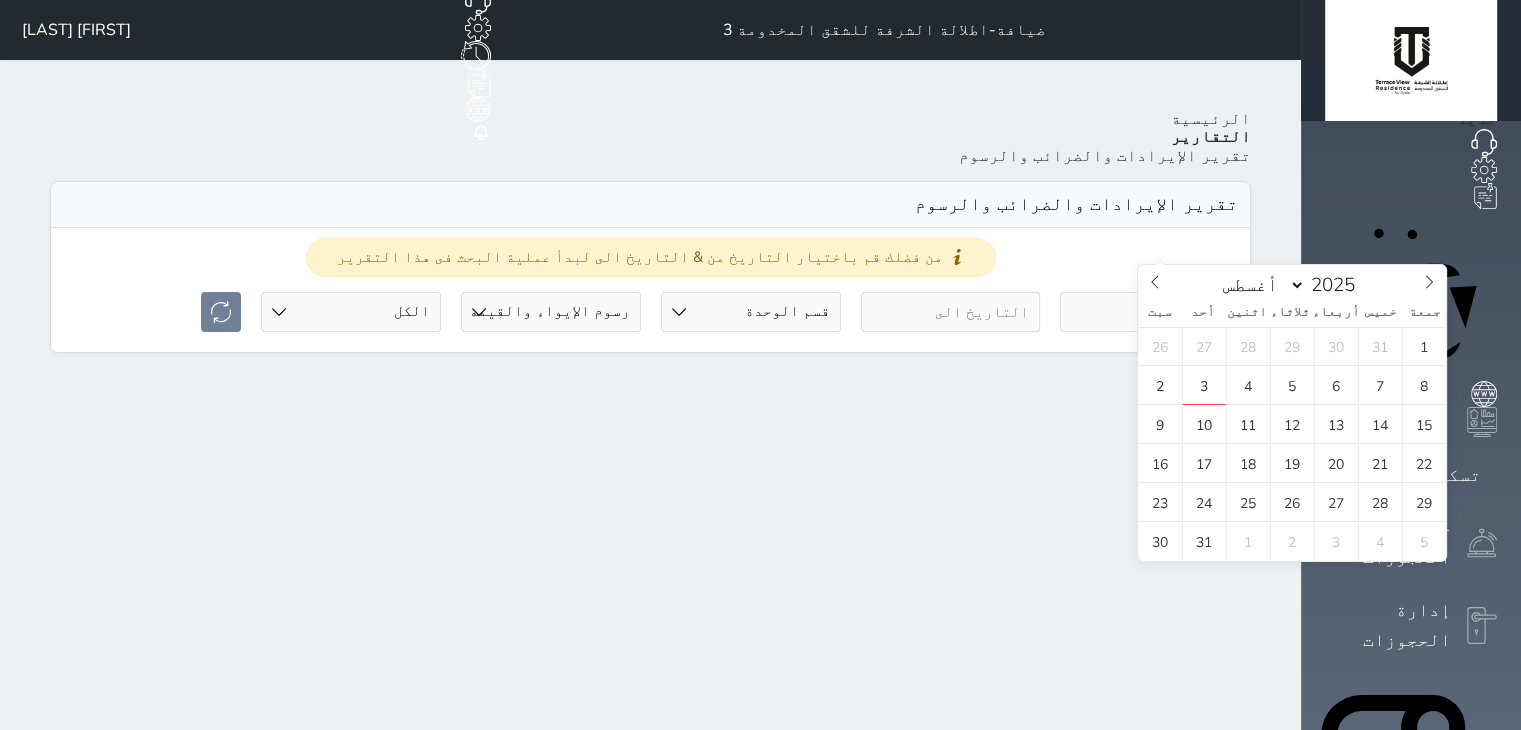 click at bounding box center [1150, 312] 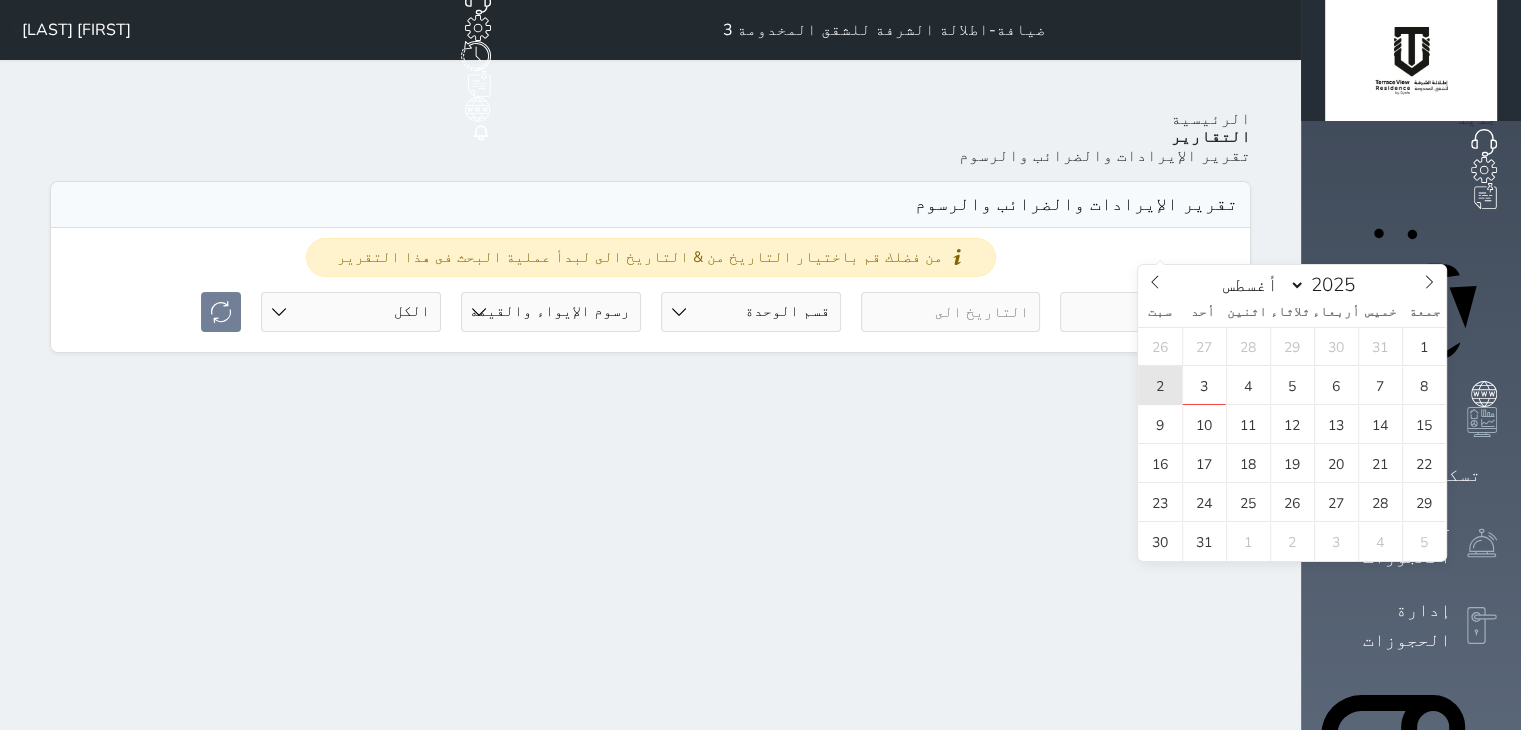click on "2" at bounding box center (1160, 385) 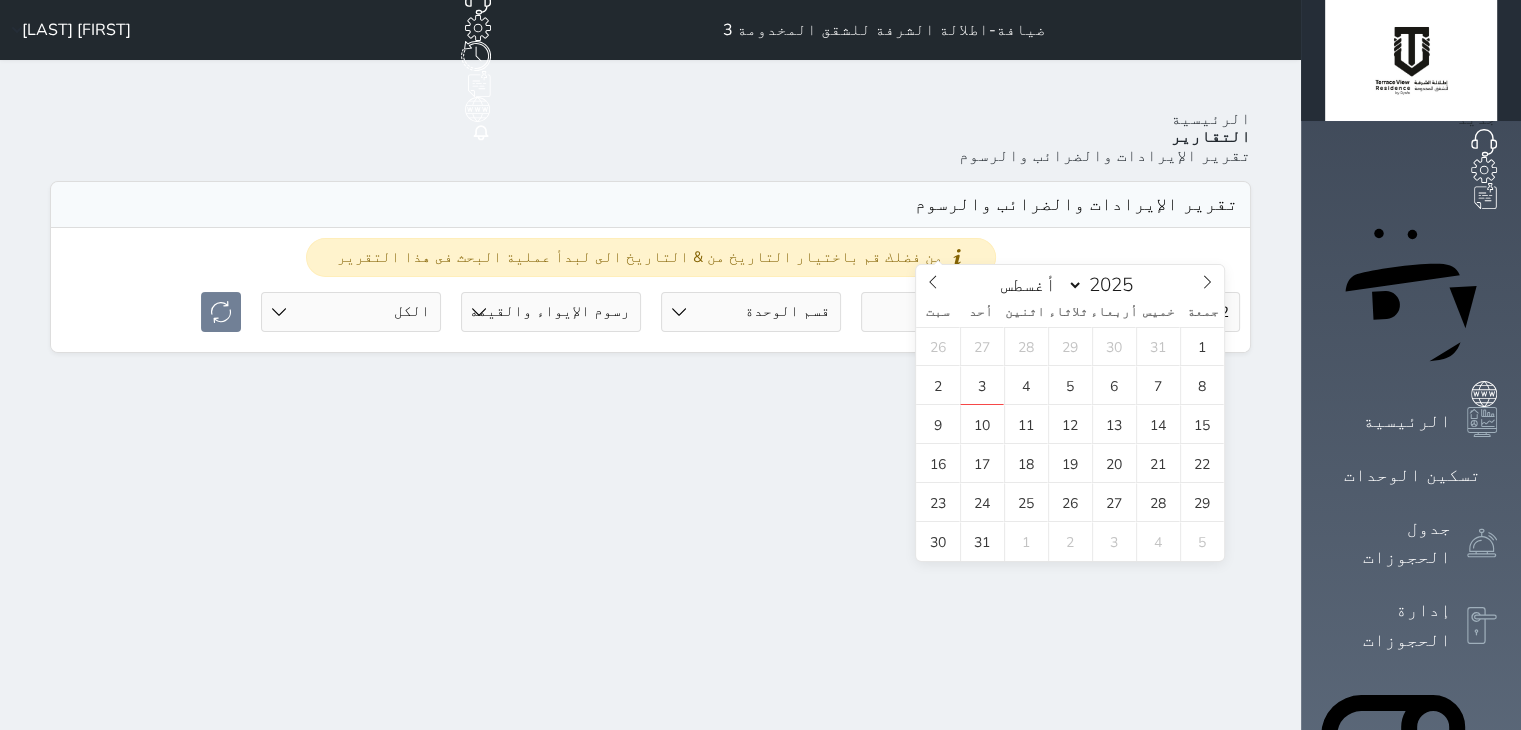 click at bounding box center (951, 312) 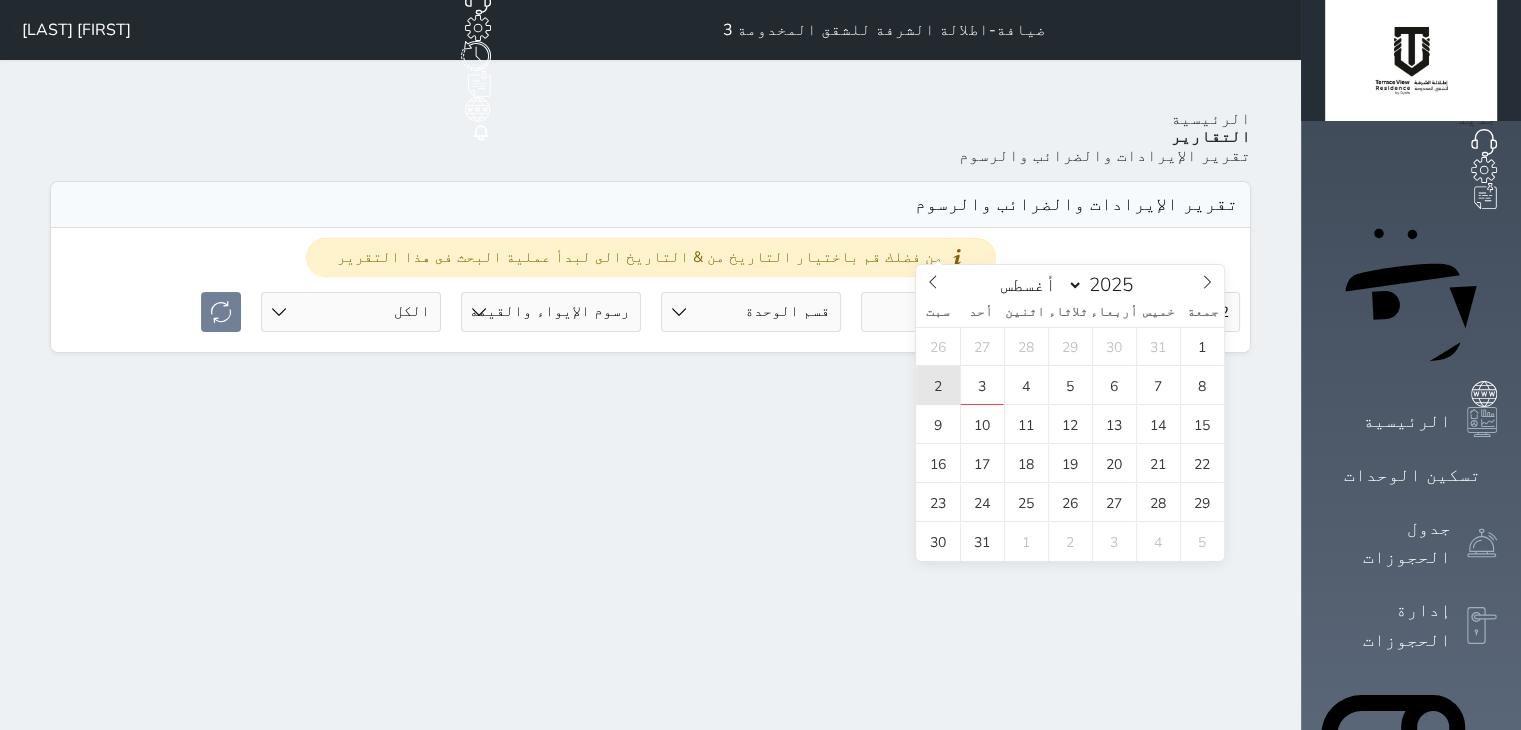click on "2" at bounding box center [938, 385] 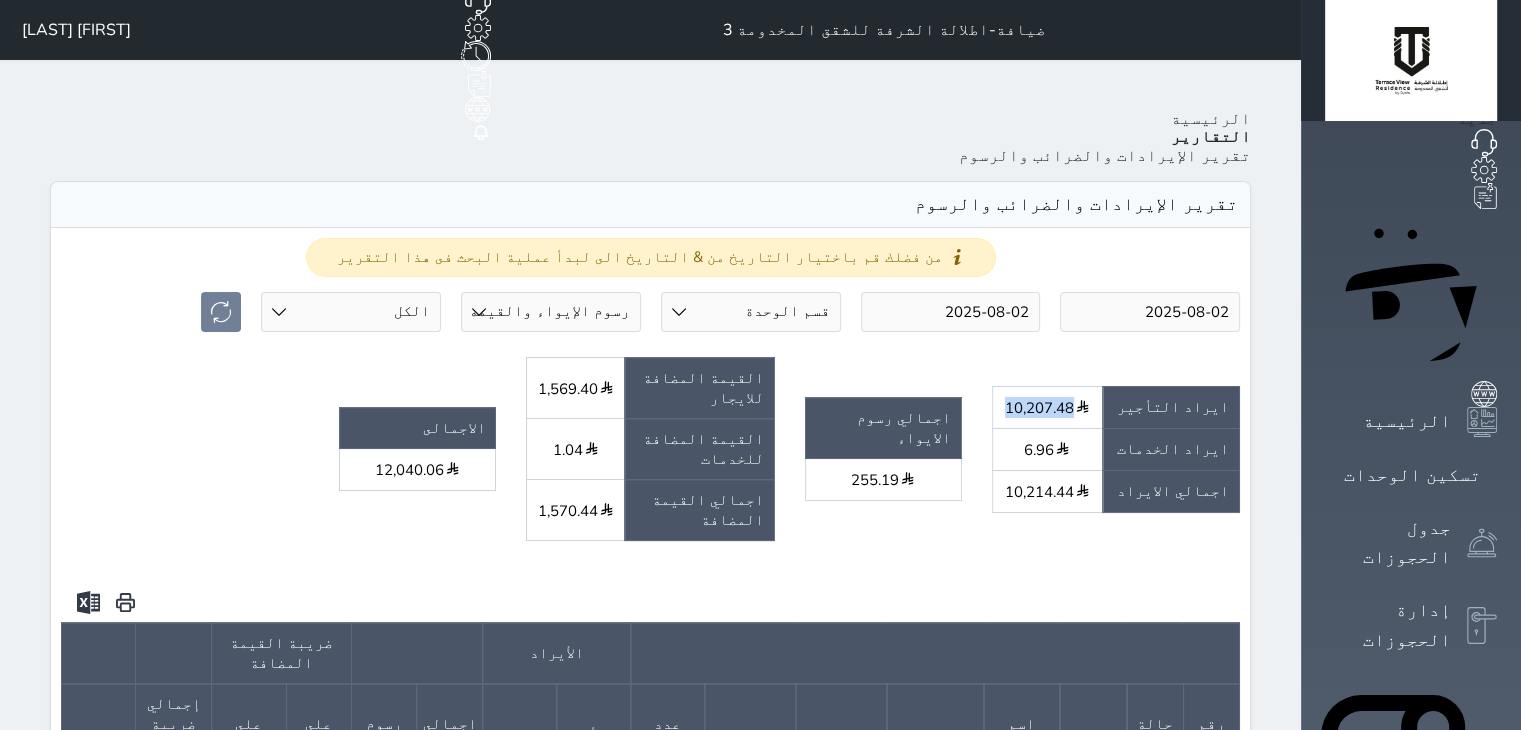 drag, startPoint x: 1113, startPoint y: 307, endPoint x: 1178, endPoint y: 306, distance: 65.00769 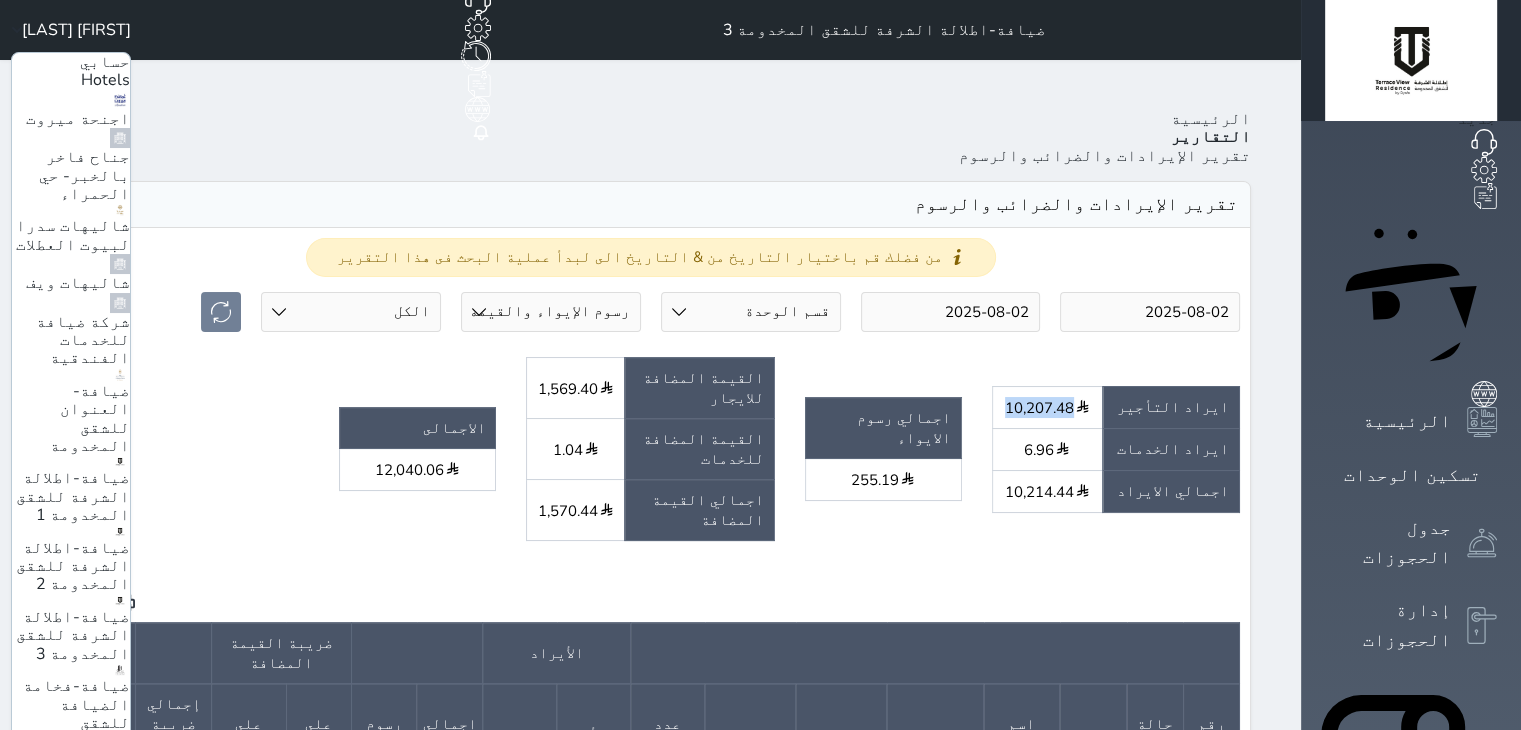 click on "شاليهات ويف" at bounding box center (78, 283) 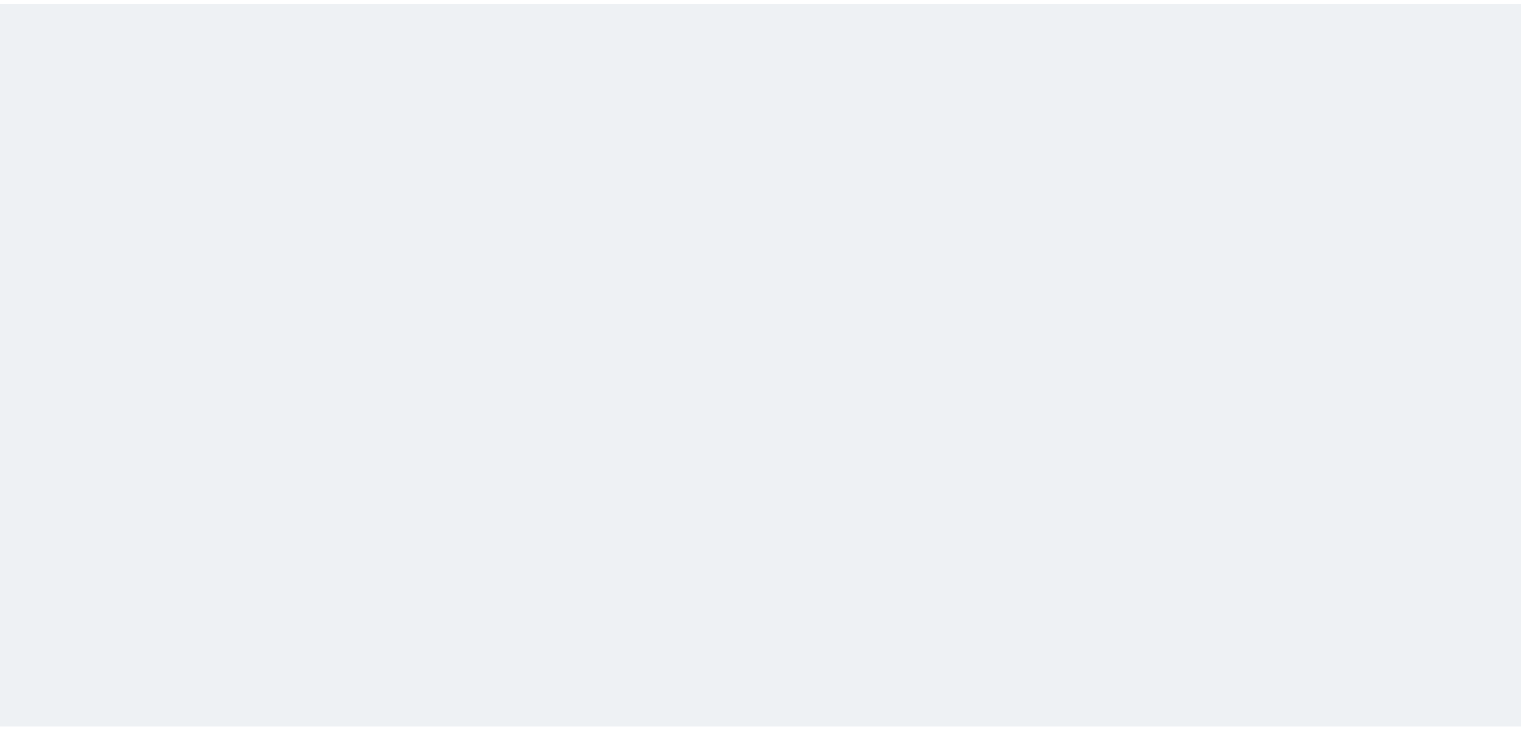 scroll, scrollTop: 0, scrollLeft: 0, axis: both 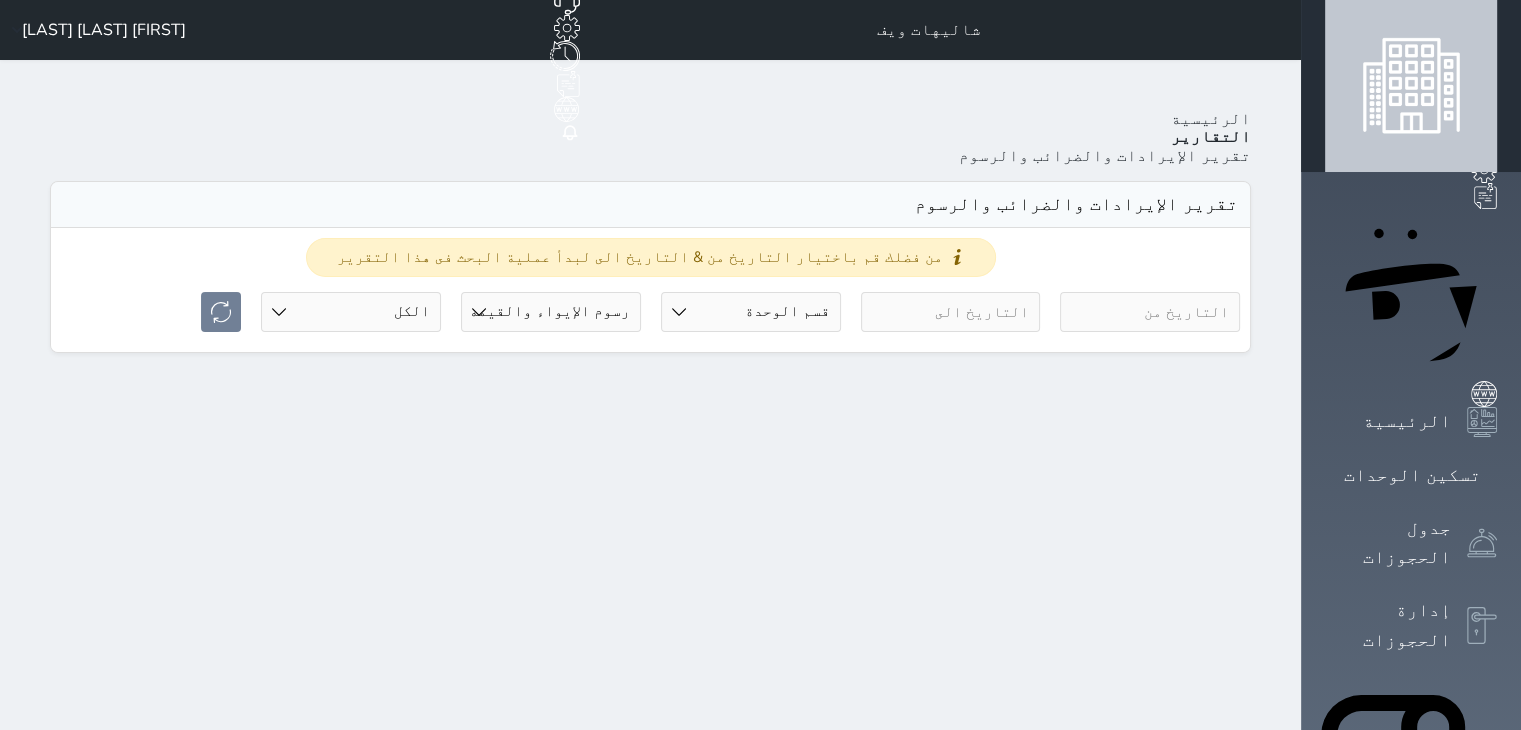 click at bounding box center [1150, 312] 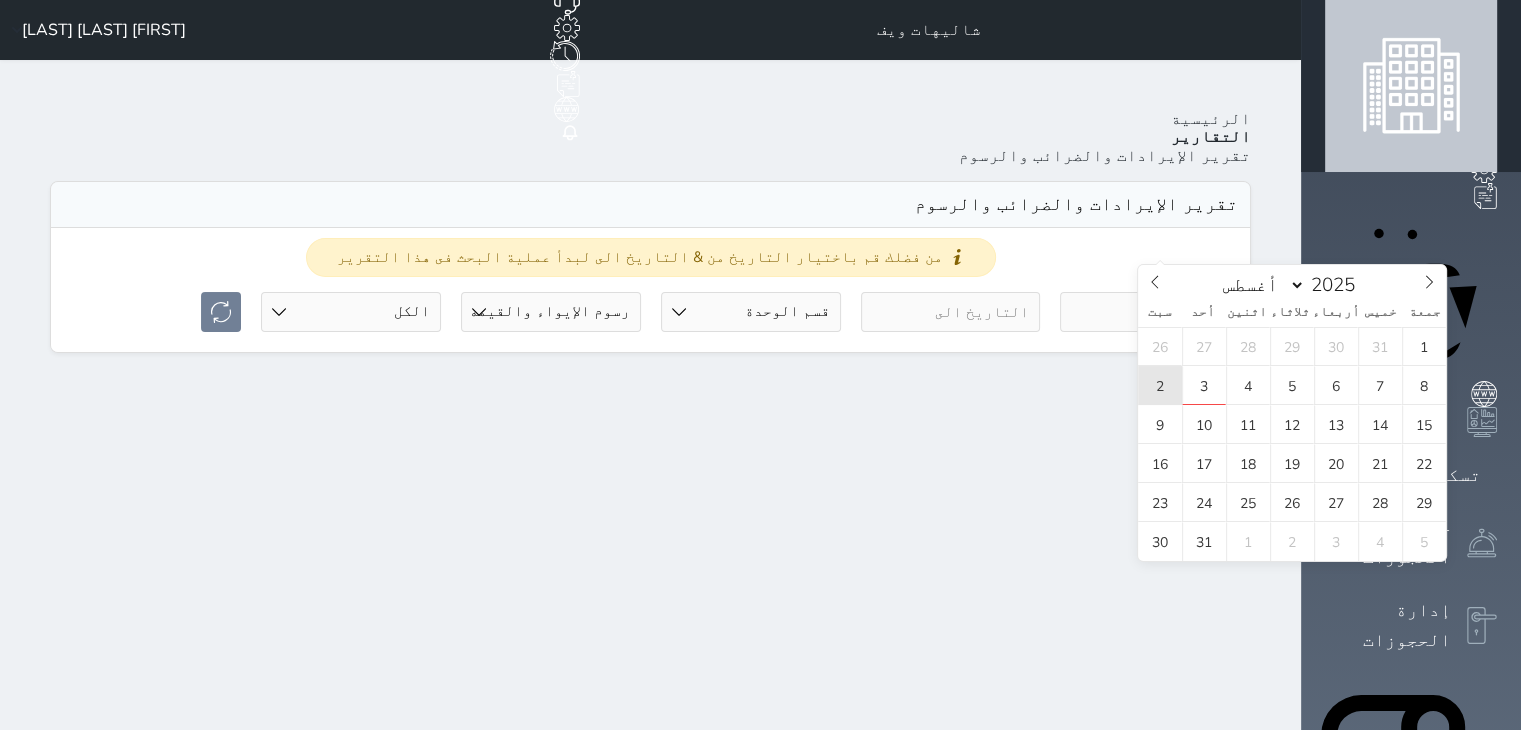 click on "2" at bounding box center [1160, 385] 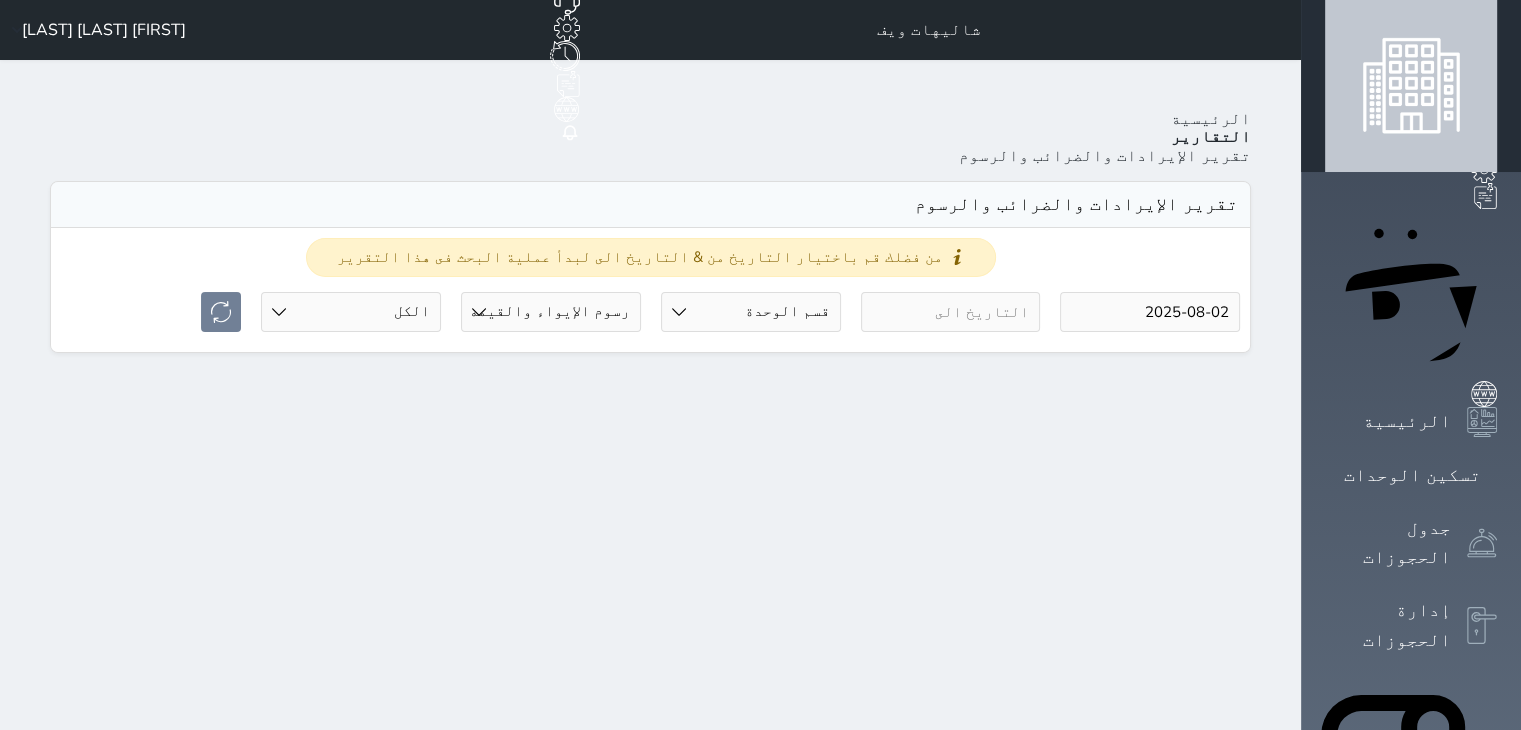 click at bounding box center (951, 312) 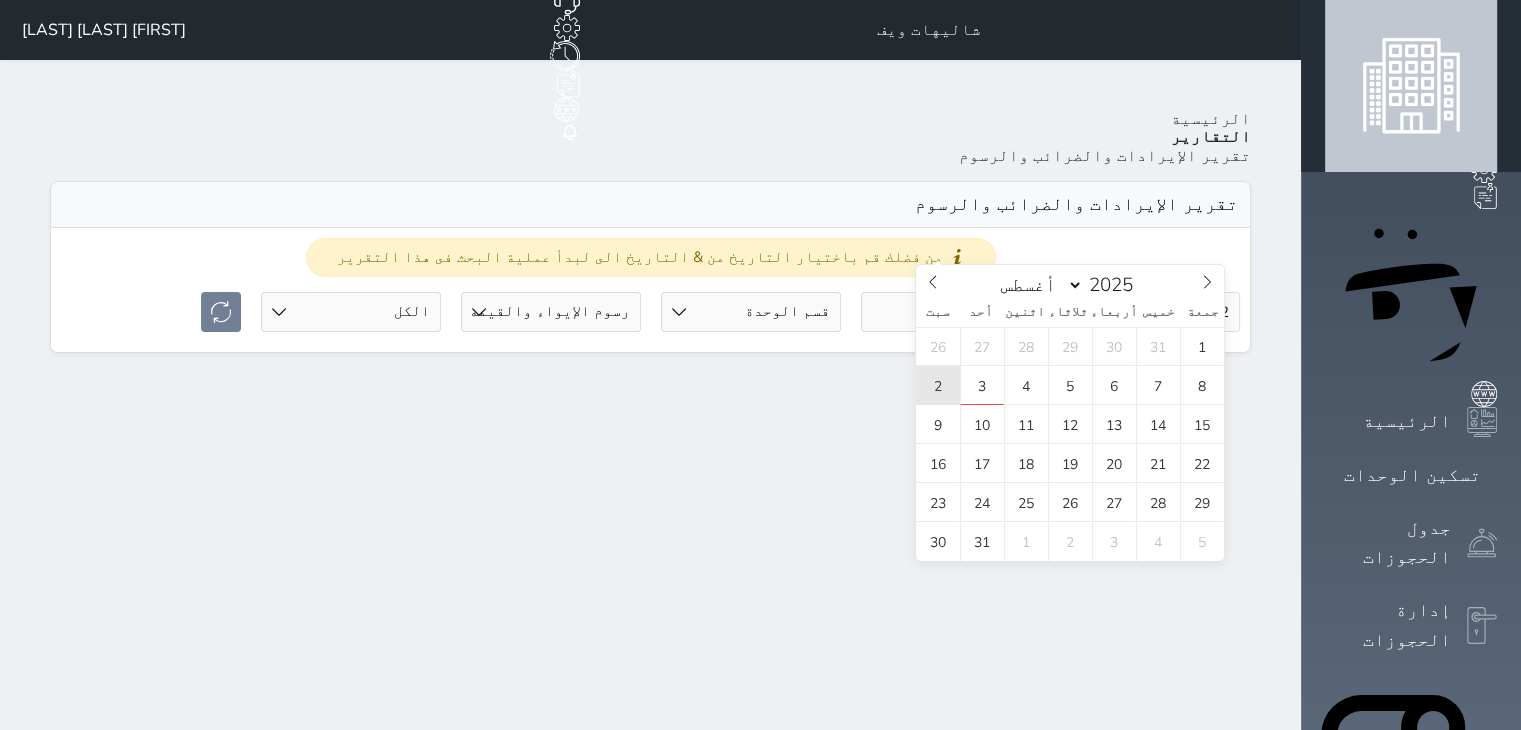 click on "2" at bounding box center [938, 385] 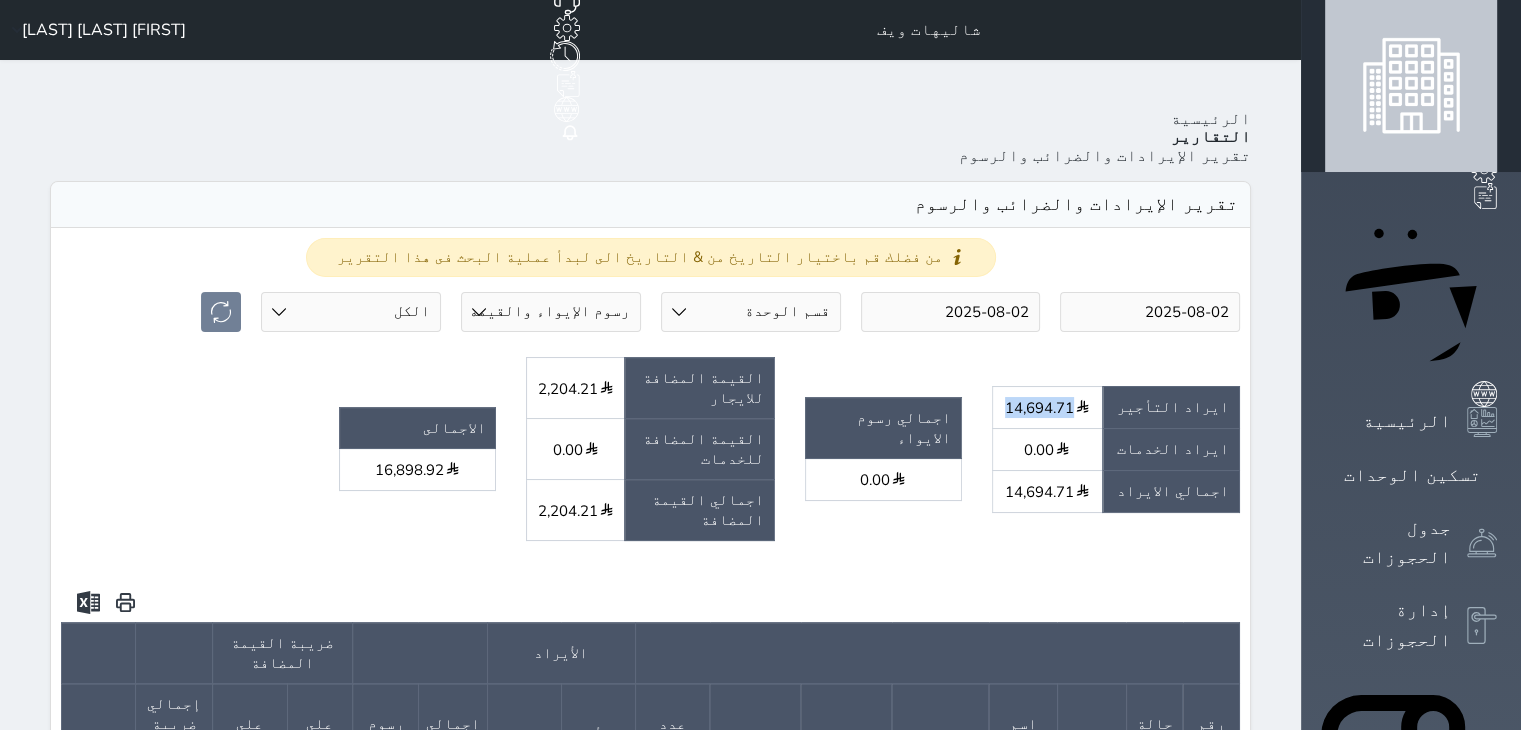 drag, startPoint x: 1116, startPoint y: 310, endPoint x: 1192, endPoint y: 313, distance: 76.05919 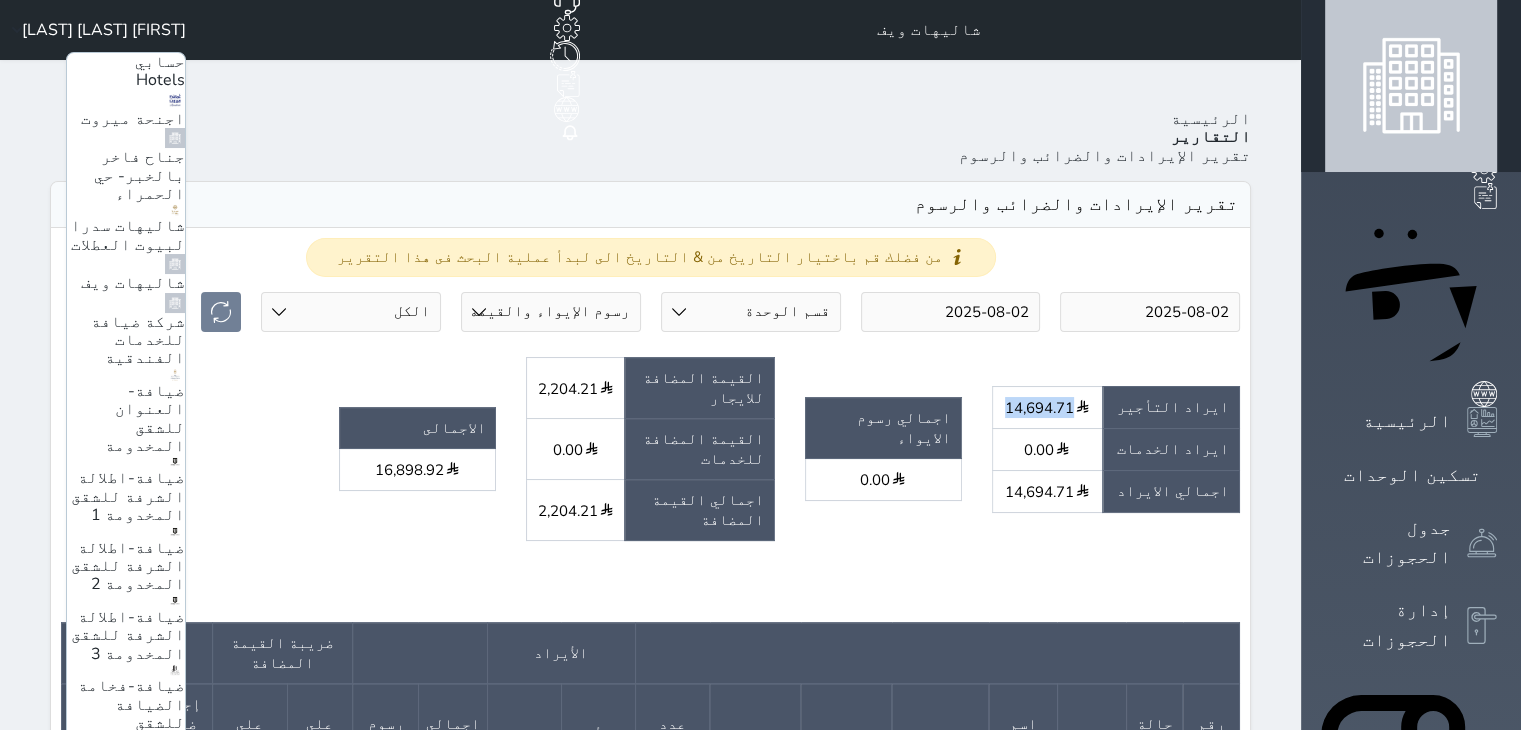 click on "فخامة الضيافة 2 / شهري شنوي" at bounding box center [138, 974] 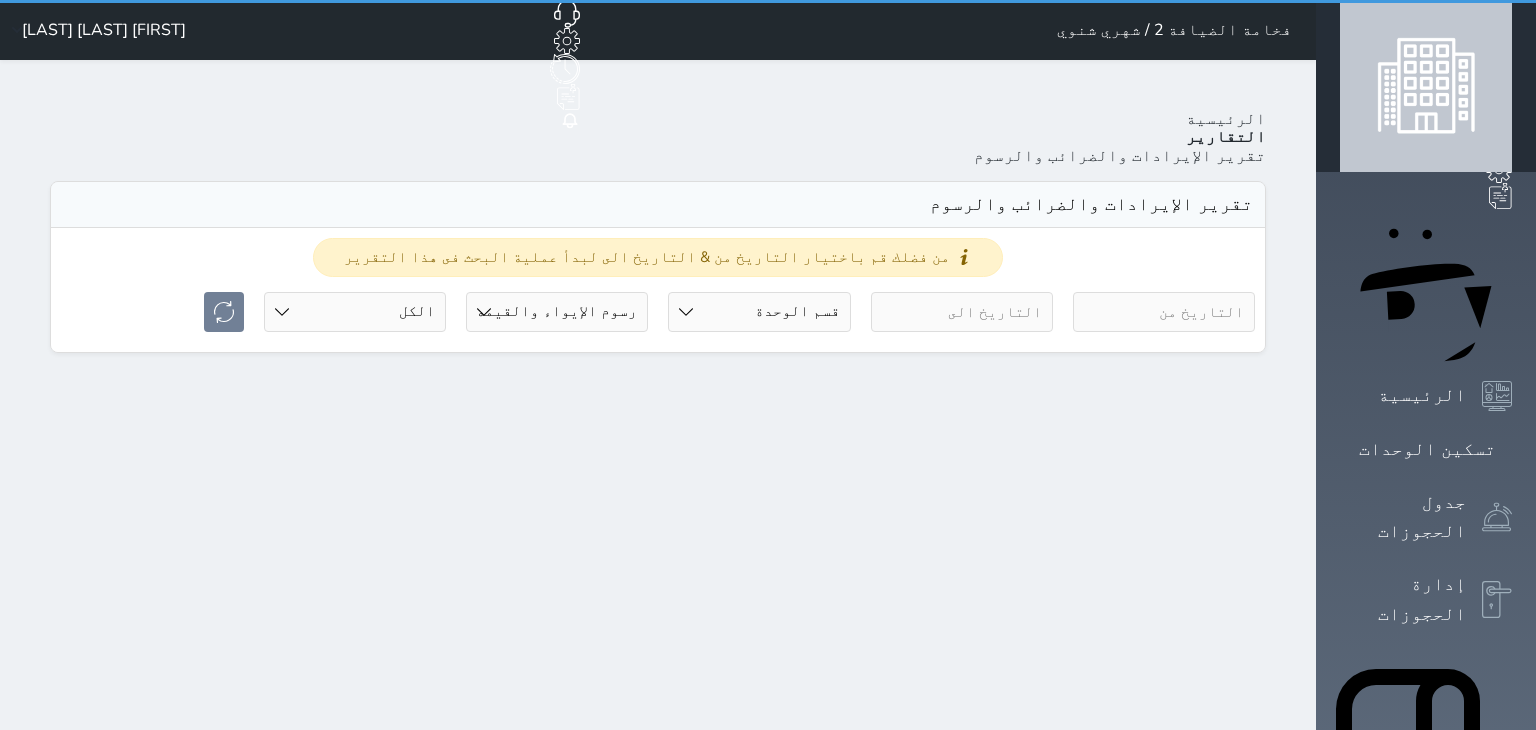 select on "full" 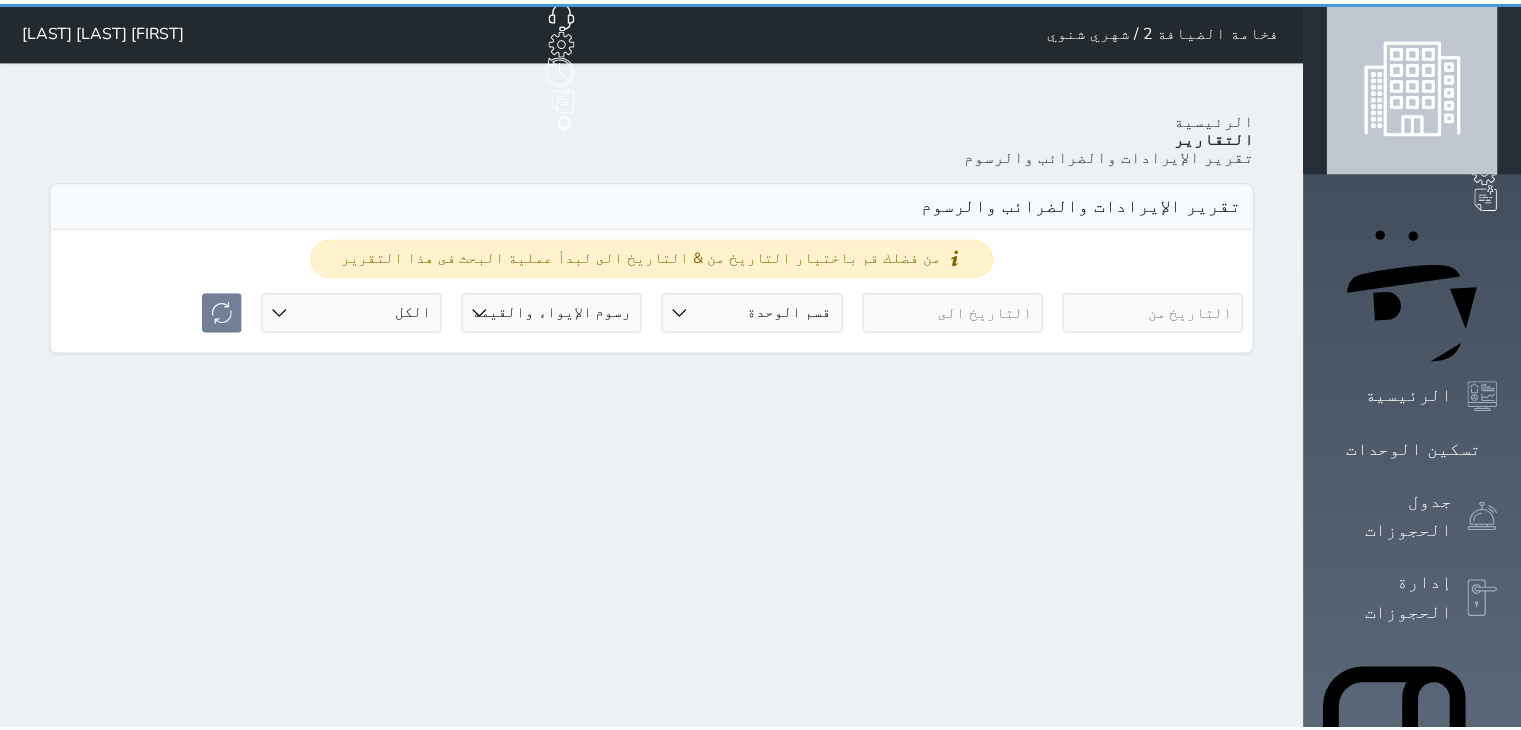 scroll, scrollTop: 0, scrollLeft: 0, axis: both 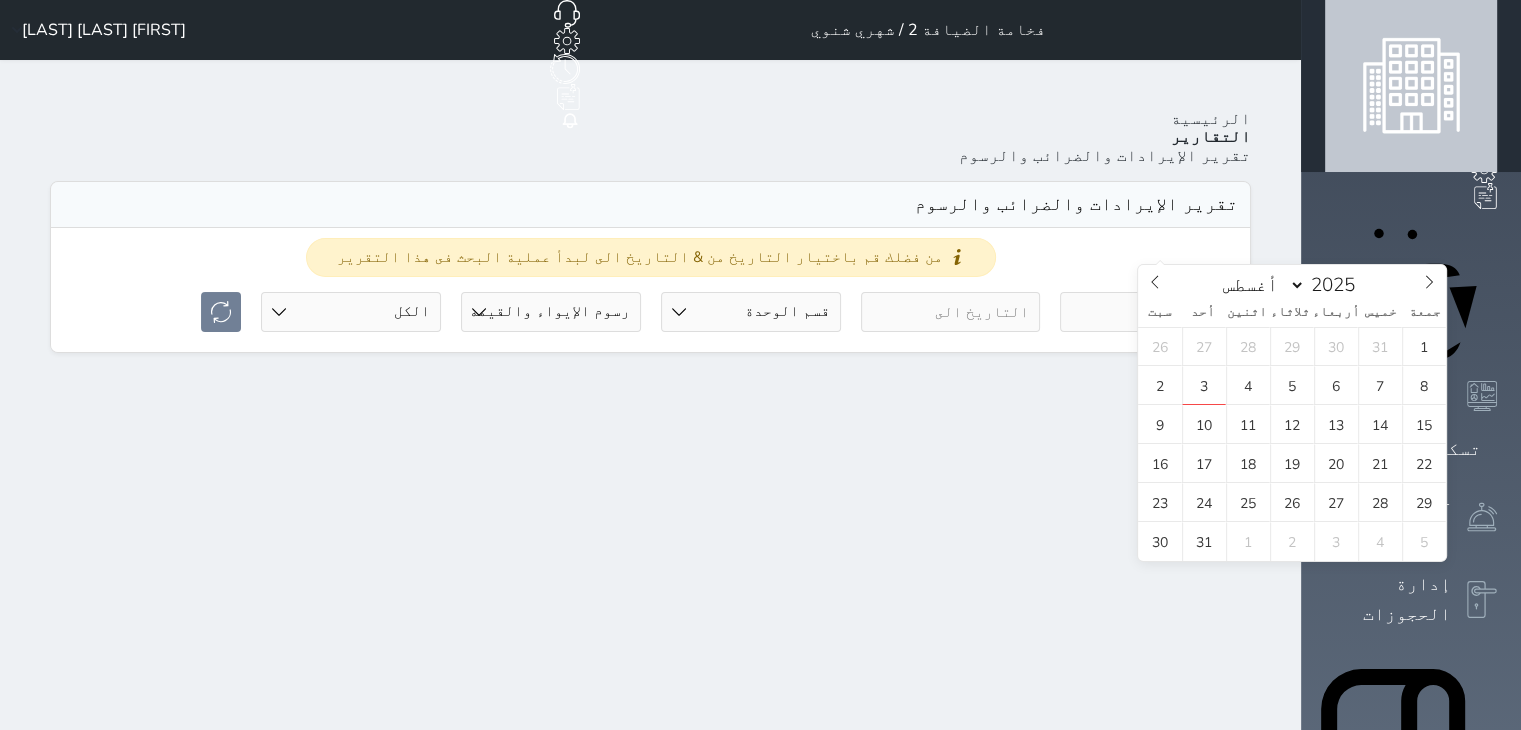click at bounding box center (1150, 312) 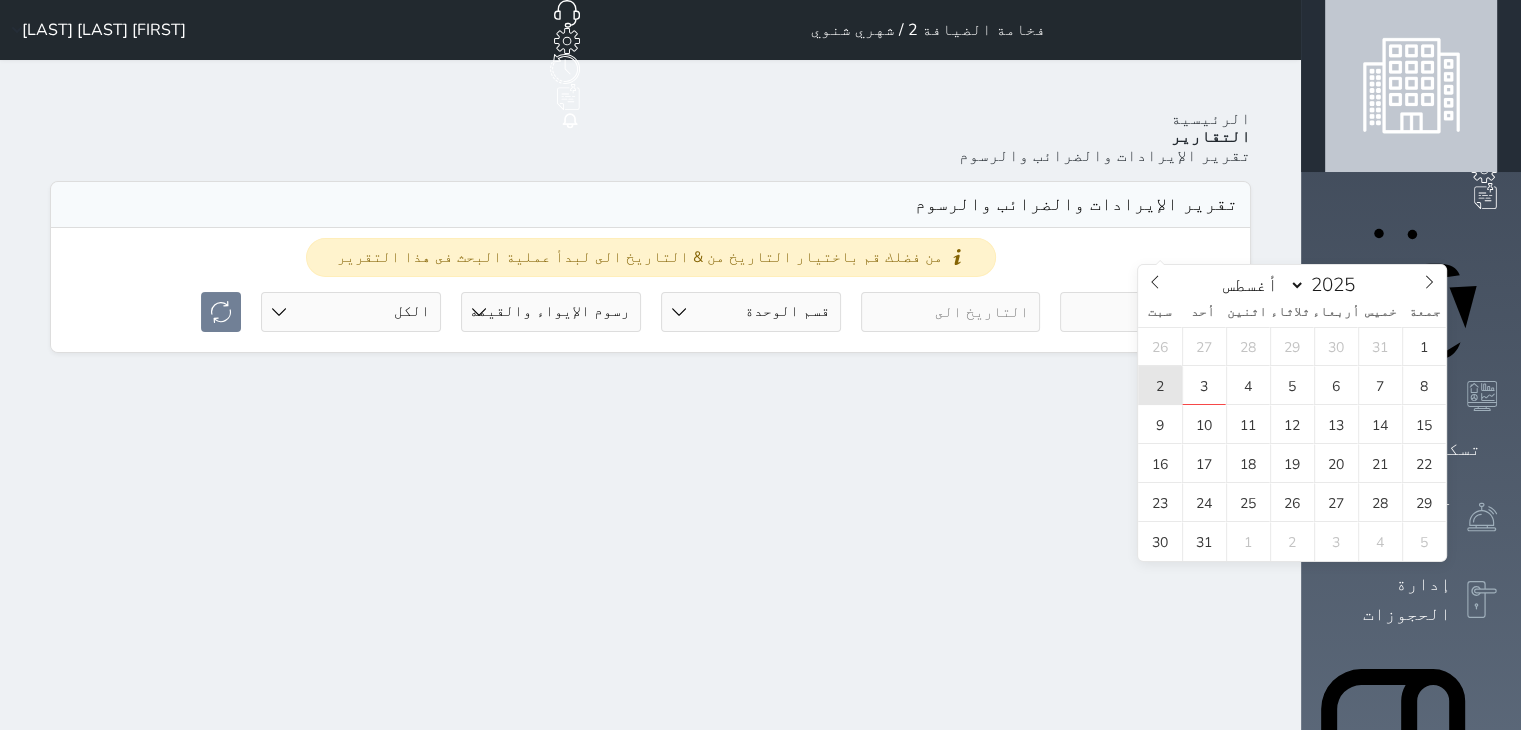 click on "2" at bounding box center (1160, 385) 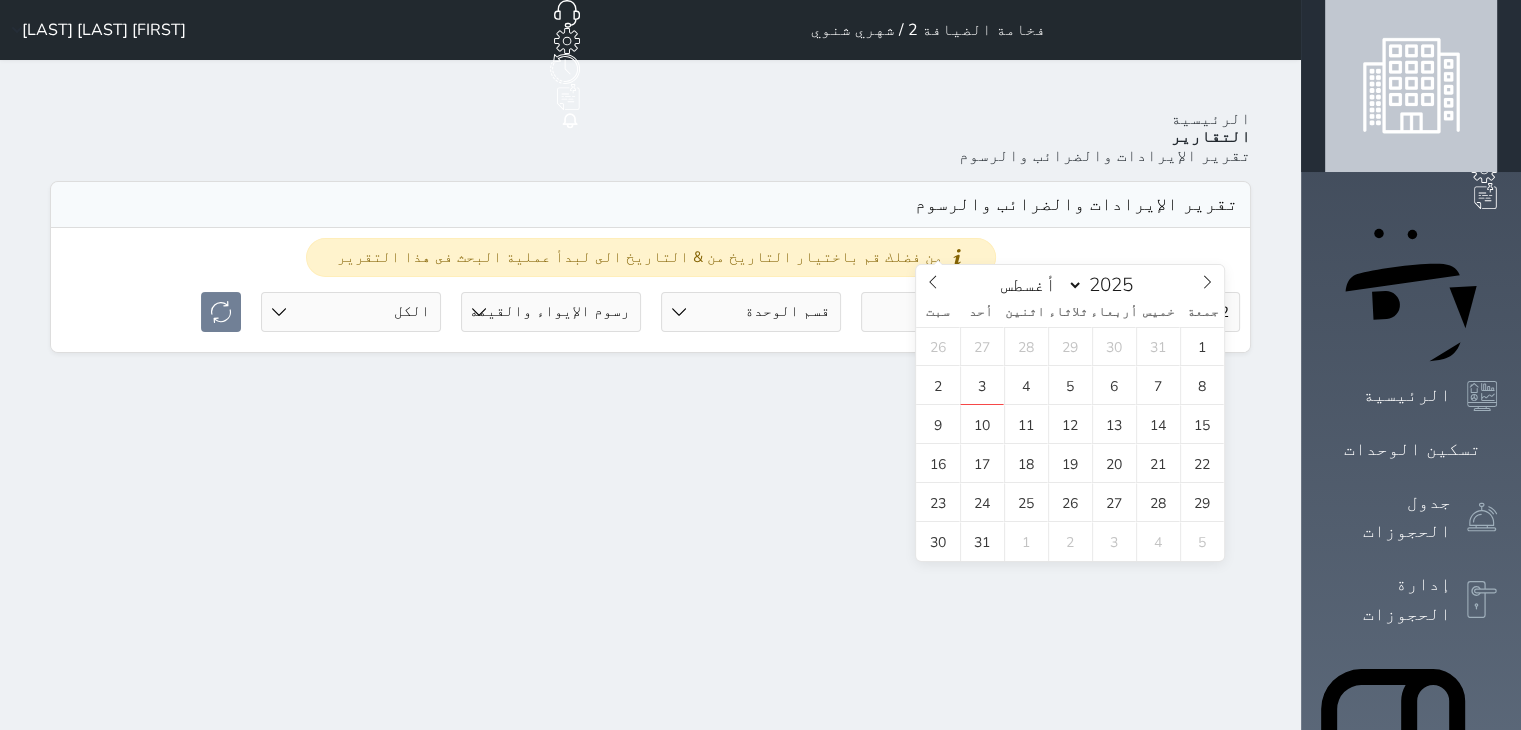 click at bounding box center (951, 312) 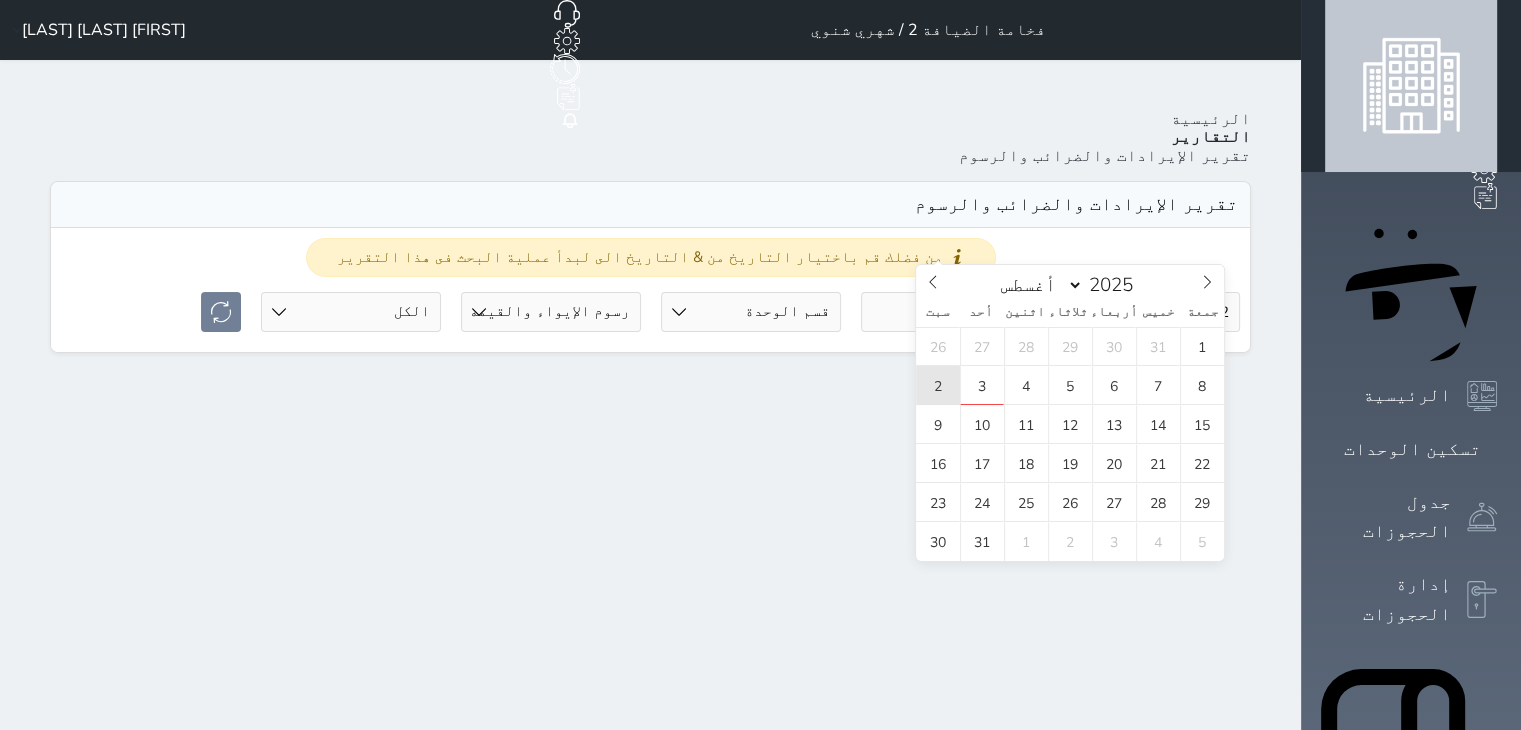 click on "2" at bounding box center [938, 385] 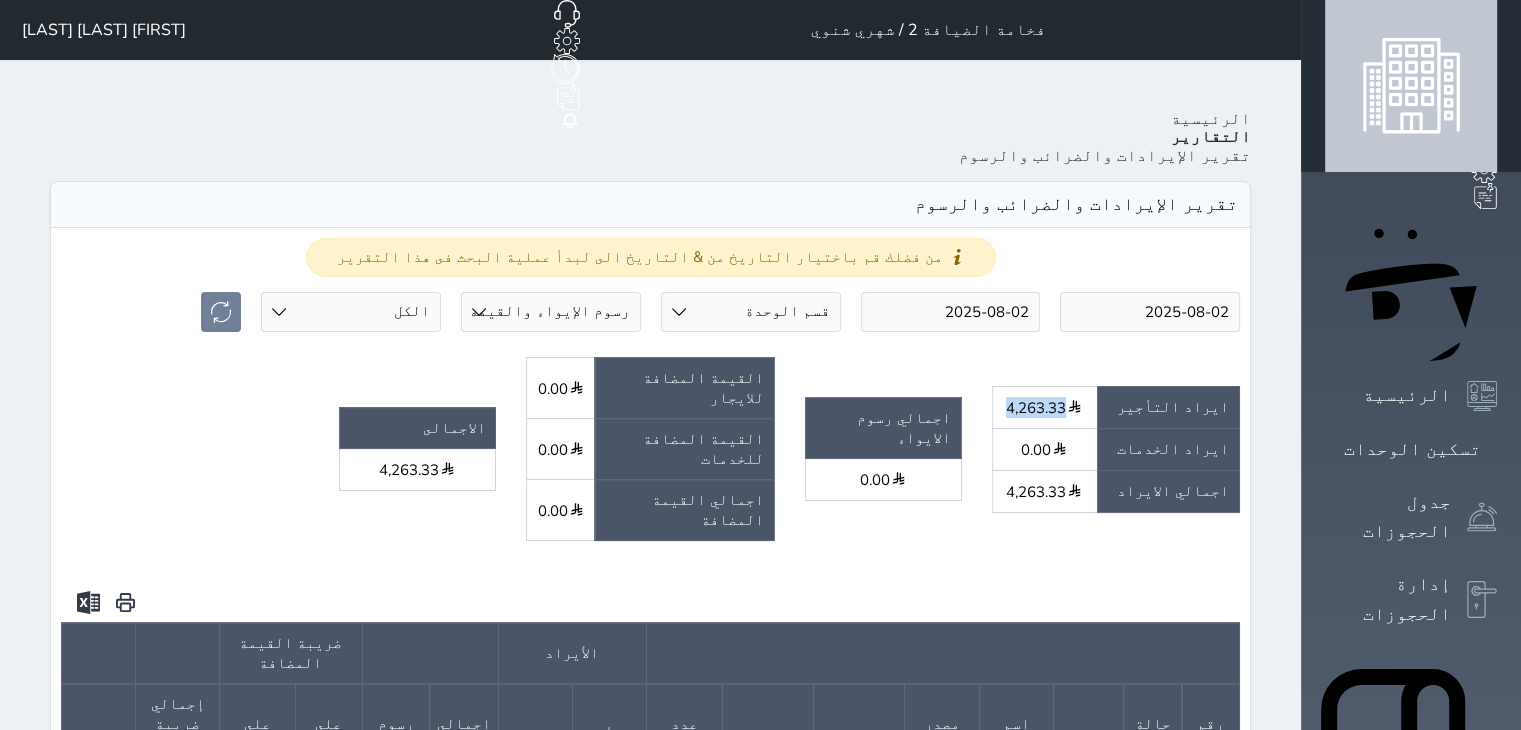 drag, startPoint x: 1115, startPoint y: 309, endPoint x: 1165, endPoint y: 309, distance: 50 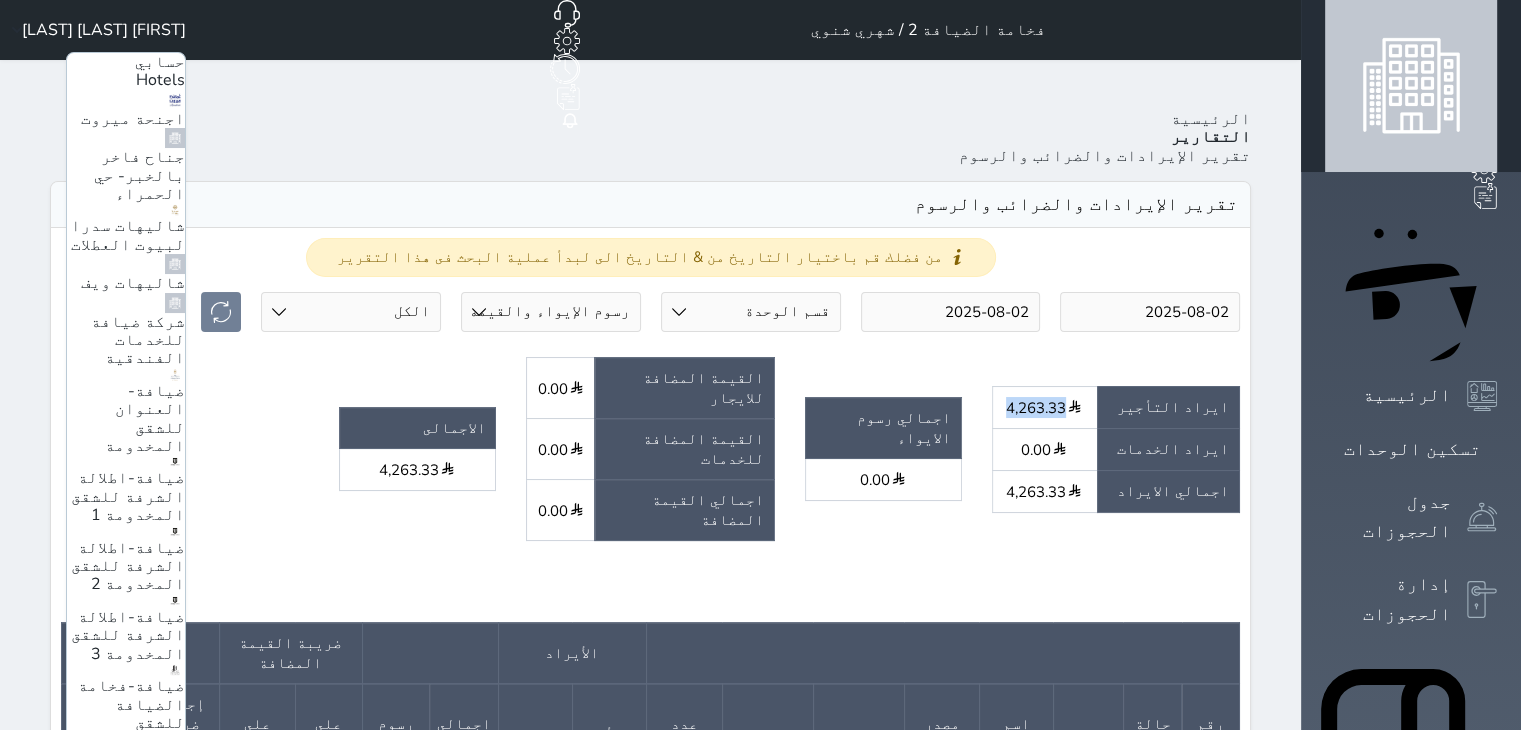 click on "شاليهات سدرا لبيوت العطلات" at bounding box center (126, 229) 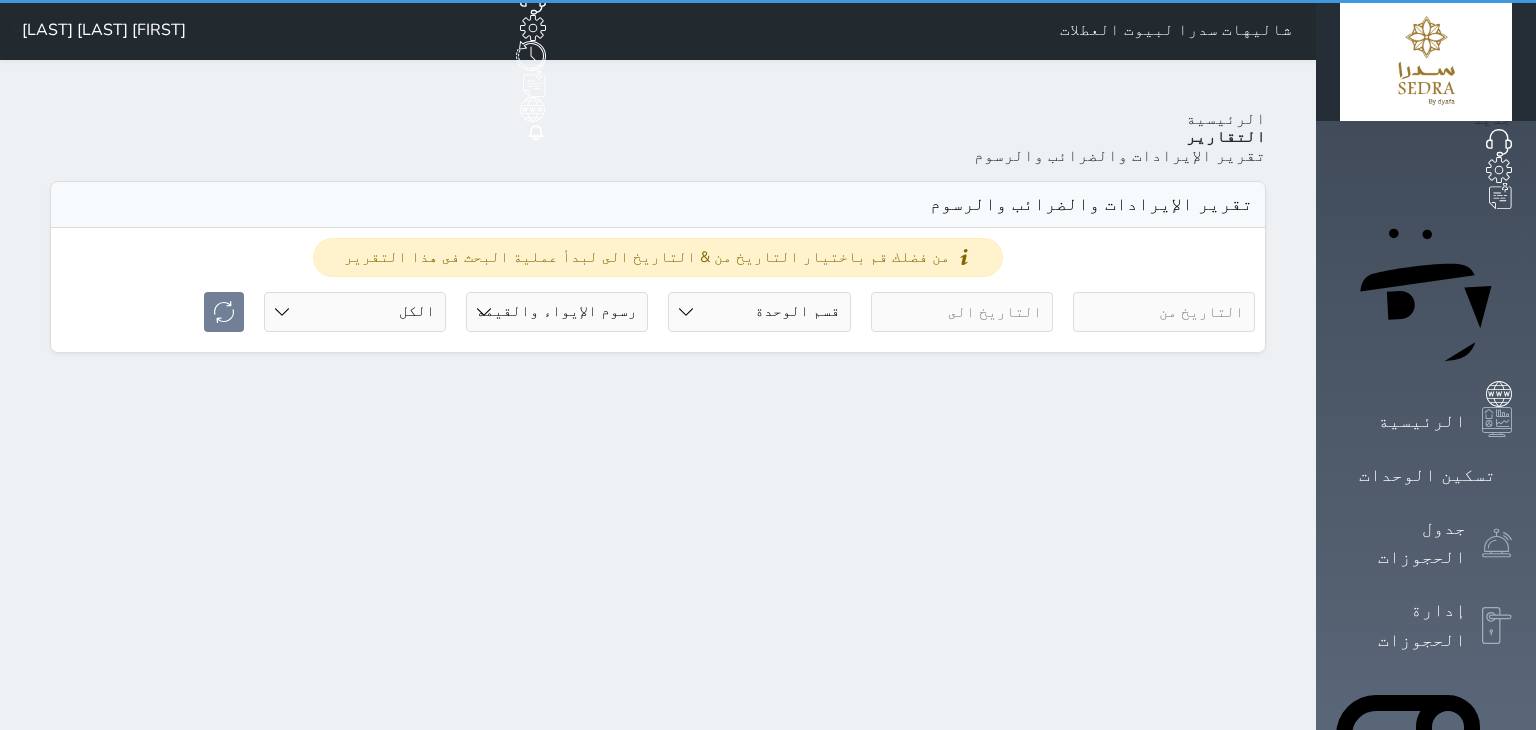 select on "full" 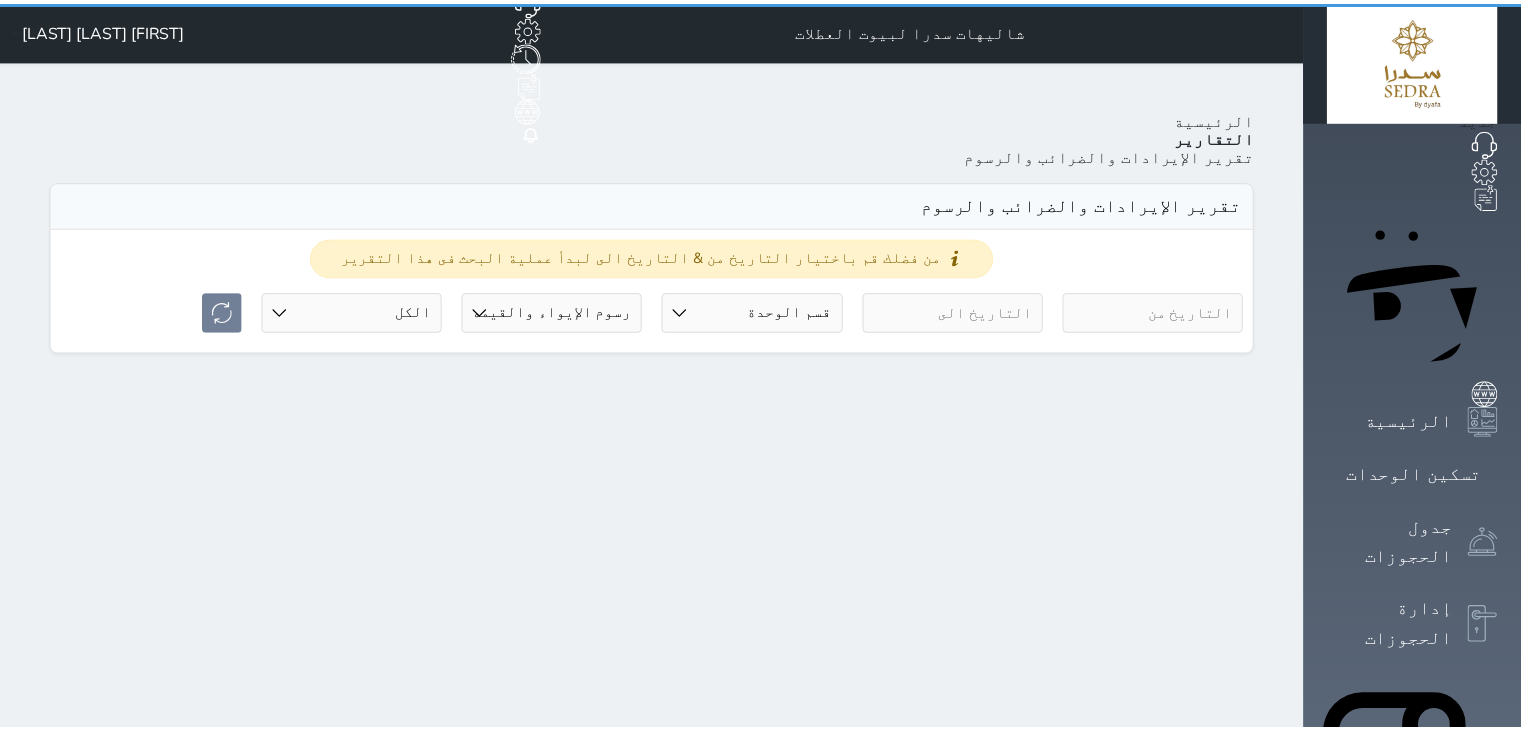 scroll, scrollTop: 0, scrollLeft: 0, axis: both 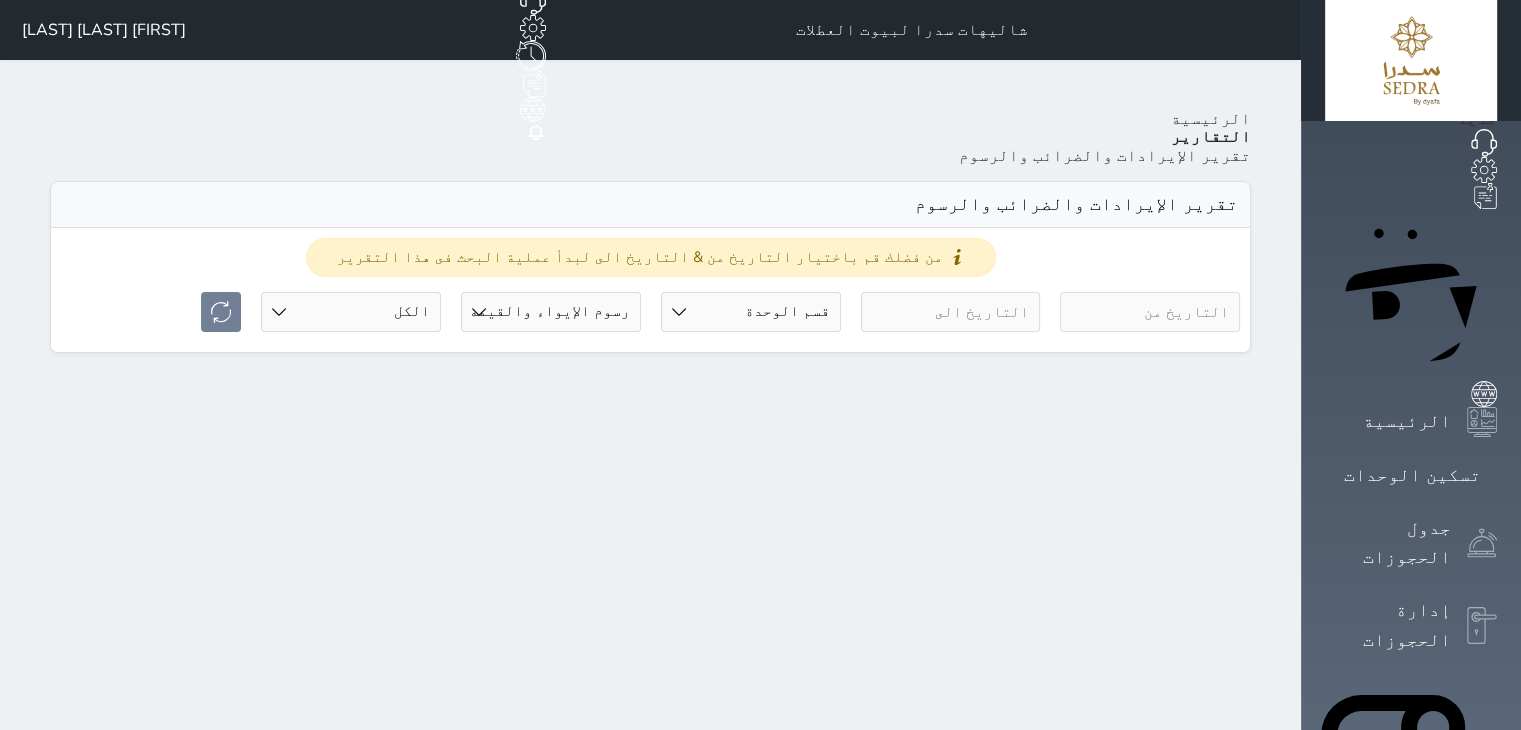 click on "قسم الوحدة   فيلا فعالية
رسوم الإيواء
رسوم الإيواء والقيمه المضافة
حالة الحجز
الكل
لم يسجل دخول
تم الدخول
تم المغادرة
تم الدخول + تم المغادرة" at bounding box center [650, 317] 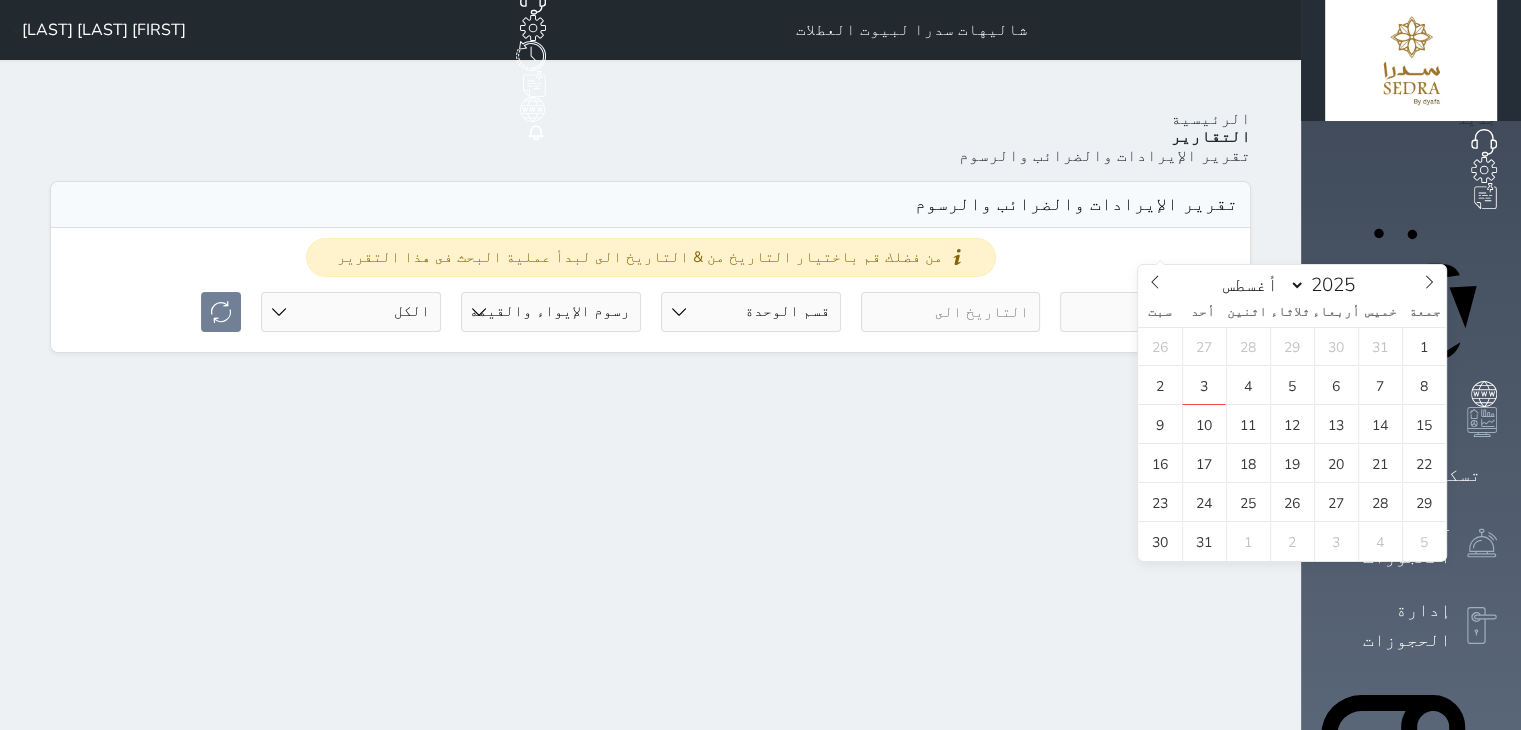 click at bounding box center [1150, 312] 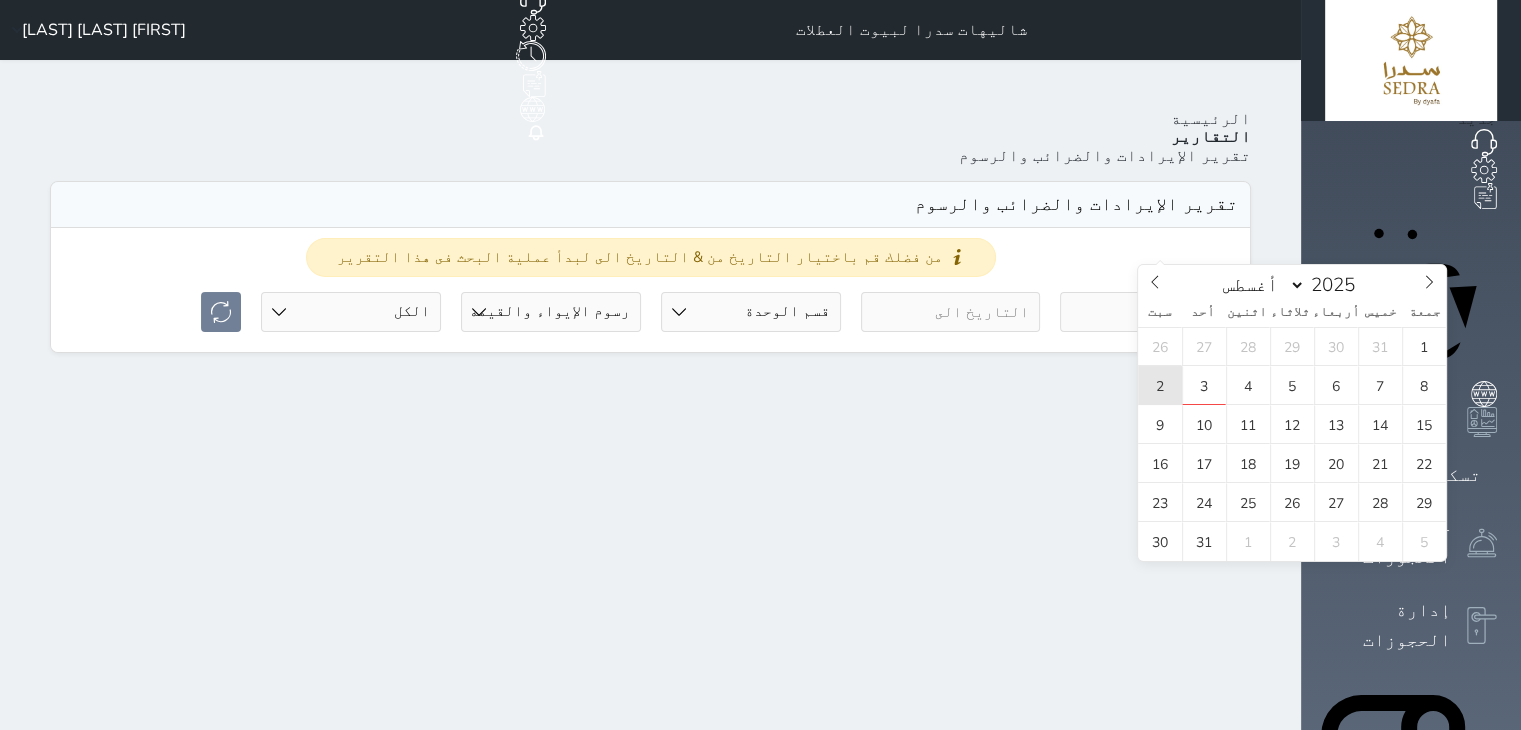 click on "2" at bounding box center (1160, 385) 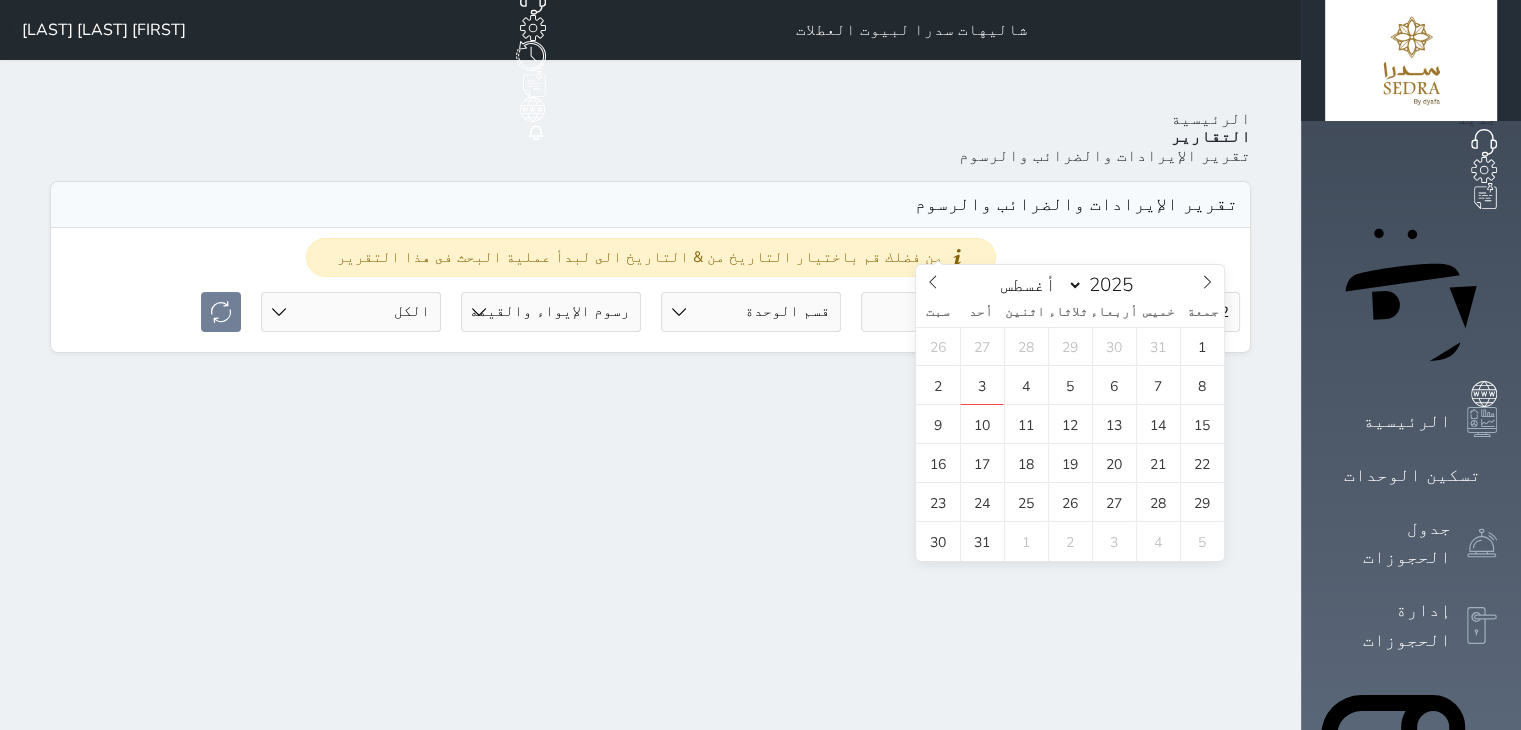 click at bounding box center [951, 312] 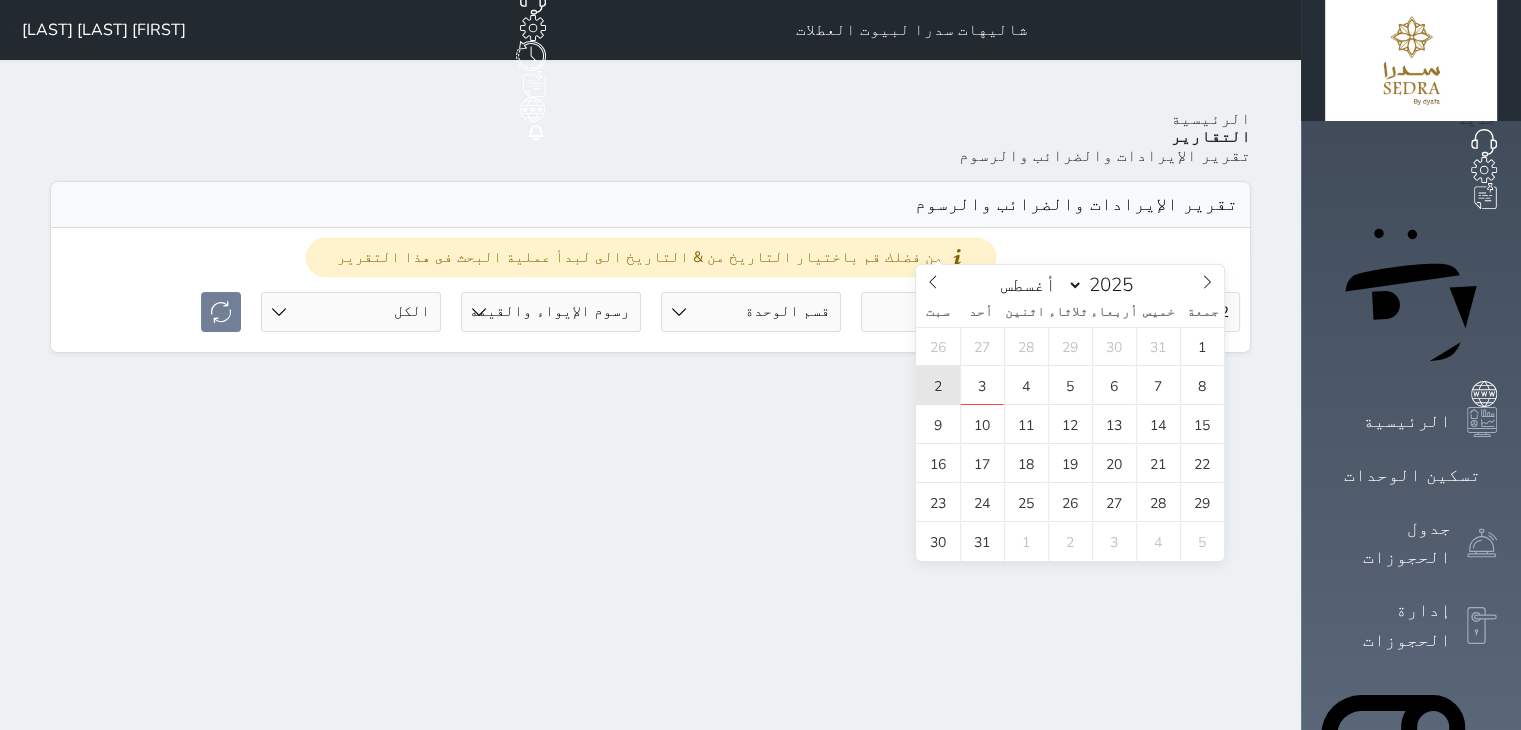 click on "2" at bounding box center (938, 385) 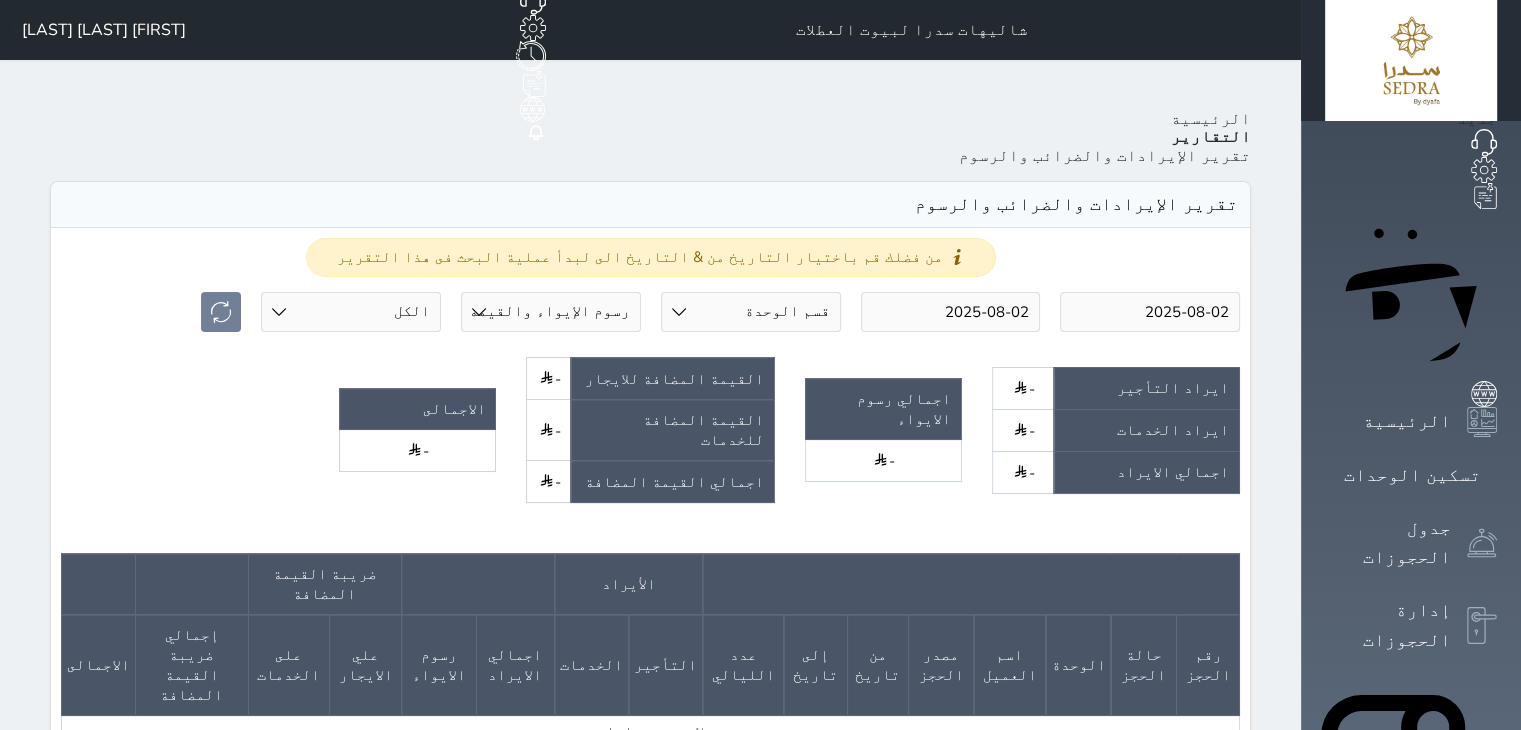 click on "[FIRST] [LAST]" at bounding box center [95, 30] 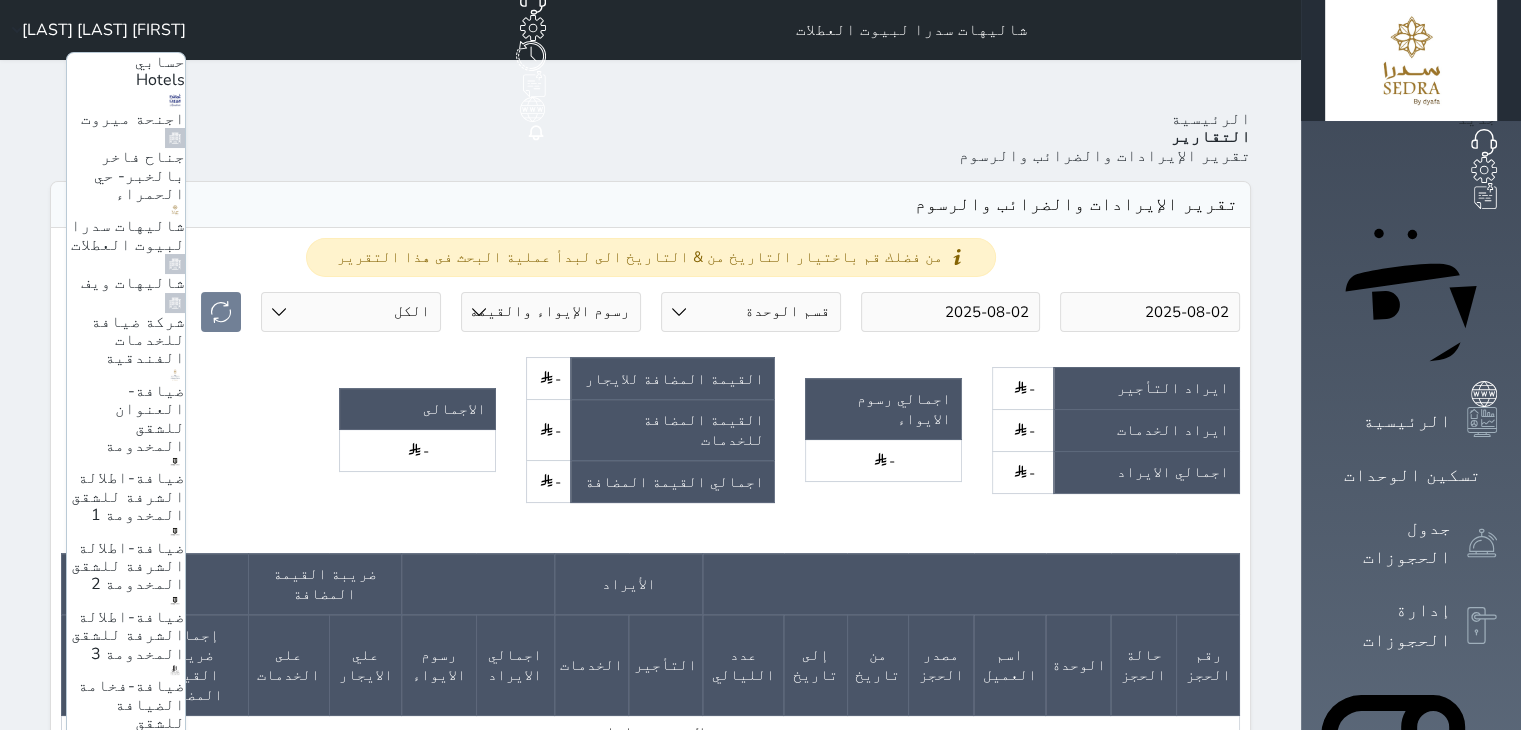 click on "ضيافة-فندق كارم راس تنورة" at bounding box center [136, 899] 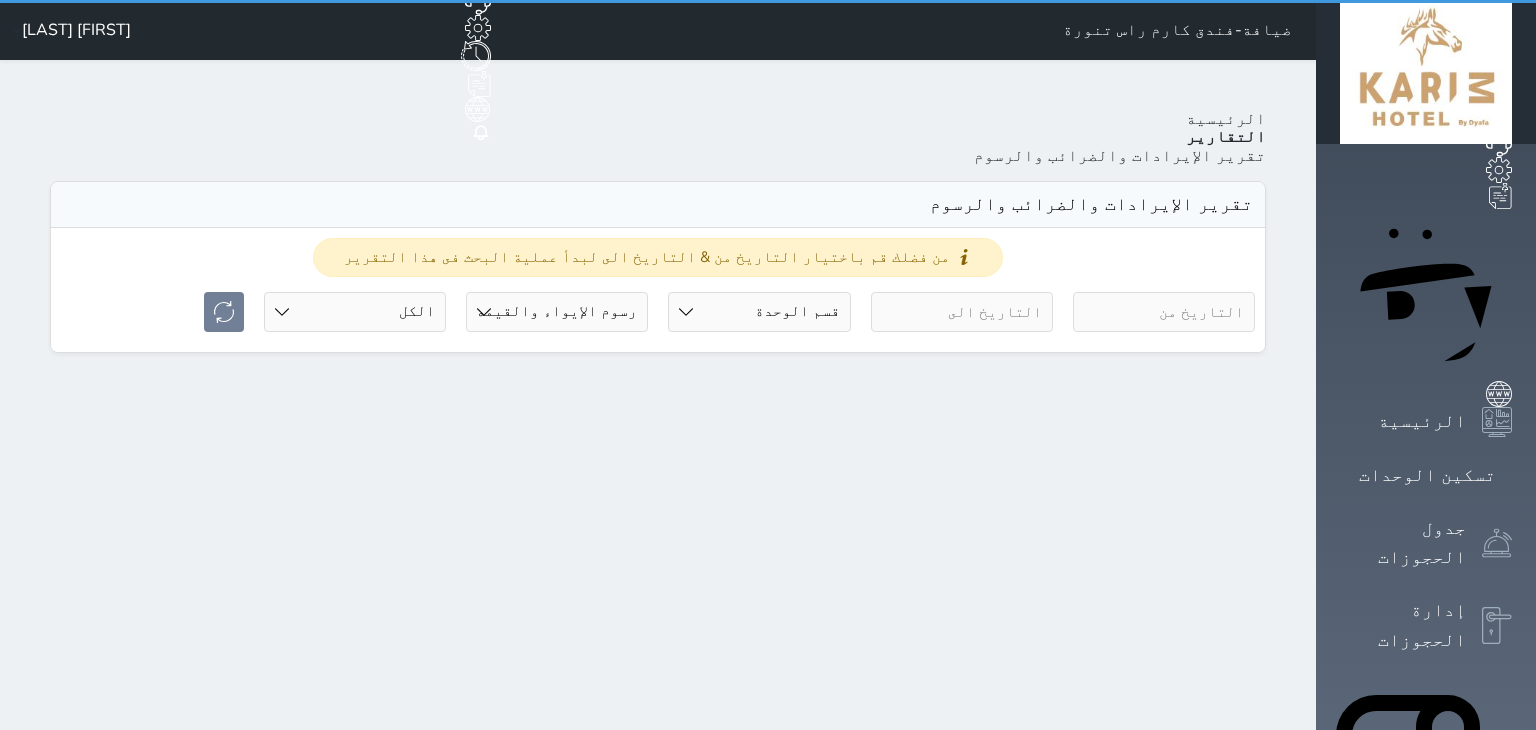 select on "full" 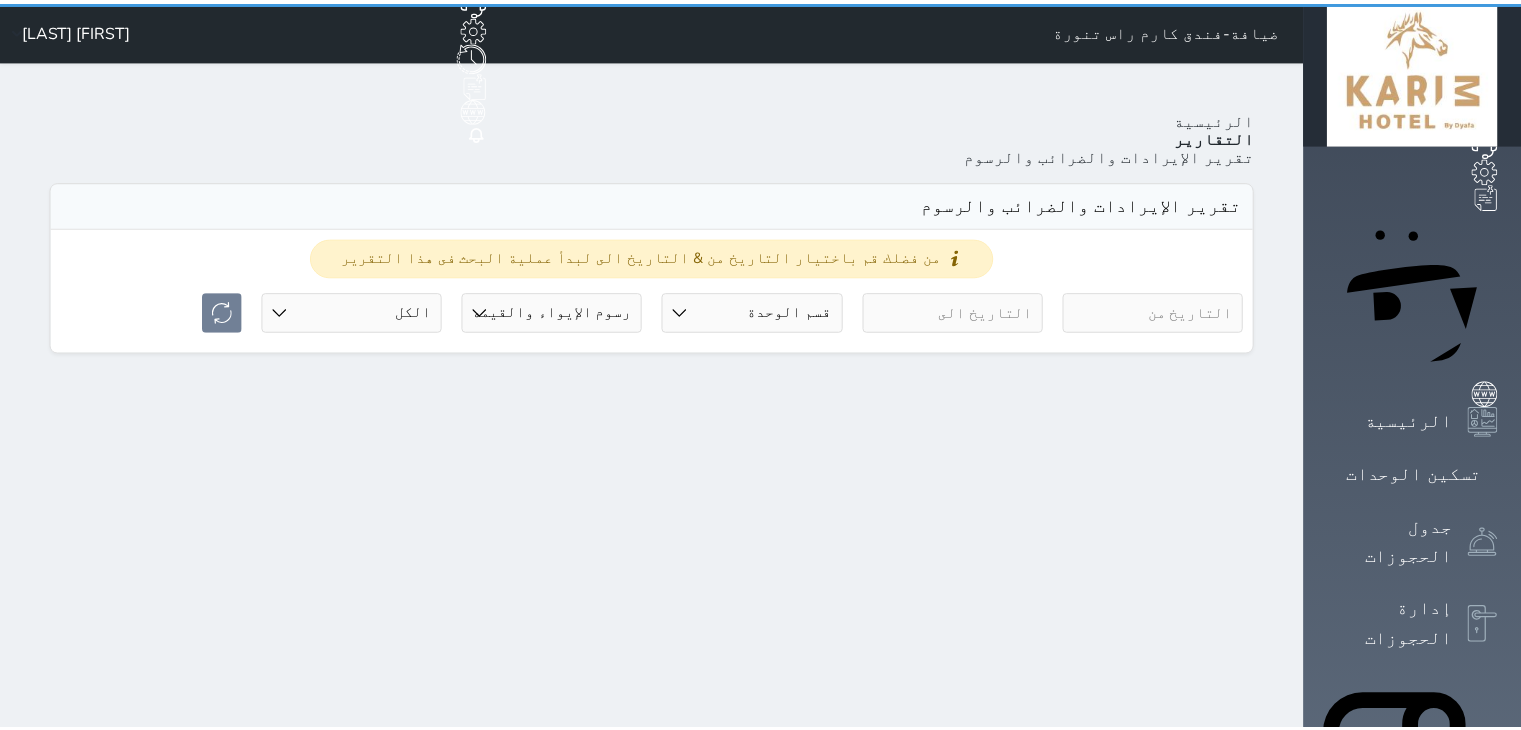 scroll, scrollTop: 0, scrollLeft: 0, axis: both 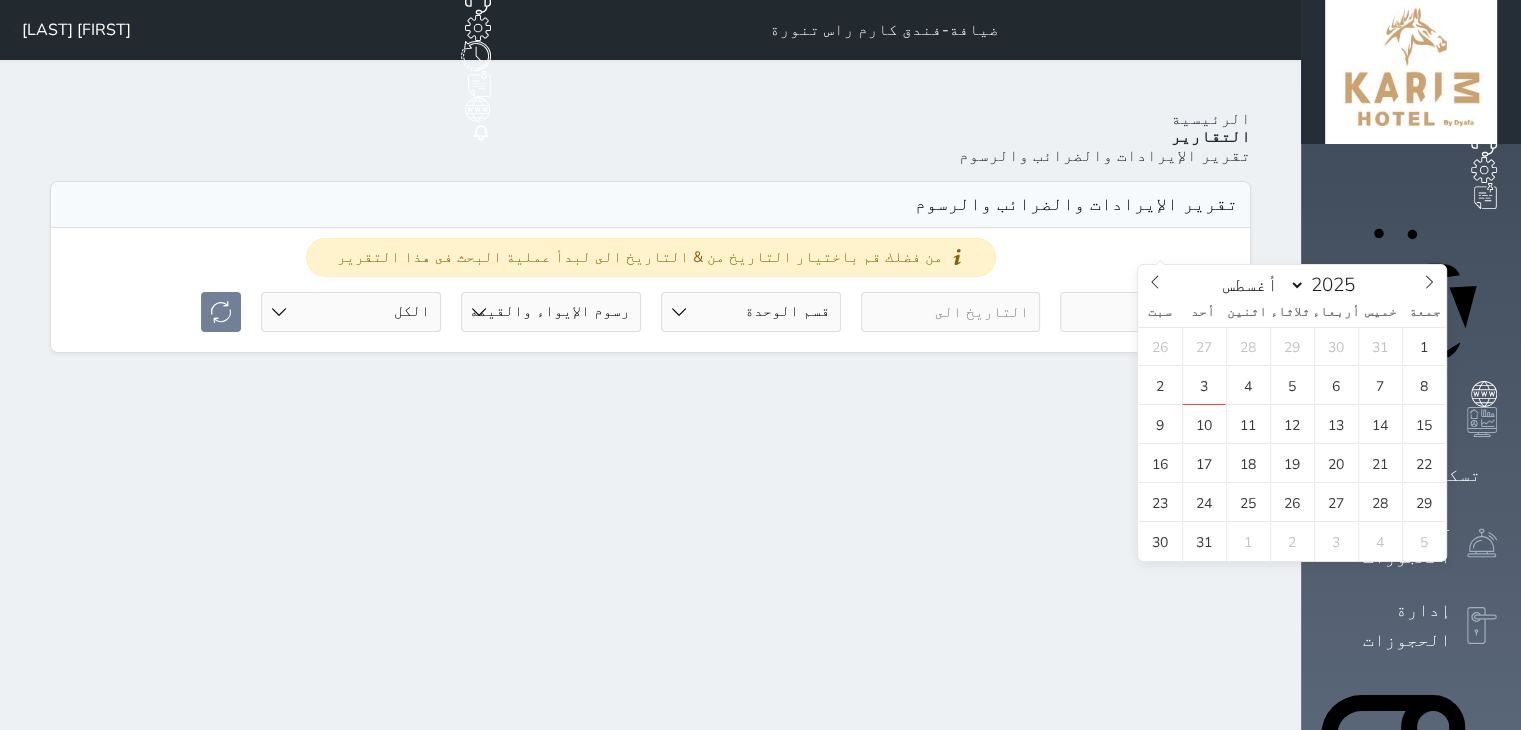 click at bounding box center (1150, 312) 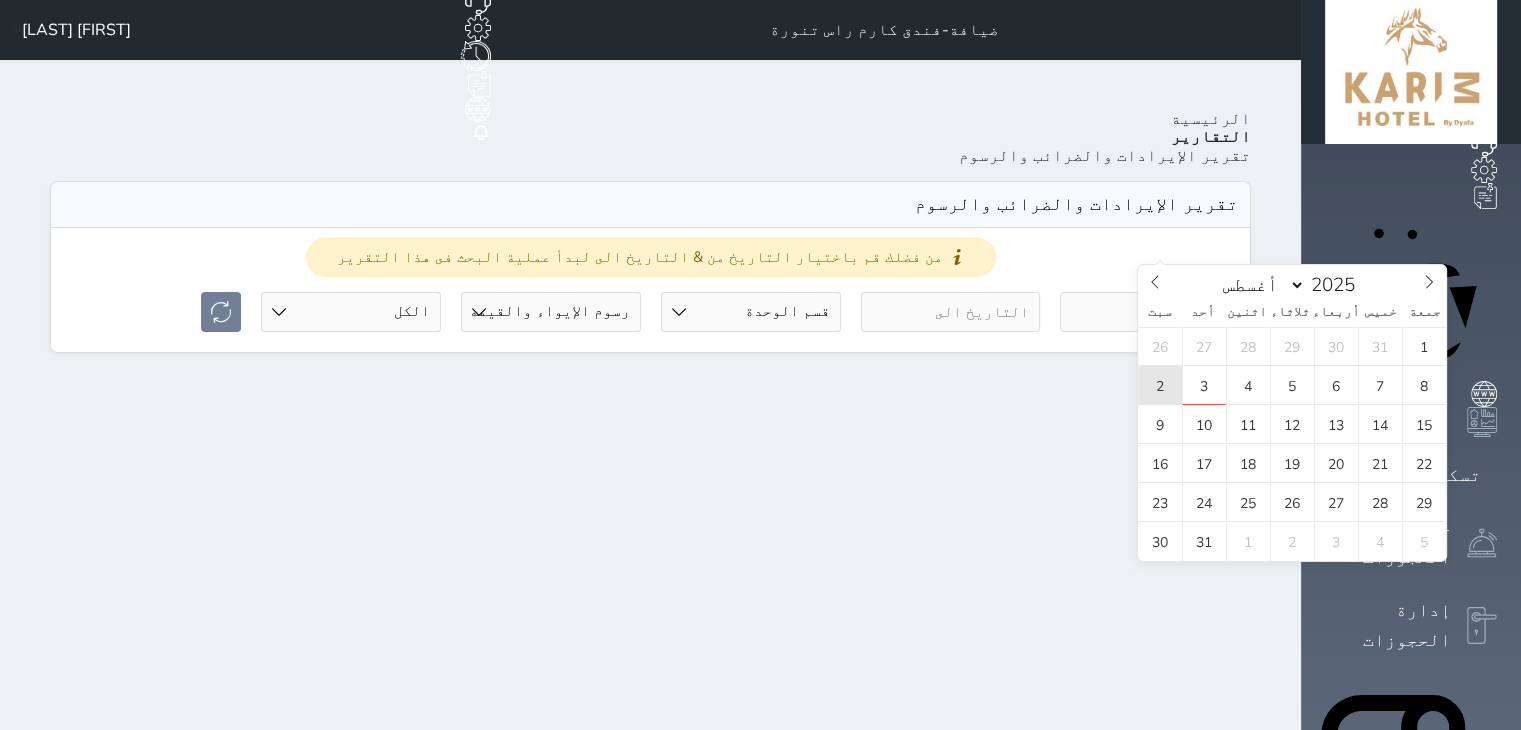 click on "2" at bounding box center (1160, 385) 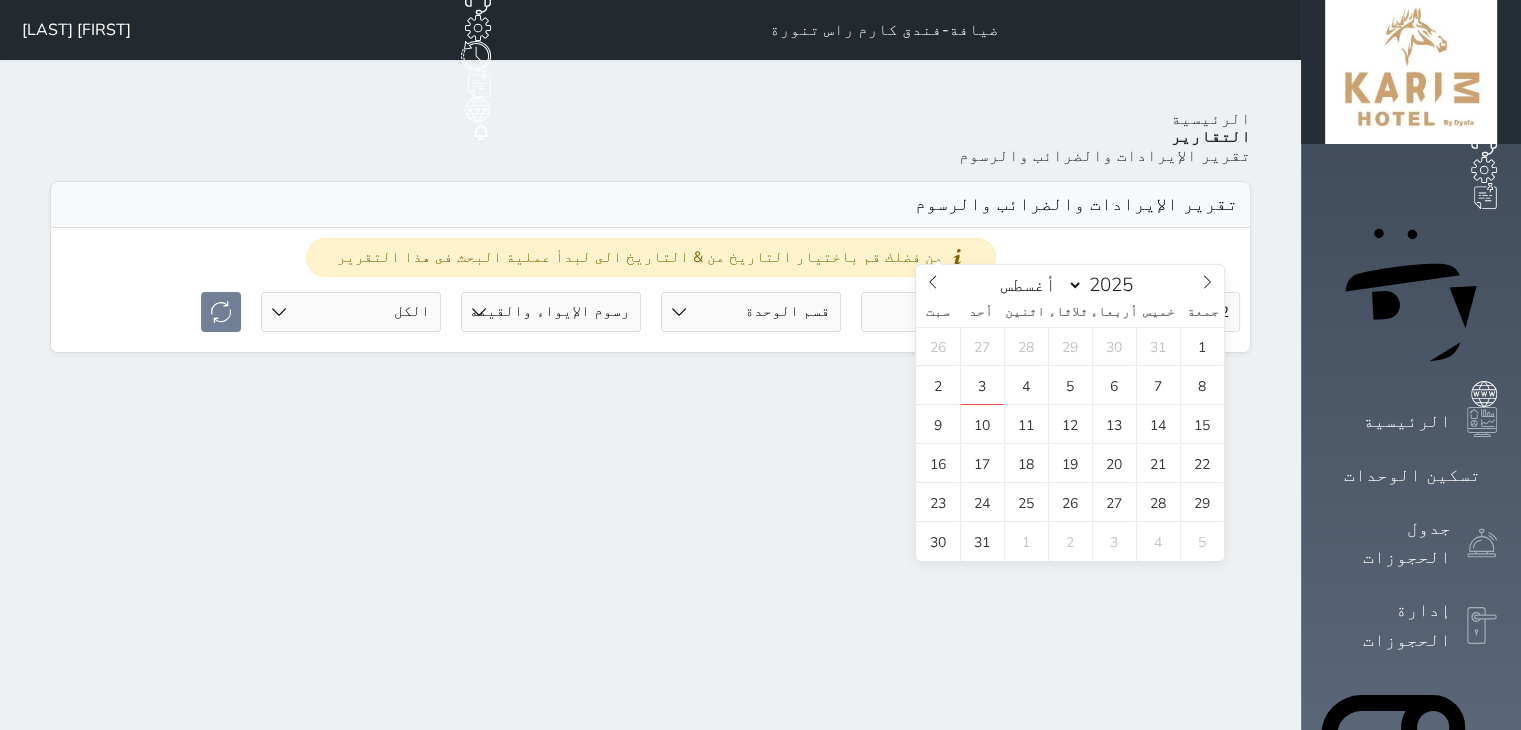 click at bounding box center (951, 312) 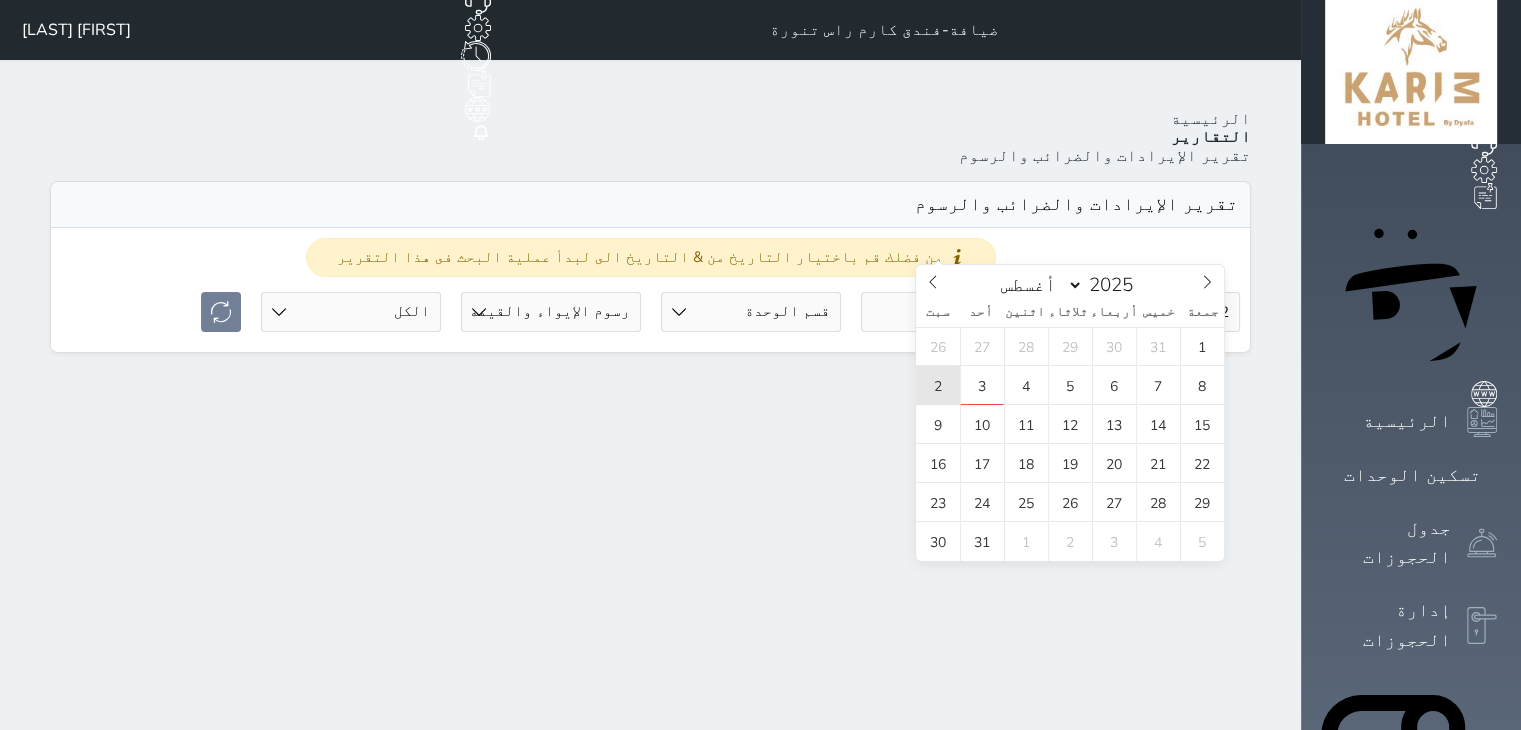 click on "2" at bounding box center [938, 385] 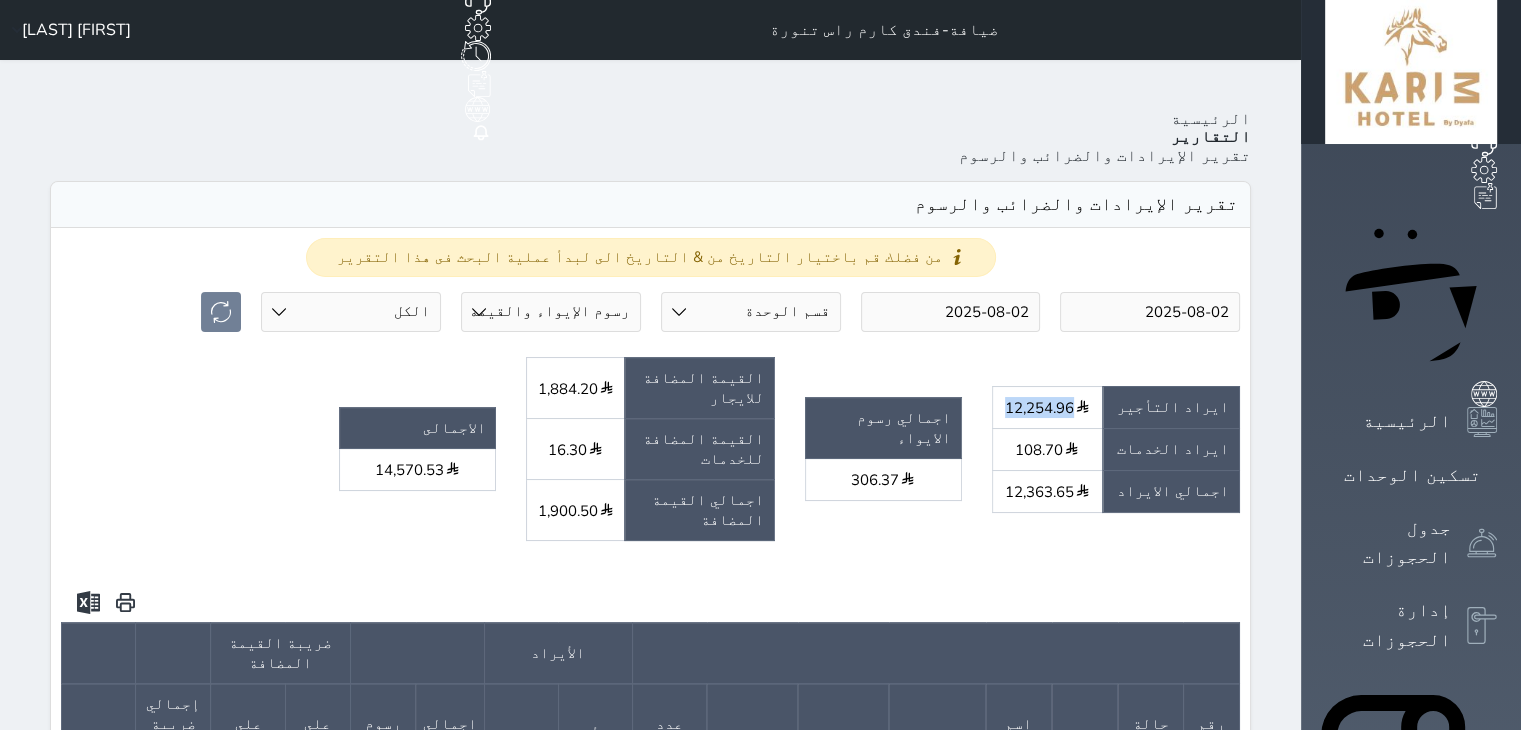 drag, startPoint x: 1114, startPoint y: 306, endPoint x: 1181, endPoint y: 309, distance: 67.06713 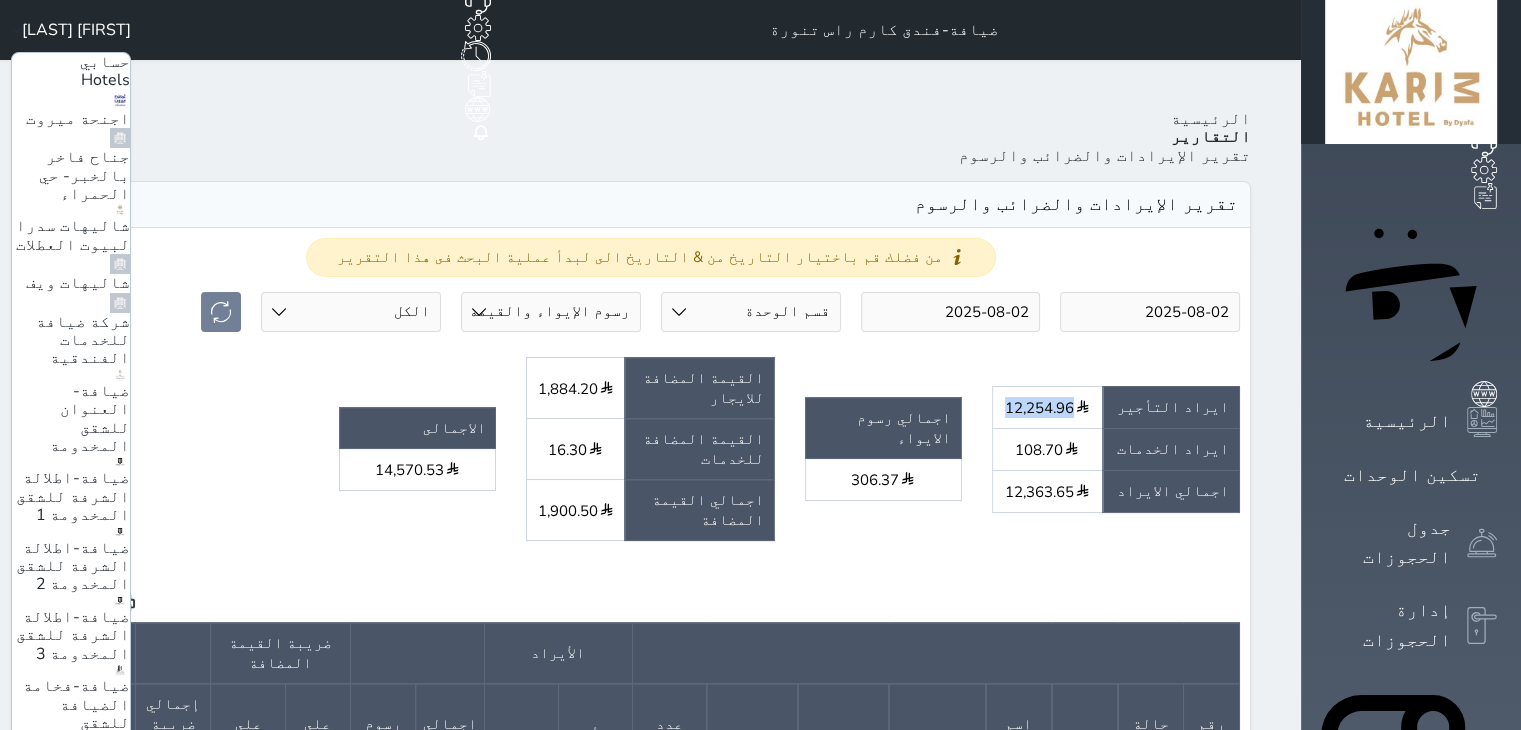 scroll, scrollTop: 79, scrollLeft: 0, axis: vertical 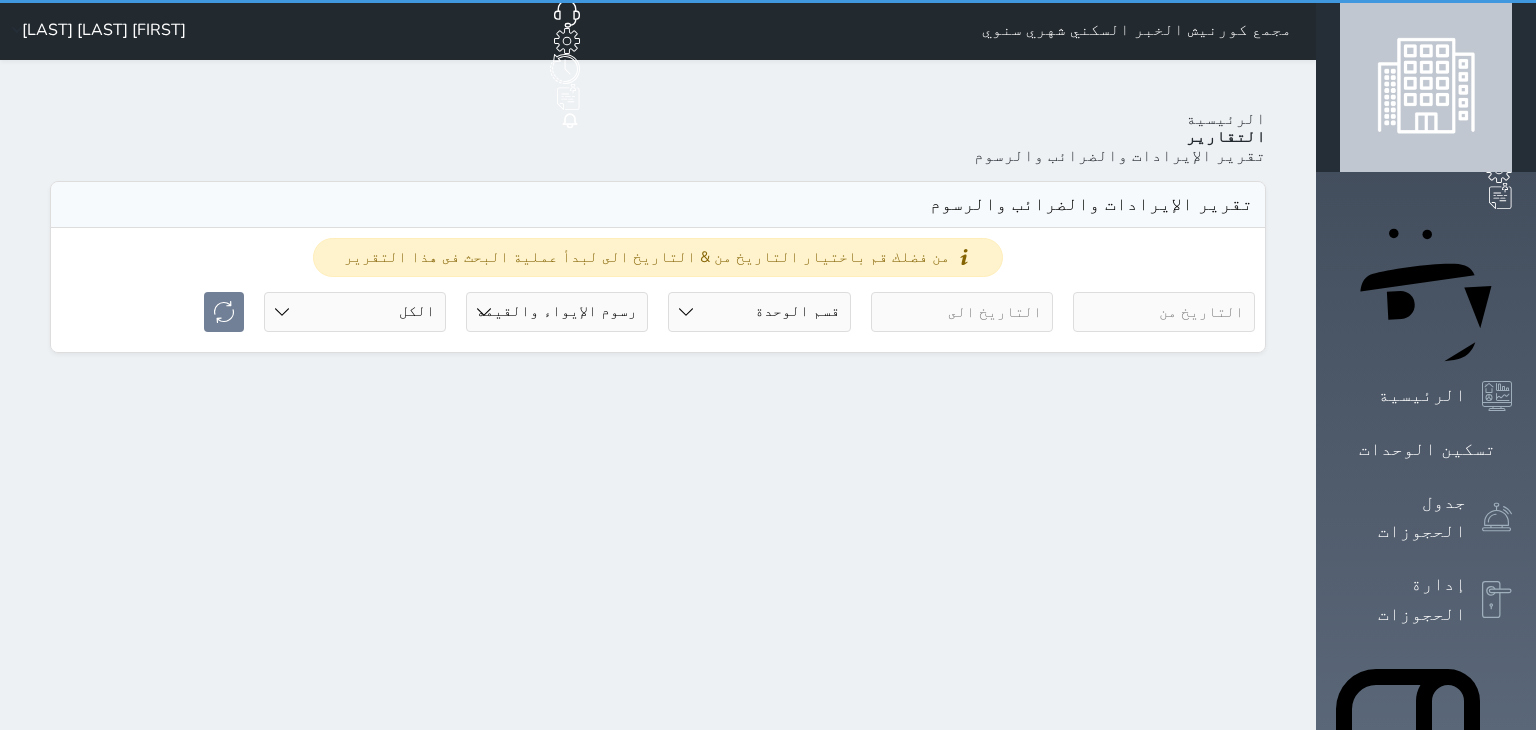 select on "full" 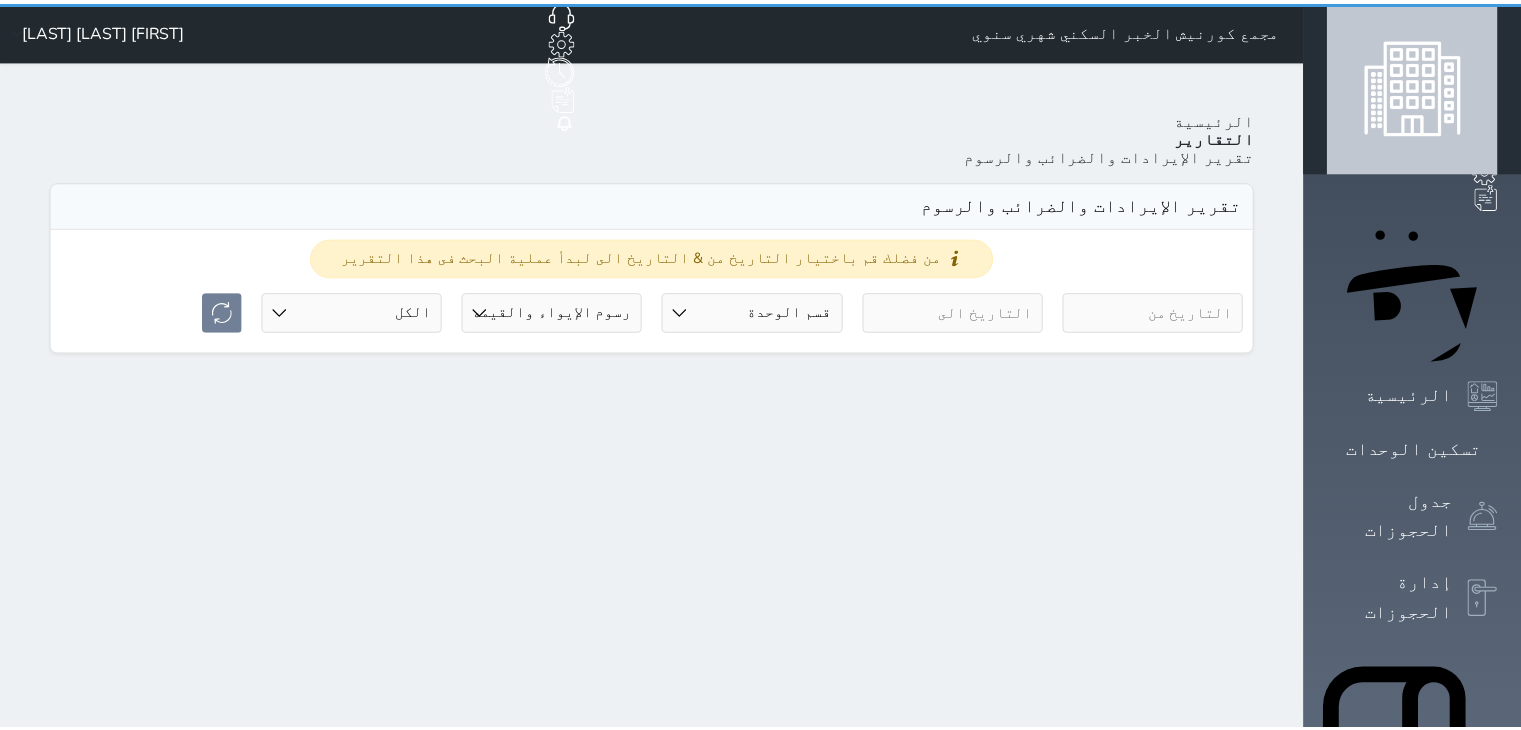 scroll, scrollTop: 0, scrollLeft: 0, axis: both 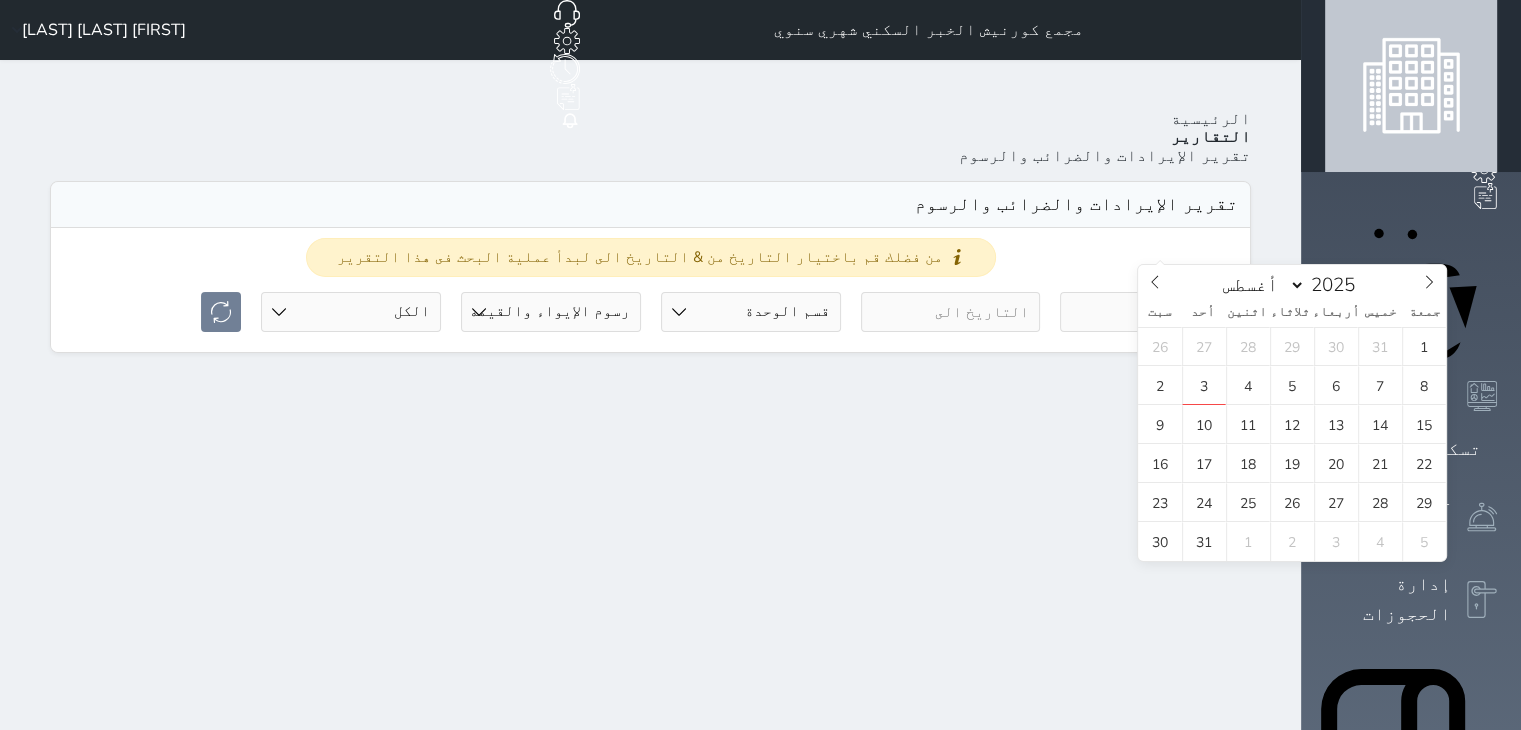 click at bounding box center [1150, 312] 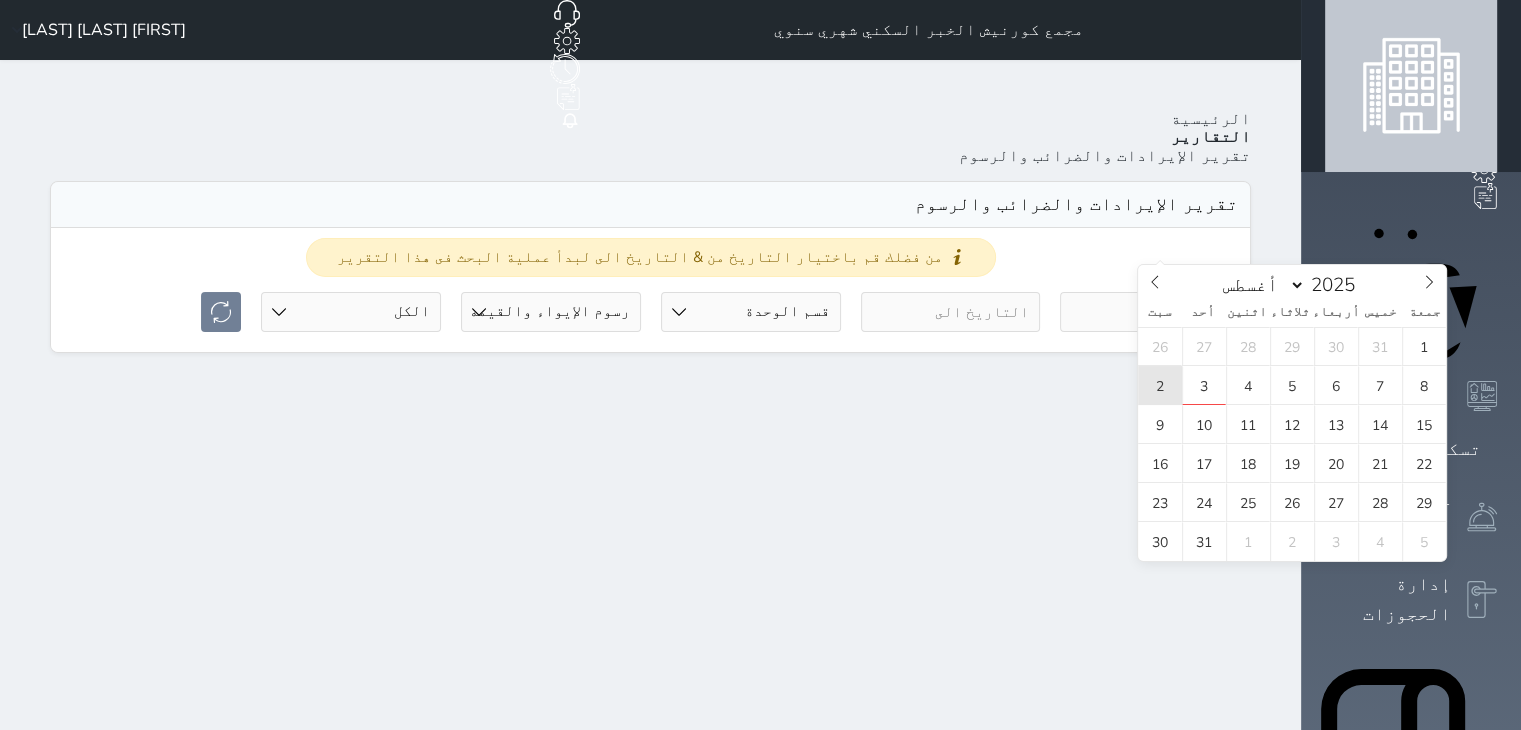 click on "2" at bounding box center [1160, 385] 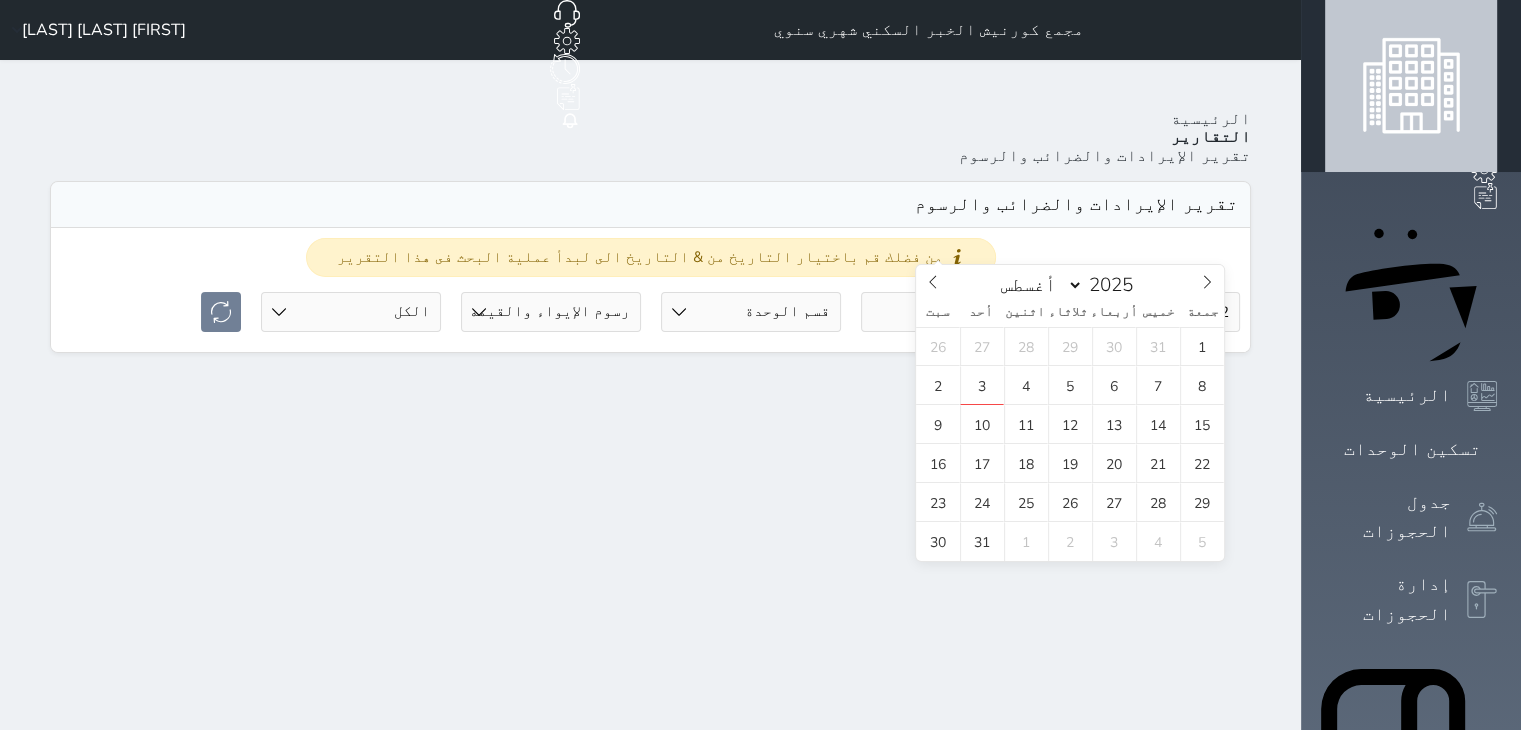 click at bounding box center [951, 312] 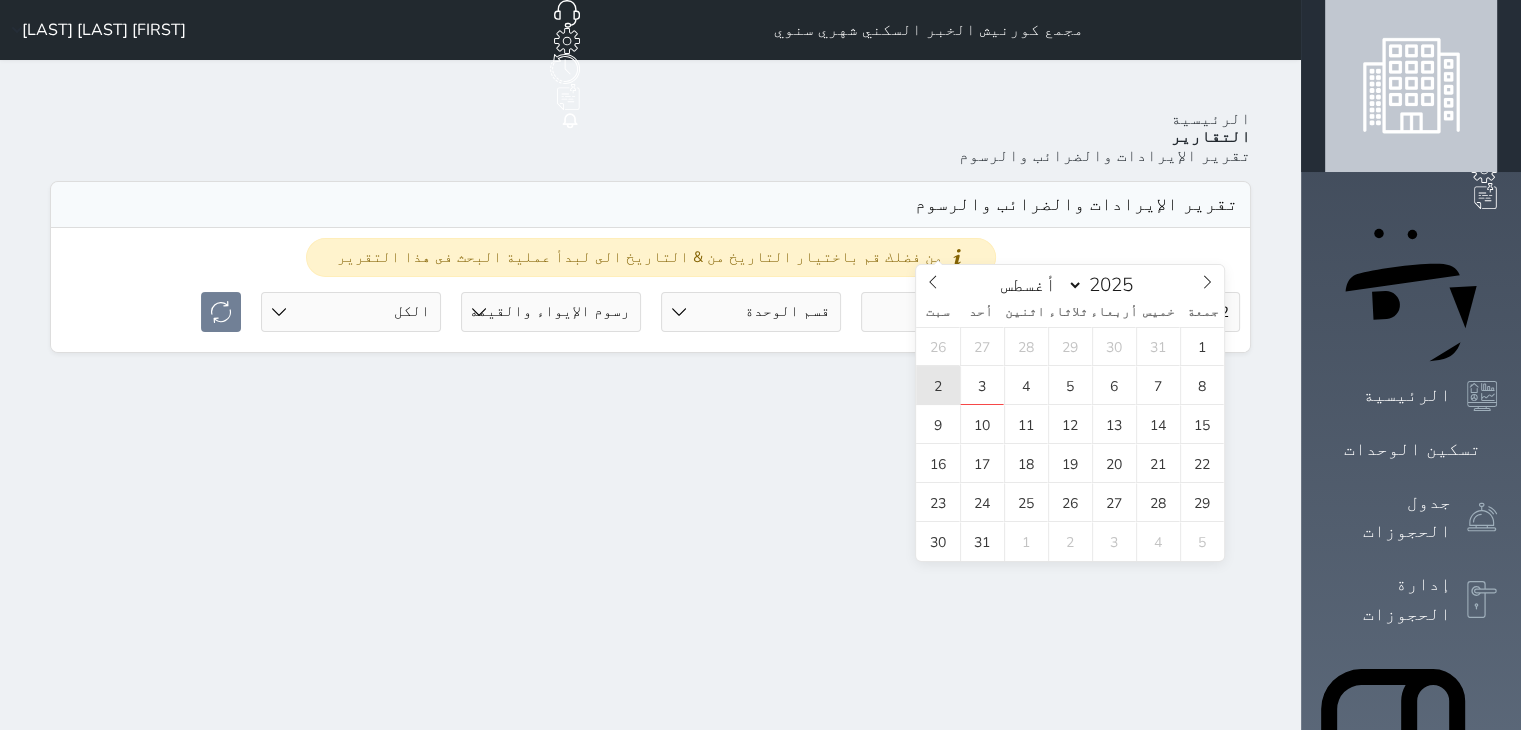 click on "2" at bounding box center (938, 385) 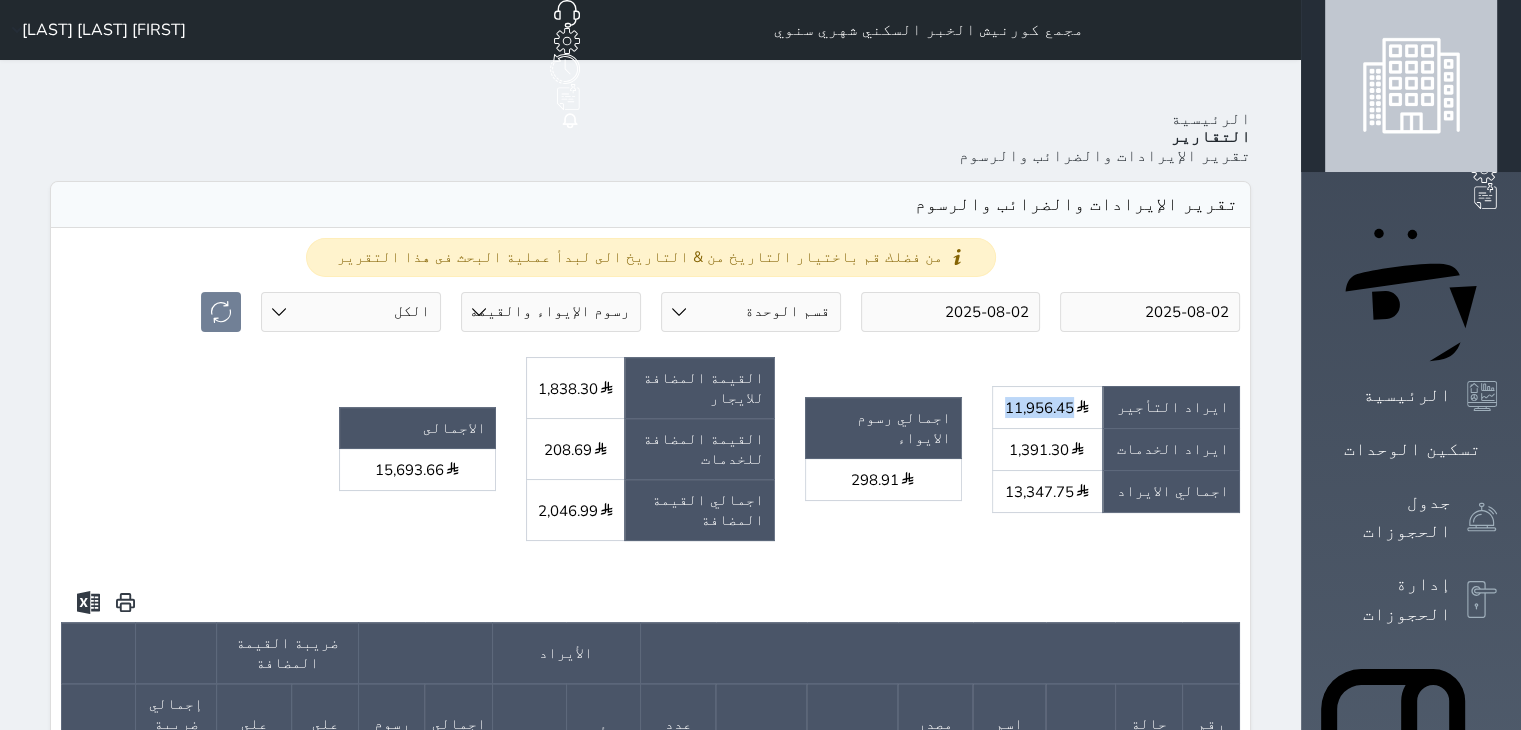 drag, startPoint x: 1116, startPoint y: 306, endPoint x: 1175, endPoint y: 303, distance: 59.07622 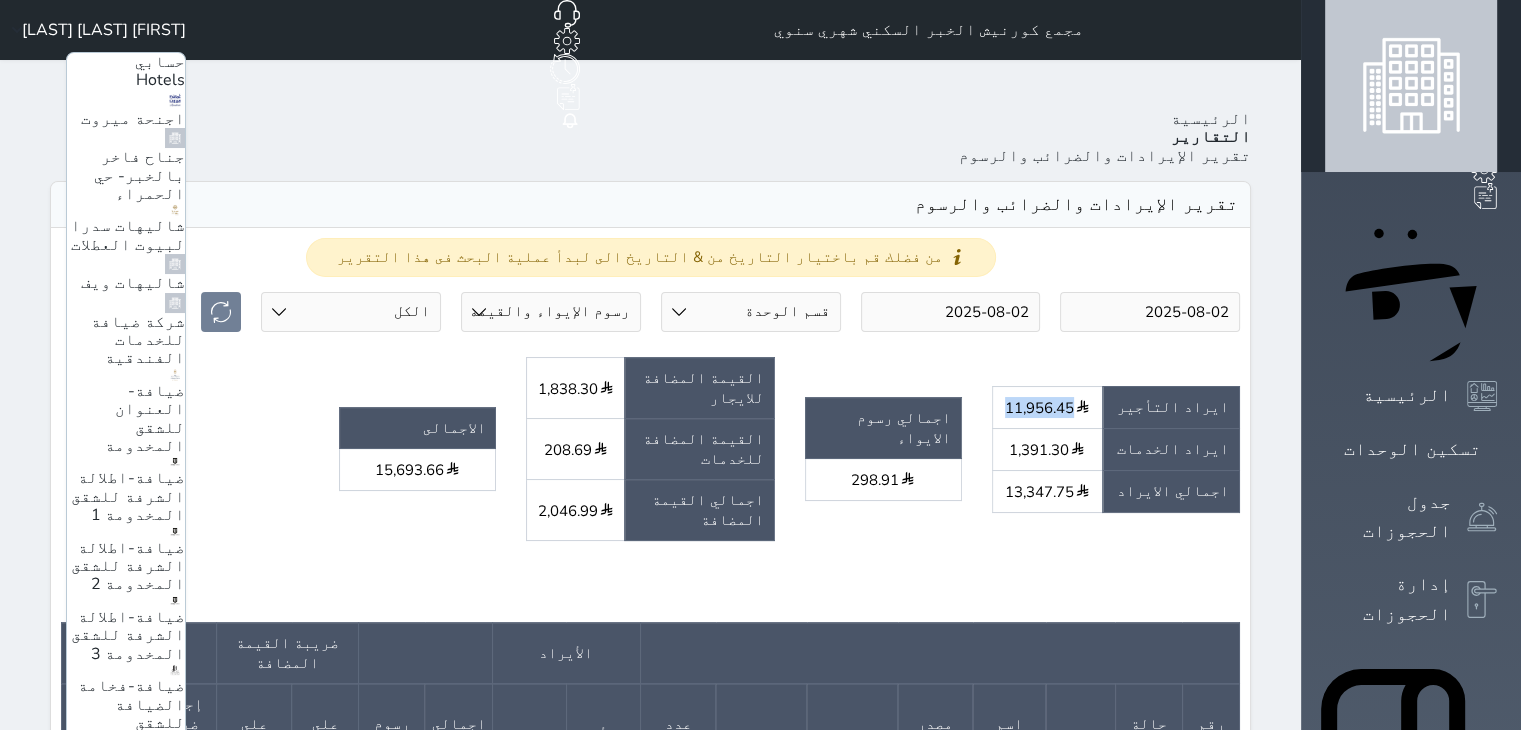 click on "مجمع العليا السكني شهري سنوي" at bounding box center (133, 1256) 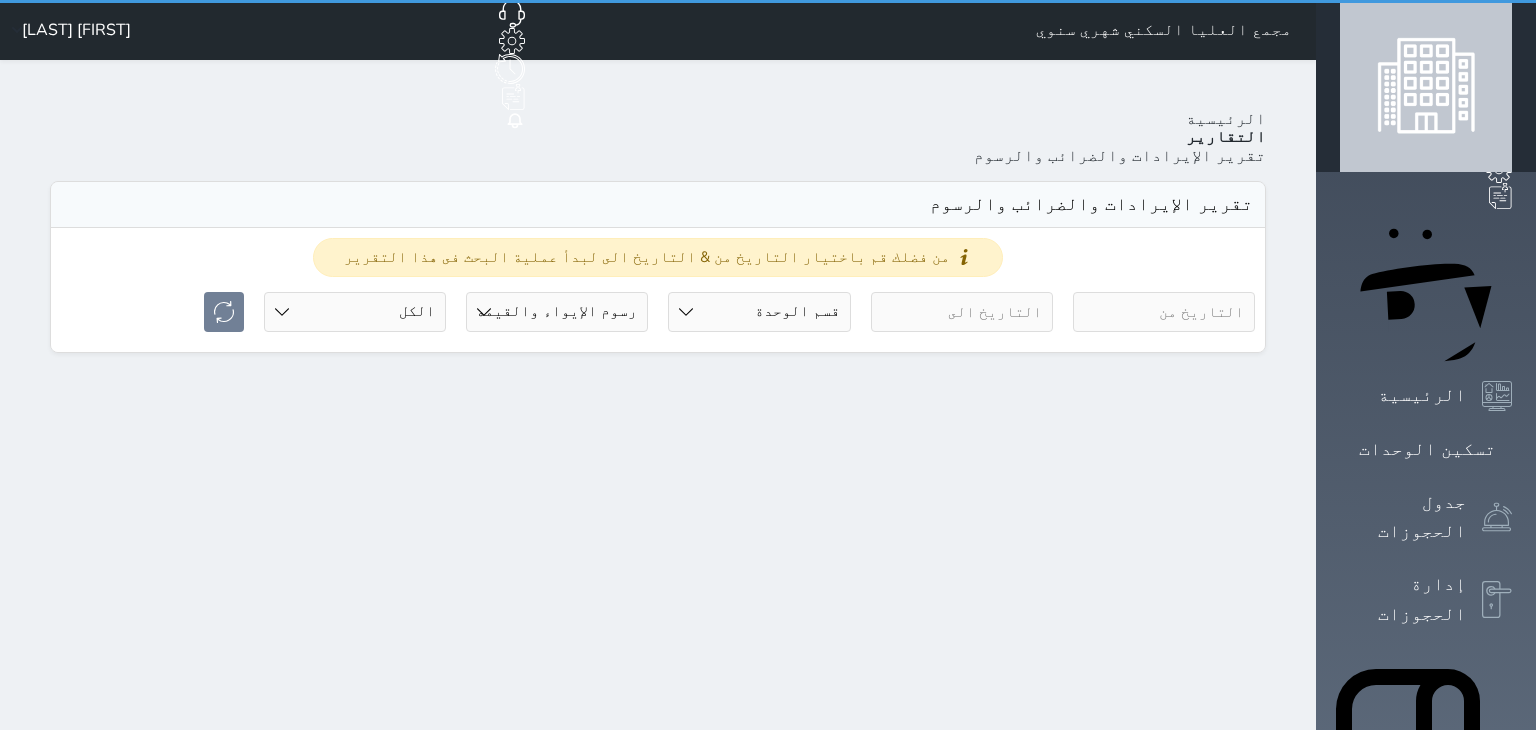 select on "full" 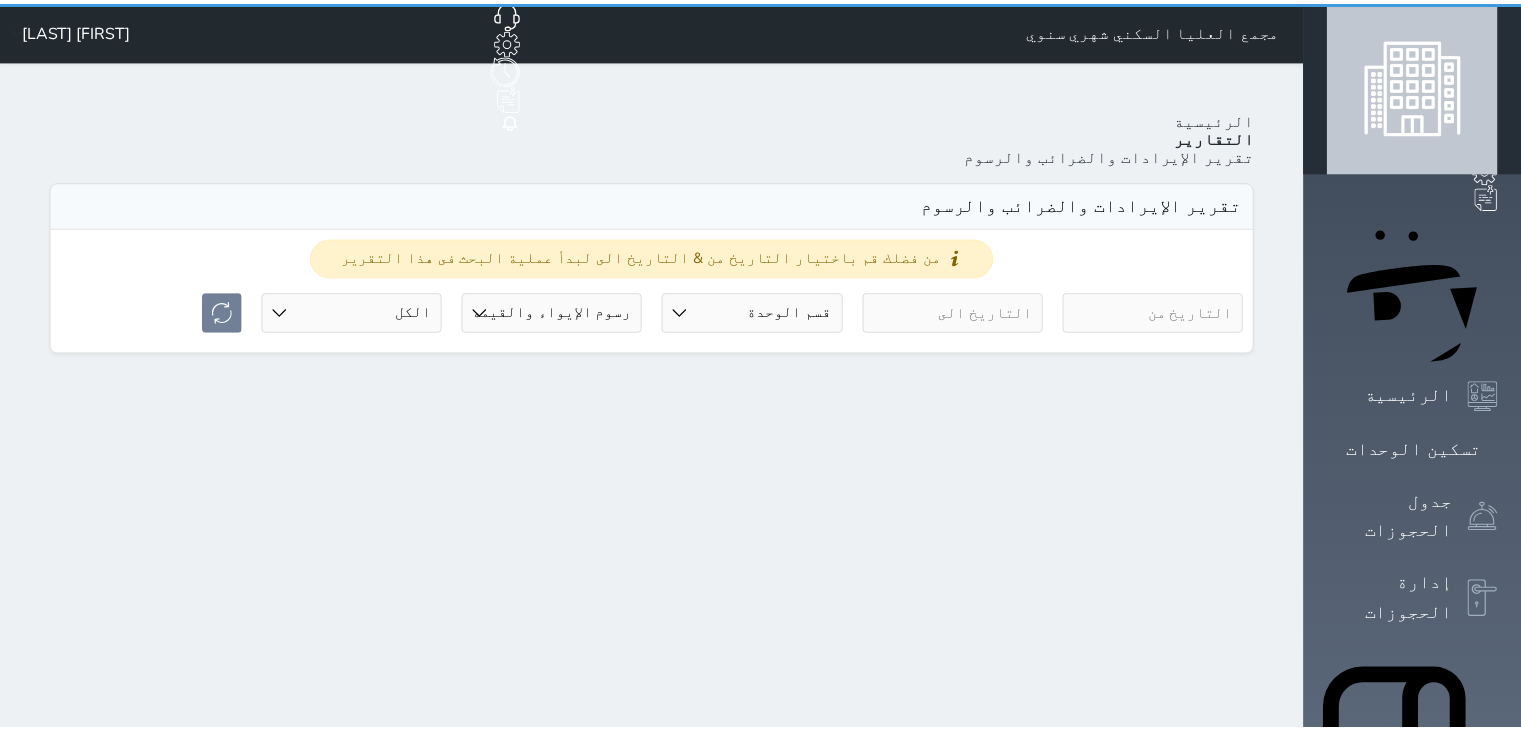 scroll, scrollTop: 0, scrollLeft: 0, axis: both 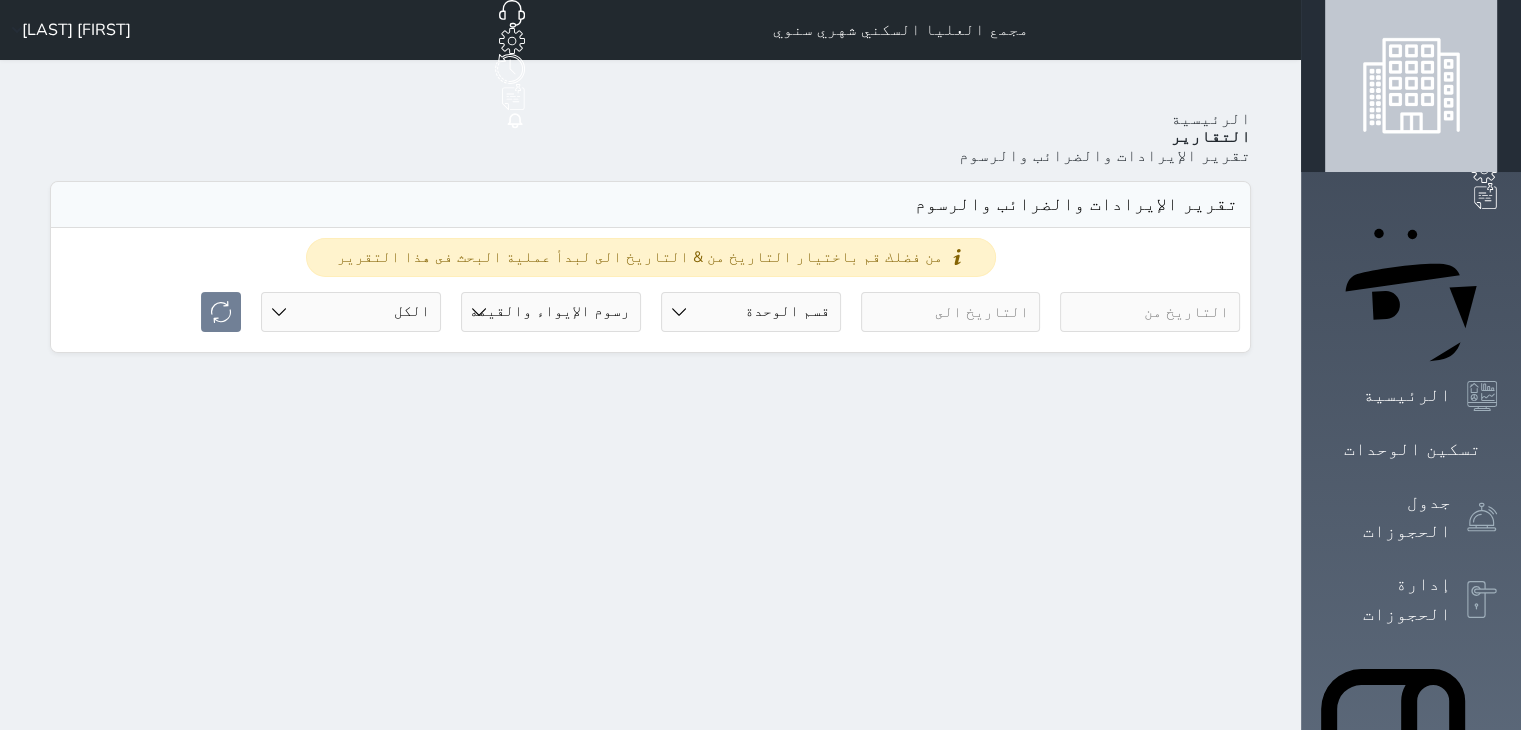 click at bounding box center [1150, 312] 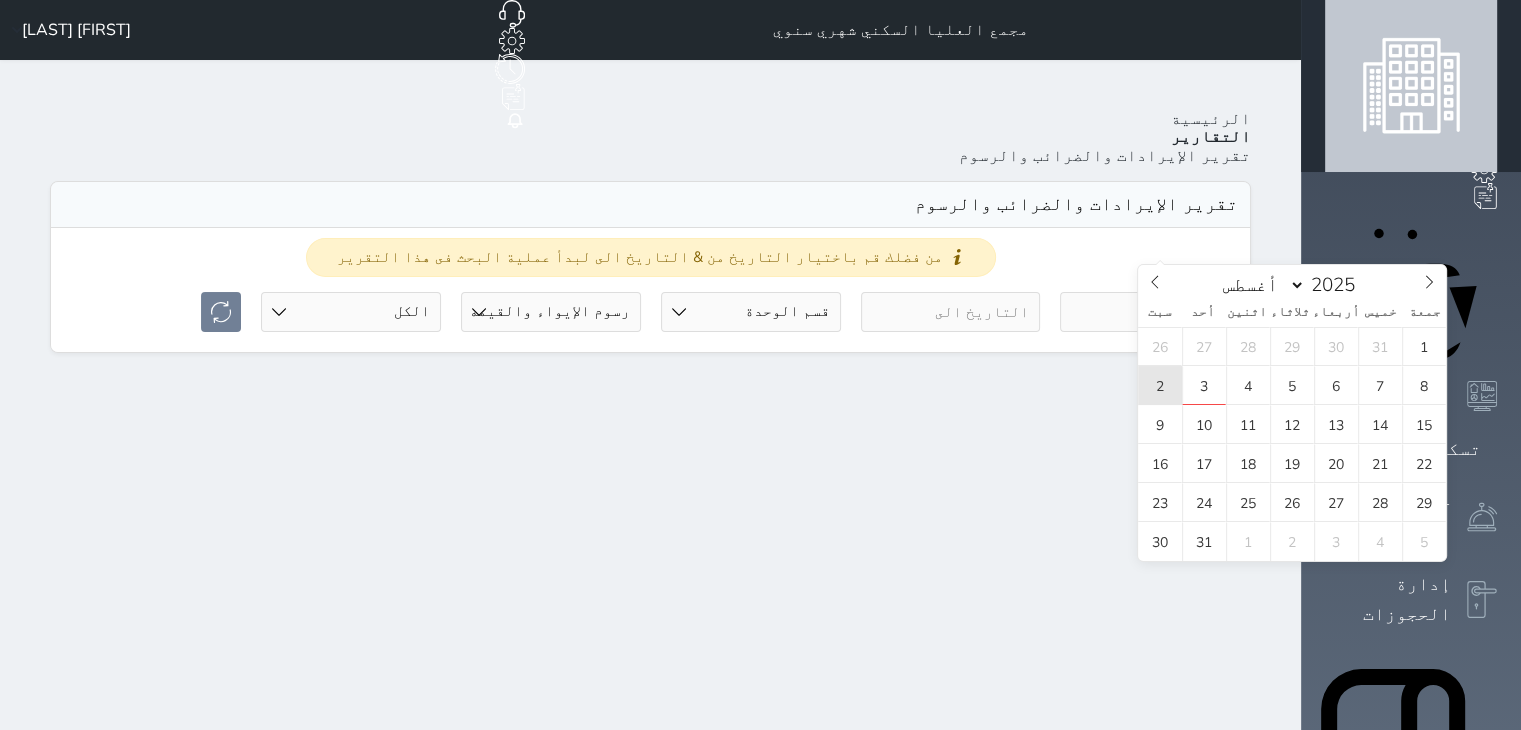 click on "2" at bounding box center [1160, 385] 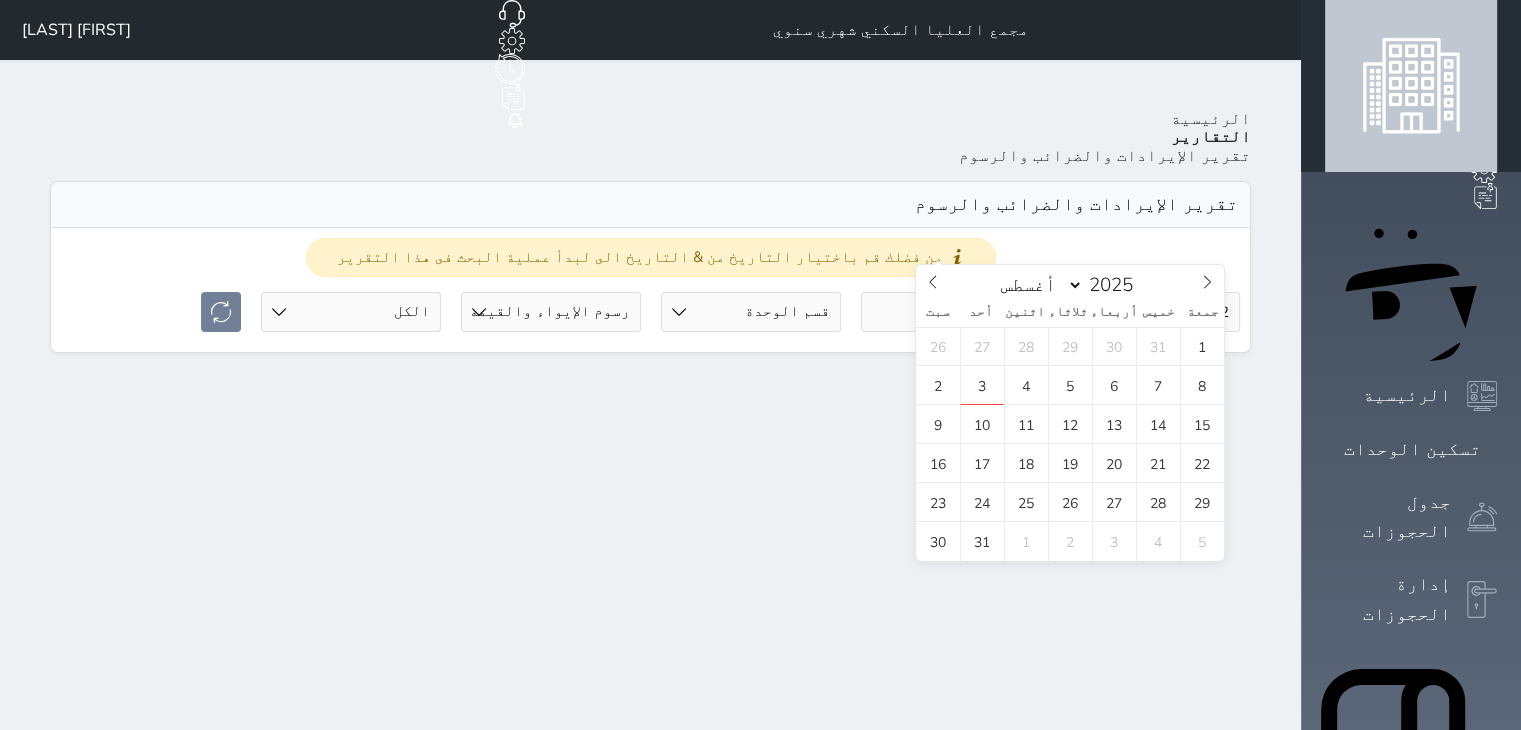 click at bounding box center (951, 312) 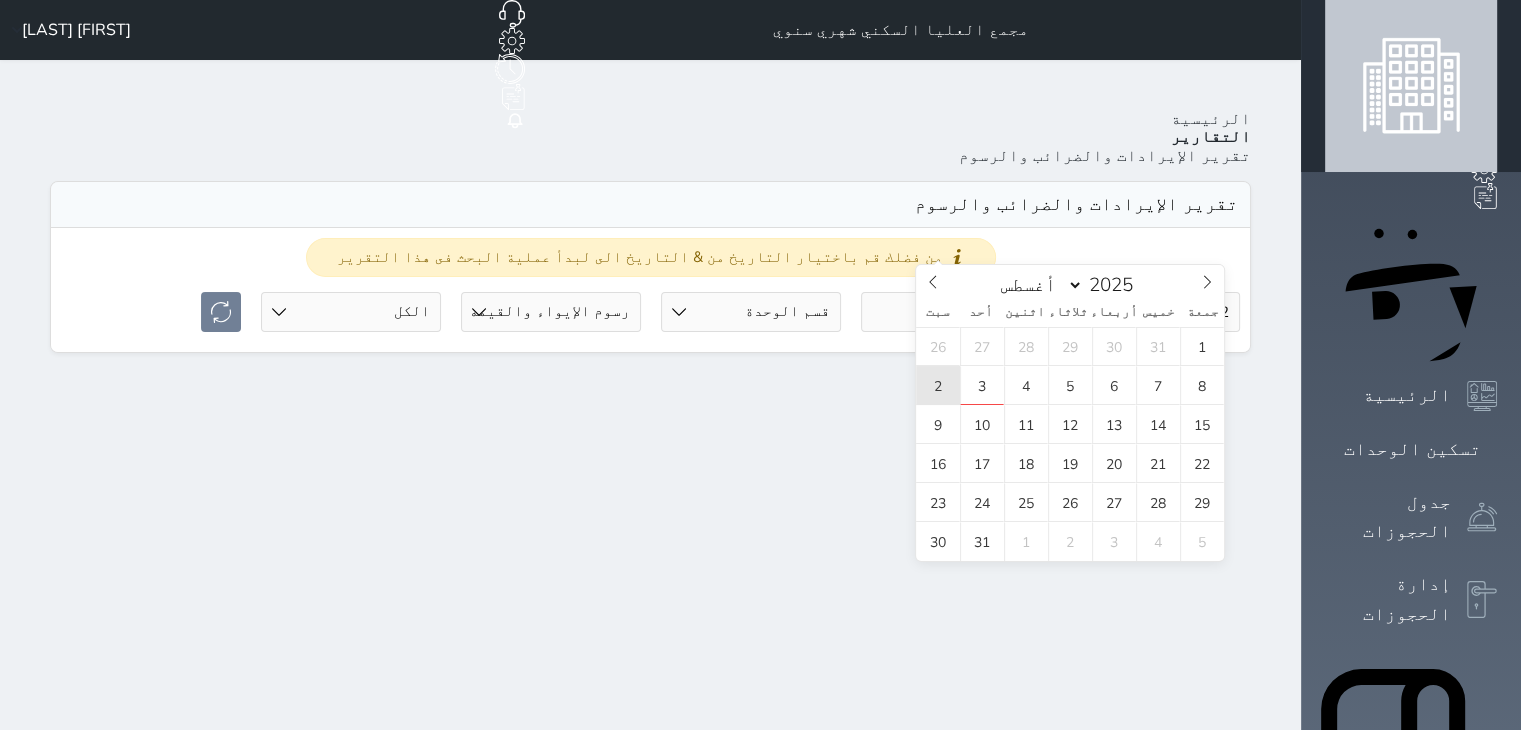 click on "2" at bounding box center [938, 385] 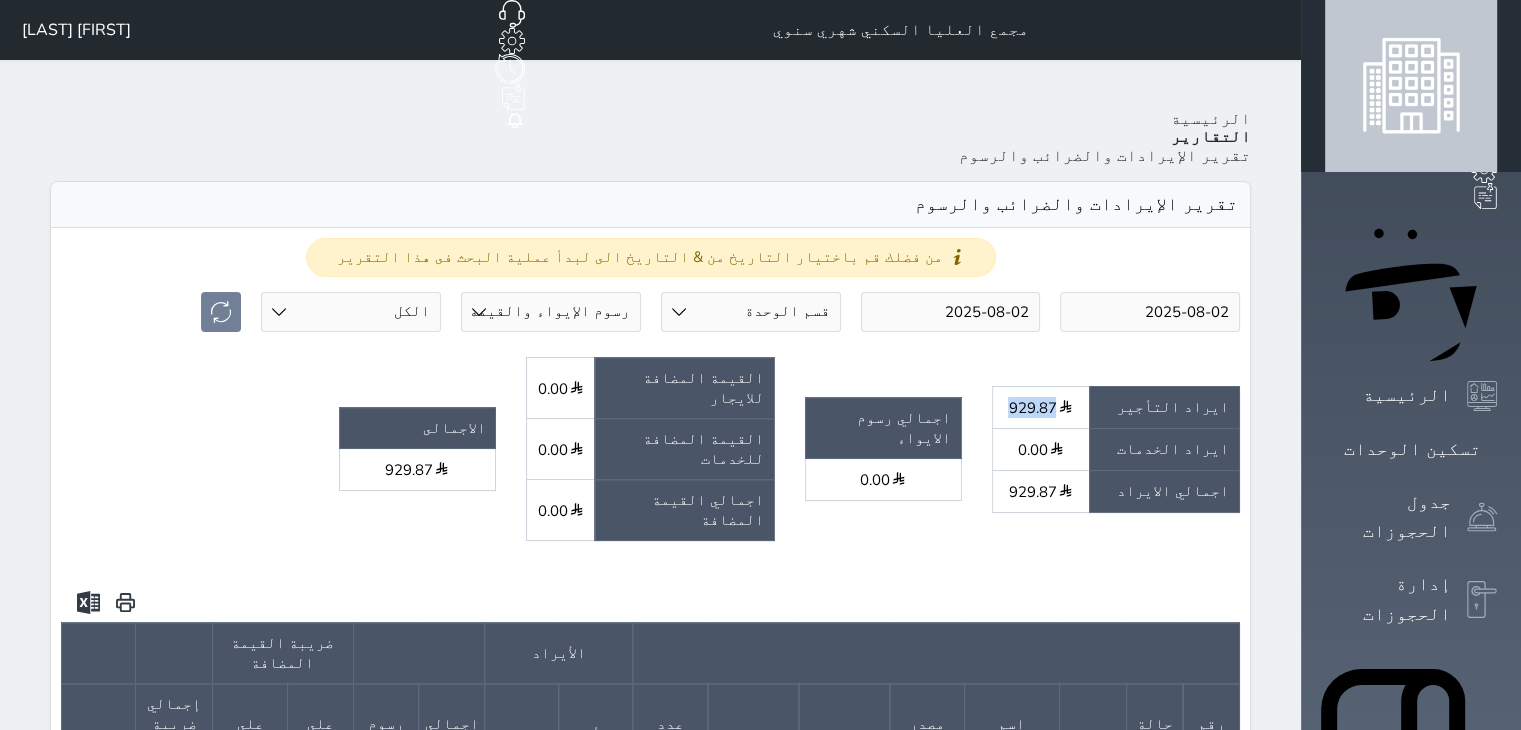 drag, startPoint x: 1118, startPoint y: 308, endPoint x: 1160, endPoint y: 308, distance: 42 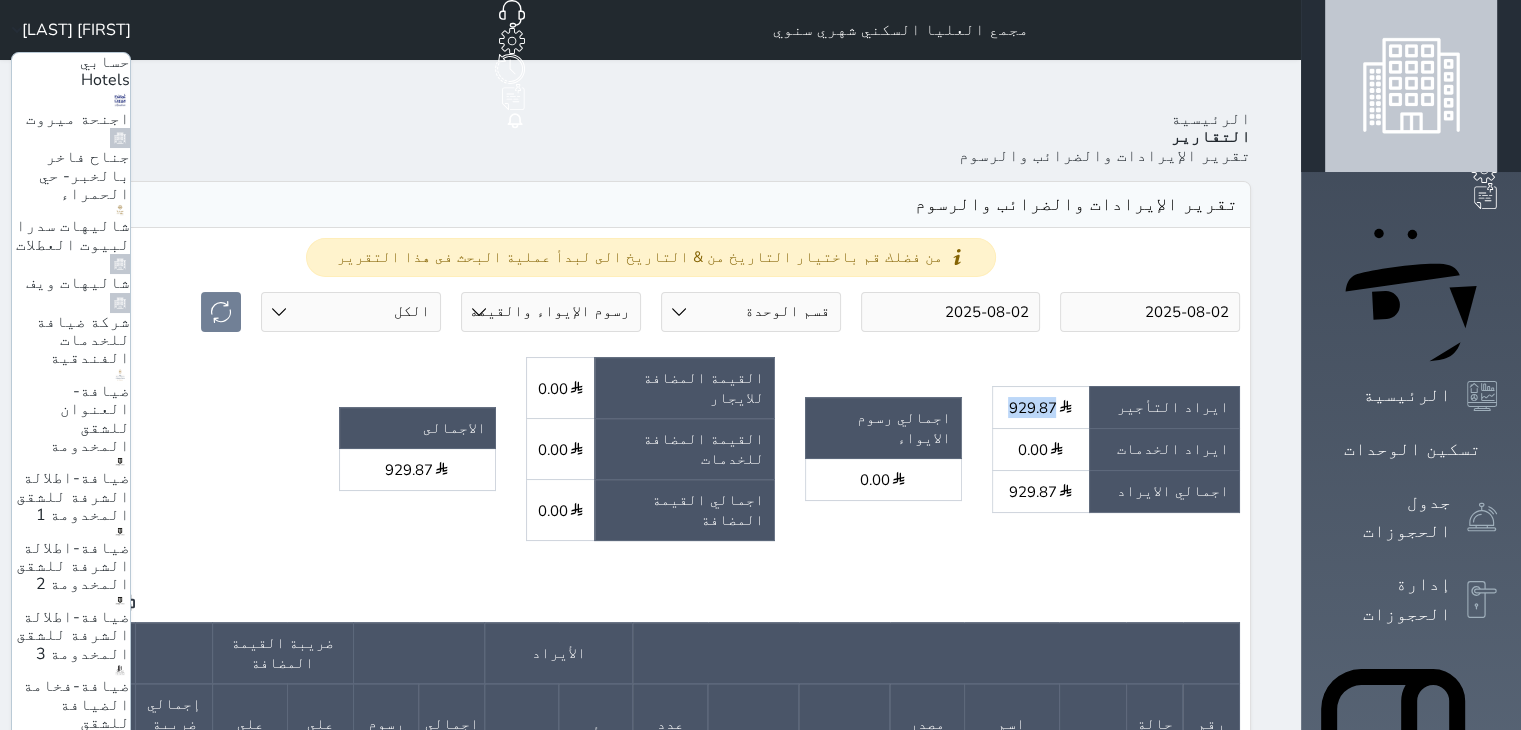 click on "كمباوند الحمراء شهري/سنوي" at bounding box center (87, 1049) 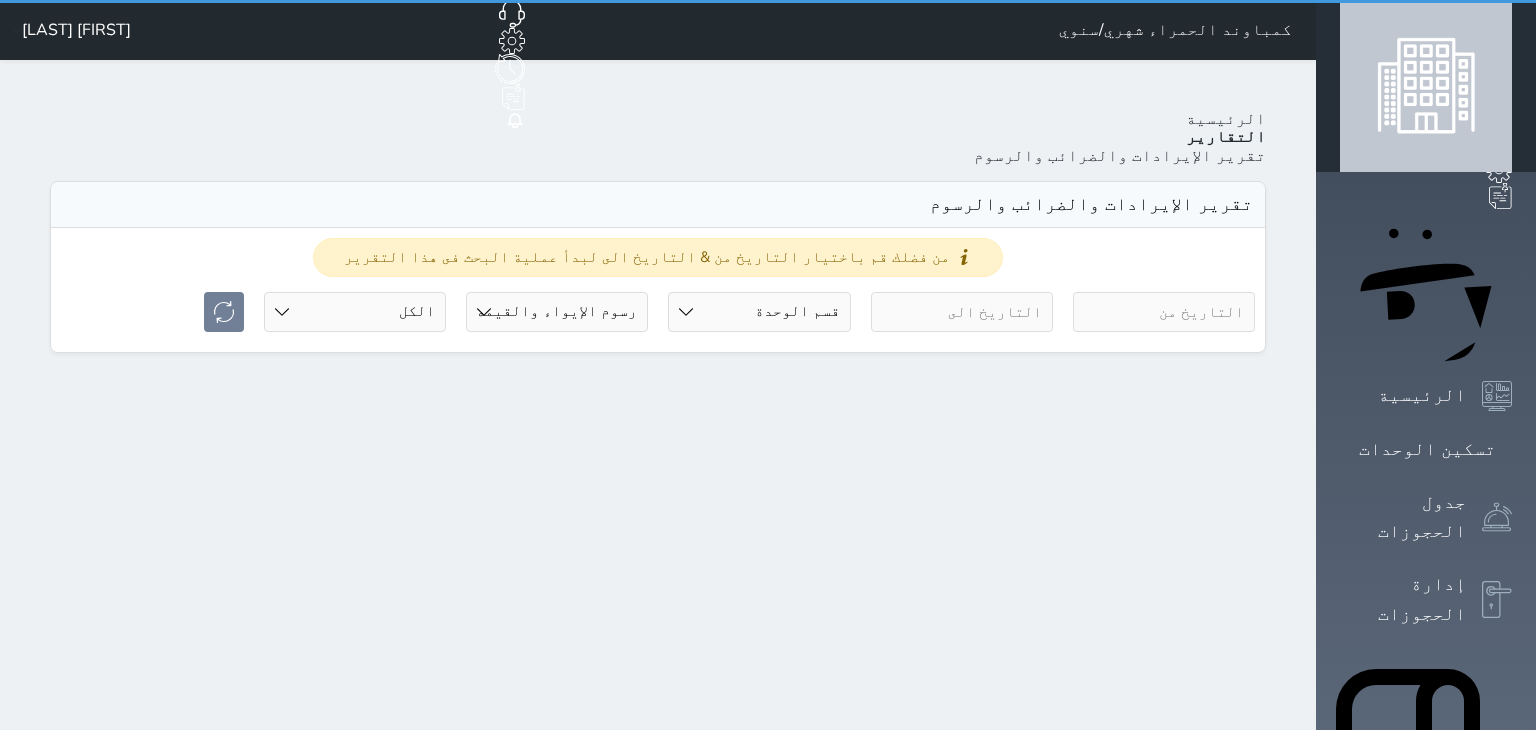select on "full" 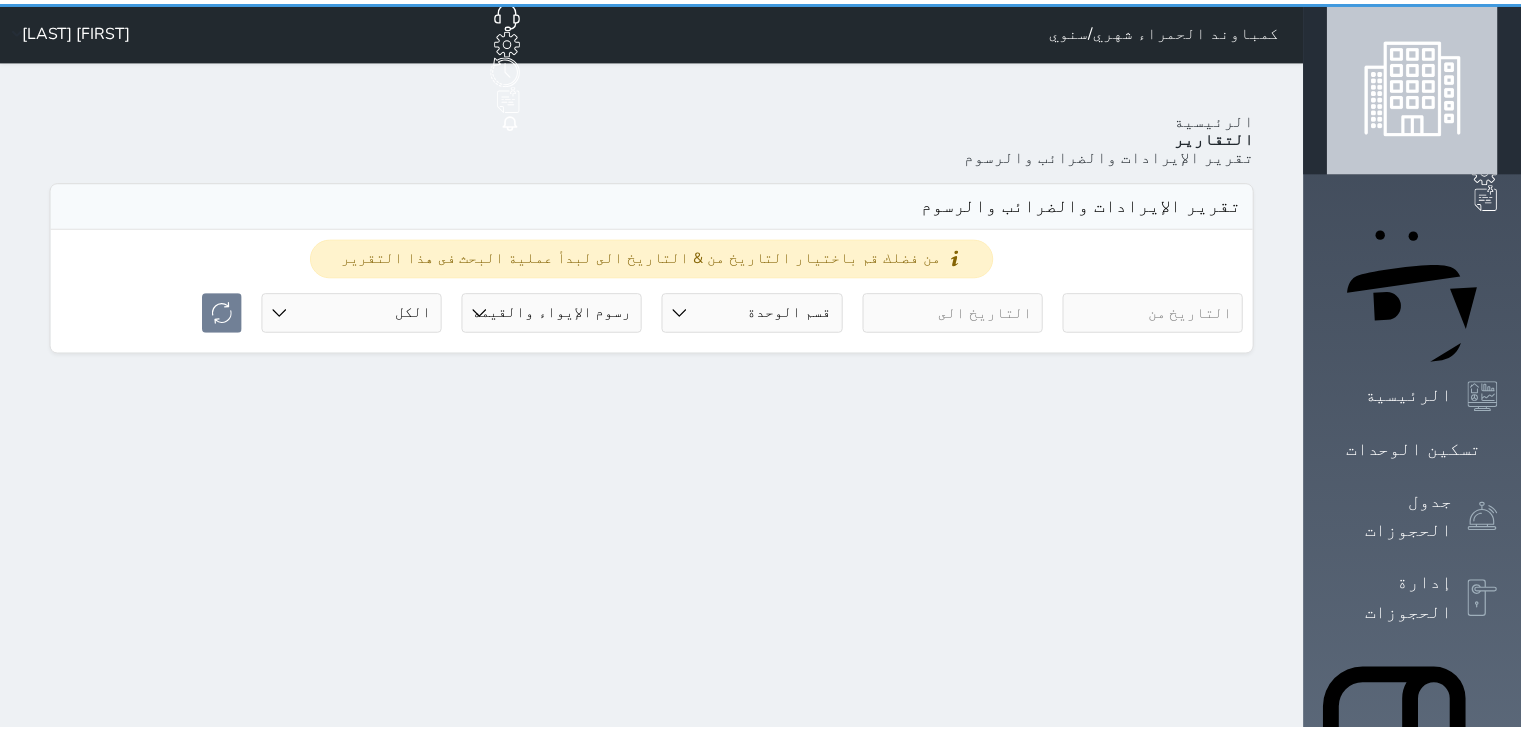 scroll, scrollTop: 0, scrollLeft: 0, axis: both 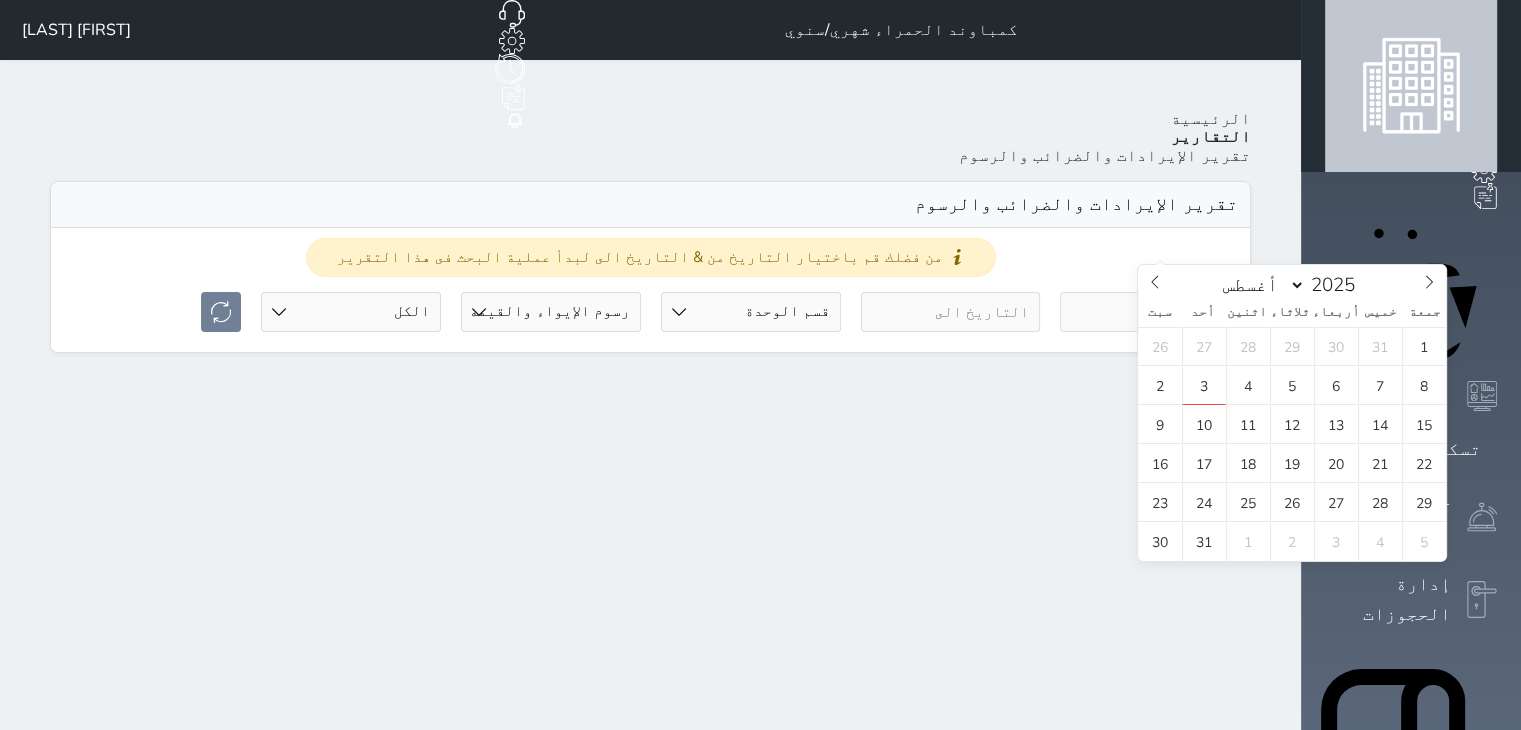 click at bounding box center [1150, 312] 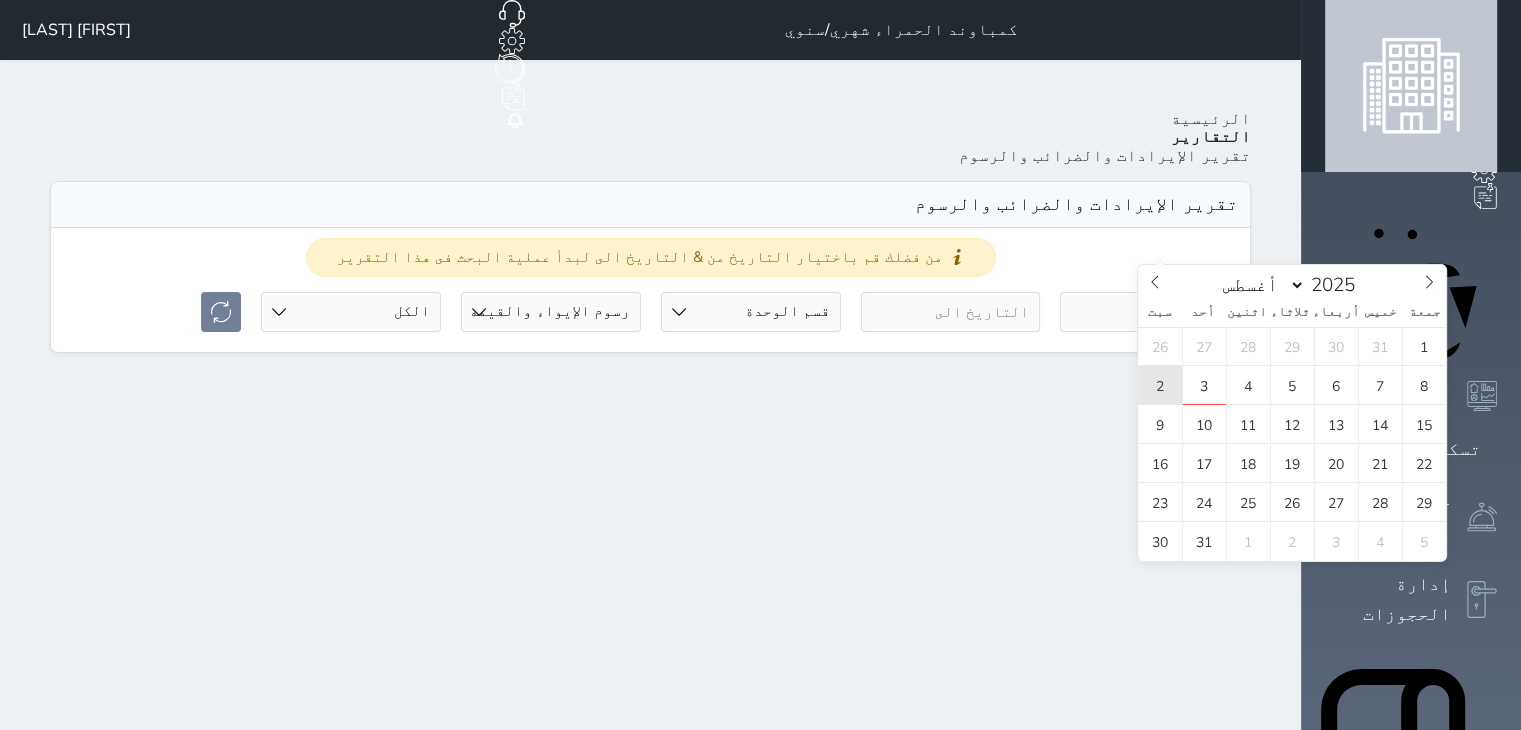 click on "2" at bounding box center (1160, 385) 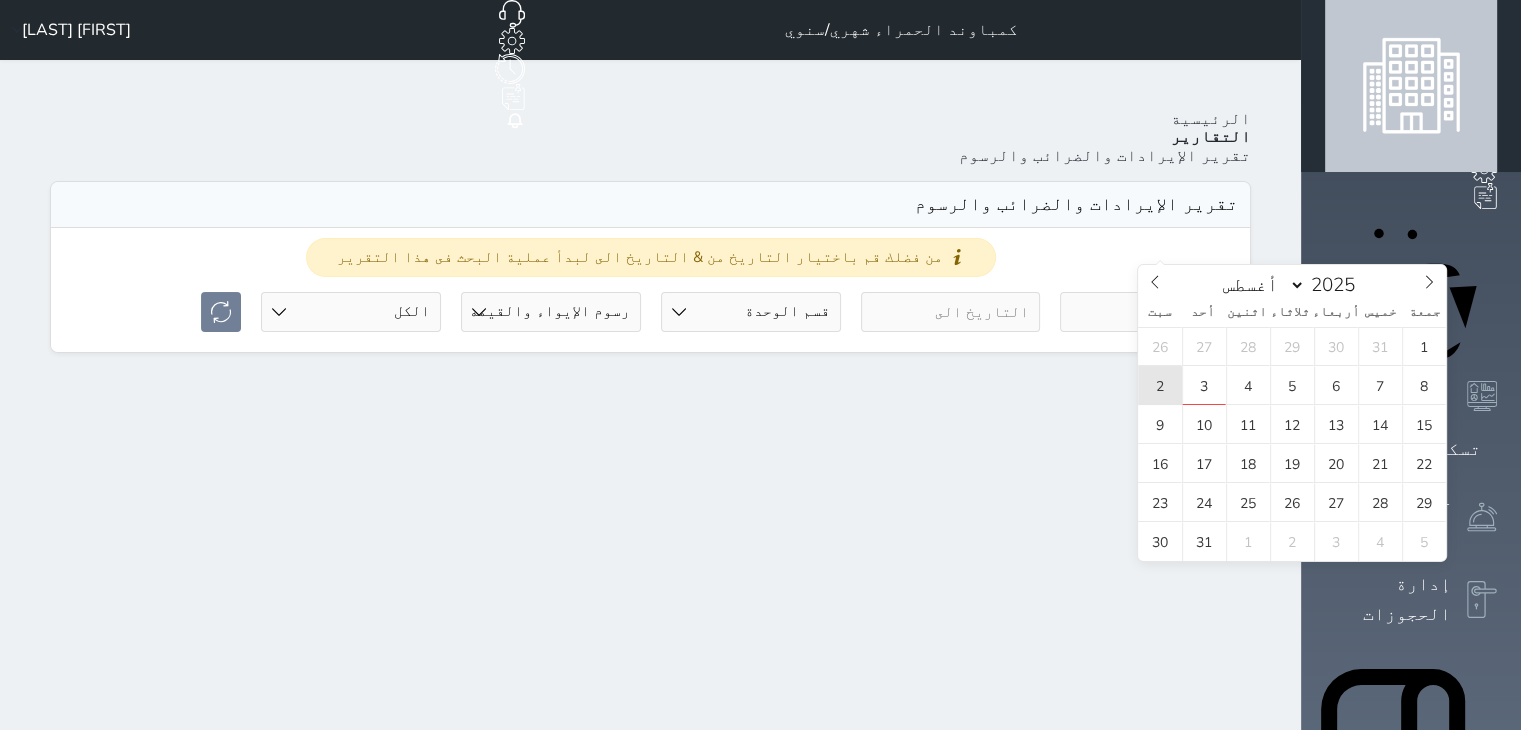 type on "2025-08-02" 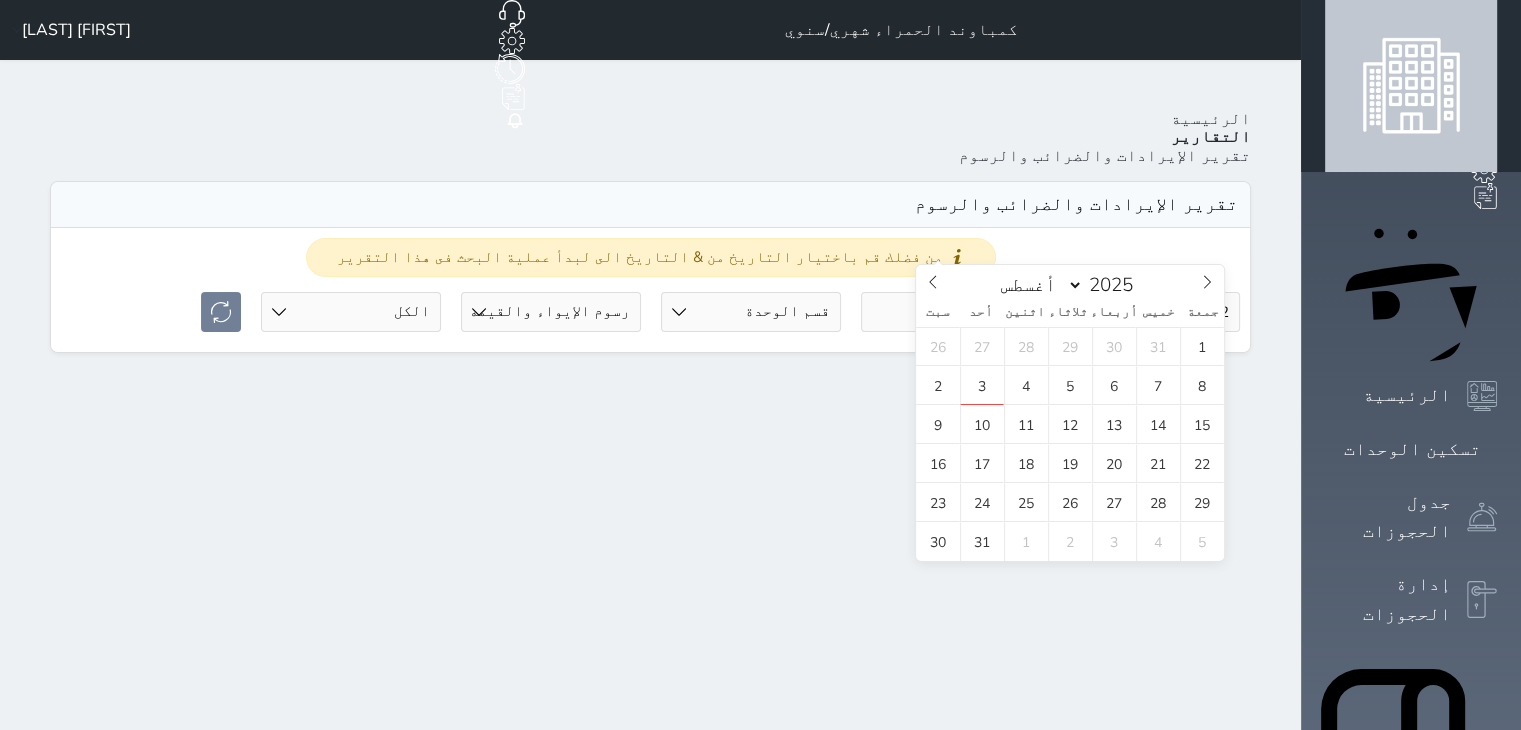 click at bounding box center (951, 312) 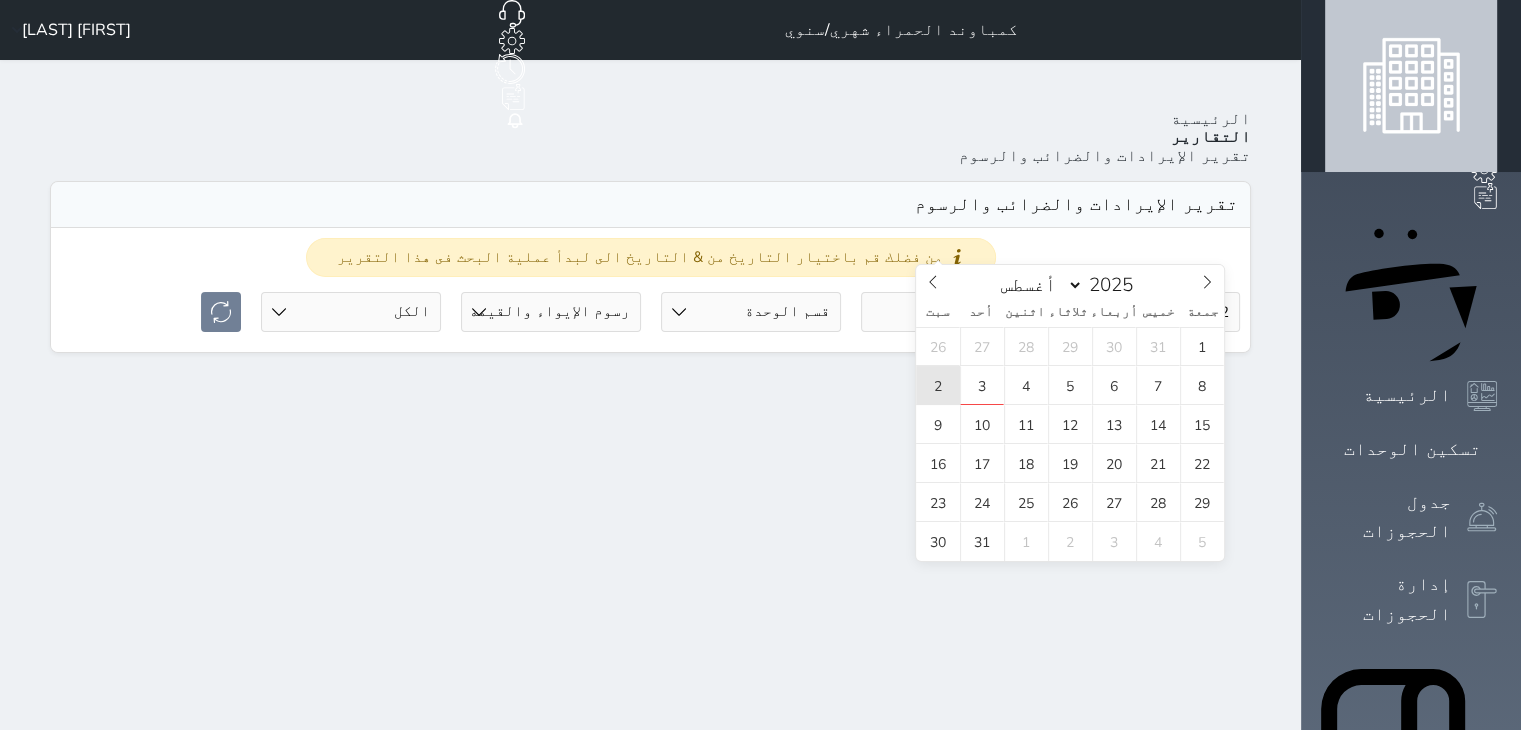 click on "2" at bounding box center [938, 385] 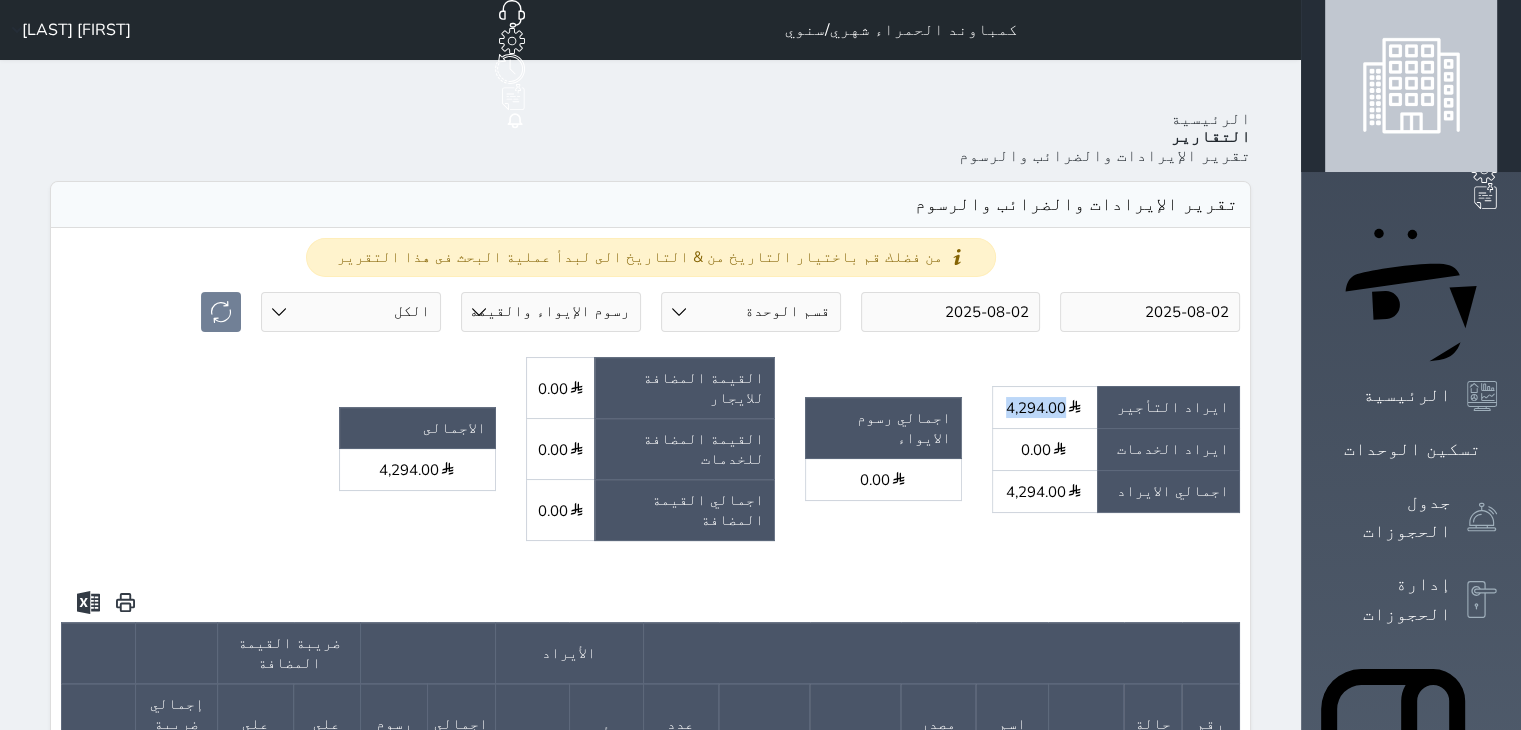 drag, startPoint x: 1115, startPoint y: 309, endPoint x: 1184, endPoint y: 297, distance: 70.035706 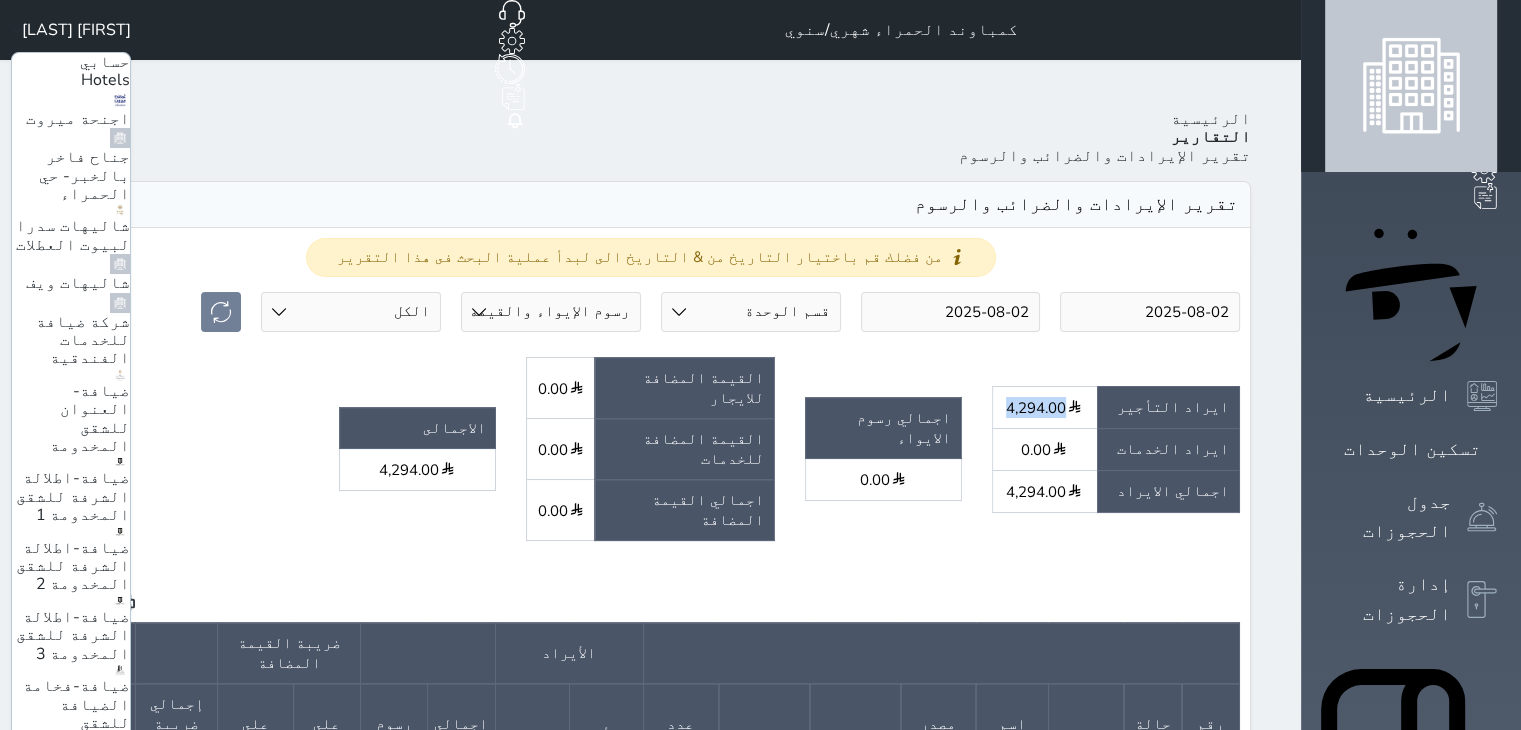 click on "ضيافة-فخامة الضيافة للشقق المخدومة" at bounding box center (76, 713) 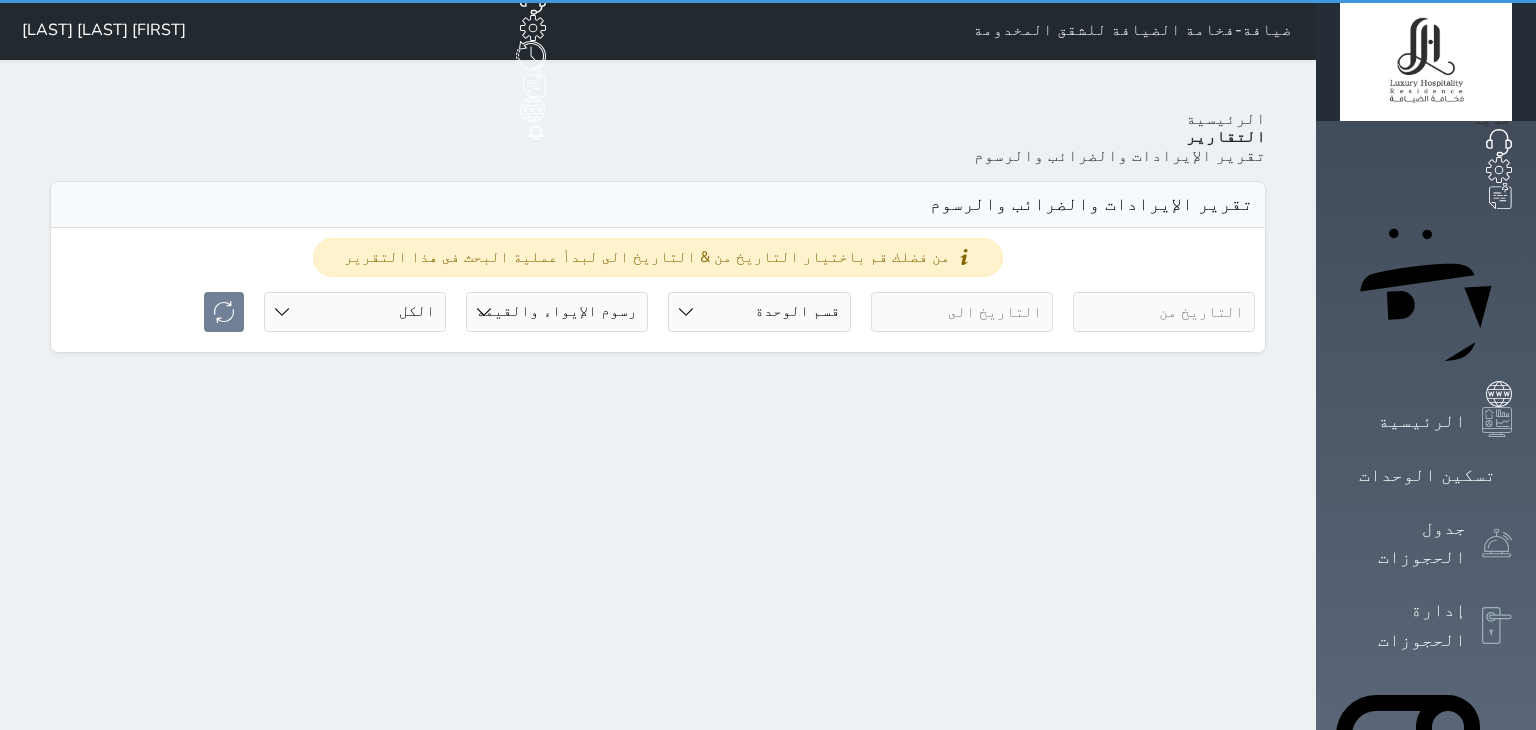 select on "full" 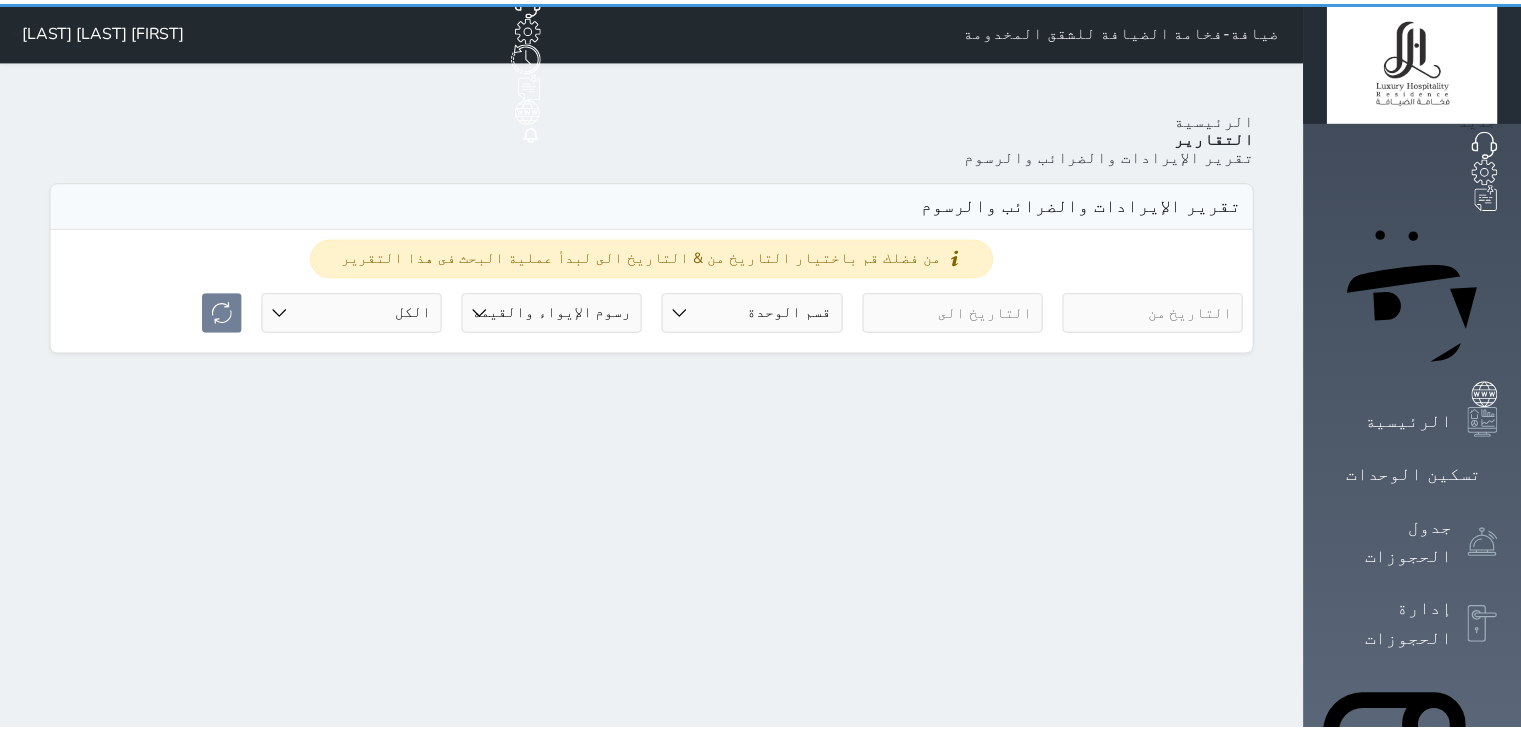 scroll, scrollTop: 0, scrollLeft: 0, axis: both 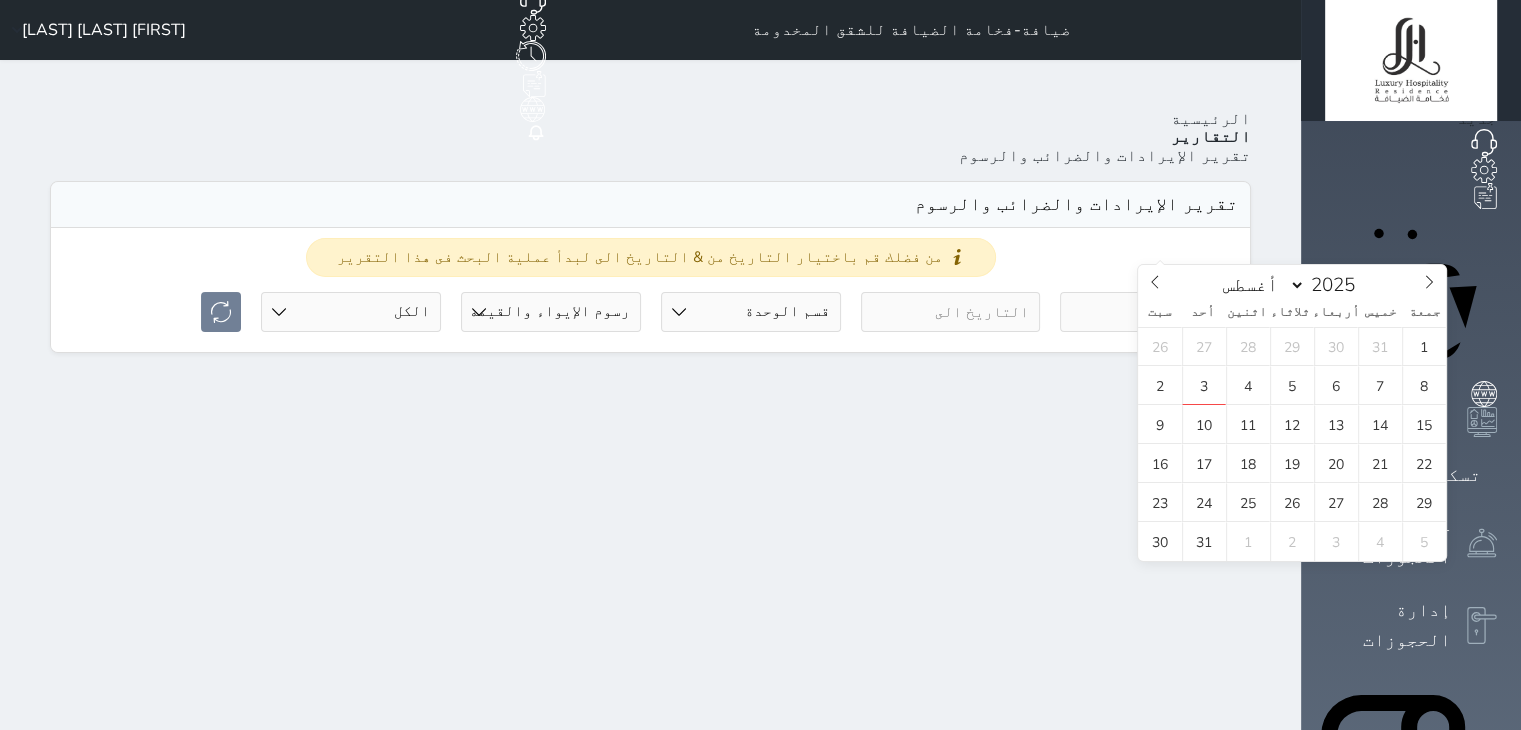 click at bounding box center [1150, 312] 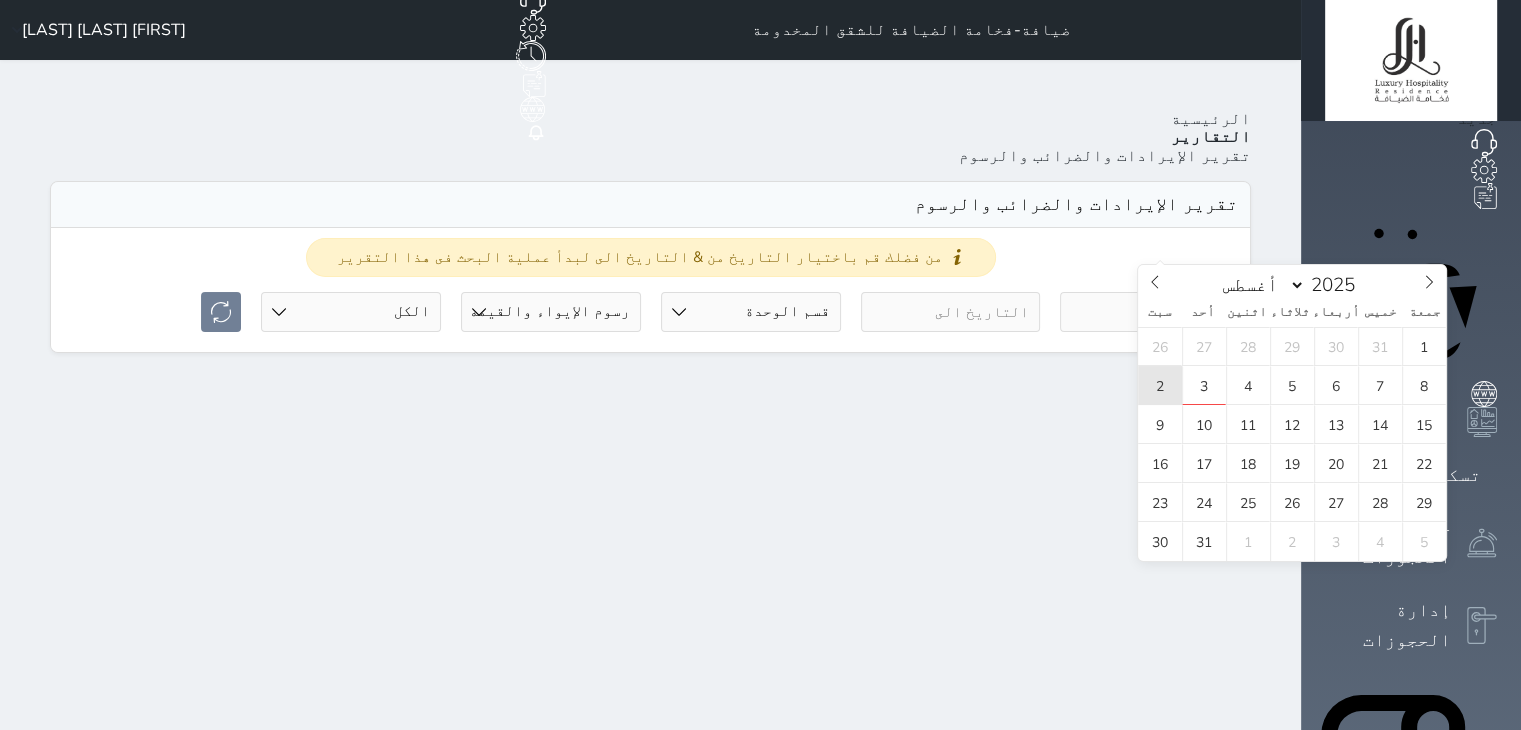 click on "2" at bounding box center [1160, 385] 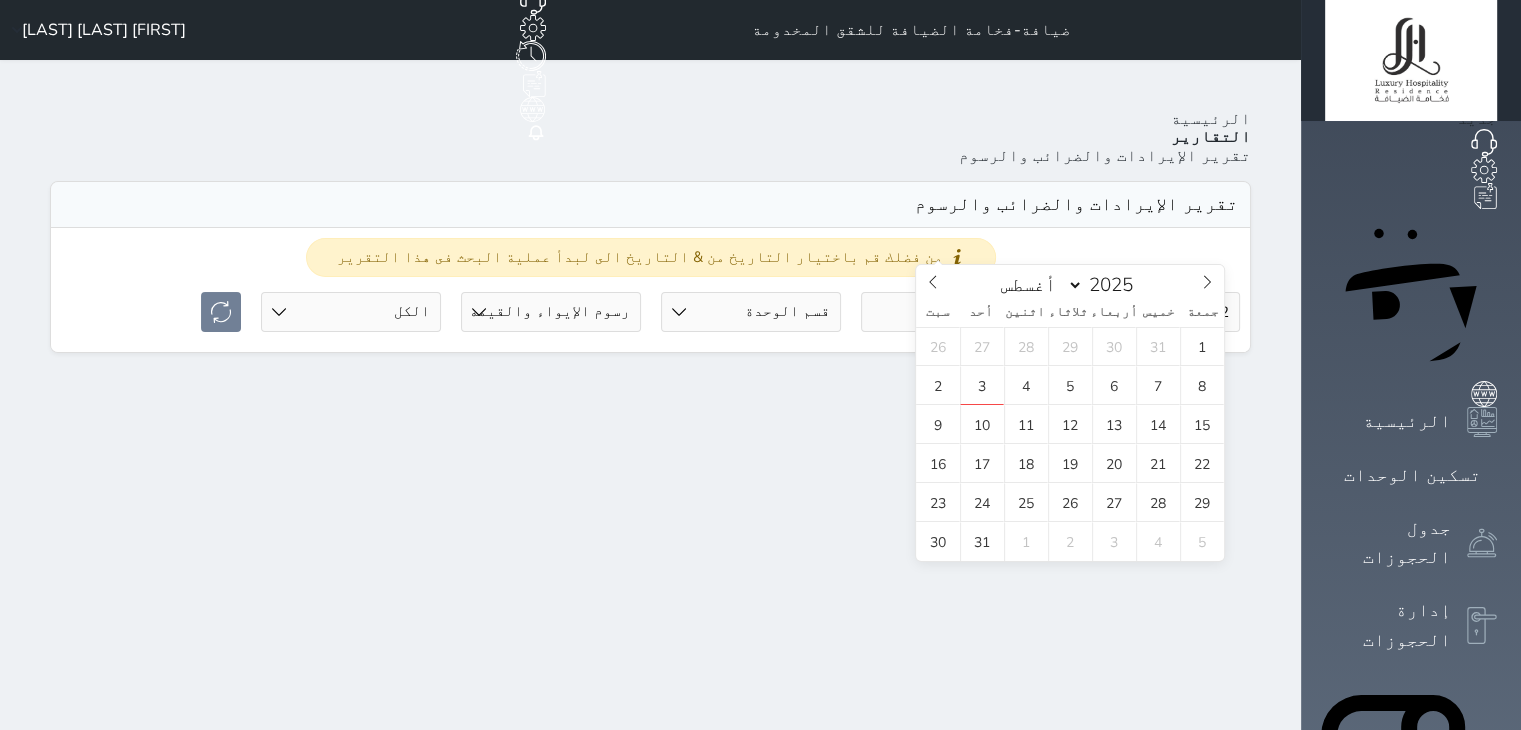 click at bounding box center [951, 312] 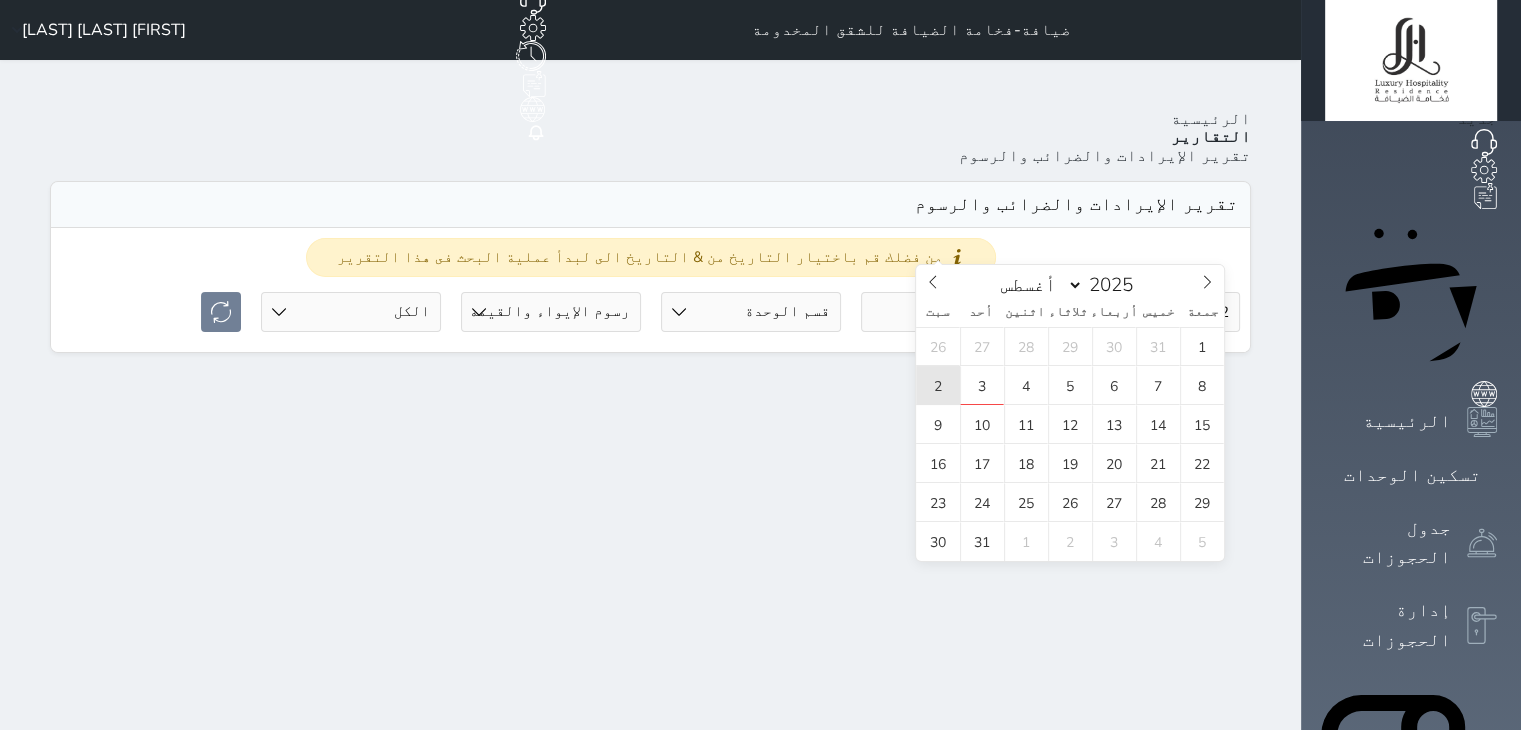 click on "2" at bounding box center [938, 385] 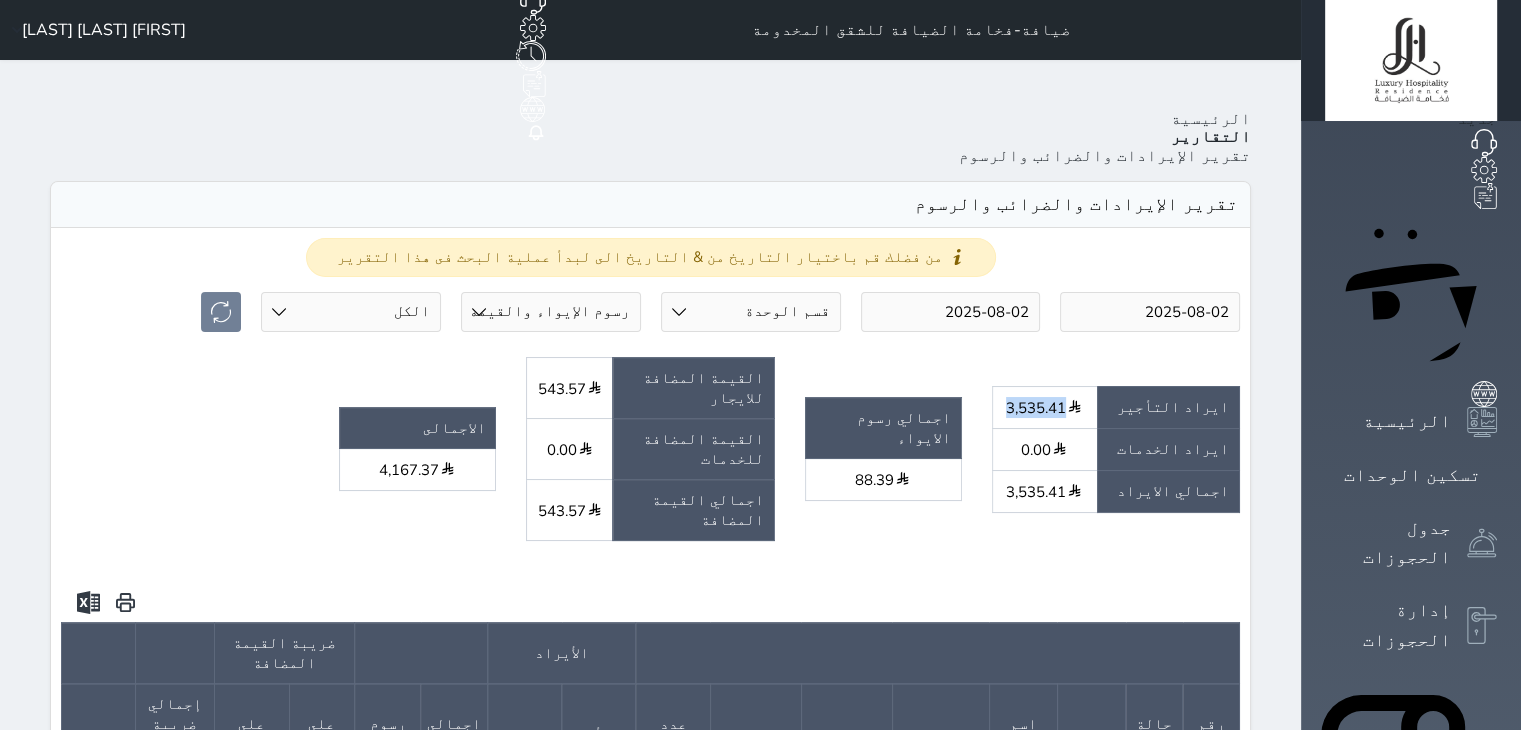 drag, startPoint x: 1118, startPoint y: 309, endPoint x: 1174, endPoint y: 309, distance: 56 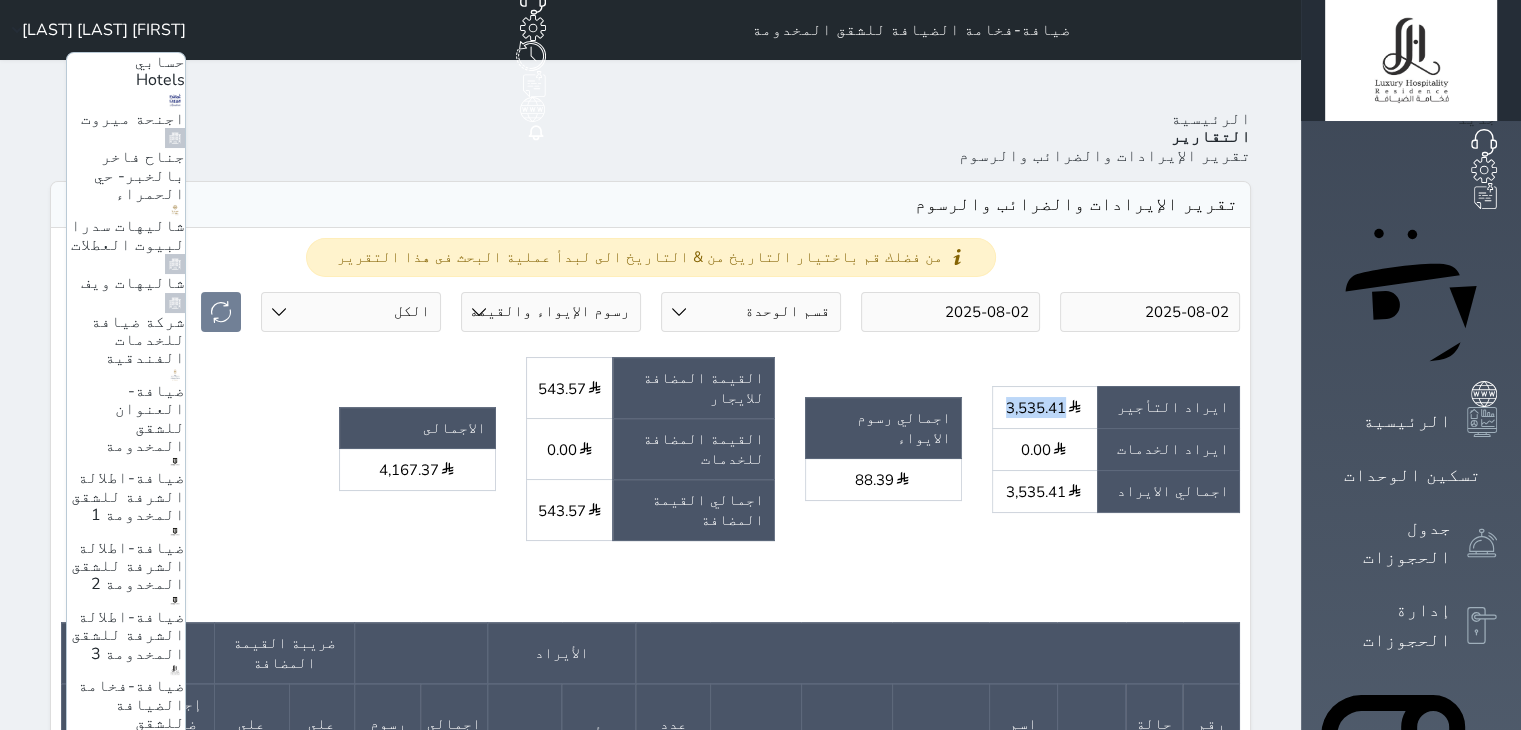 click on "مجمع الخزامى السكني ، شهري/سنوي" at bounding box center [128, 1124] 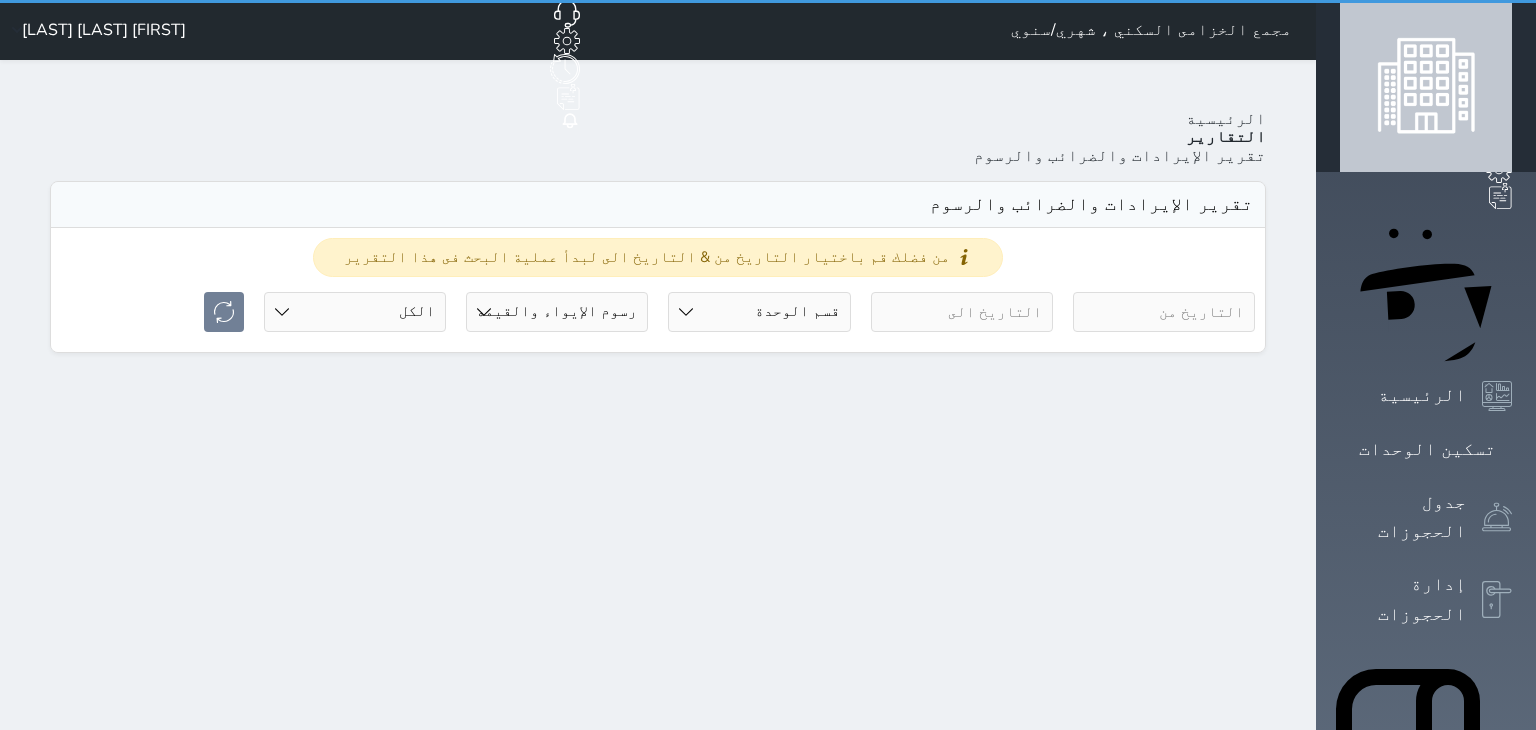 select on "full" 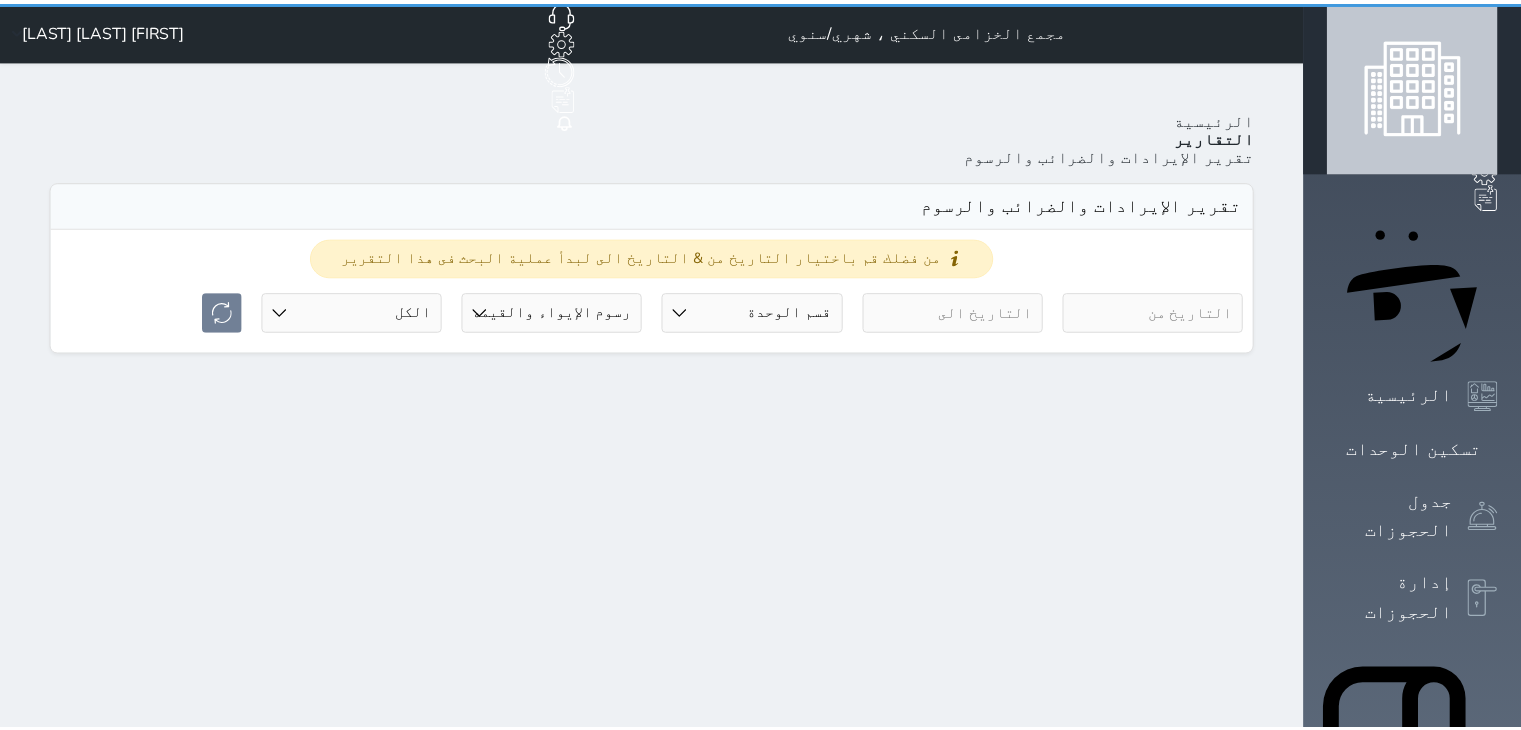 scroll, scrollTop: 0, scrollLeft: 0, axis: both 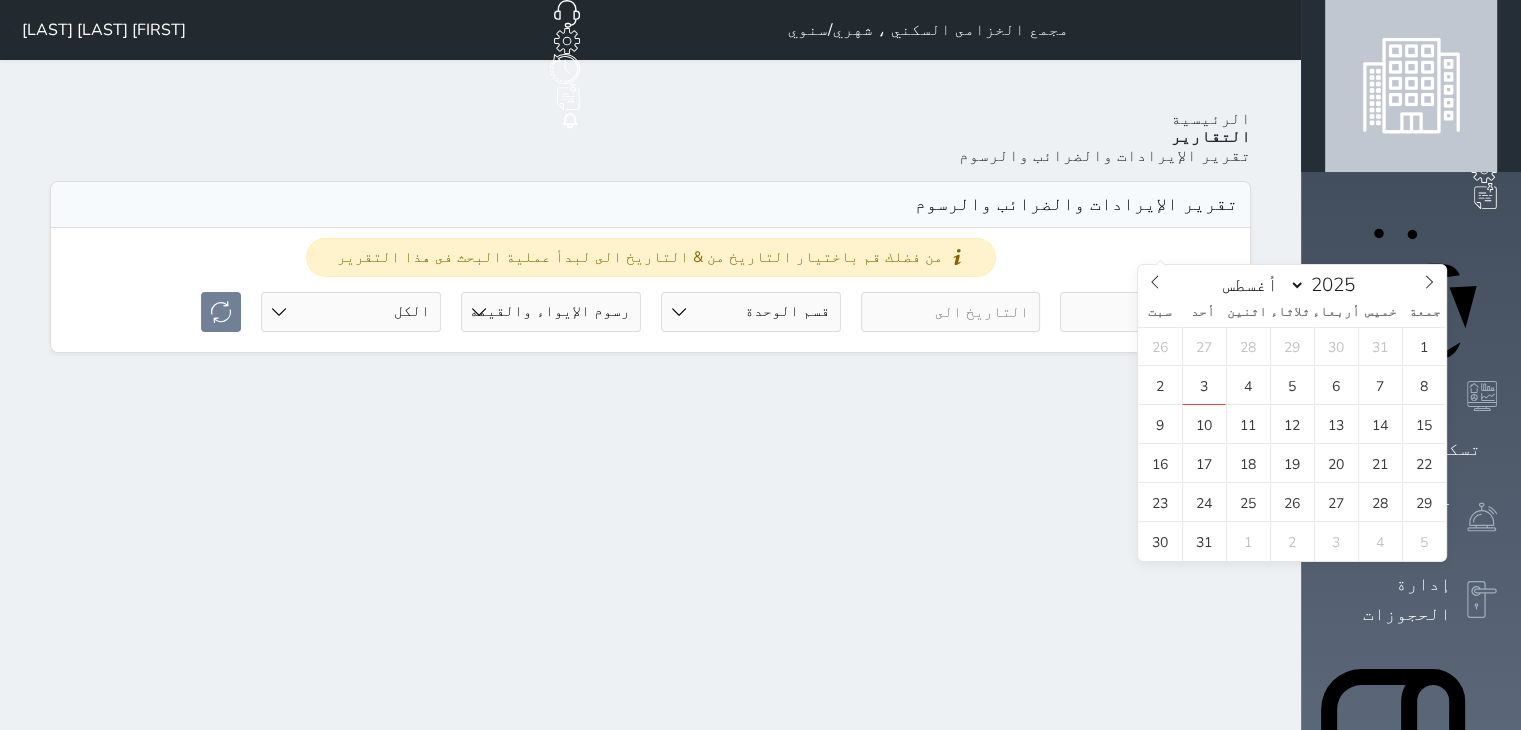 click at bounding box center (1150, 312) 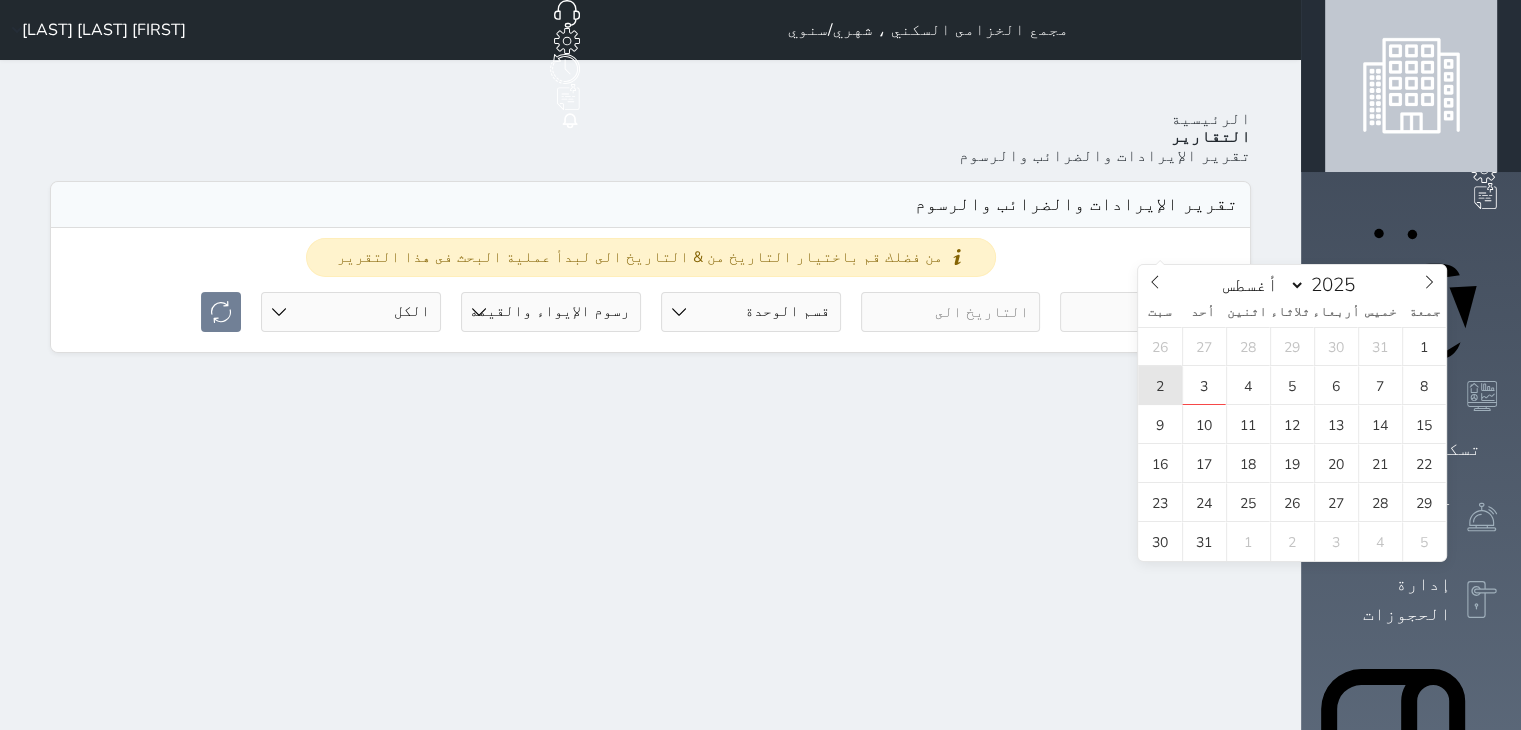 click on "2" at bounding box center (1160, 385) 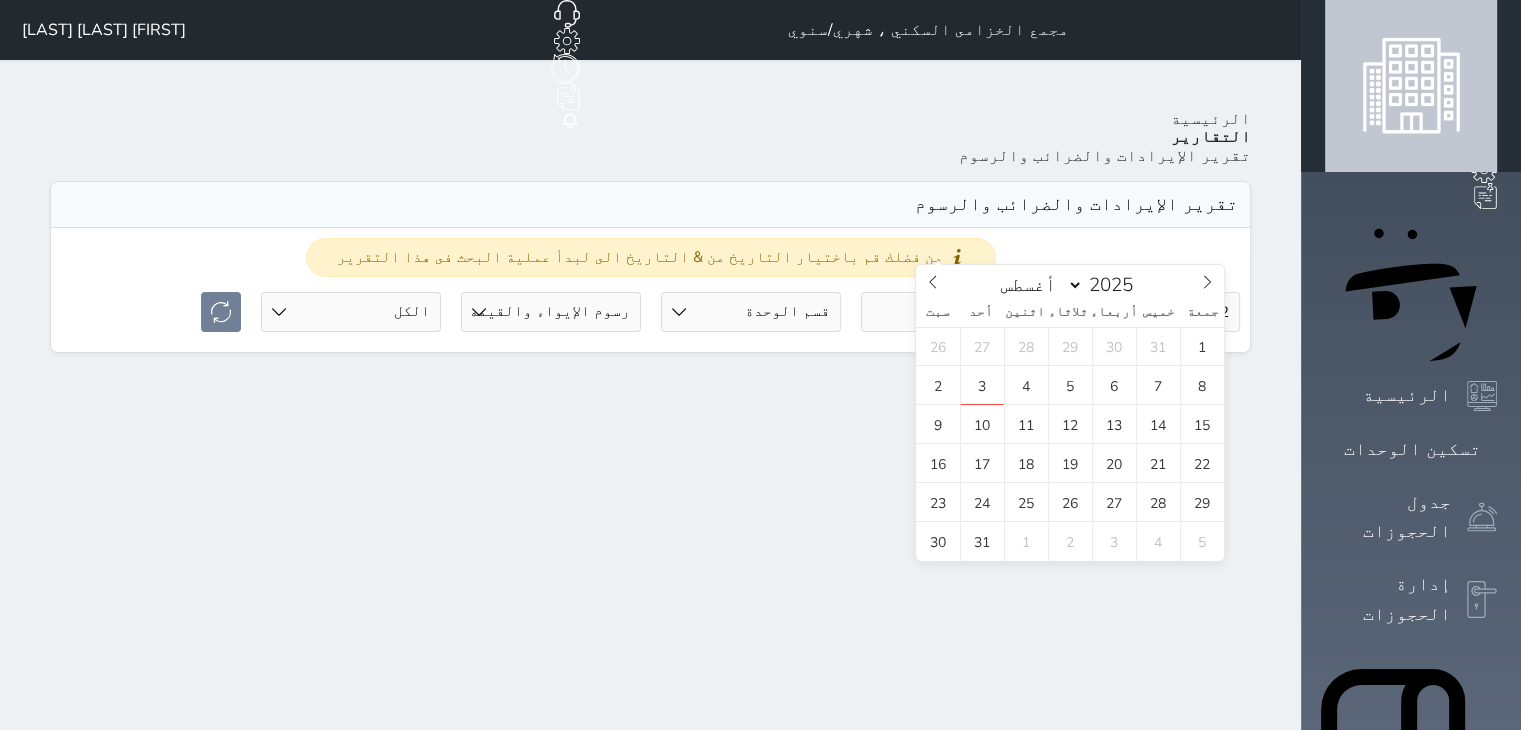 click at bounding box center (951, 312) 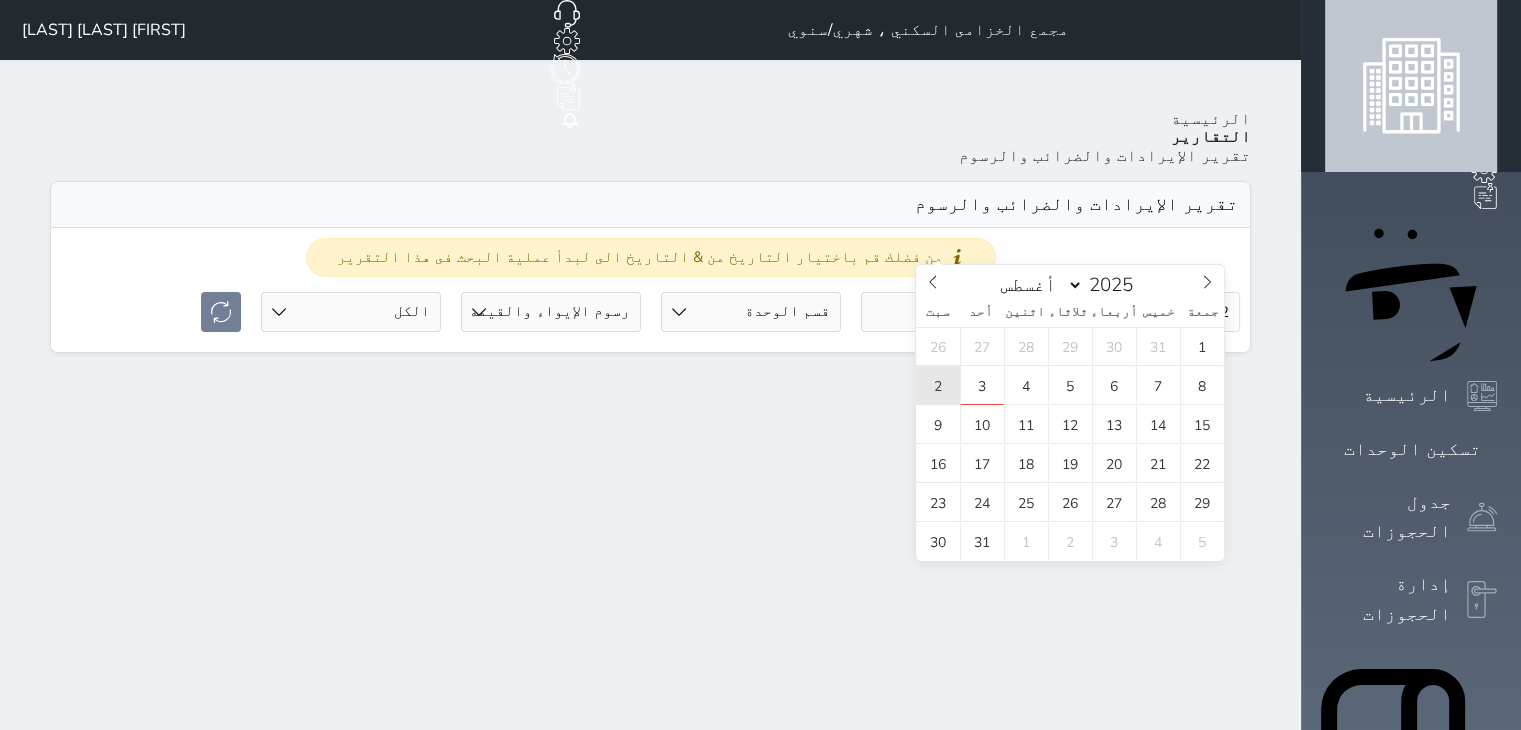 click on "2" at bounding box center (938, 385) 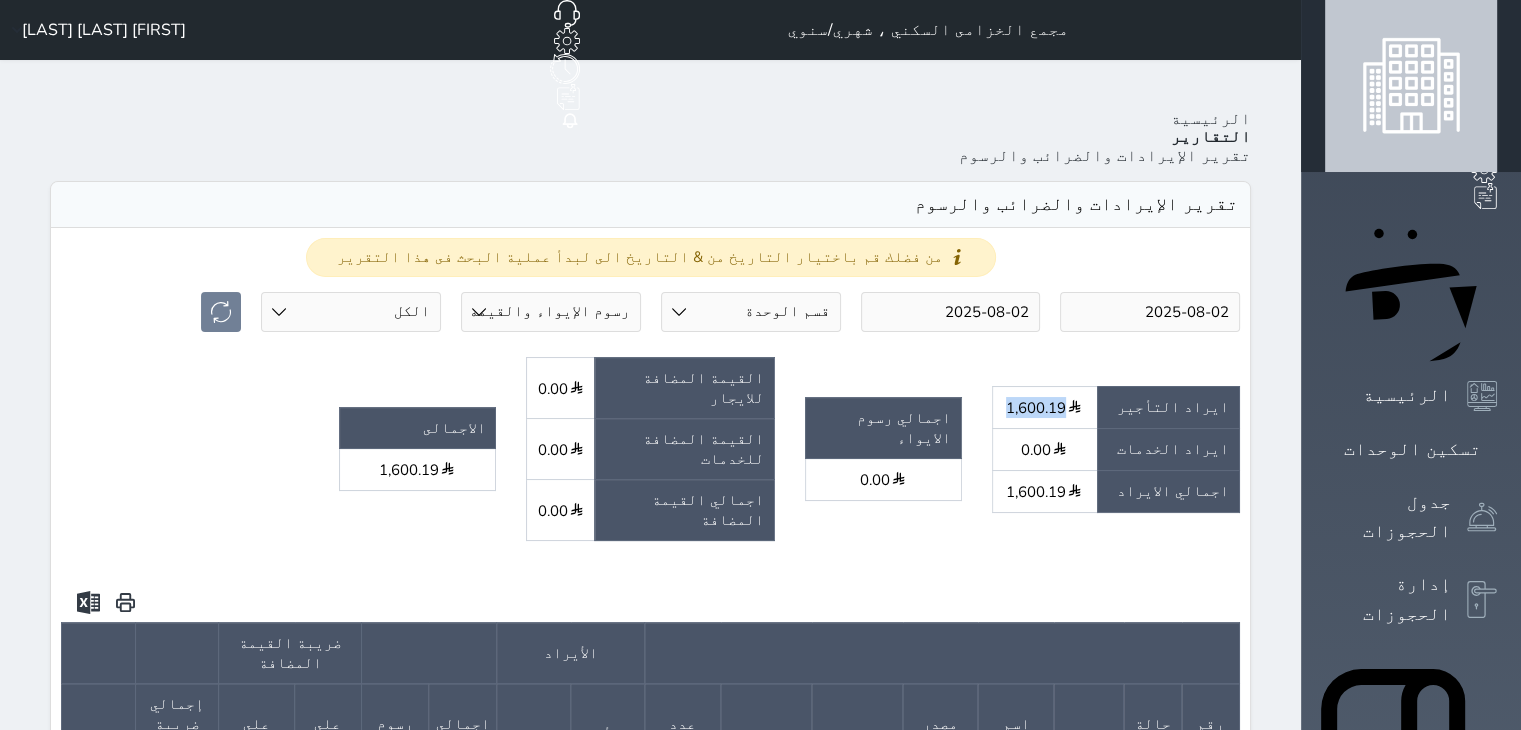 drag, startPoint x: 1116, startPoint y: 308, endPoint x: 1168, endPoint y: 308, distance: 52 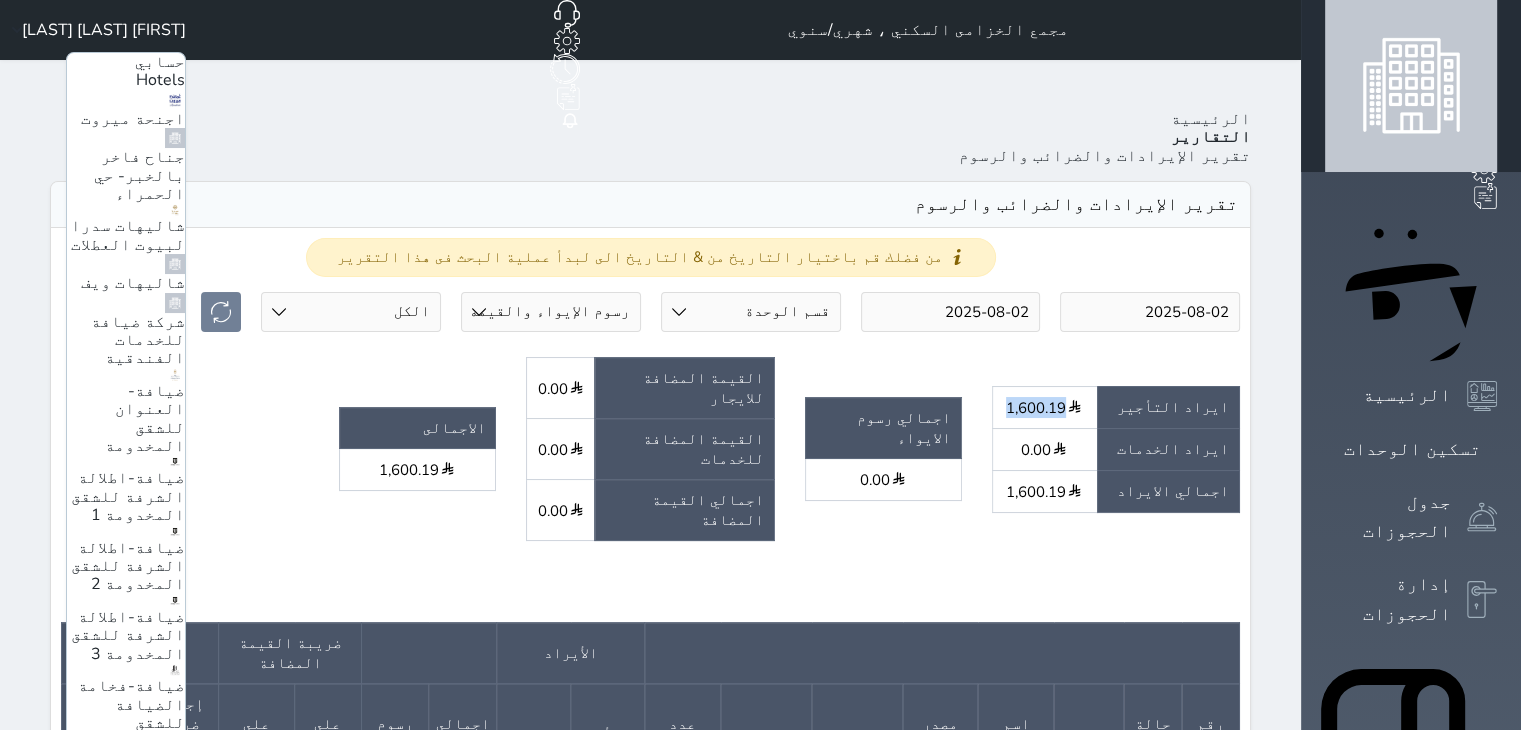 click on "مجمع الدمام شهري/سنوي" at bounding box center [133, 1191] 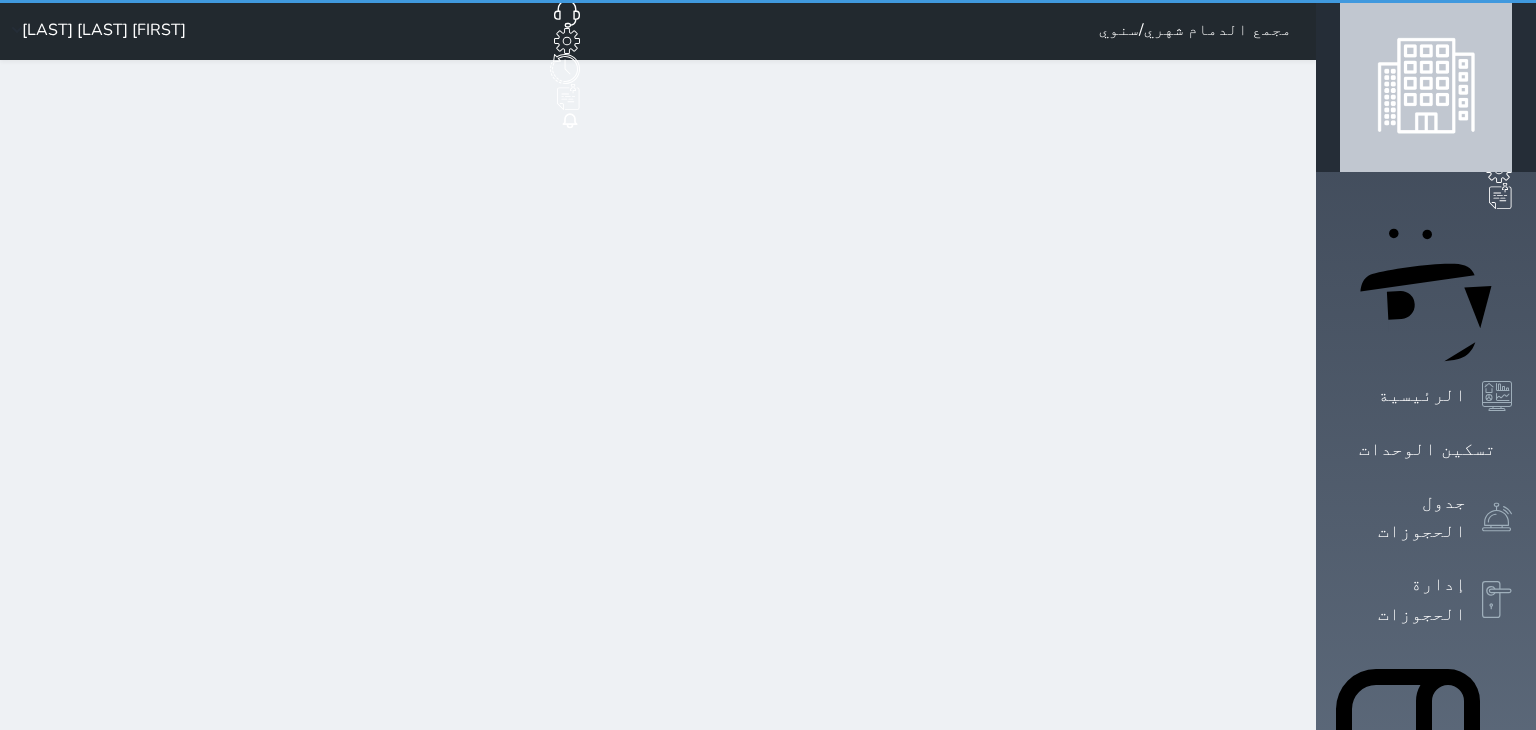select on "full" 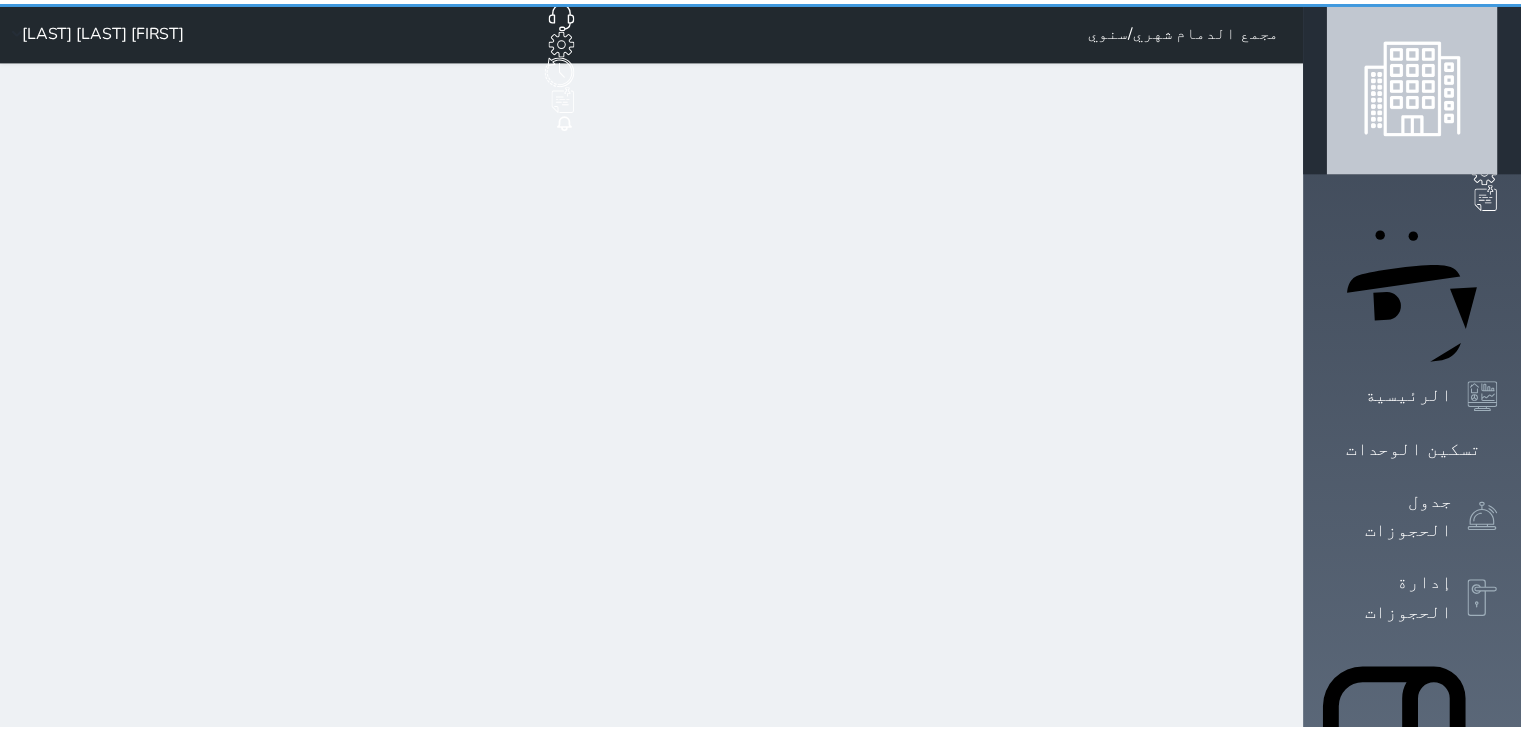 scroll, scrollTop: 0, scrollLeft: 0, axis: both 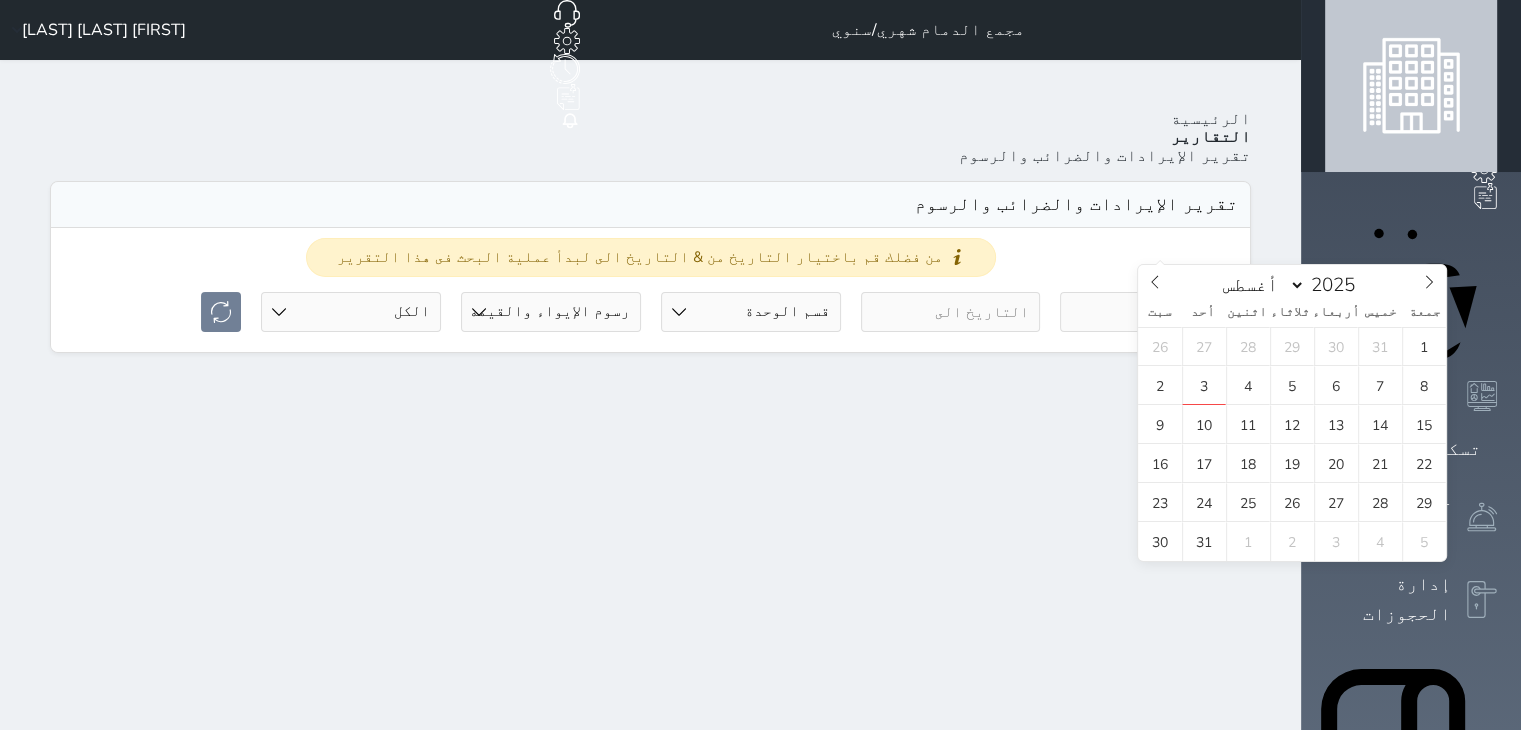 click at bounding box center [1150, 312] 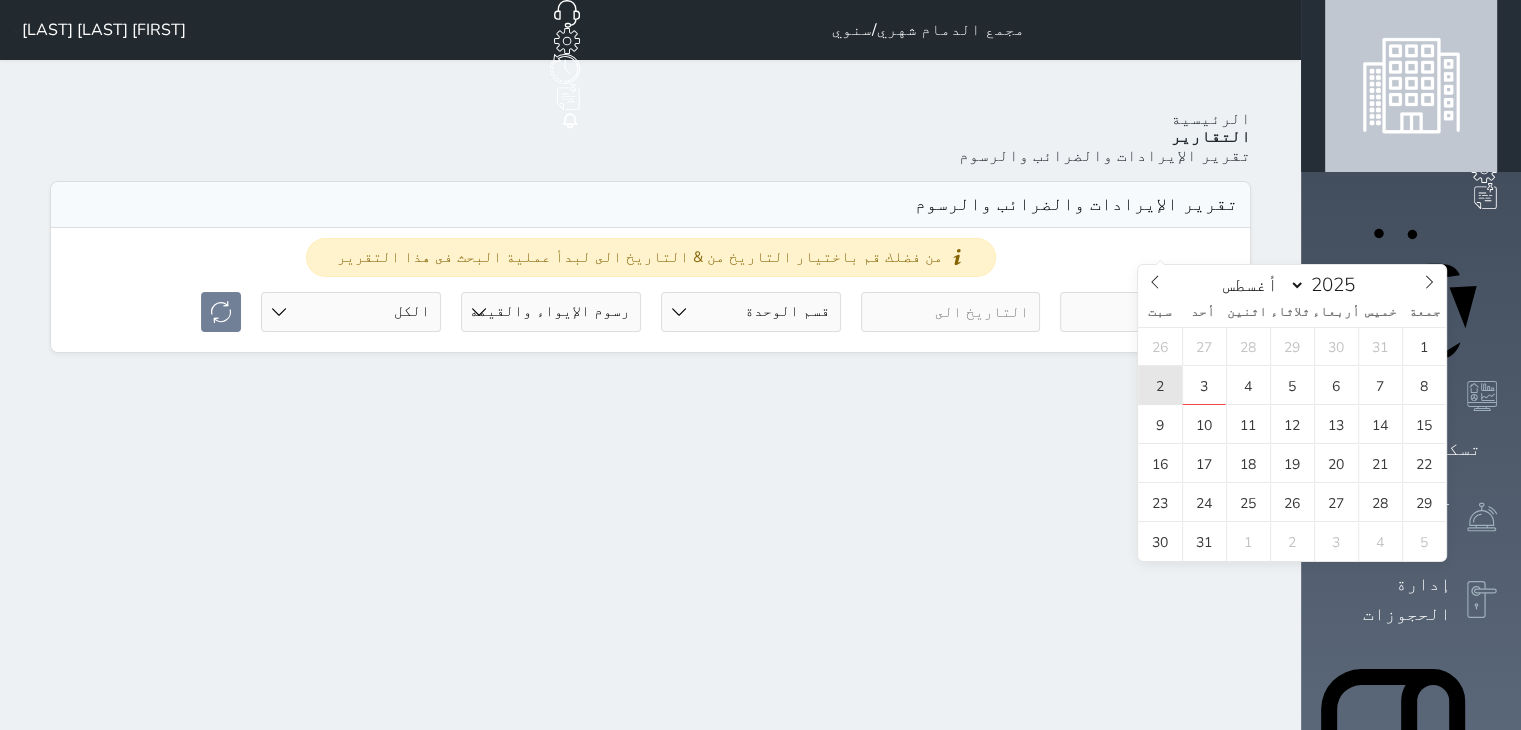 click on "2" at bounding box center [1160, 385] 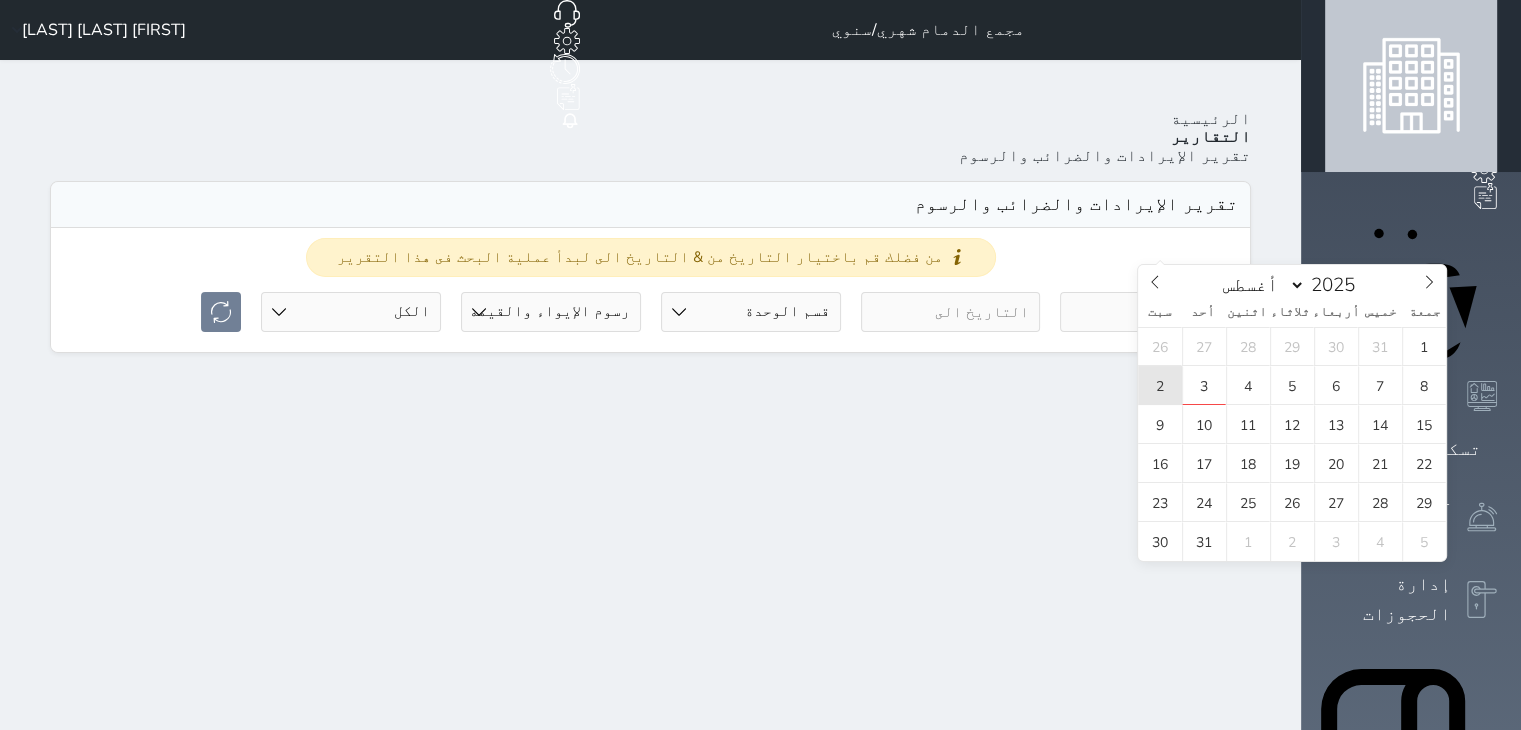 type on "2025-08-02" 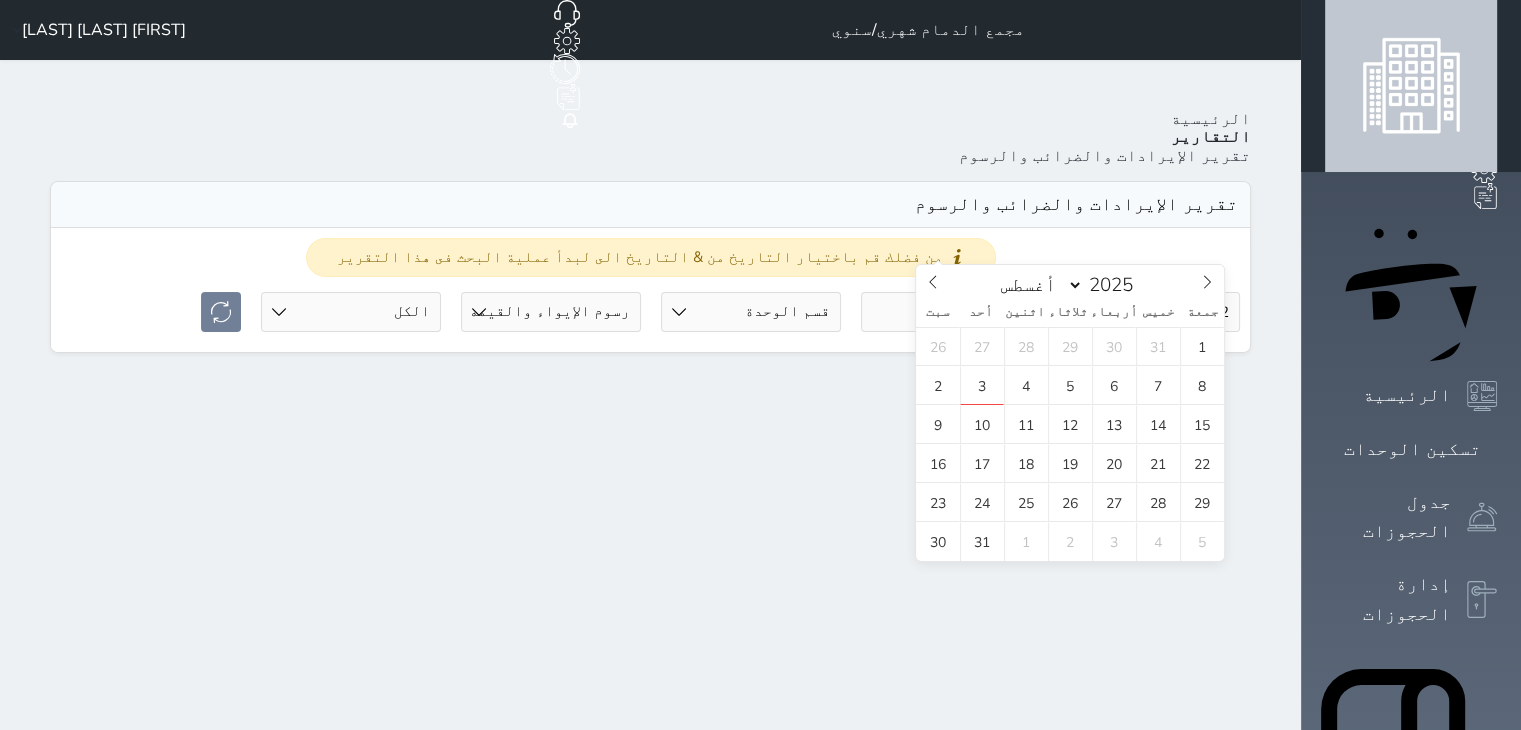 click at bounding box center (951, 312) 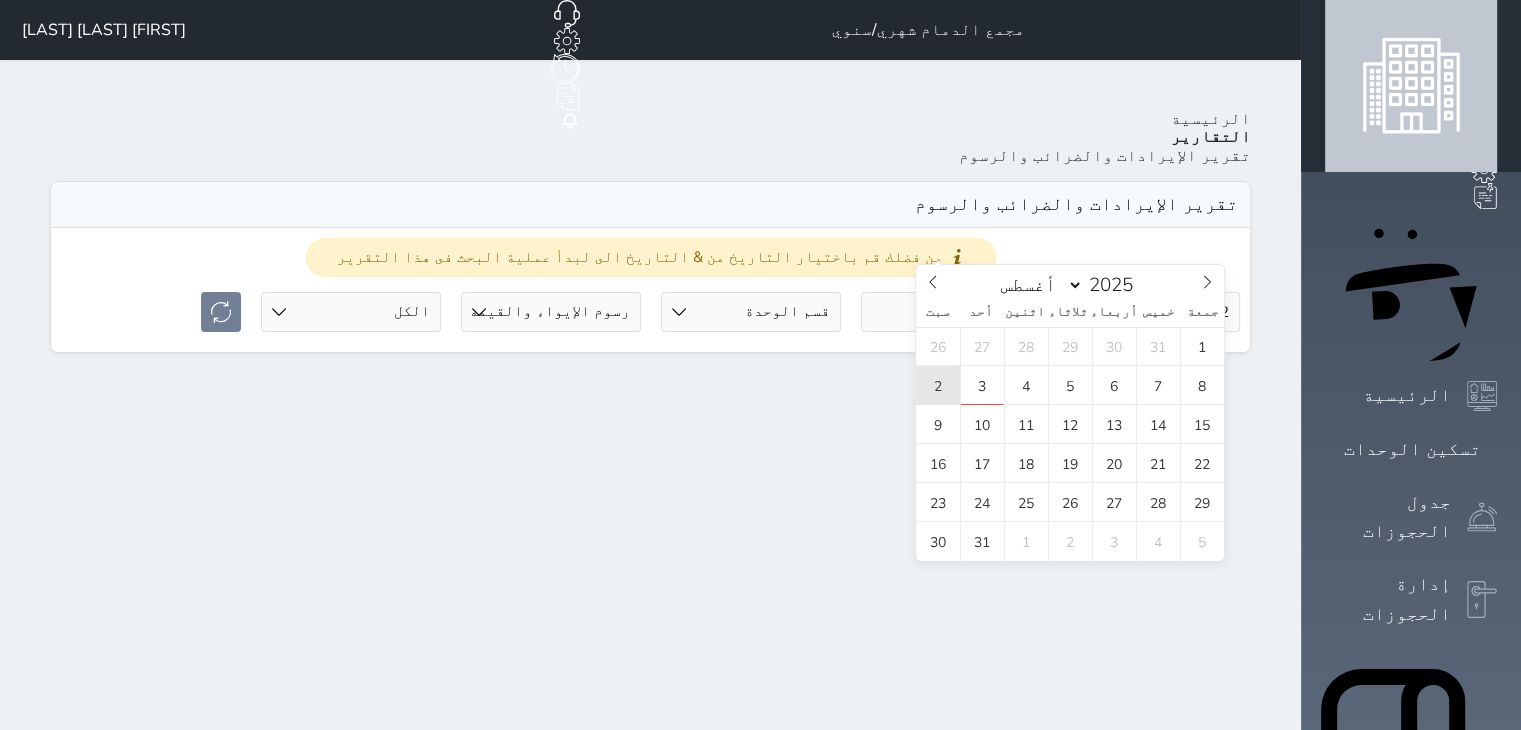 click on "2" at bounding box center [938, 385] 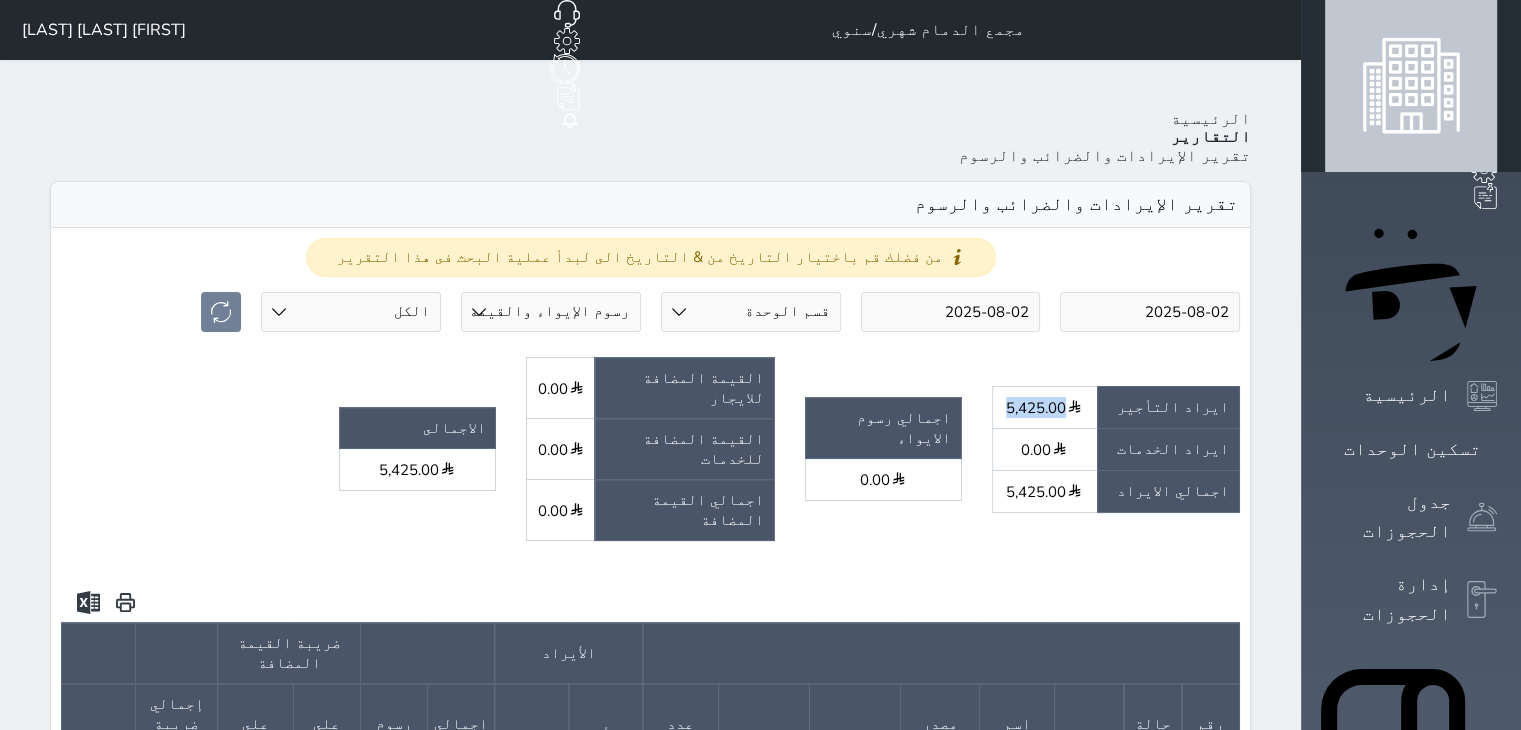 drag, startPoint x: 1114, startPoint y: 310, endPoint x: 1169, endPoint y: 305, distance: 55.226807 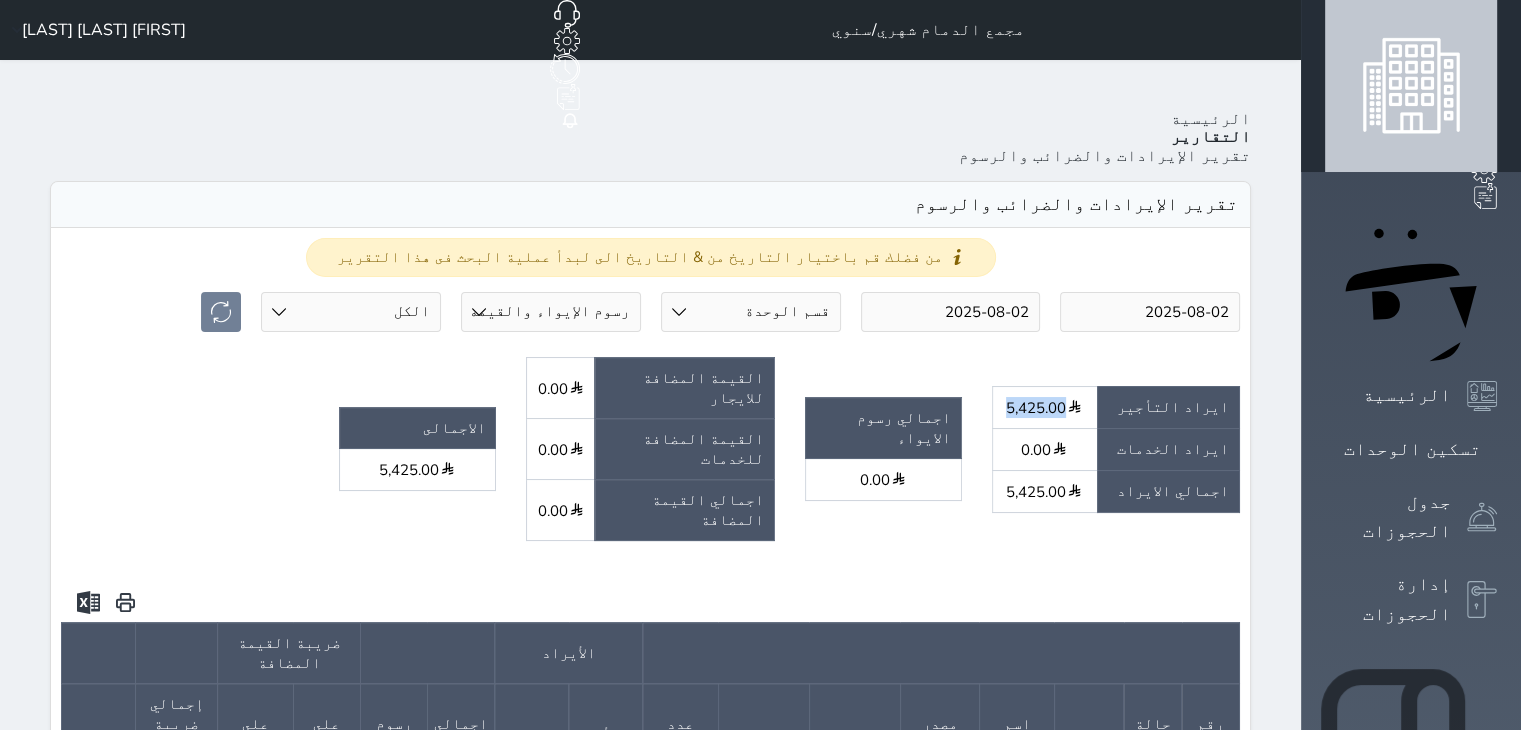 click on "POS" at bounding box center [951, 908] 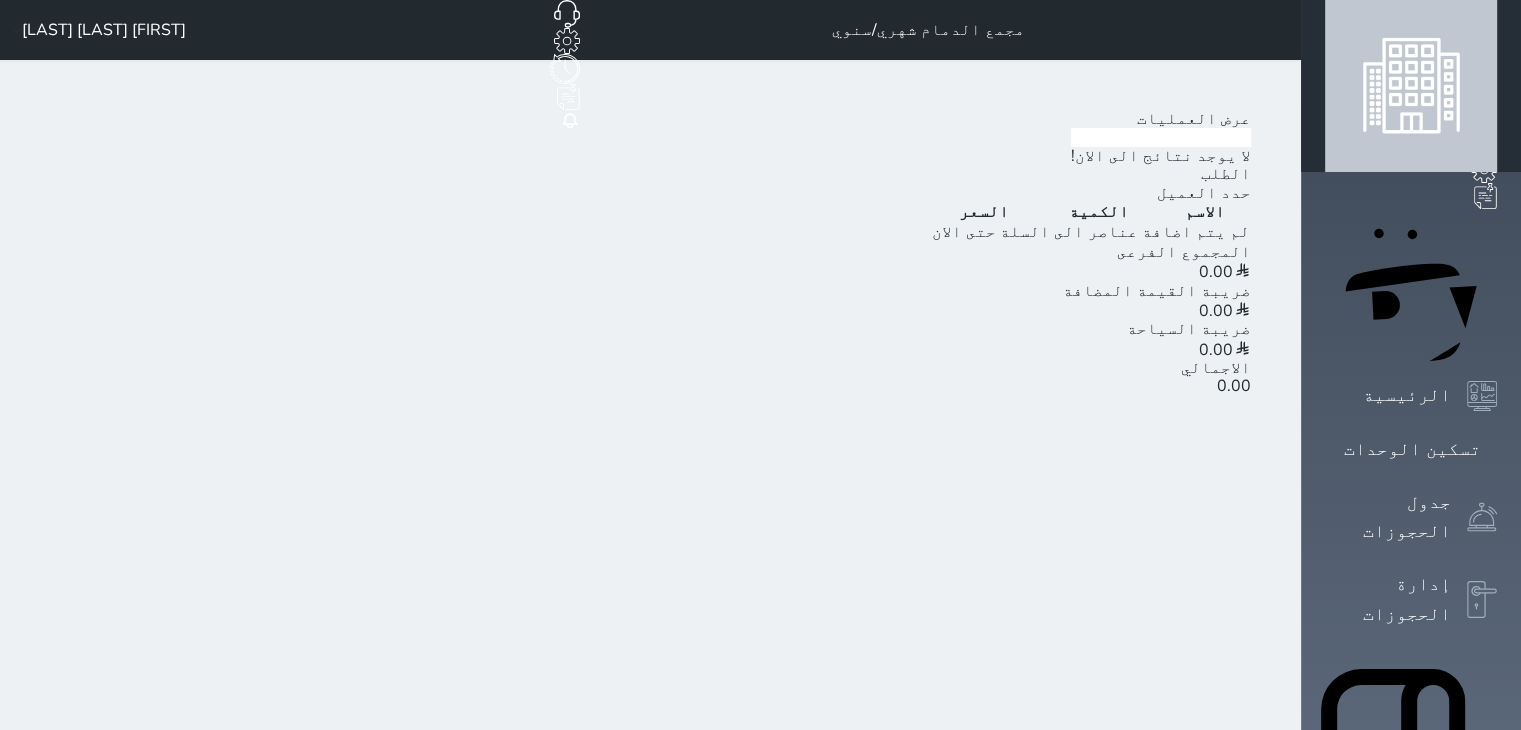 click on "عرض العمليات" at bounding box center [1194, 119] 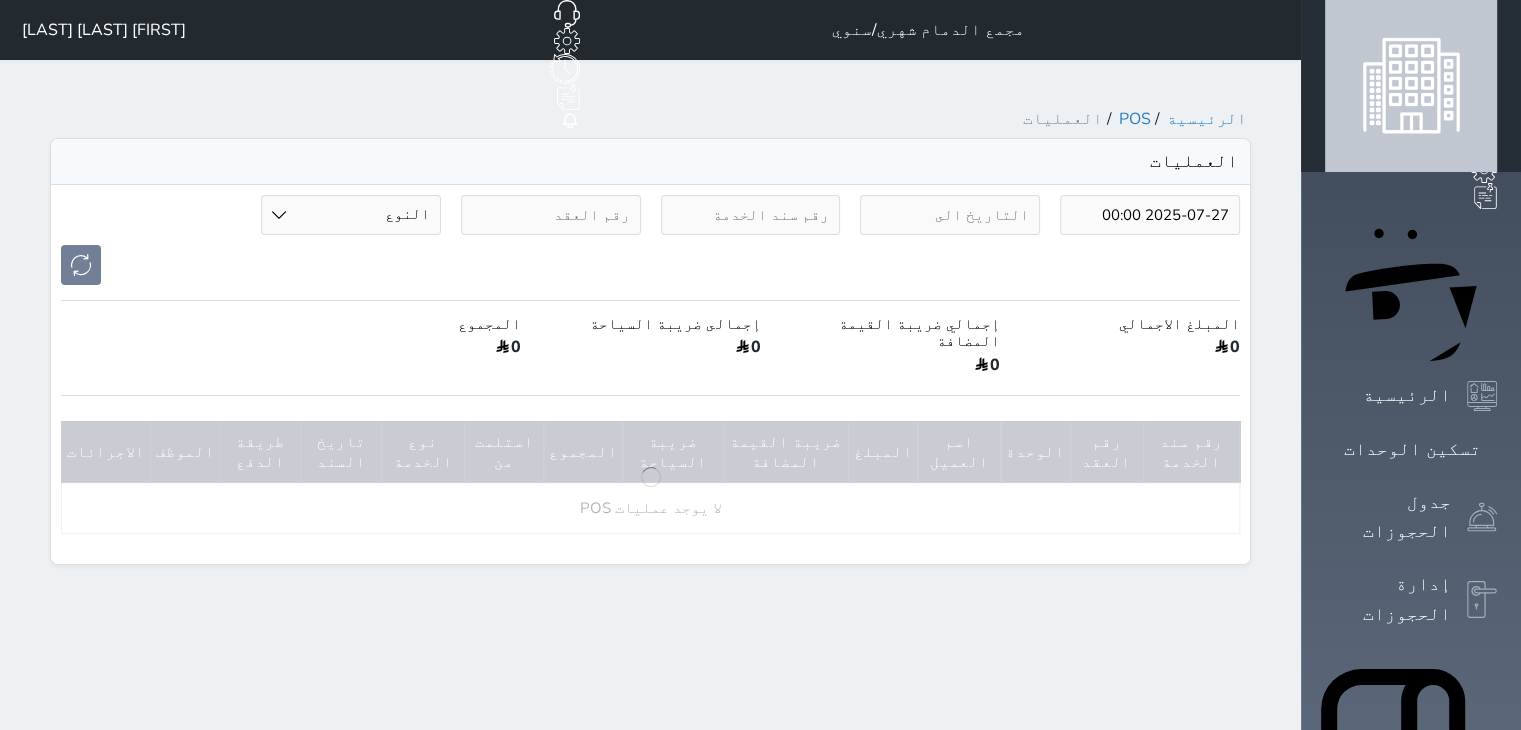 type on "2025-07-27" 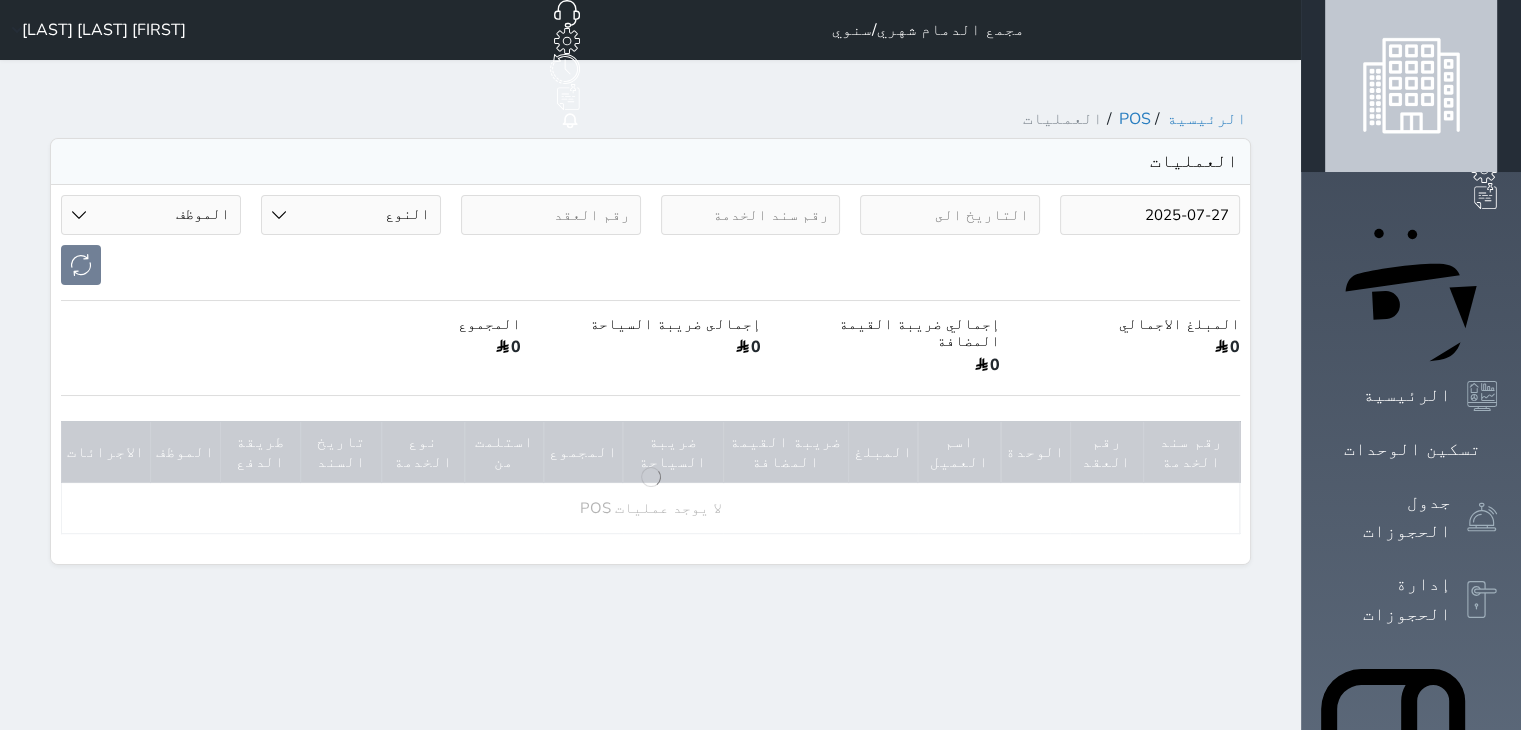 click on "[FIRST] [LAST] [LAST]" at bounding box center [104, 30] 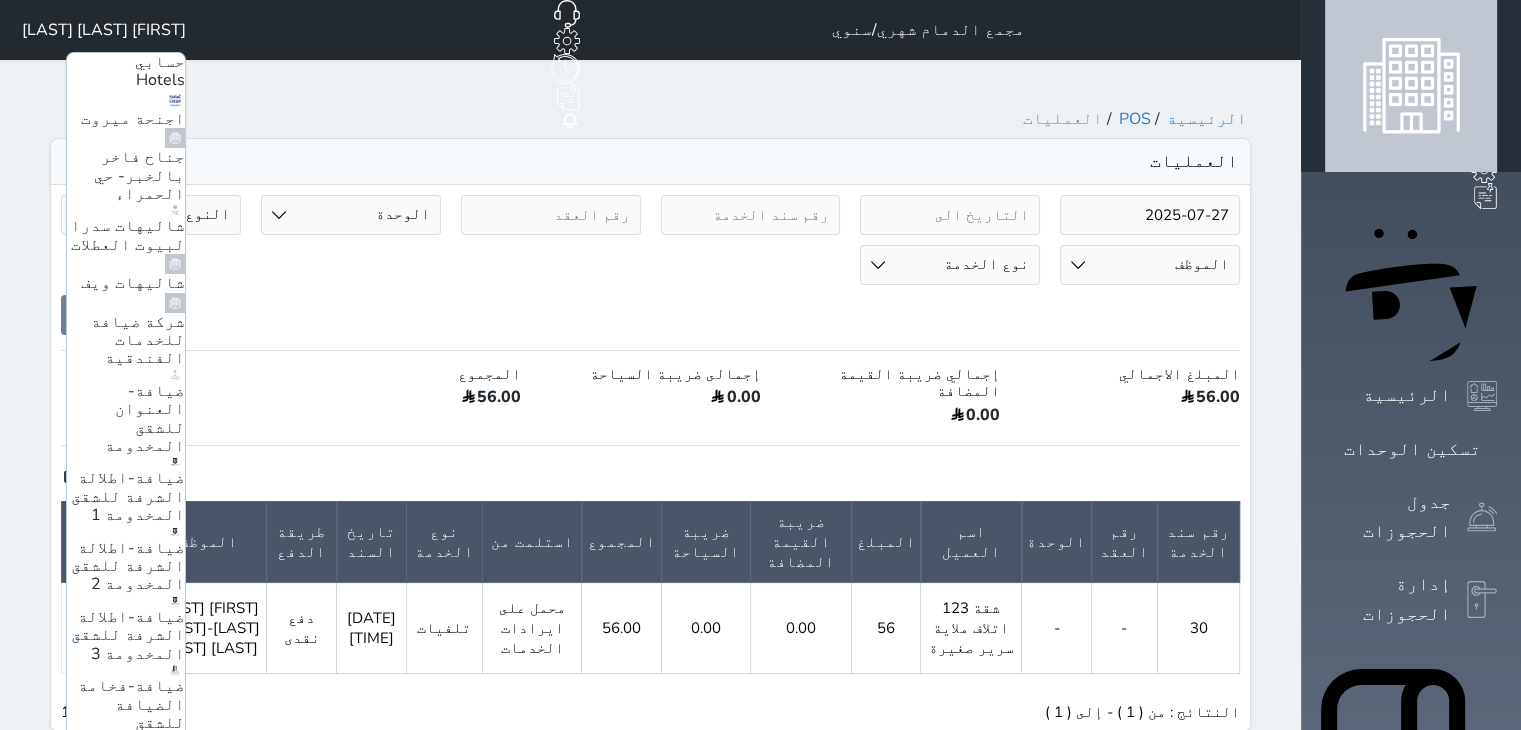 click on "ضيافة-فندق كارم الخبر" at bounding box center (136, 836) 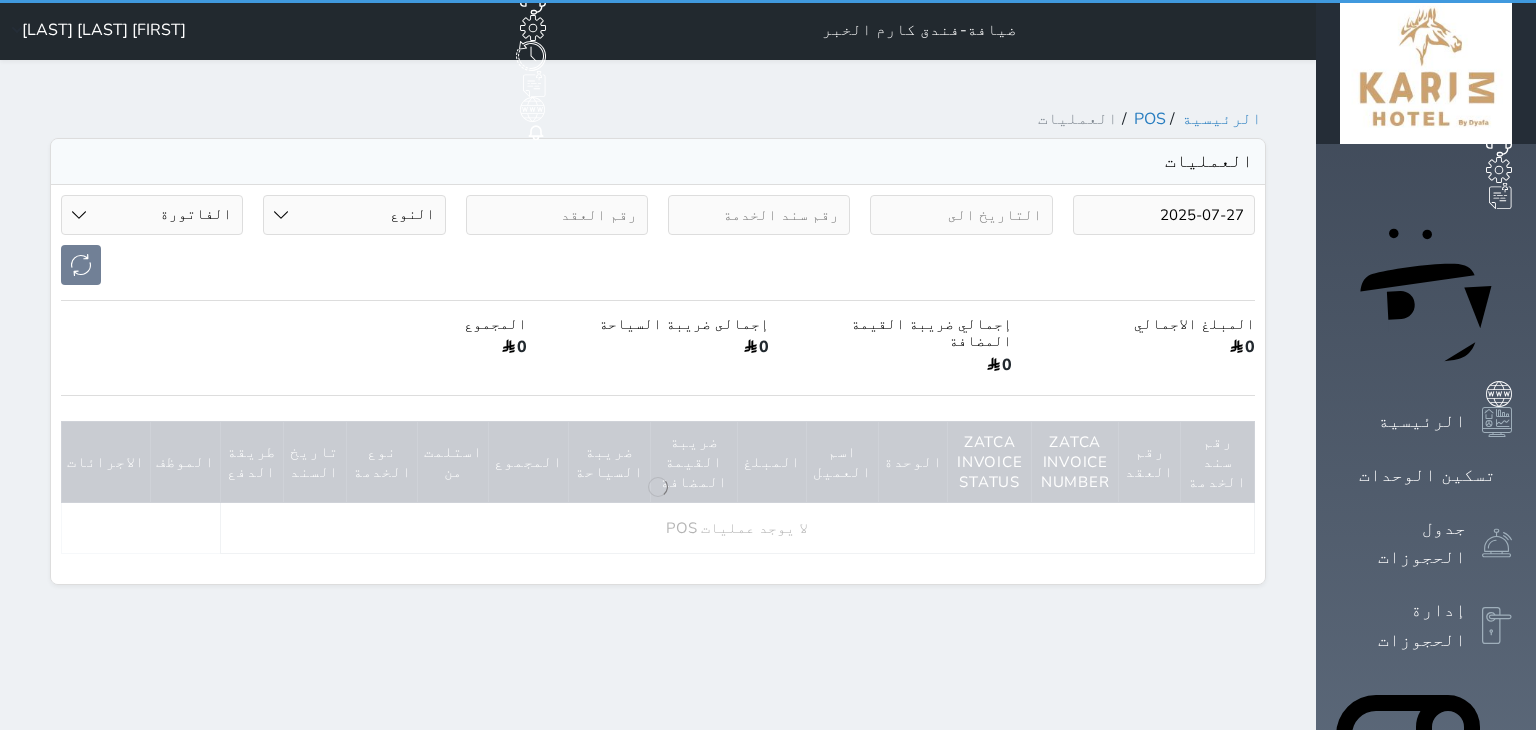 select on "invoice" 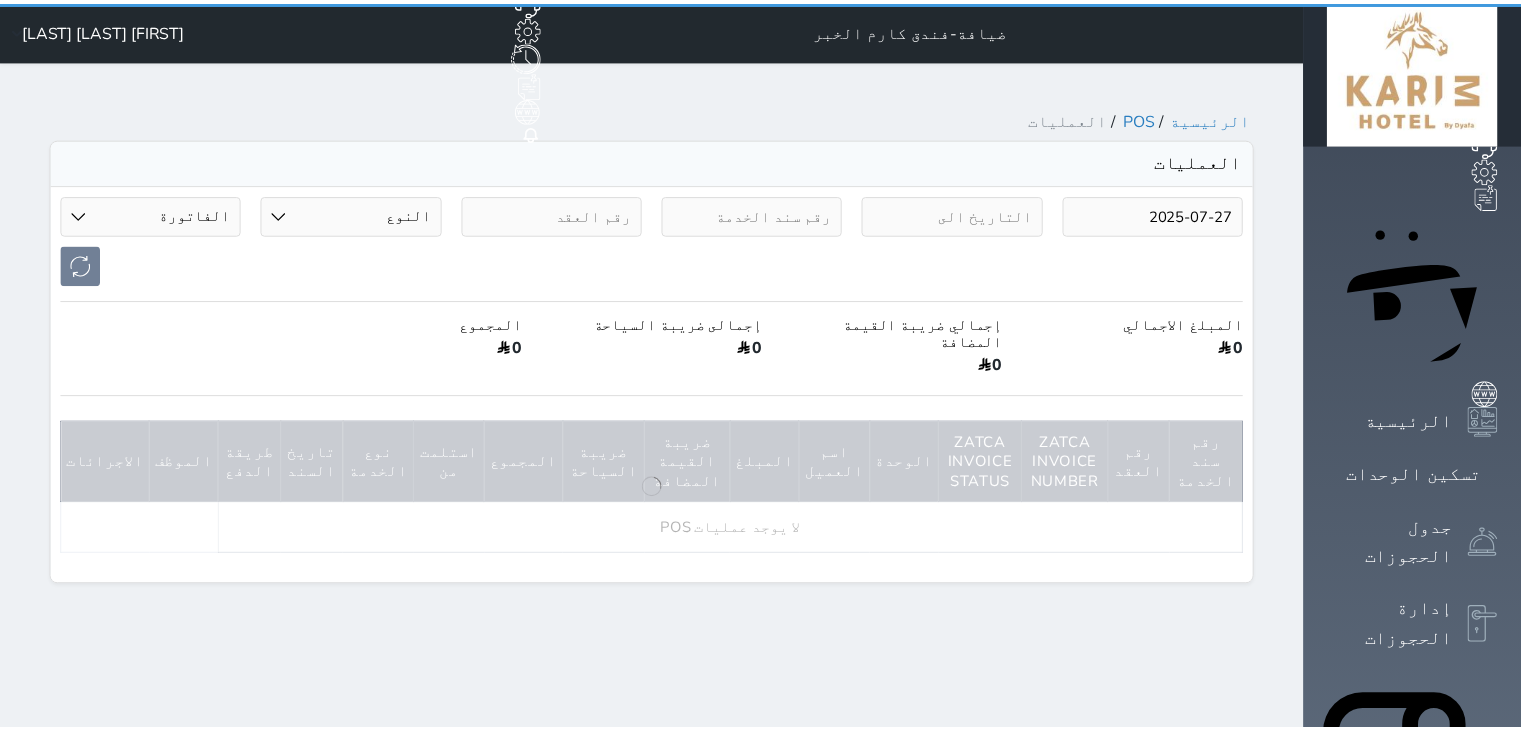 scroll, scrollTop: 0, scrollLeft: 0, axis: both 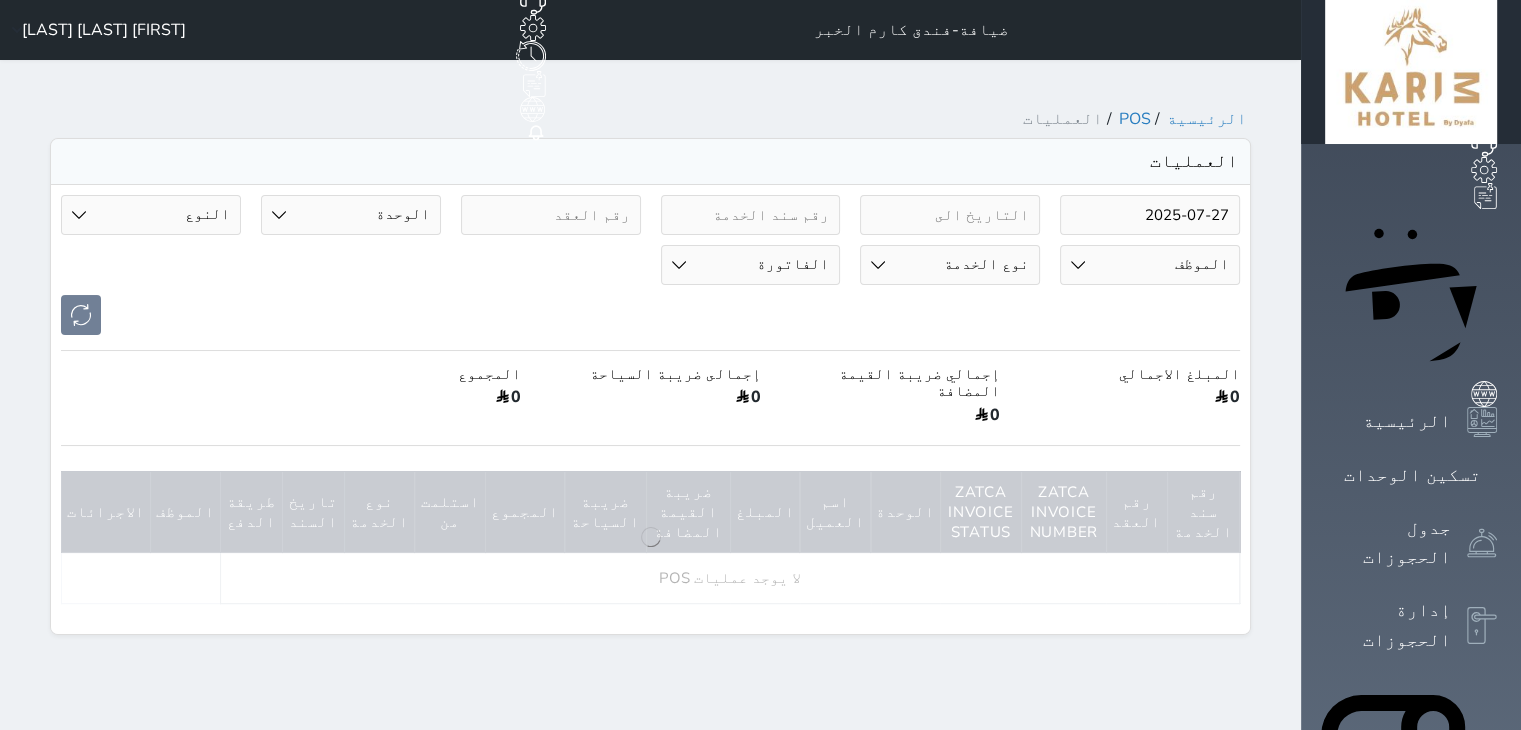 click on "2025-07-27" at bounding box center (1150, 215) 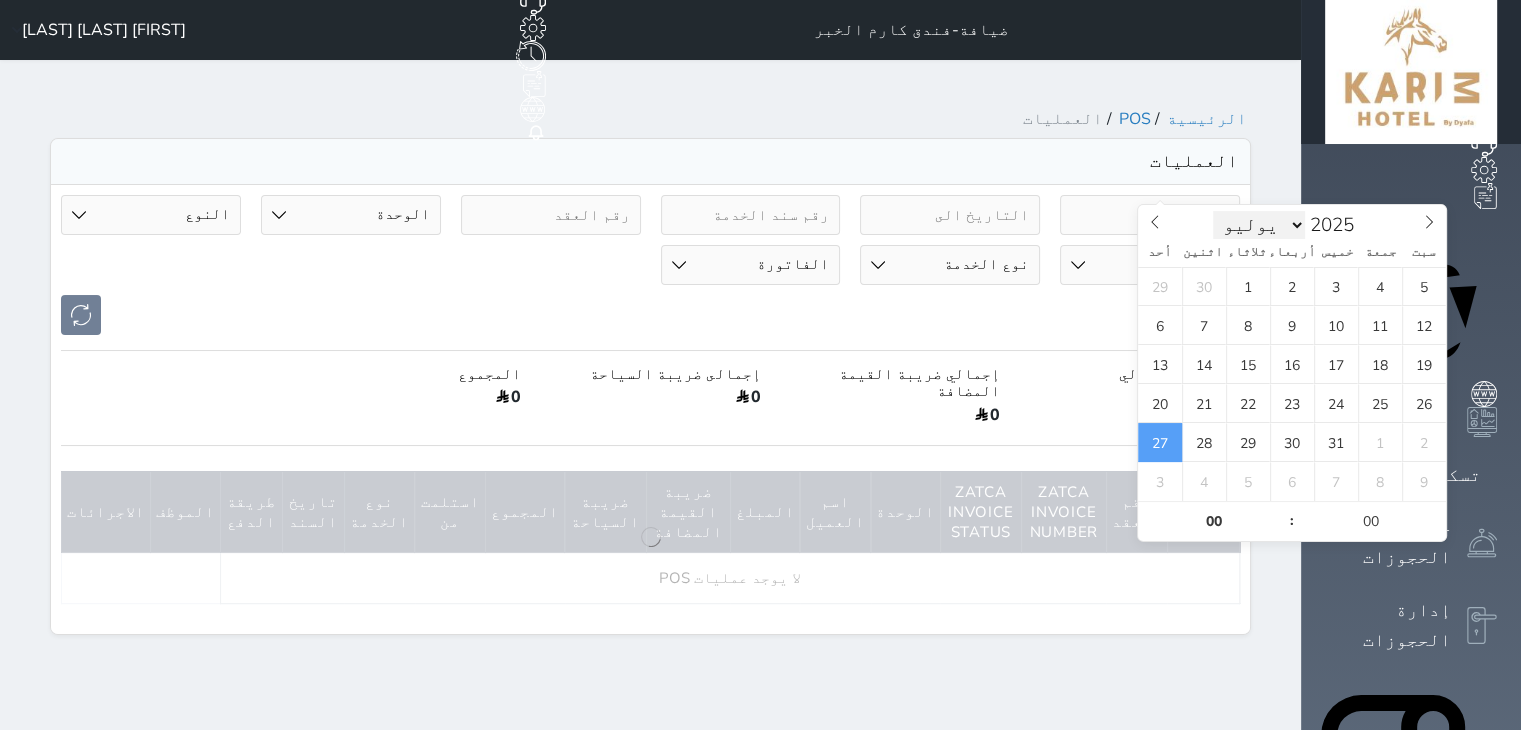 drag, startPoint x: 1248, startPoint y: 218, endPoint x: 1243, endPoint y: 233, distance: 15.811388 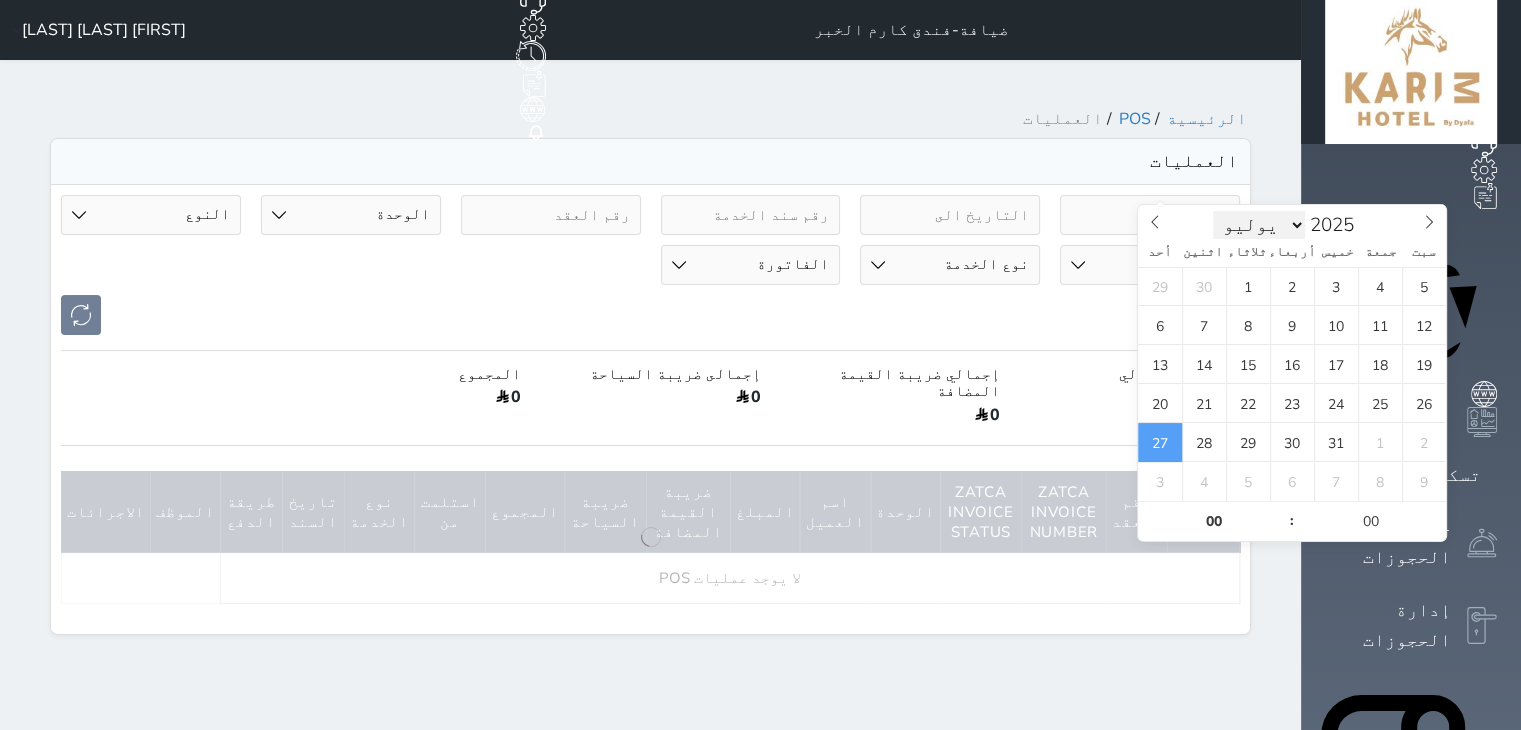 click on "يناير فبراير مارس أبريل مايو يونيو يوليو أغسطس سبتمبر أكتوبر نوفمبر ديسمبر" at bounding box center [1259, 225] 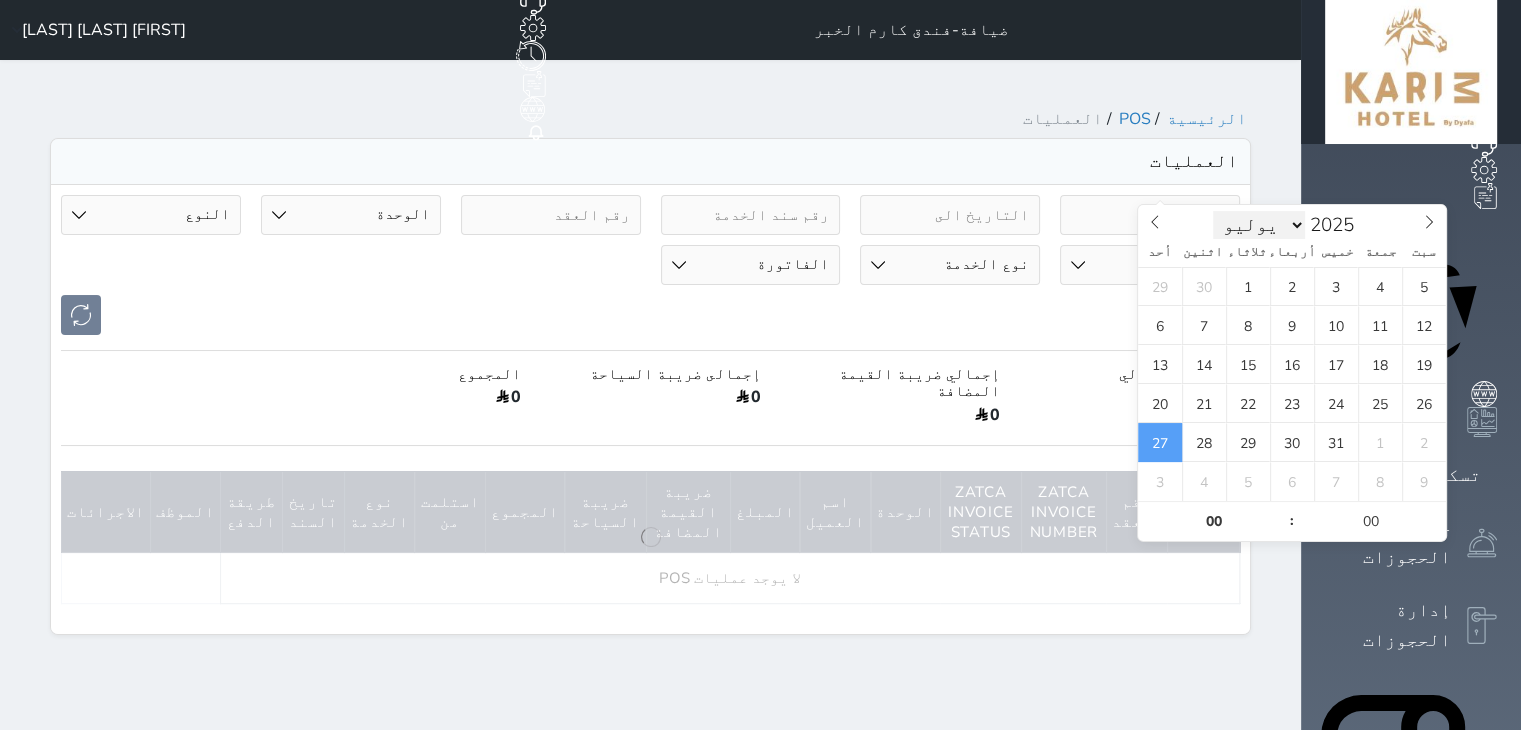 scroll, scrollTop: 0, scrollLeft: 0, axis: both 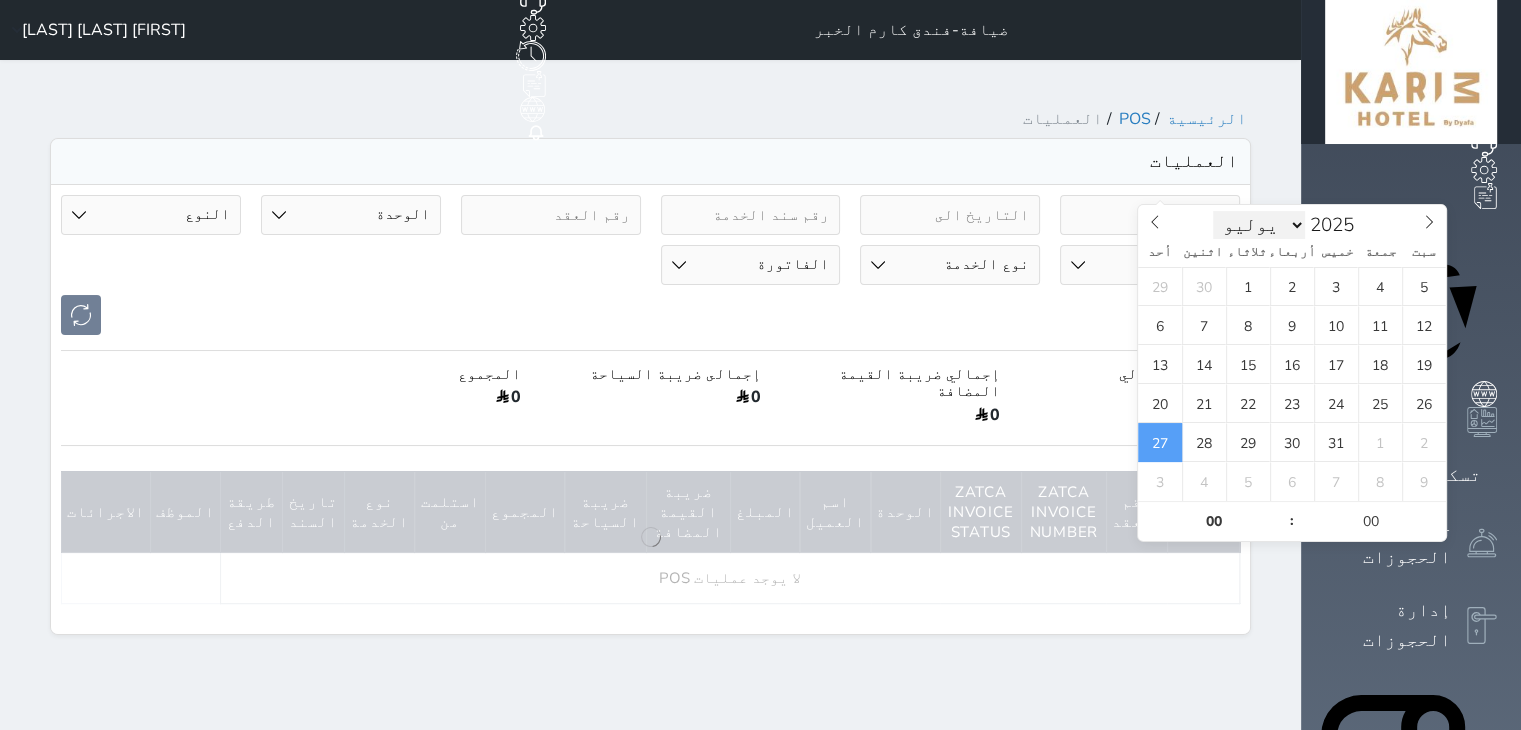 select on "7" 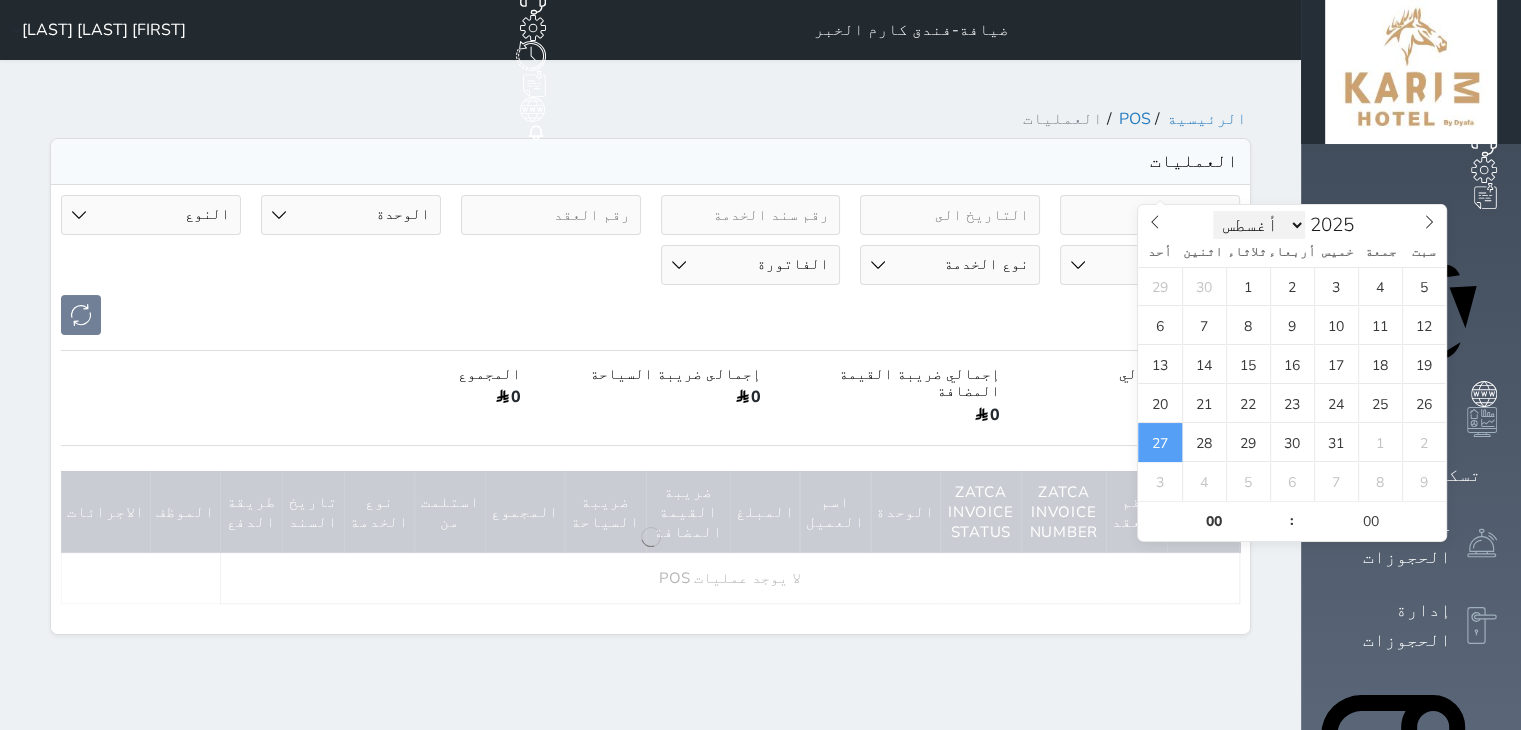 click on "يناير فبراير مارس أبريل مايو يونيو يوليو أغسطس سبتمبر أكتوبر نوفمبر ديسمبر" at bounding box center [1259, 225] 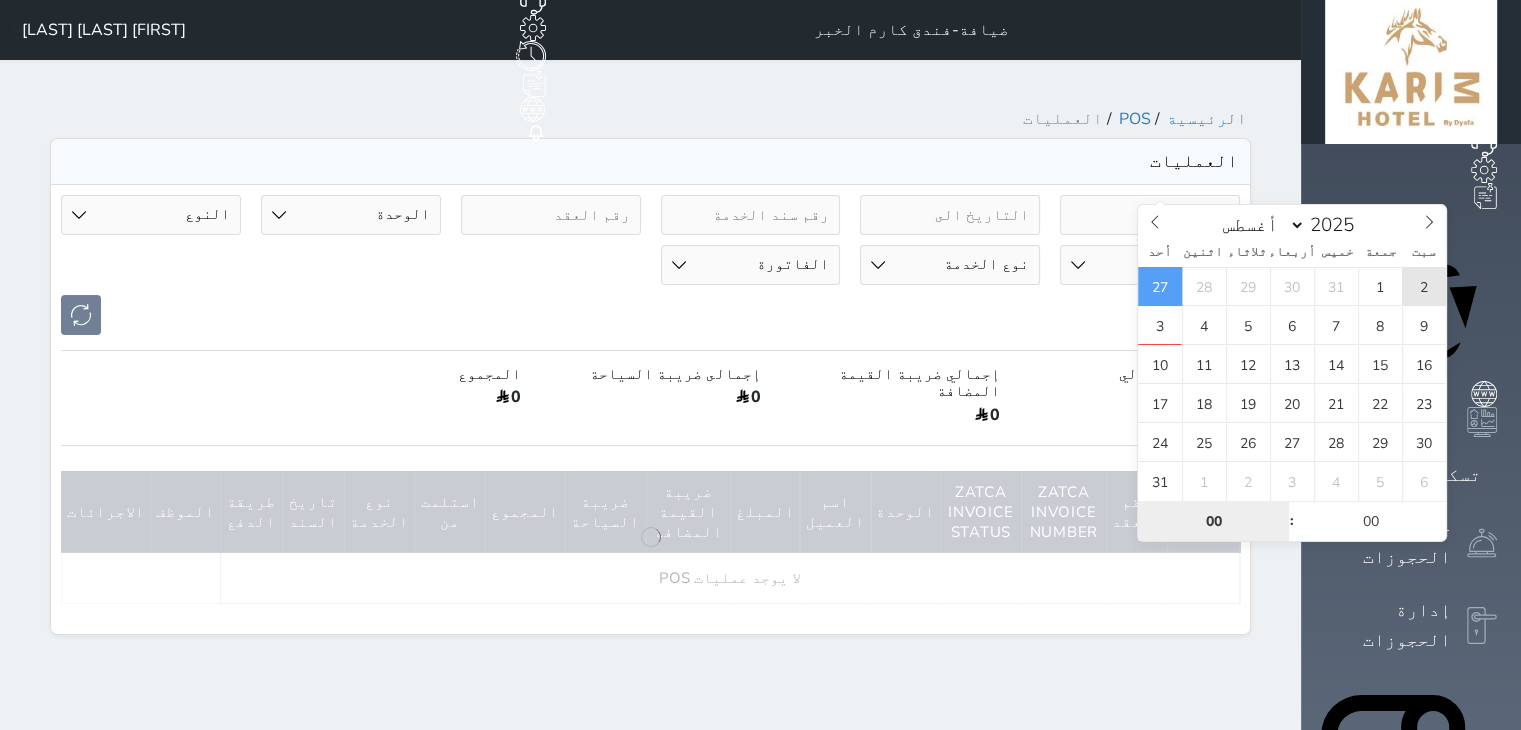 type on "2025-08-02 00:00" 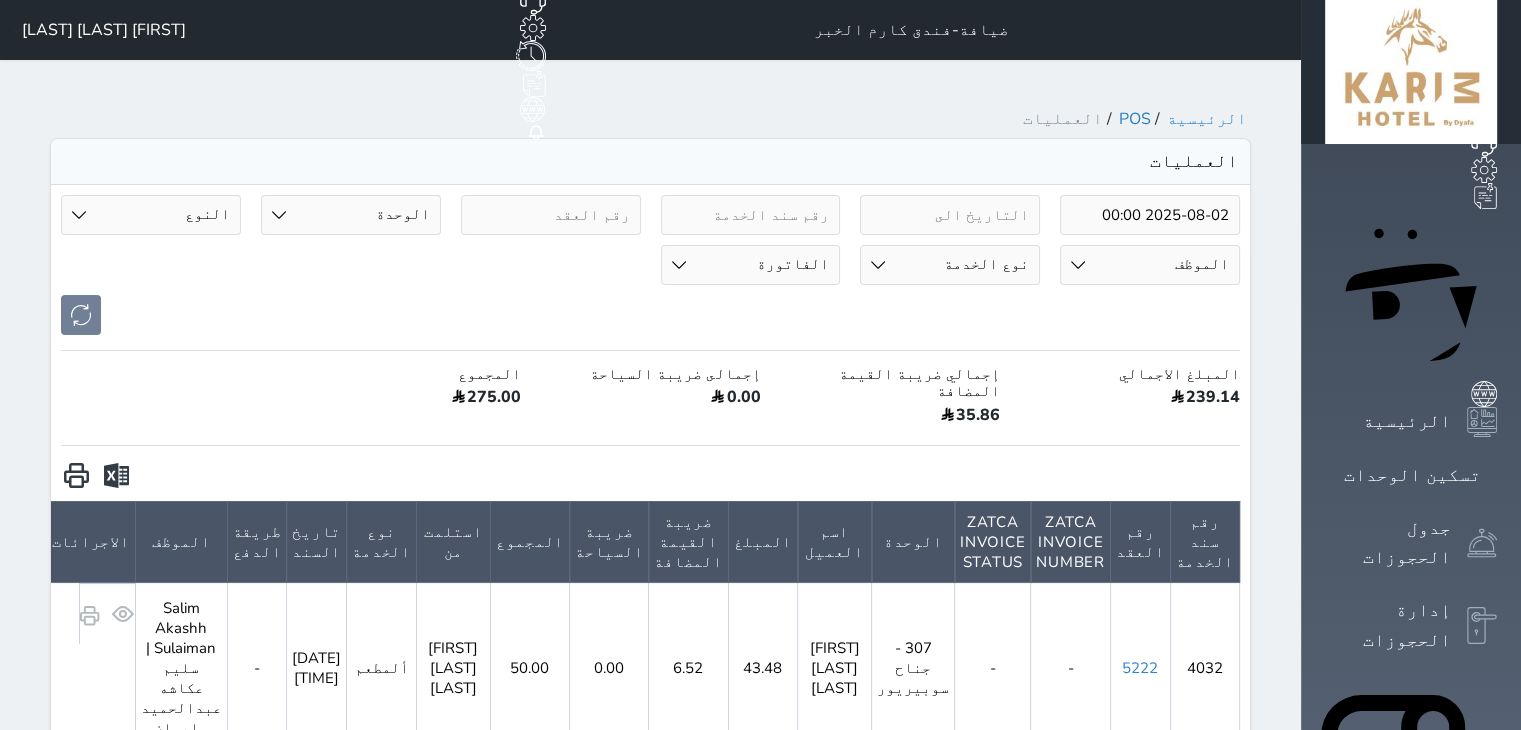 click at bounding box center (116, 476) 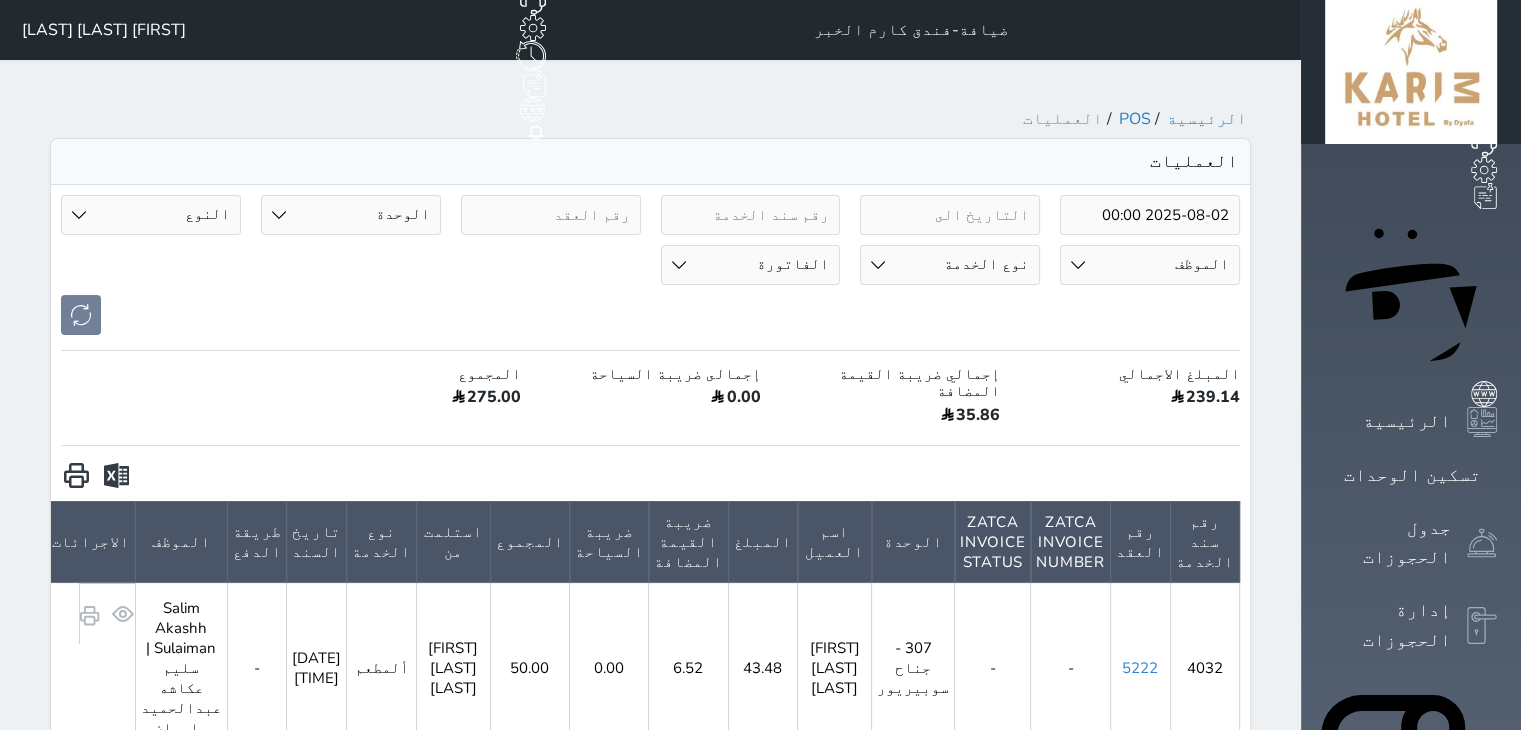click at bounding box center [116, 476] 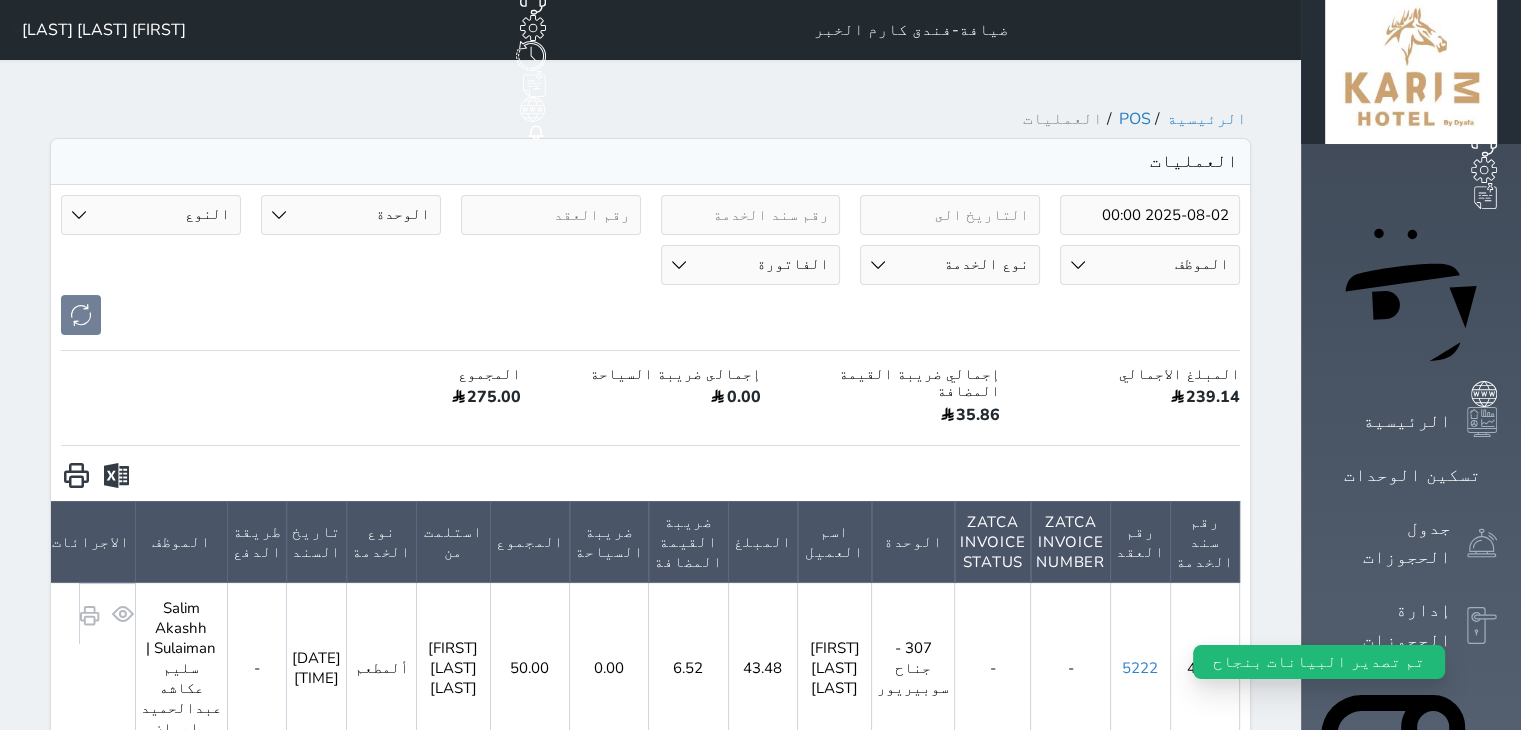 click on "[FIRST] [LAST] [LAST]" at bounding box center [104, 30] 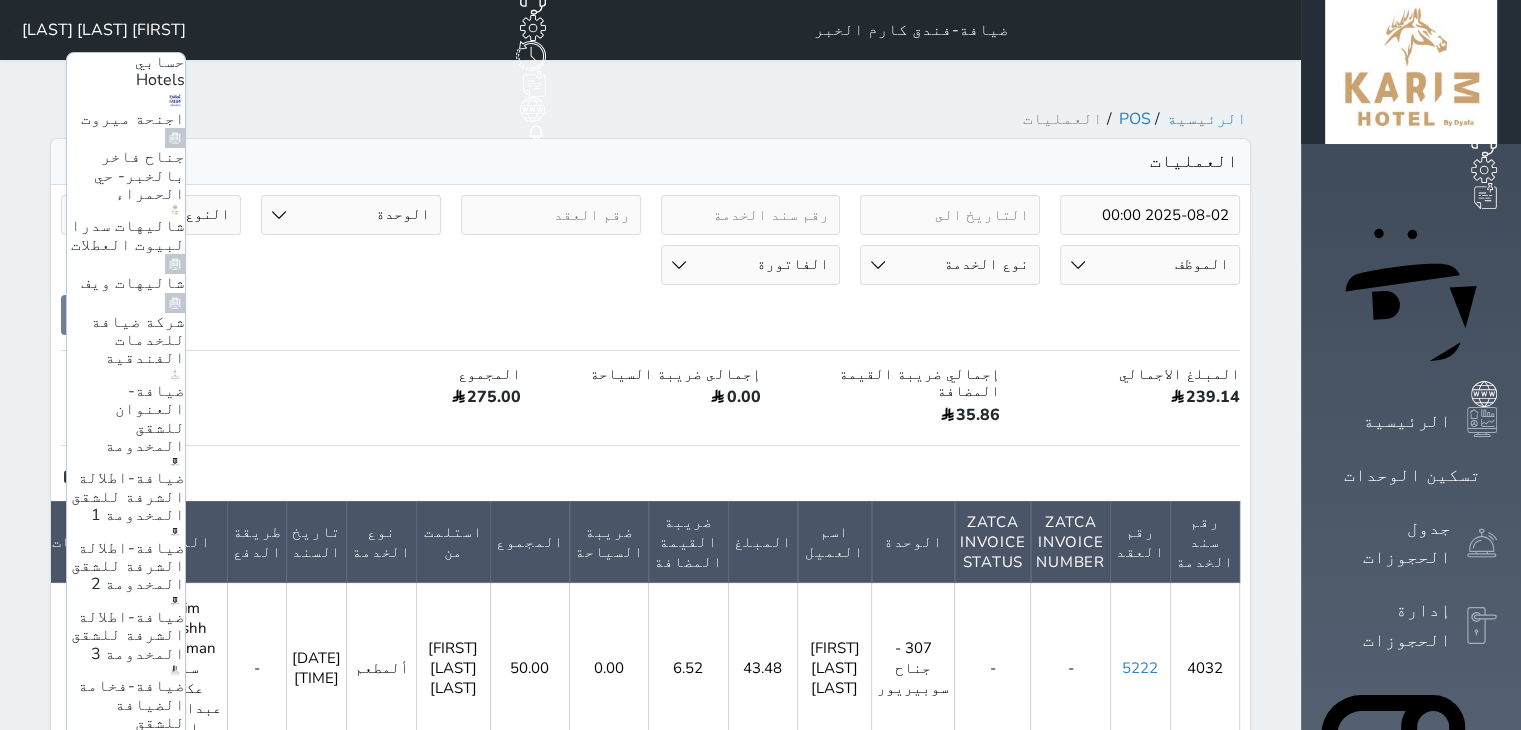click on "ضيافة- العنوان للشقق المخدومة" at bounding box center (145, 418) 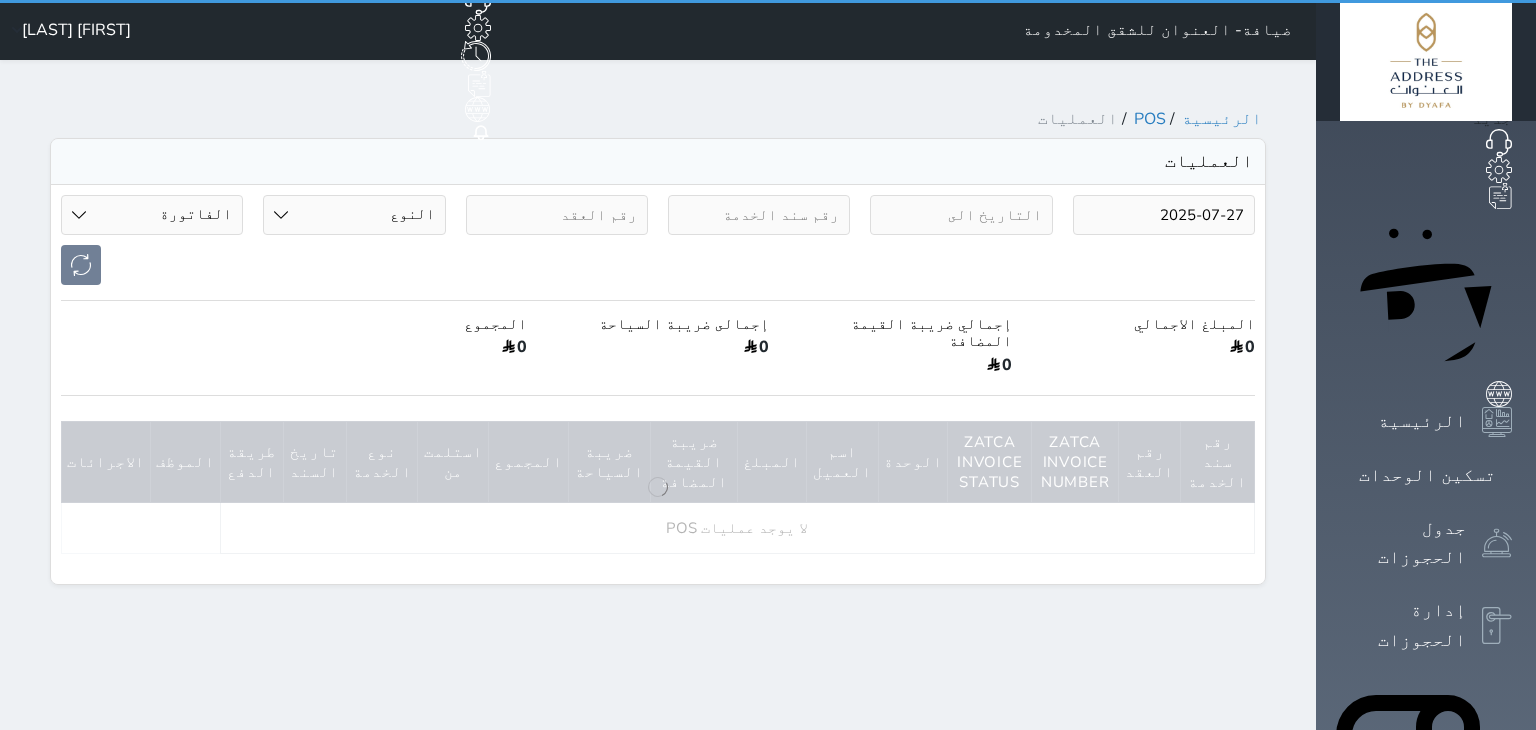select on "invoice" 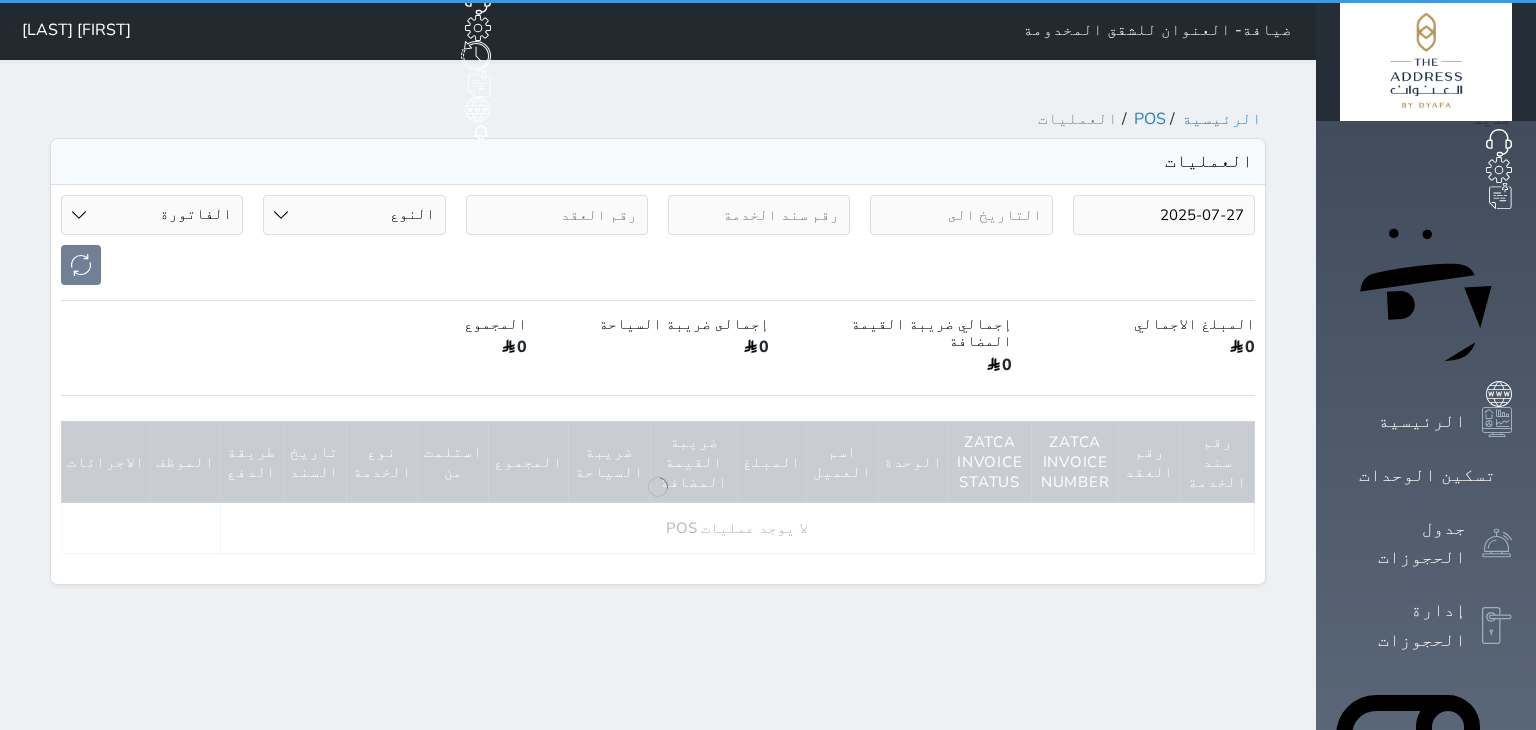select on "7" 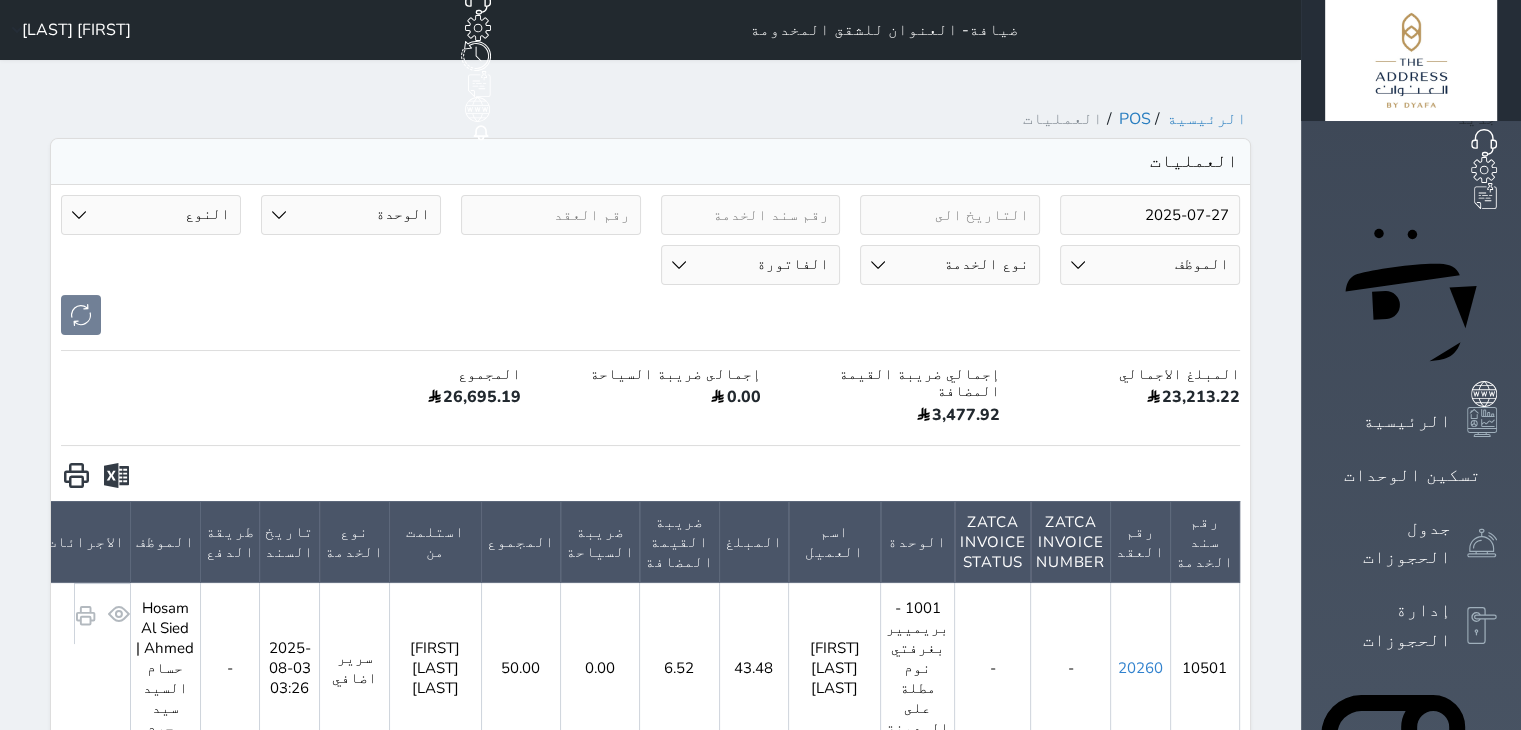 scroll, scrollTop: 0, scrollLeft: 0, axis: both 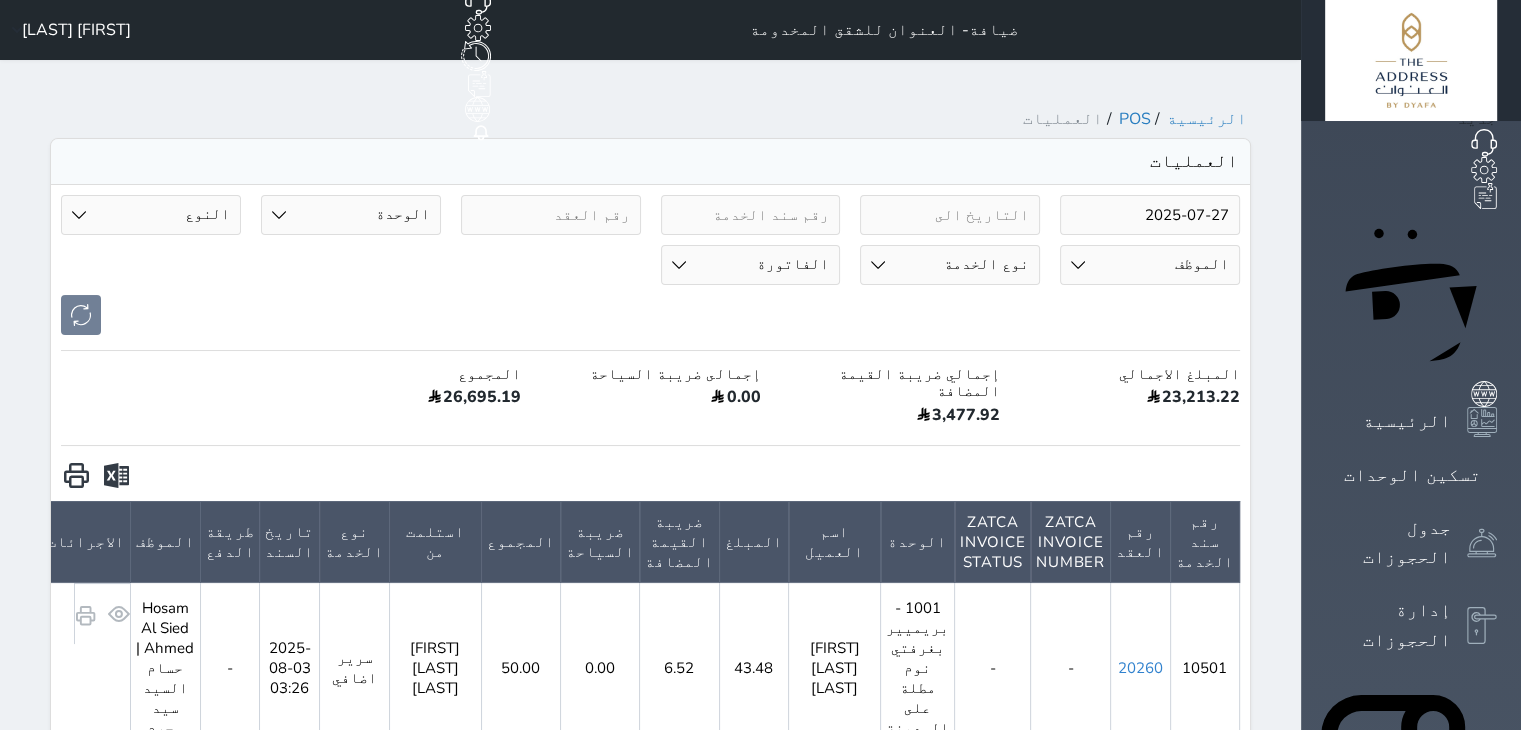 click on "2025-07-27" at bounding box center (1150, 215) 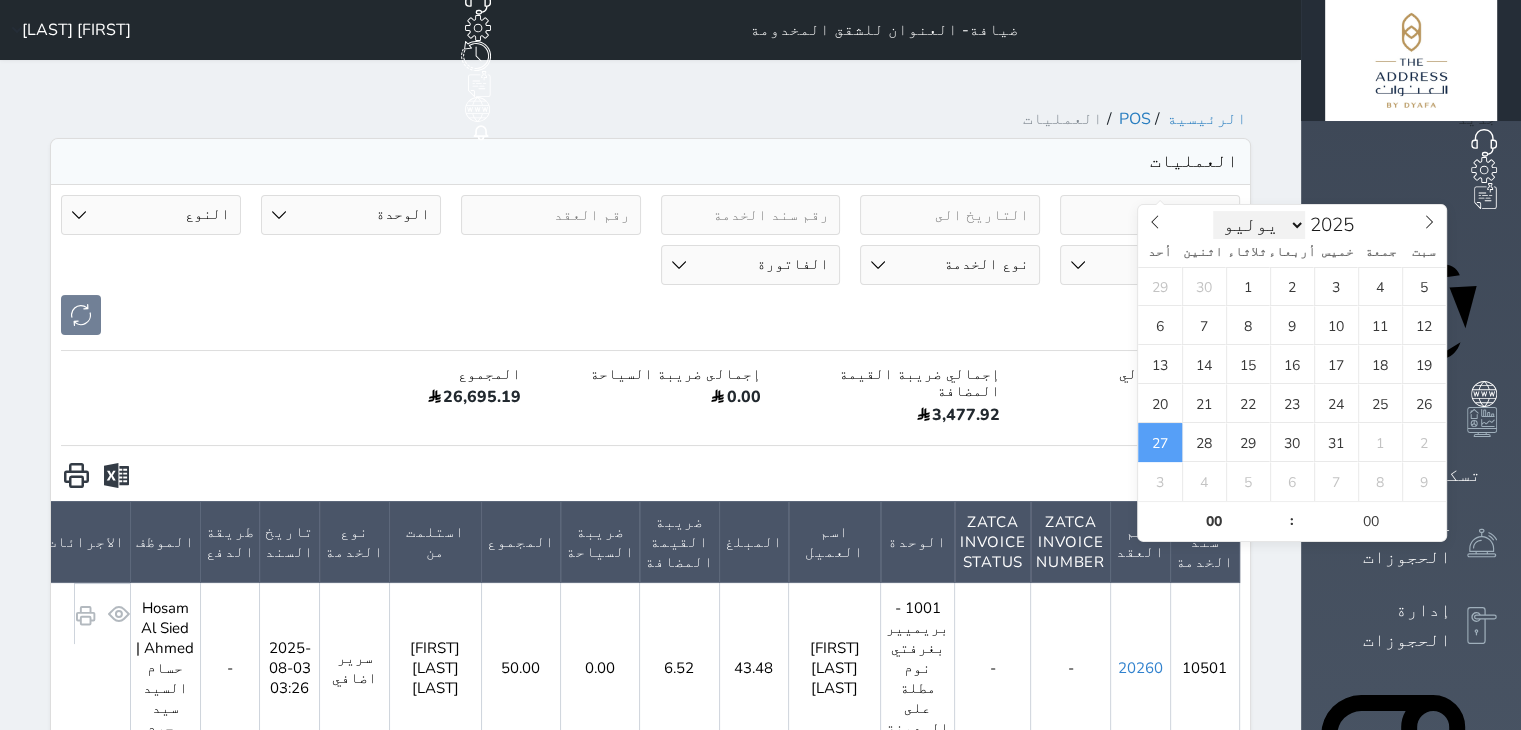 click on "يناير فبراير مارس أبريل مايو يونيو يوليو أغسطس سبتمبر أكتوبر نوفمبر ديسمبر" at bounding box center [1259, 225] 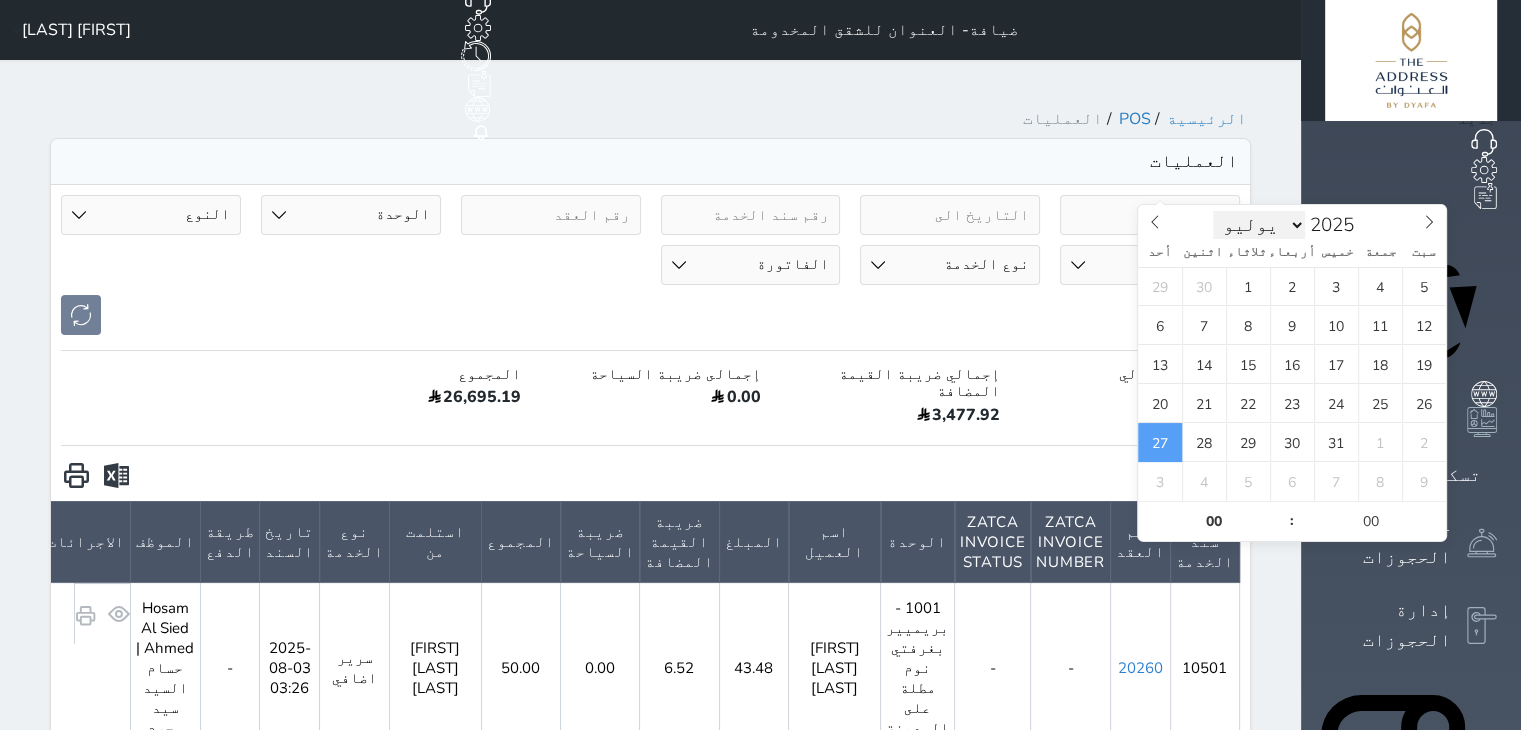 select on "7" 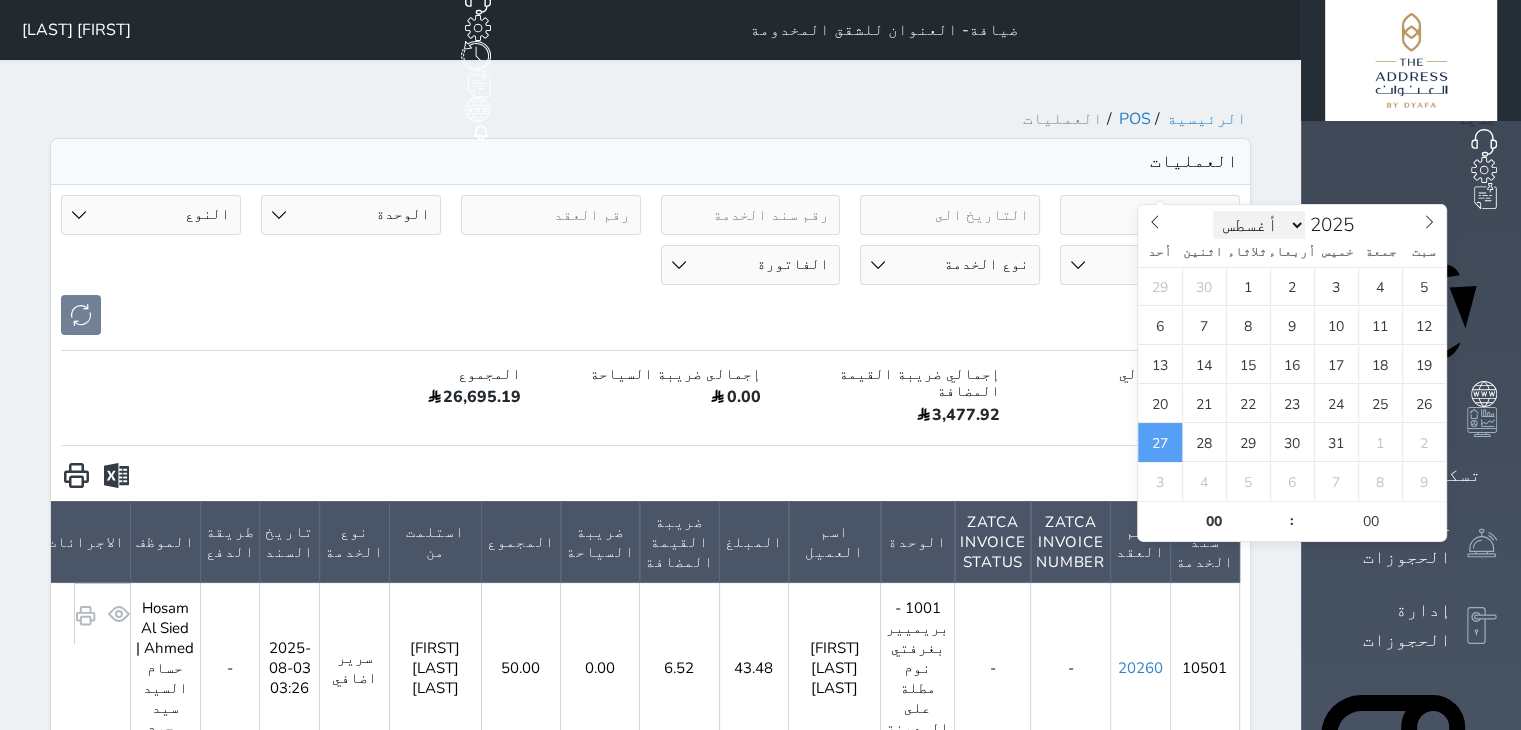 click on "يناير فبراير مارس أبريل مايو يونيو يوليو أغسطس سبتمبر أكتوبر نوفمبر ديسمبر" at bounding box center [1259, 225] 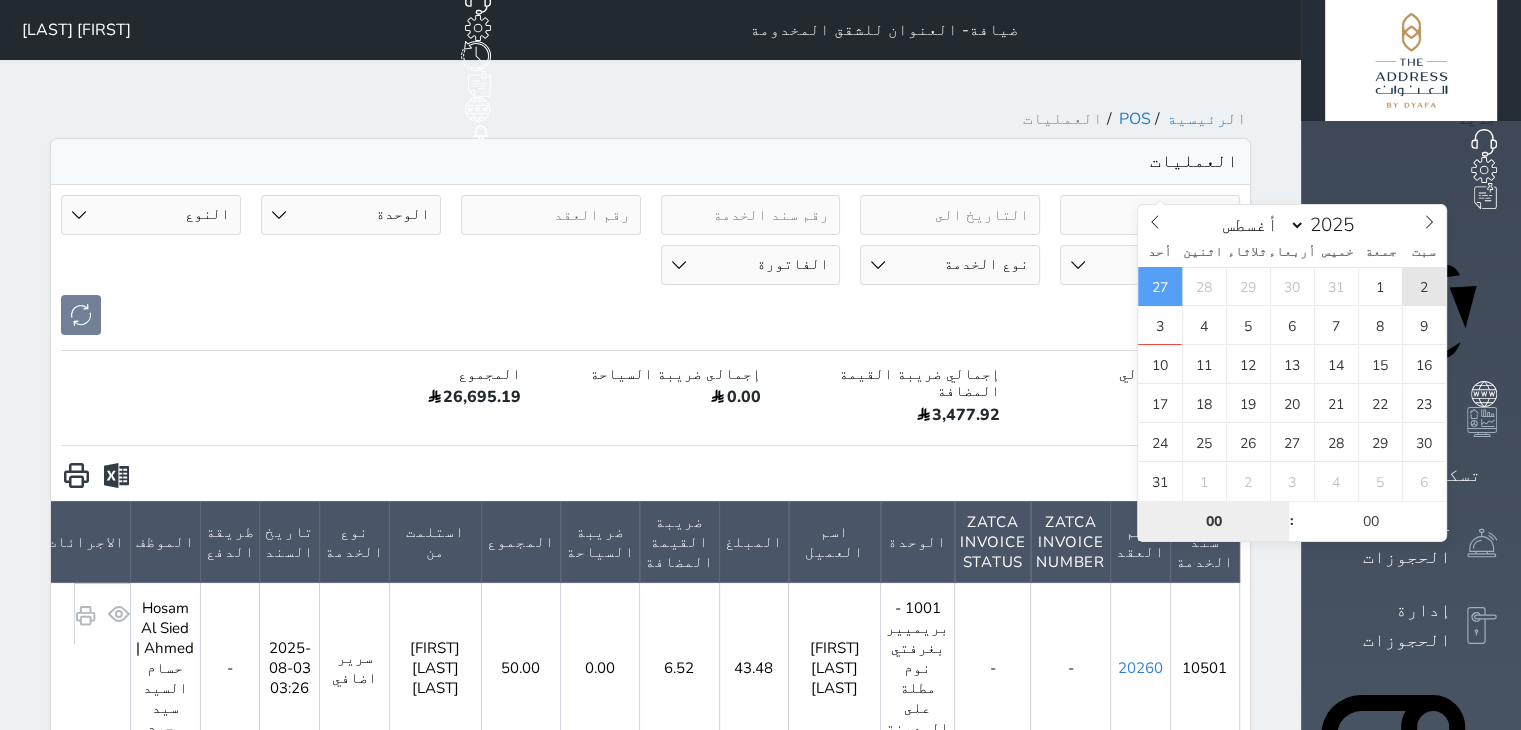 type on "2025-08-02 00:00" 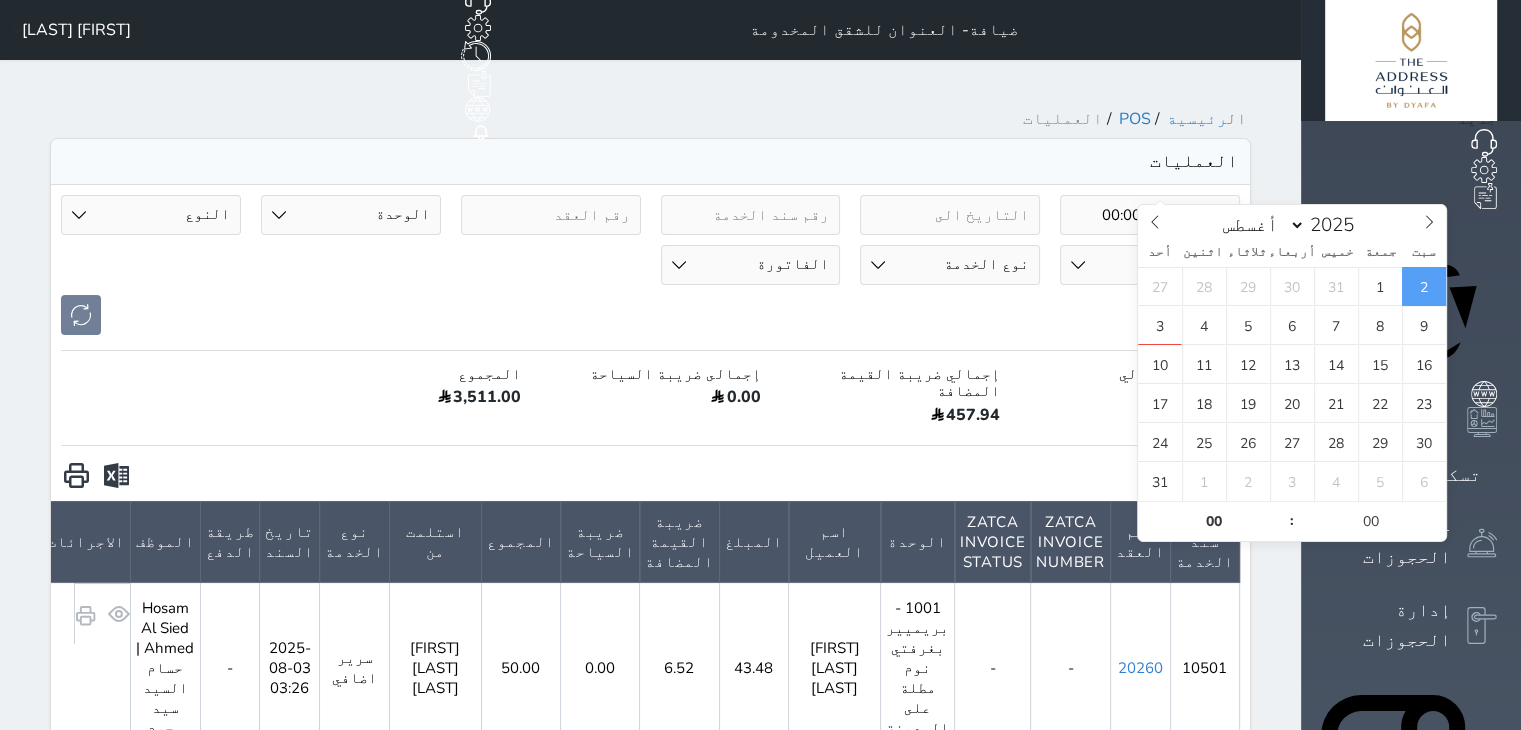 click at bounding box center (950, 215) 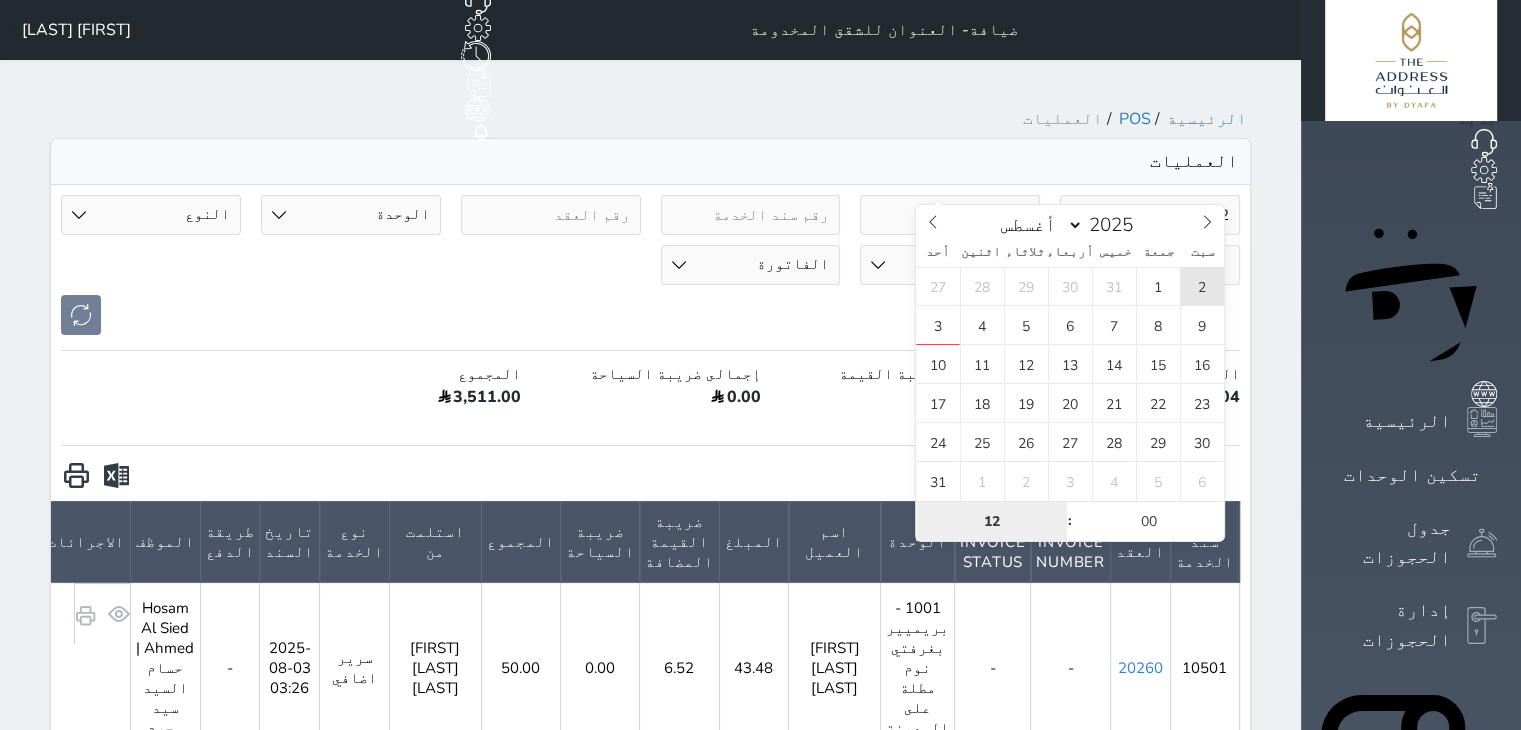 type on "2025-08-02 12:00" 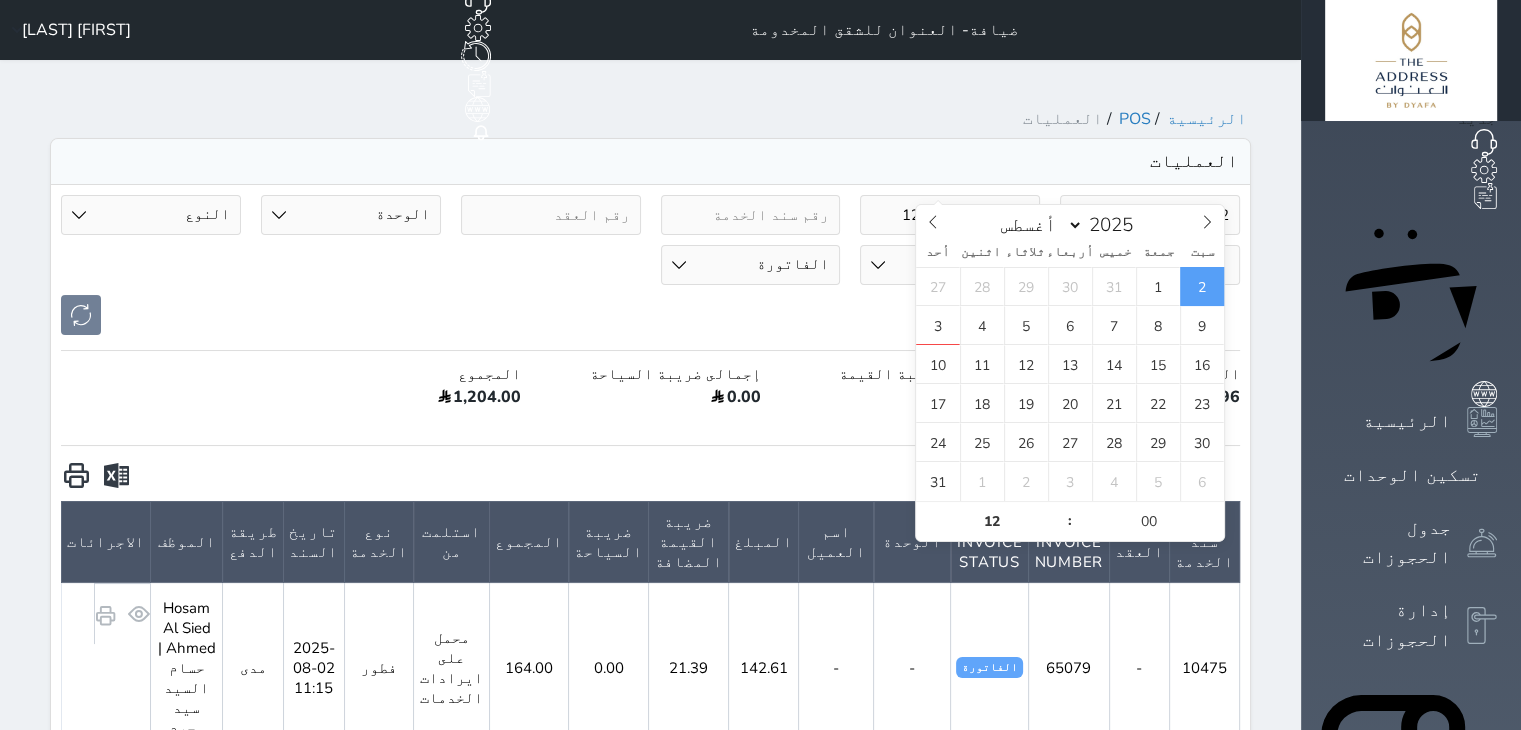 drag, startPoint x: 986, startPoint y: 181, endPoint x: 1349, endPoint y: 183, distance: 363.00552 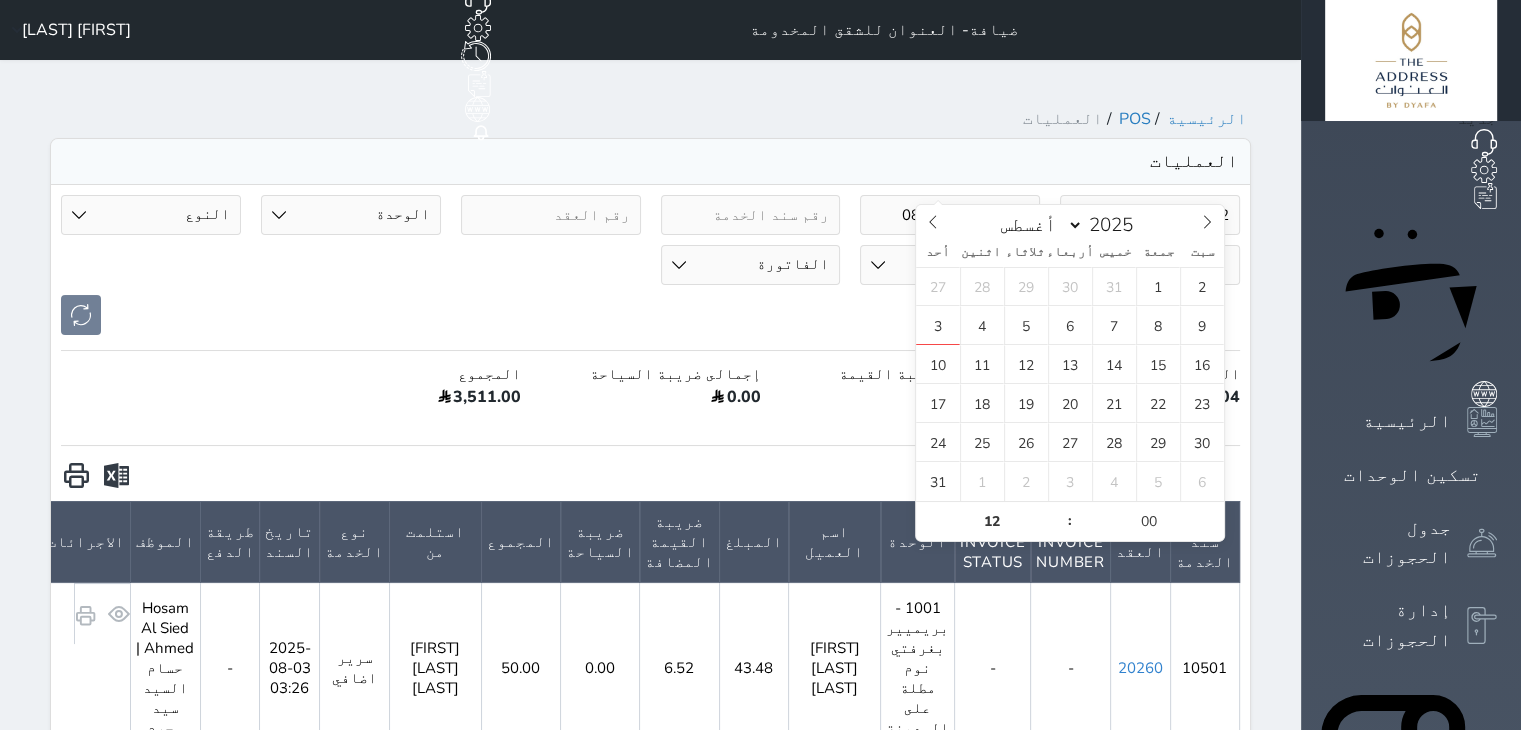 type on "2025-08-03 08:23" 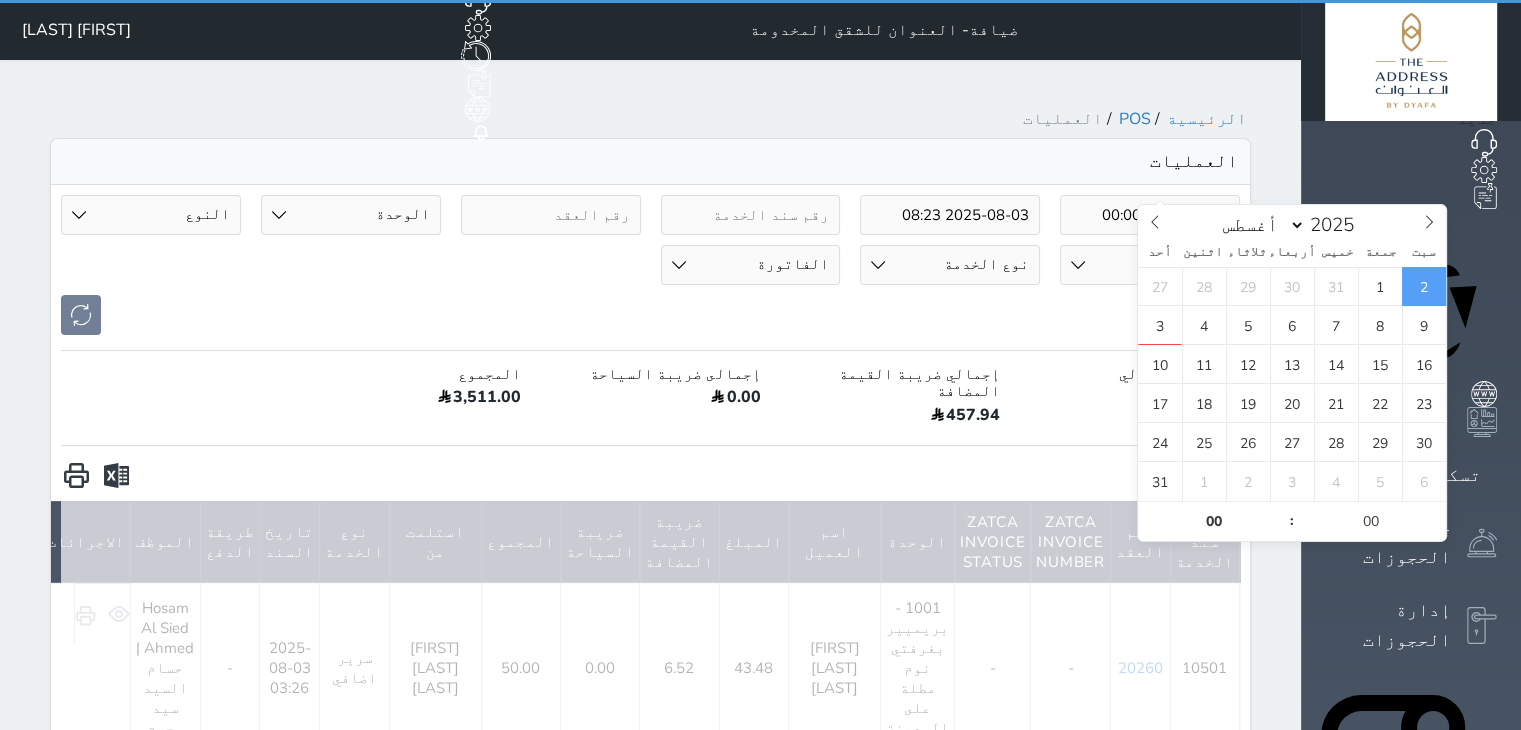 click on "2025-08-02 00:00" at bounding box center [1150, 215] 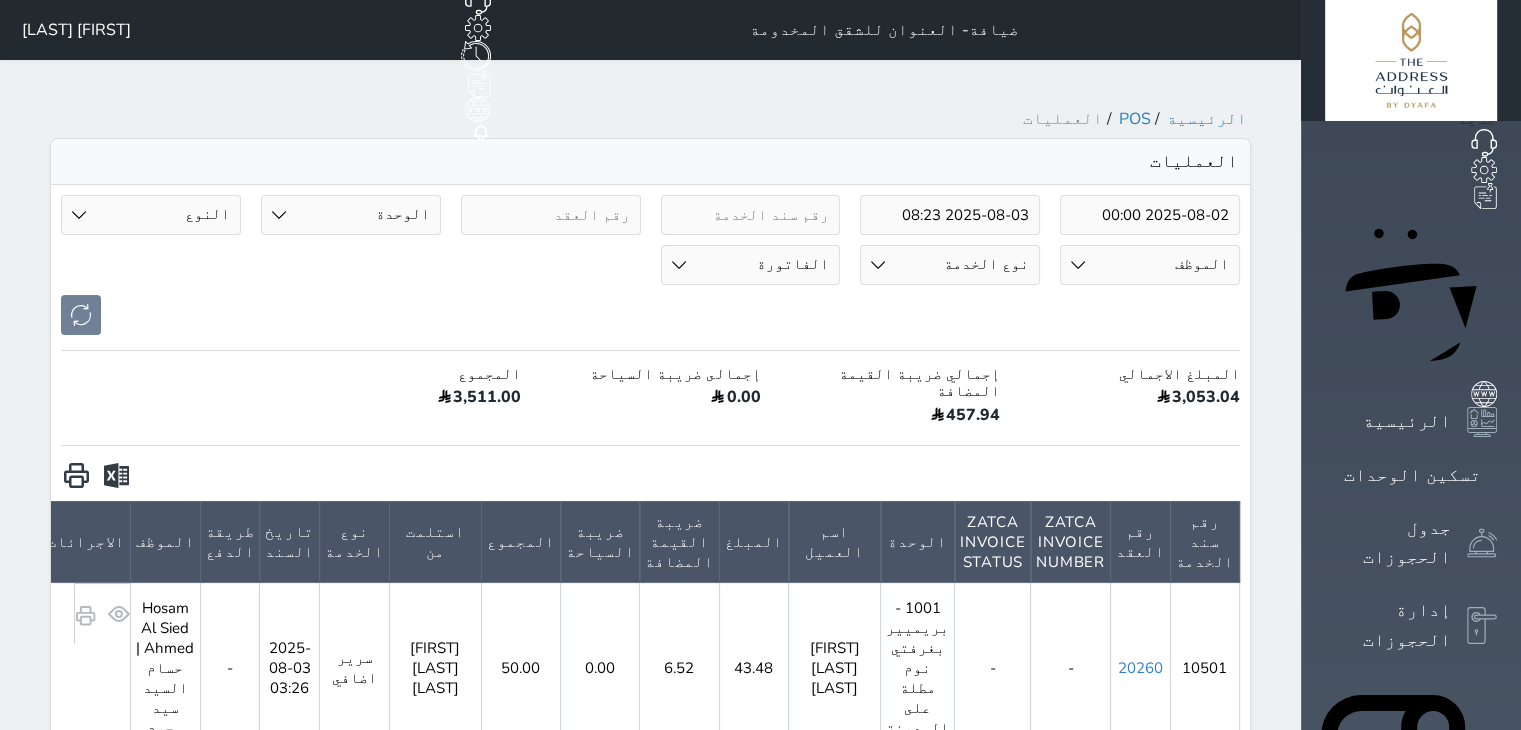 click at bounding box center [116, 476] 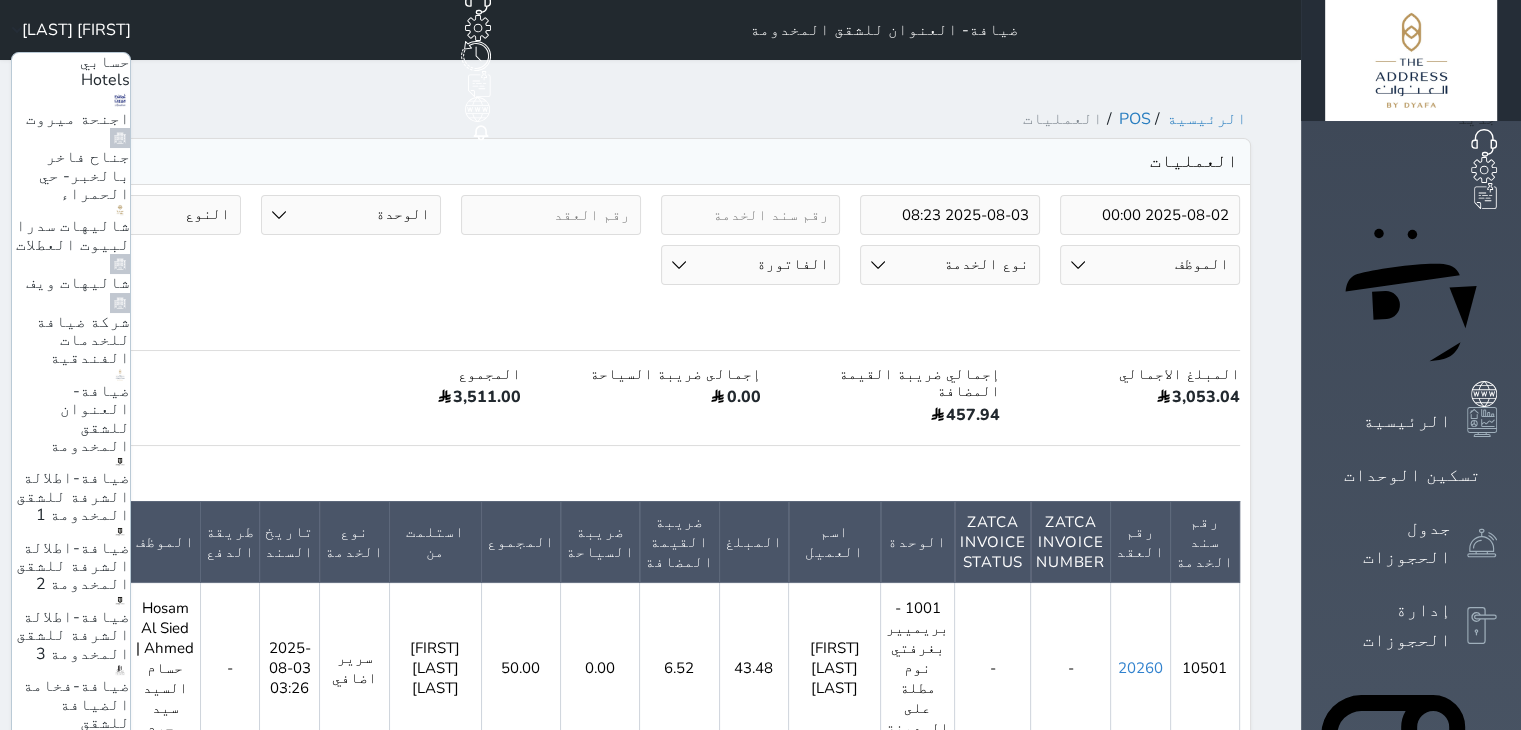 click on "اجنحة ميروت" at bounding box center [71, 110] 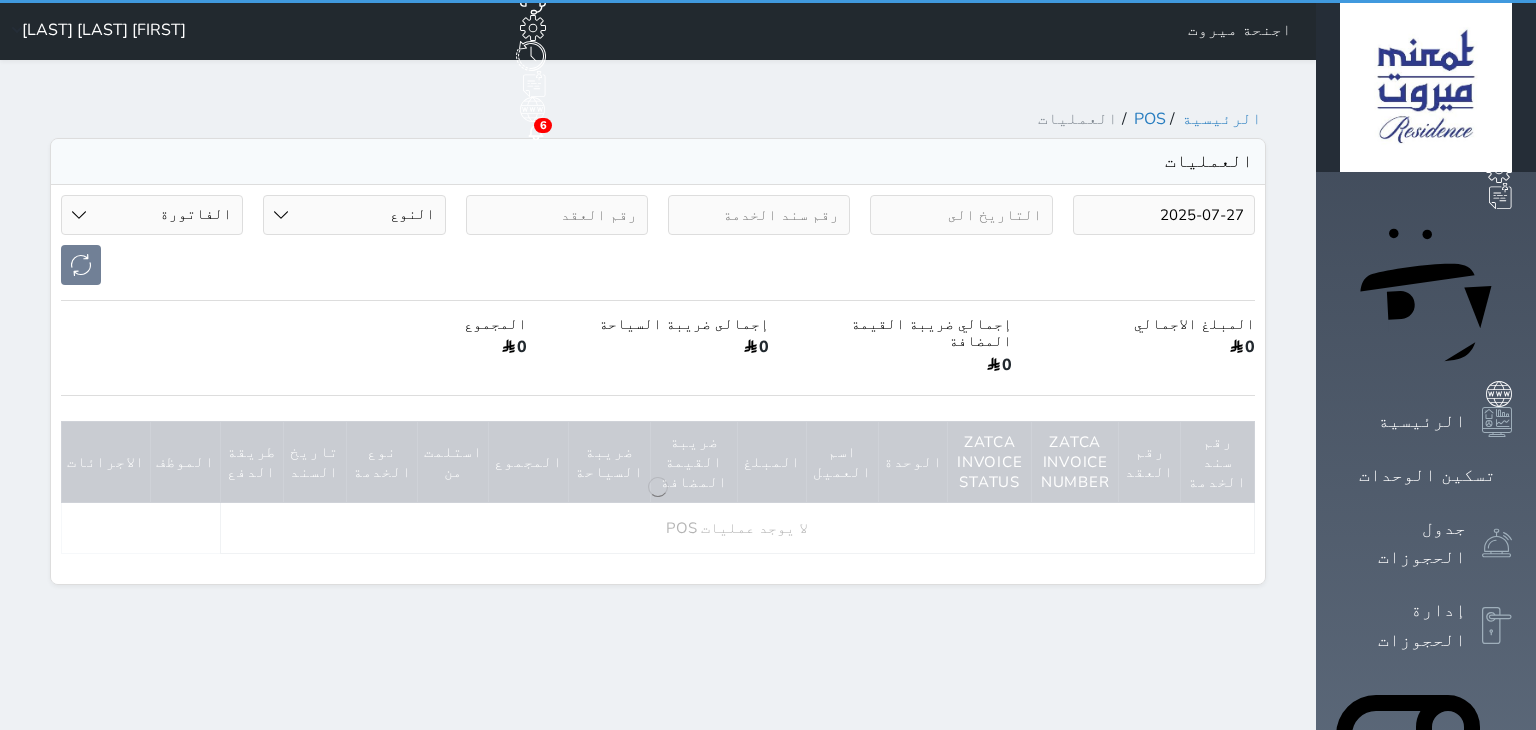 select on "invoice" 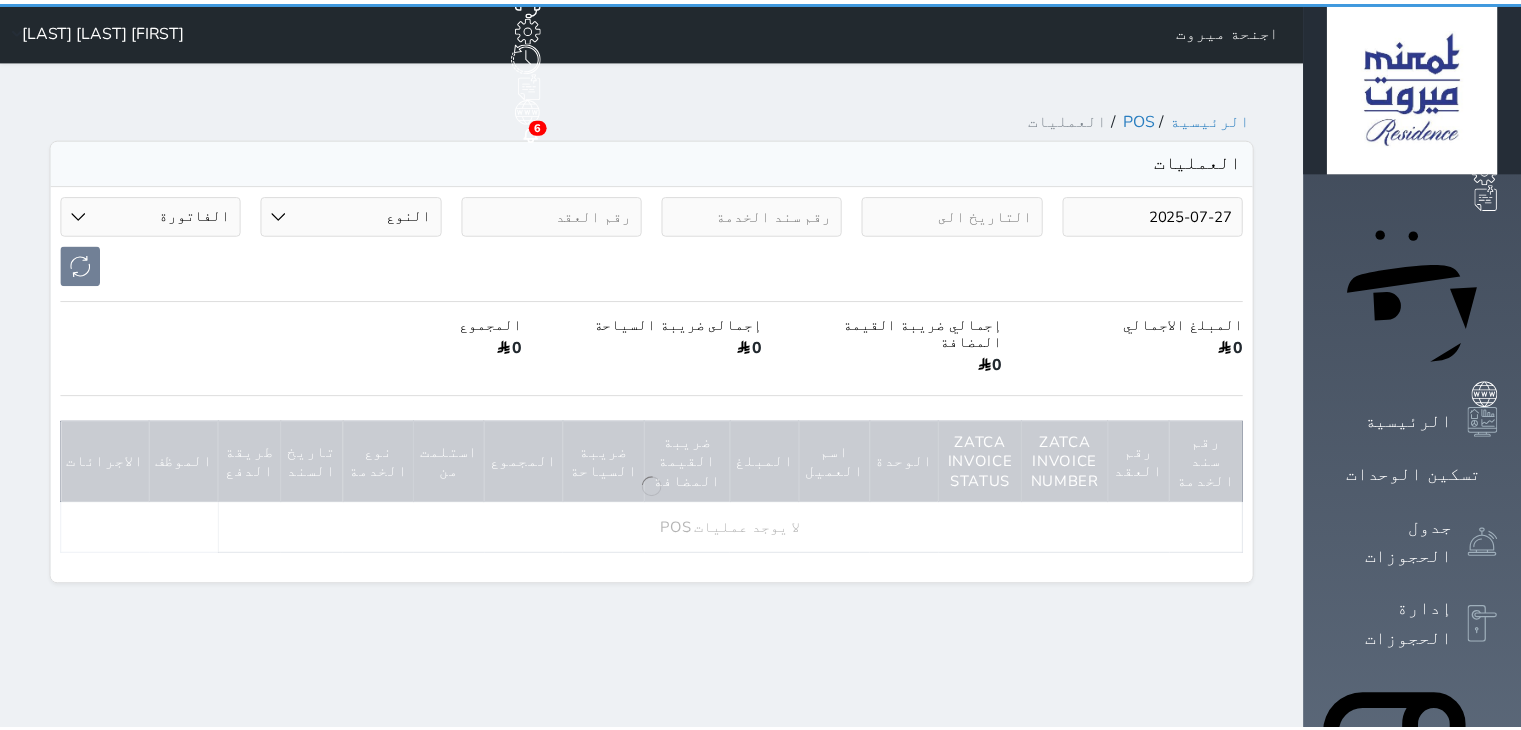 scroll, scrollTop: 0, scrollLeft: 0, axis: both 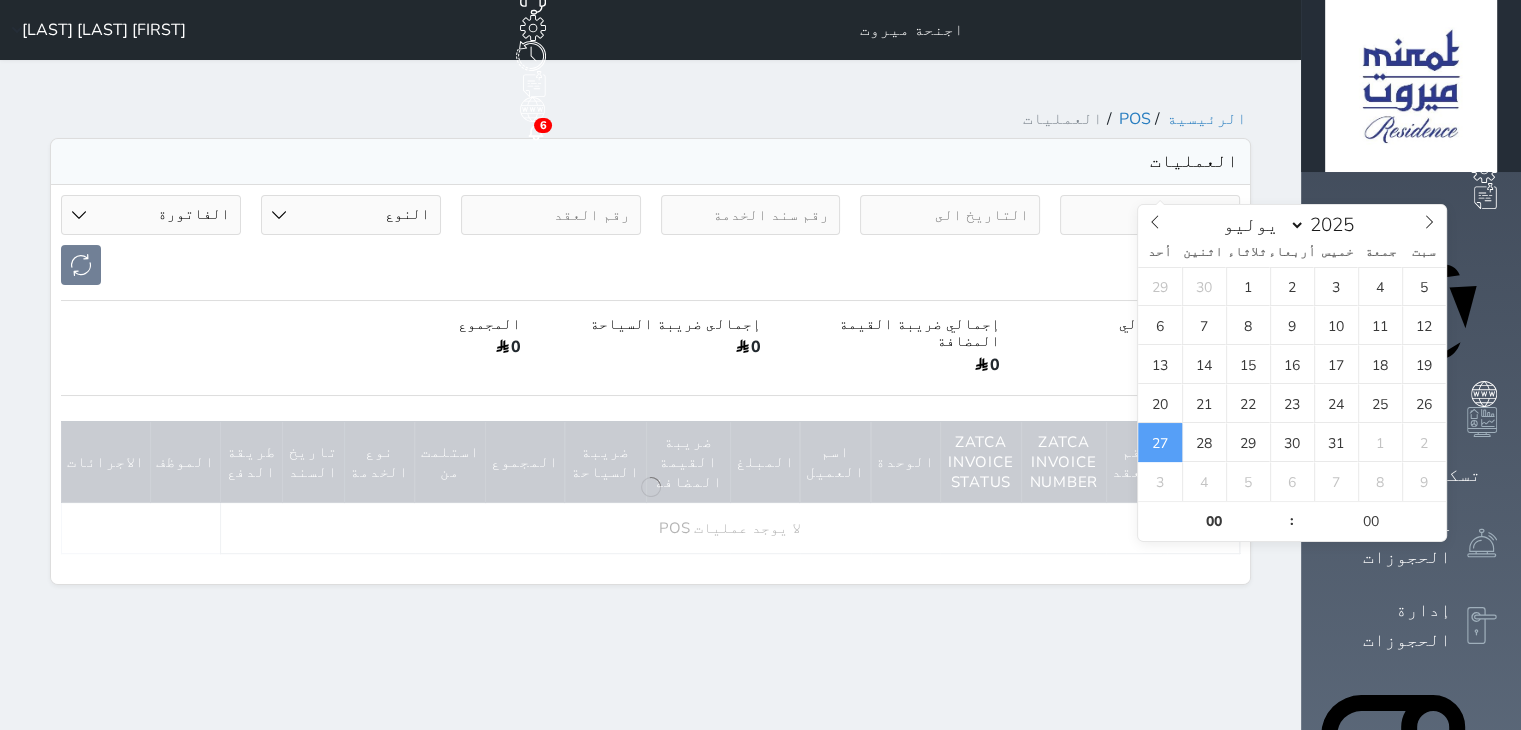 click on "2025-07-27" at bounding box center [1150, 215] 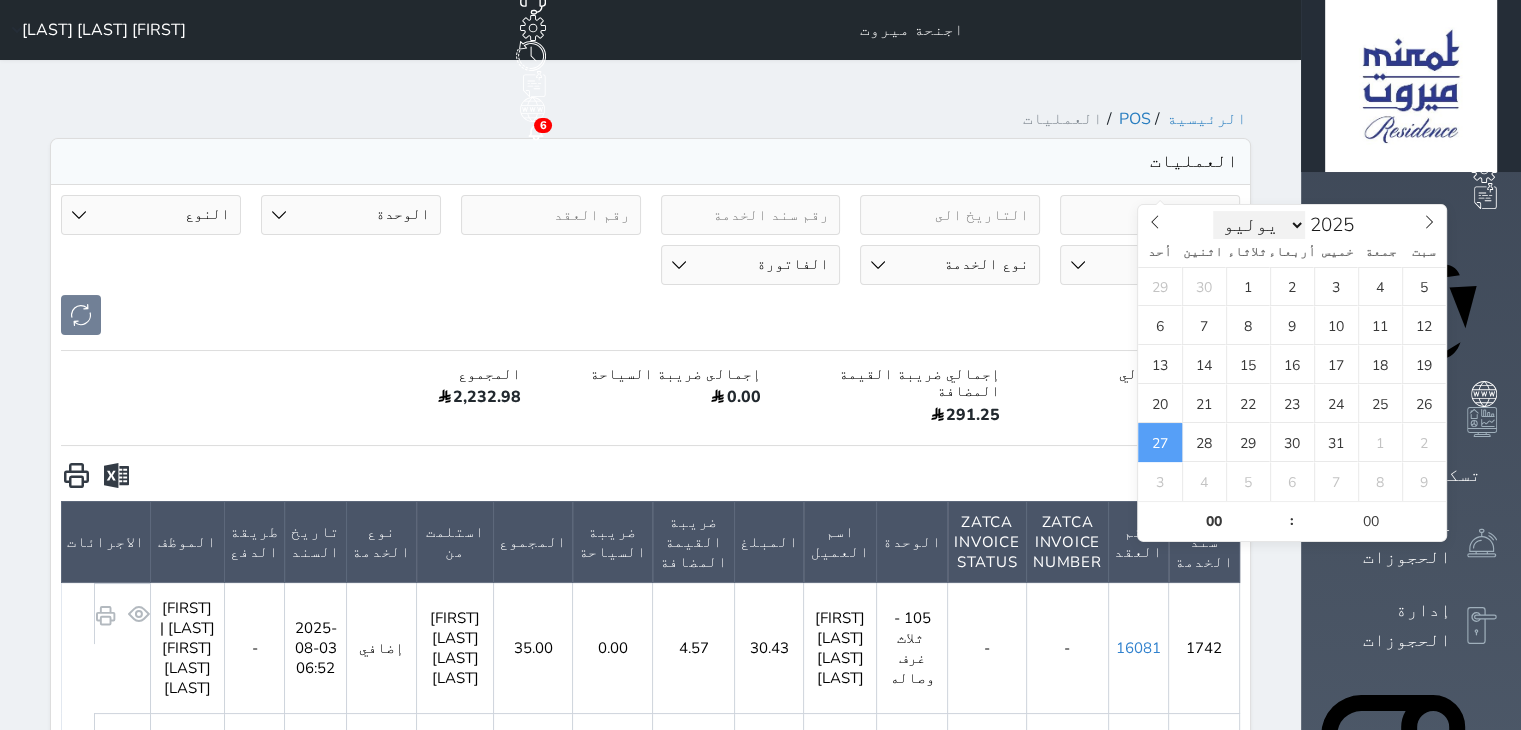 click on "يناير فبراير مارس أبريل مايو يونيو يوليو أغسطس سبتمبر أكتوبر نوفمبر ديسمبر" at bounding box center (1259, 225) 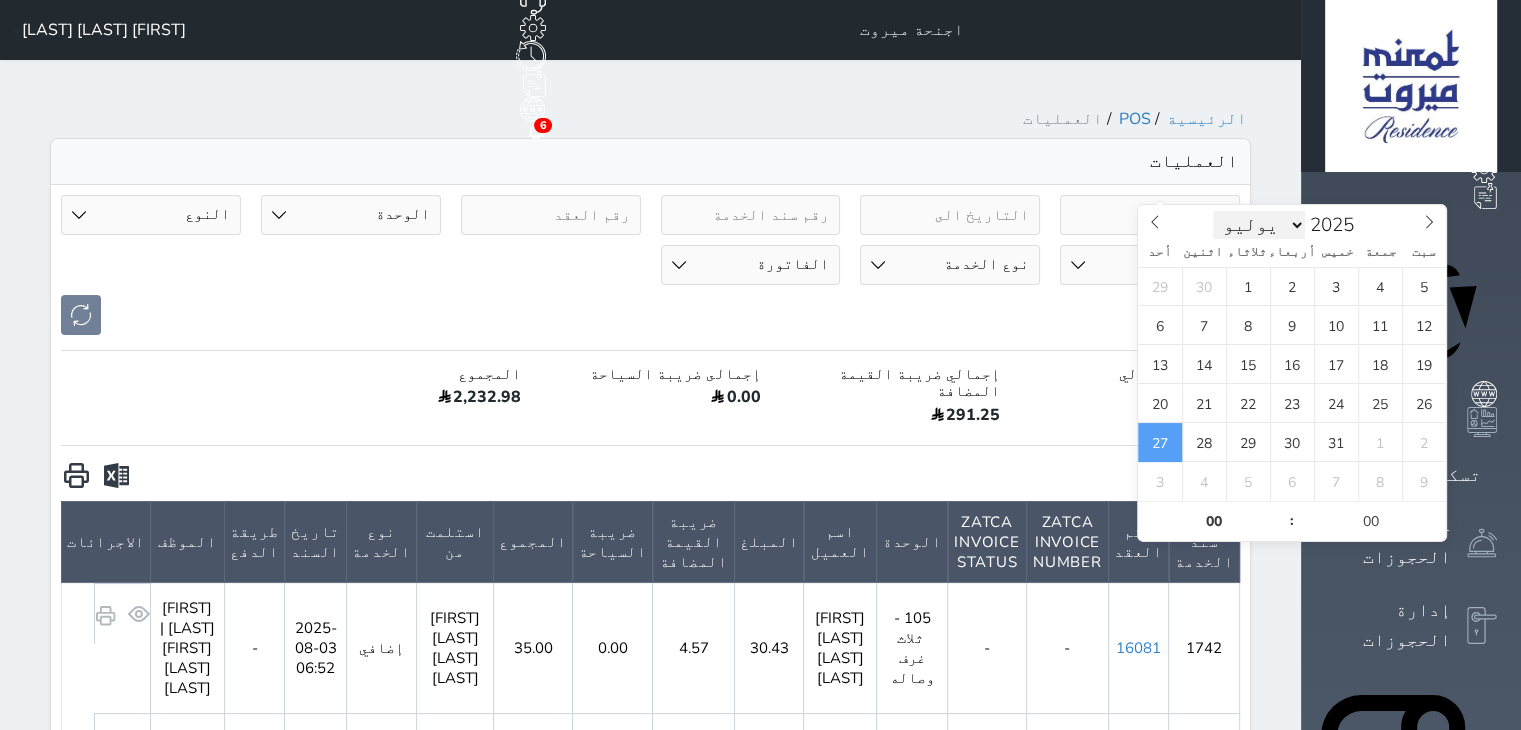 select on "7" 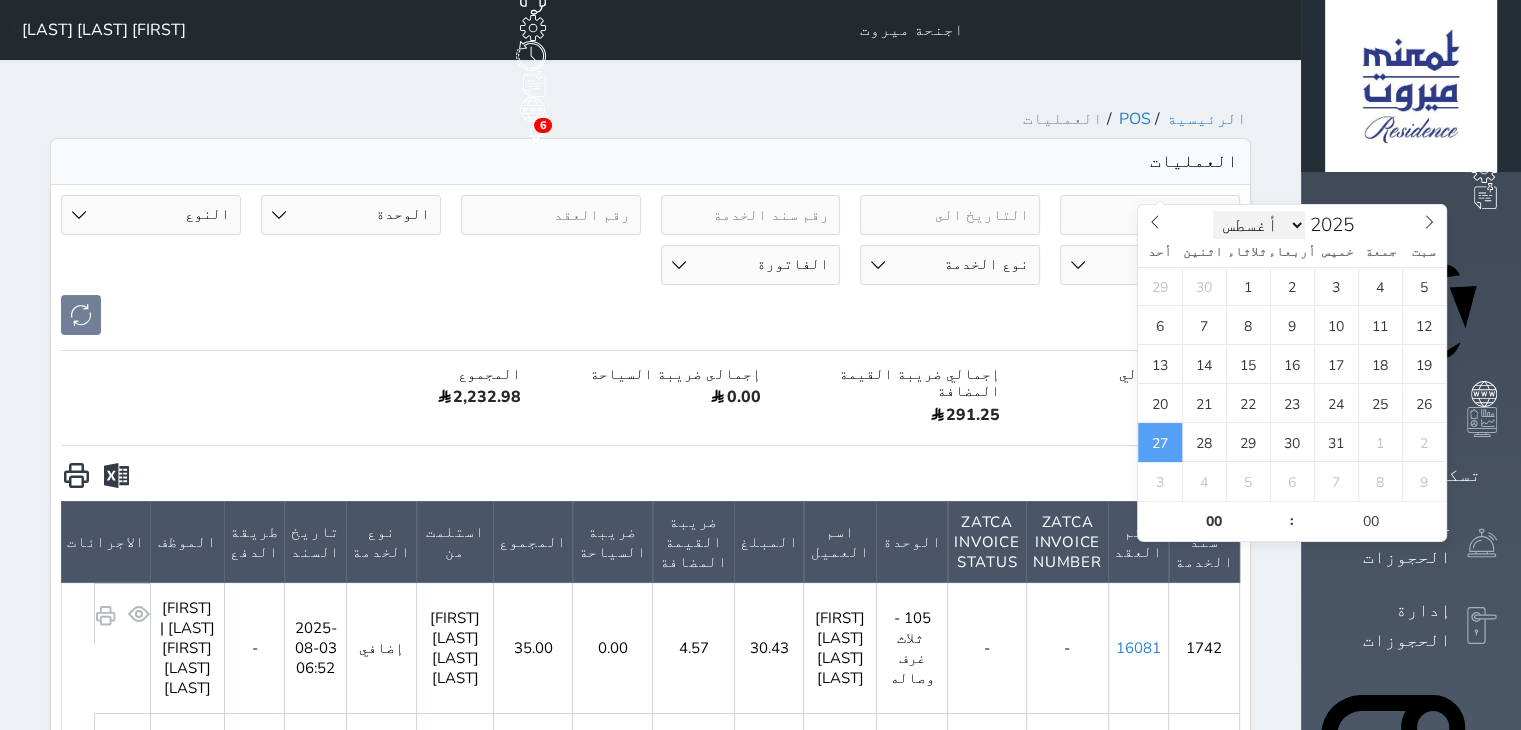 click on "يناير فبراير مارس أبريل مايو يونيو يوليو أغسطس سبتمبر أكتوبر نوفمبر ديسمبر" at bounding box center [1259, 225] 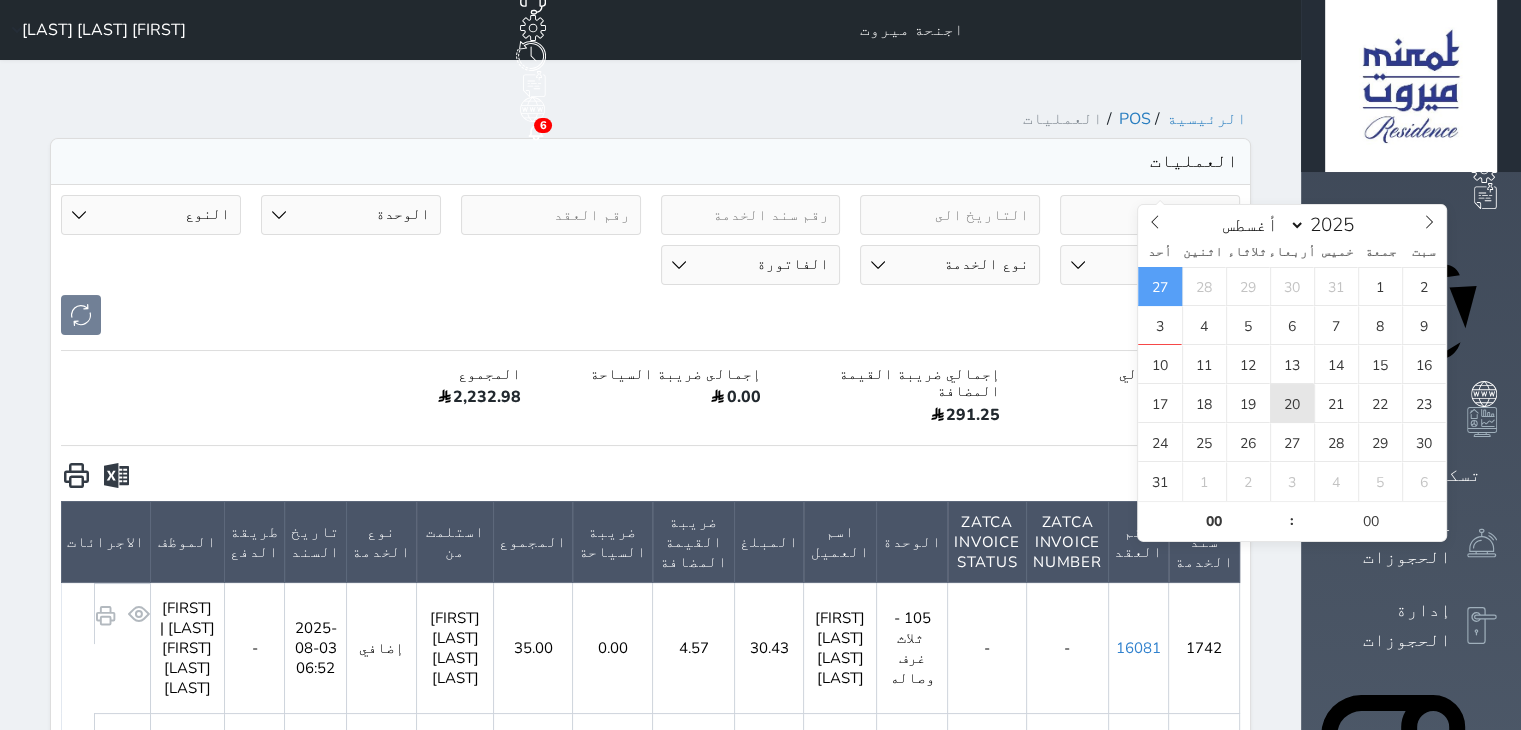 scroll, scrollTop: 0, scrollLeft: 0, axis: both 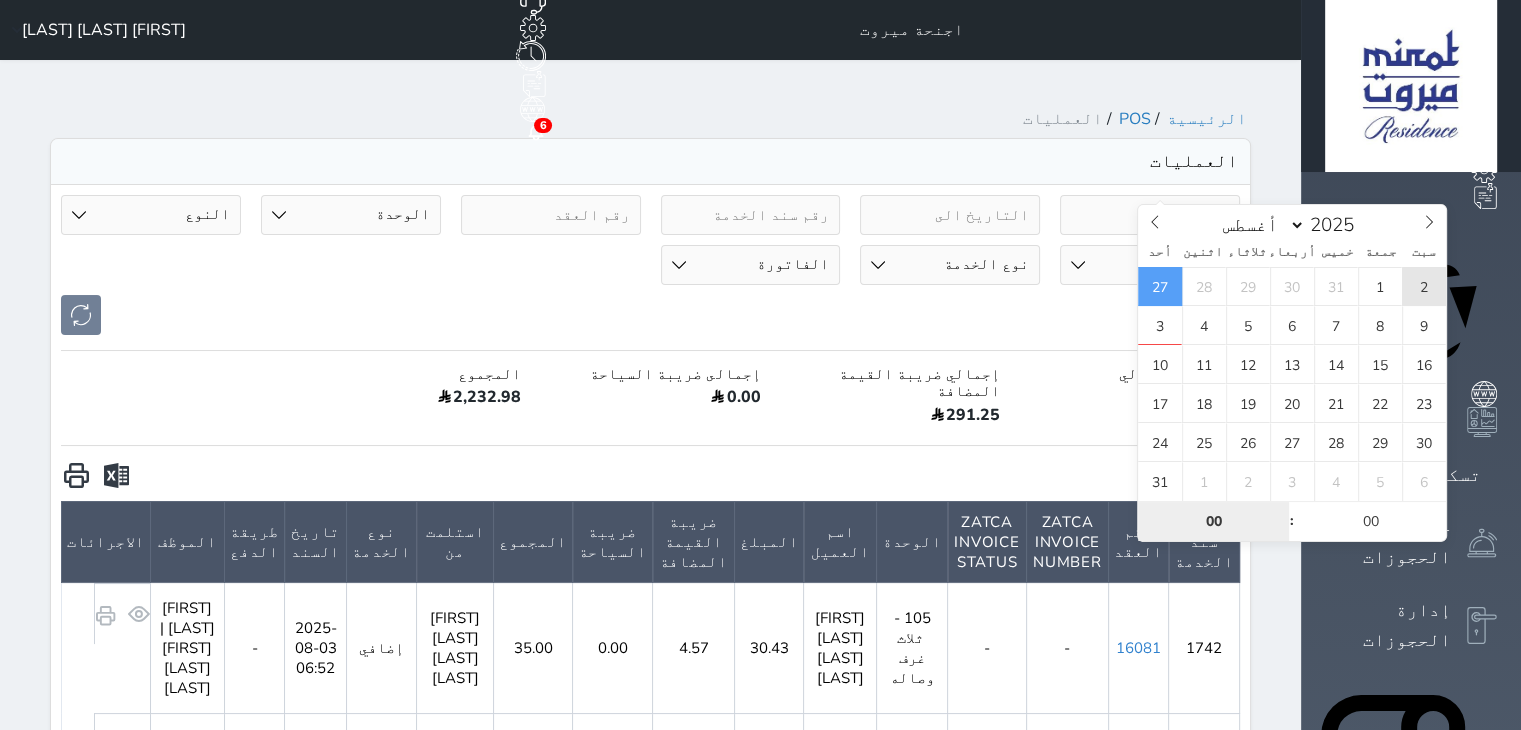 type on "2025-08-02 00:00" 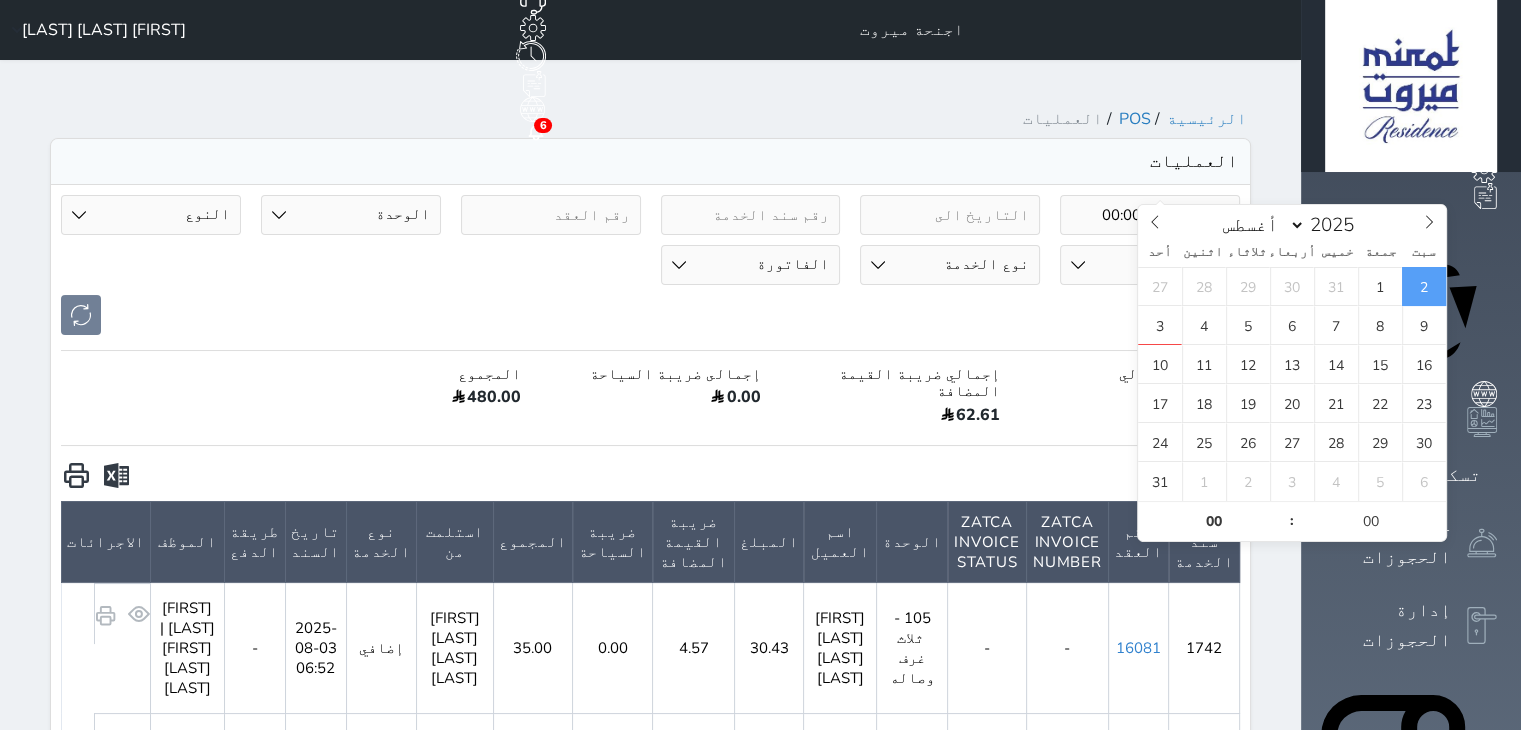 click at bounding box center [116, 476] 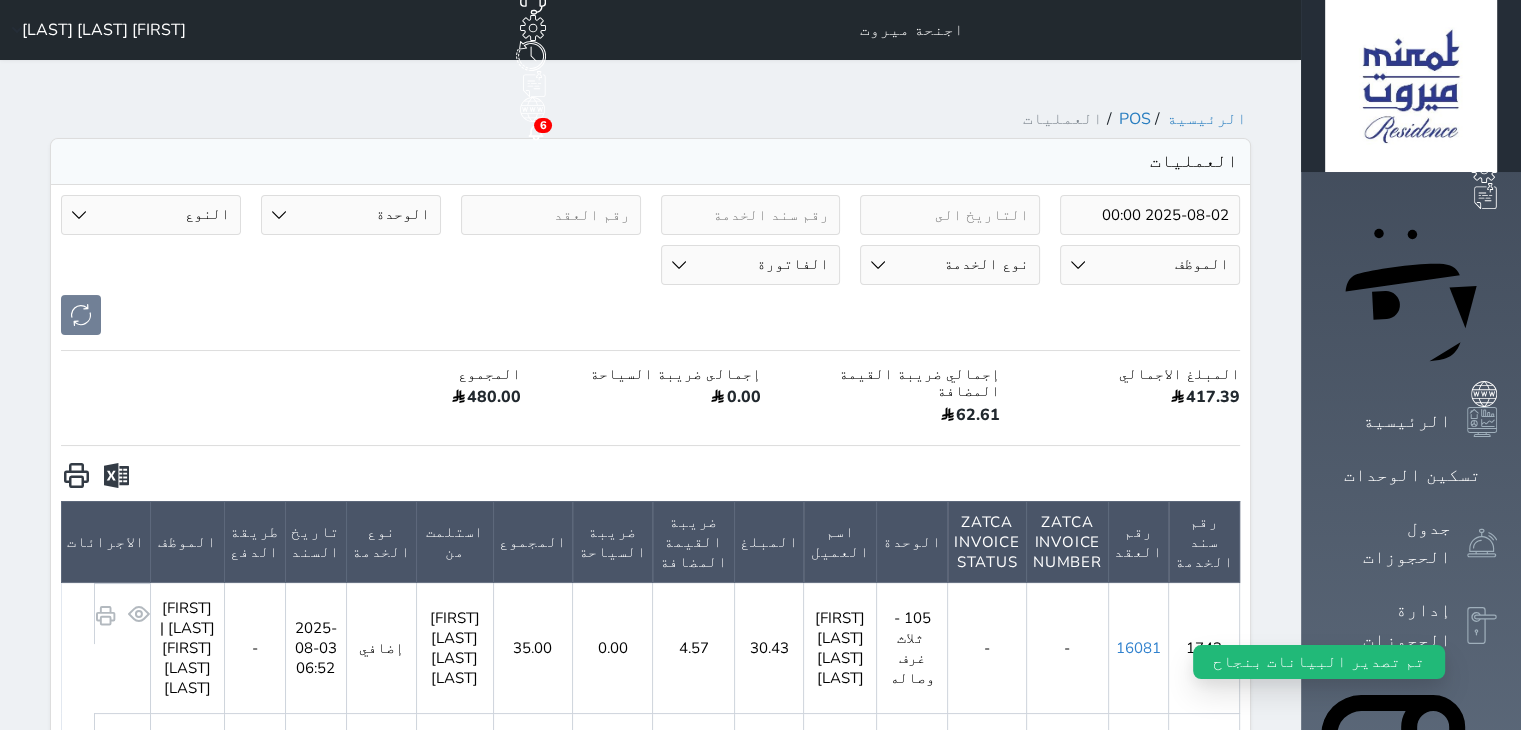 click on "[FIRST] [LAST] [LAST]" at bounding box center [104, 30] 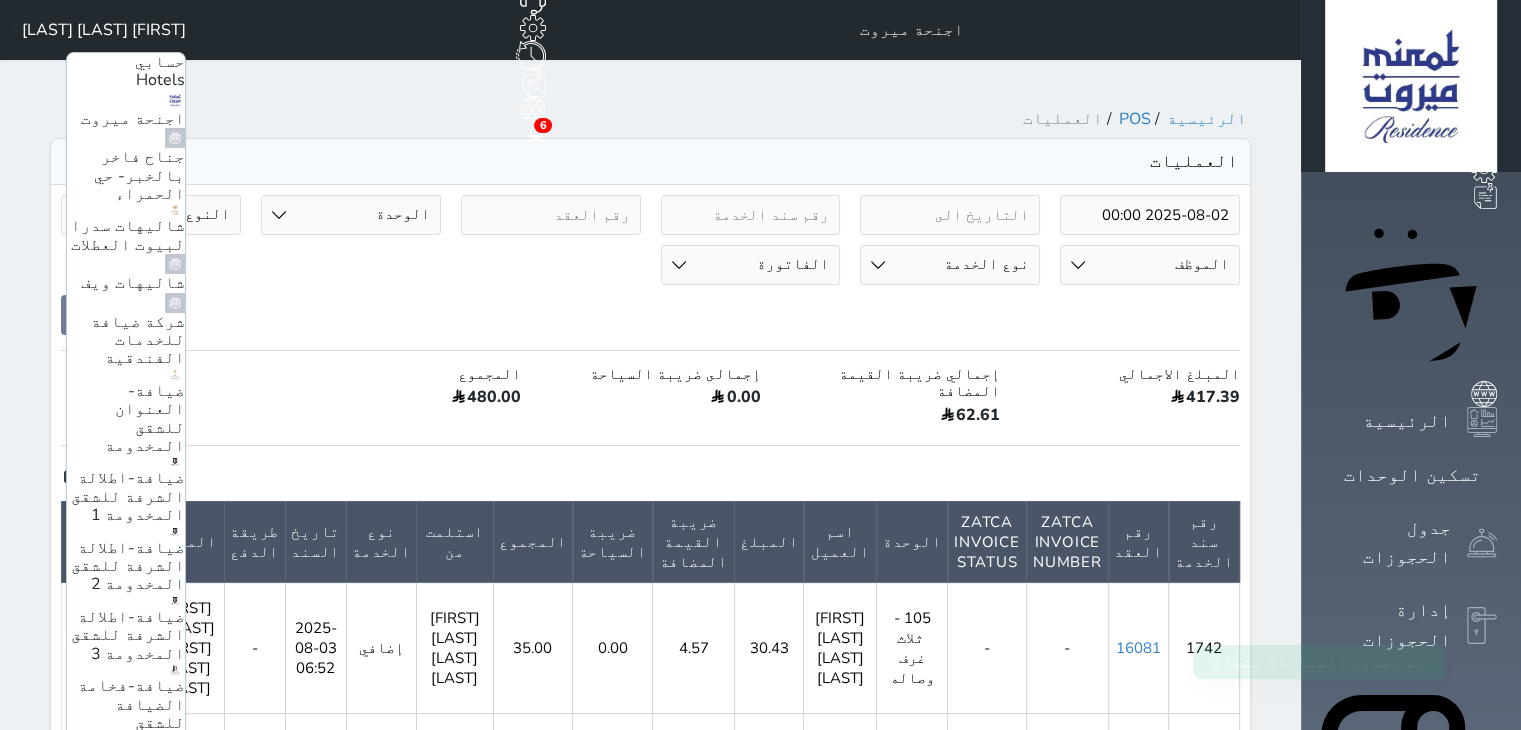click on "جناح فاخر بالخبر- حي الحمراء" at bounding box center [139, 175] 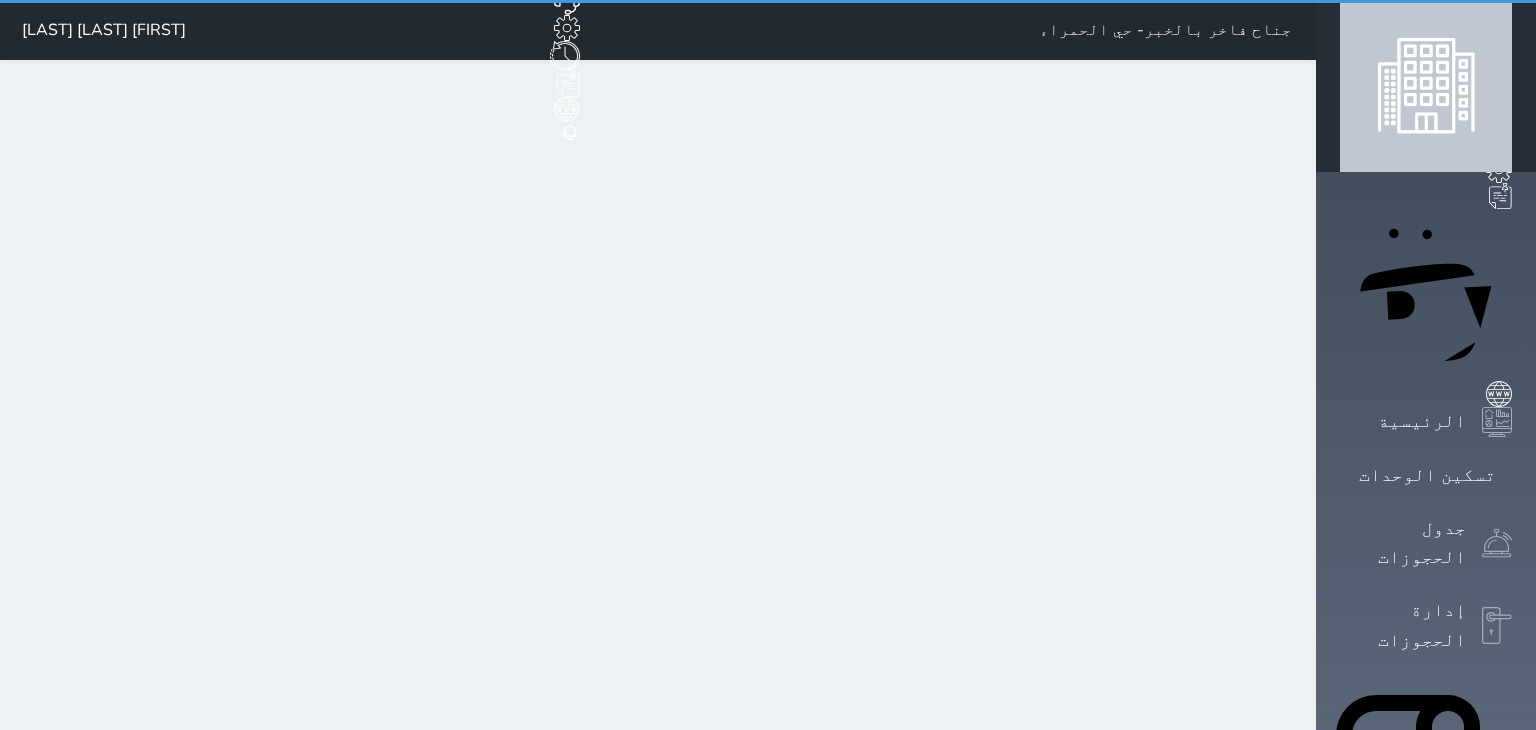 select on "6" 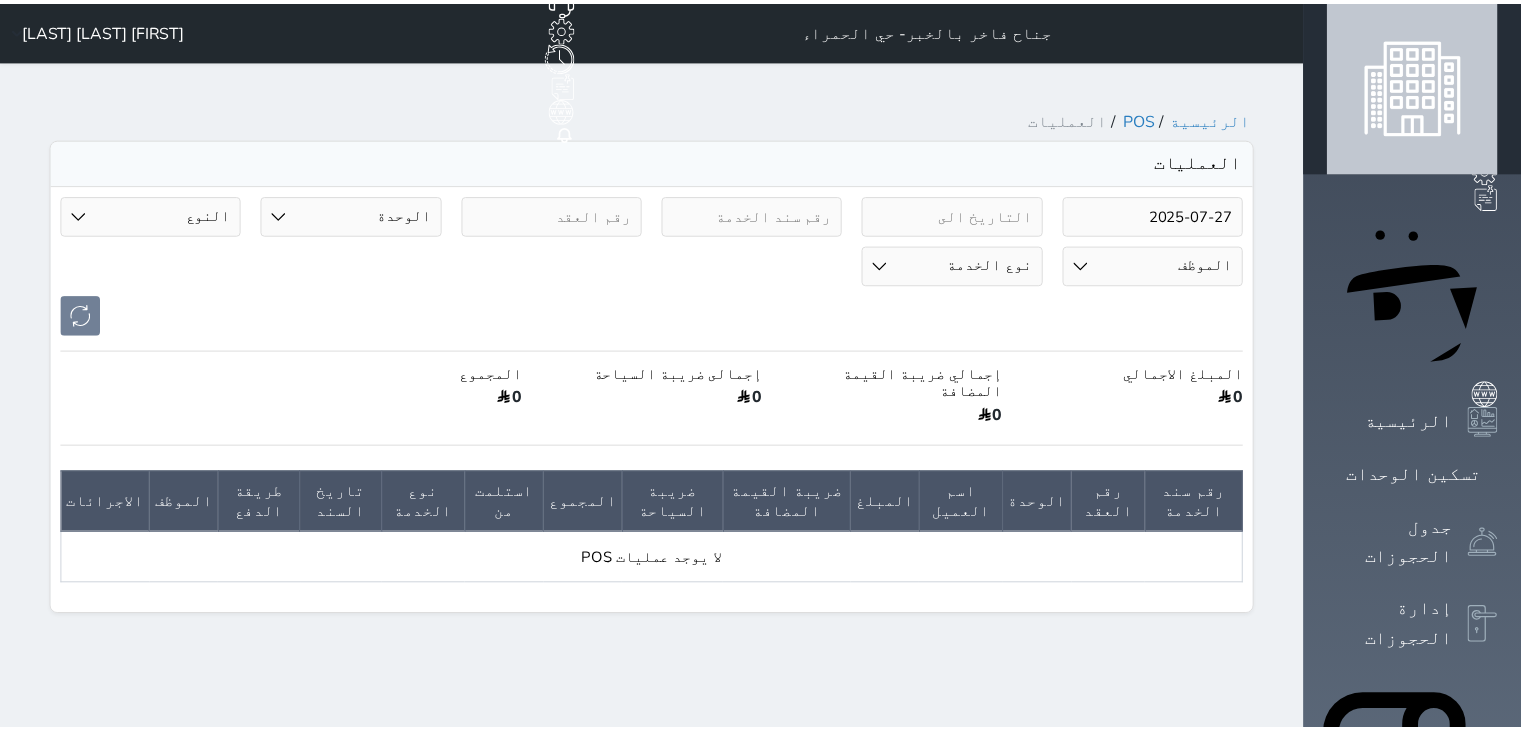 scroll, scrollTop: 0, scrollLeft: 0, axis: both 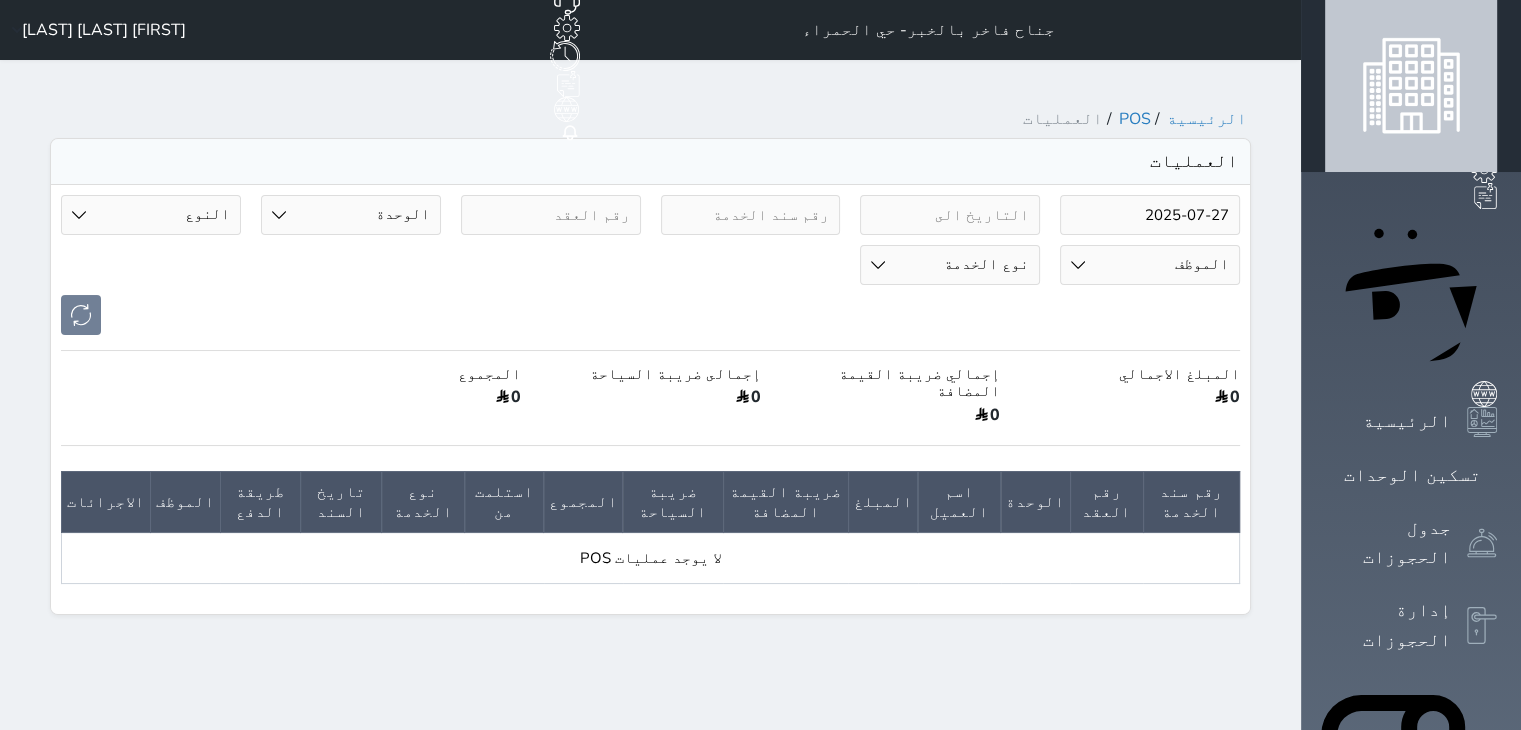 click on "2025-07-27" at bounding box center (1150, 215) 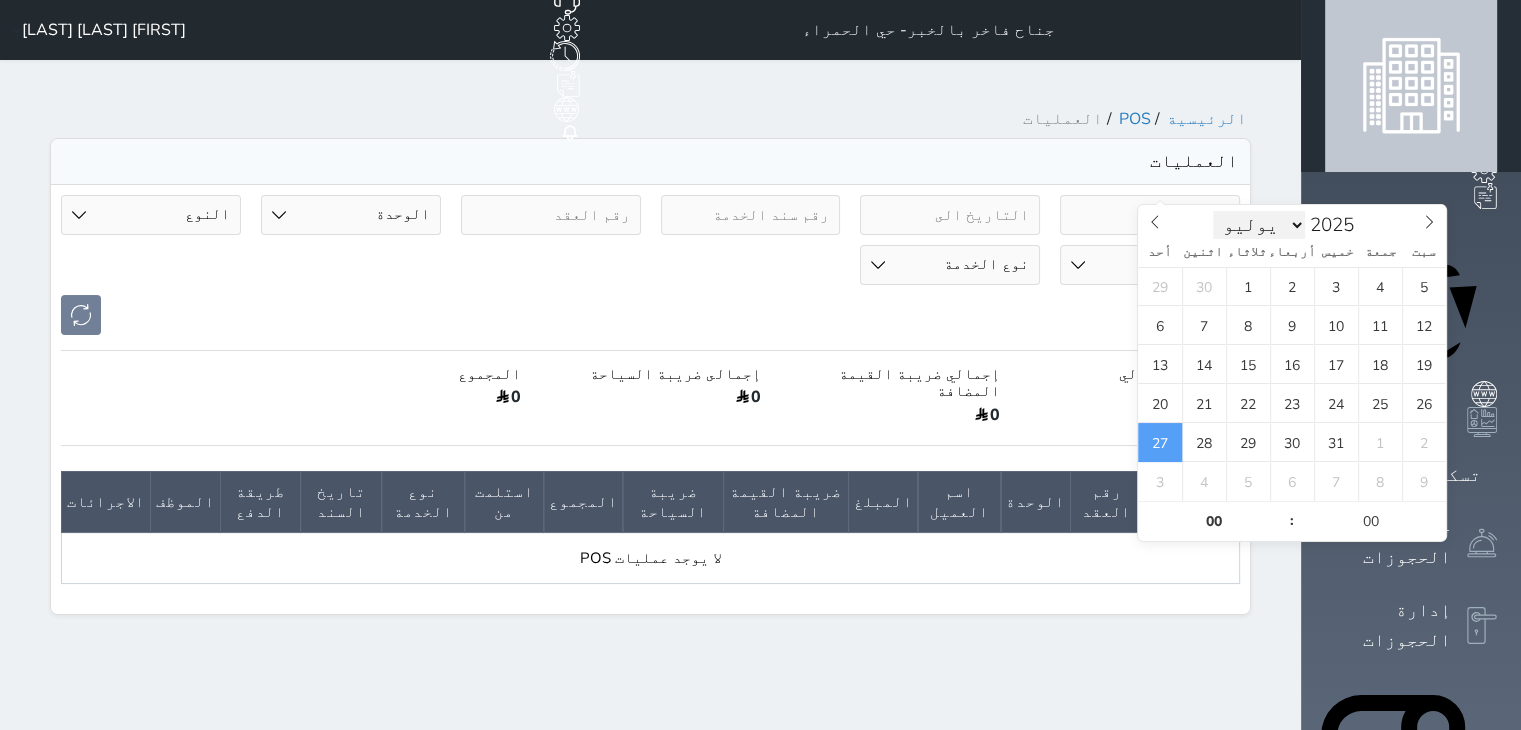 click on "يناير فبراير مارس أبريل مايو يونيو يوليو أغسطس سبتمبر أكتوبر نوفمبر ديسمبر" at bounding box center [1259, 225] 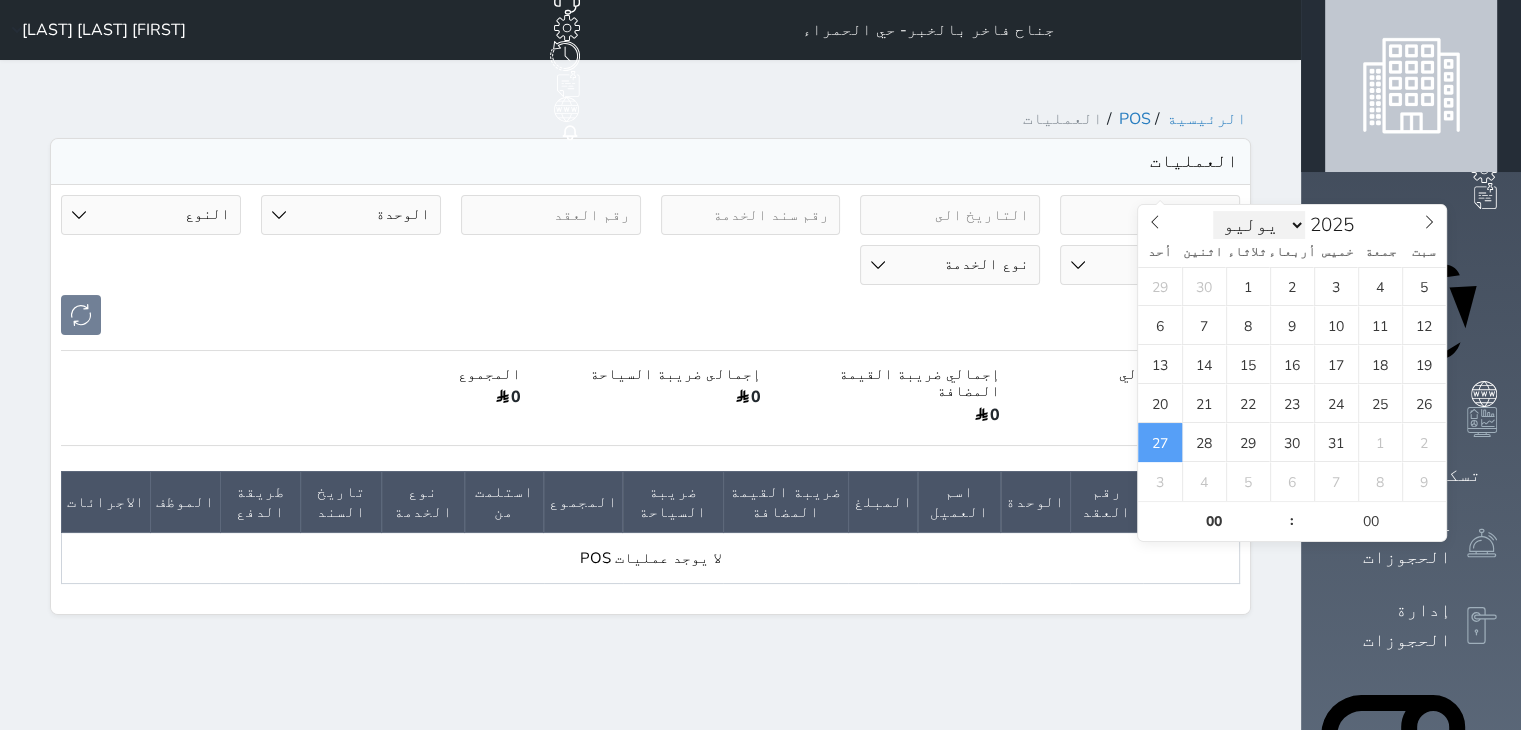 select on "7" 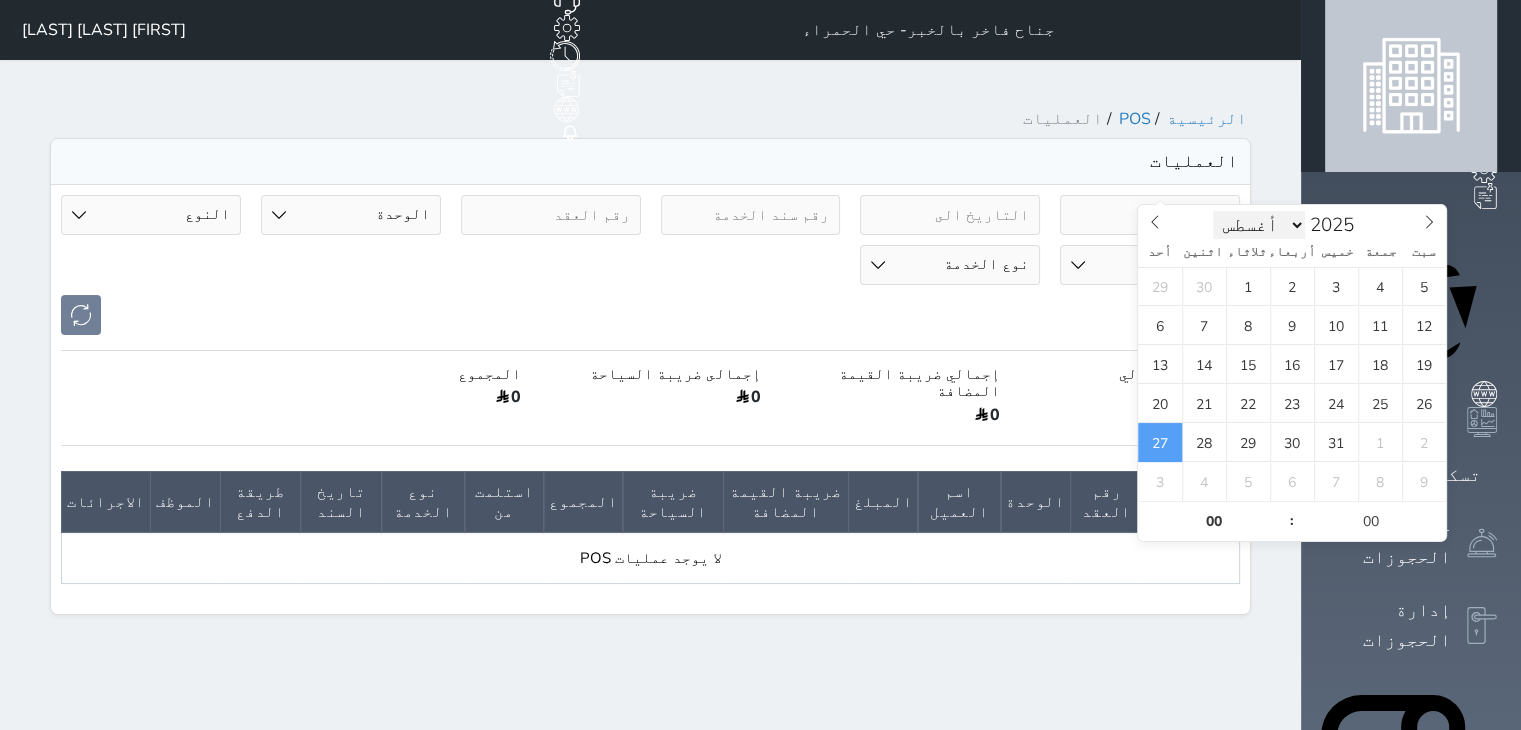 click on "يناير فبراير مارس أبريل مايو يونيو يوليو أغسطس سبتمبر أكتوبر نوفمبر ديسمبر" at bounding box center (1259, 225) 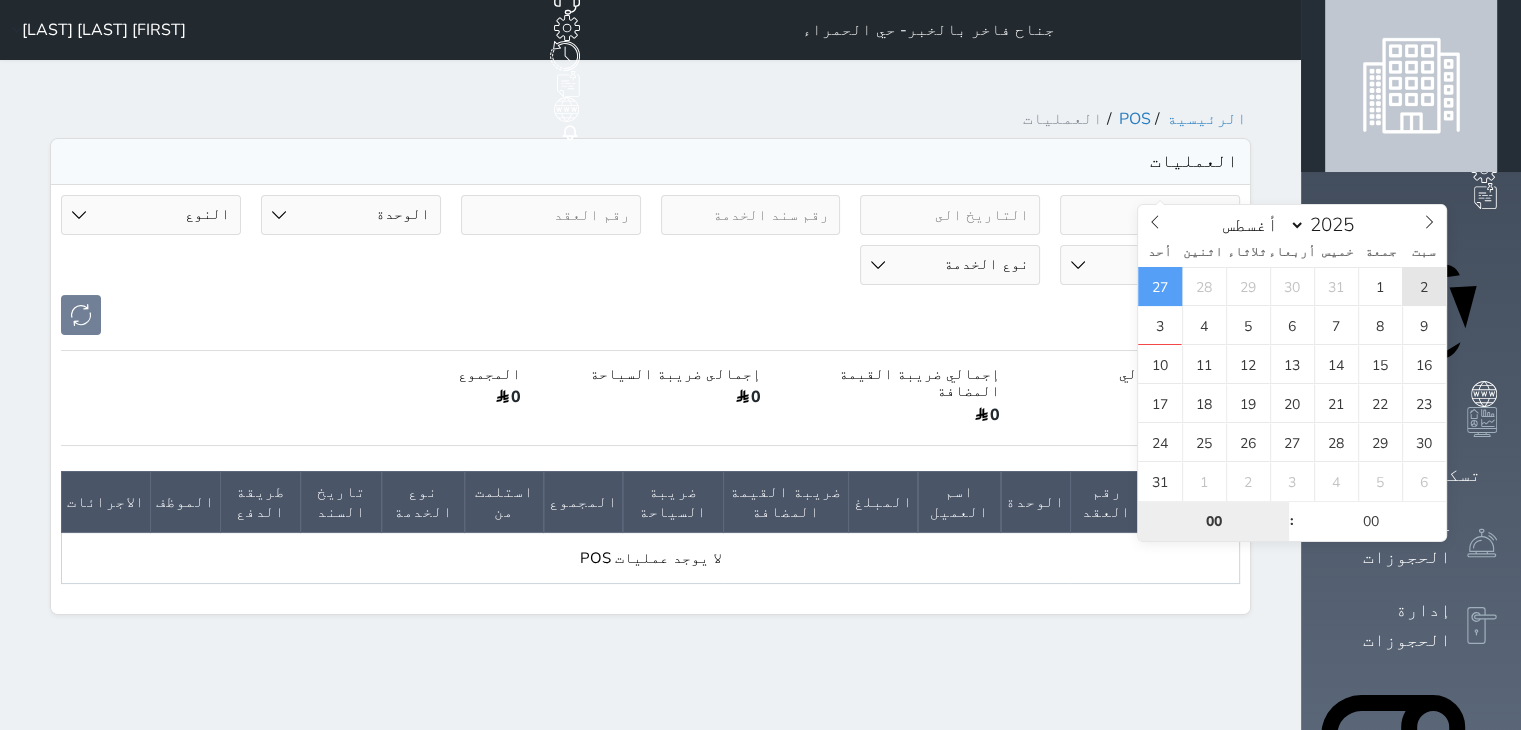 type on "2025-08-02 00:00" 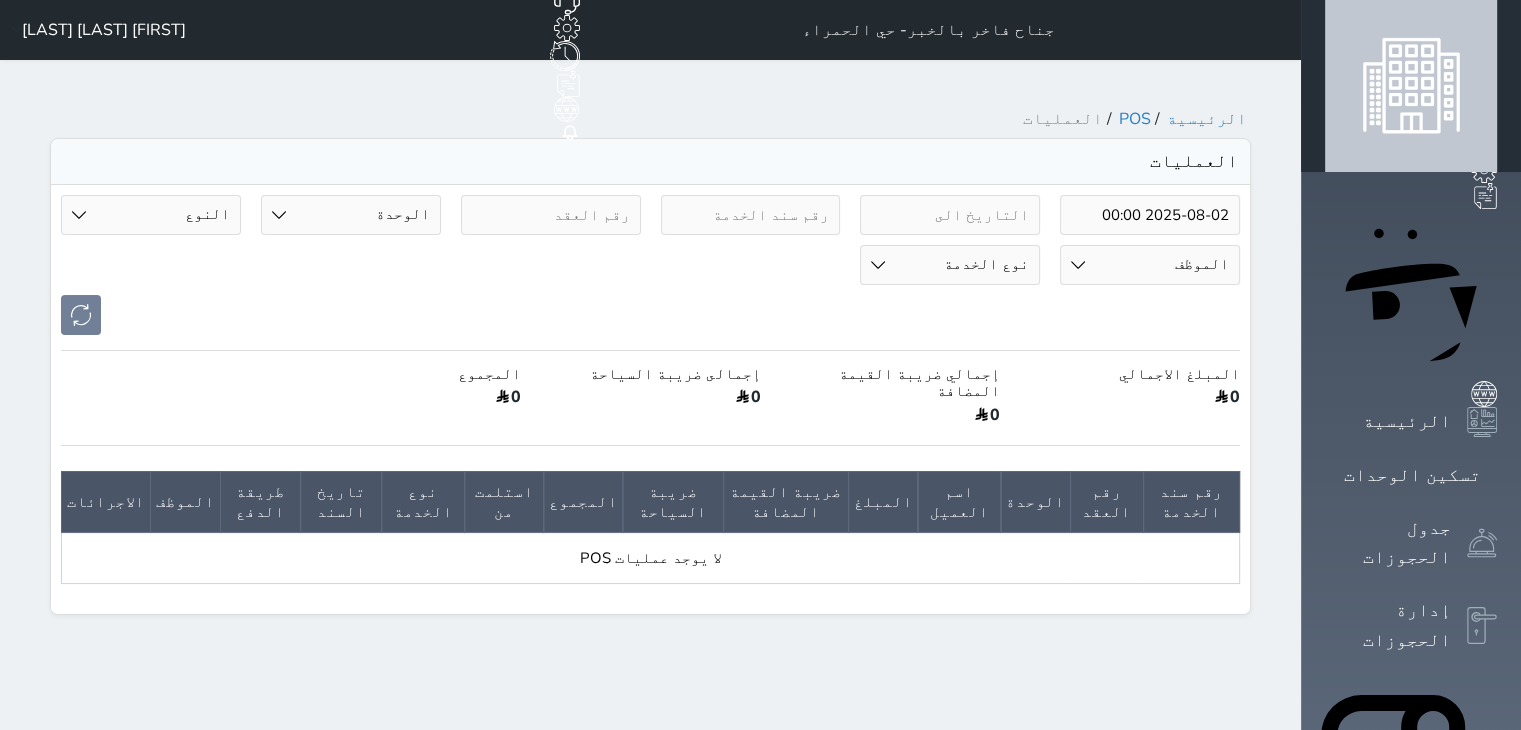 click on "[FIRST] [LAST] [LAST]" at bounding box center (104, 30) 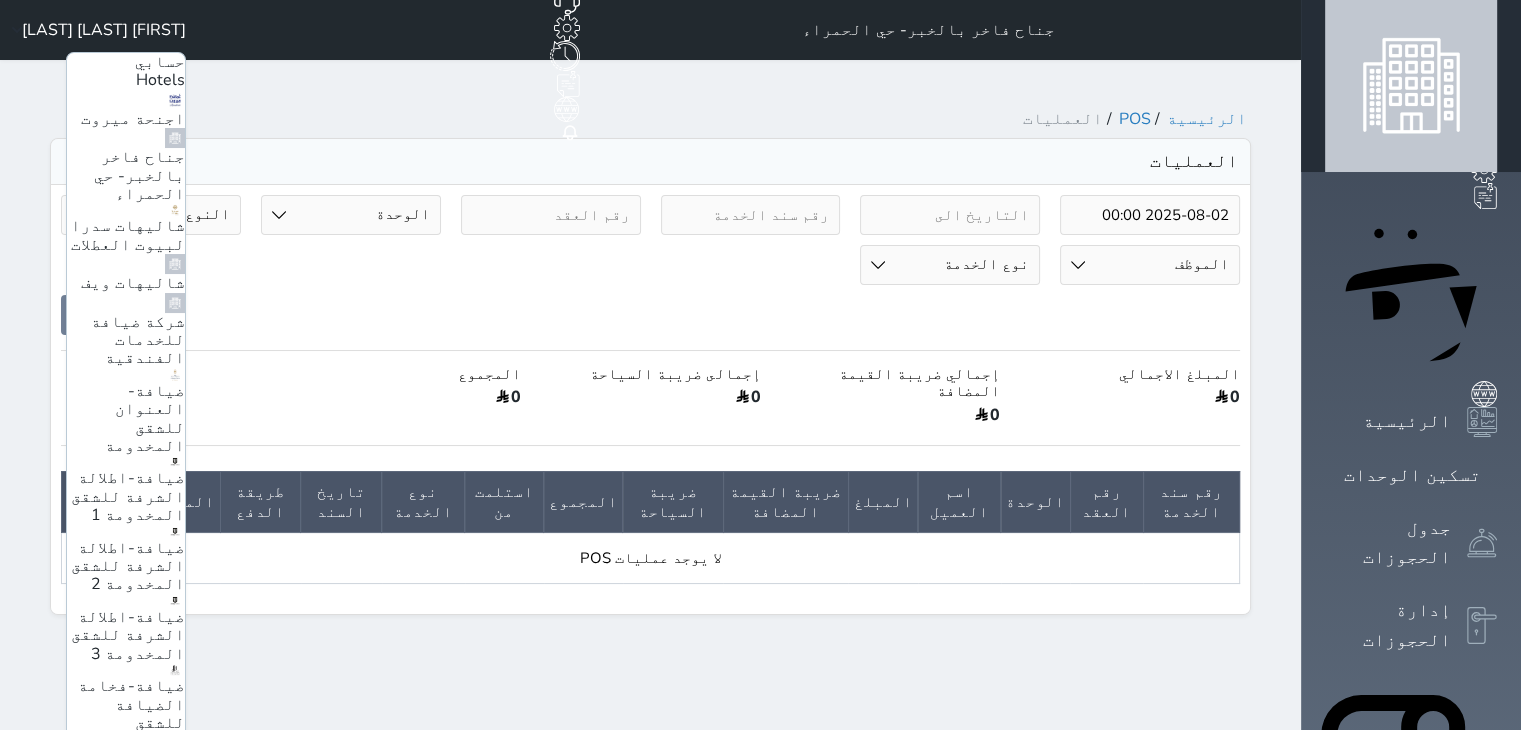 click on "ضيافة-اطلالة الشرفة للشقق المخدومة 1" at bounding box center (128, 496) 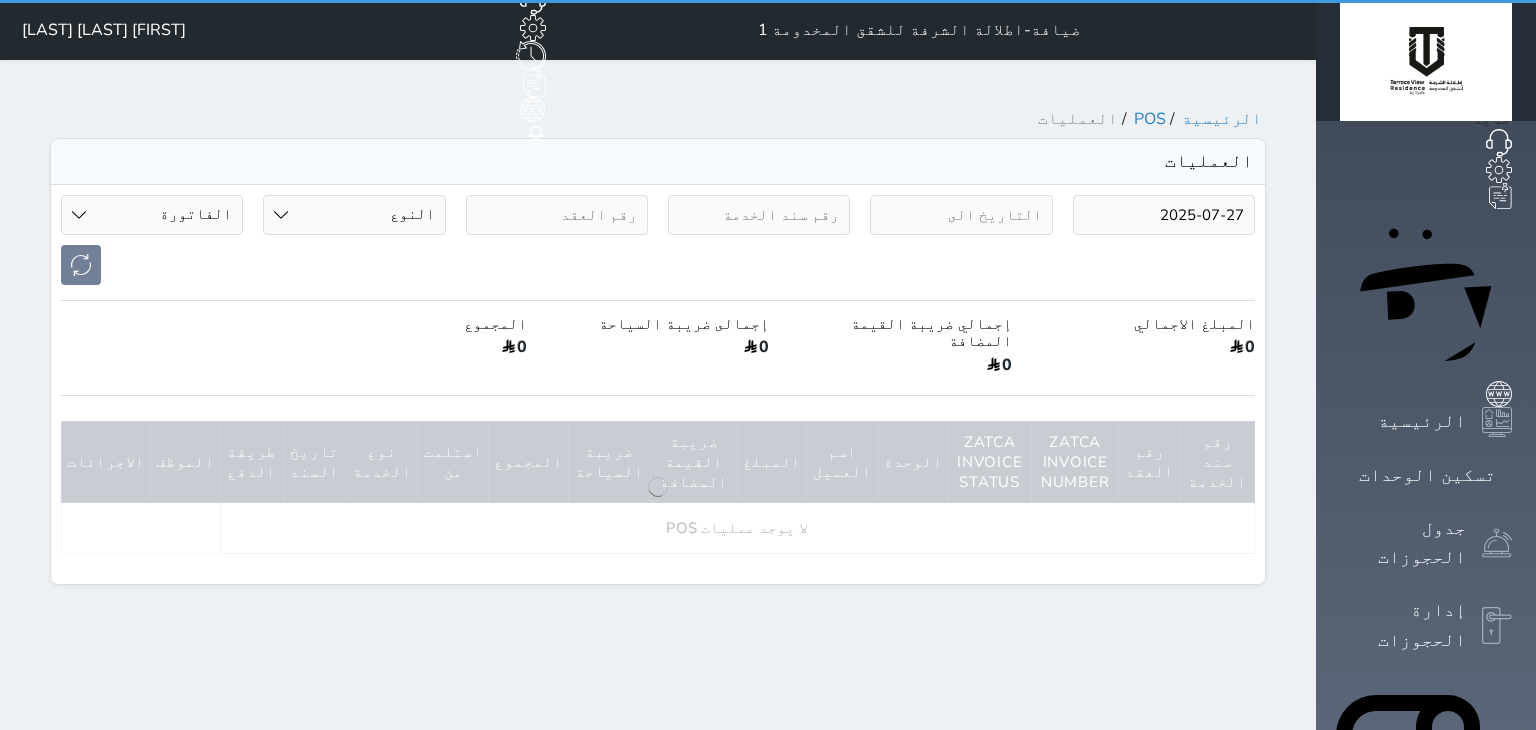select on "invoice" 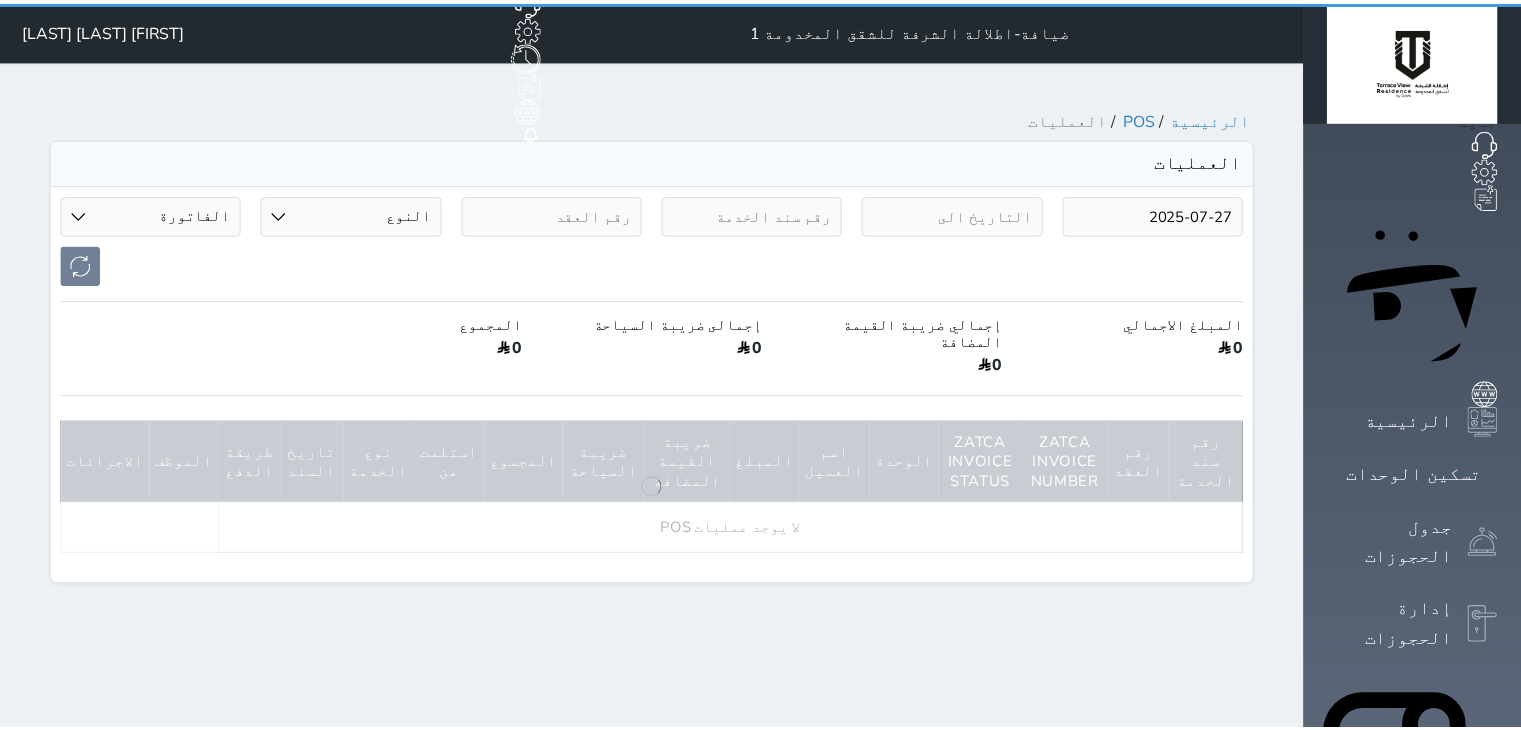 scroll, scrollTop: 0, scrollLeft: 0, axis: both 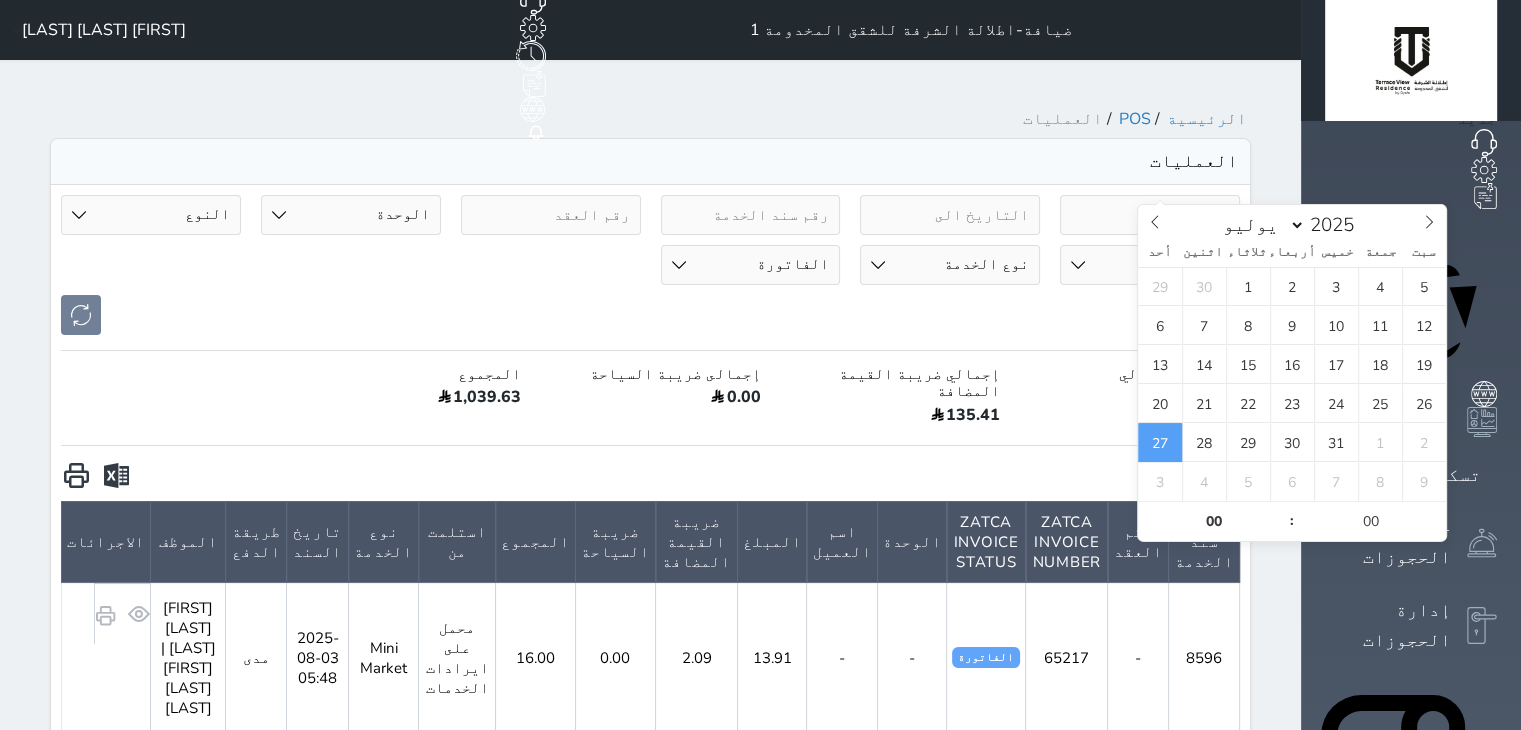 click on "2025-07-27" at bounding box center (1150, 215) 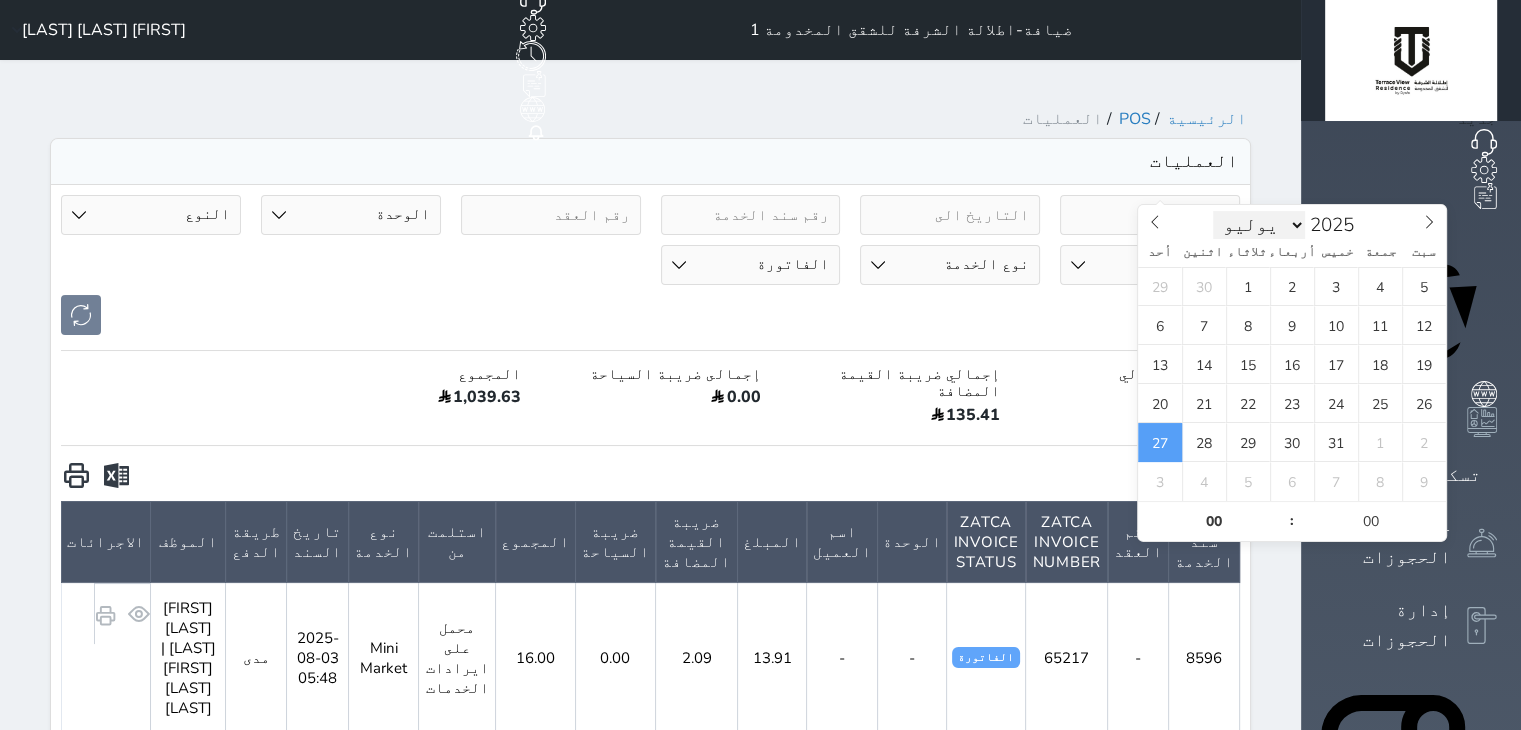 scroll, scrollTop: 0, scrollLeft: 0, axis: both 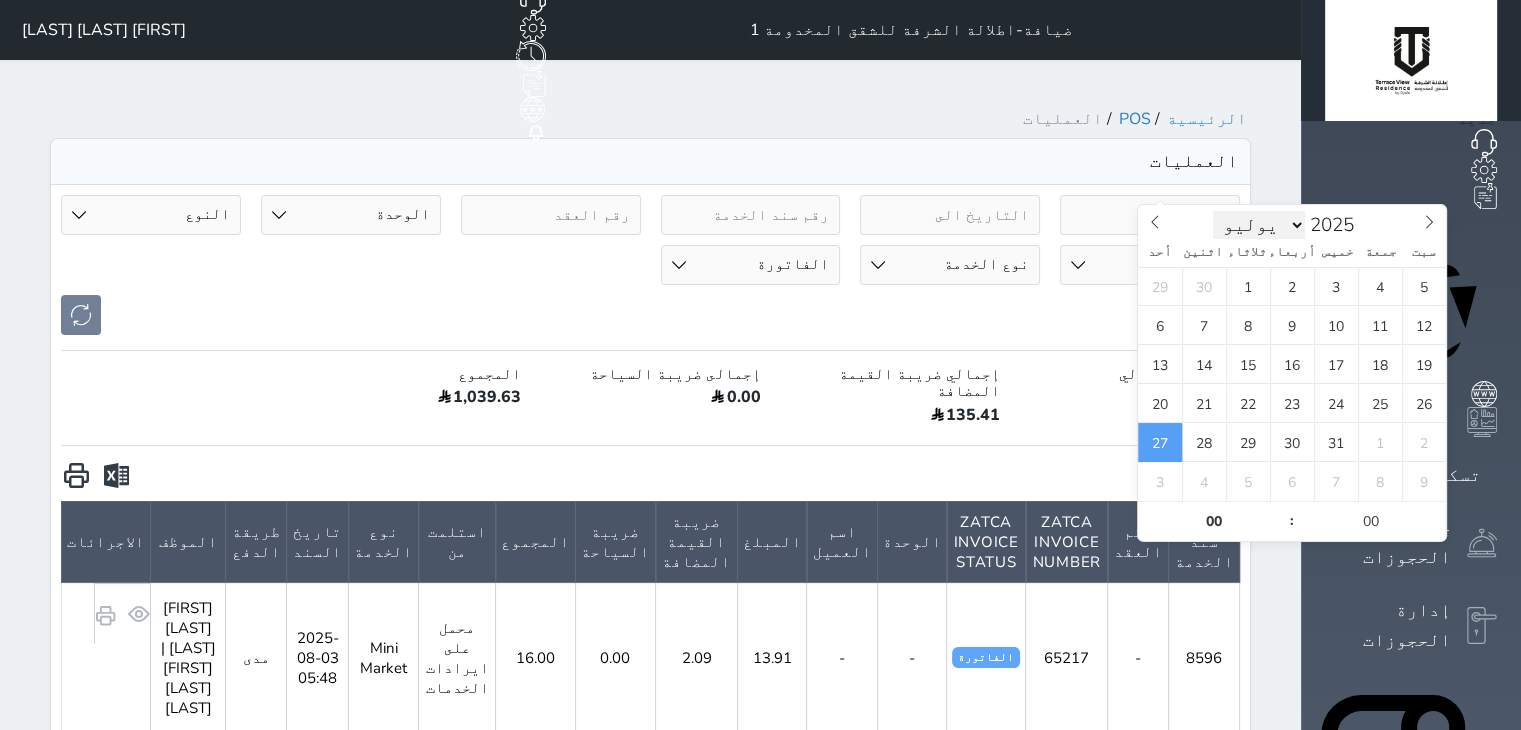 drag, startPoint x: 1213, startPoint y: 218, endPoint x: 1213, endPoint y: 237, distance: 19 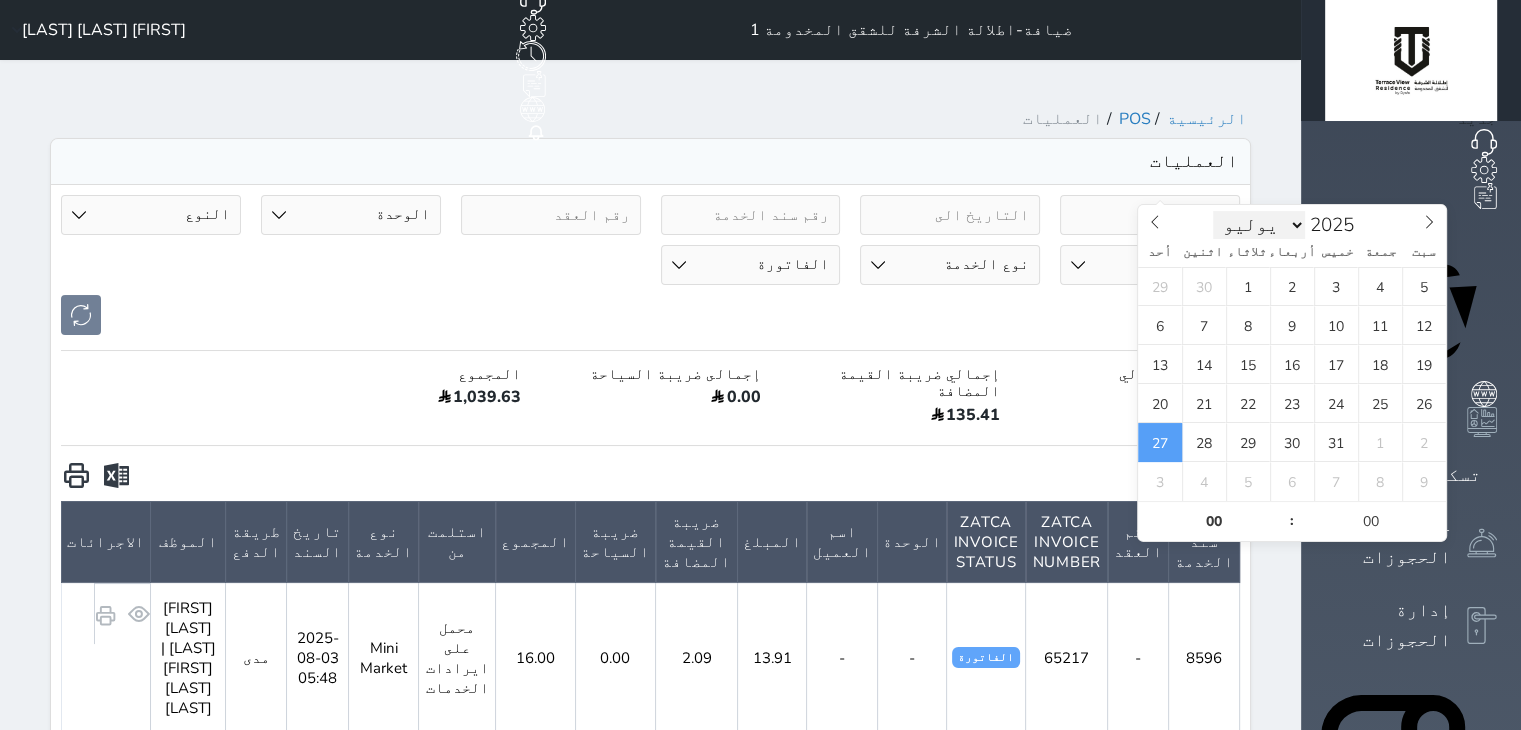 click on "يناير فبراير مارس أبريل مايو يونيو يوليو أغسطس سبتمبر أكتوبر نوفمبر ديسمبر" at bounding box center (1259, 225) 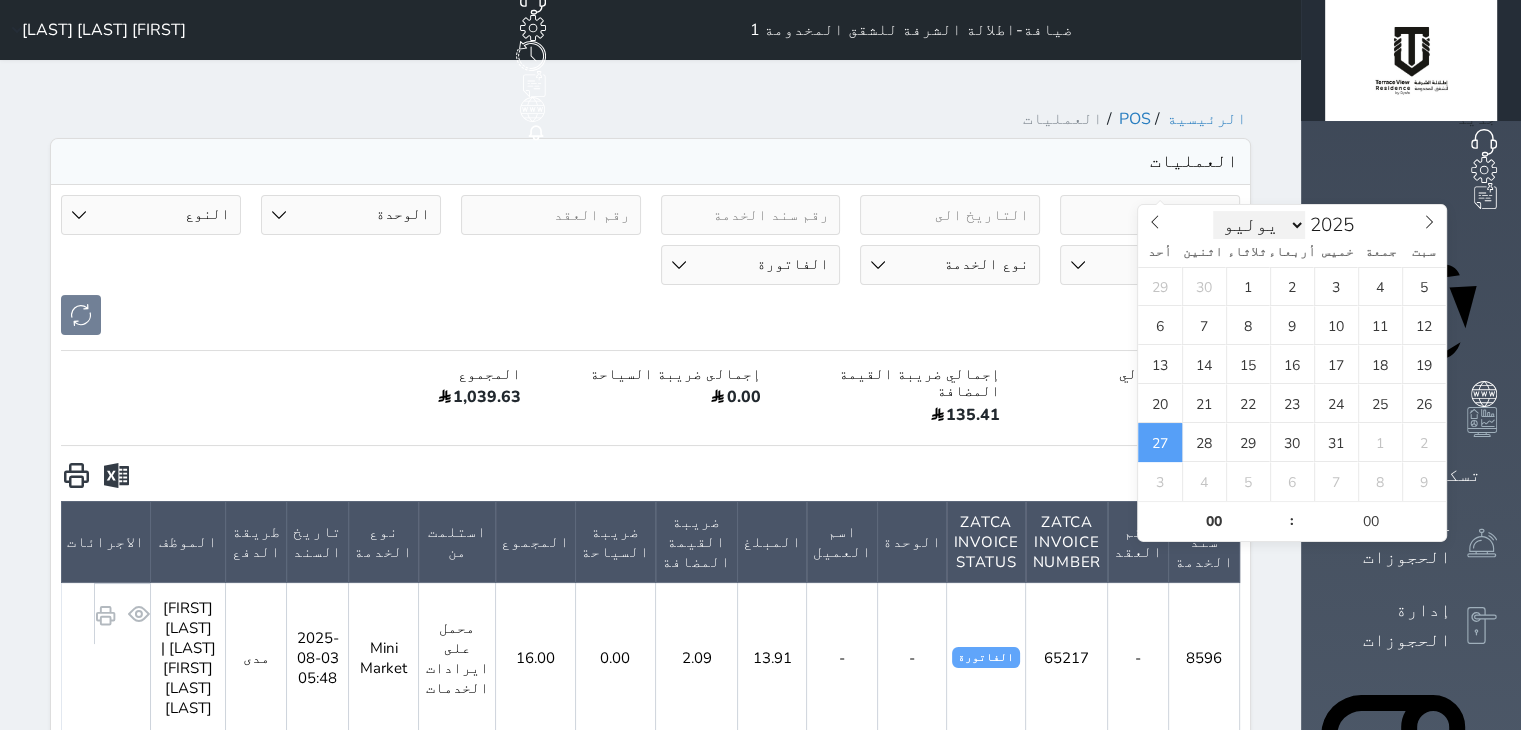 select on "7" 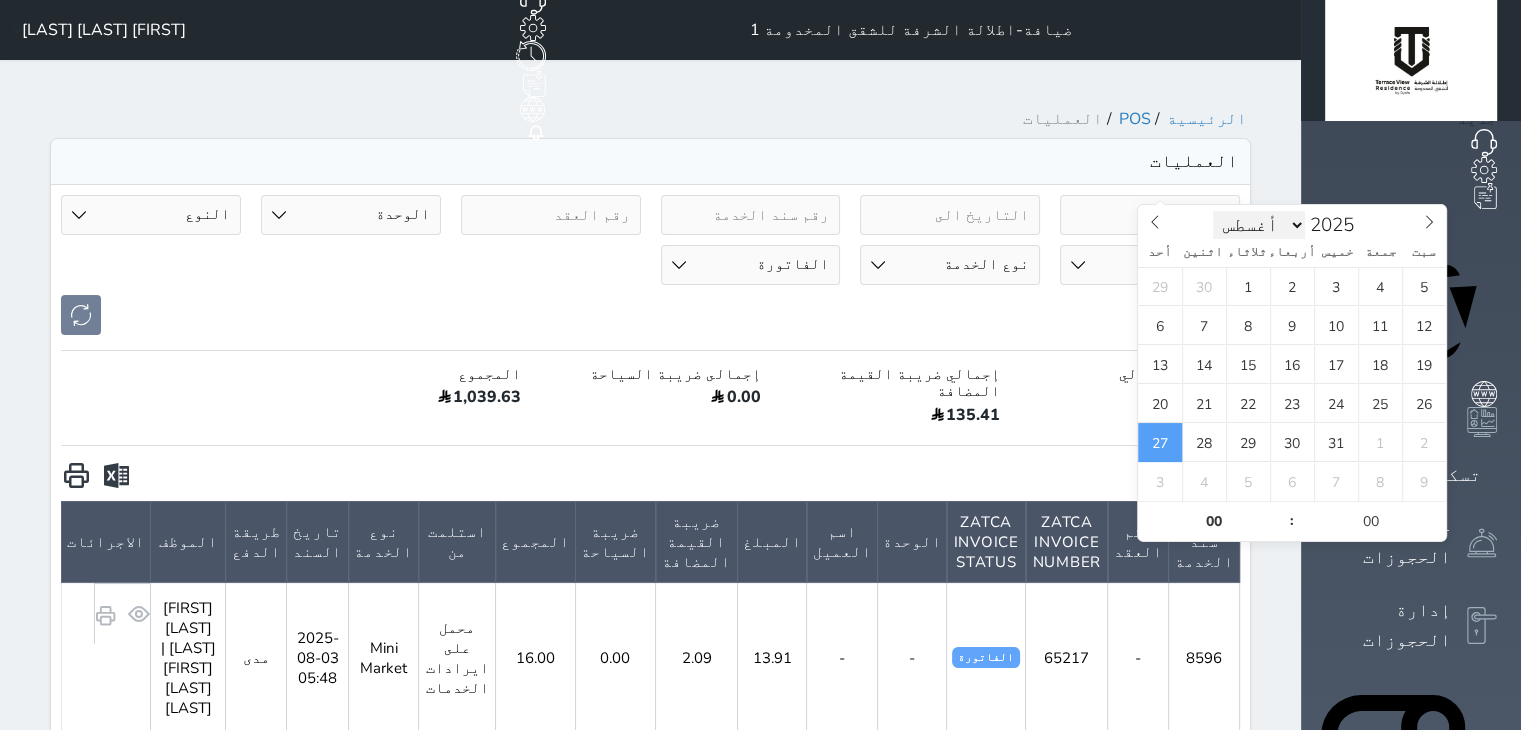click on "يناير فبراير مارس أبريل مايو يونيو يوليو أغسطس سبتمبر أكتوبر نوفمبر ديسمبر" at bounding box center [1259, 225] 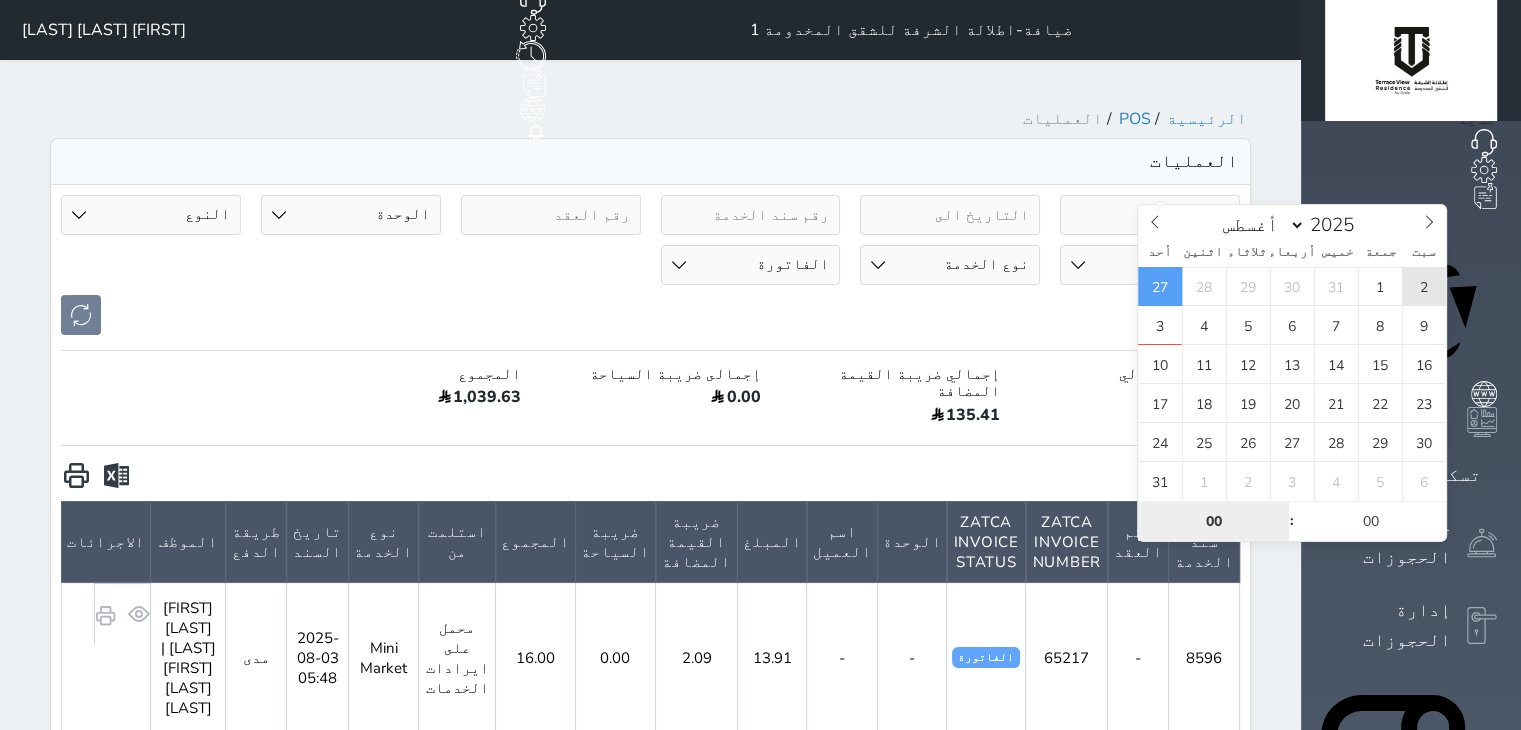 type on "2025-08-02 00:00" 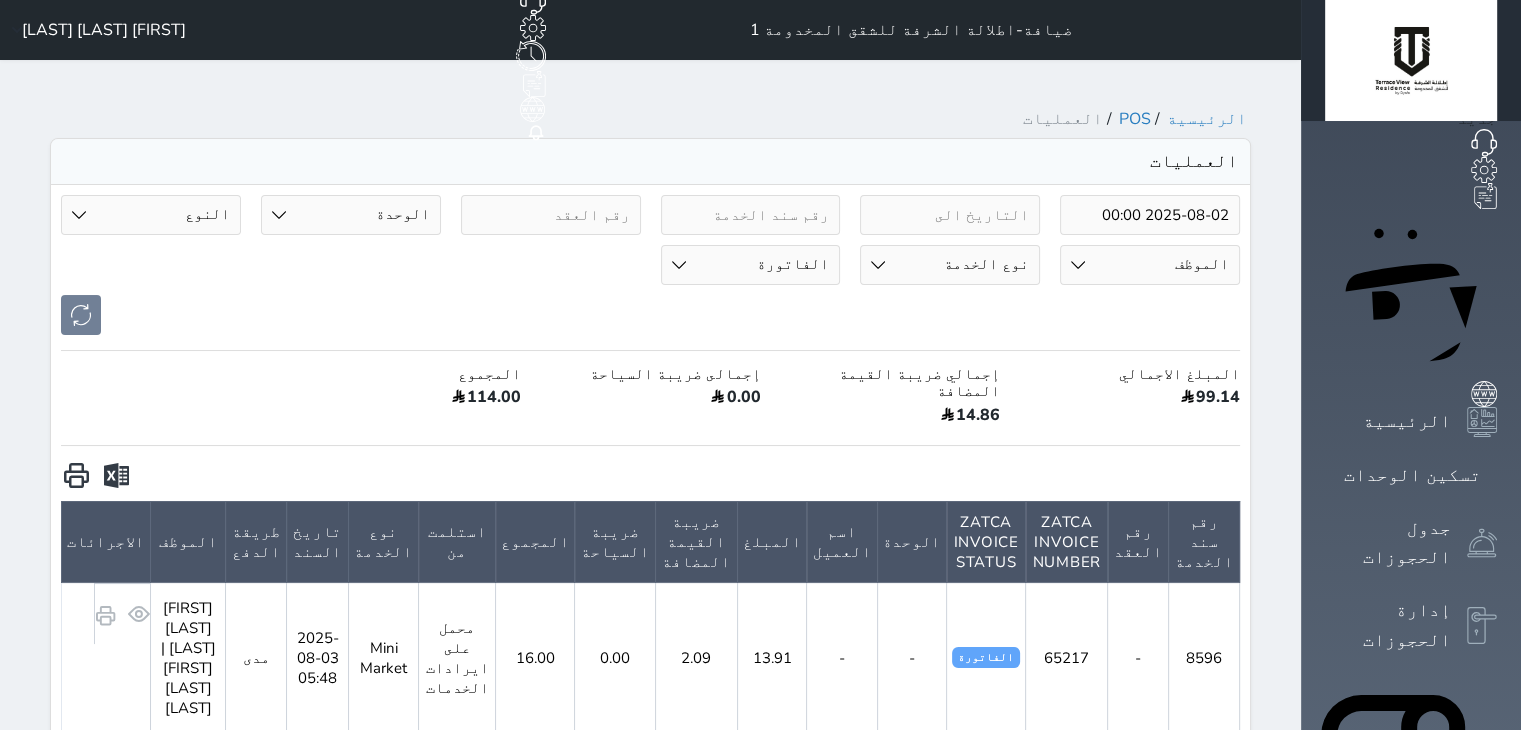 click at bounding box center (116, 476) 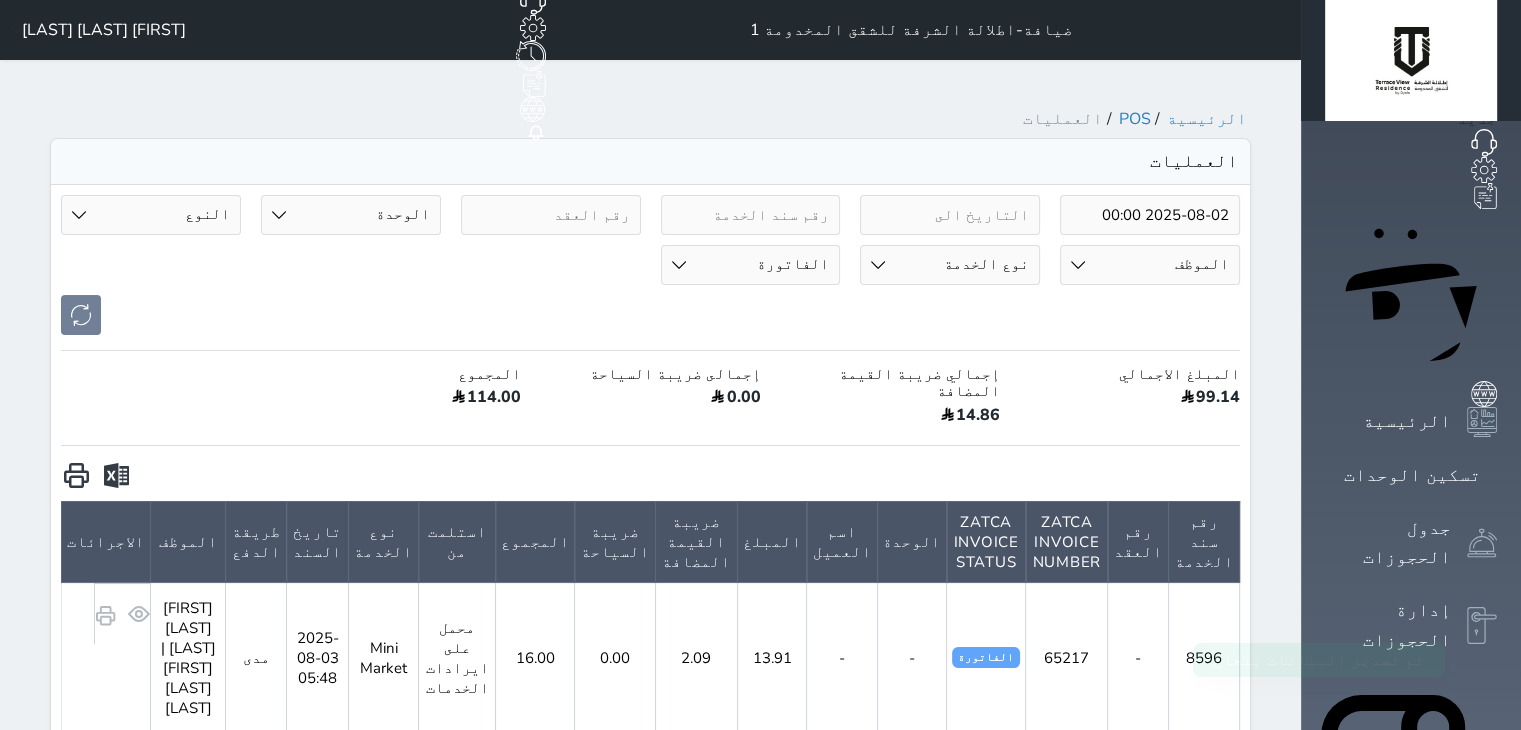 click on "[FIRST] [LAST] [LAST]" at bounding box center (104, 30) 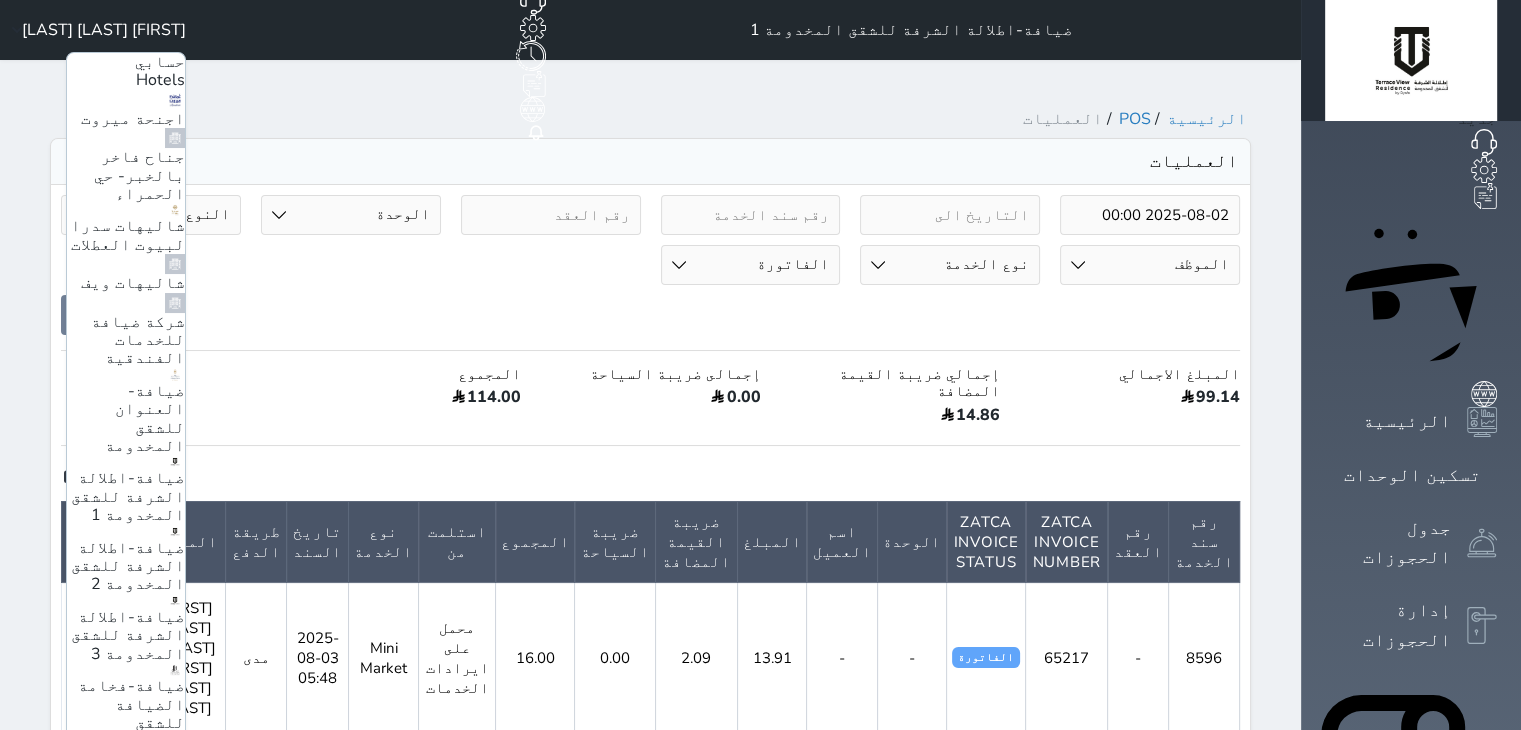 click on "ضيافة-اطلالة الشرفة للشقق المخدومة 2" at bounding box center [128, 566] 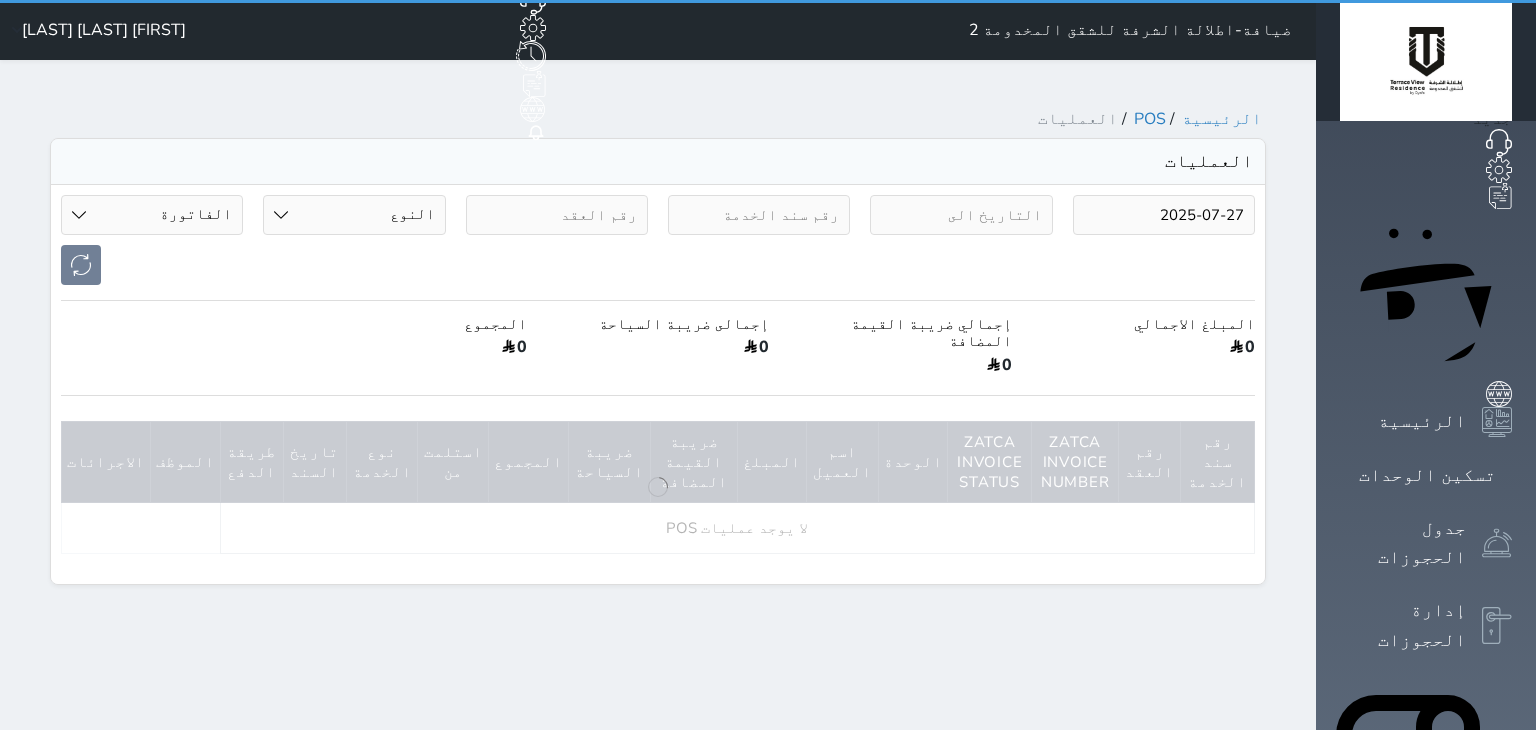 select on "invoice" 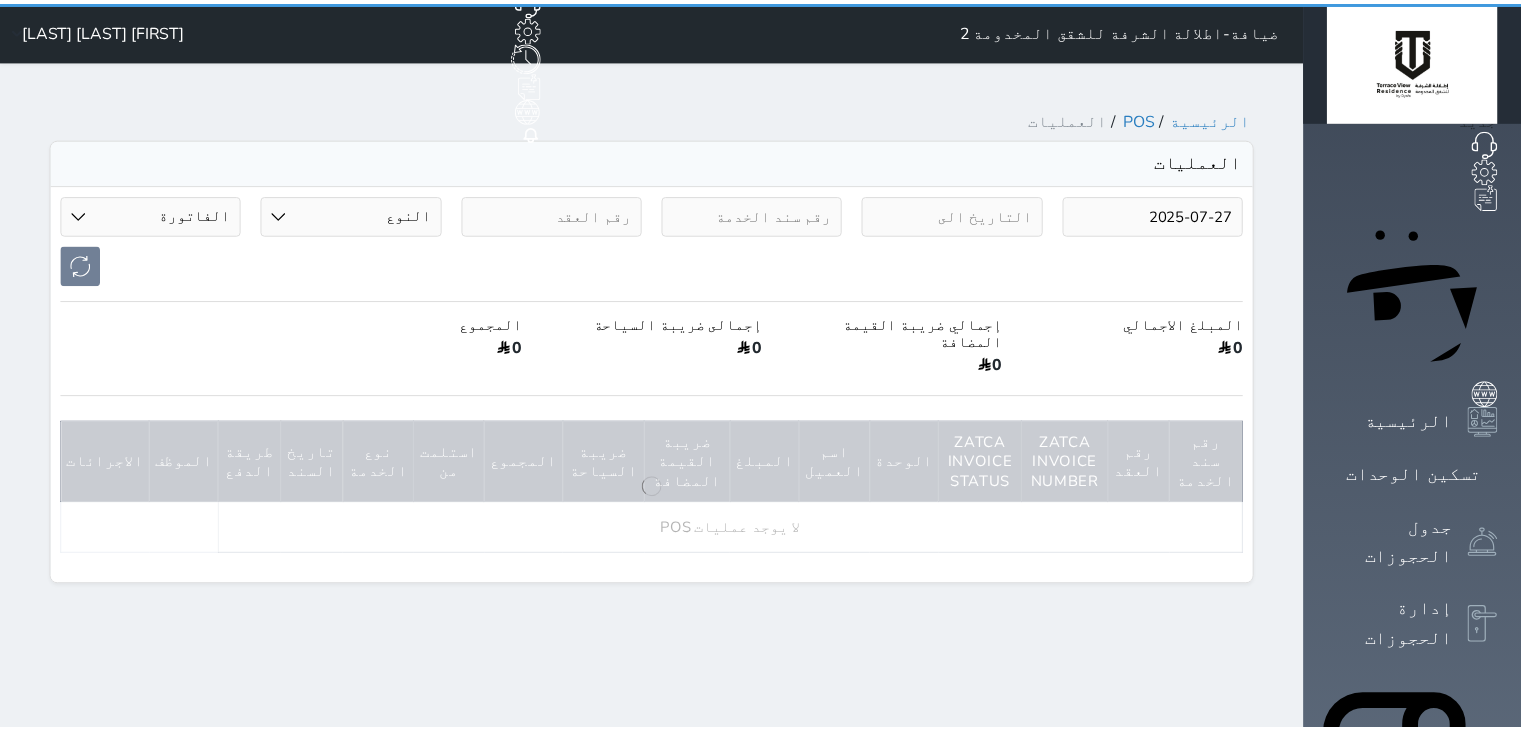 scroll, scrollTop: 0, scrollLeft: 0, axis: both 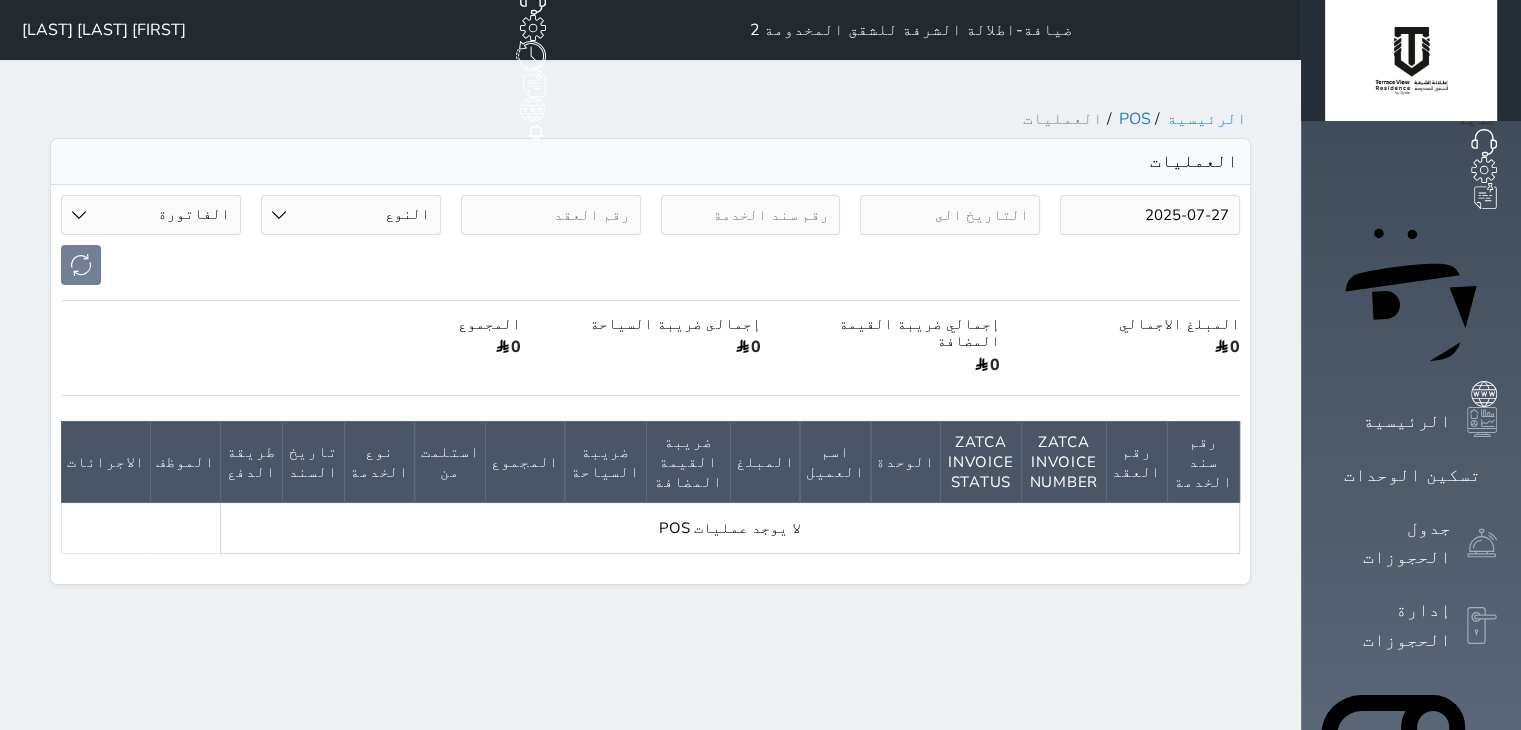 click on "2025-07-27" at bounding box center [1150, 215] 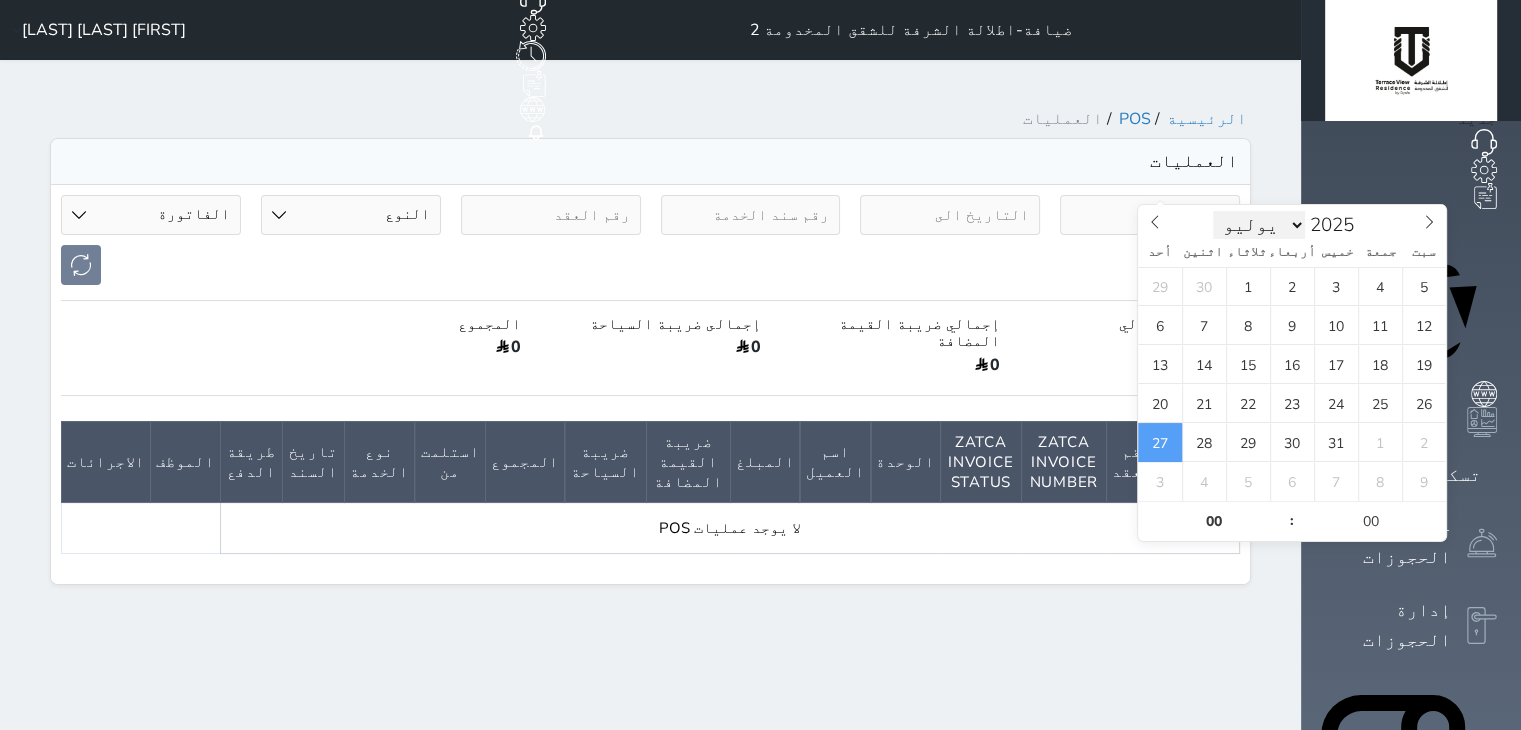click on "يناير فبراير مارس أبريل مايو يونيو يوليو أغسطس سبتمبر أكتوبر نوفمبر ديسمبر" at bounding box center [1259, 225] 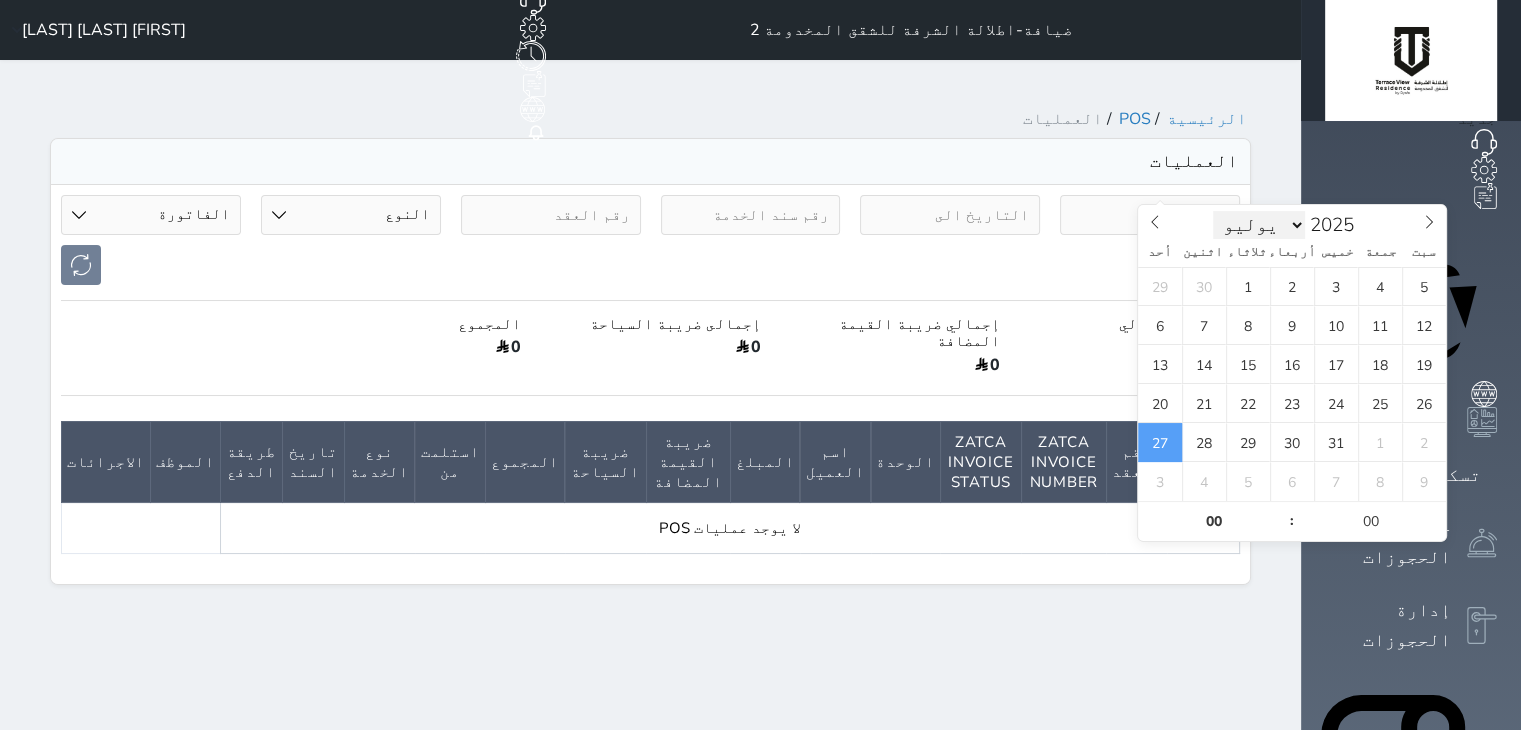 scroll, scrollTop: 0, scrollLeft: 0, axis: both 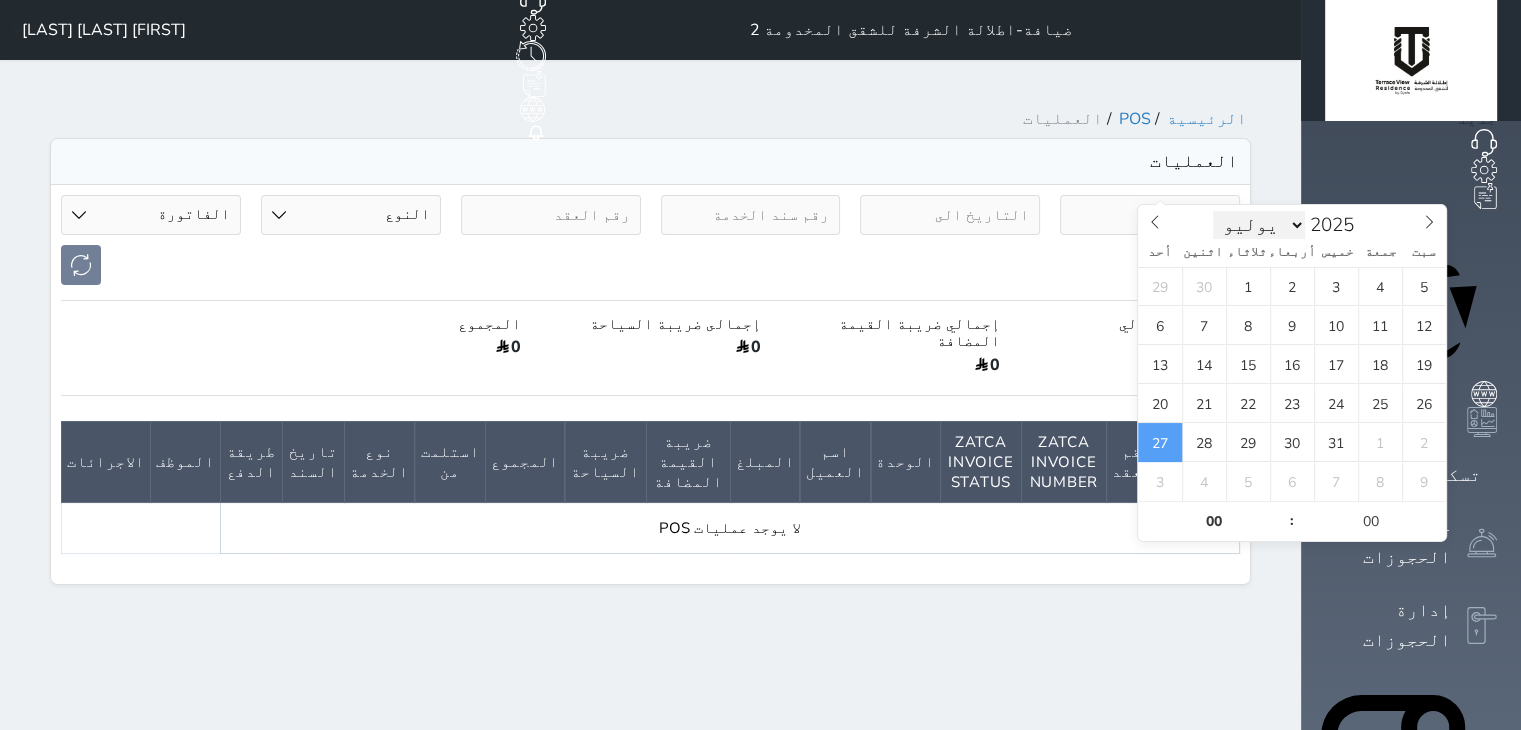 select on "7" 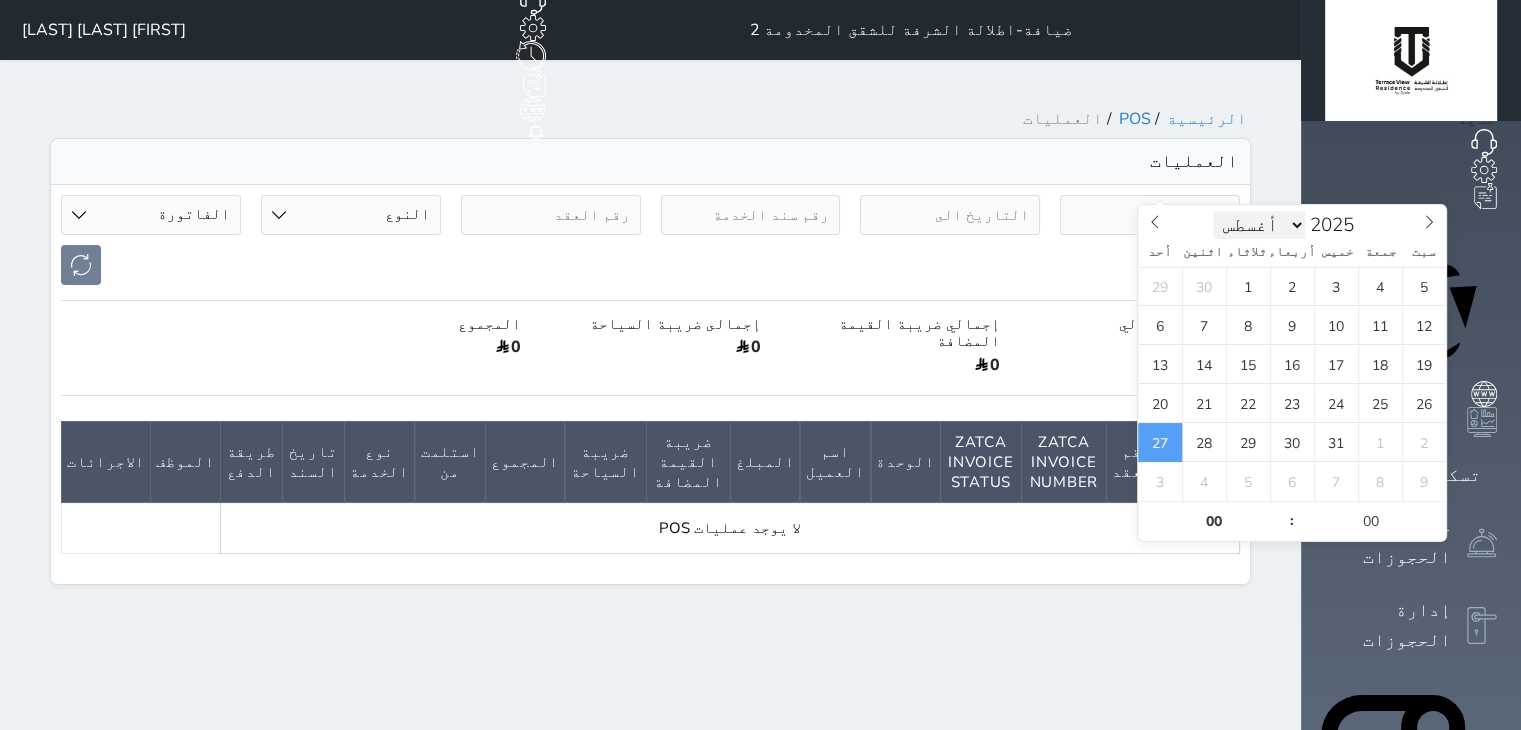 click on "يناير فبراير مارس أبريل مايو يونيو يوليو أغسطس سبتمبر أكتوبر نوفمبر ديسمبر" at bounding box center (1259, 225) 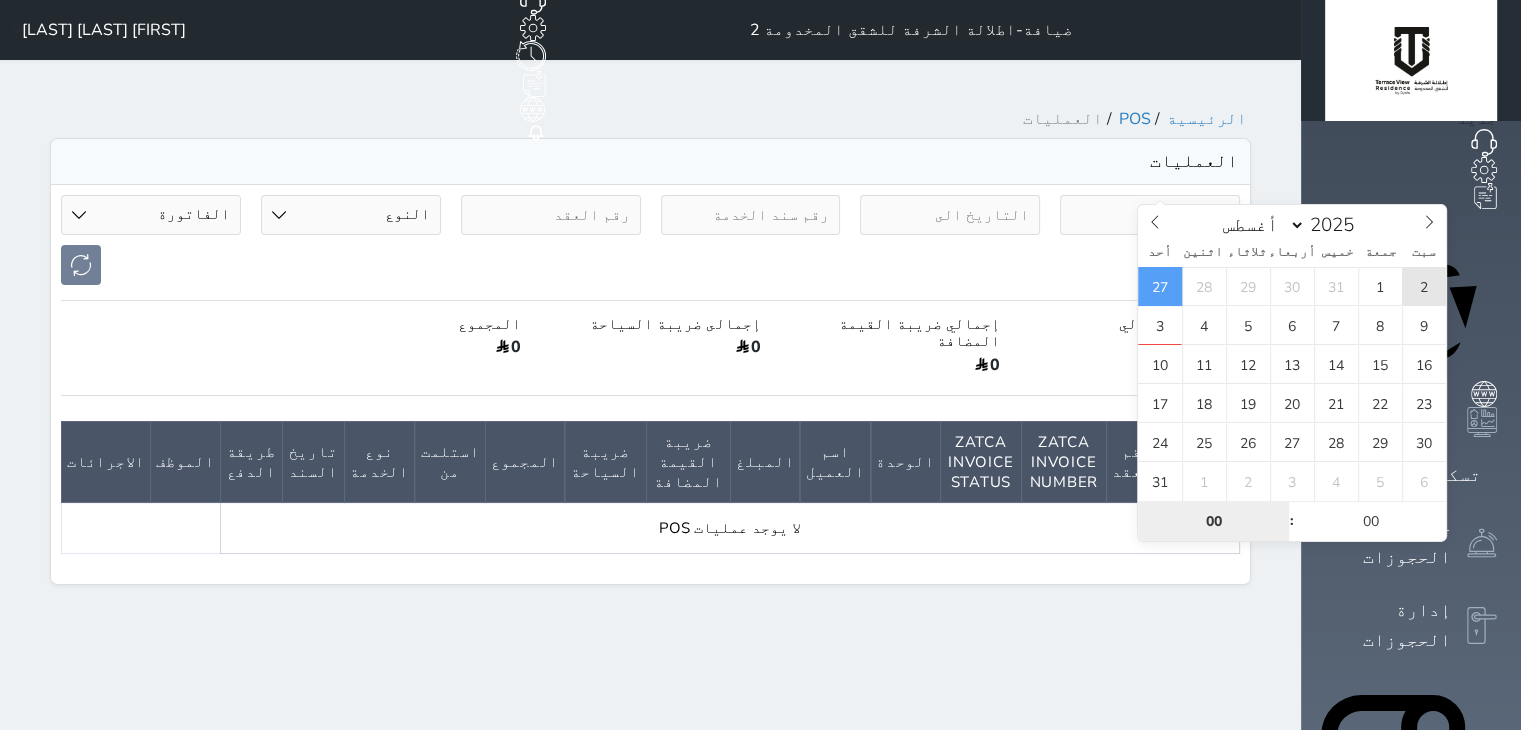 type on "2025-08-02 00:00" 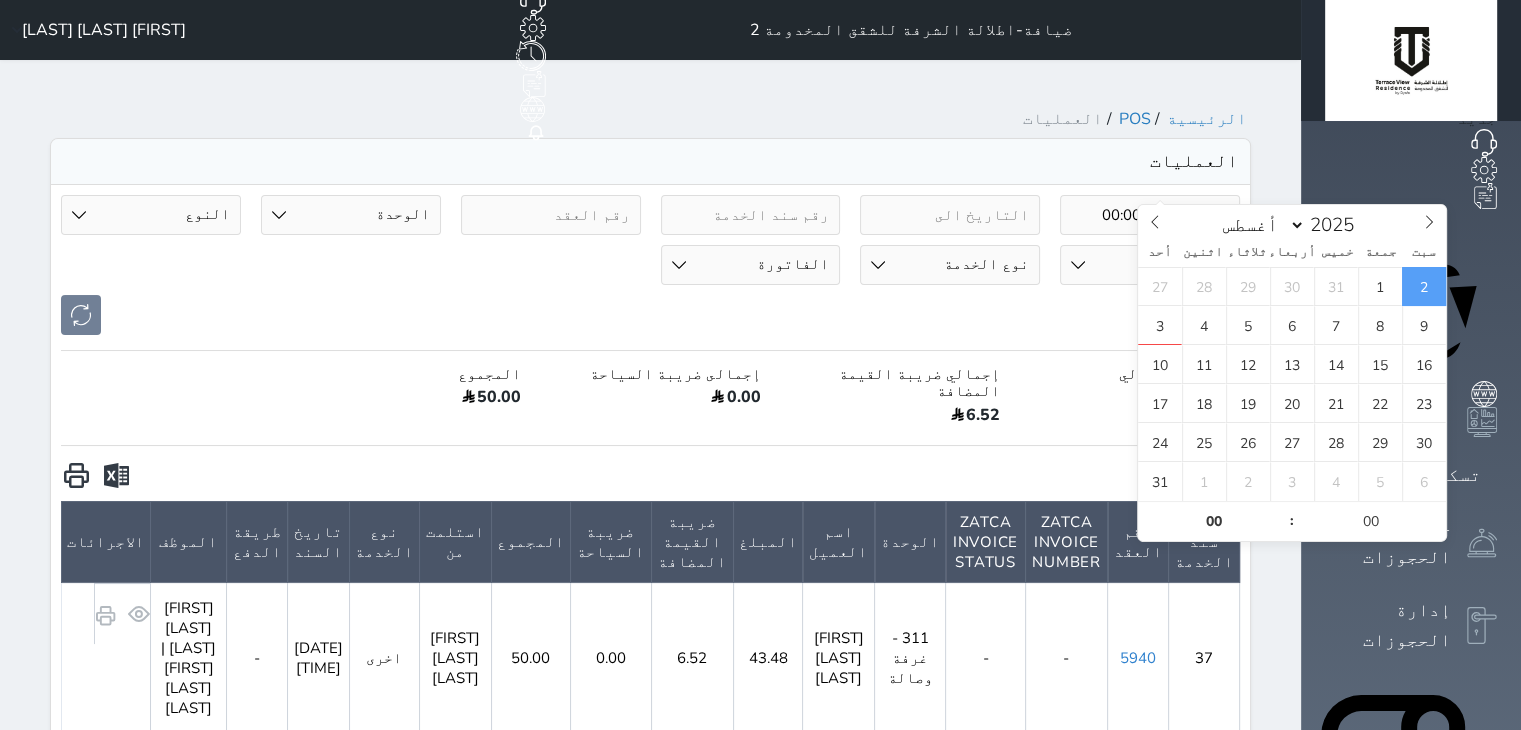 click at bounding box center (116, 476) 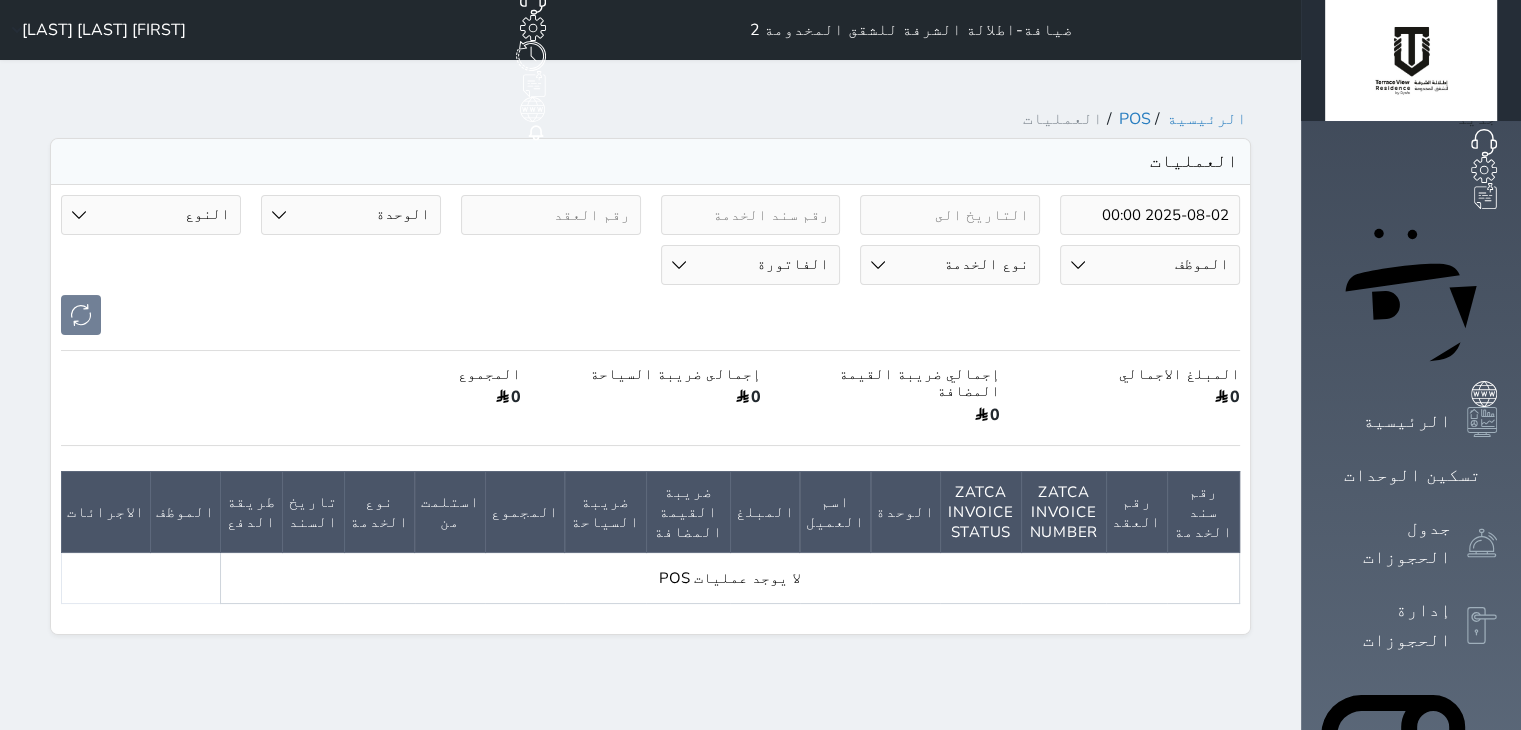 click on "[FIRST] [LAST] [LAST]" at bounding box center (104, 30) 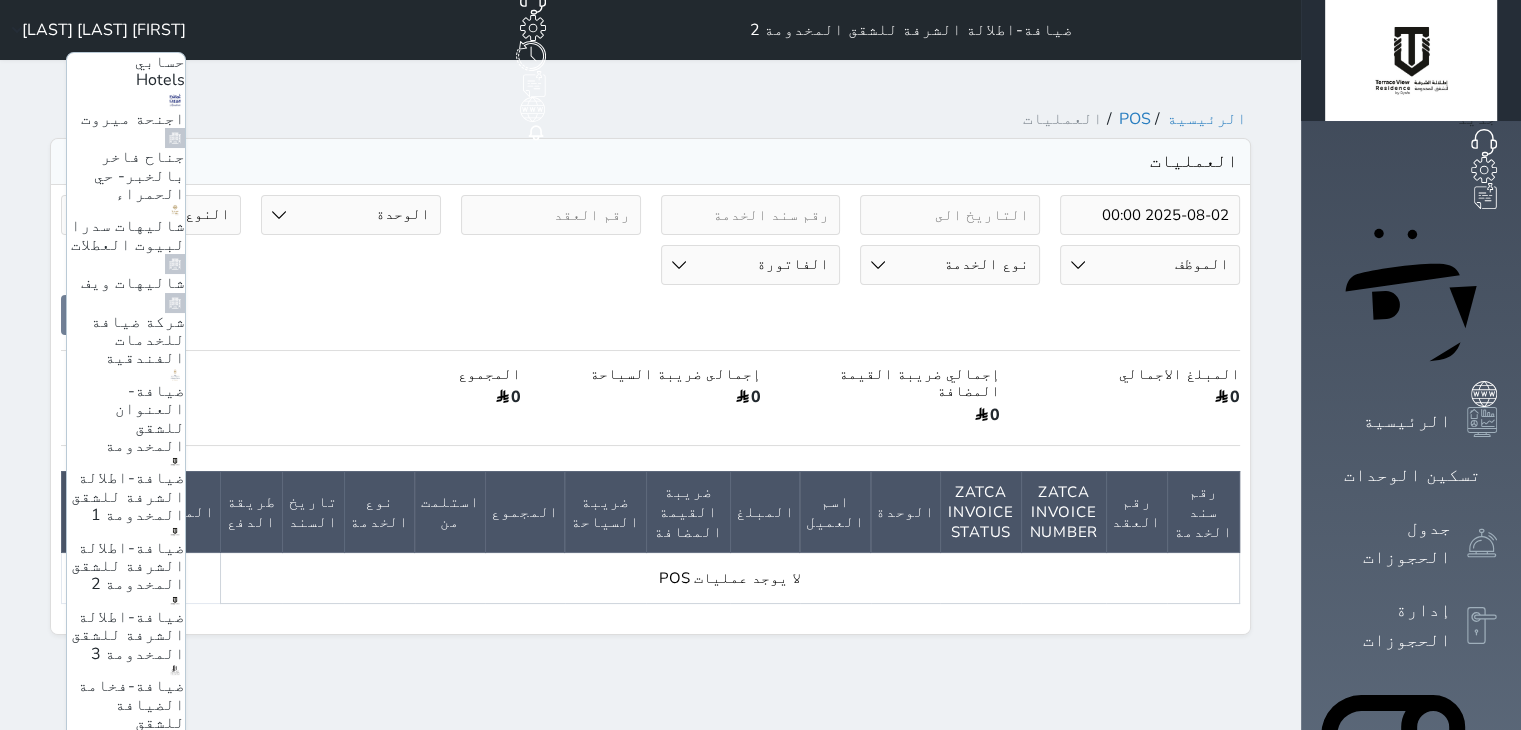 click on "ضيافة-اطلالة الشرفة للشقق المخدومة 3" at bounding box center (128, 635) 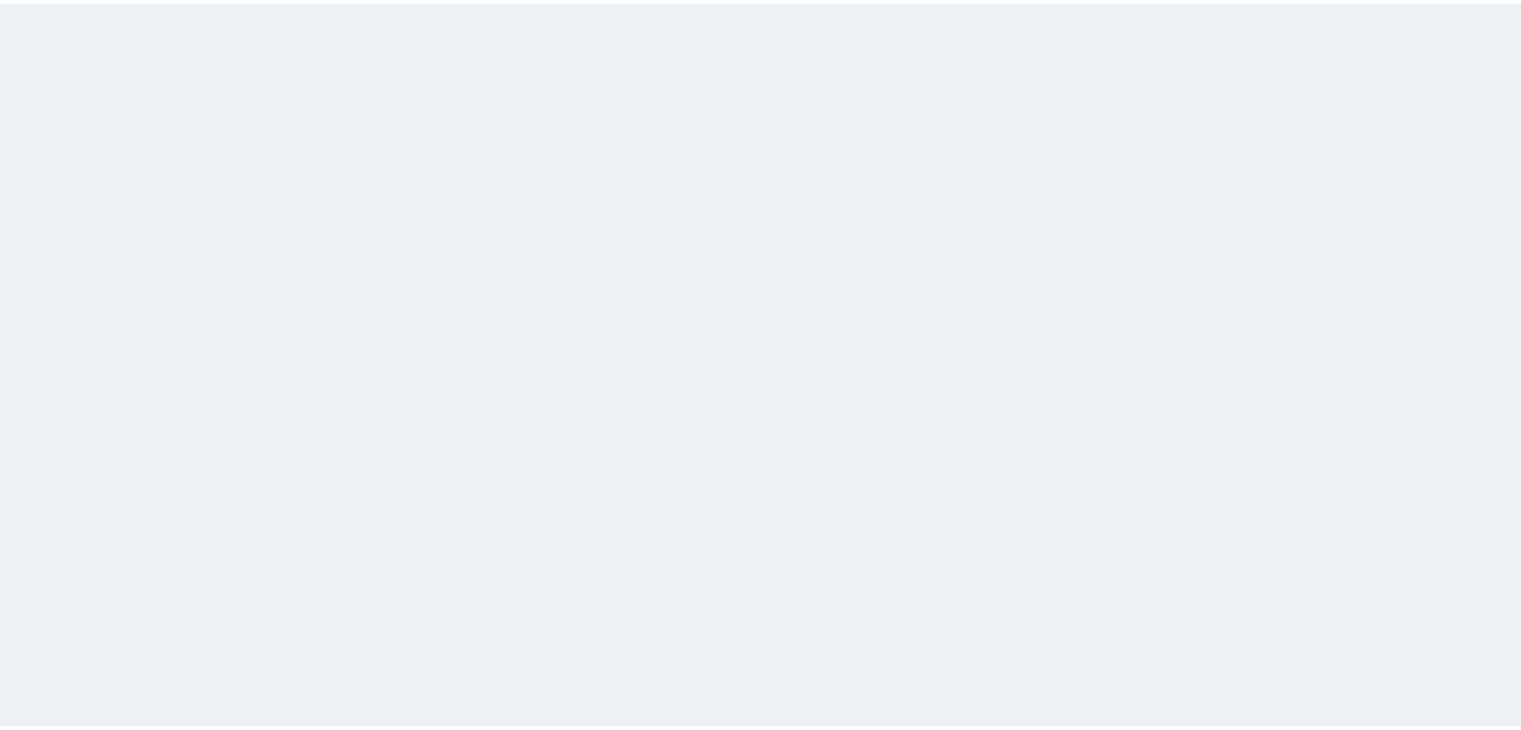 scroll, scrollTop: 0, scrollLeft: 0, axis: both 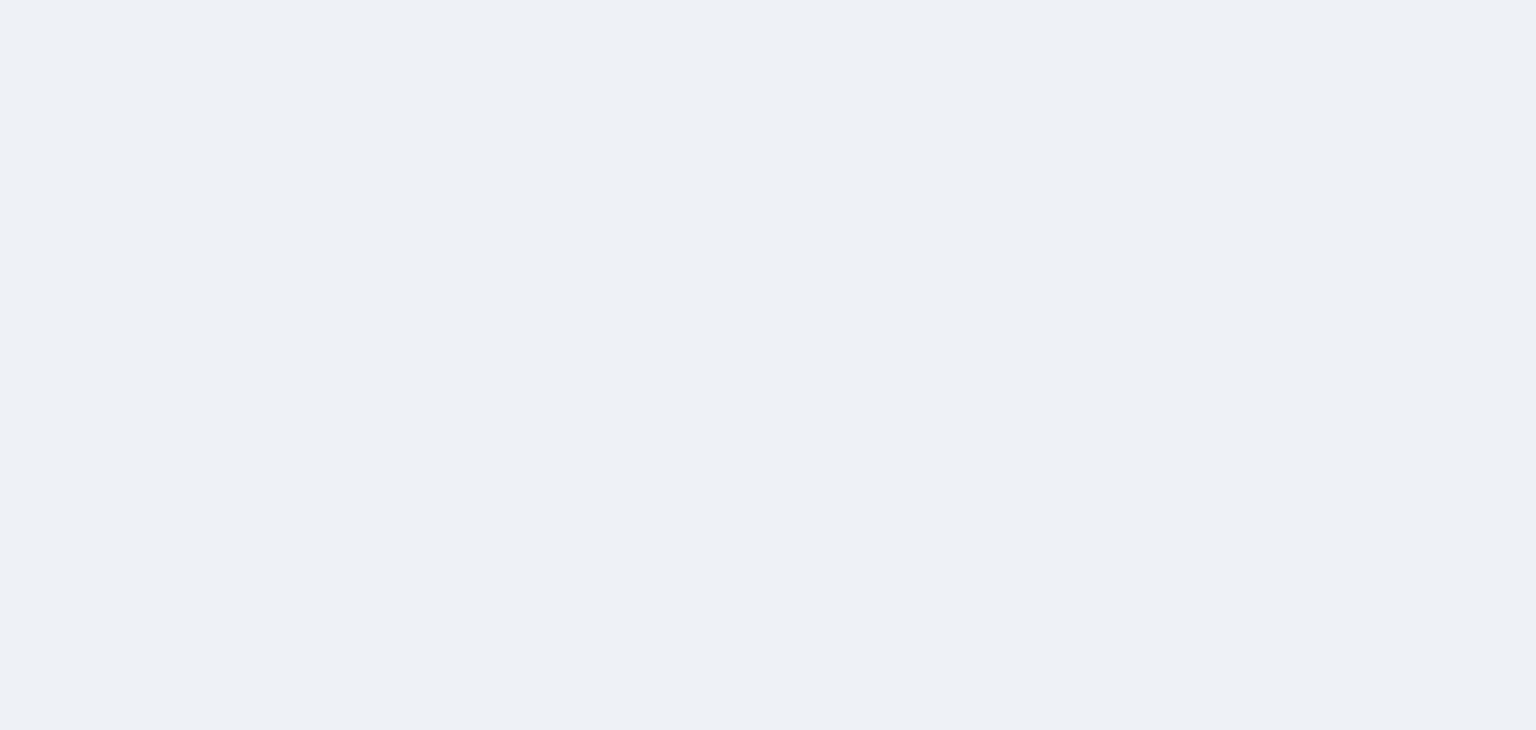 select on "invoice" 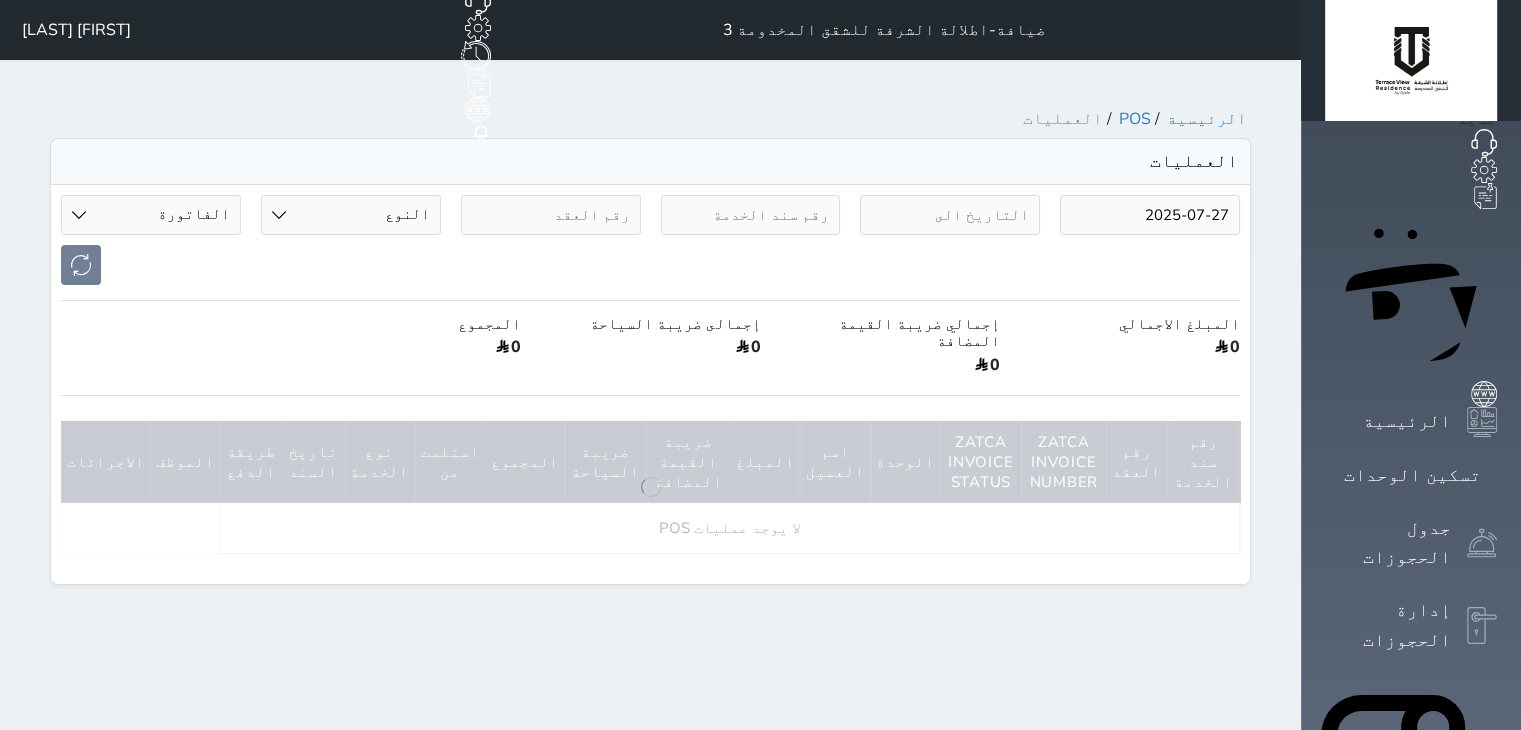 click on "2025-07-27" at bounding box center [1150, 215] 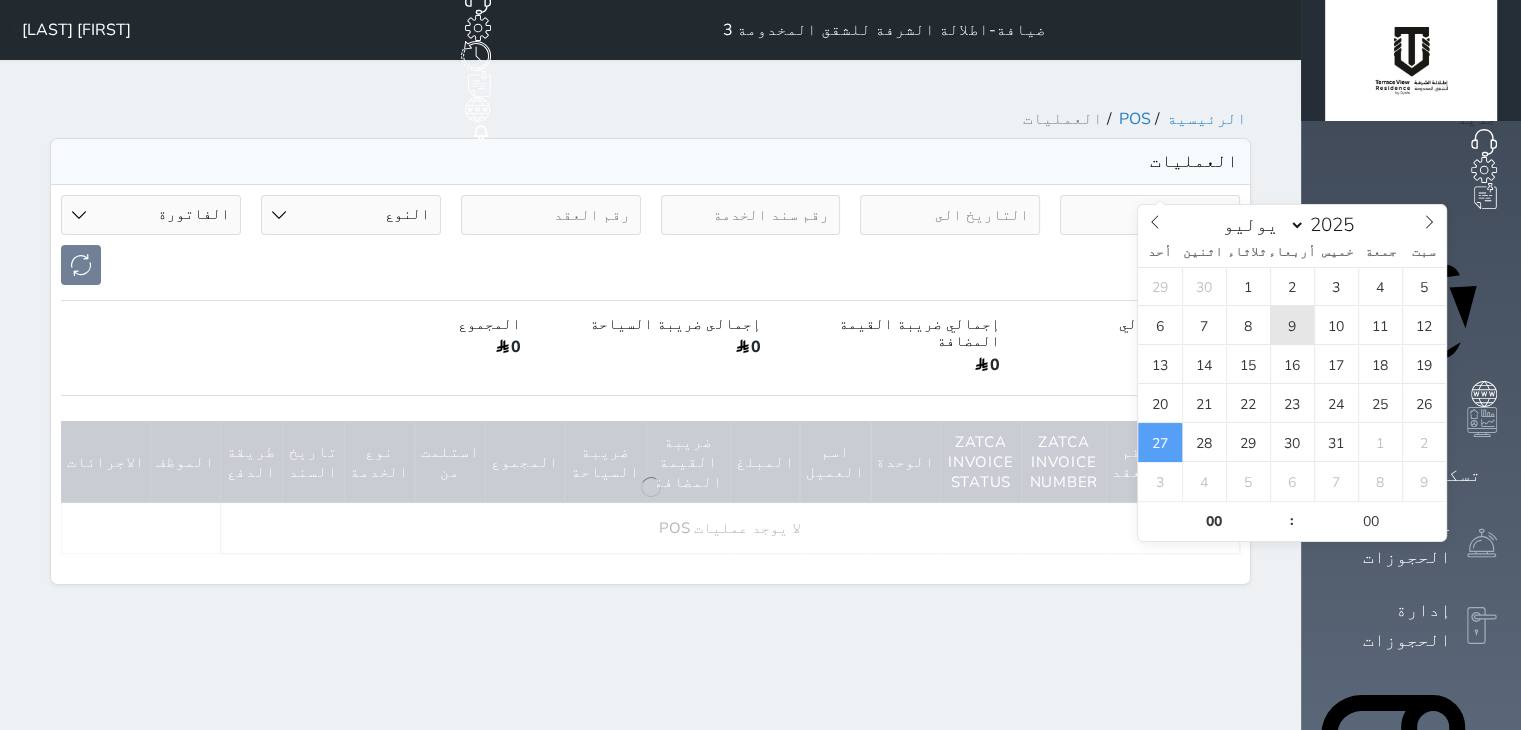 scroll, scrollTop: 0, scrollLeft: 0, axis: both 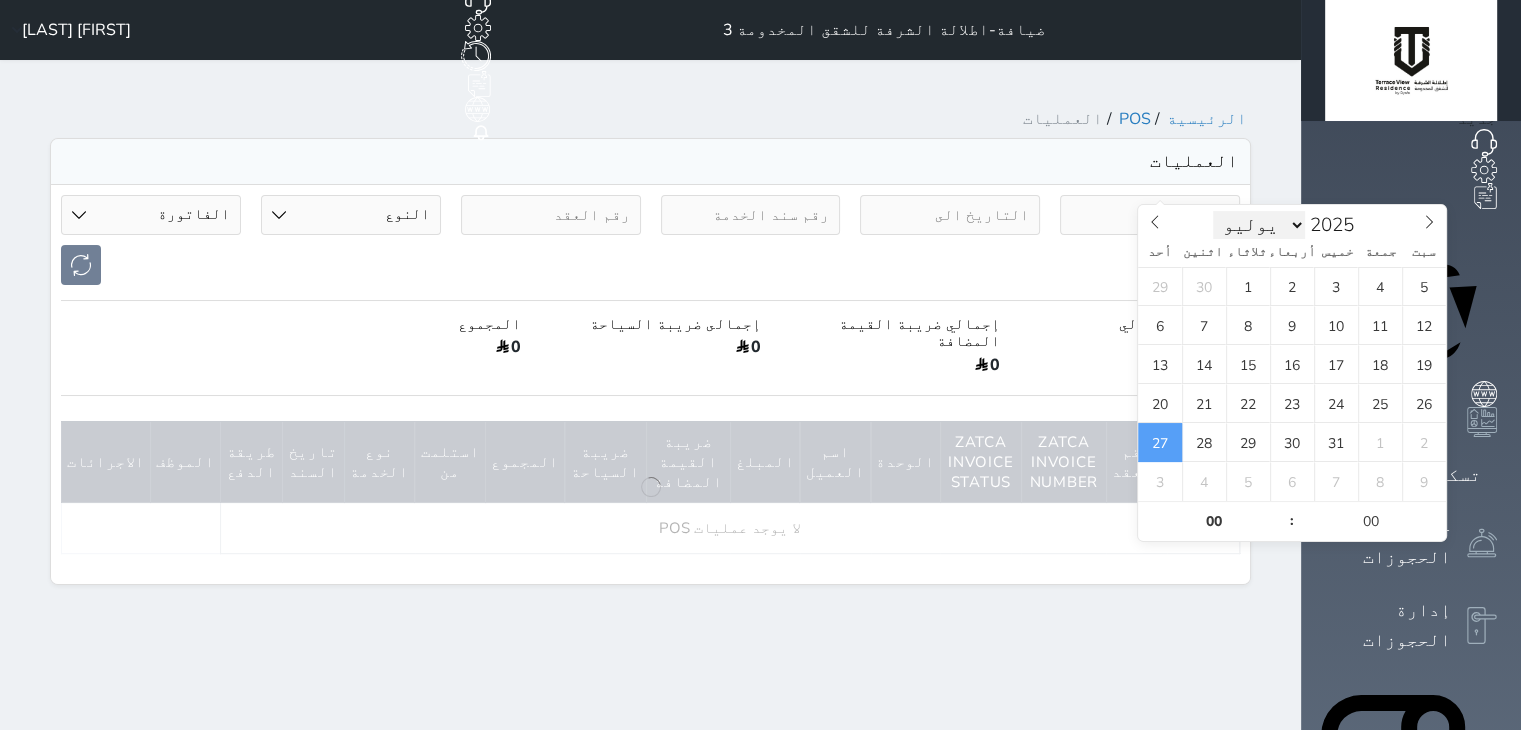 click on "يناير فبراير مارس أبريل مايو يونيو يوليو أغسطس سبتمبر أكتوبر نوفمبر ديسمبر" at bounding box center (1259, 225) 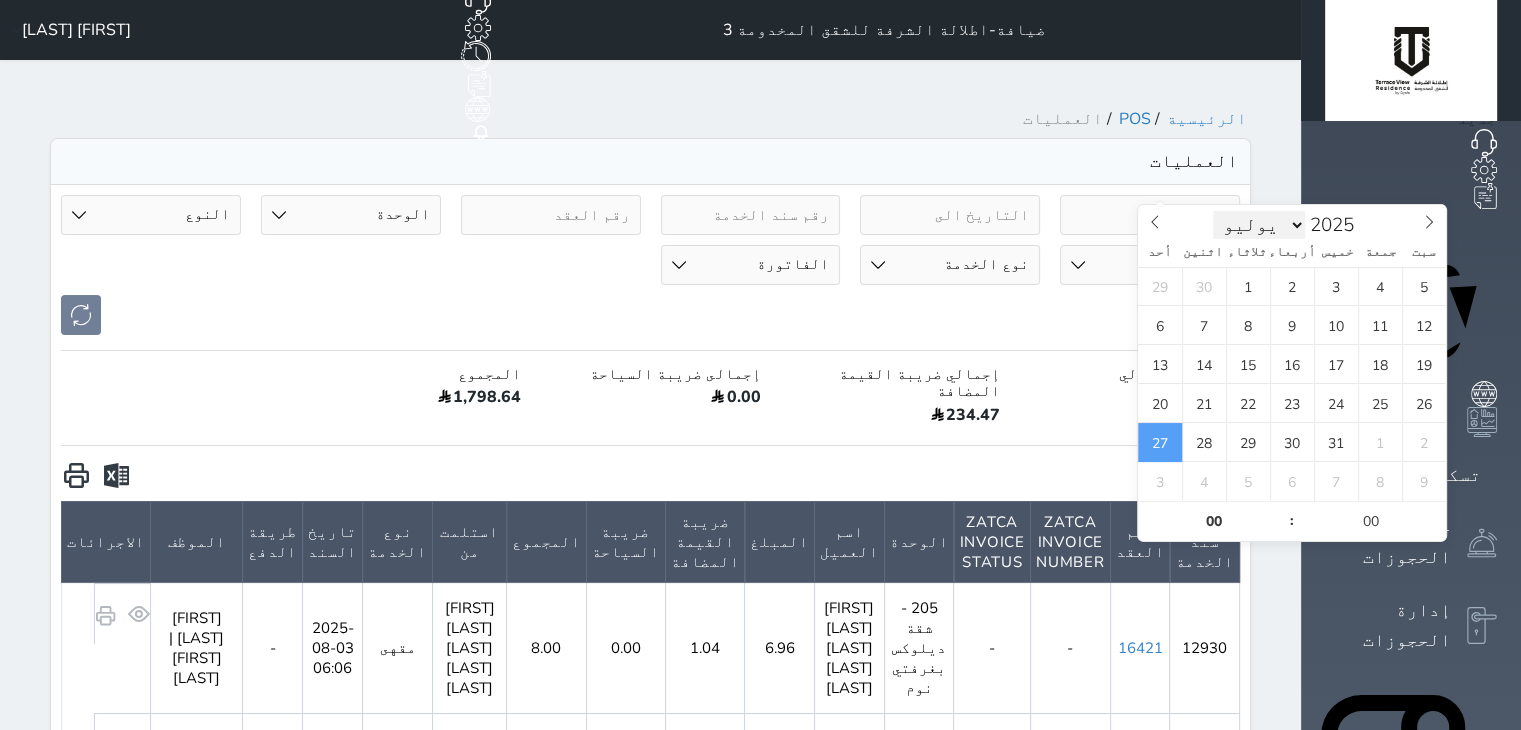 select on "7" 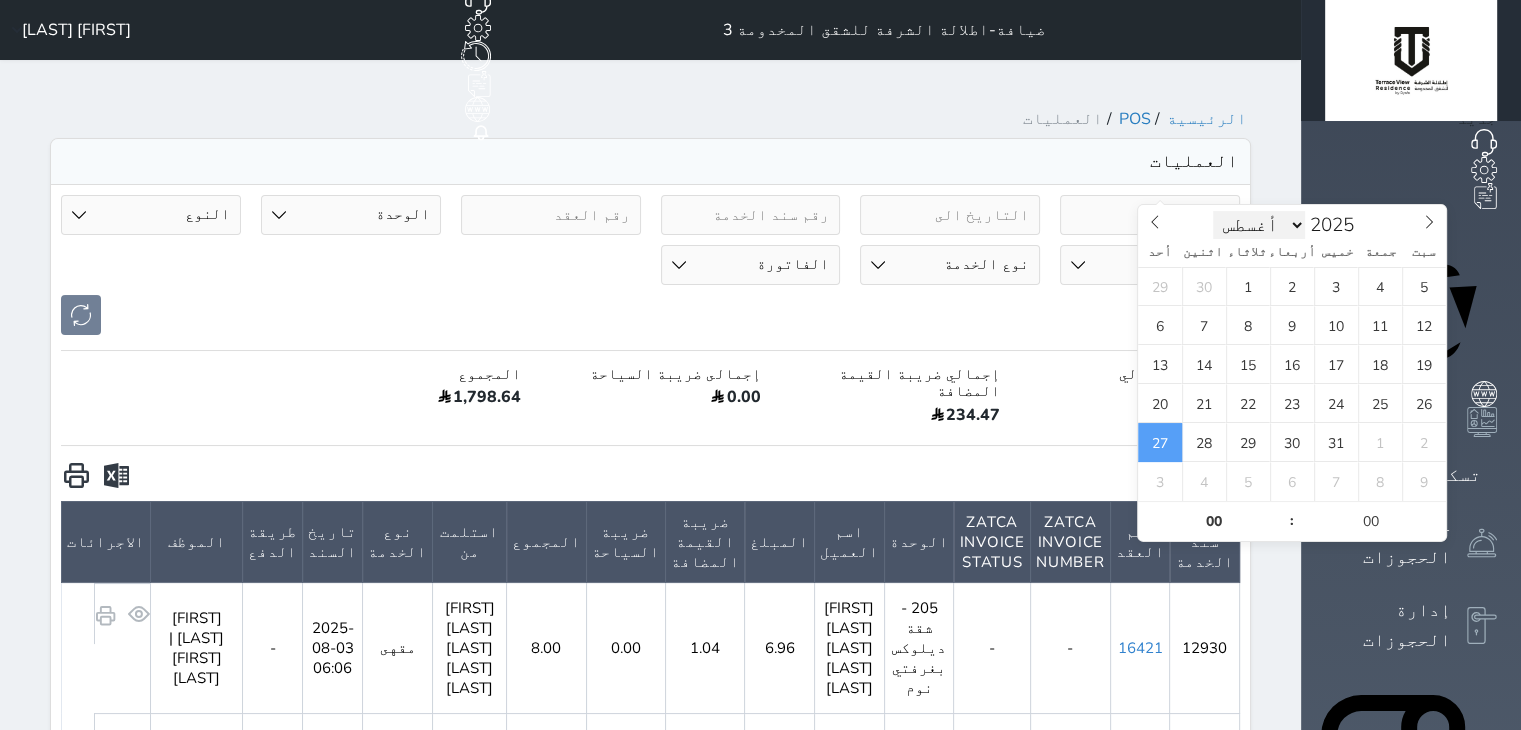 click on "يناير فبراير مارس أبريل مايو يونيو يوليو أغسطس سبتمبر أكتوبر نوفمبر ديسمبر" at bounding box center [1259, 225] 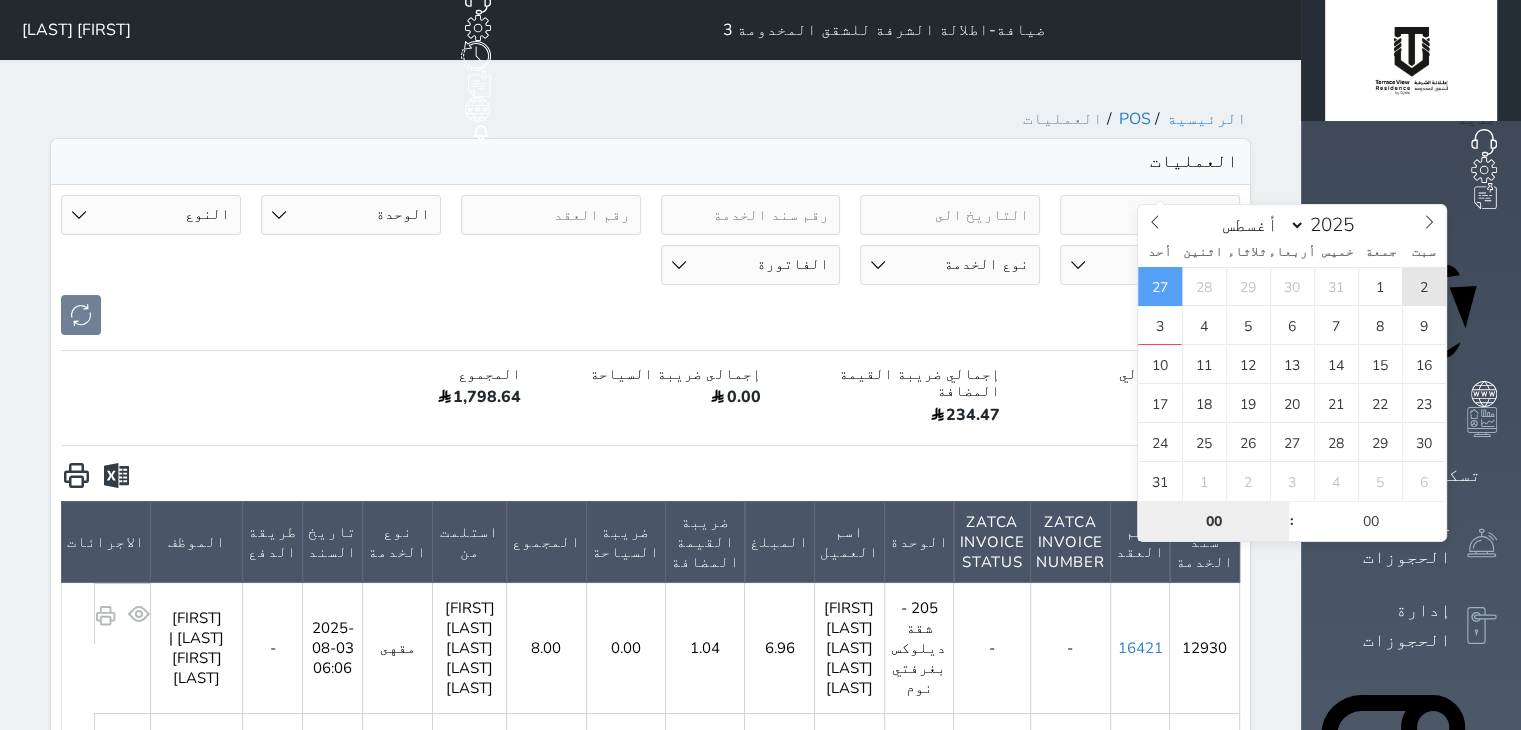 type on "2025-08-02 00:00" 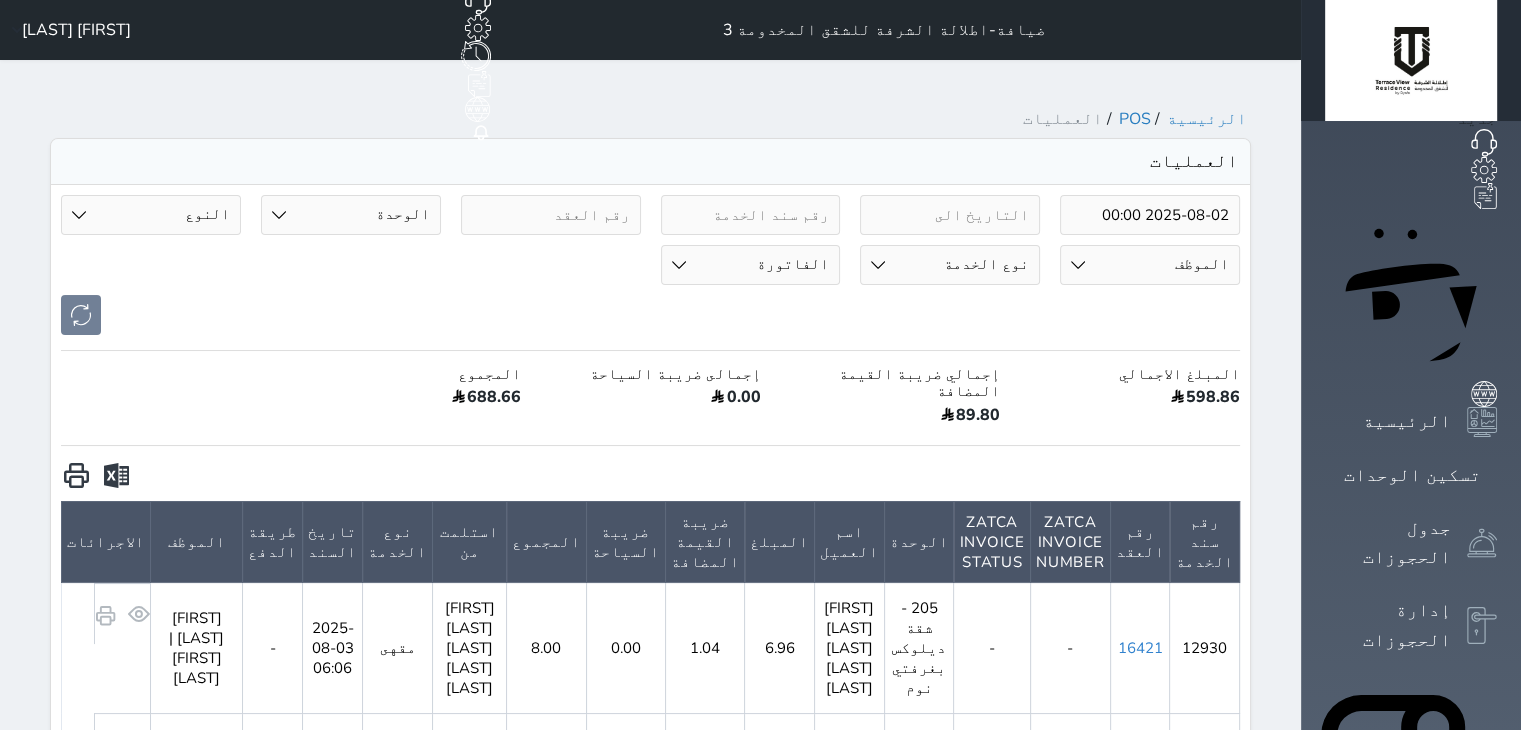 click at bounding box center (116, 476) 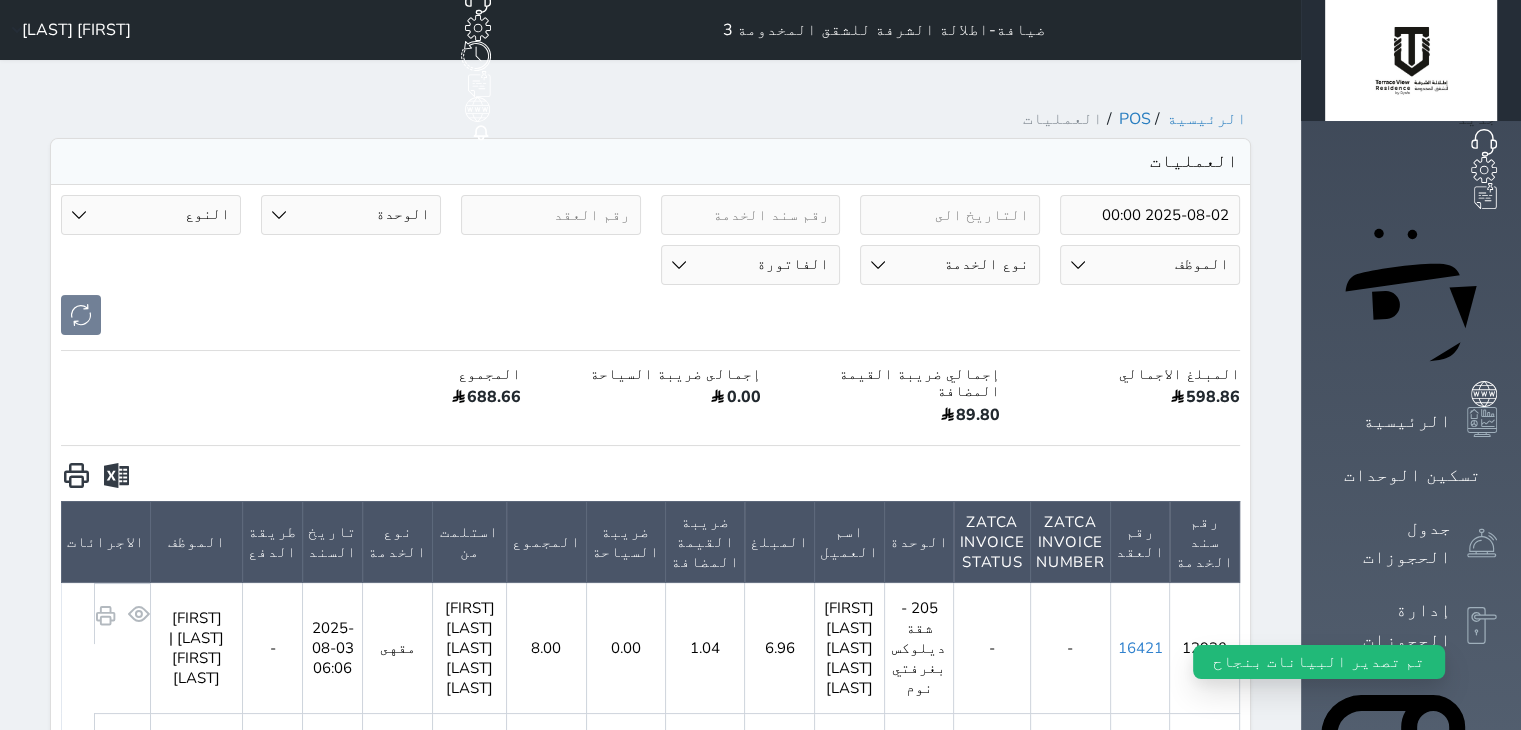 click on "[FIRST] [LAST] [LAST]" at bounding box center (76, 30) 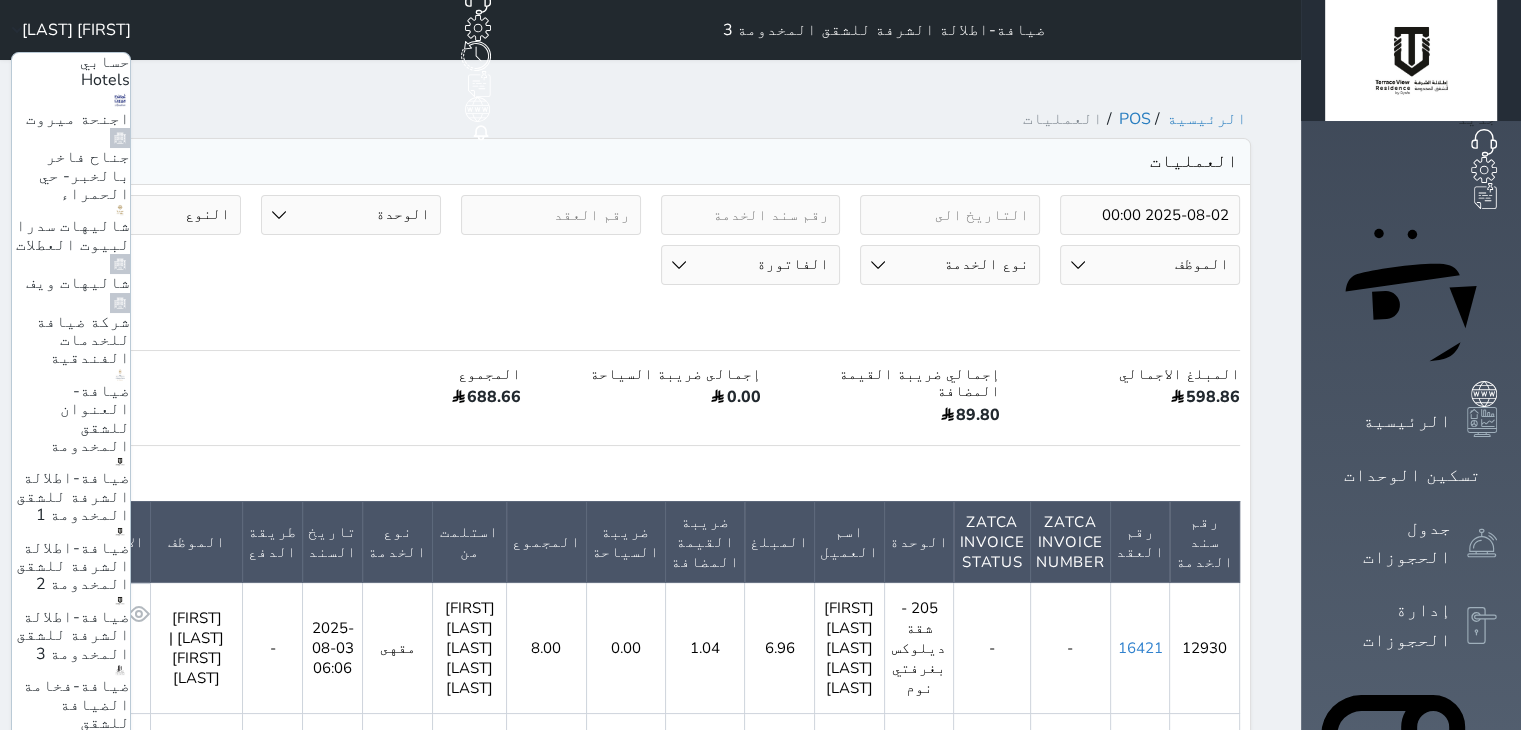 click on "شاليهات ويف" at bounding box center (78, 283) 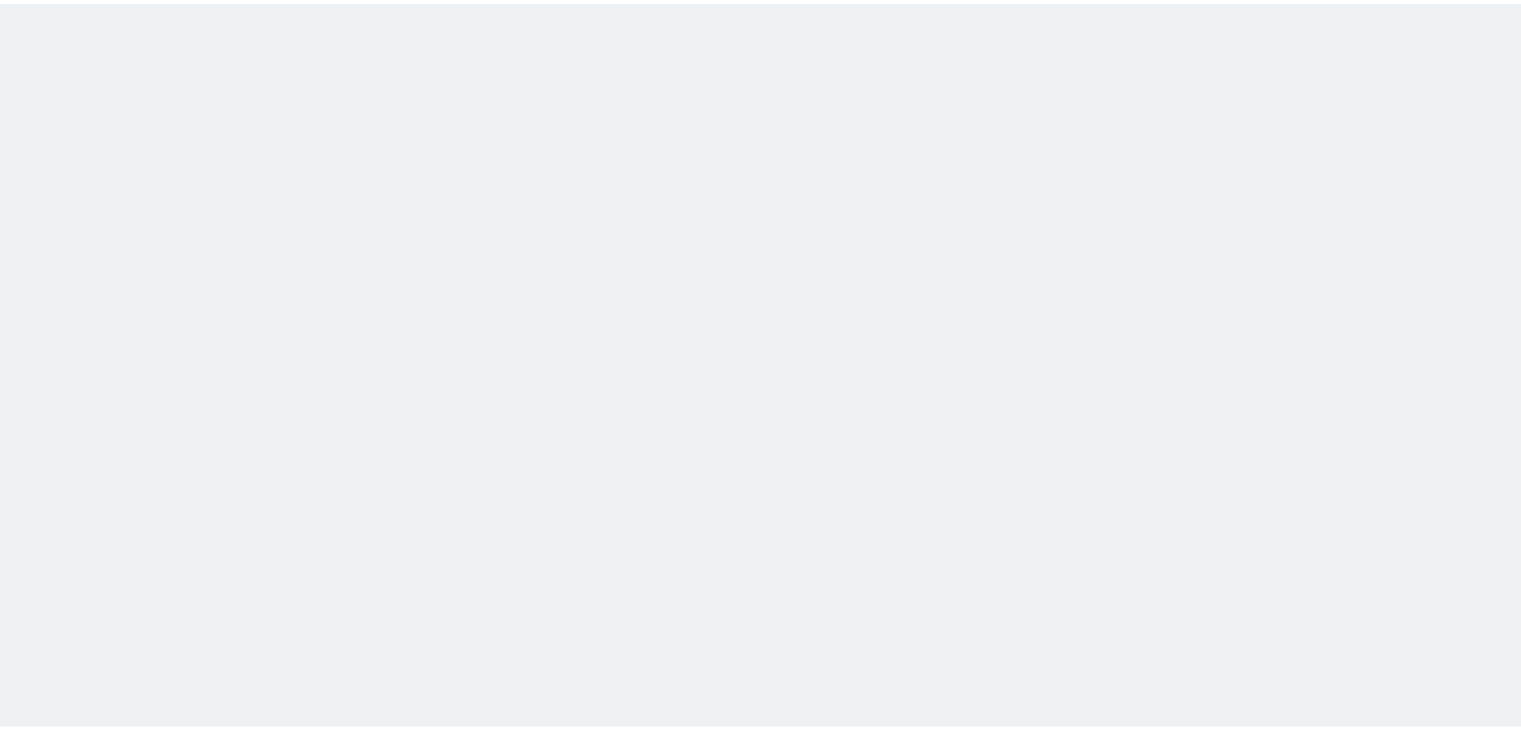scroll, scrollTop: 0, scrollLeft: 0, axis: both 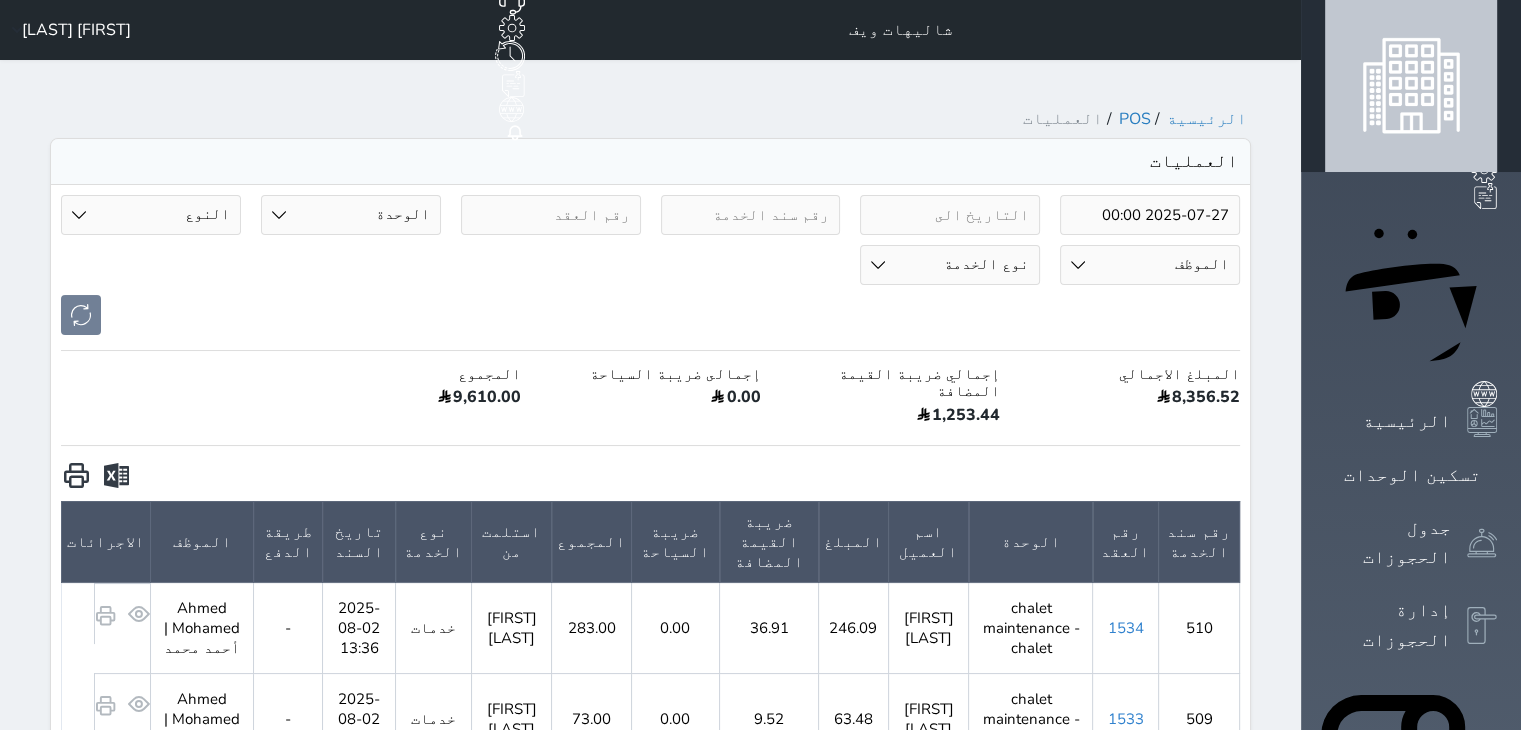type on "2025-07-27" 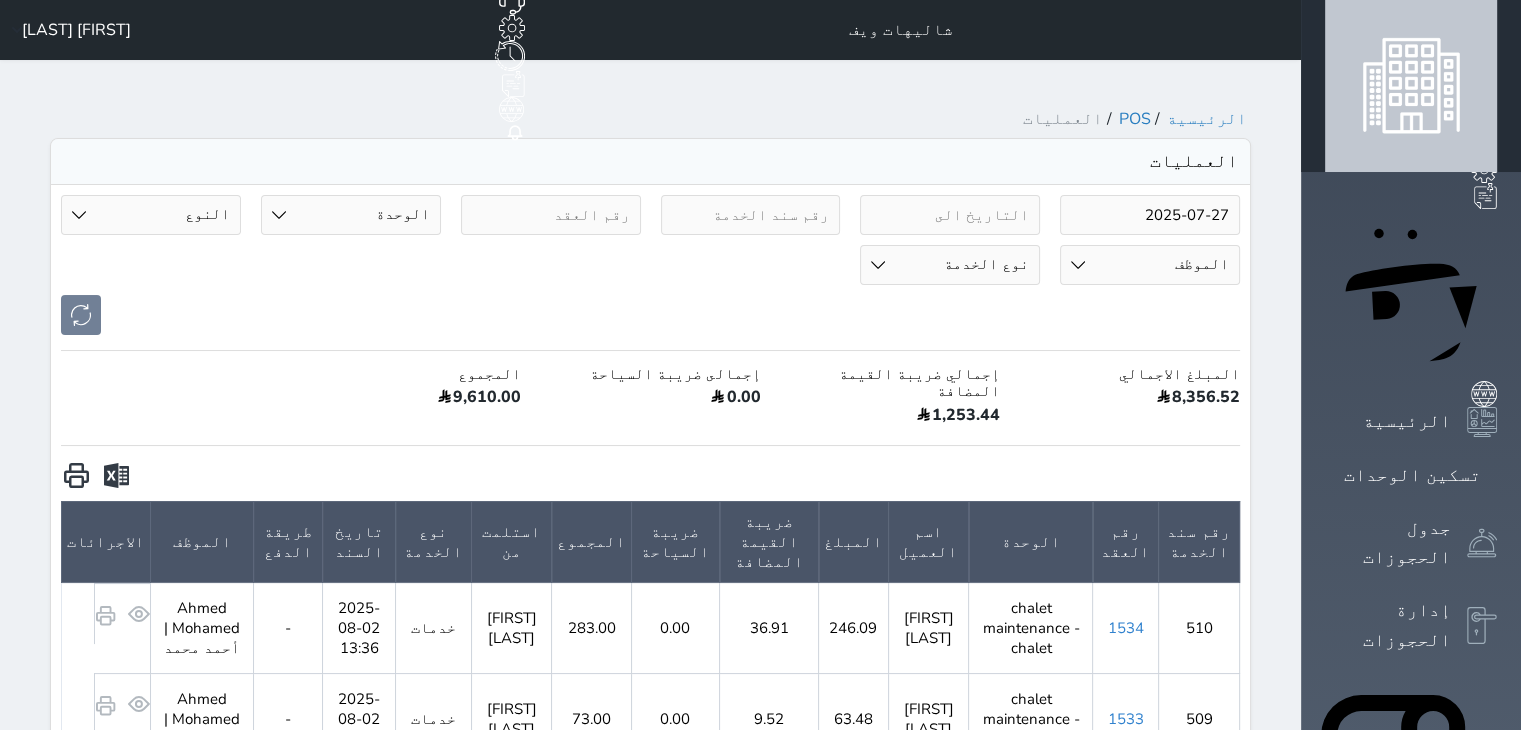drag, startPoint x: 1260, startPoint y: 182, endPoint x: 1255, endPoint y: 195, distance: 13.928389 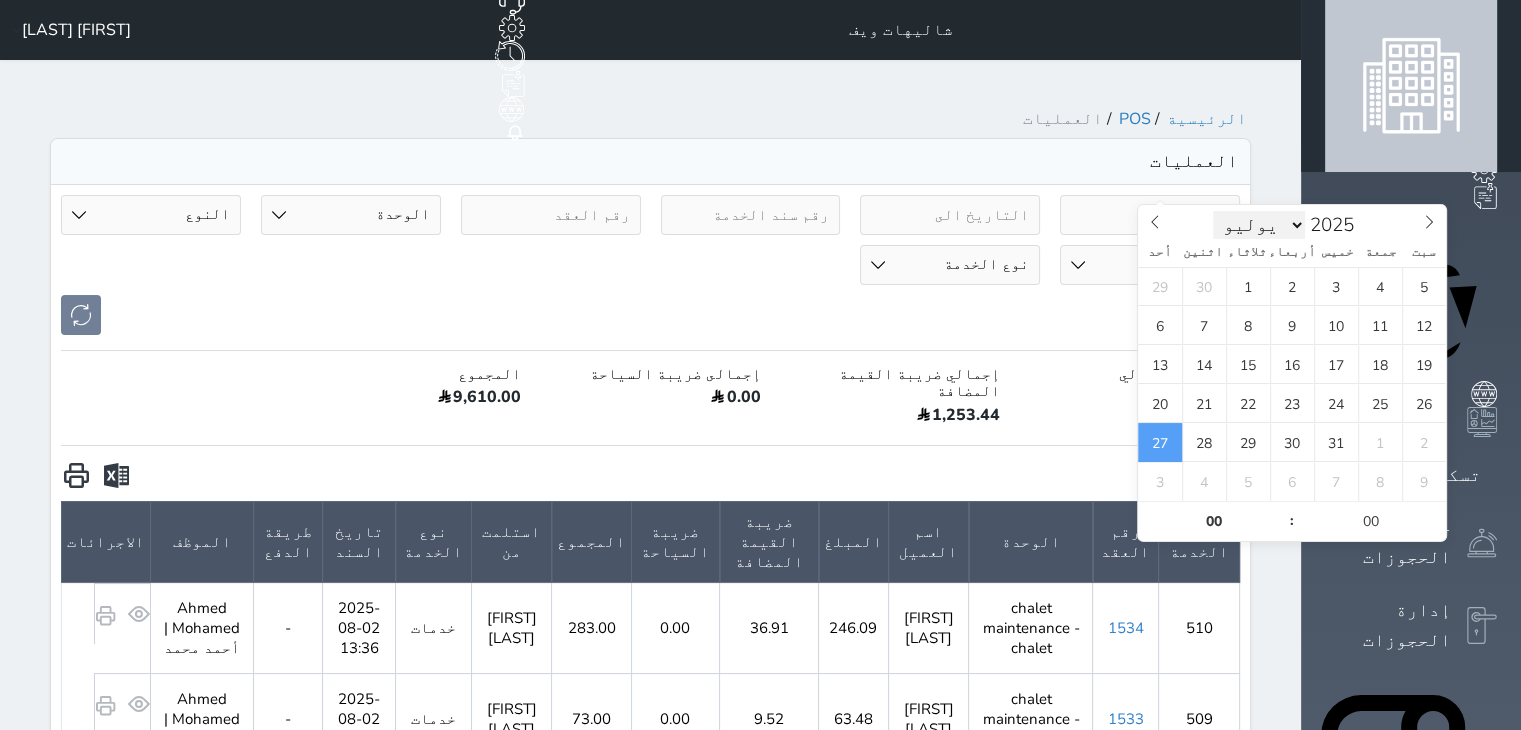 click on "يناير فبراير مارس أبريل مايو يونيو يوليو أغسطس سبتمبر أكتوبر نوفمبر ديسمبر" at bounding box center [1259, 225] 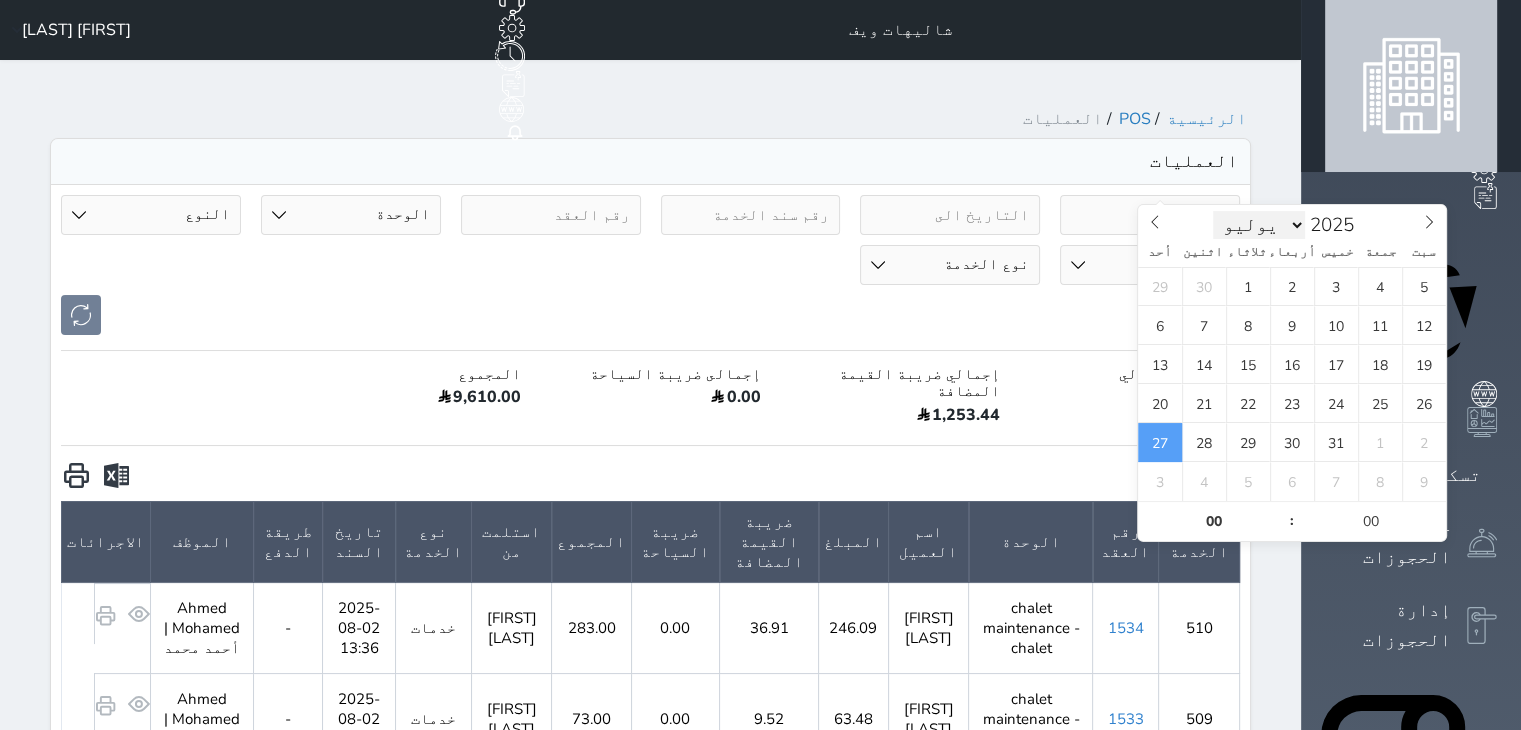 select on "7" 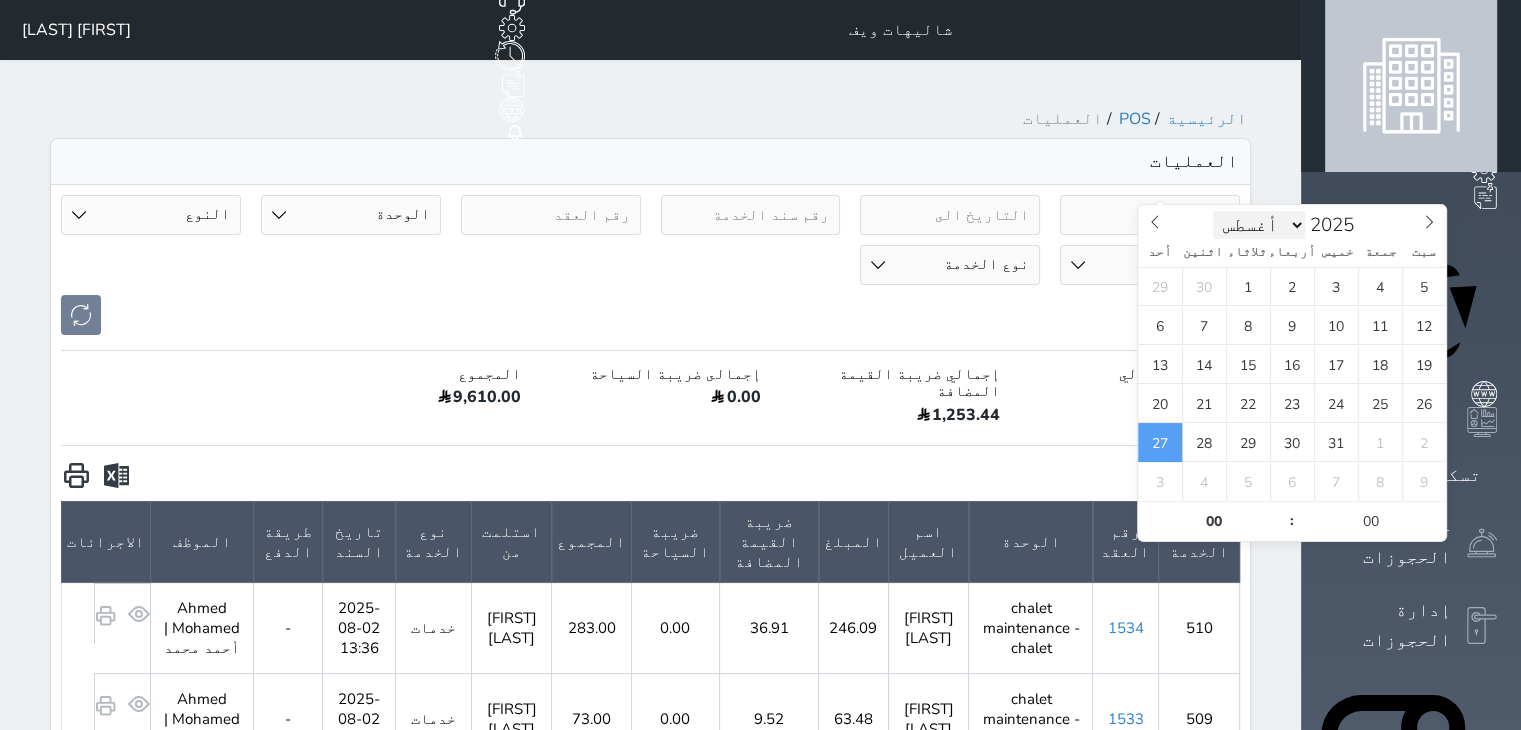 click on "يناير فبراير مارس أبريل مايو يونيو يوليو أغسطس سبتمبر أكتوبر نوفمبر ديسمبر" at bounding box center [1259, 225] 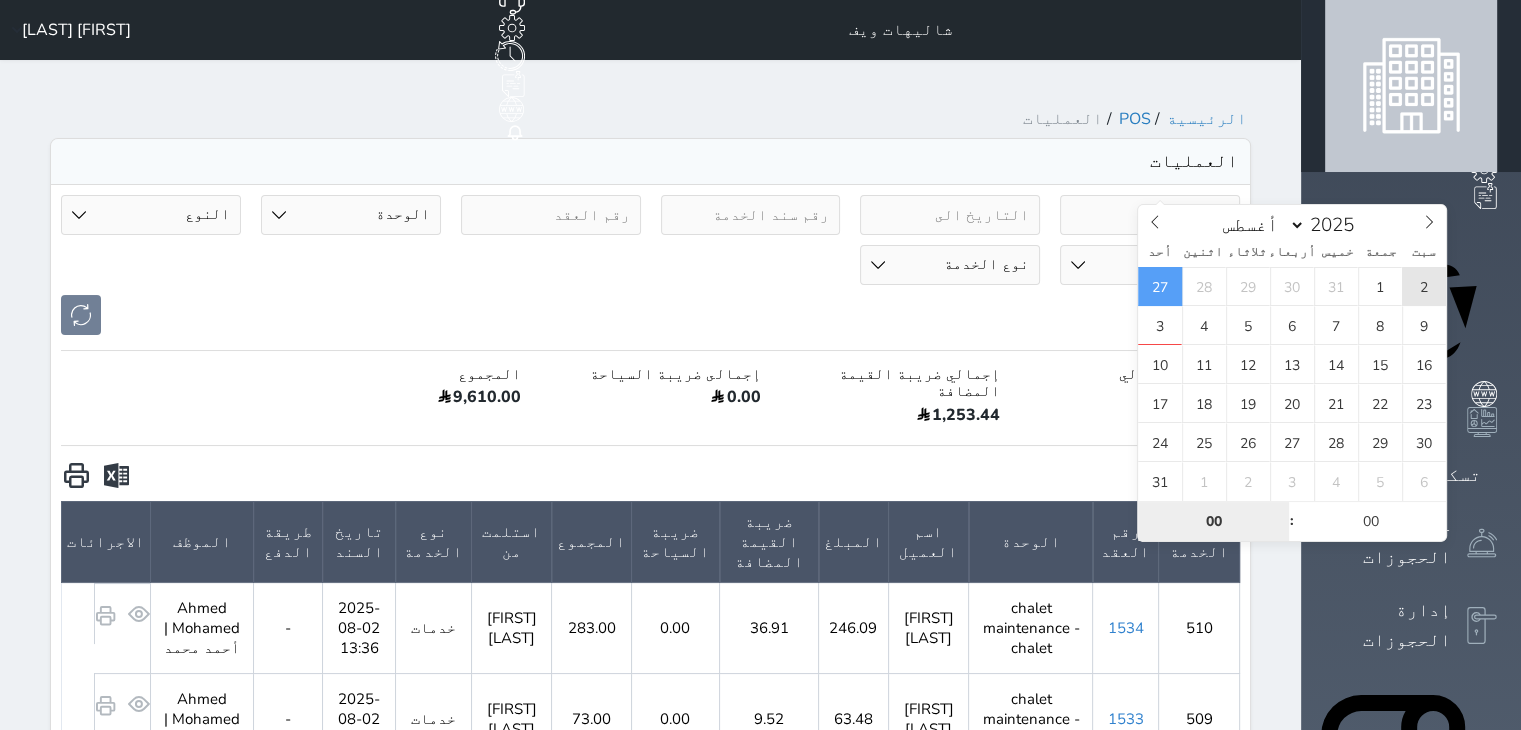 type on "2025-08-02 00:00" 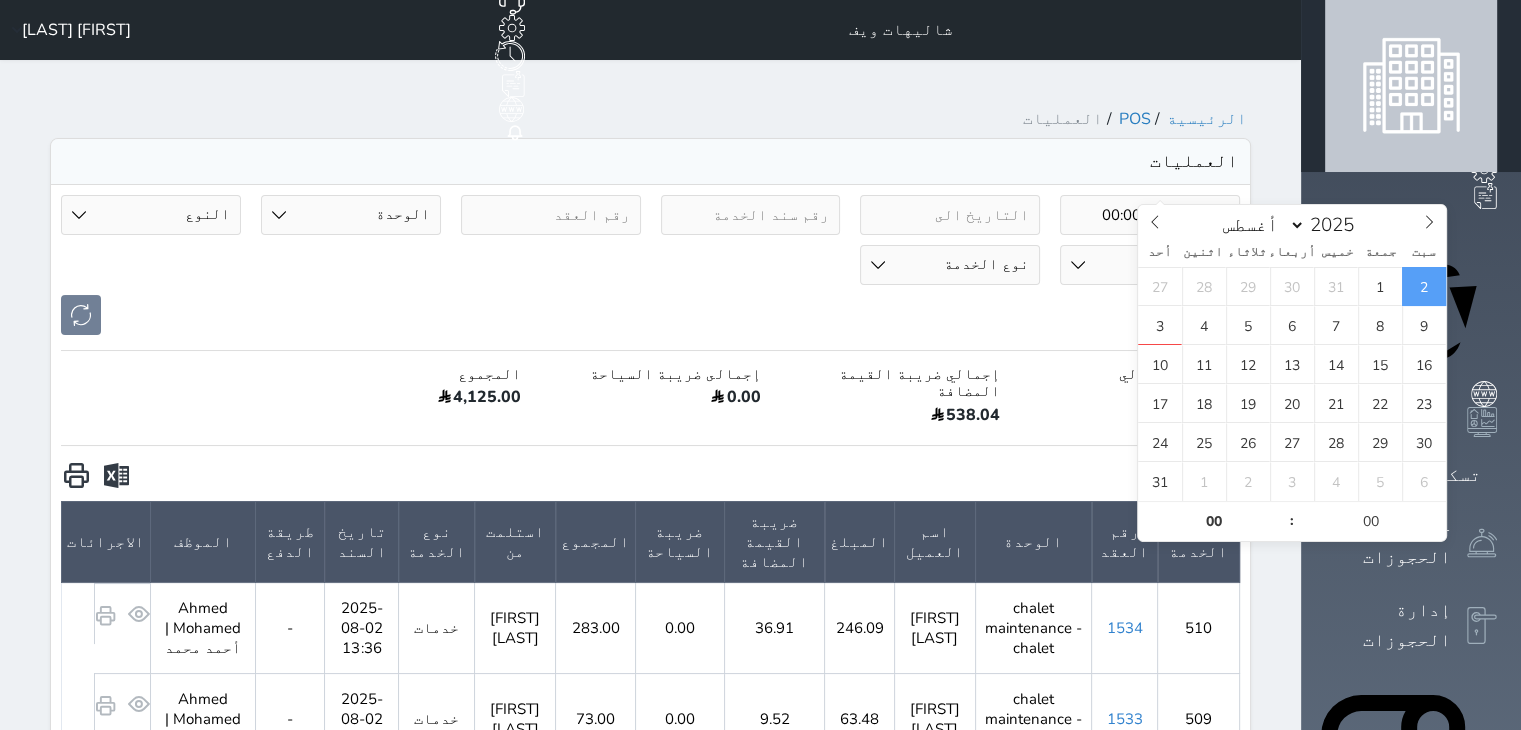 click at bounding box center [116, 476] 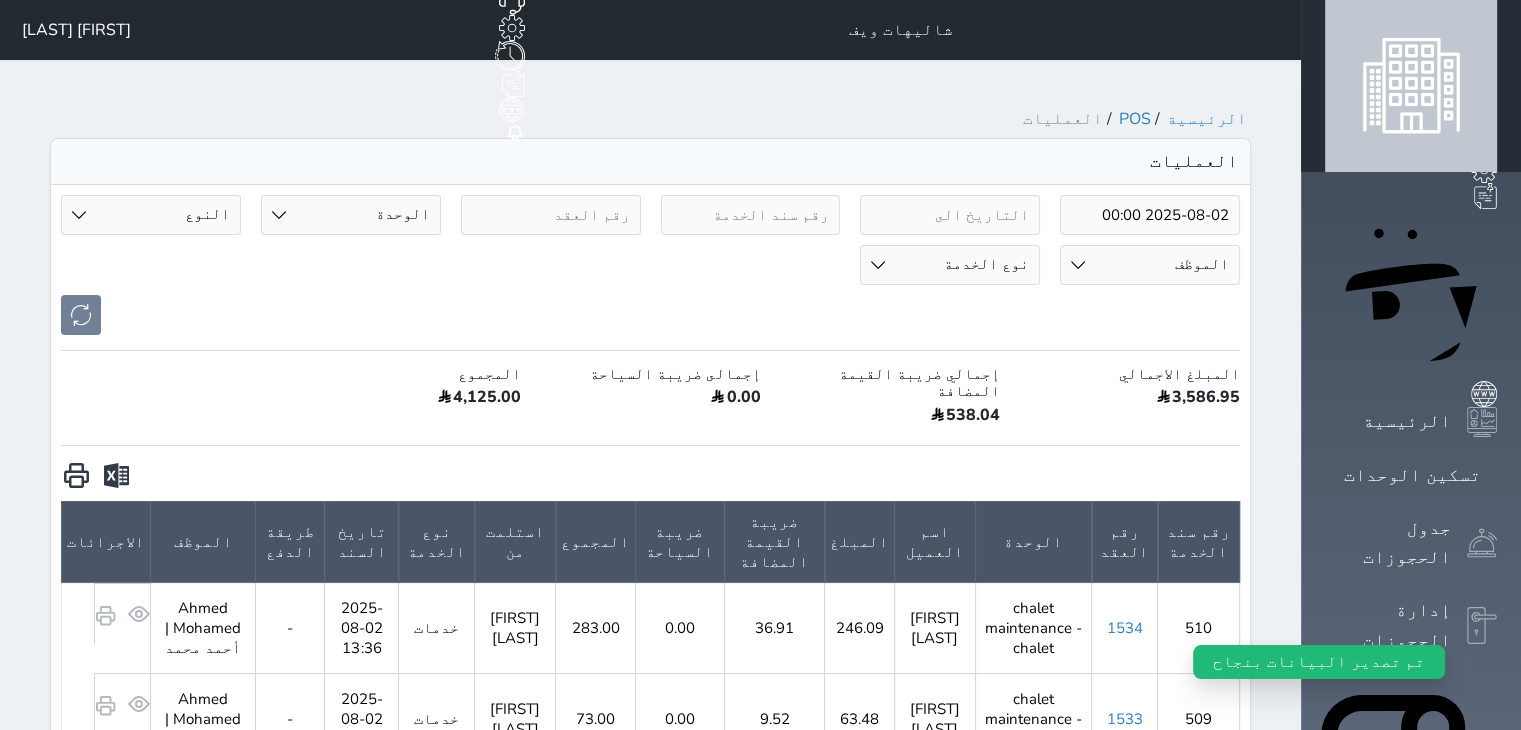 click on "شاليهات ويف
حجز جماعي جديد   حجز جديد   غير مرتبط مع منصة زاتكا المرحلة الثانية   غير مرتبط مع شموس   غير مرتبط مع المنصة الوطنية للرصد السياحي               إشعار   الغرفة   النزيل   المصدر
Moudhi Yahya Harisi" at bounding box center [650, 30] 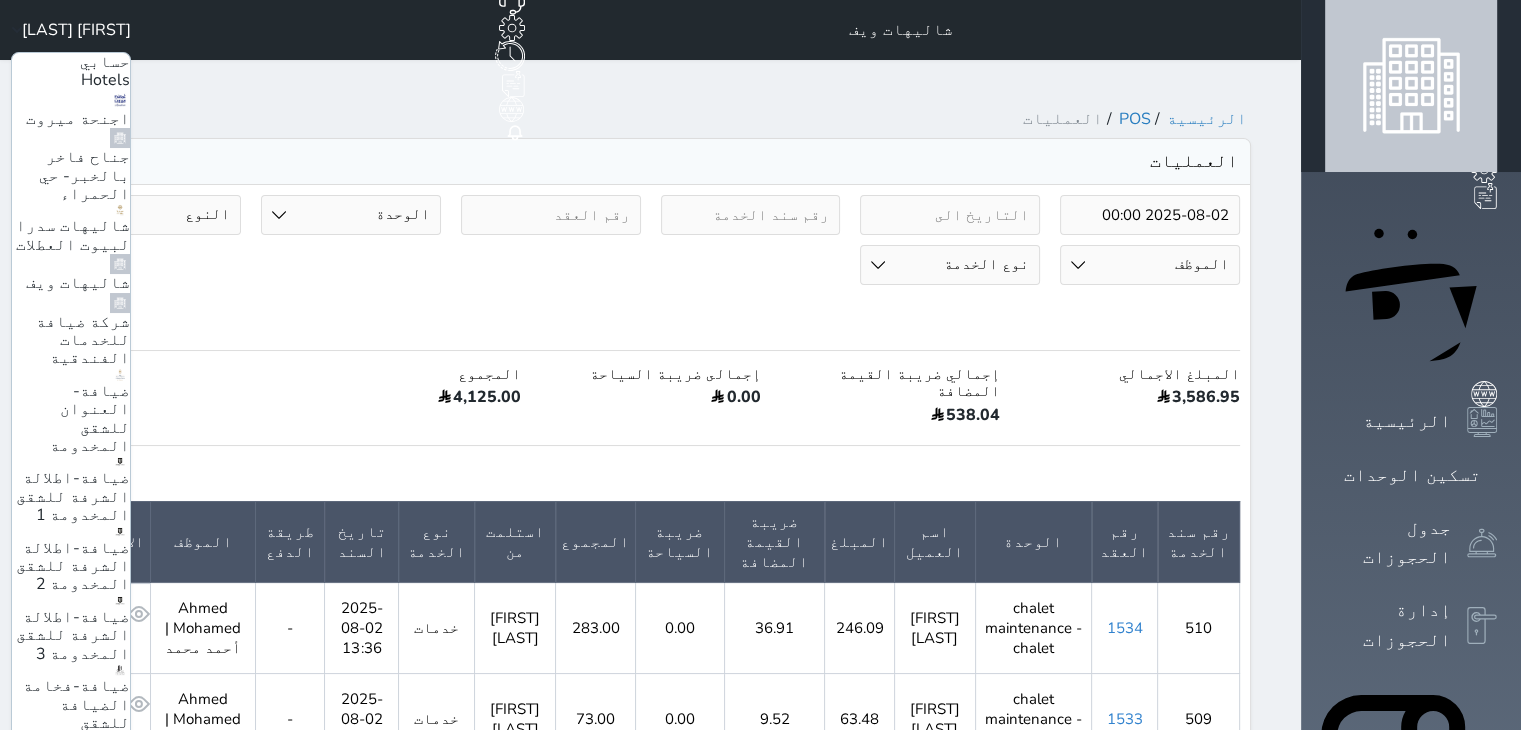 click on "فخامة الضيافة 2 / شهري شنوي" at bounding box center (83, 974) 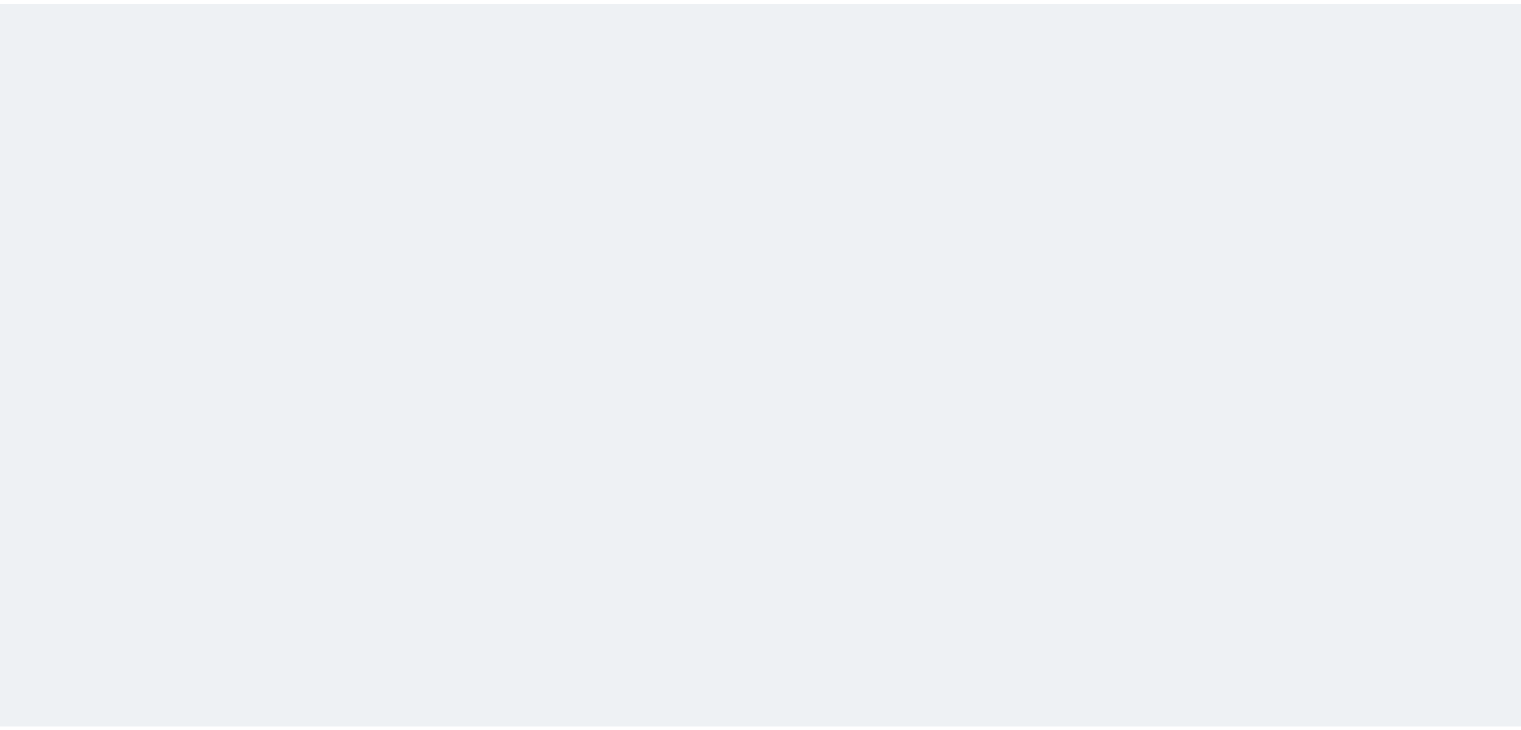 scroll, scrollTop: 0, scrollLeft: 0, axis: both 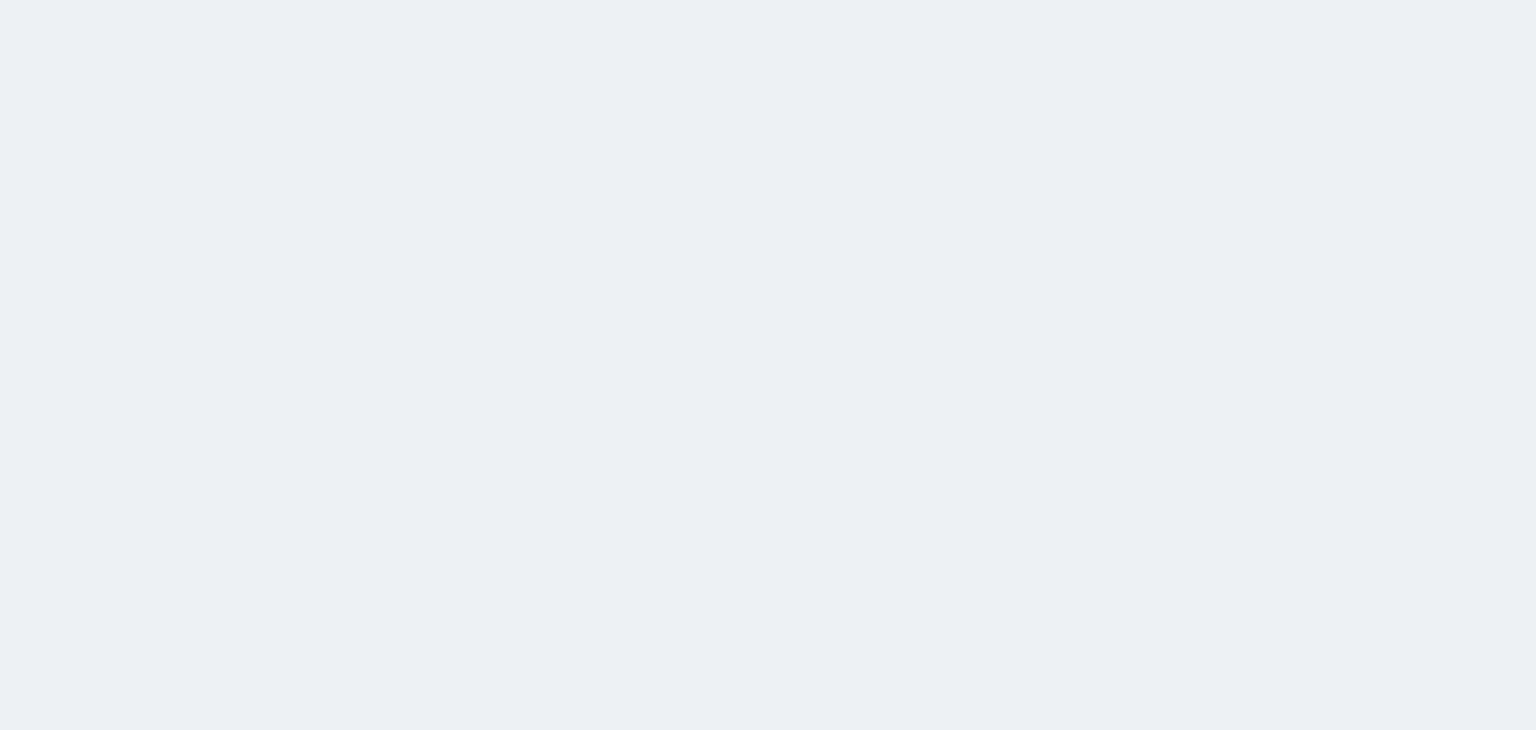 select on "6" 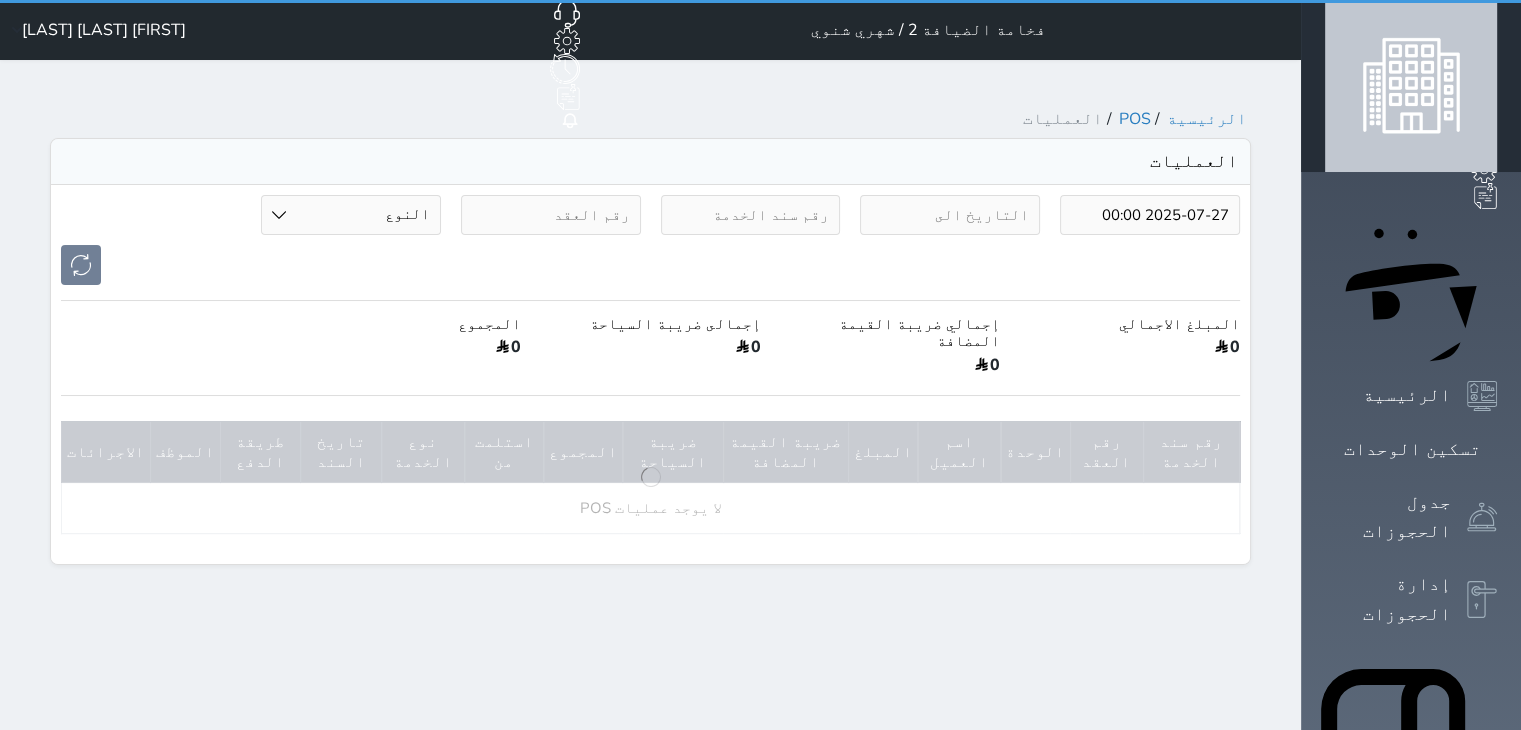 type on "2025-07-27" 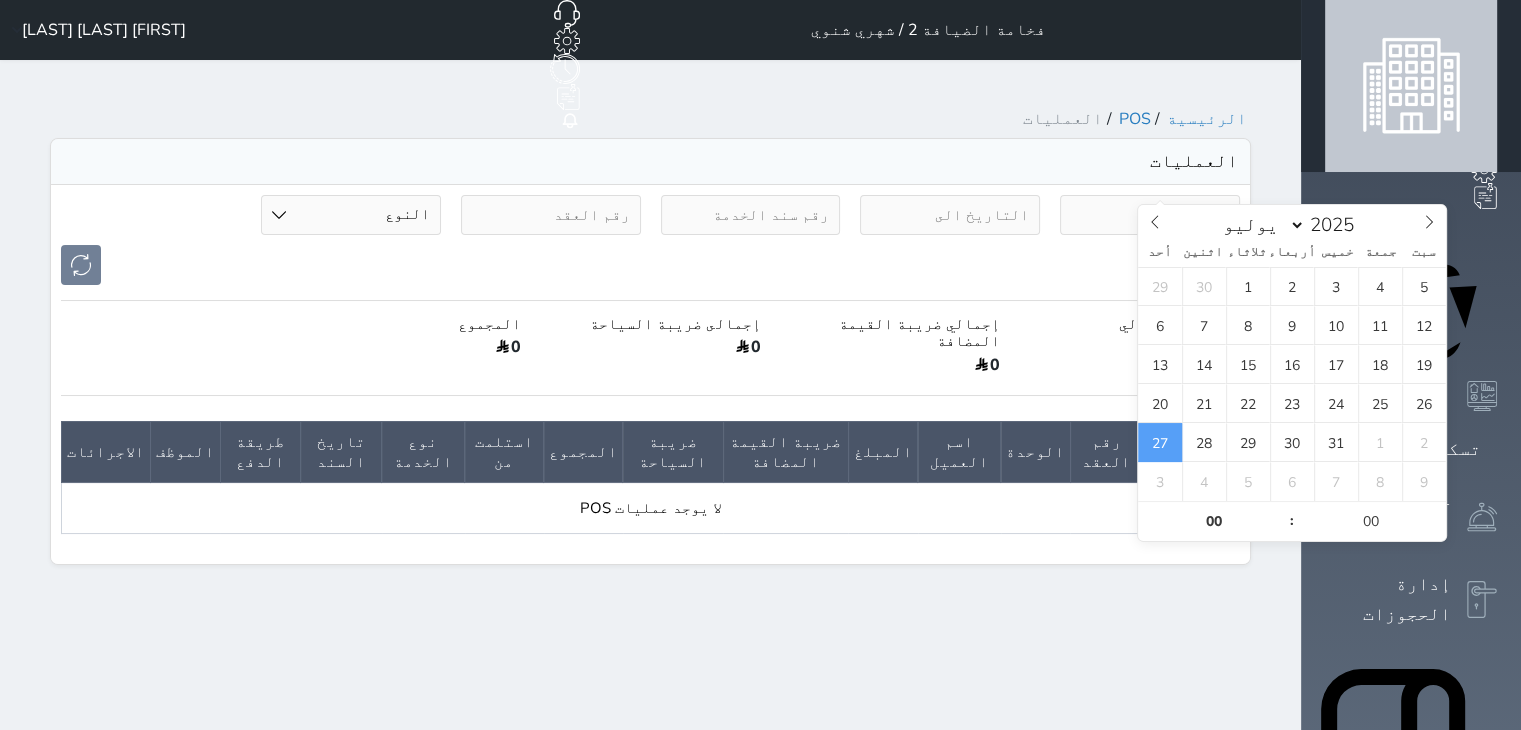 click on "2025-07-27" at bounding box center (1150, 215) 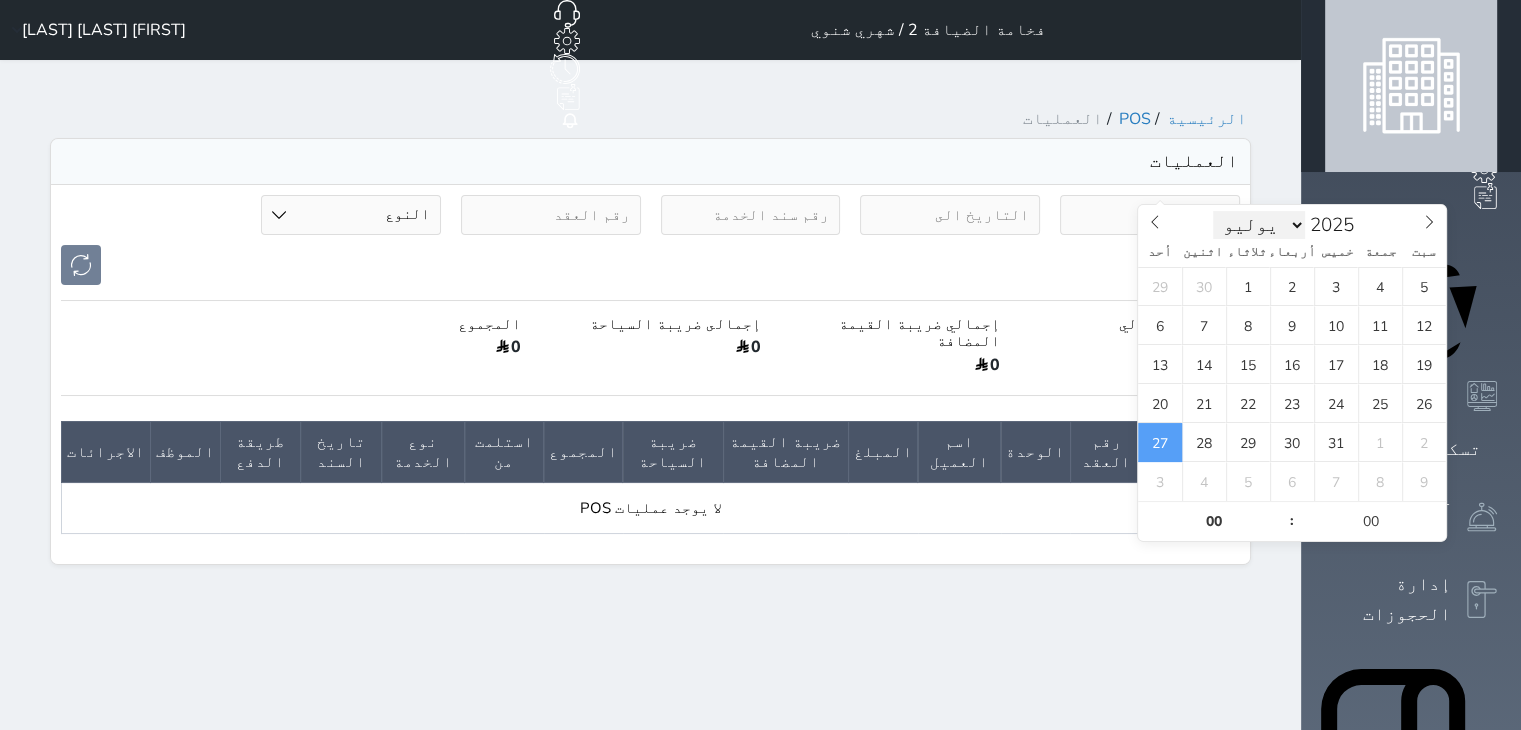 click on "يناير فبراير مارس أبريل مايو يونيو يوليو أغسطس سبتمبر أكتوبر نوفمبر ديسمبر" at bounding box center [1259, 225] 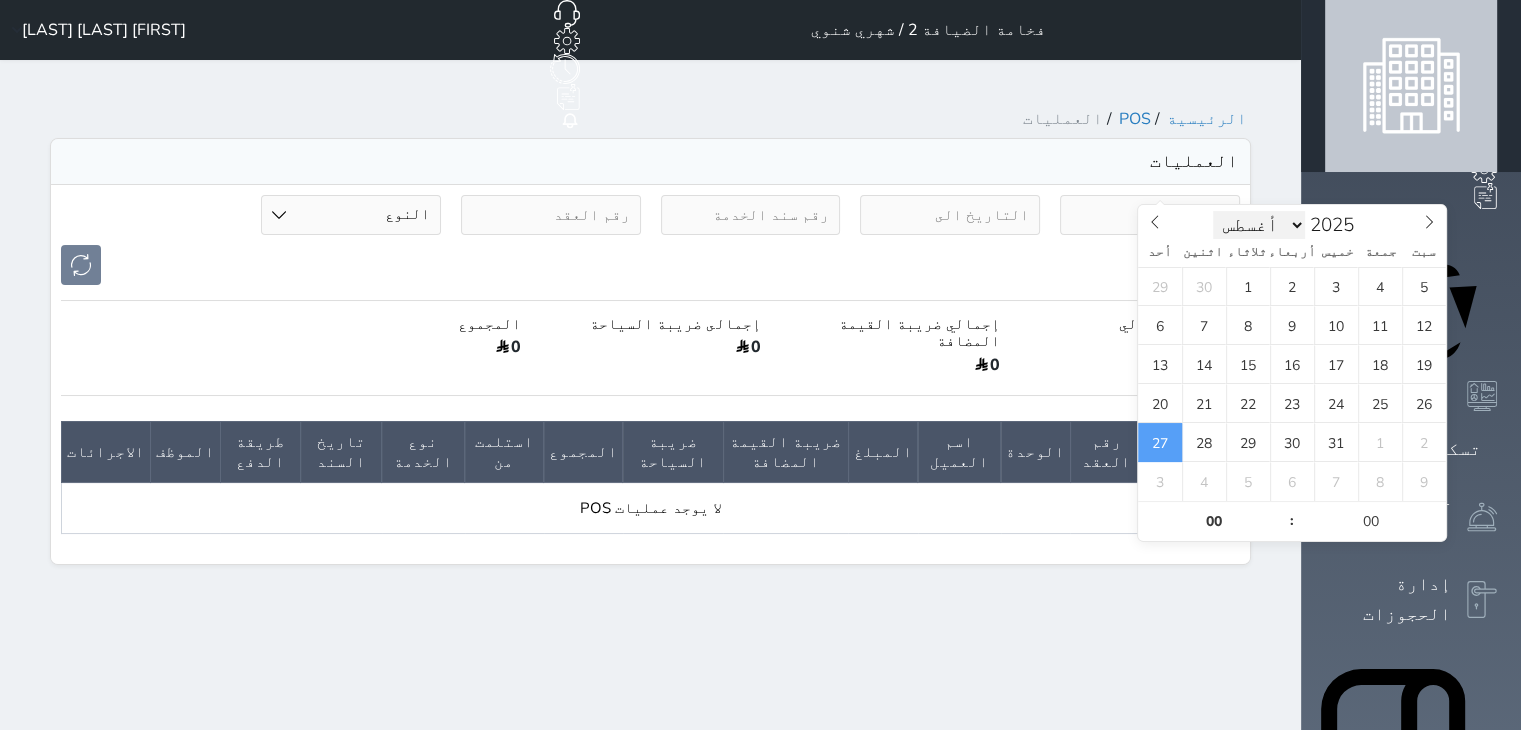 click on "يناير فبراير مارس أبريل مايو يونيو يوليو أغسطس سبتمبر أكتوبر نوفمبر ديسمبر" at bounding box center [1259, 225] 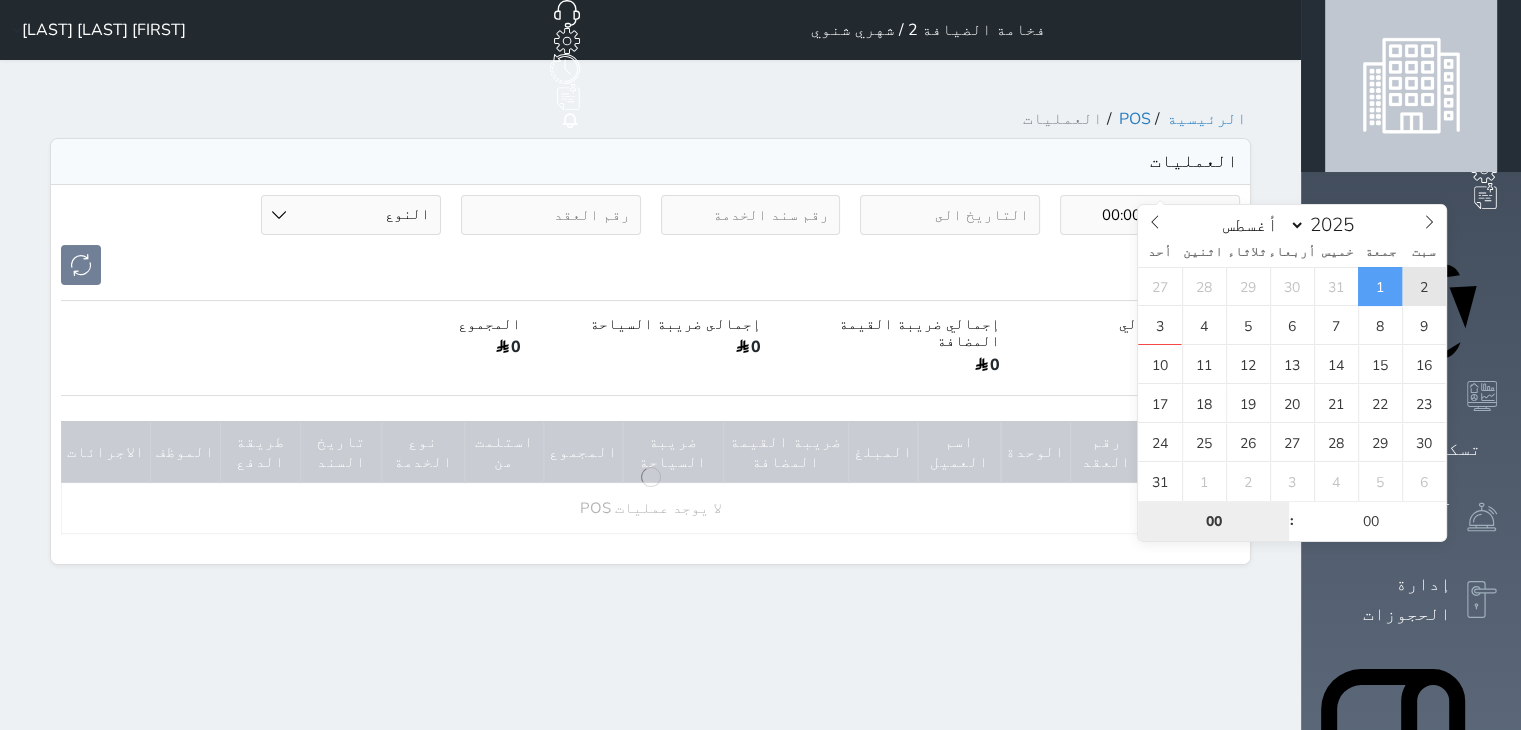 type on "2025-08-02 00:00" 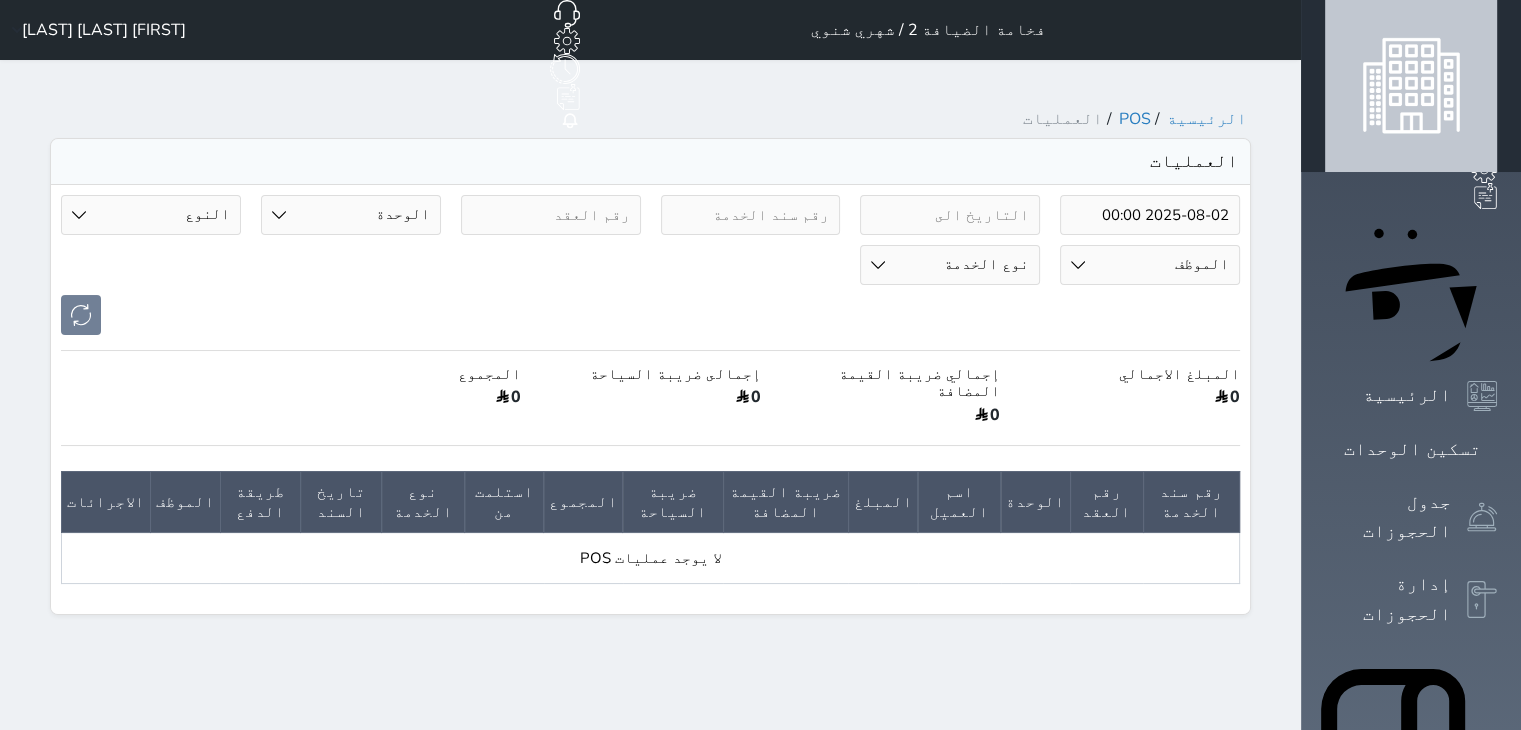 click on "[FIRST] [LAST] [LAST]" at bounding box center [104, 30] 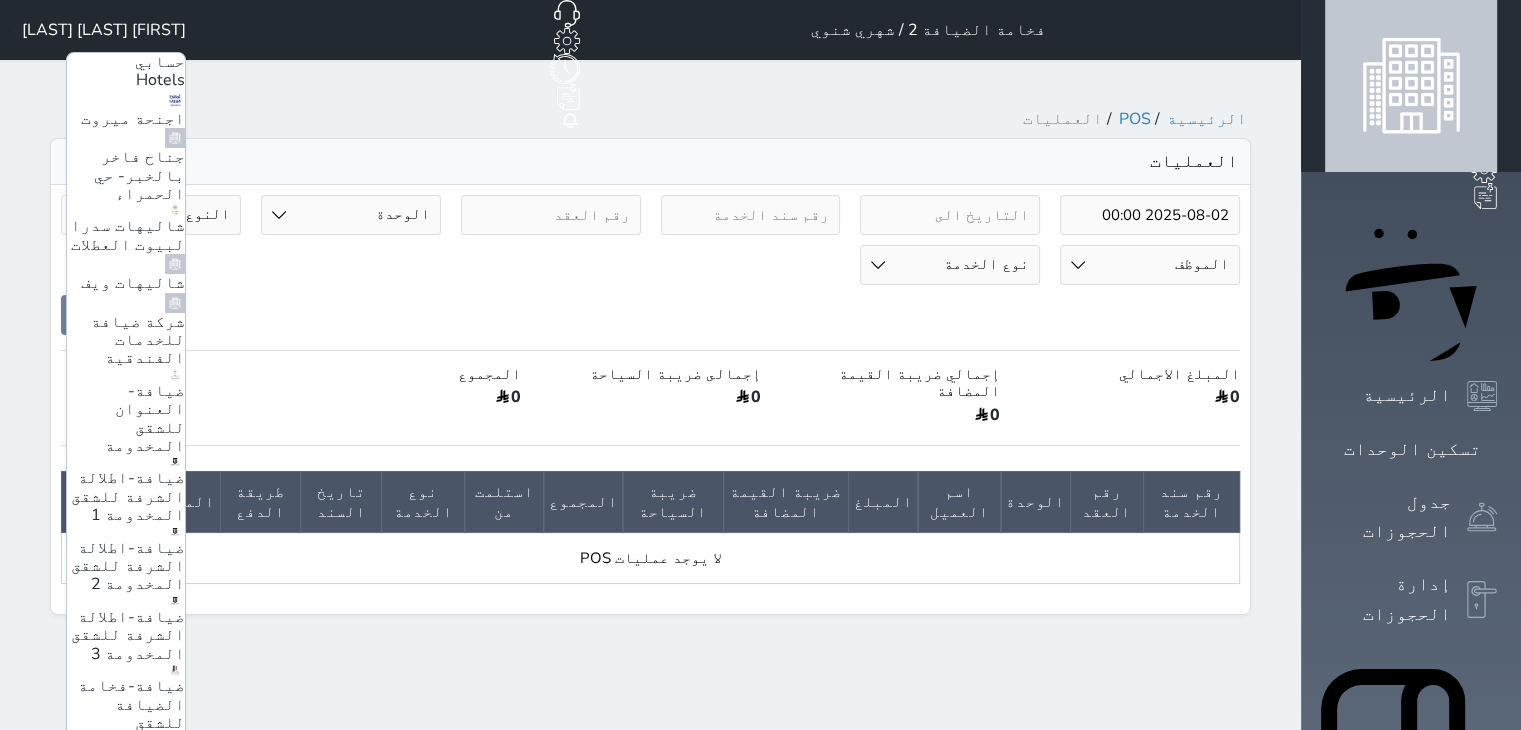 click on "شاليهات سدرا لبيوت العطلات" at bounding box center (128, 235) 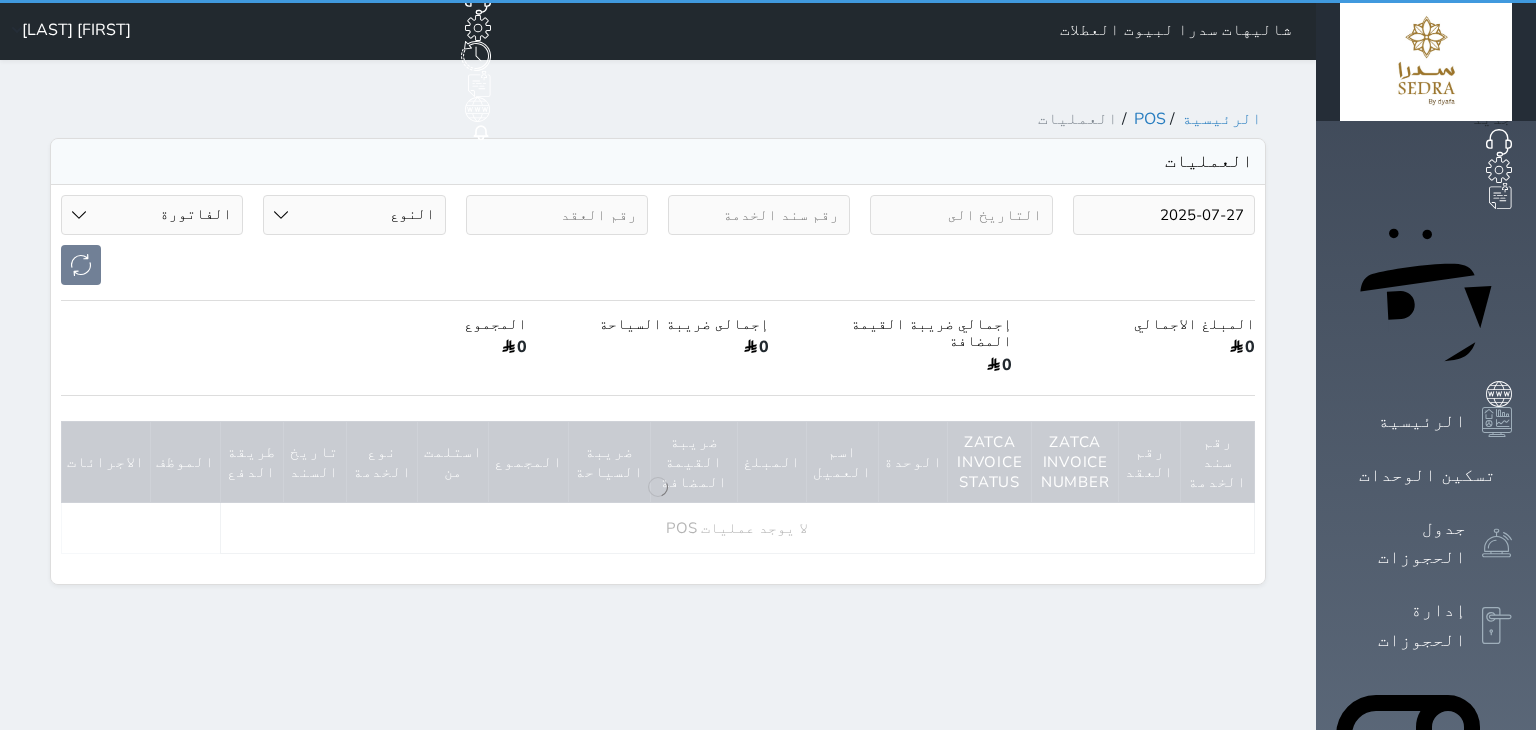 select on "invoice" 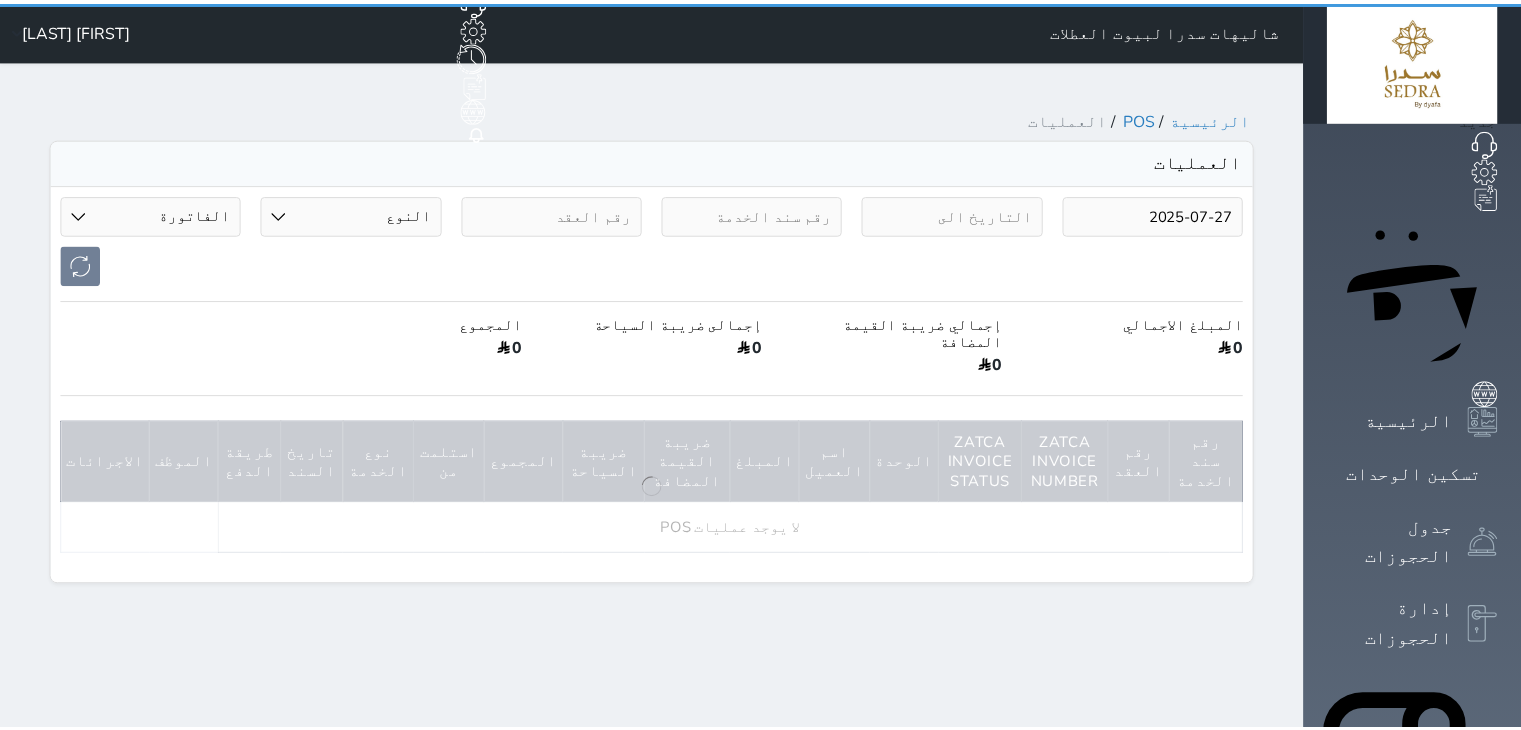 scroll, scrollTop: 0, scrollLeft: 0, axis: both 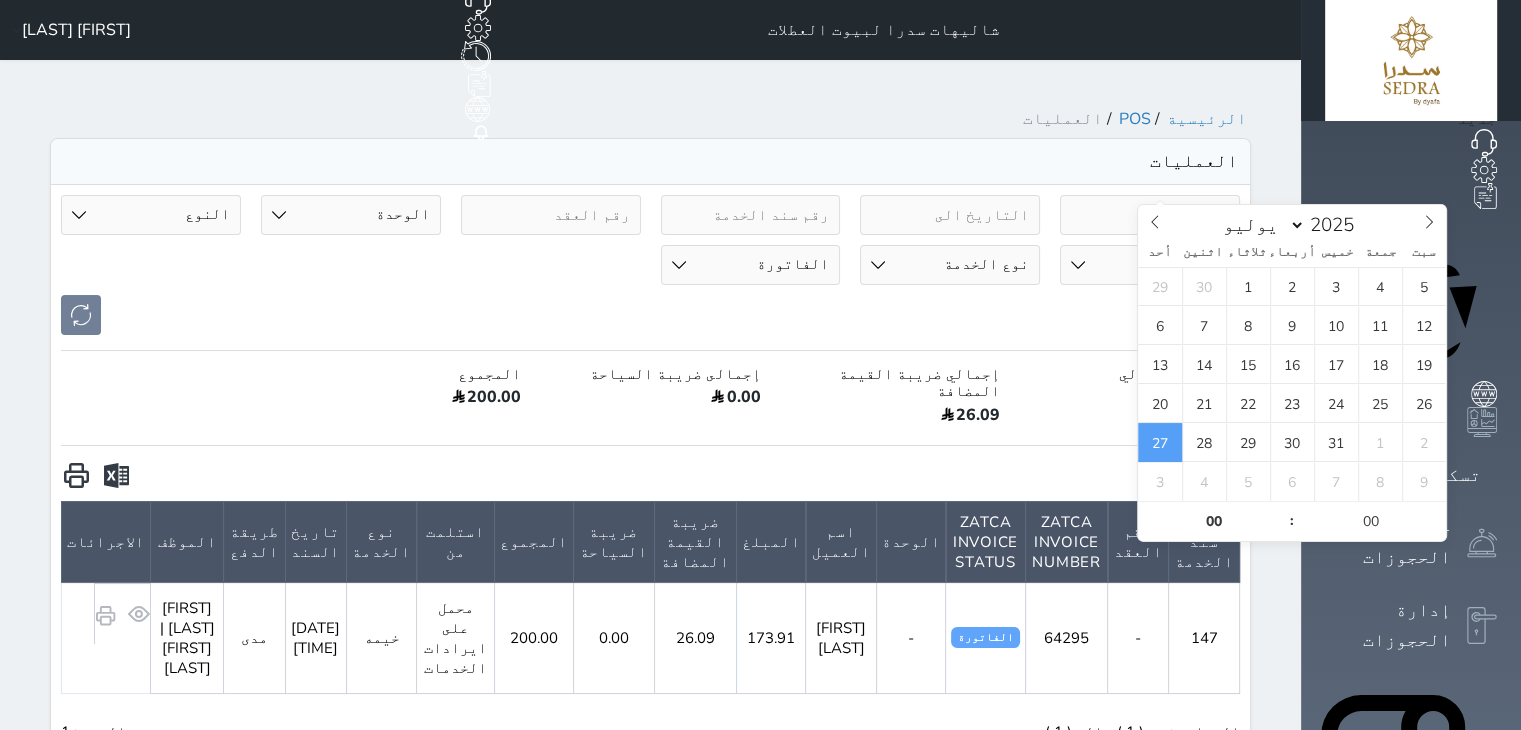 click on "2025-07-27" at bounding box center [1150, 215] 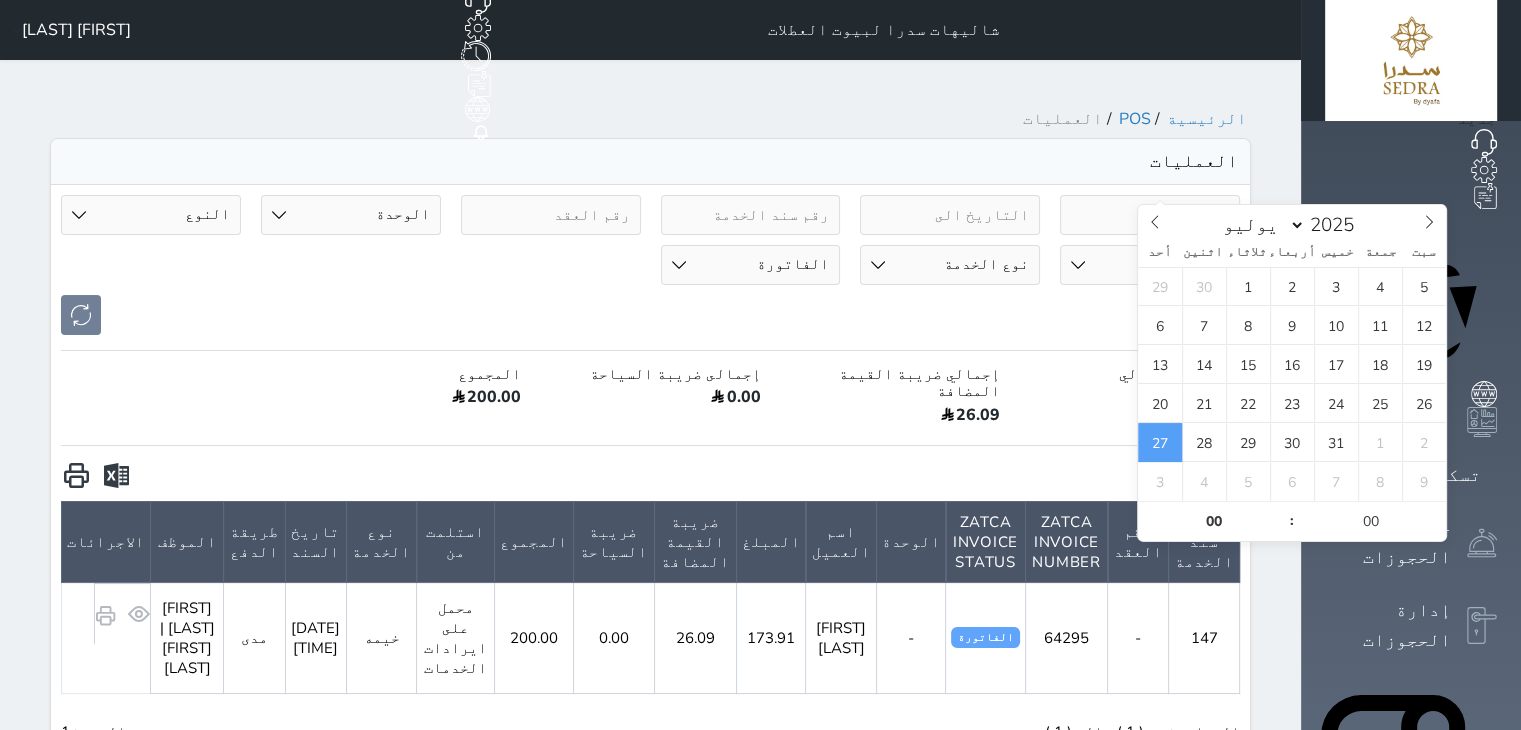 scroll, scrollTop: 0, scrollLeft: 0, axis: both 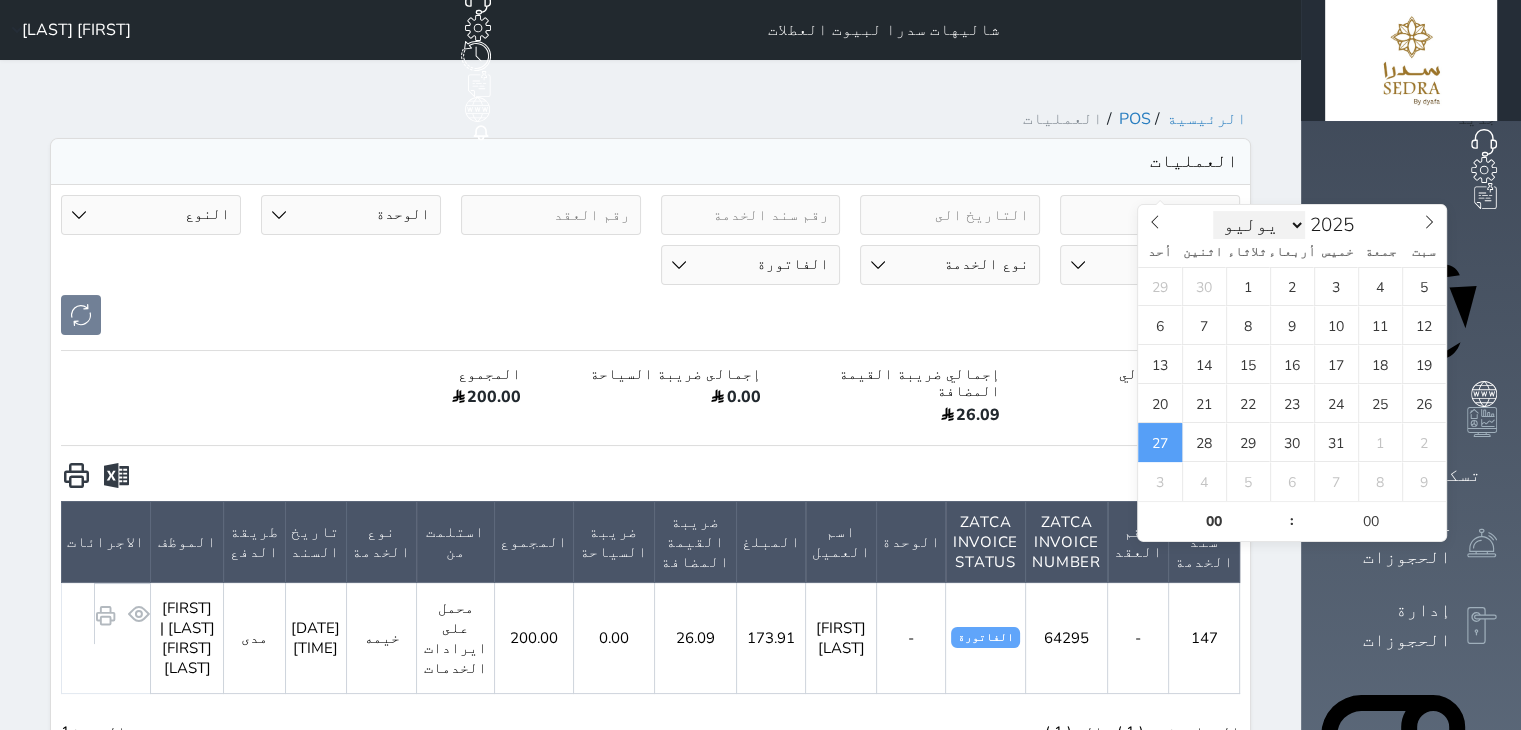 click on "يناير فبراير مارس أبريل مايو يونيو يوليو أغسطس سبتمبر أكتوبر نوفمبر ديسمبر" at bounding box center [1259, 225] 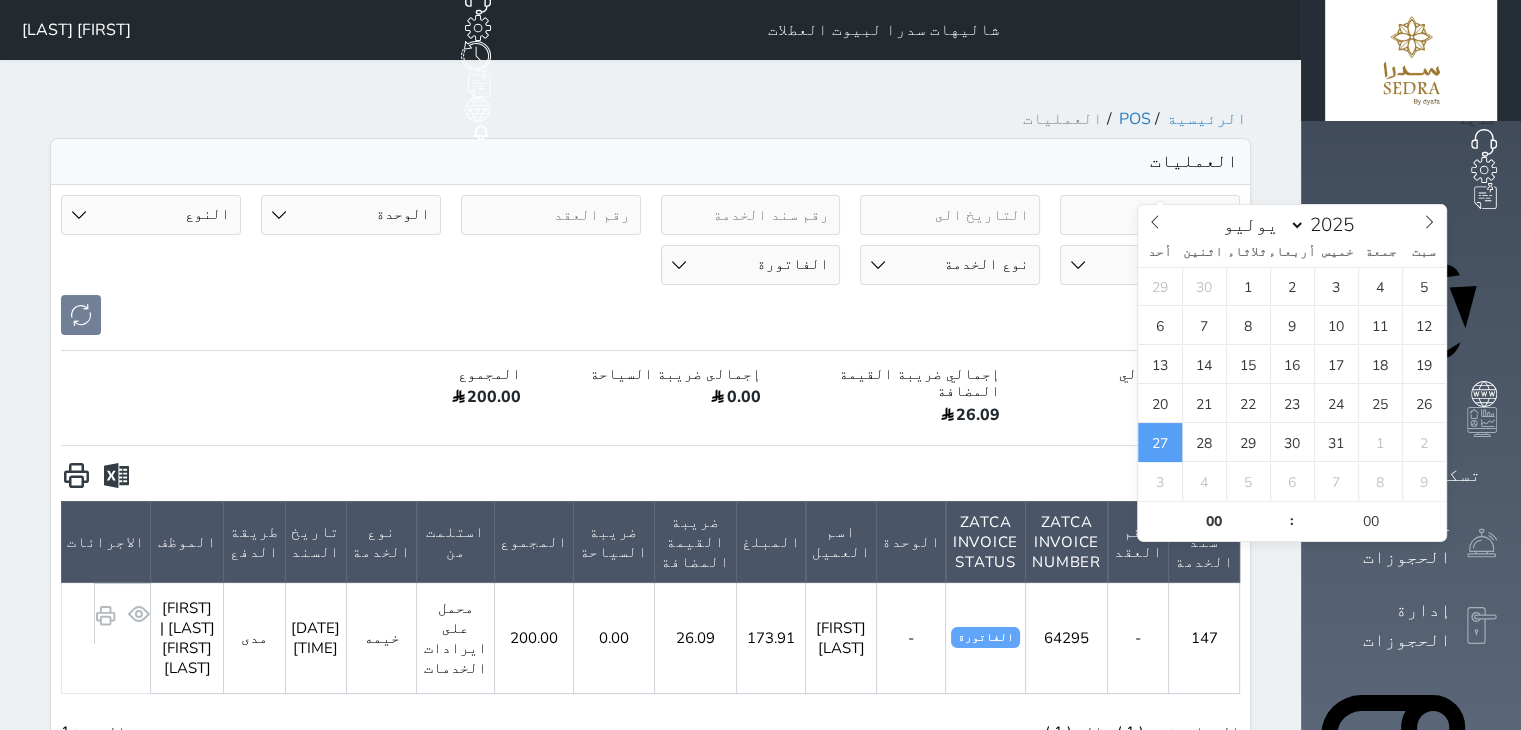 select on "7" 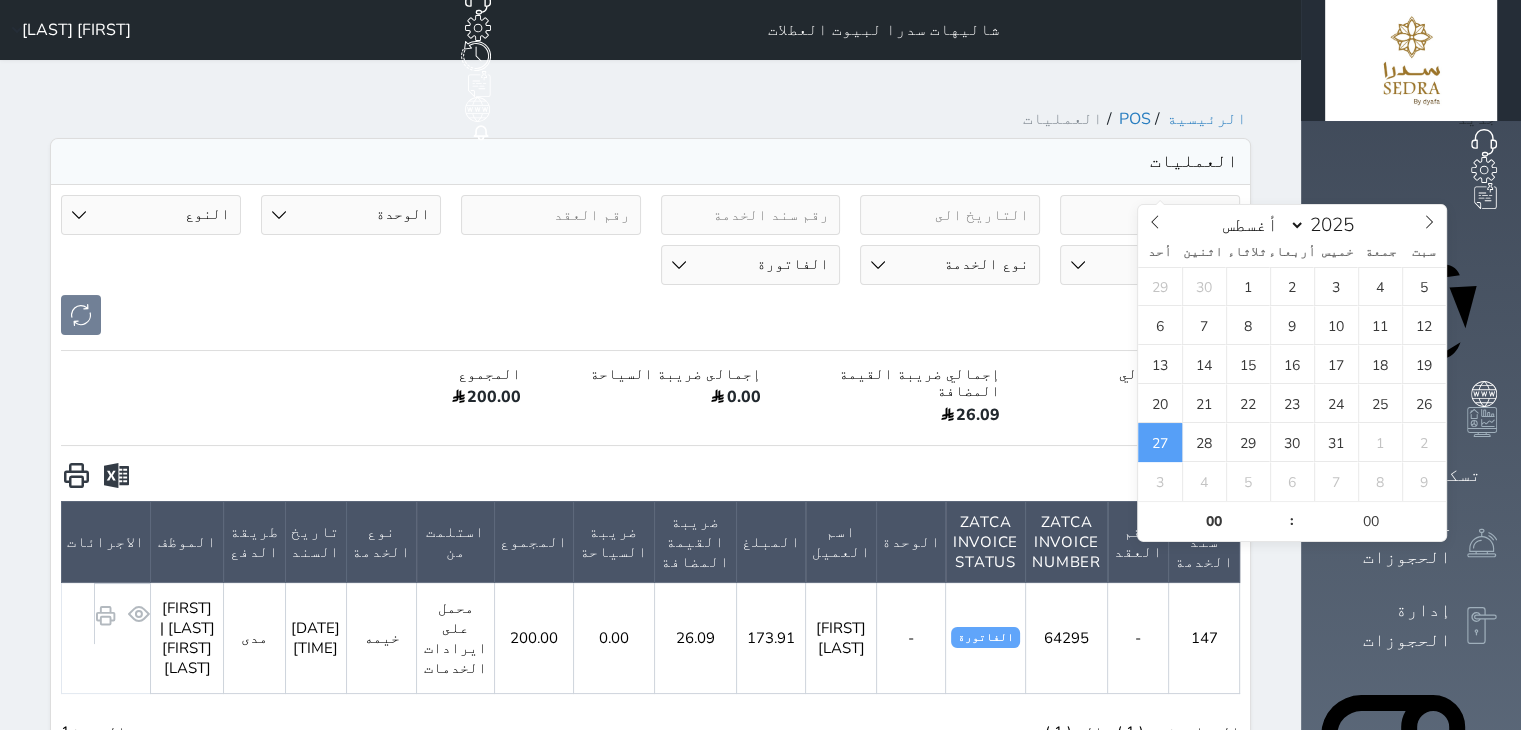 click on "يناير فبراير مارس أبريل مايو يونيو يوليو أغسطس سبتمبر أكتوبر نوفمبر ديسمبر" at bounding box center [1259, 225] 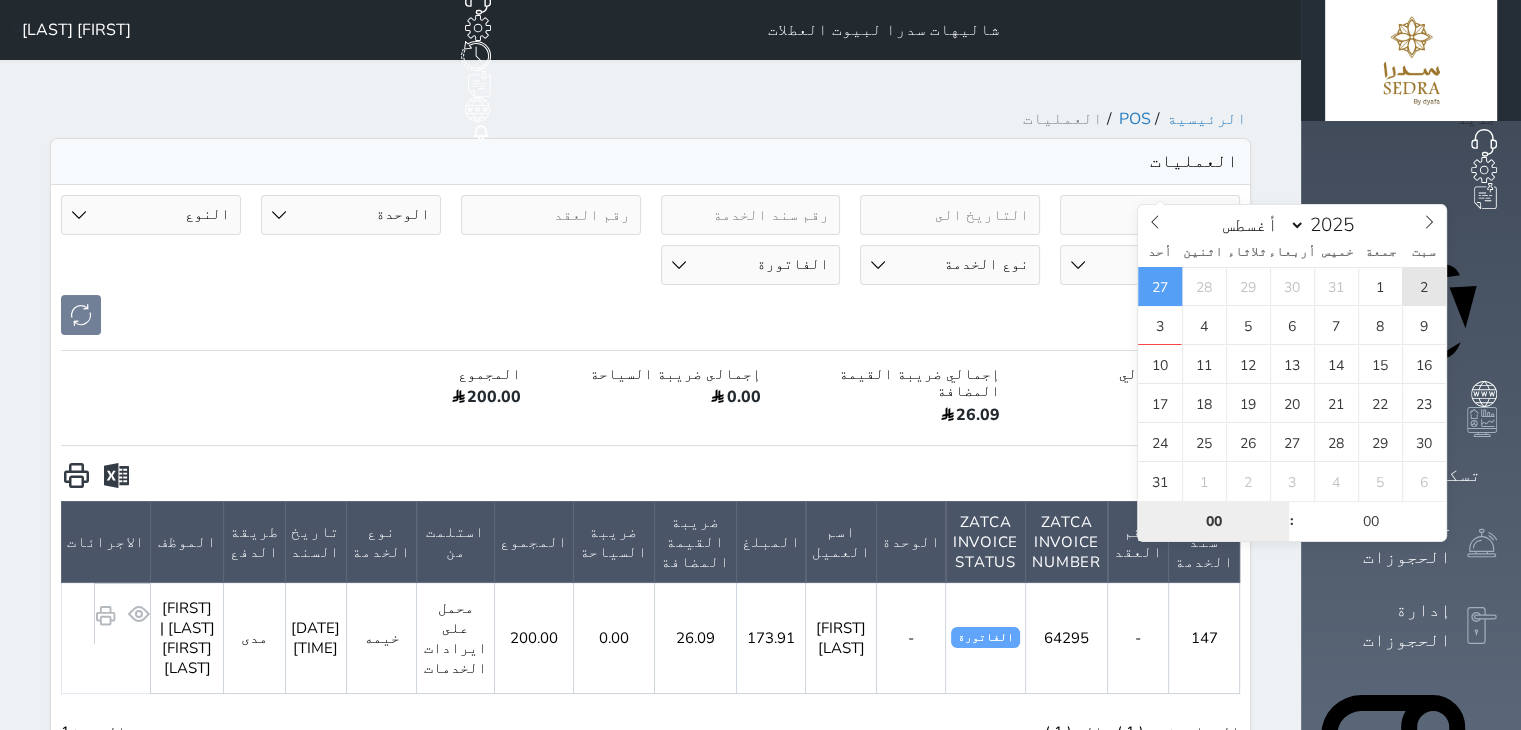 type on "2025-08-02 00:00" 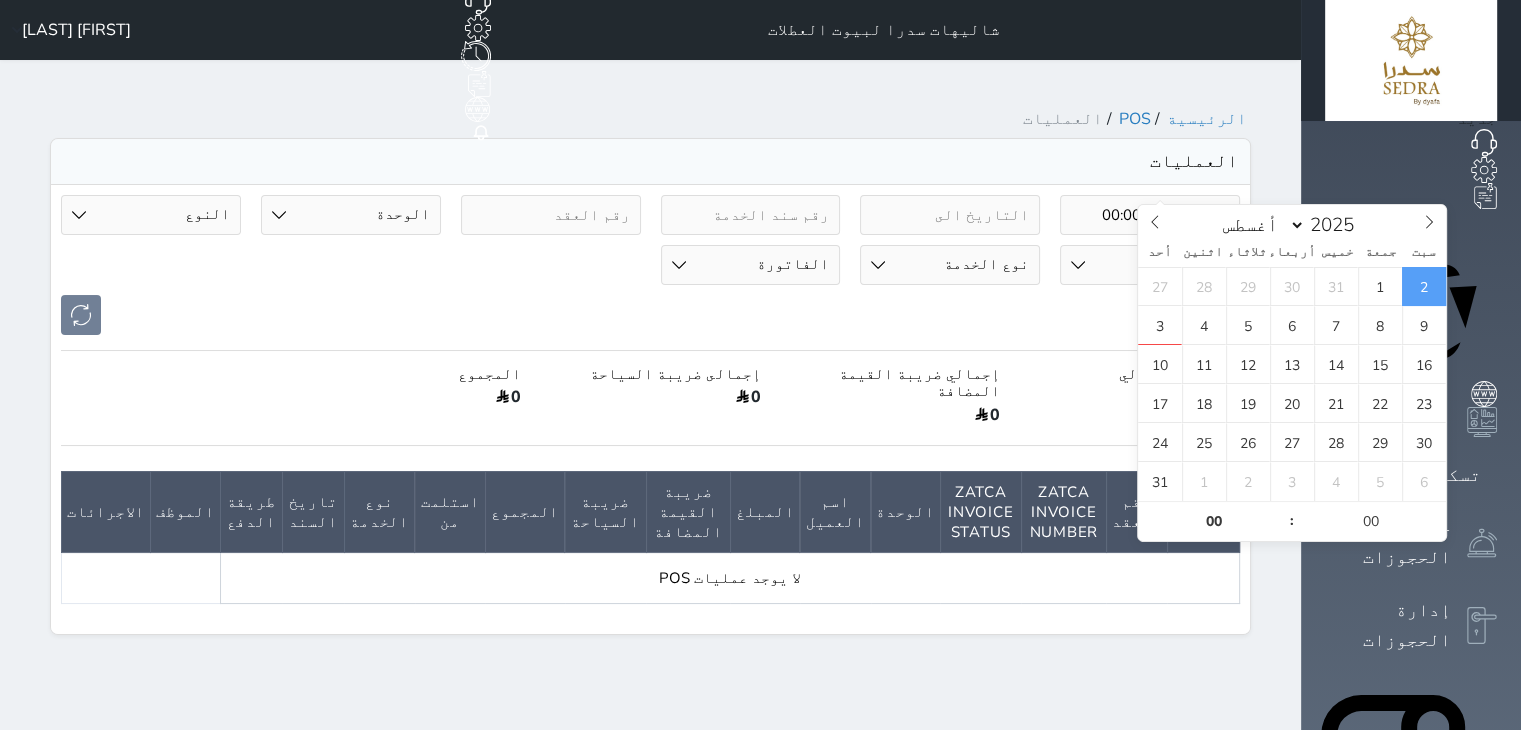 click on "[FIRST] [LAST] [LAST]" at bounding box center (76, 30) 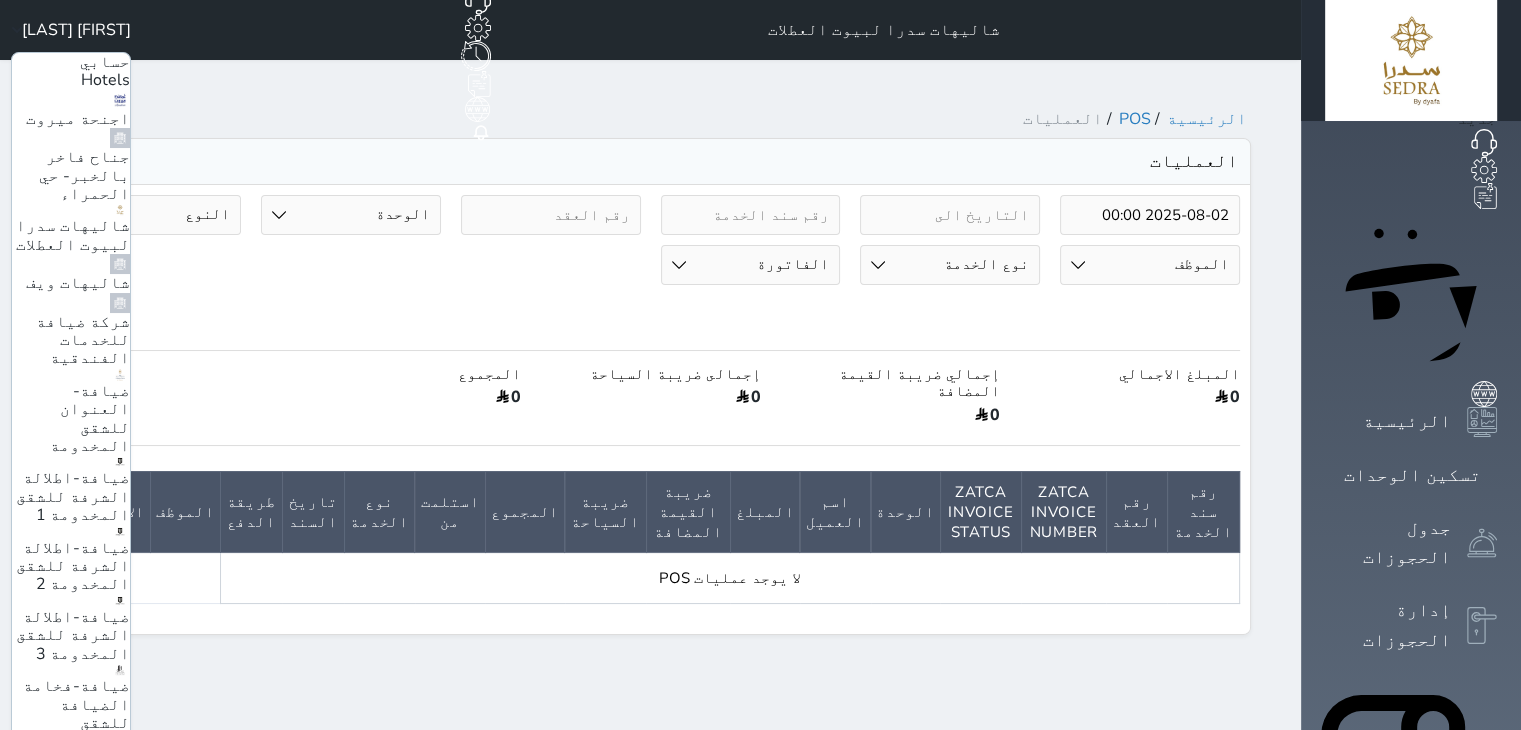 click on "ضيافة-فندق كارم راس تنورة" at bounding box center [81, 899] 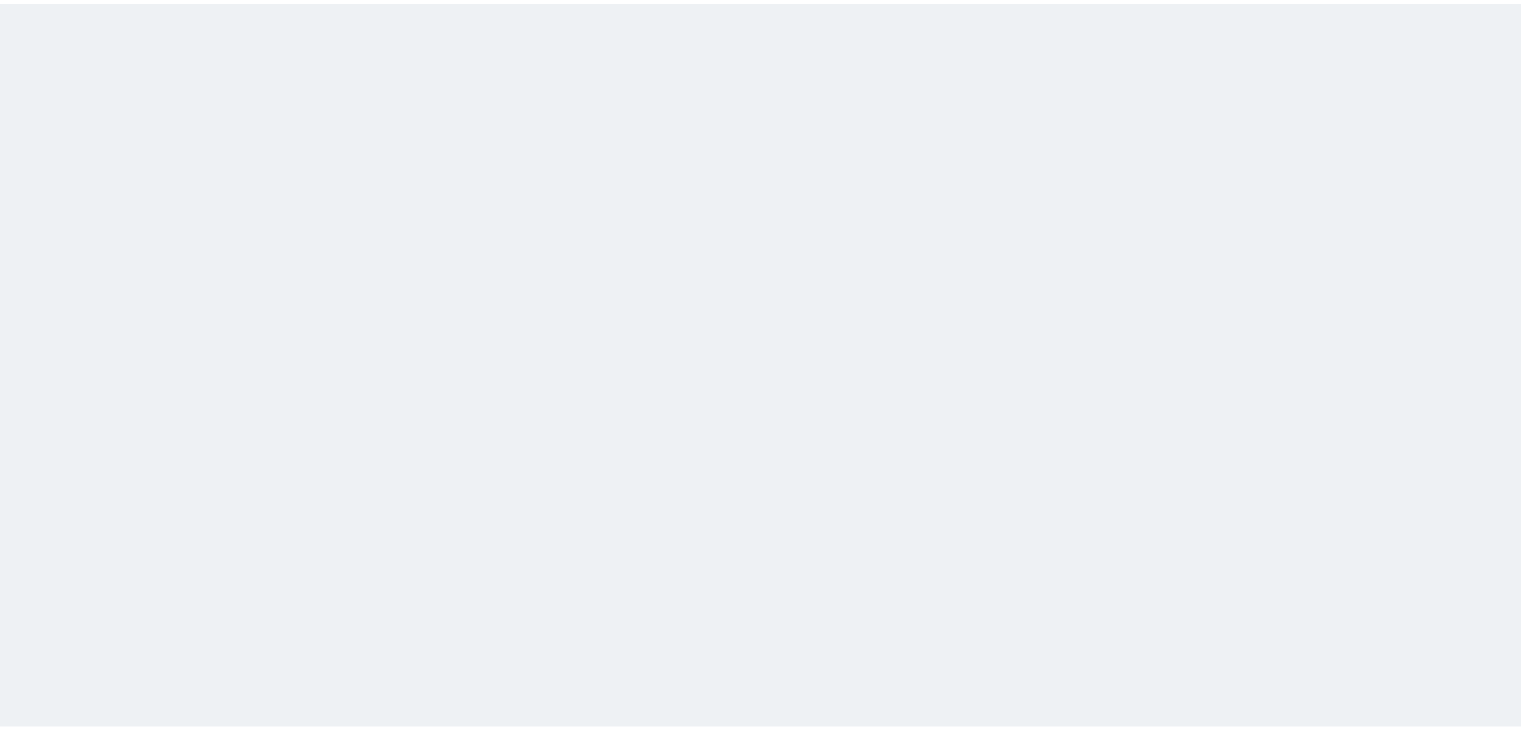 scroll, scrollTop: 0, scrollLeft: 0, axis: both 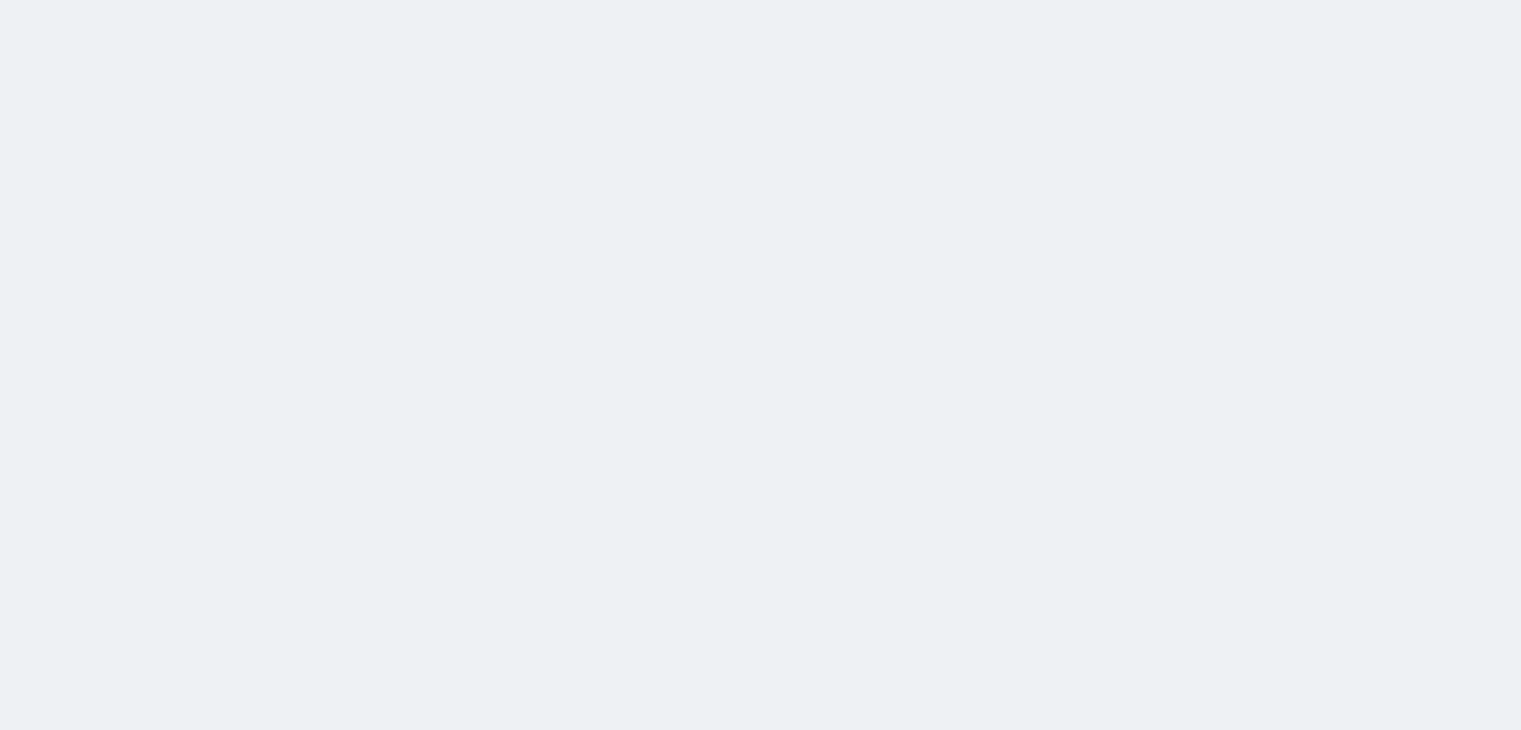 select on "invoice" 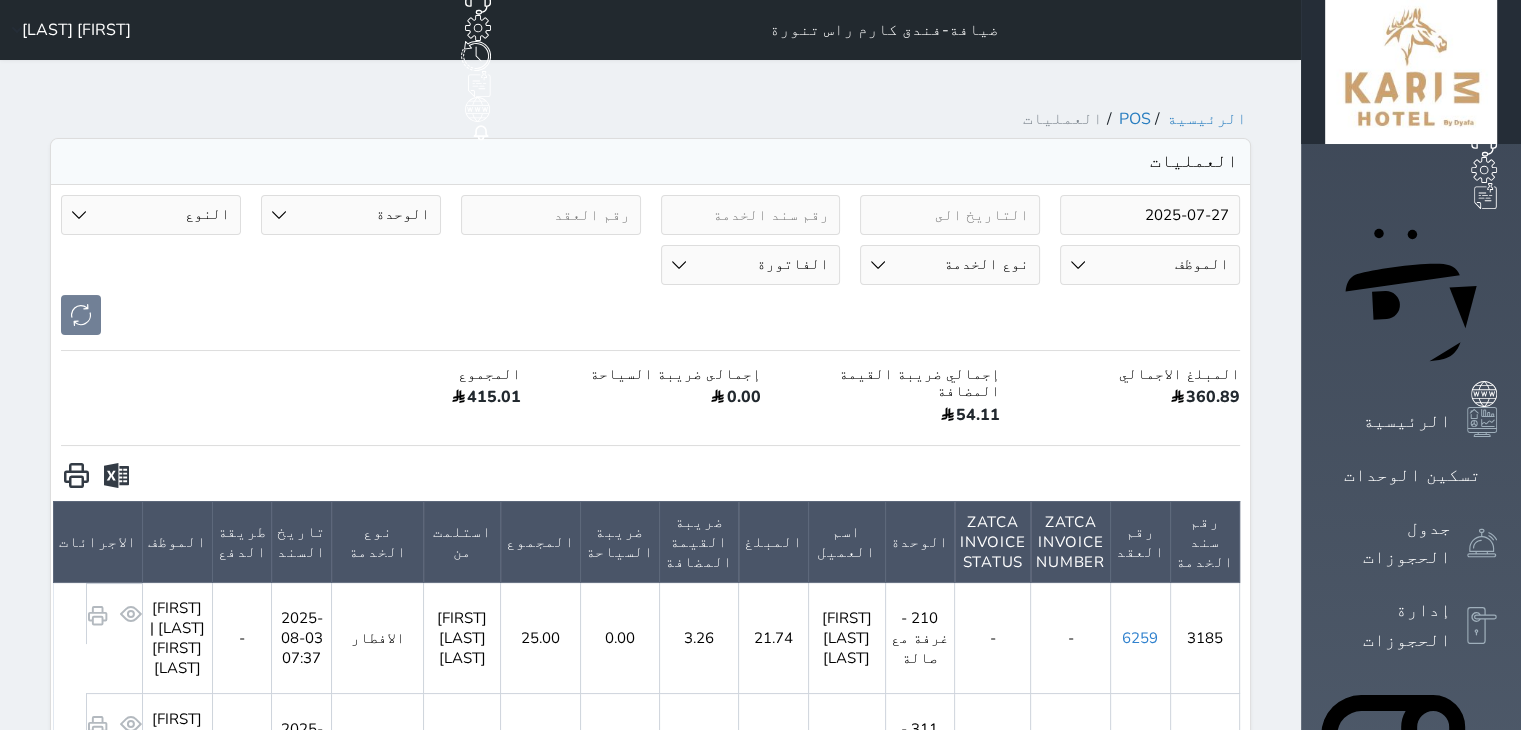 click on "2025-07-27" at bounding box center [1150, 215] 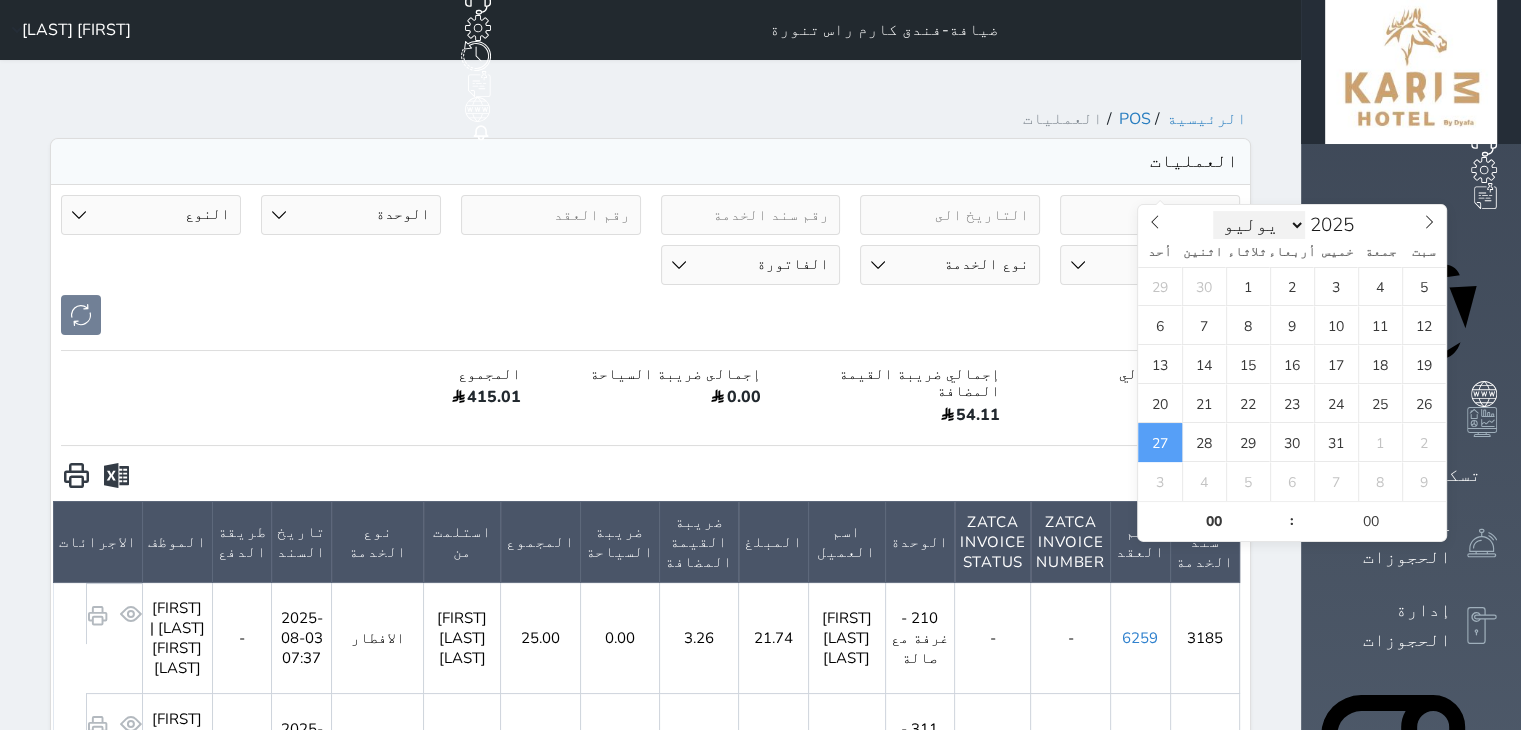 drag, startPoint x: 1260, startPoint y: 223, endPoint x: 1259, endPoint y: 234, distance: 11.045361 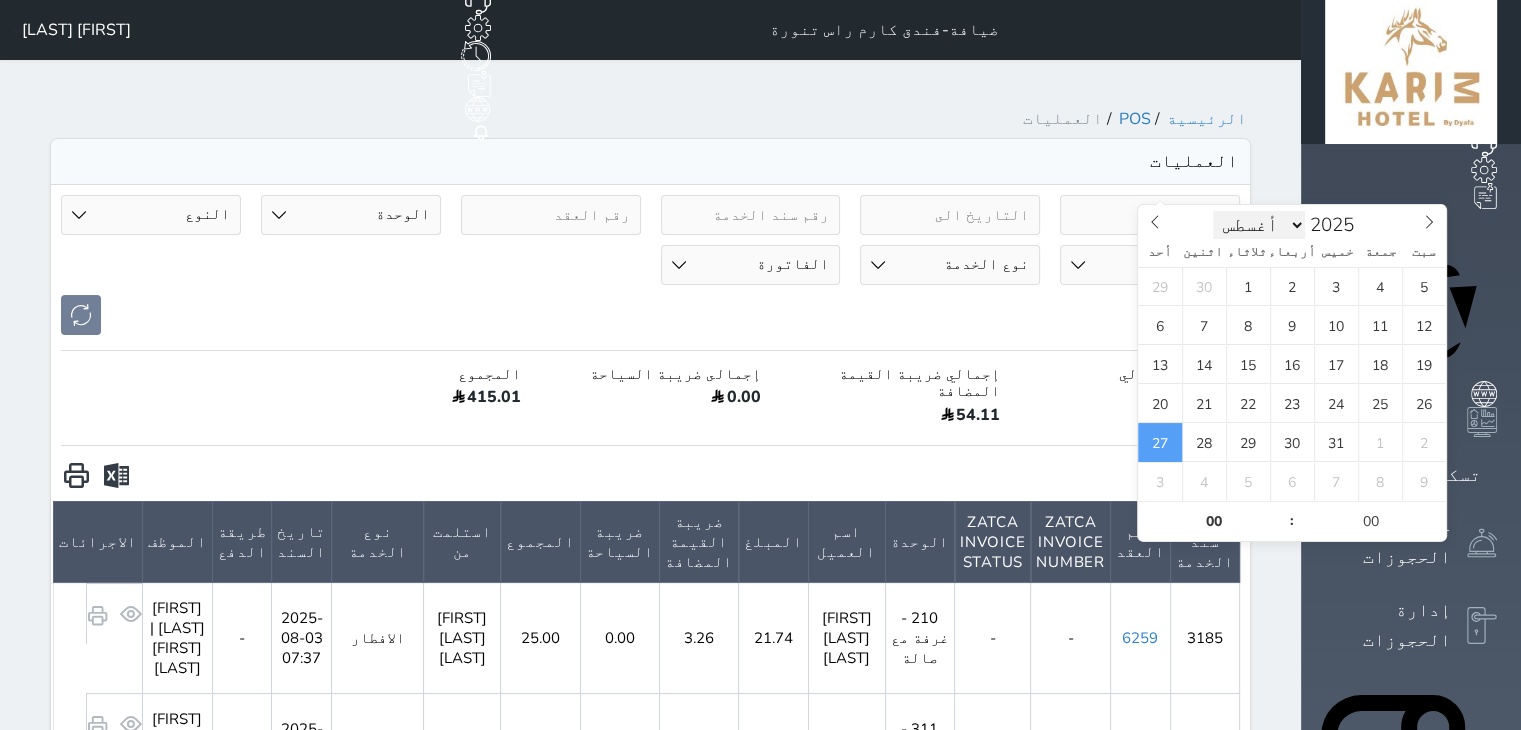 click on "يناير فبراير مارس أبريل مايو يونيو يوليو أغسطس سبتمبر أكتوبر نوفمبر ديسمبر" at bounding box center (1259, 225) 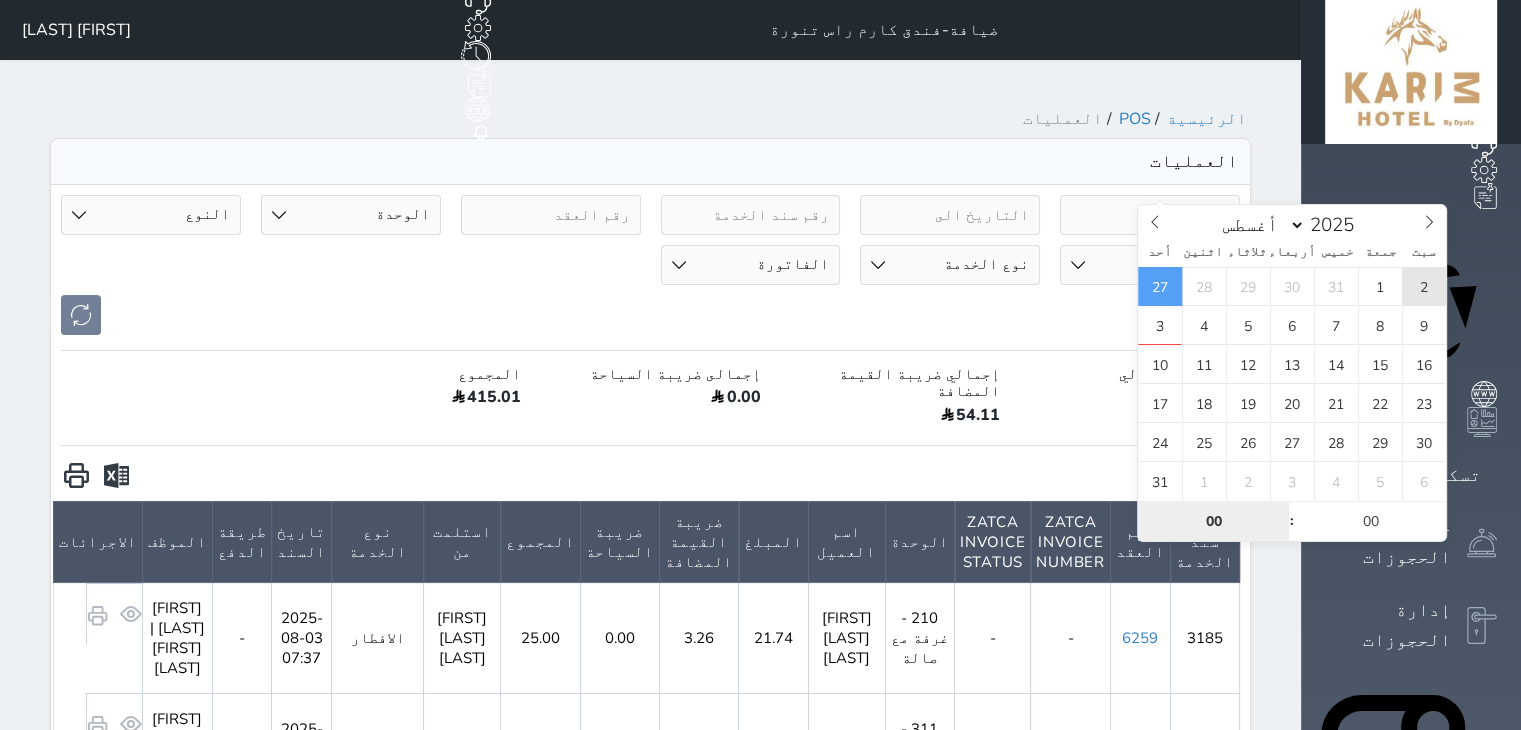 type on "2025-08-02 00:00" 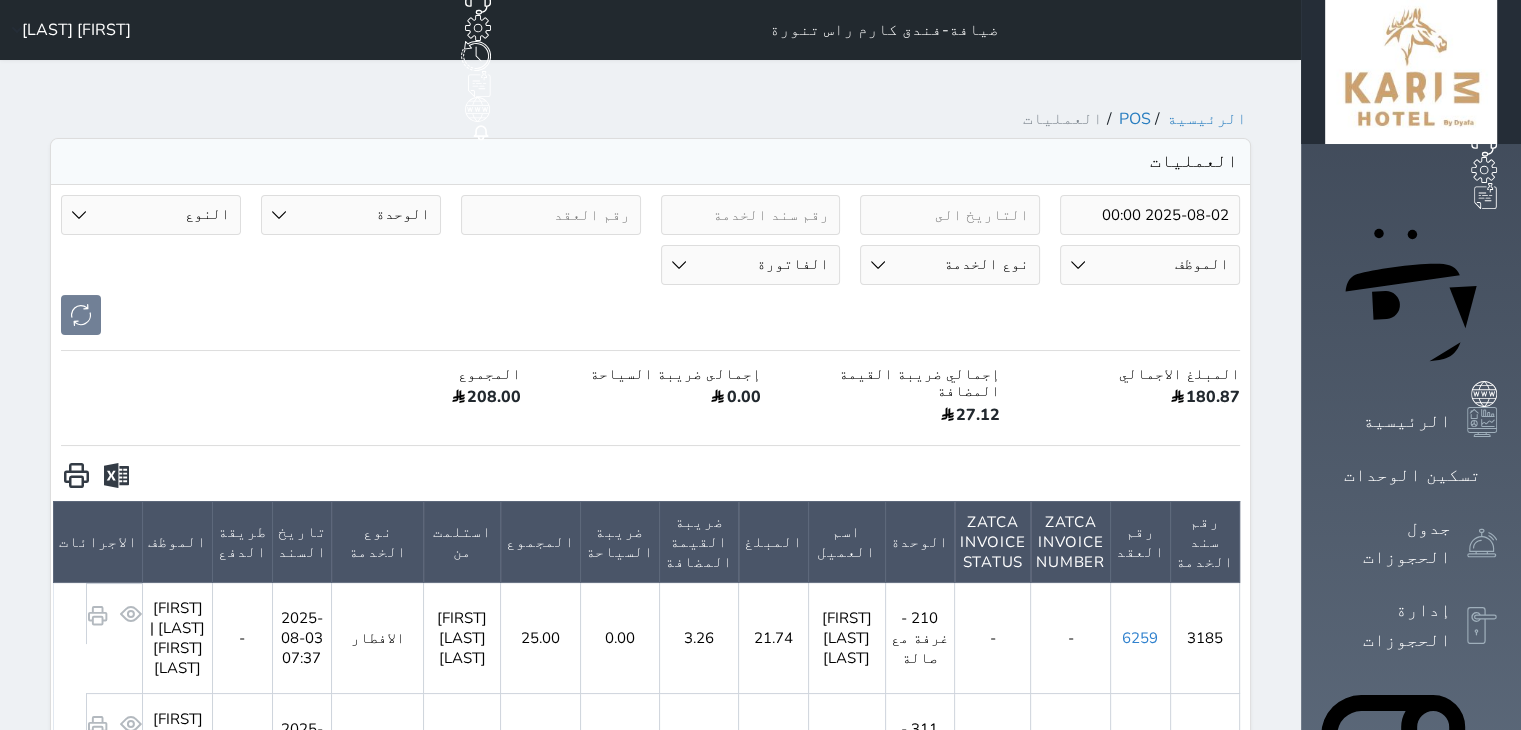 click at bounding box center (116, 476) 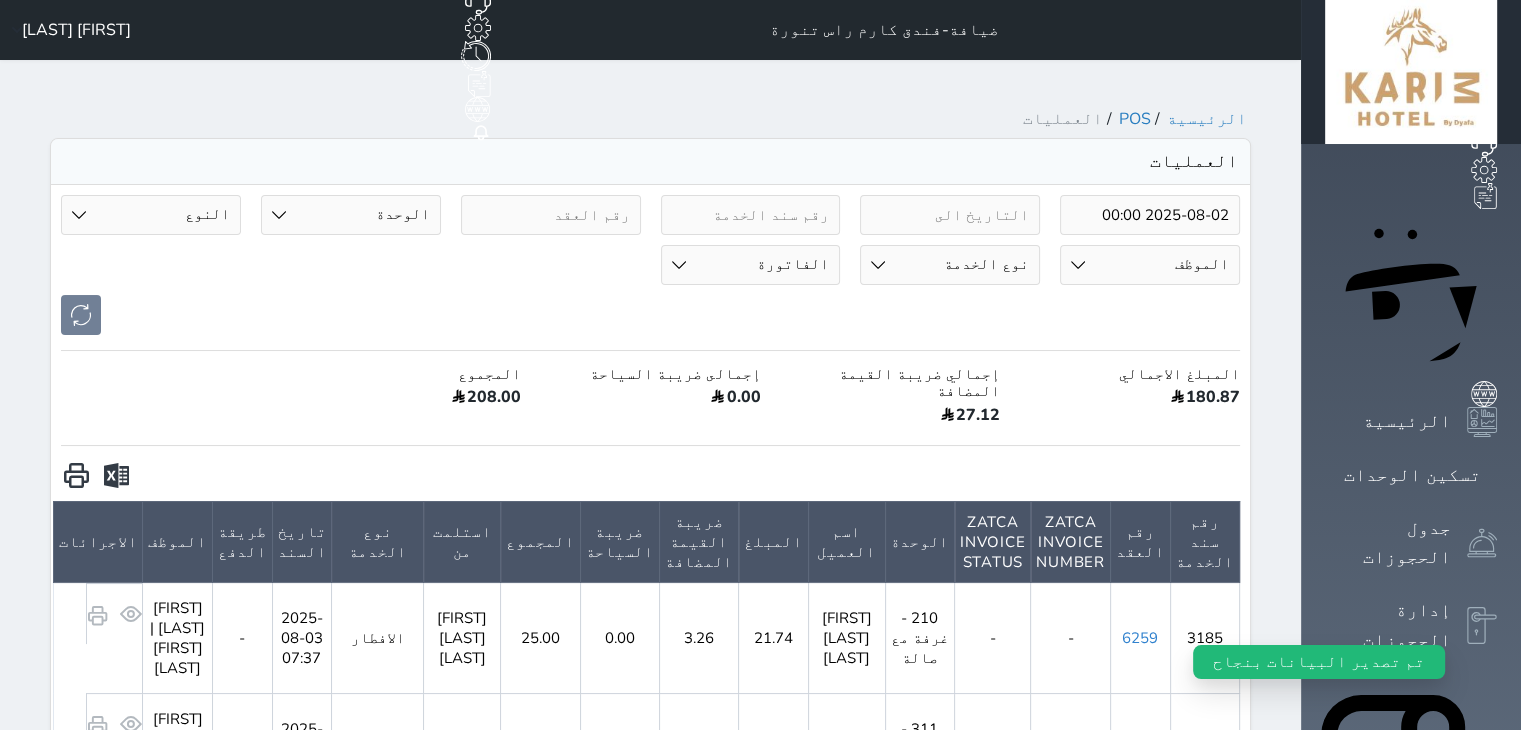 click on "[FIRST] [LAST] [LAST]" at bounding box center [76, 30] 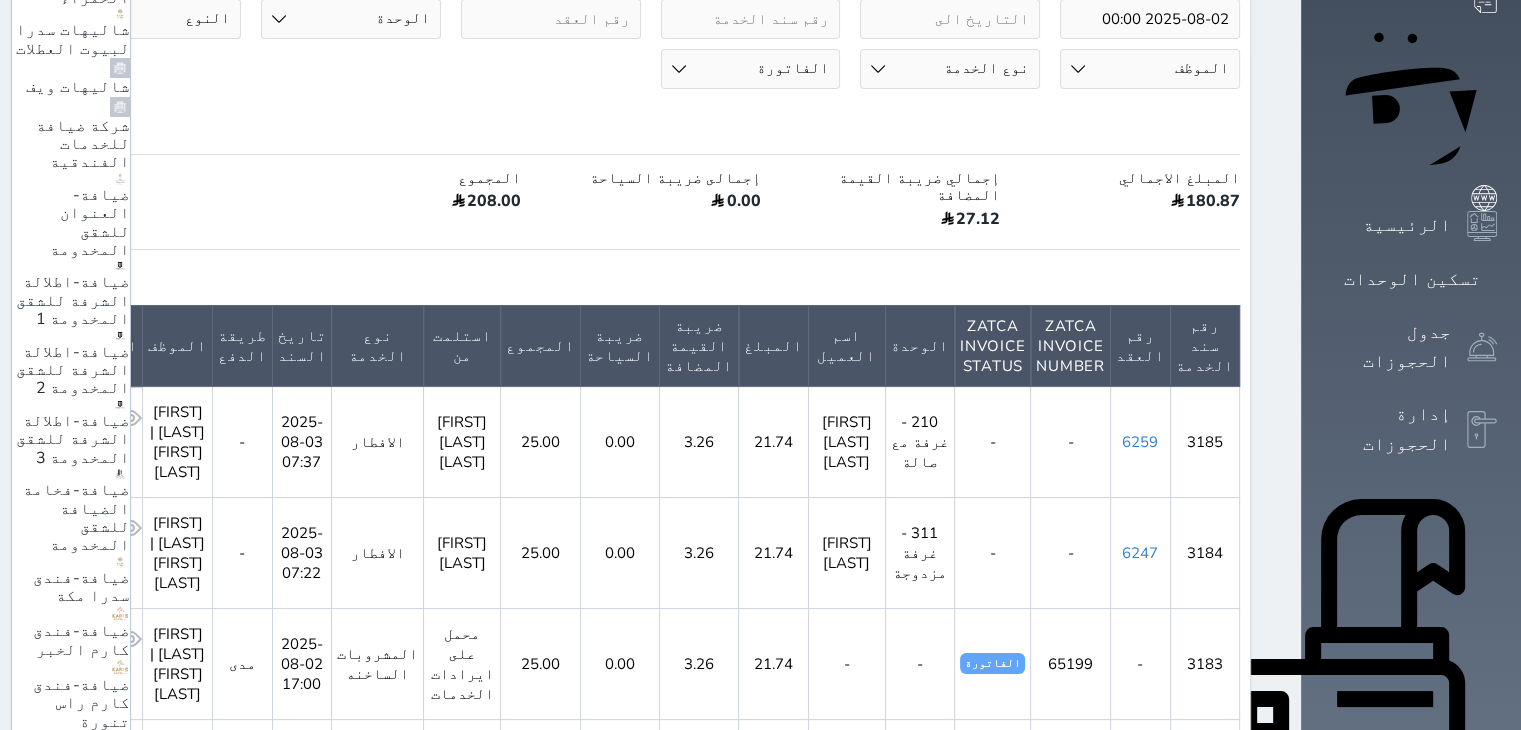 scroll, scrollTop: 200, scrollLeft: 0, axis: vertical 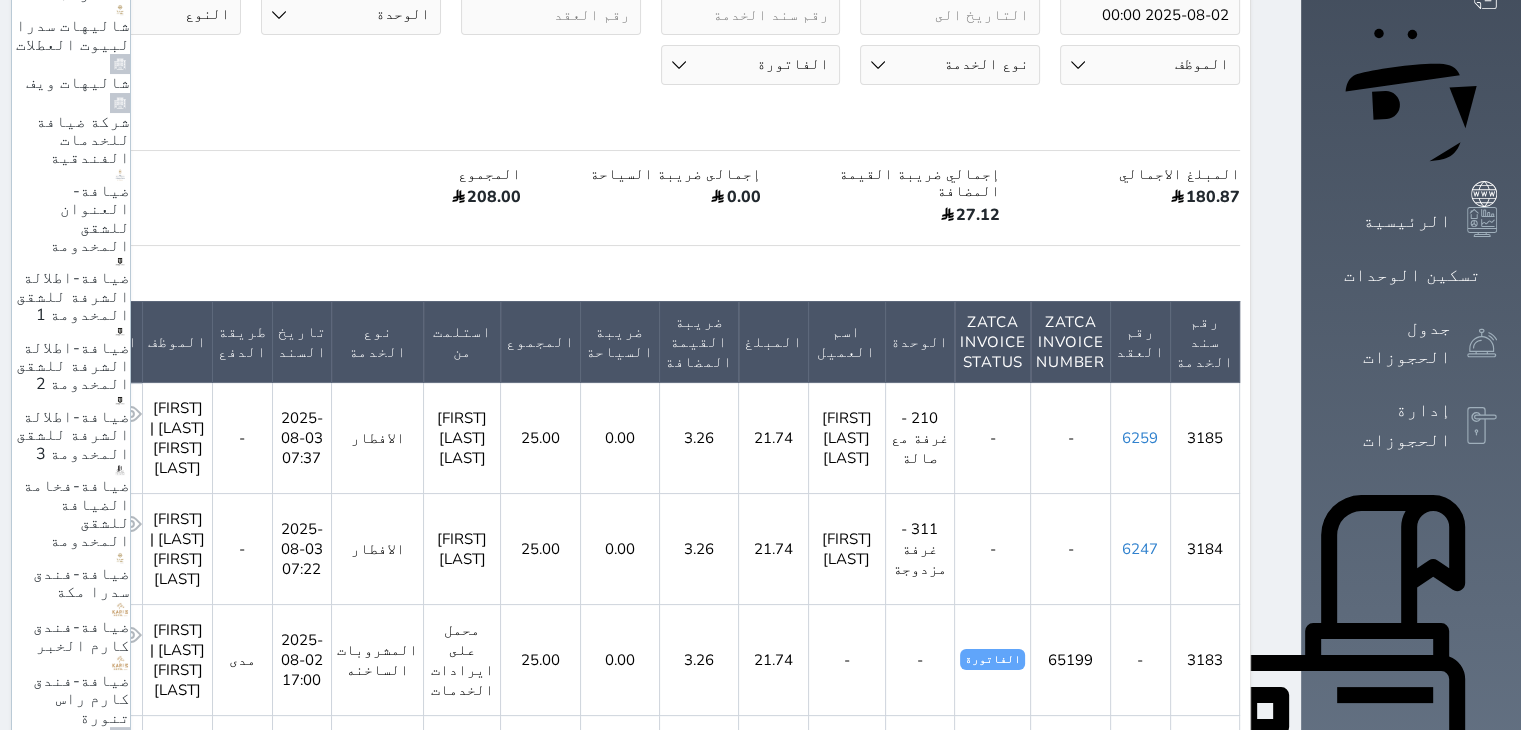 click on "مجمع كورنيش الخبر السكني شهري سنوي" at bounding box center [73, 1132] 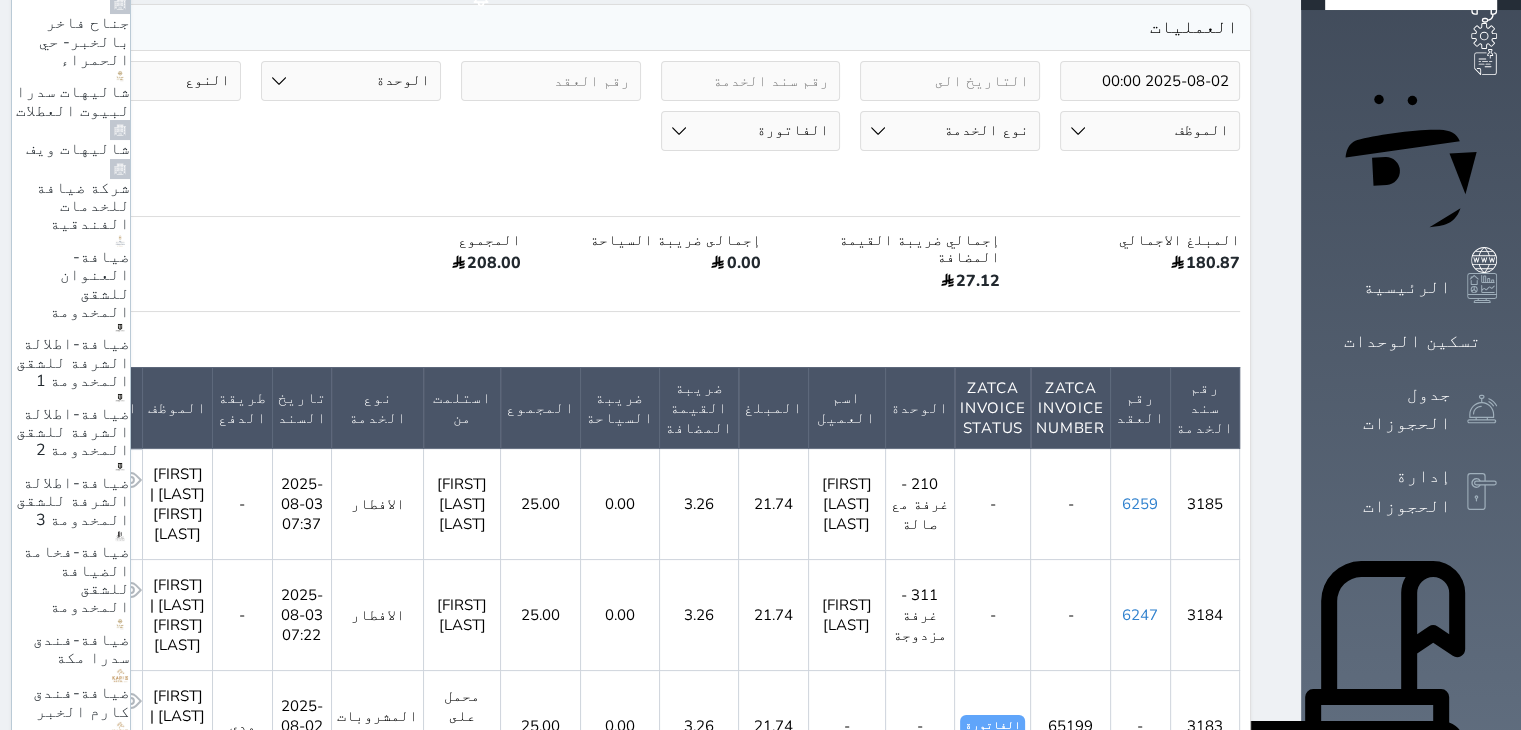 scroll, scrollTop: 0, scrollLeft: 0, axis: both 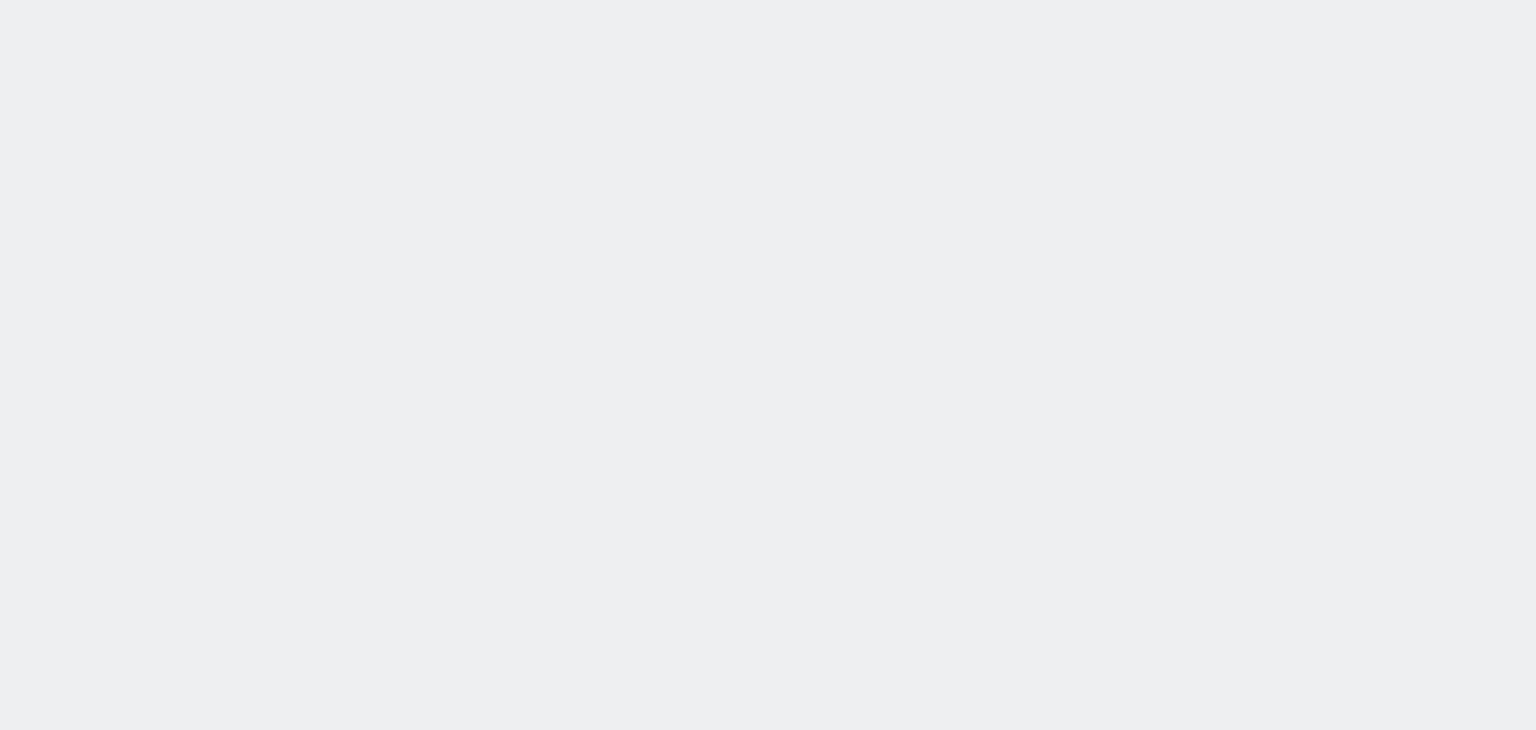 select on "invoice" 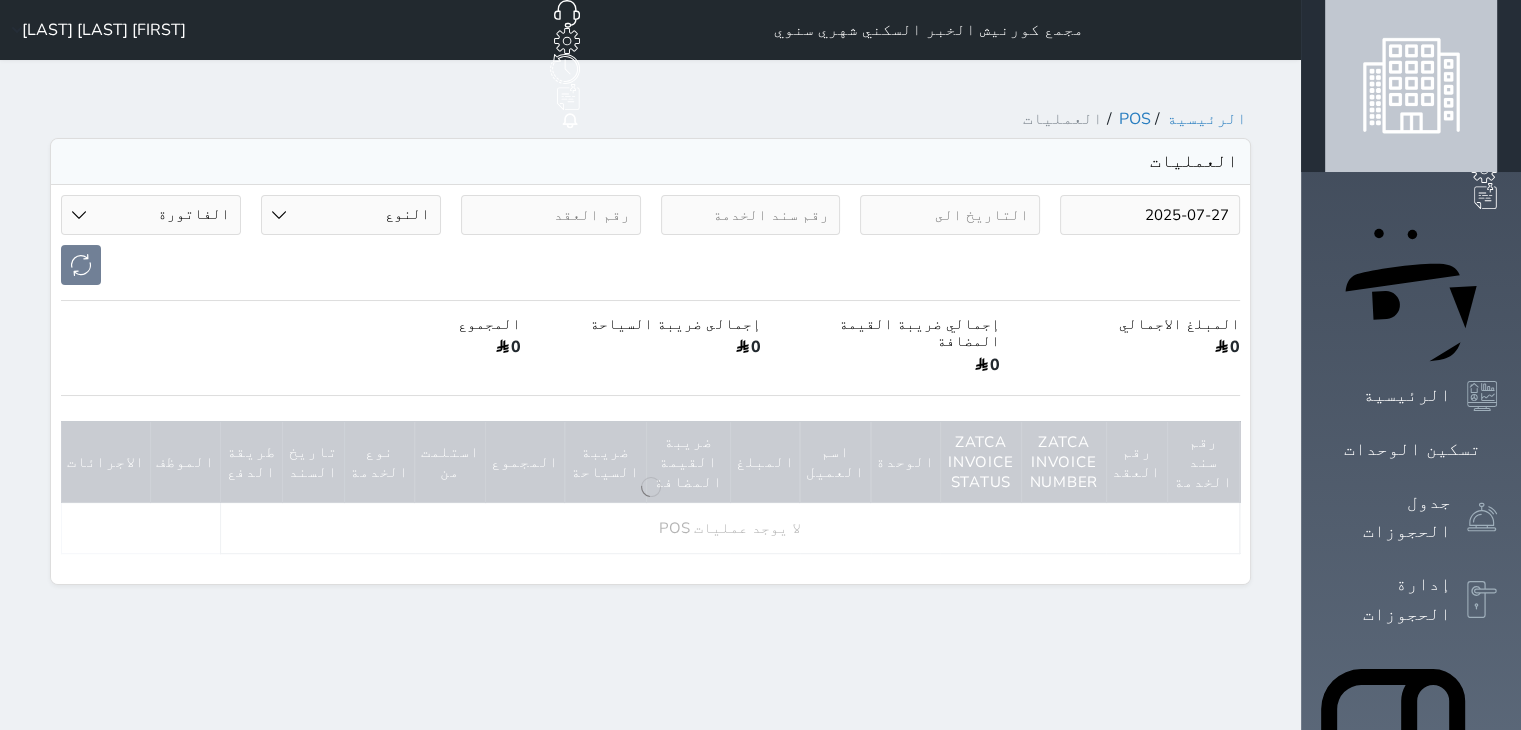 click on "2025-07-27" at bounding box center (1150, 215) 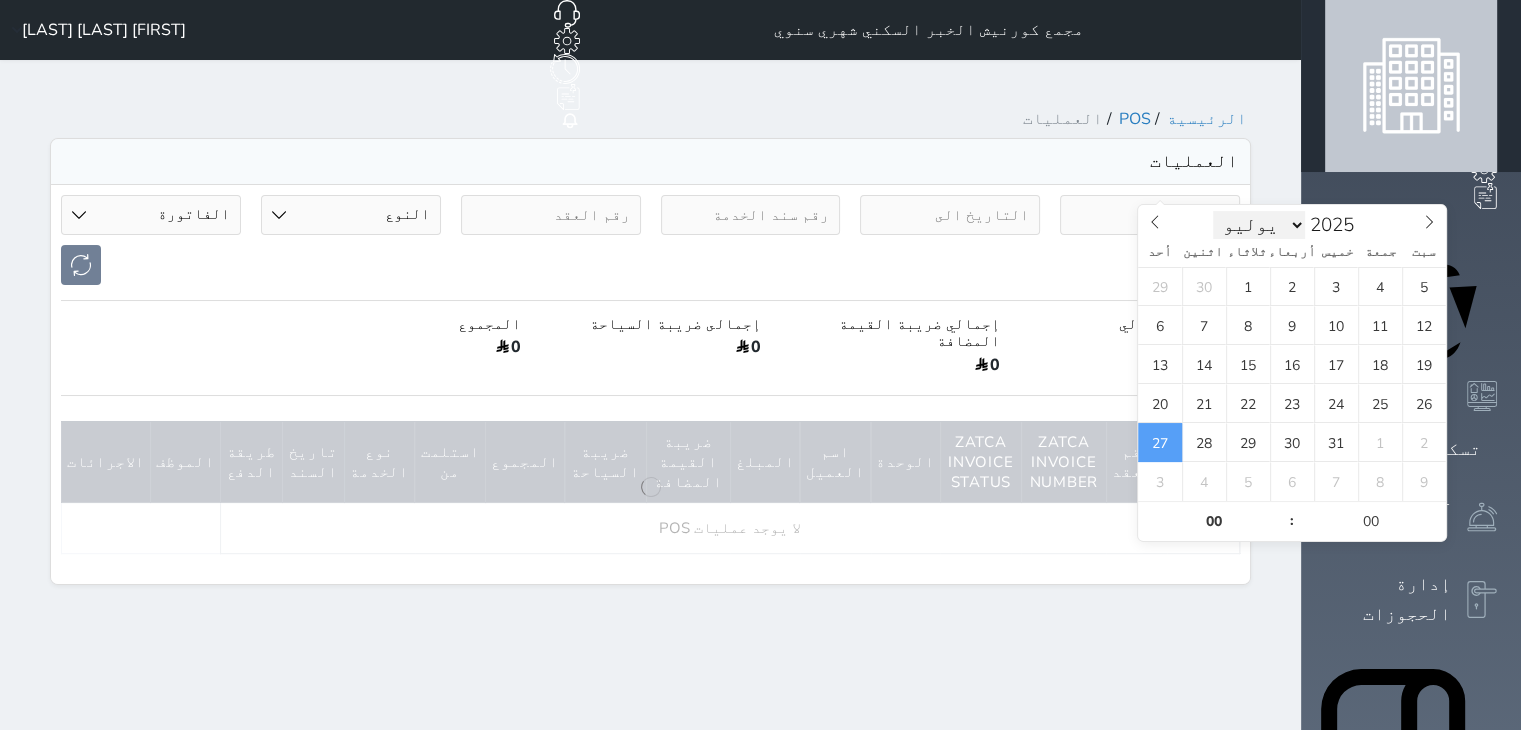 click on "يناير فبراير مارس أبريل مايو يونيو يوليو أغسطس سبتمبر أكتوبر نوفمبر ديسمبر" at bounding box center (1259, 225) 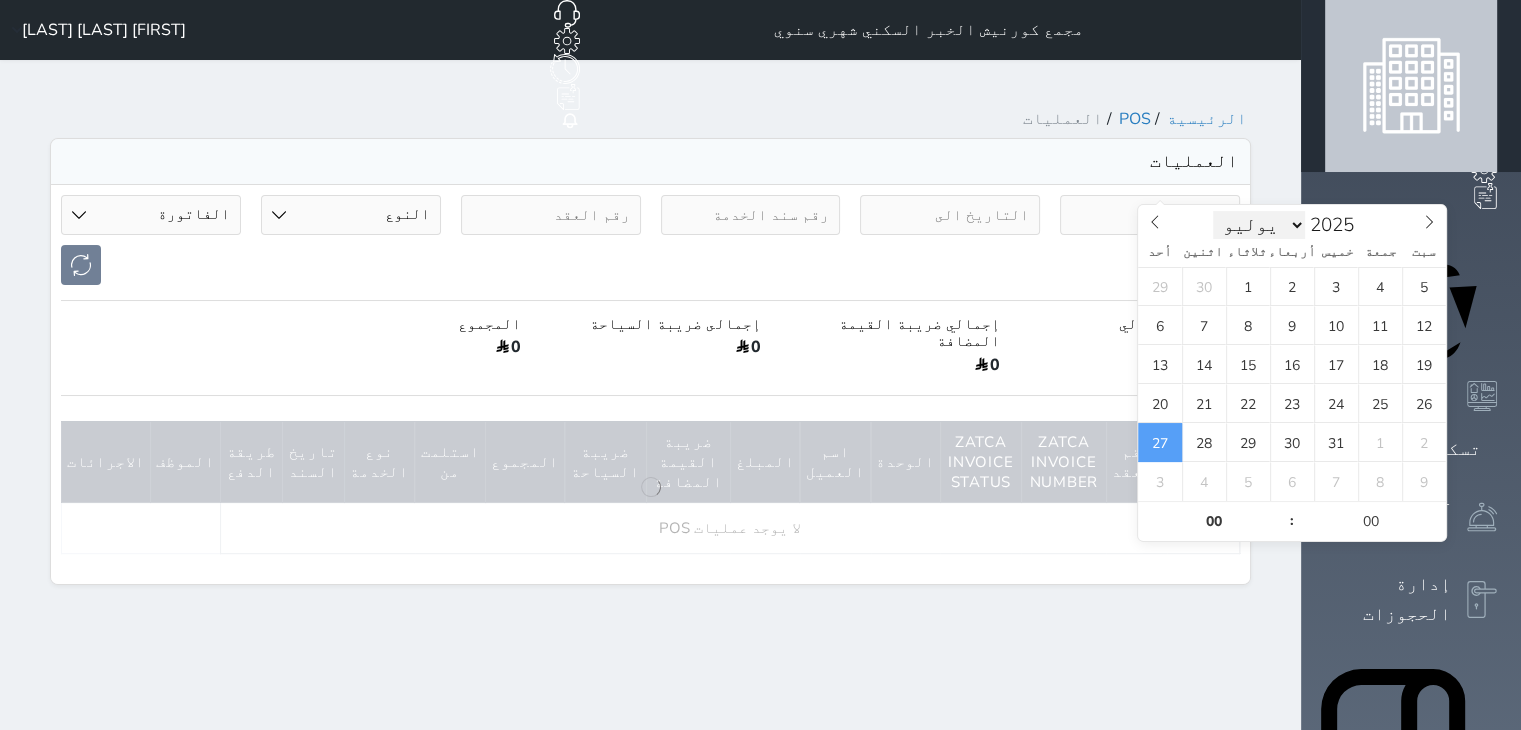 select on "7" 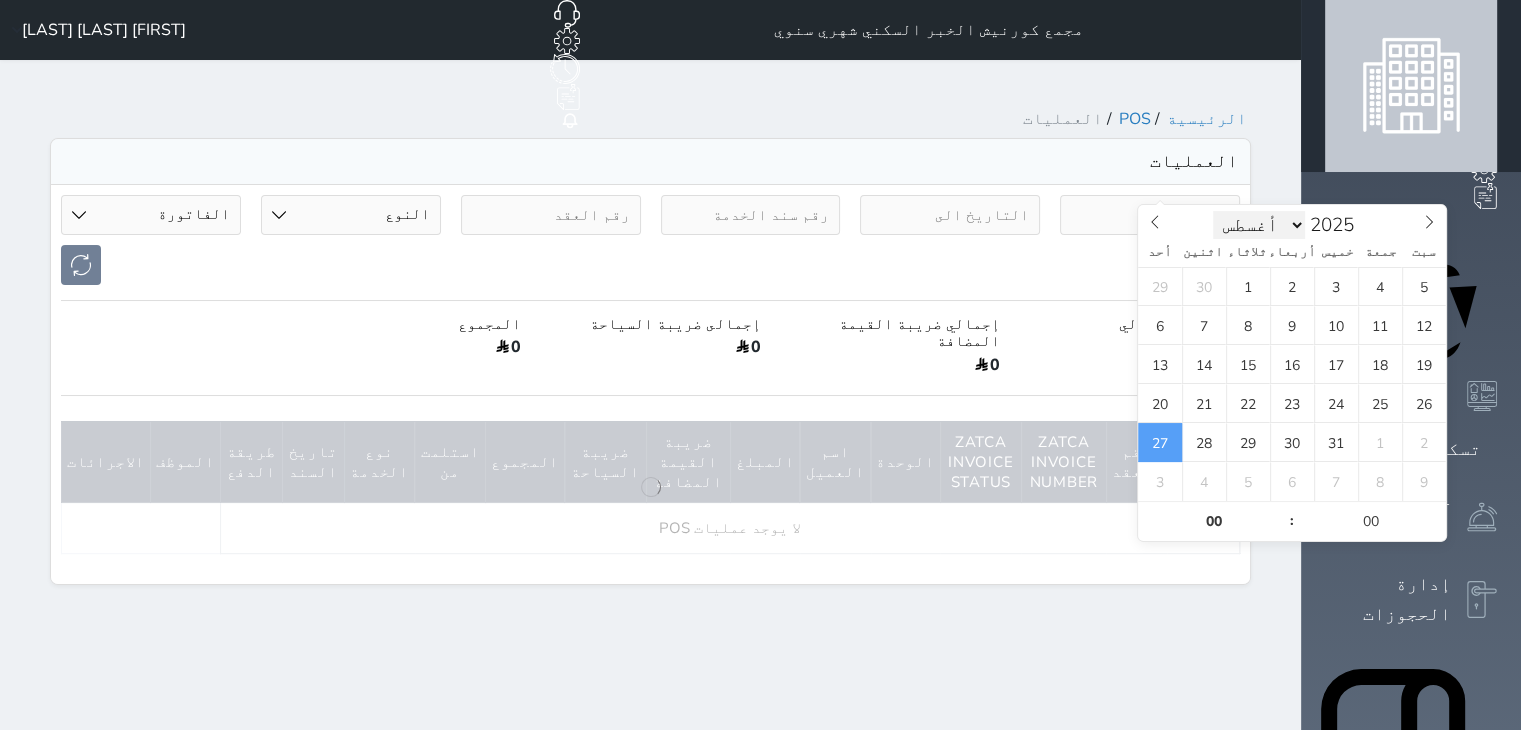 click on "يناير فبراير مارس أبريل مايو يونيو يوليو أغسطس سبتمبر أكتوبر نوفمبر ديسمبر" at bounding box center (1259, 225) 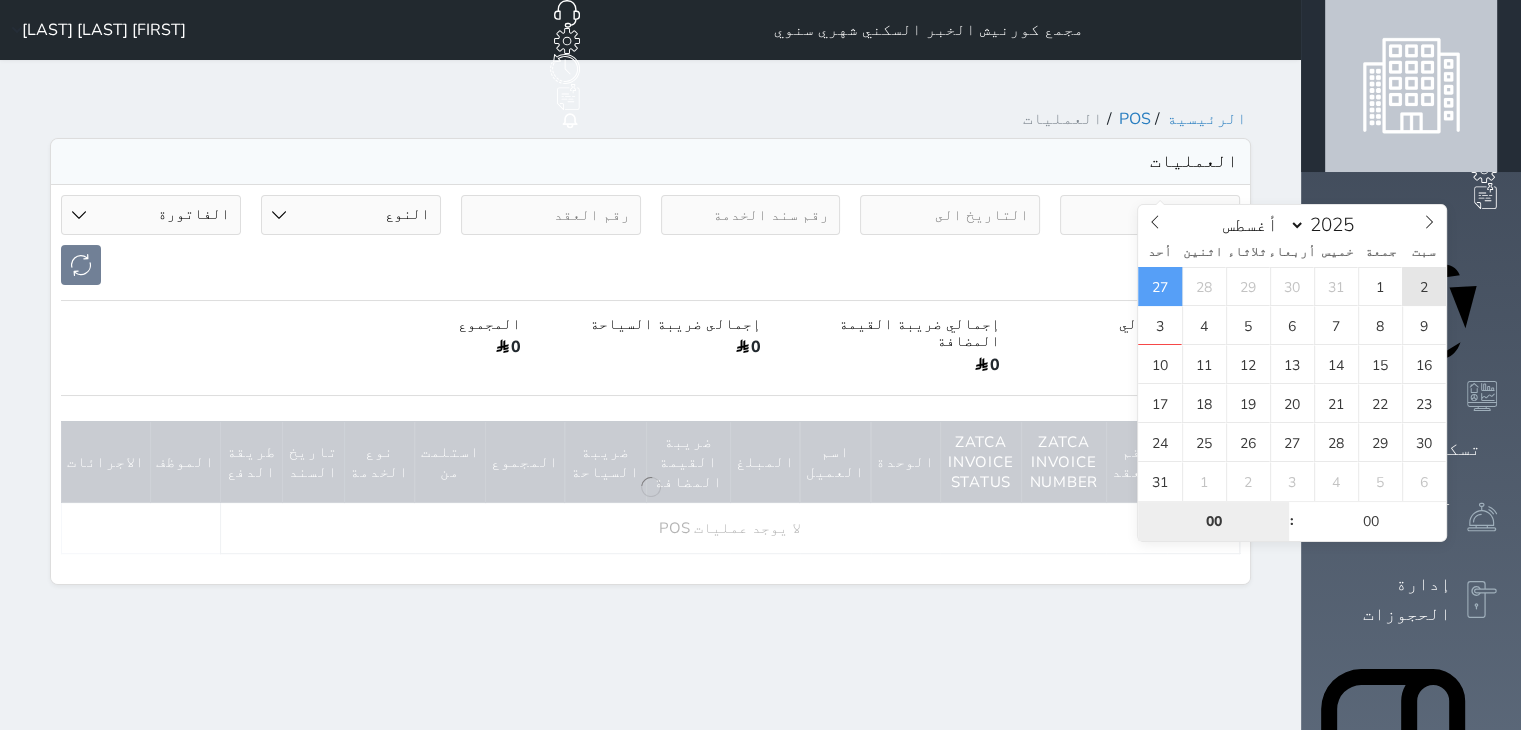 type on "2025-08-02 00:00" 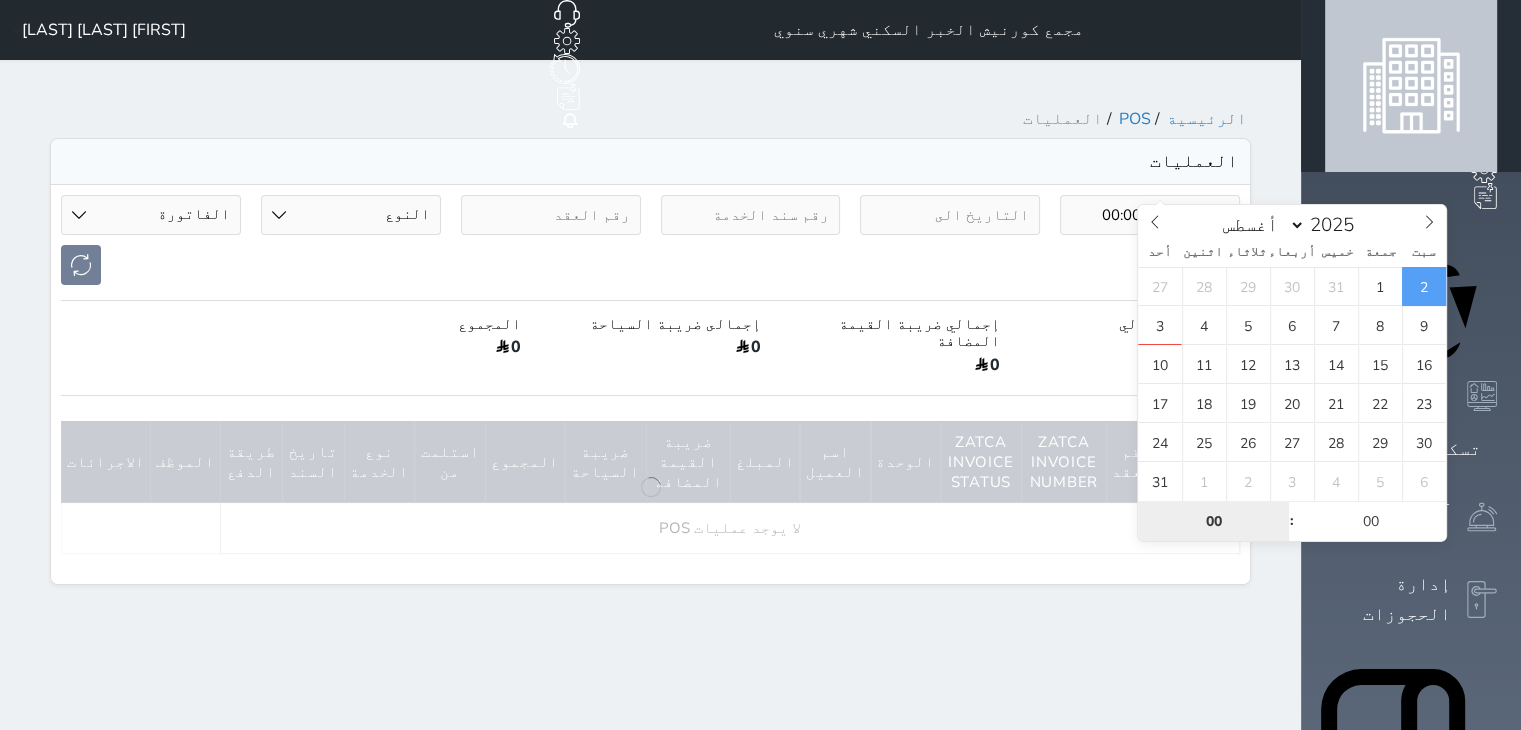 scroll, scrollTop: 0, scrollLeft: 0, axis: both 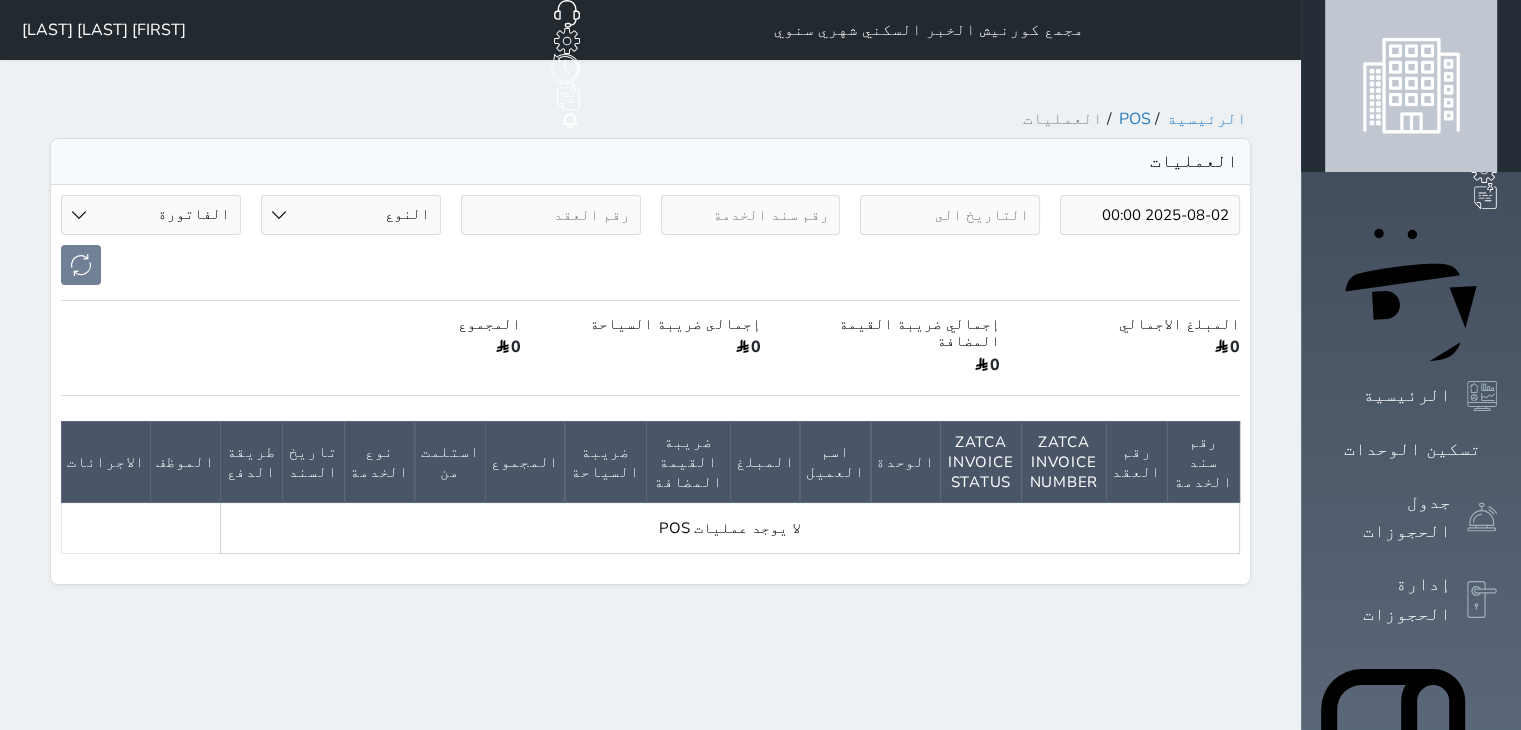 click on "[FIRST] [LAST] [LAST]" at bounding box center (104, 30) 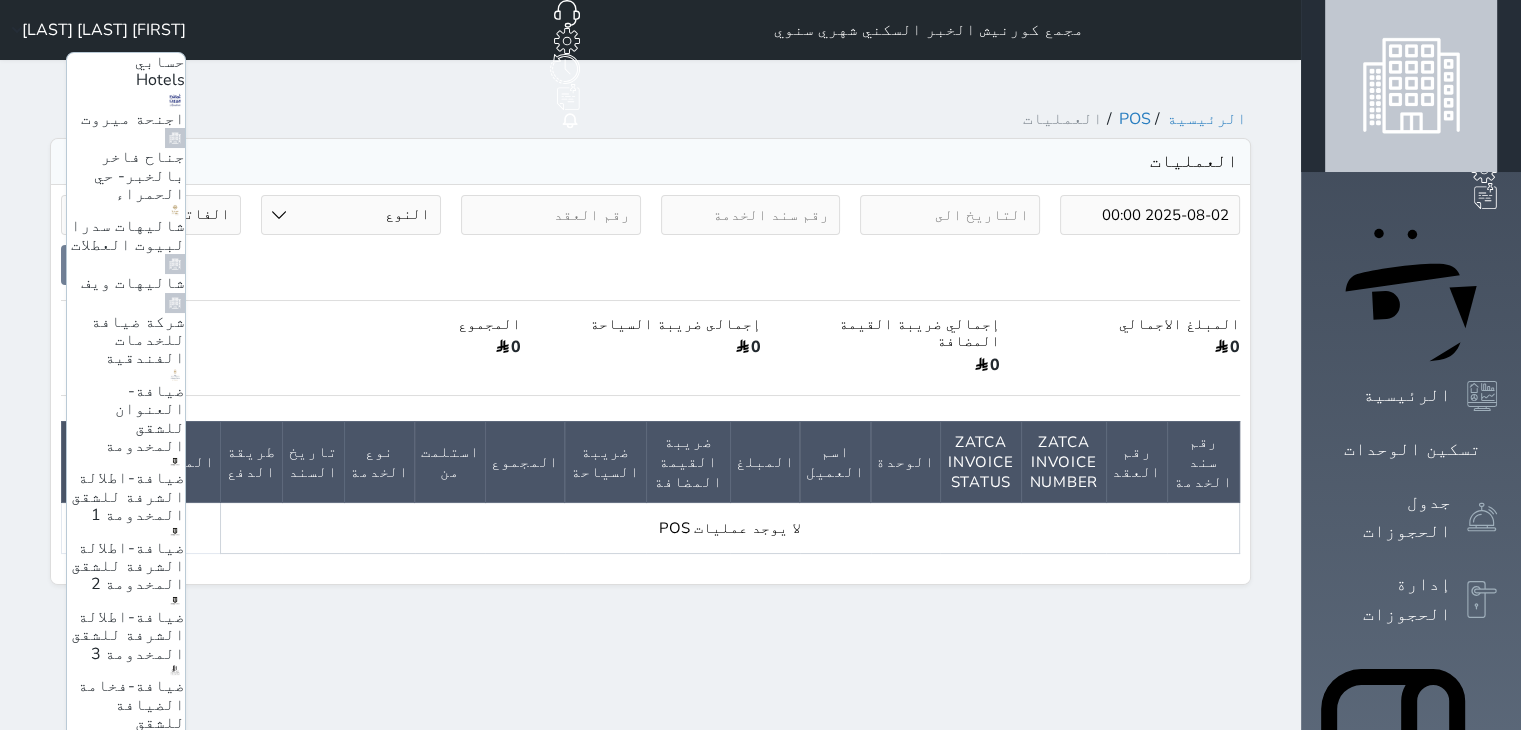 scroll, scrollTop: 79, scrollLeft: 0, axis: vertical 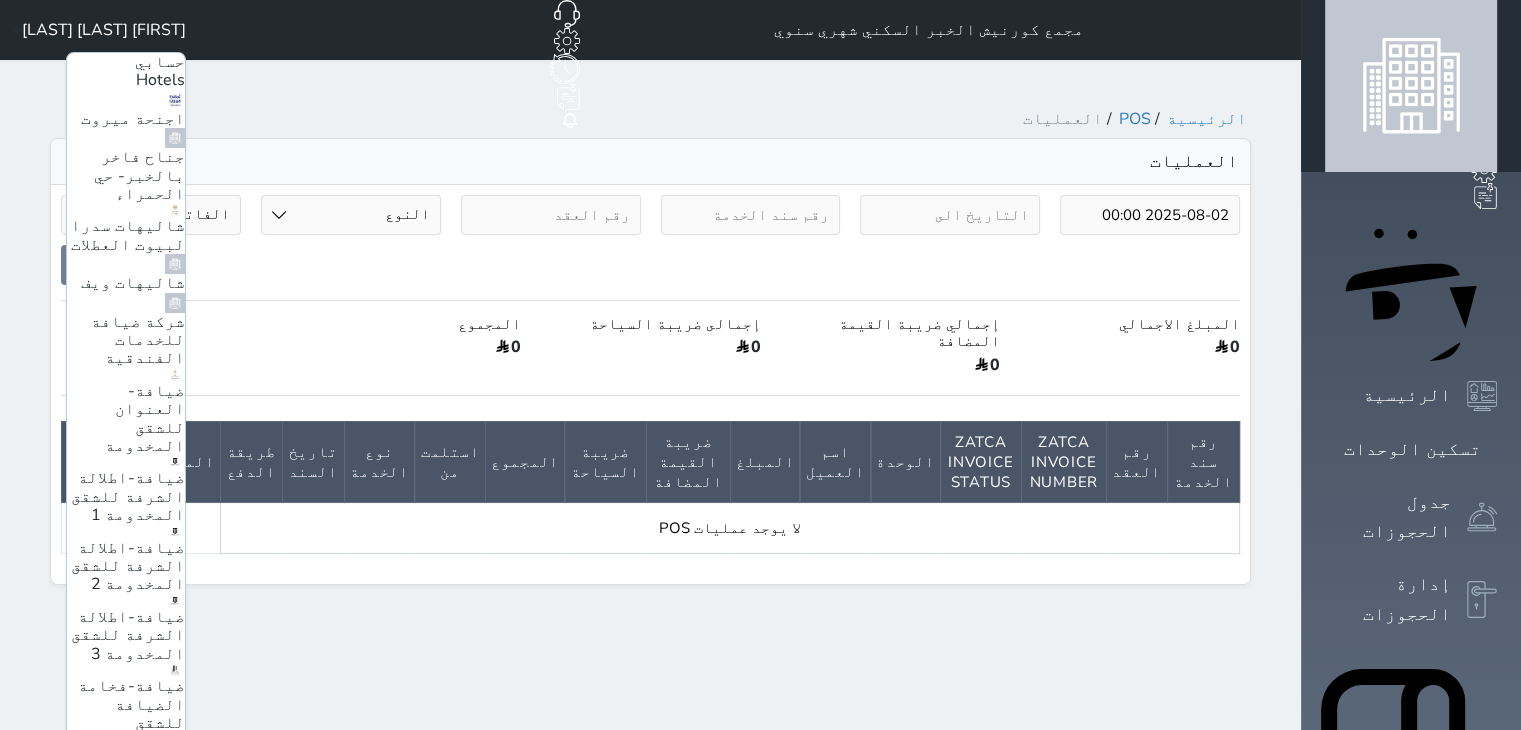 click on "مجمع العليا السكني شهري سنوي" at bounding box center (133, 1256) 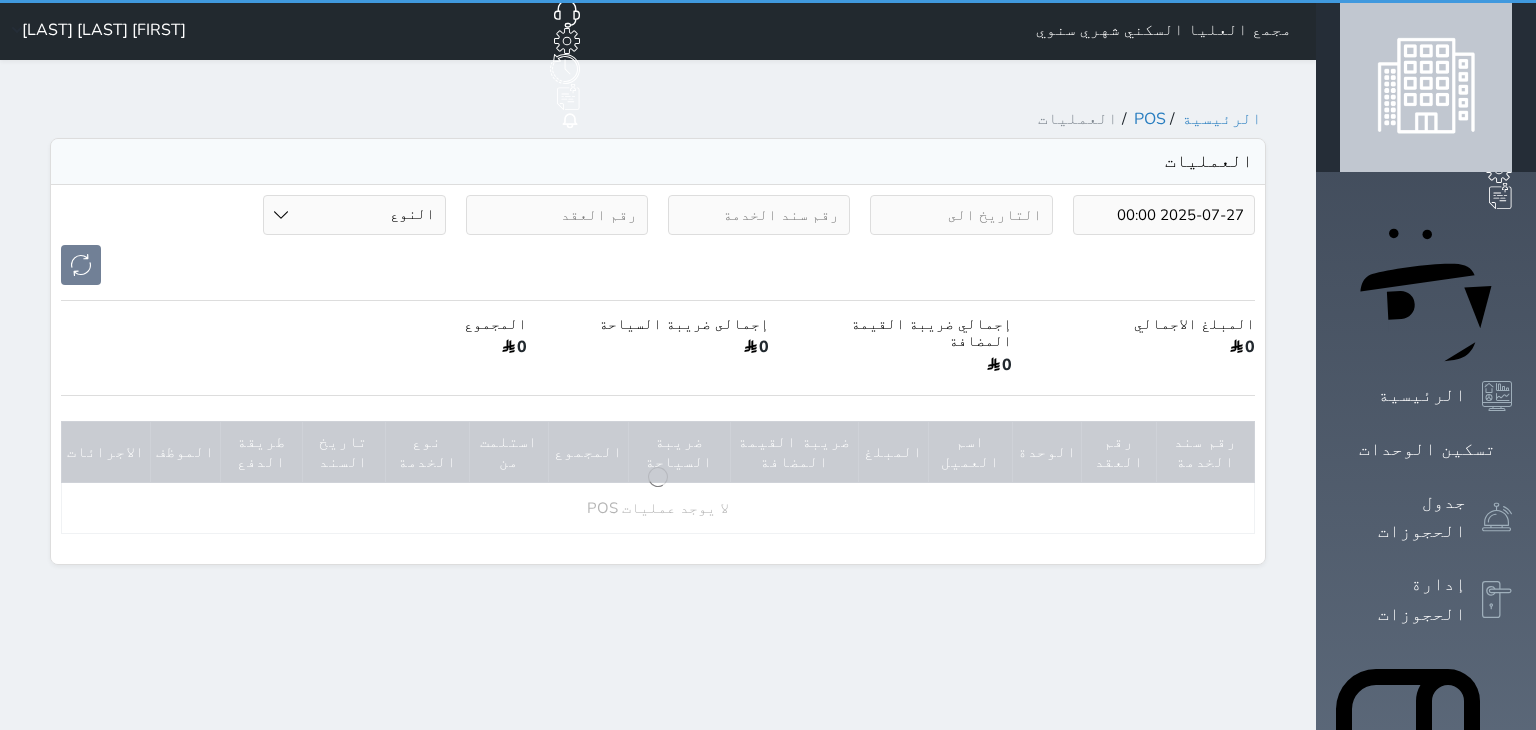 select on "6" 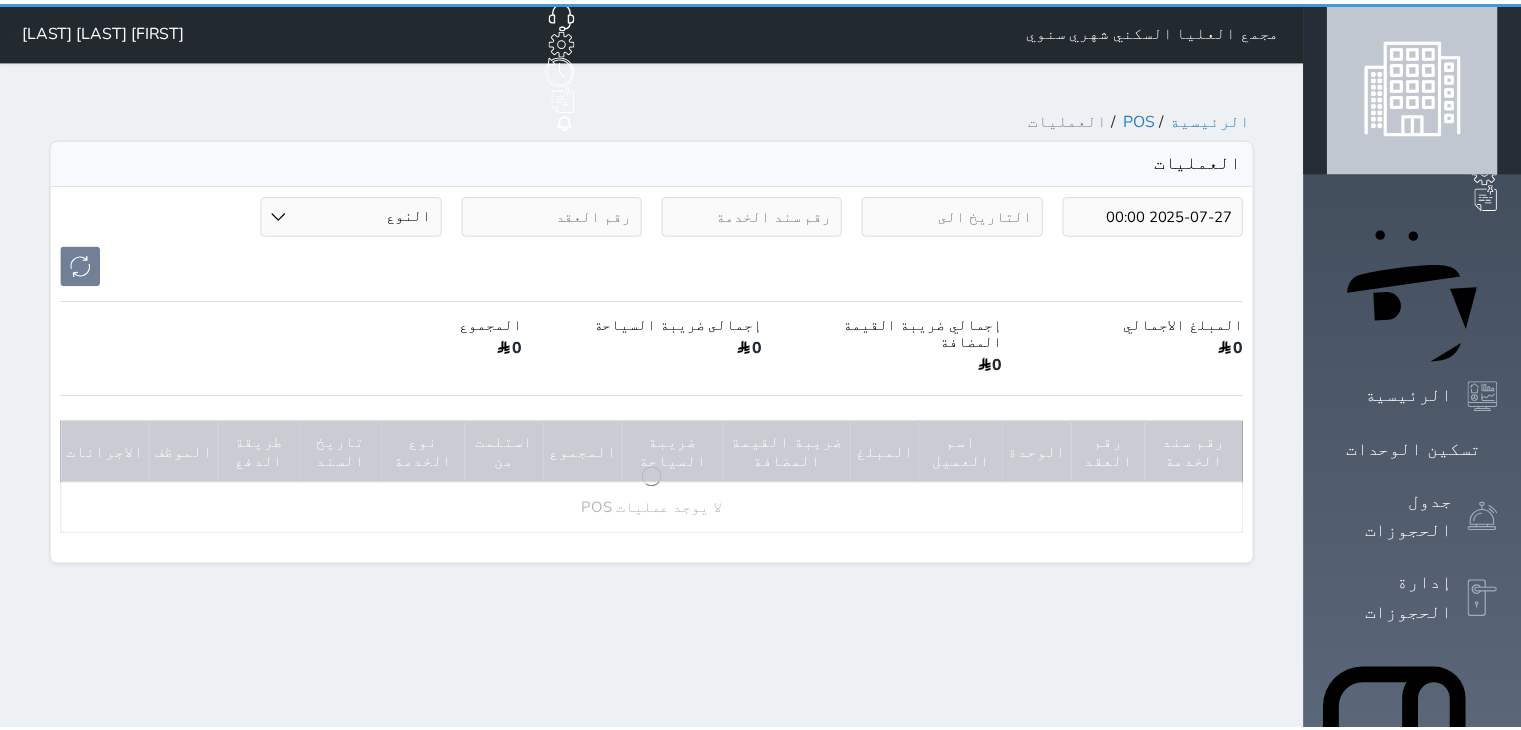scroll, scrollTop: 0, scrollLeft: 0, axis: both 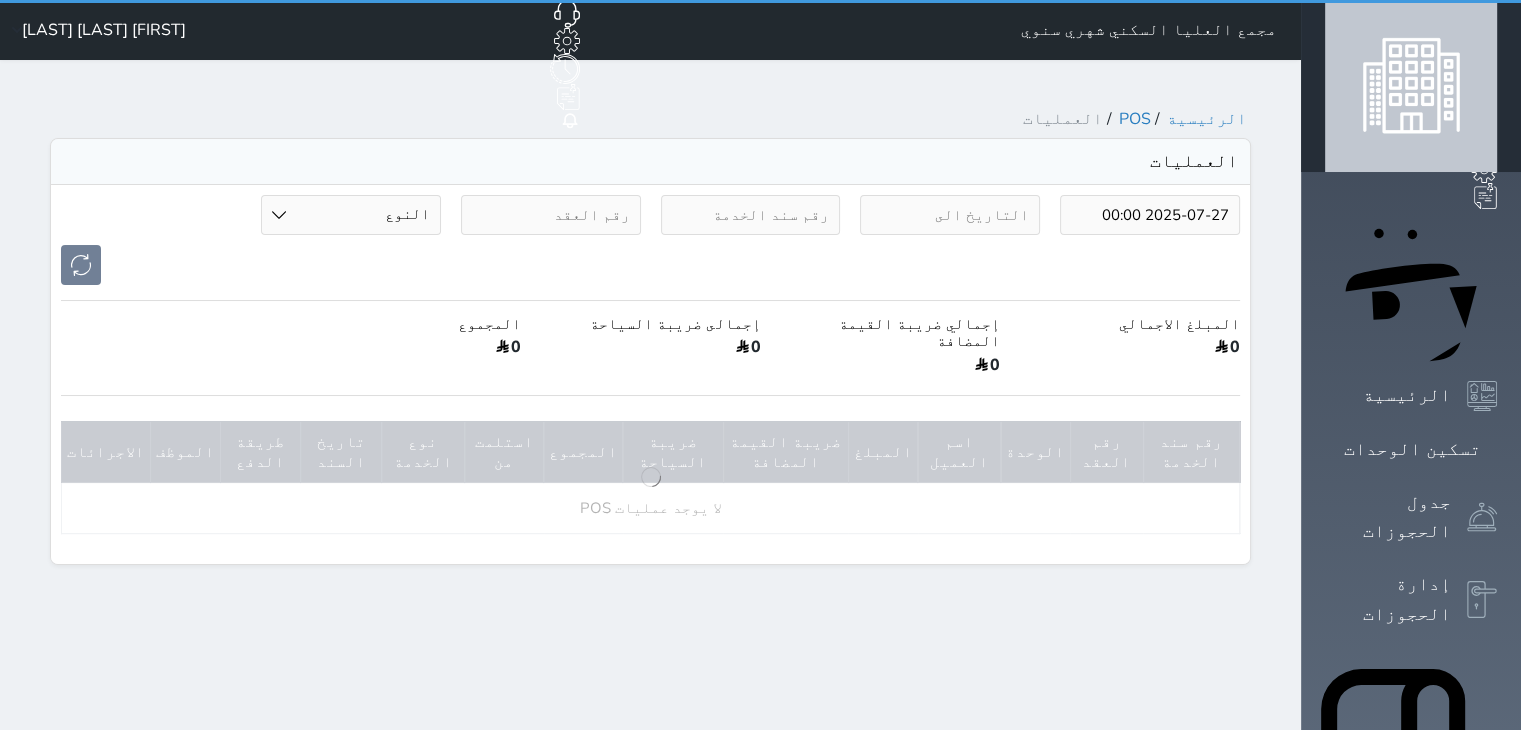 type on "2025-07-27" 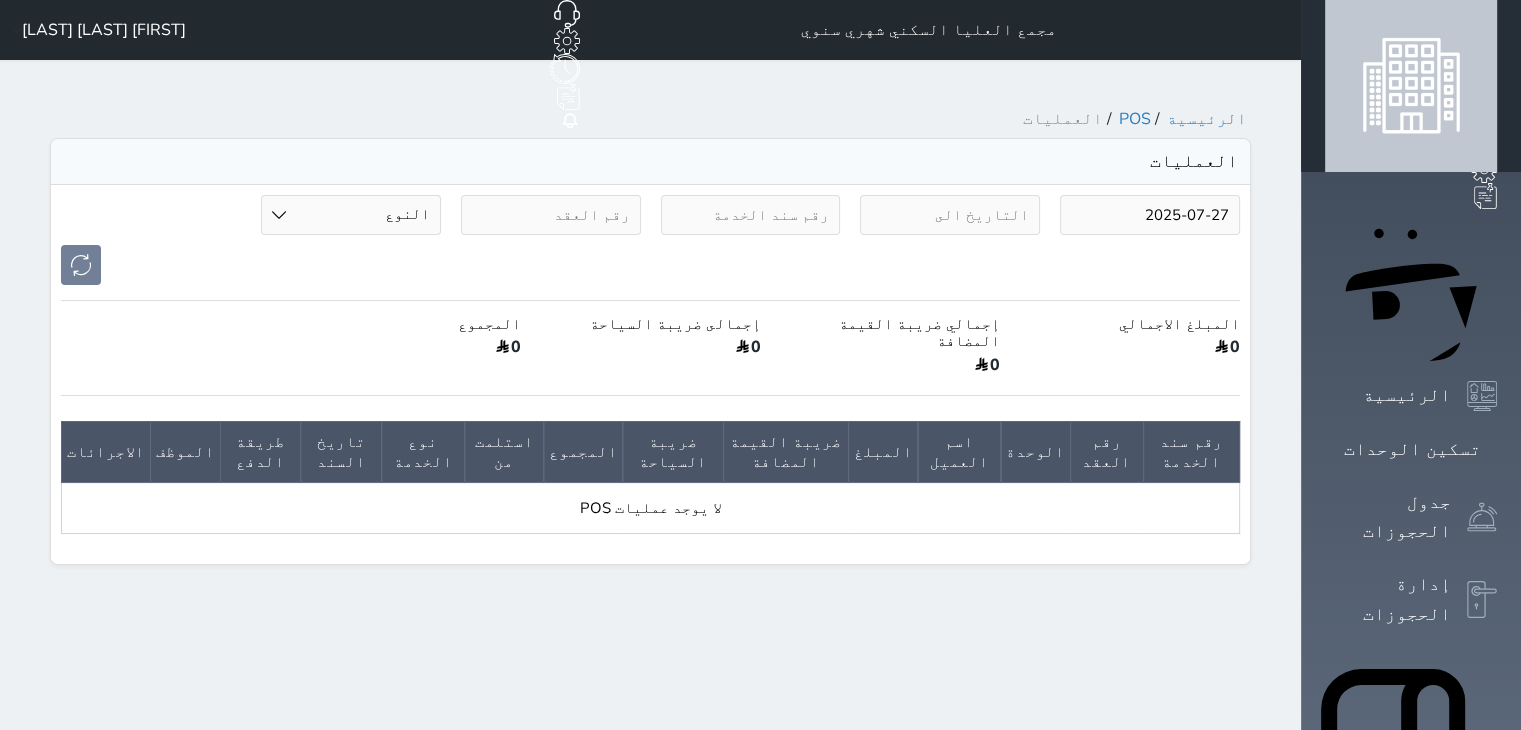 click on "2025-07-27" at bounding box center [1150, 215] 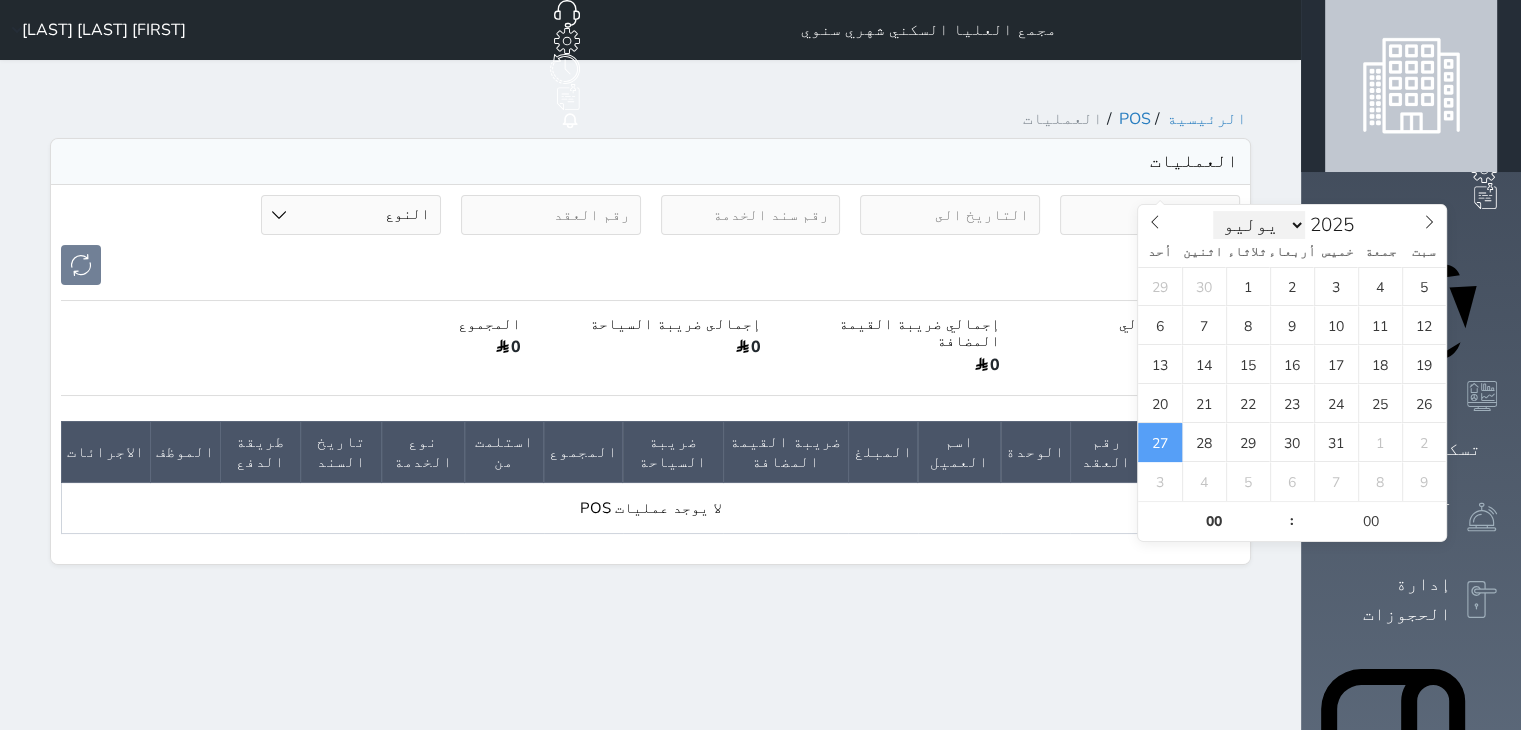 scroll, scrollTop: 0, scrollLeft: 0, axis: both 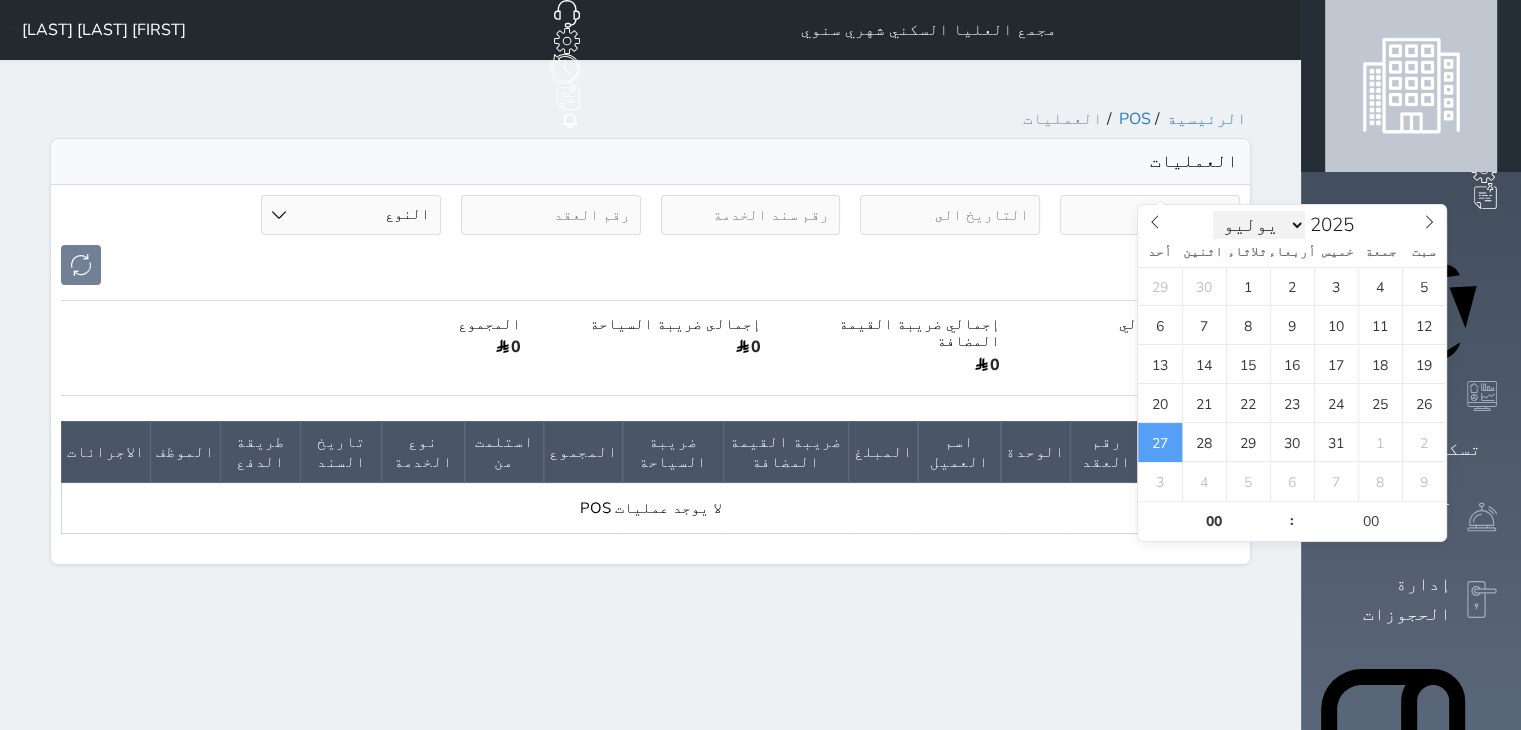 click on "يناير فبراير مارس أبريل مايو يونيو يوليو أغسطس سبتمبر أكتوبر نوفمبر ديسمبر" at bounding box center (1259, 225) 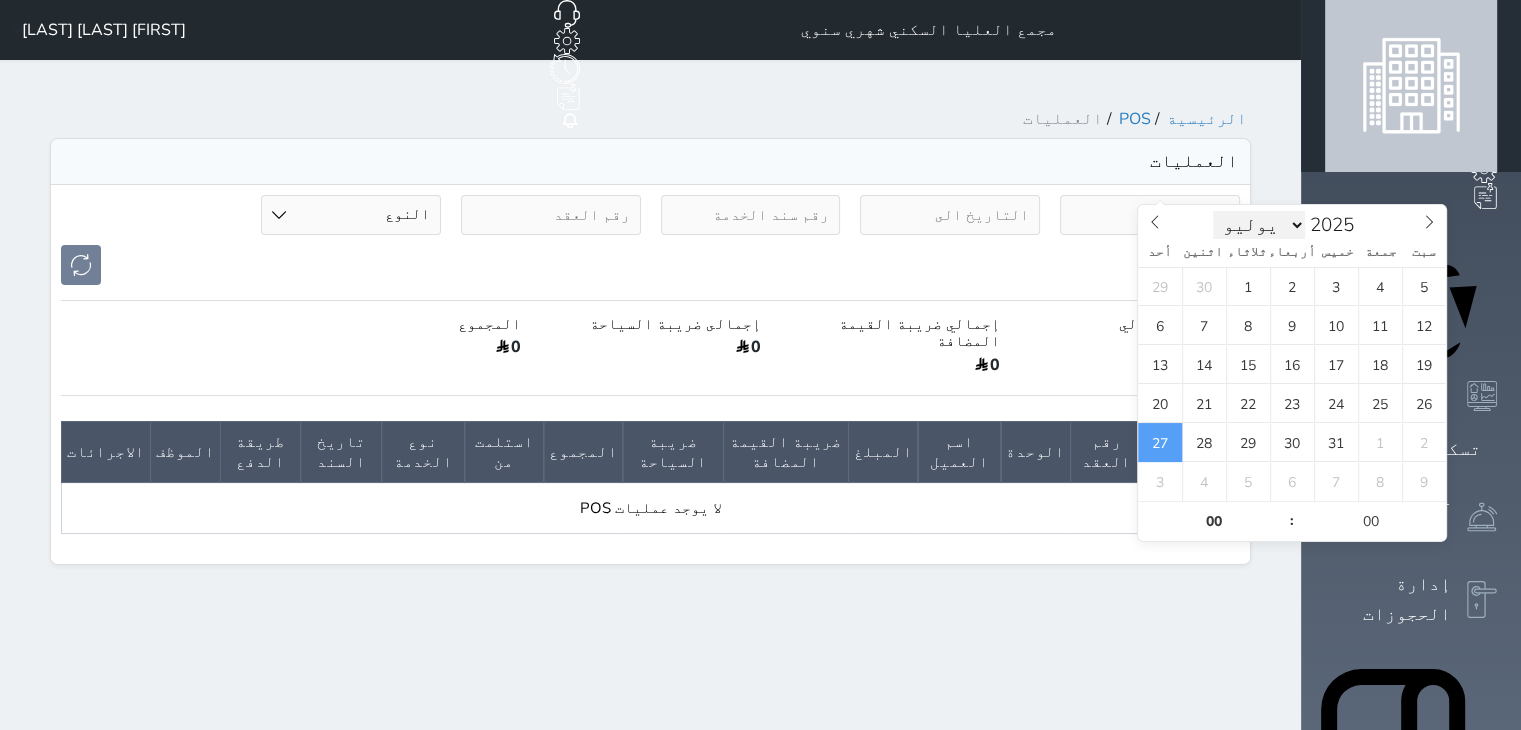 select on "7" 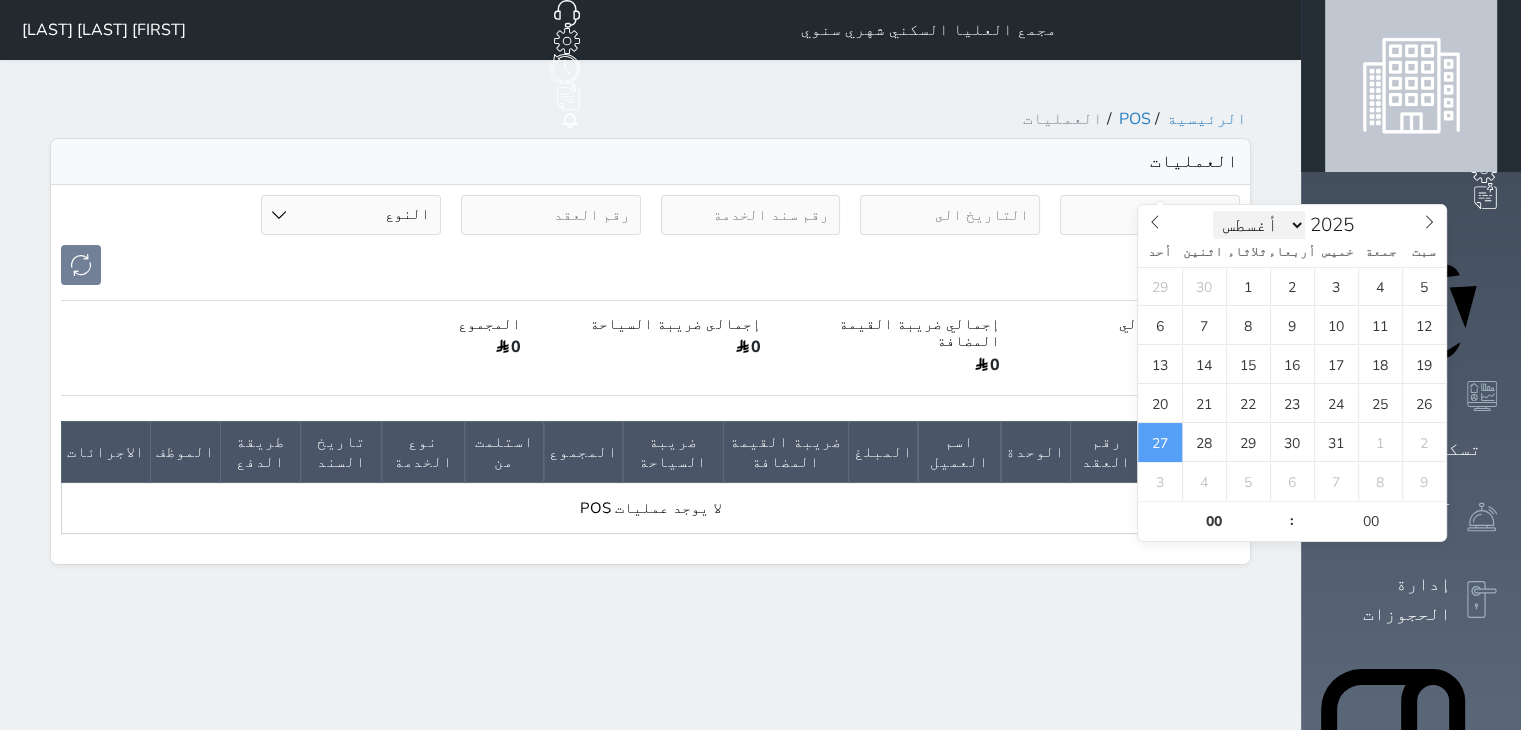 click on "يناير فبراير مارس أبريل مايو يونيو يوليو أغسطس سبتمبر أكتوبر نوفمبر ديسمبر" at bounding box center (1259, 225) 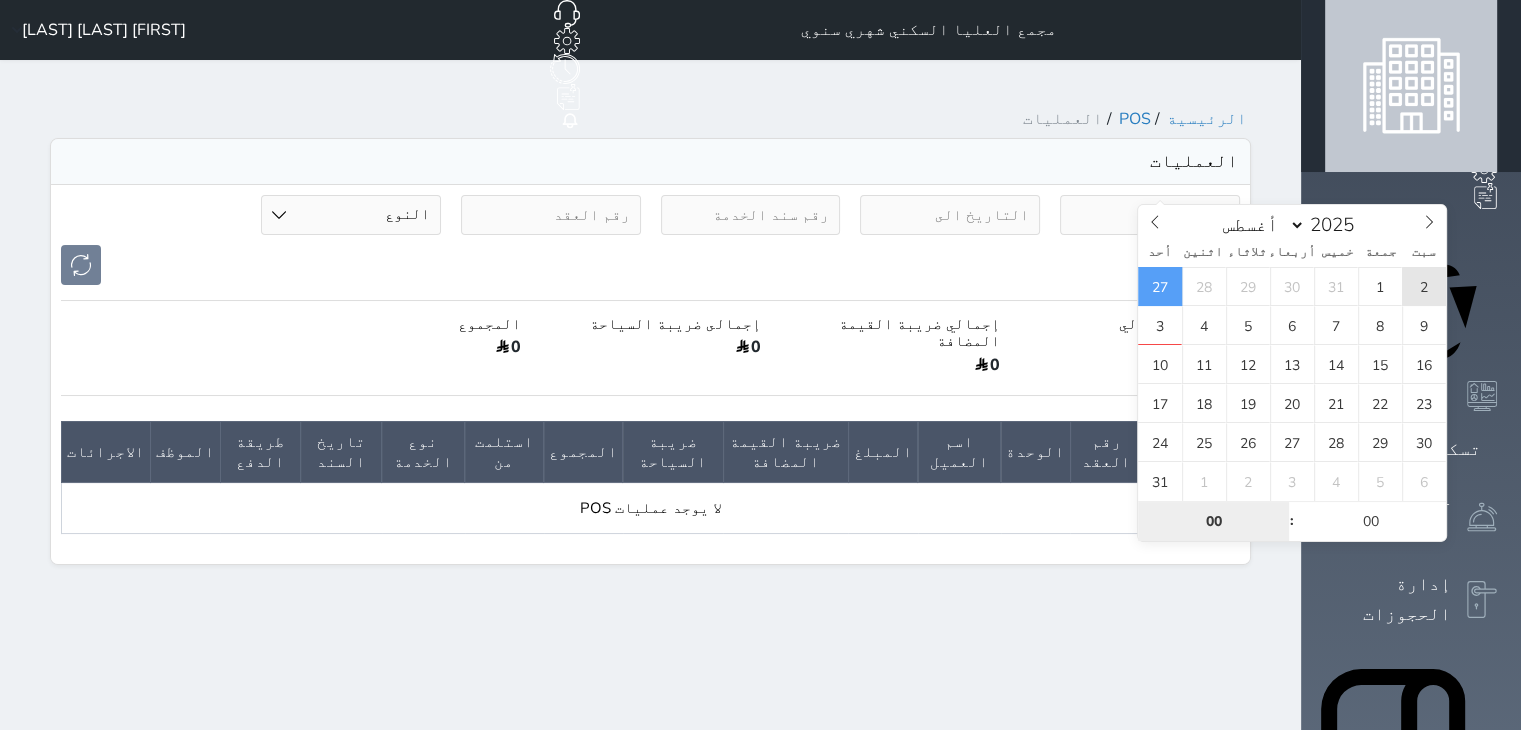 type on "2025-08-02 00:00" 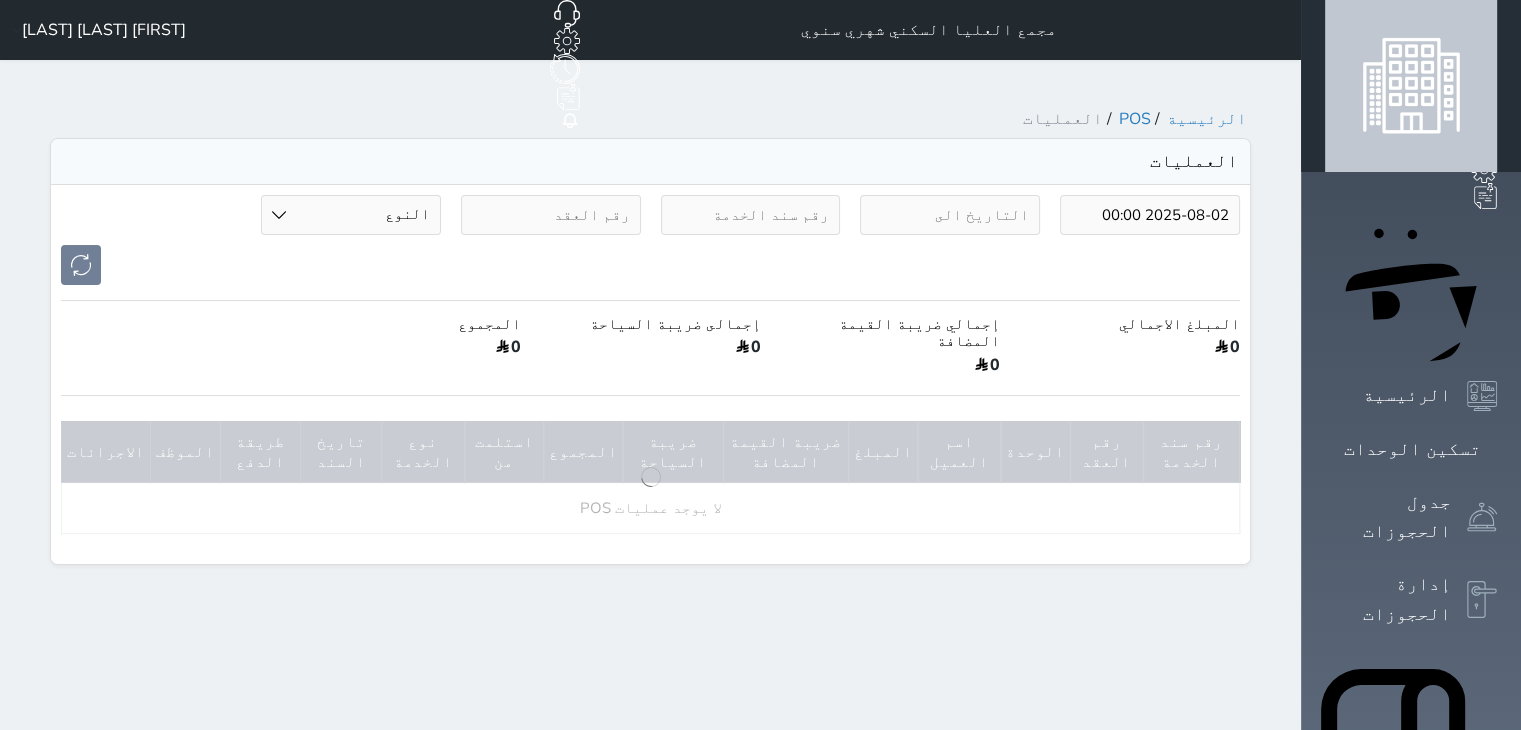 click on "[FIRST] [LAST] [LAST]" at bounding box center (104, 30) 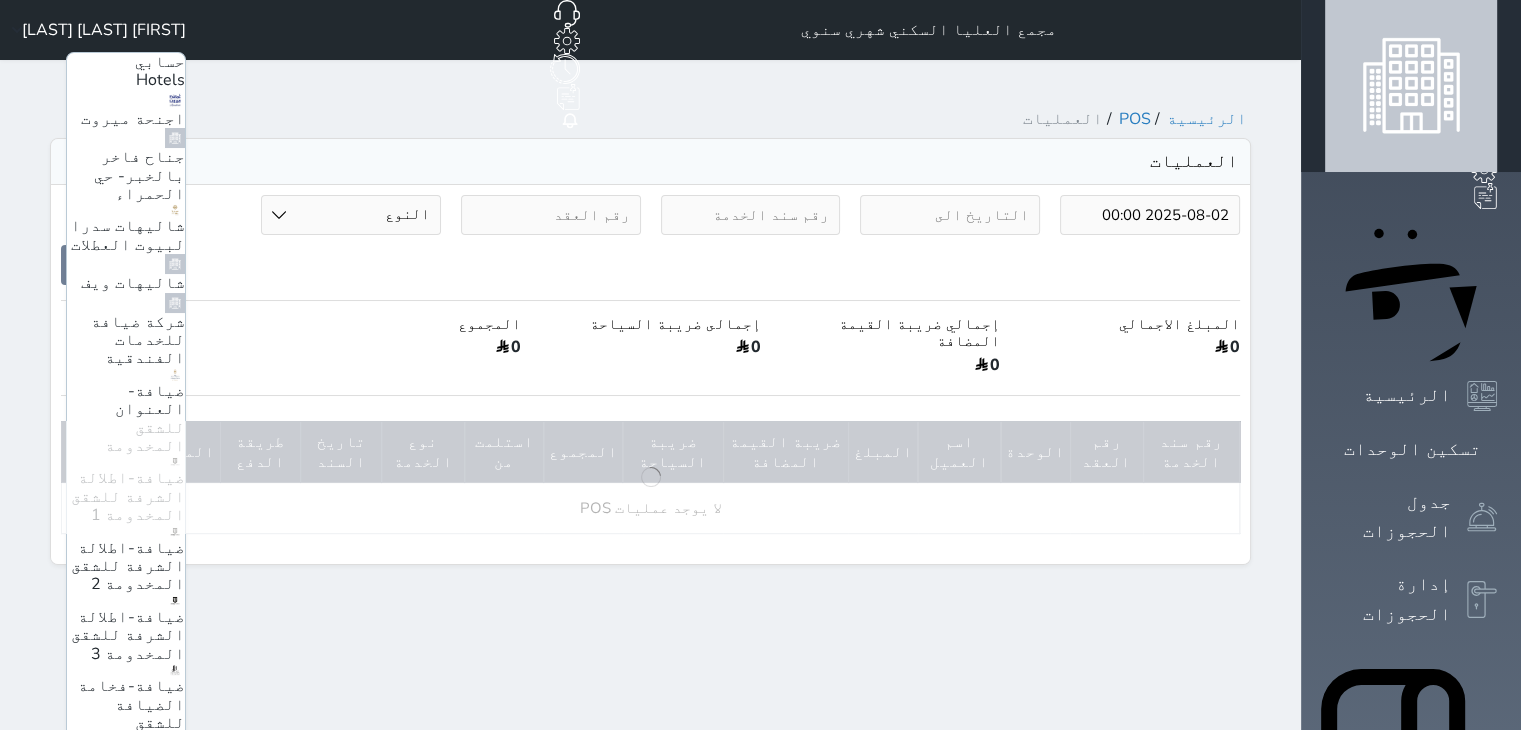 click on "كمباوند الحمراء شهري/سنوي" at bounding box center (142, 1049) 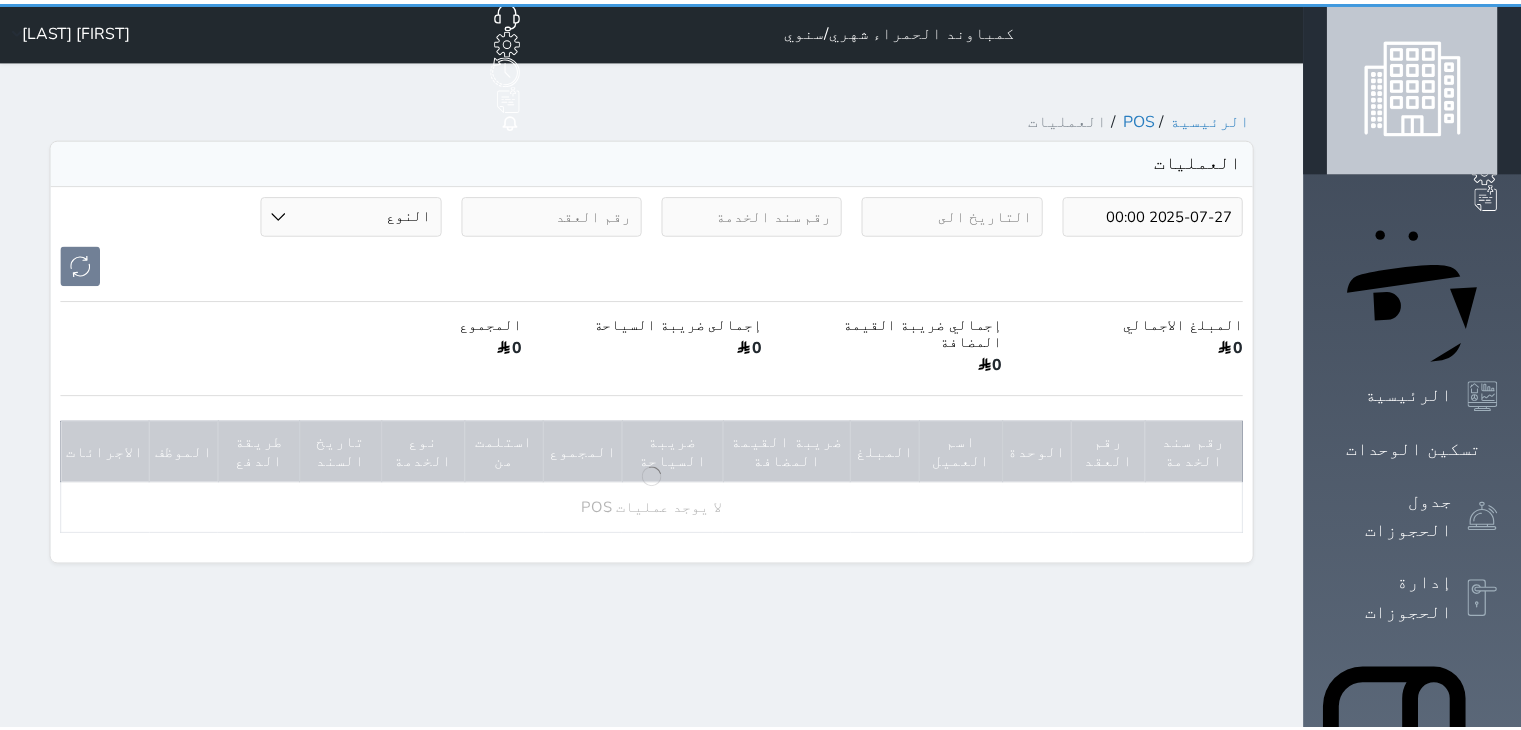 scroll, scrollTop: 0, scrollLeft: 0, axis: both 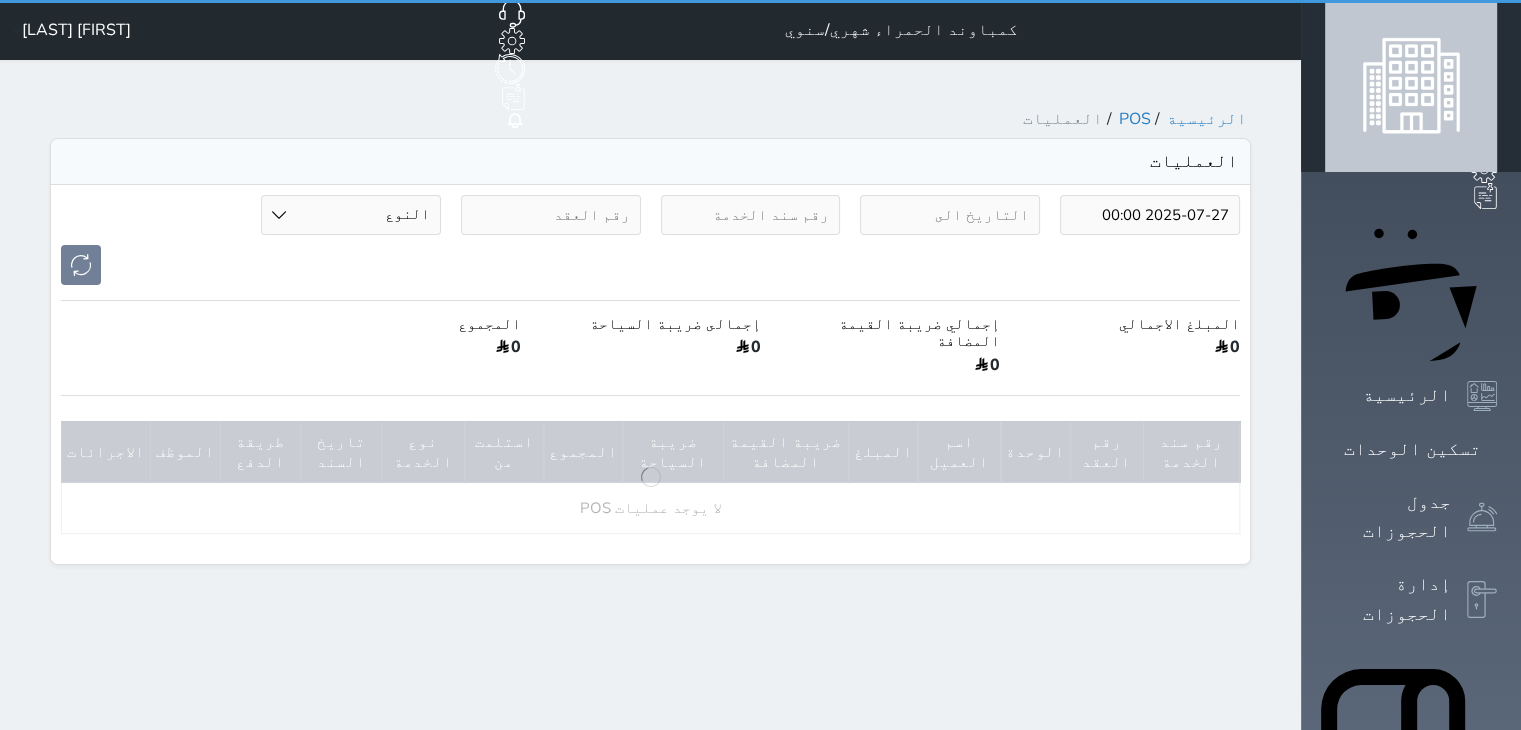 click on "2025-07-27 00:00" at bounding box center [1150, 215] 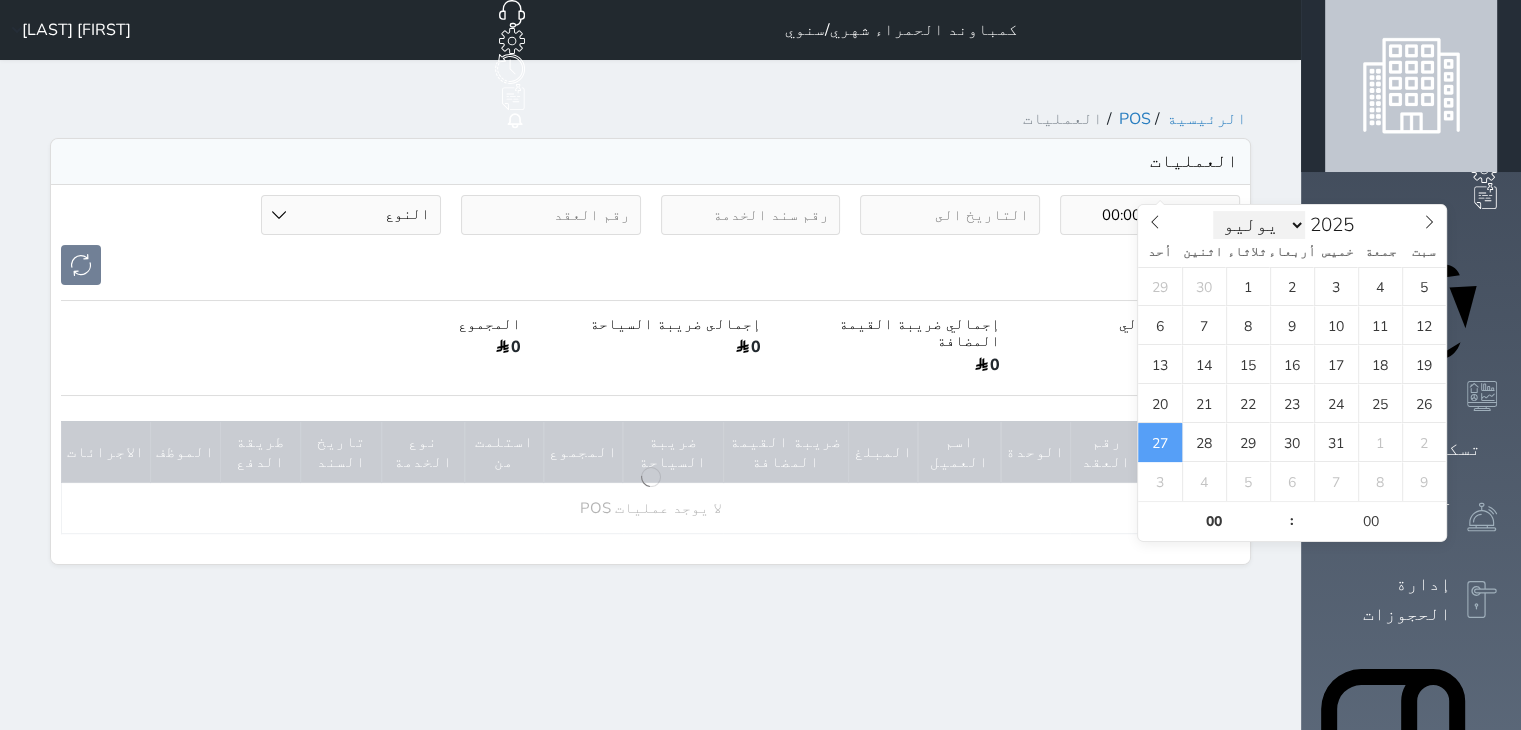 drag, startPoint x: 1246, startPoint y: 223, endPoint x: 1245, endPoint y: 235, distance: 12.0415945 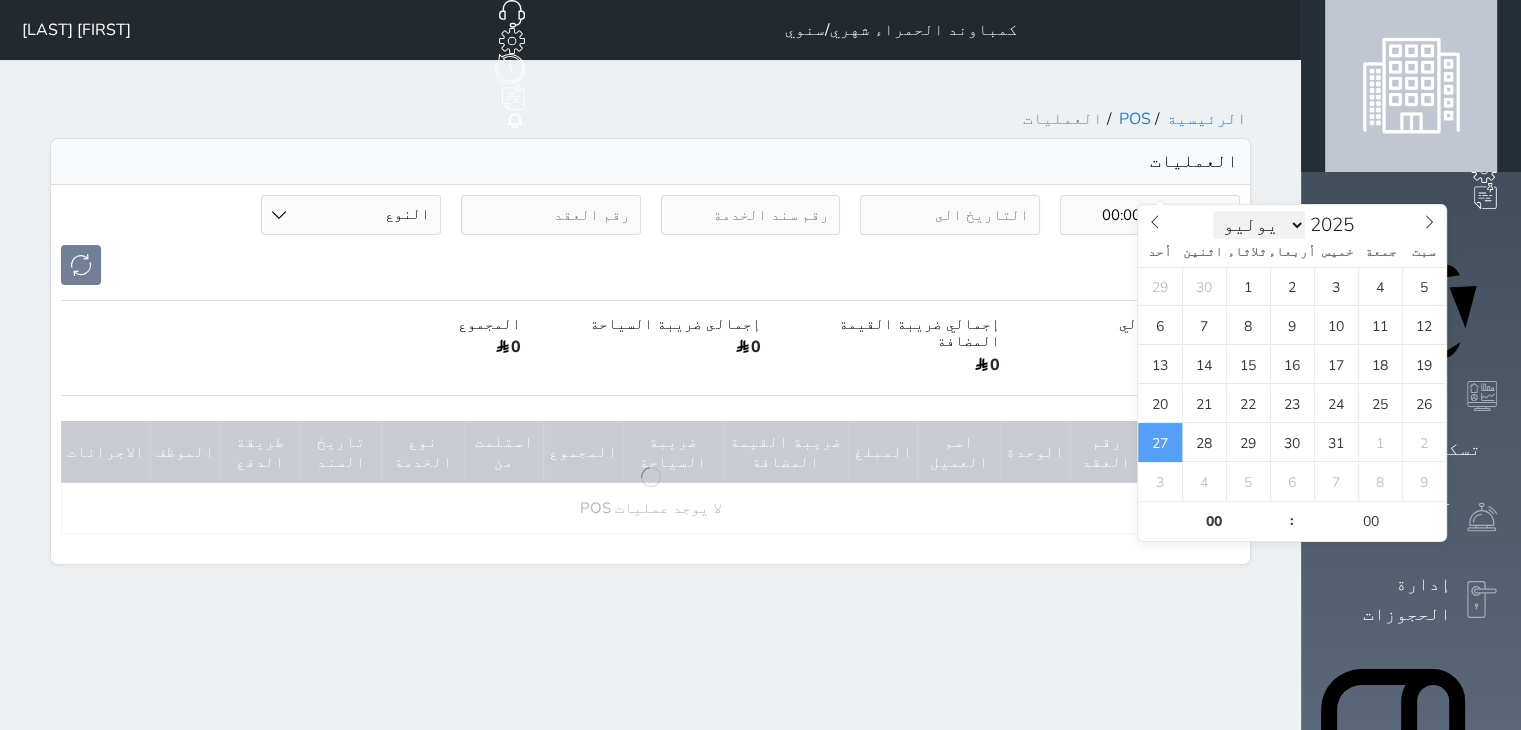 click on "يناير فبراير مارس أبريل مايو يونيو يوليو أغسطس سبتمبر أكتوبر نوفمبر ديسمبر" at bounding box center [1259, 225] 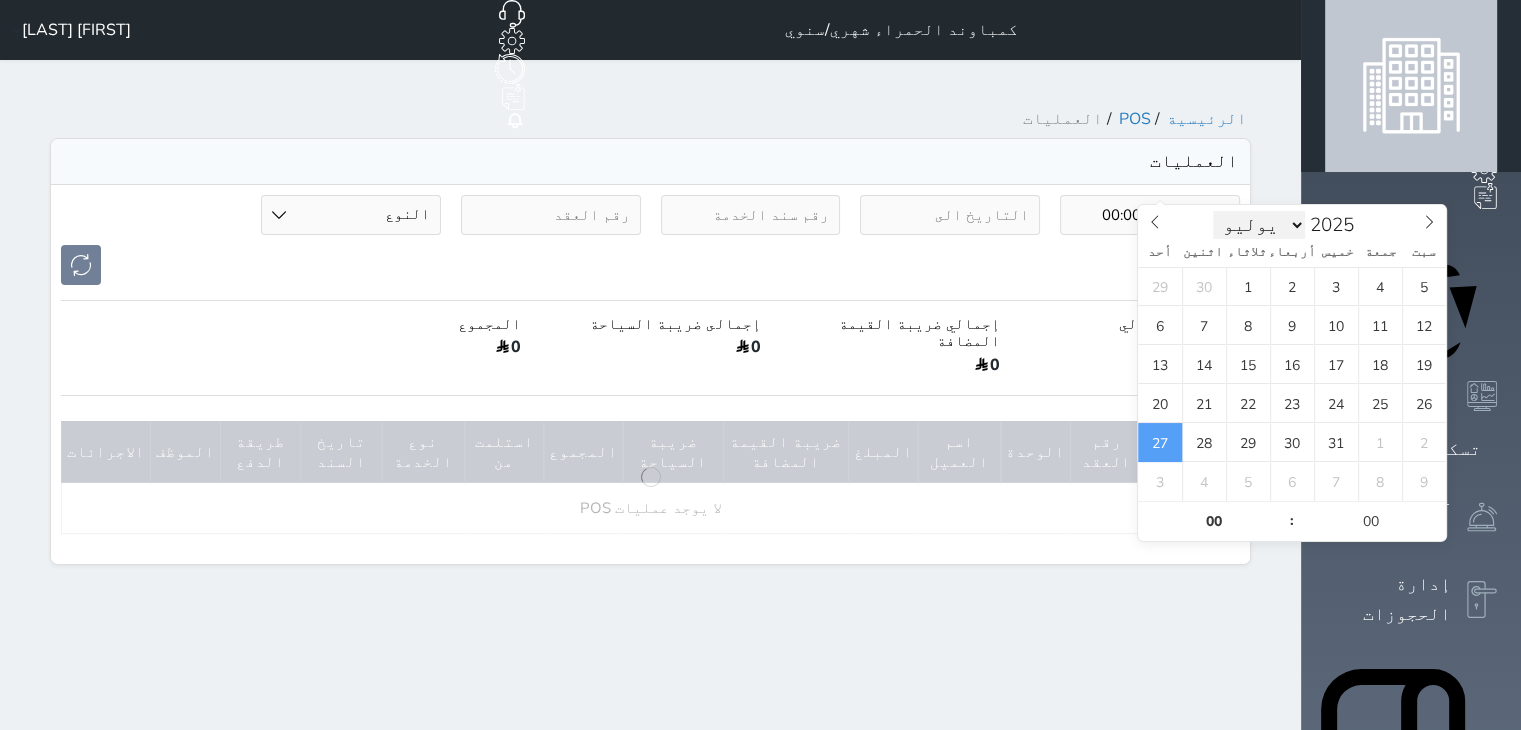 scroll, scrollTop: 0, scrollLeft: 0, axis: both 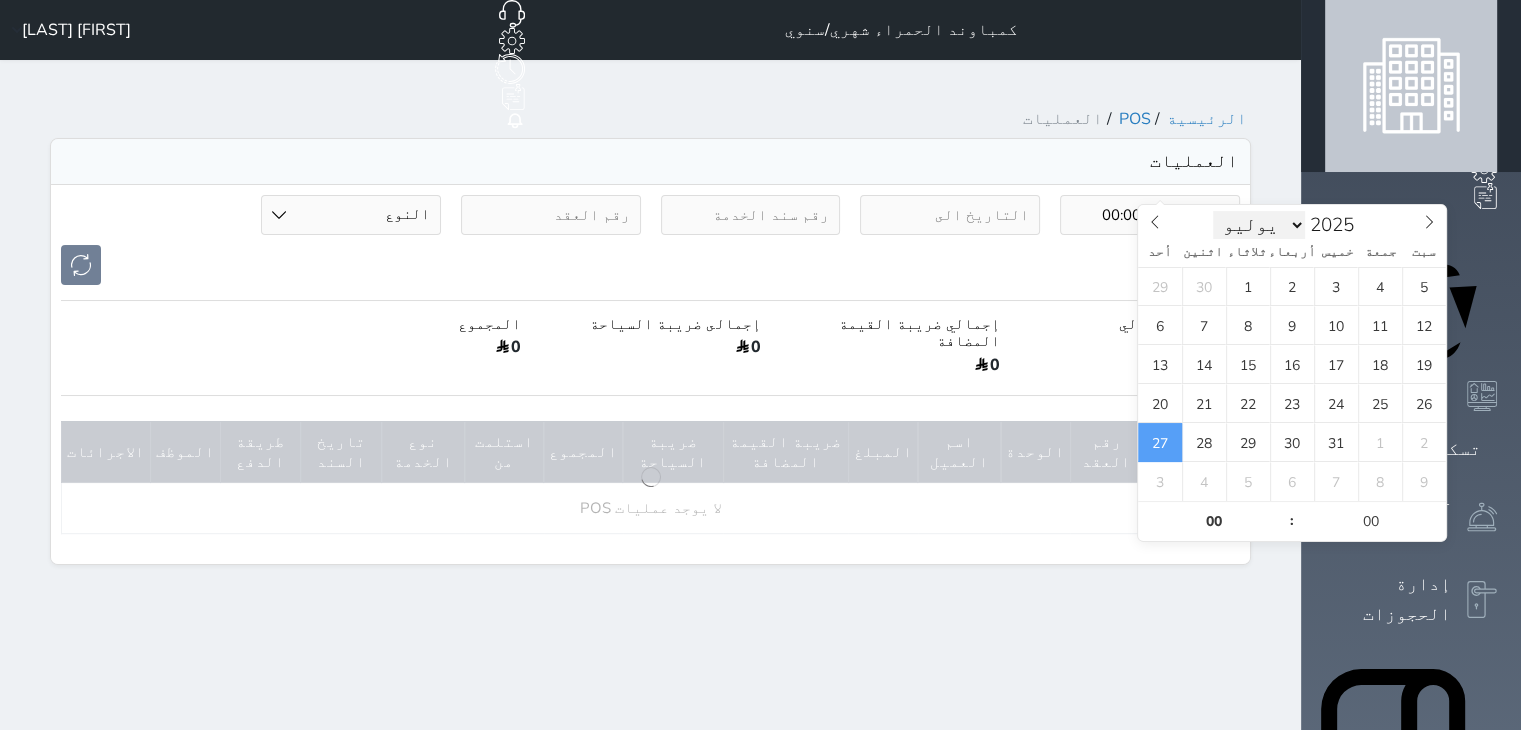 select on "7" 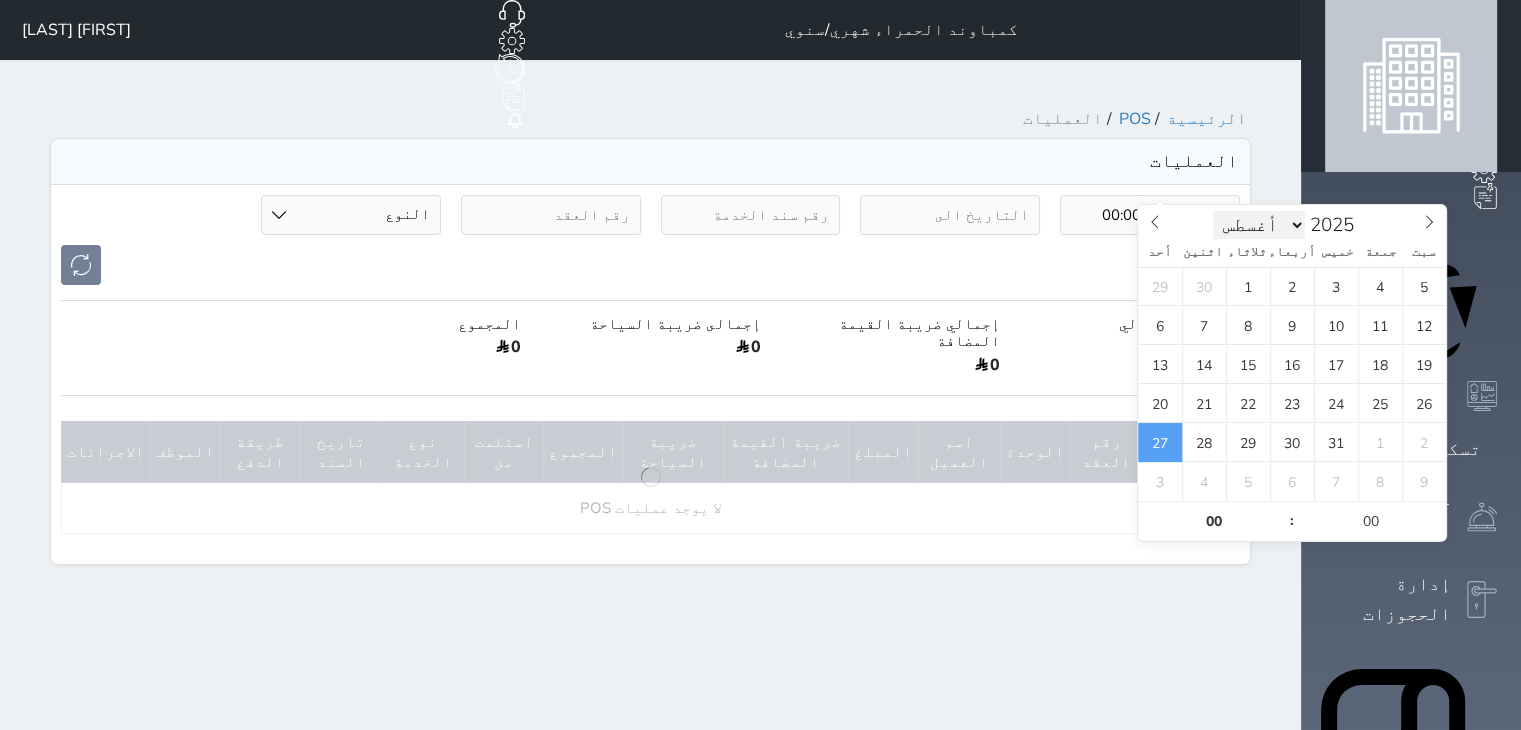 click on "يناير فبراير مارس أبريل مايو يونيو يوليو أغسطس سبتمبر أكتوبر نوفمبر ديسمبر" at bounding box center [1259, 225] 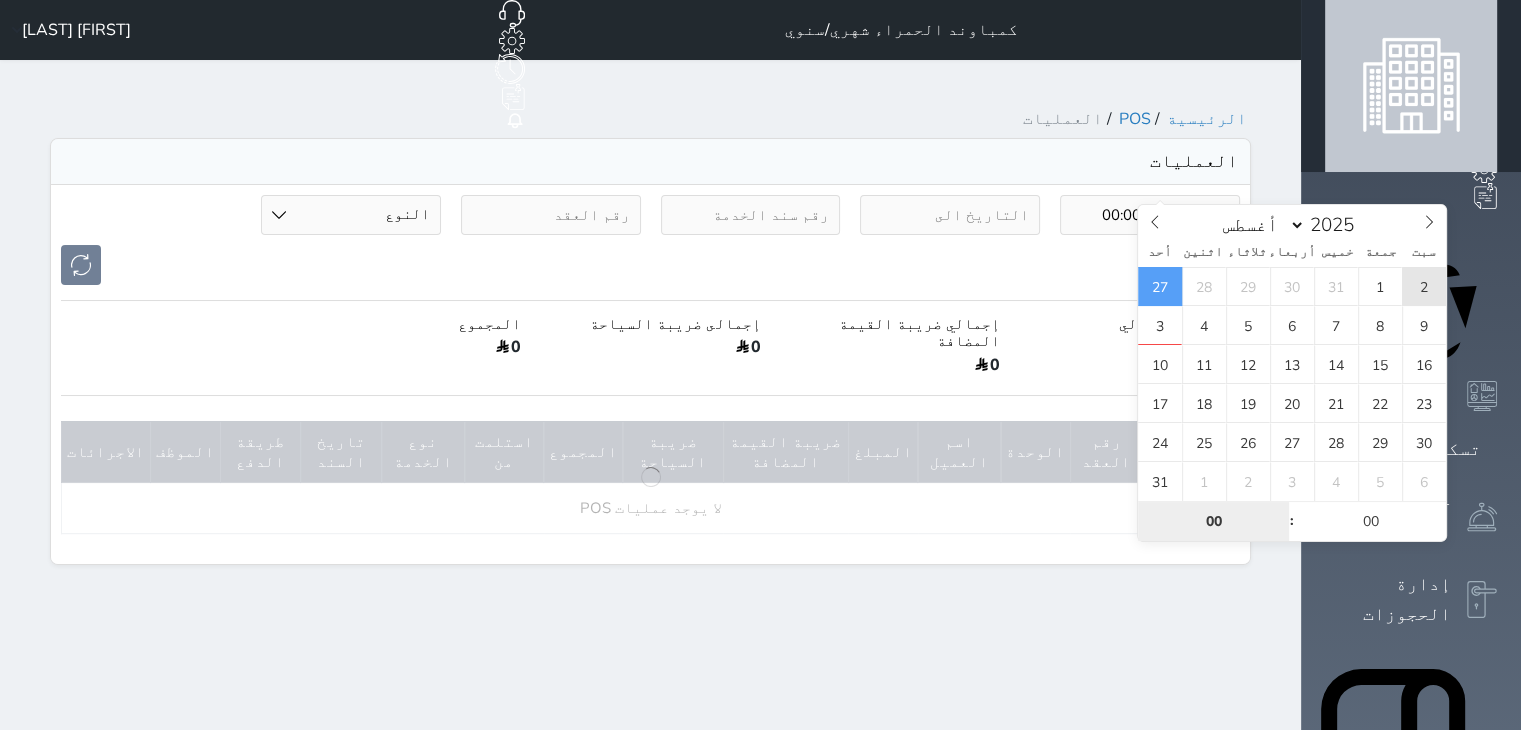 type on "2025-08-02 00:00" 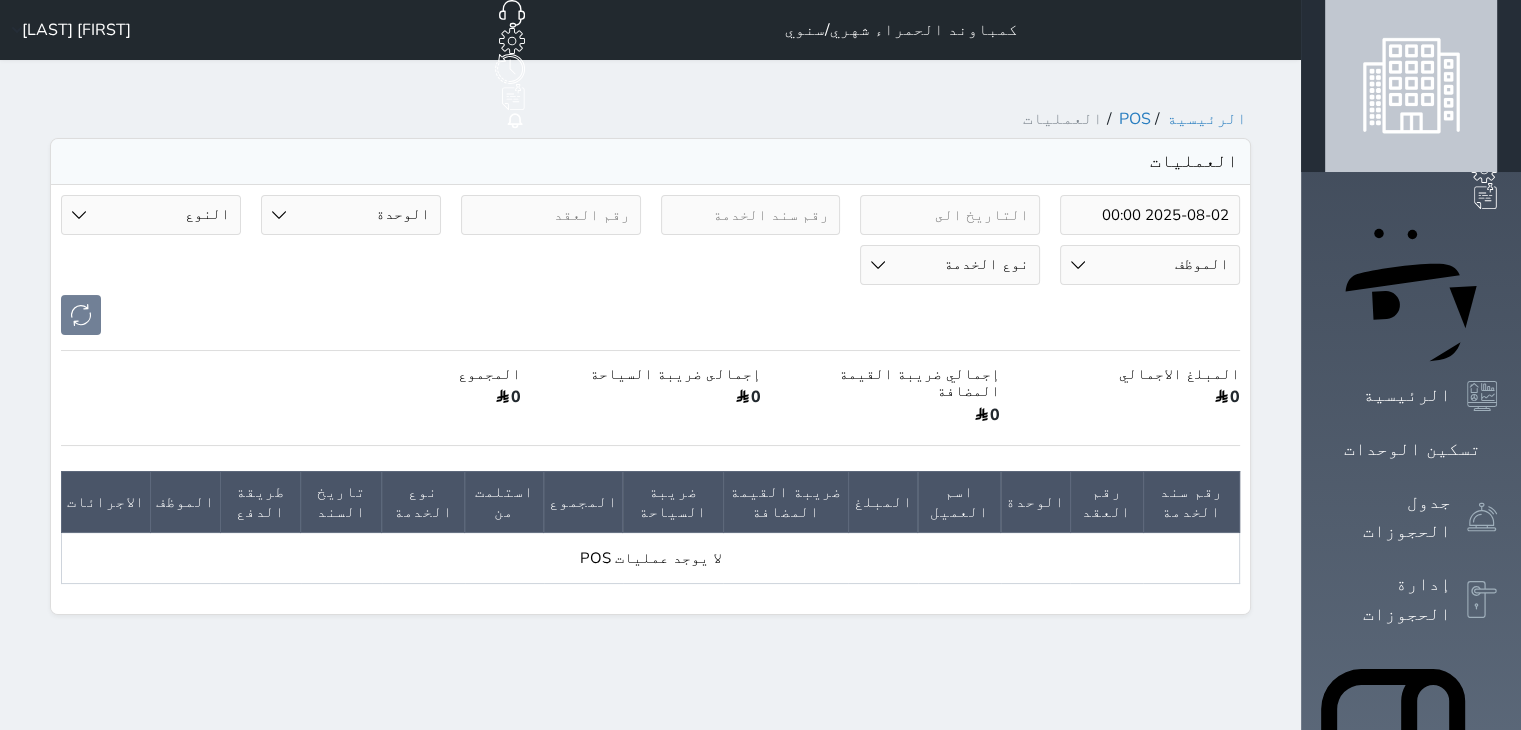 click on "[FIRST] [LAST] [LAST]" at bounding box center [76, 30] 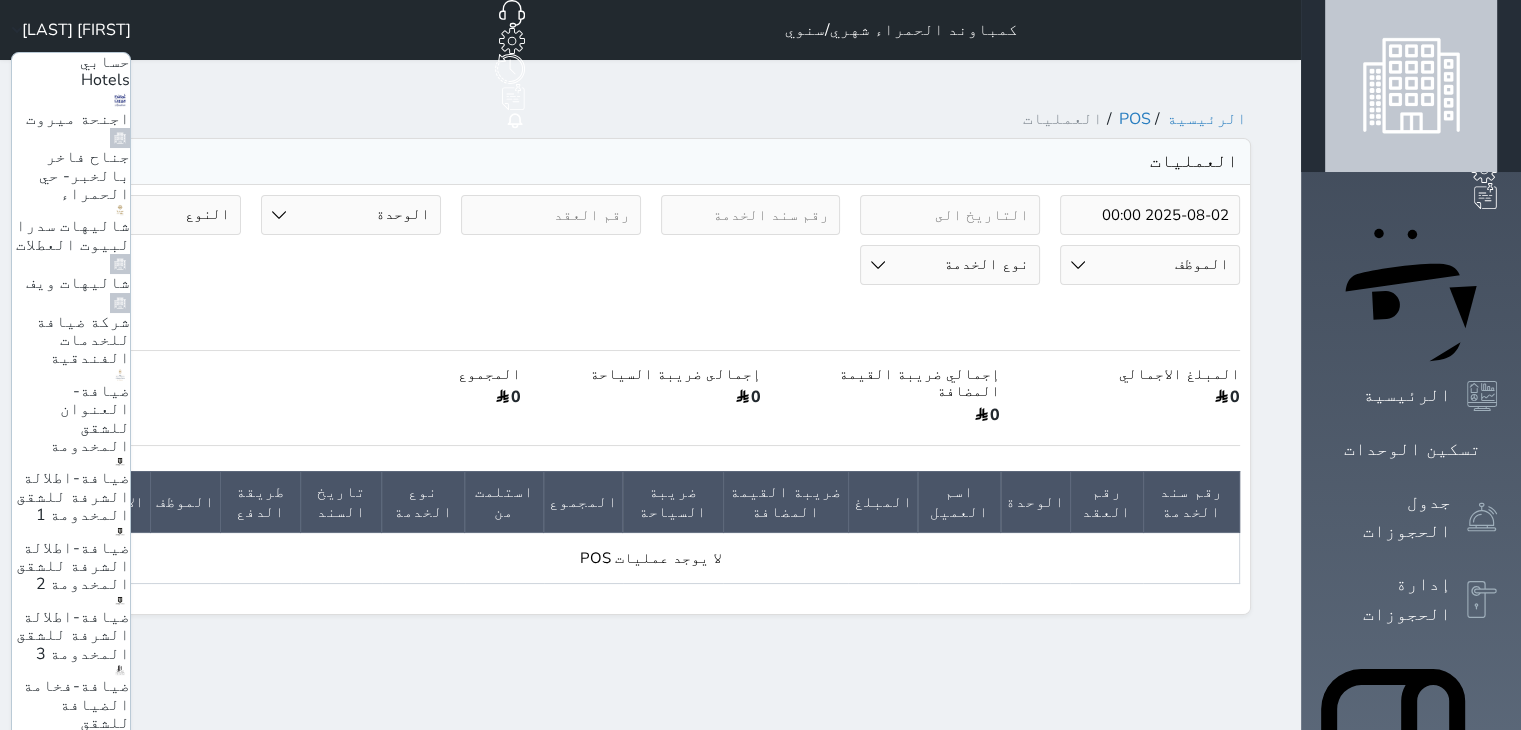 click on "ضيافة-فخامة الضيافة للشقق المخدومة" at bounding box center [76, 713] 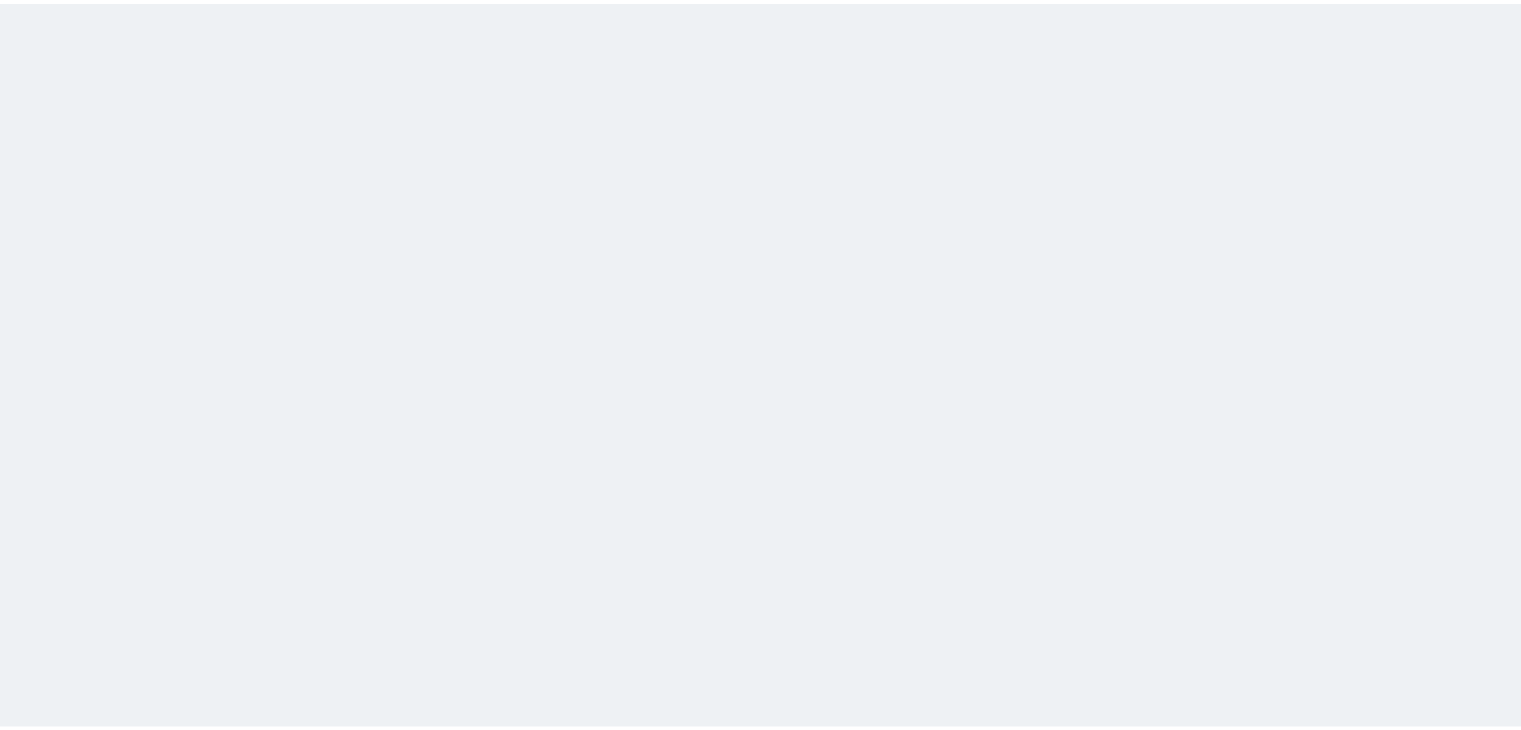 scroll, scrollTop: 0, scrollLeft: 0, axis: both 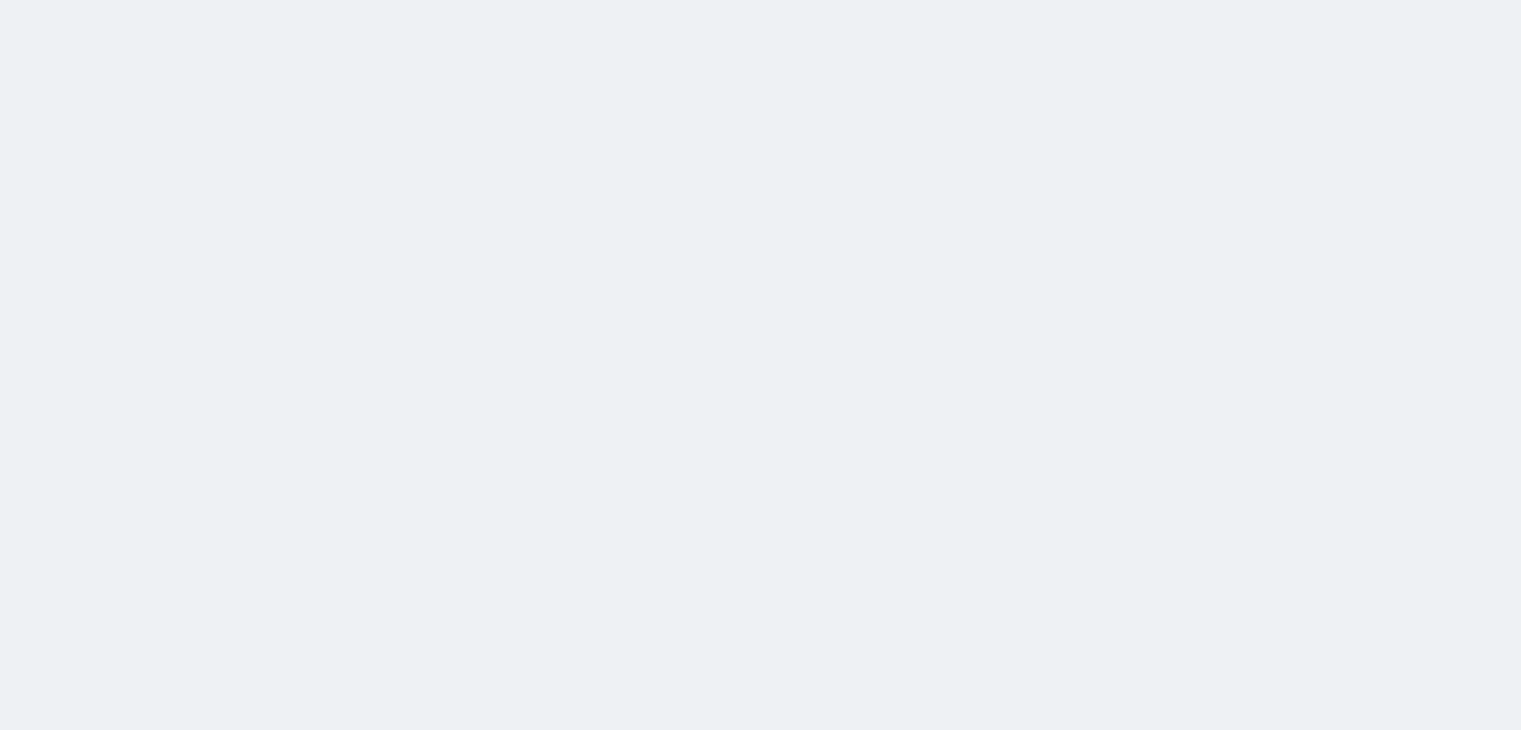 select on "invoice" 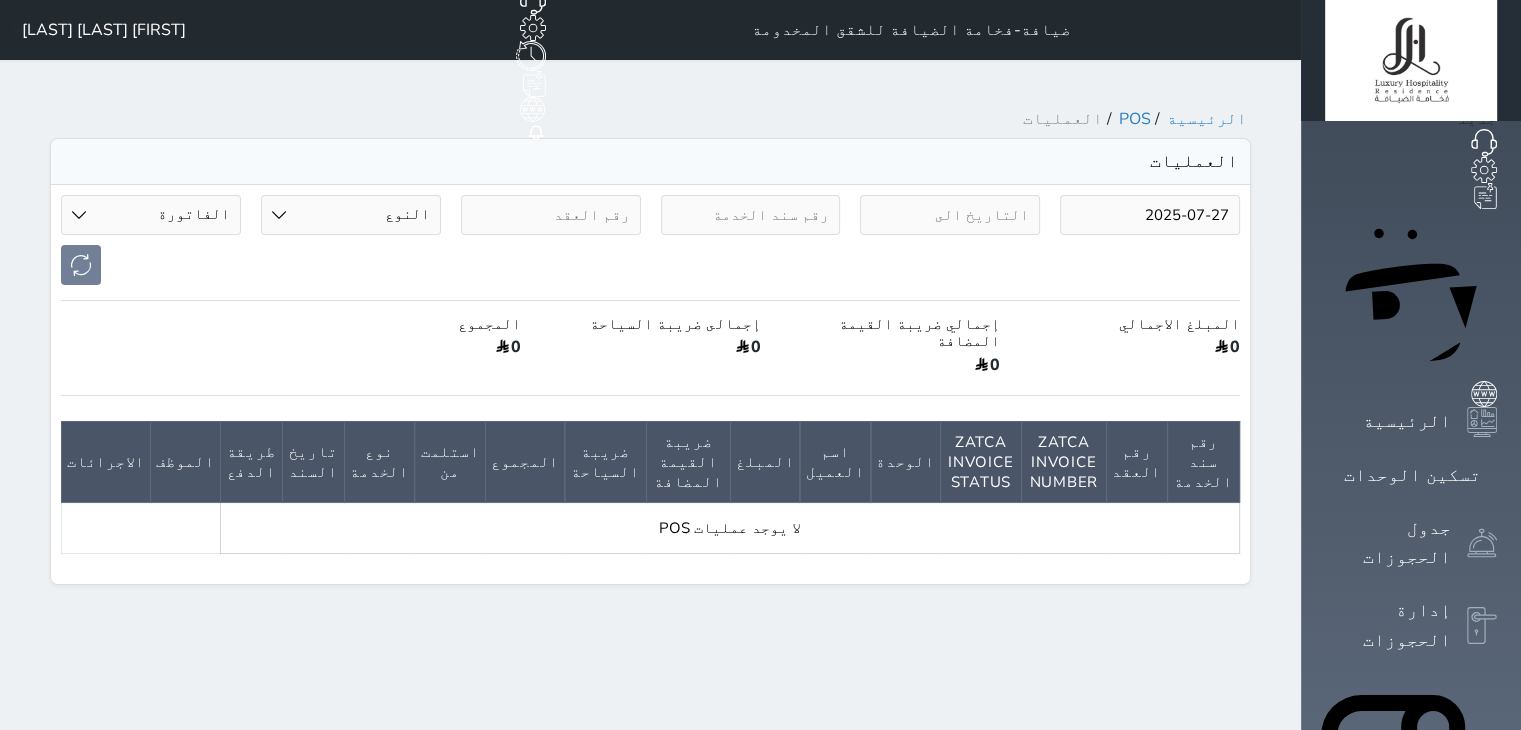 click on "2025-07-27" at bounding box center (1150, 215) 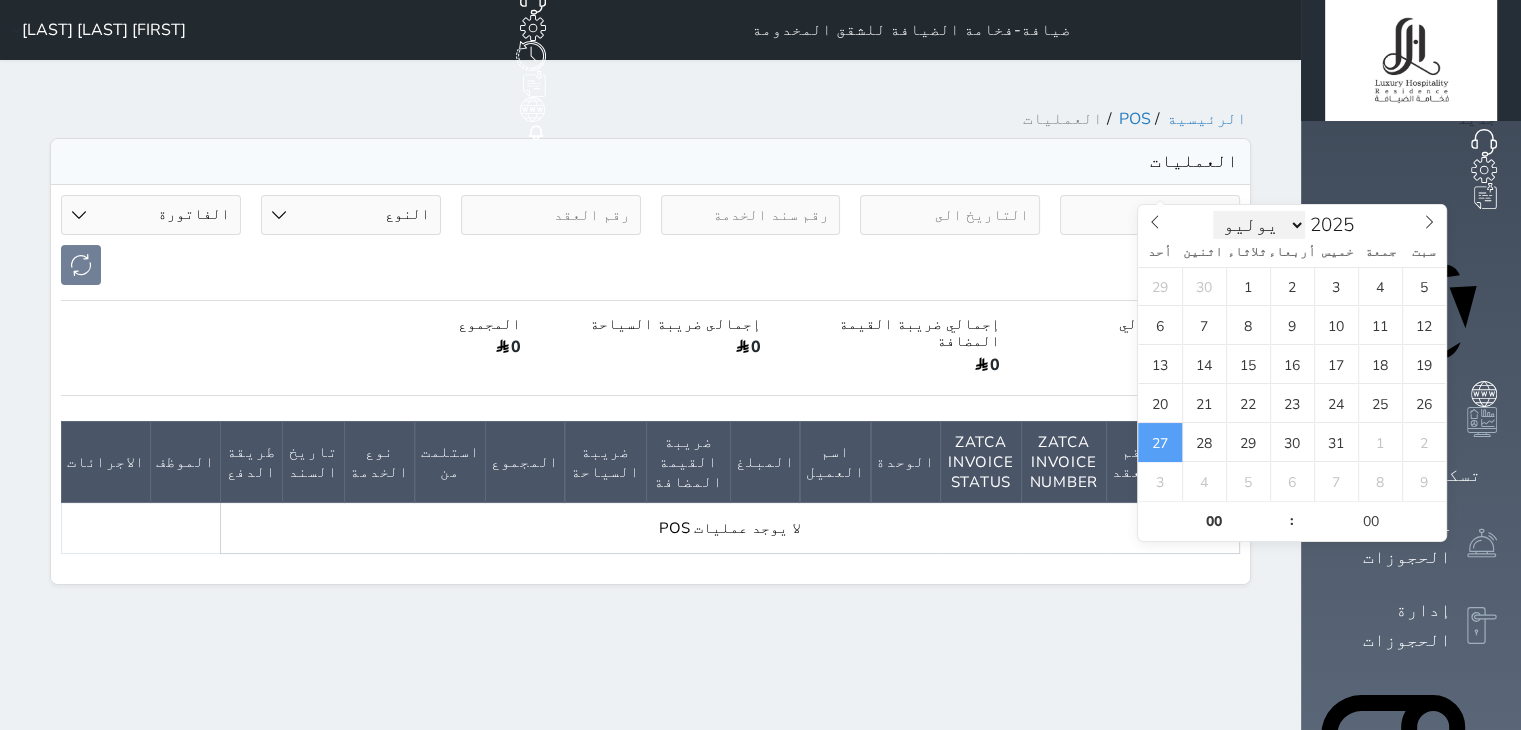 click on "يناير فبراير مارس أبريل مايو يونيو يوليو أغسطس سبتمبر أكتوبر نوفمبر ديسمبر" at bounding box center (1259, 225) 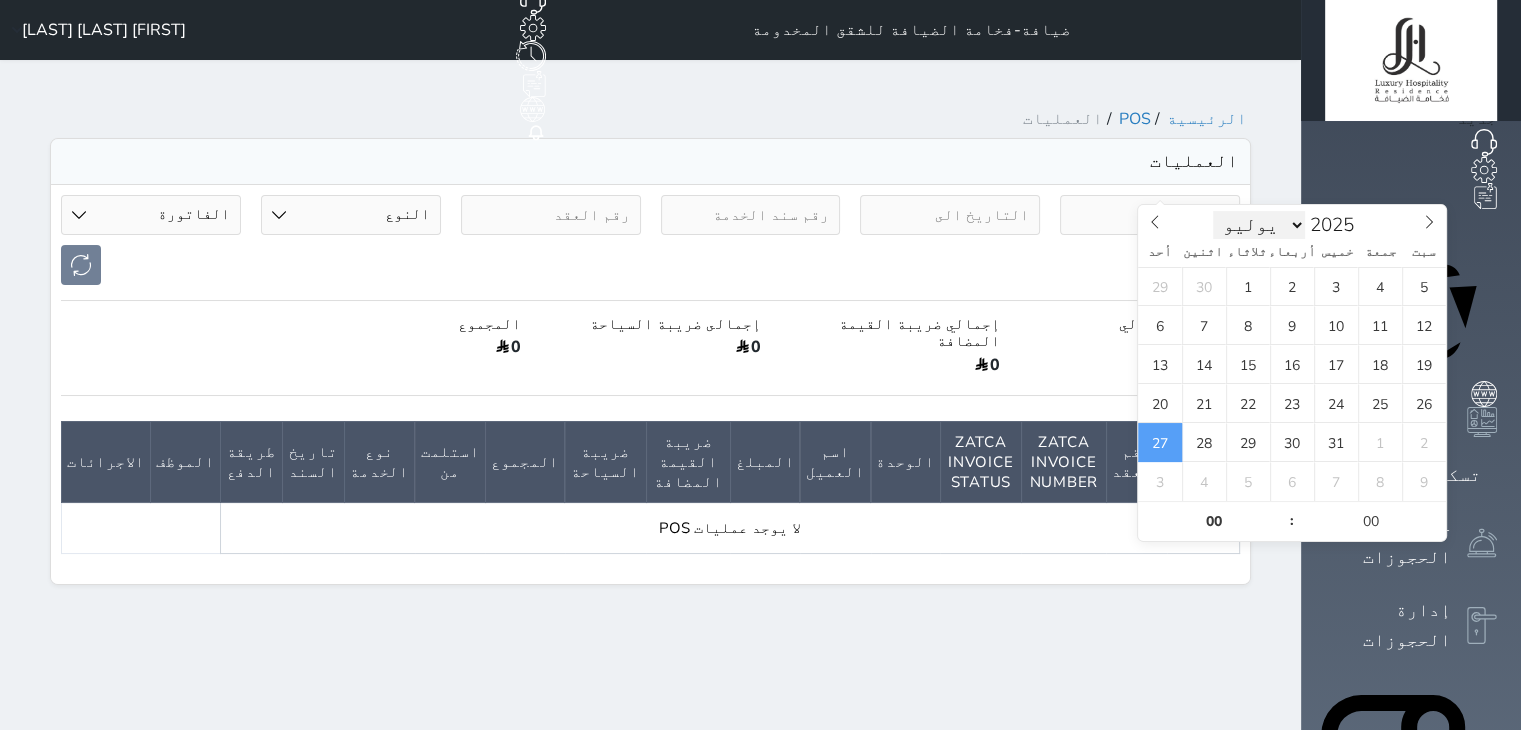scroll, scrollTop: 0, scrollLeft: 0, axis: both 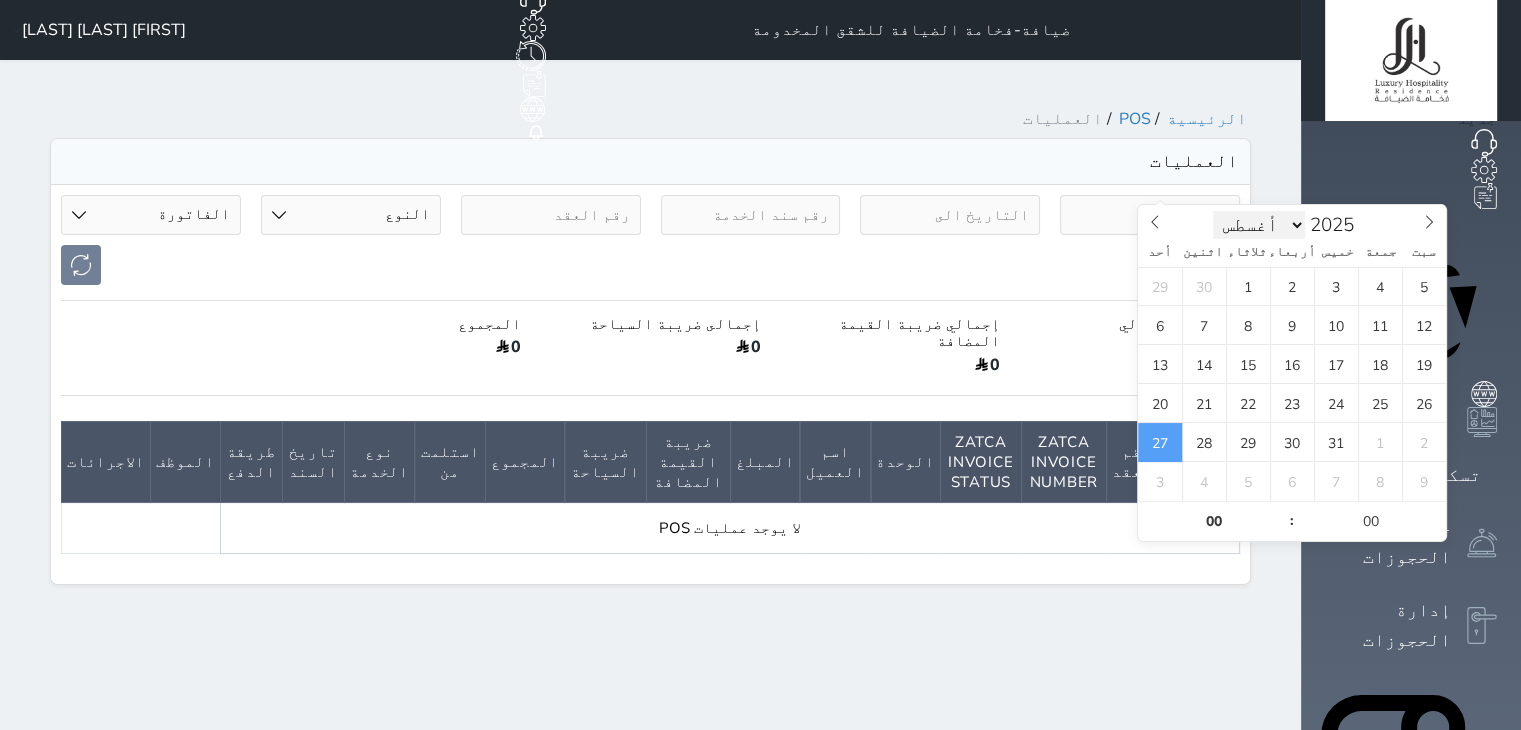 click on "يناير فبراير مارس أبريل مايو يونيو يوليو أغسطس سبتمبر أكتوبر نوفمبر ديسمبر" at bounding box center [1259, 225] 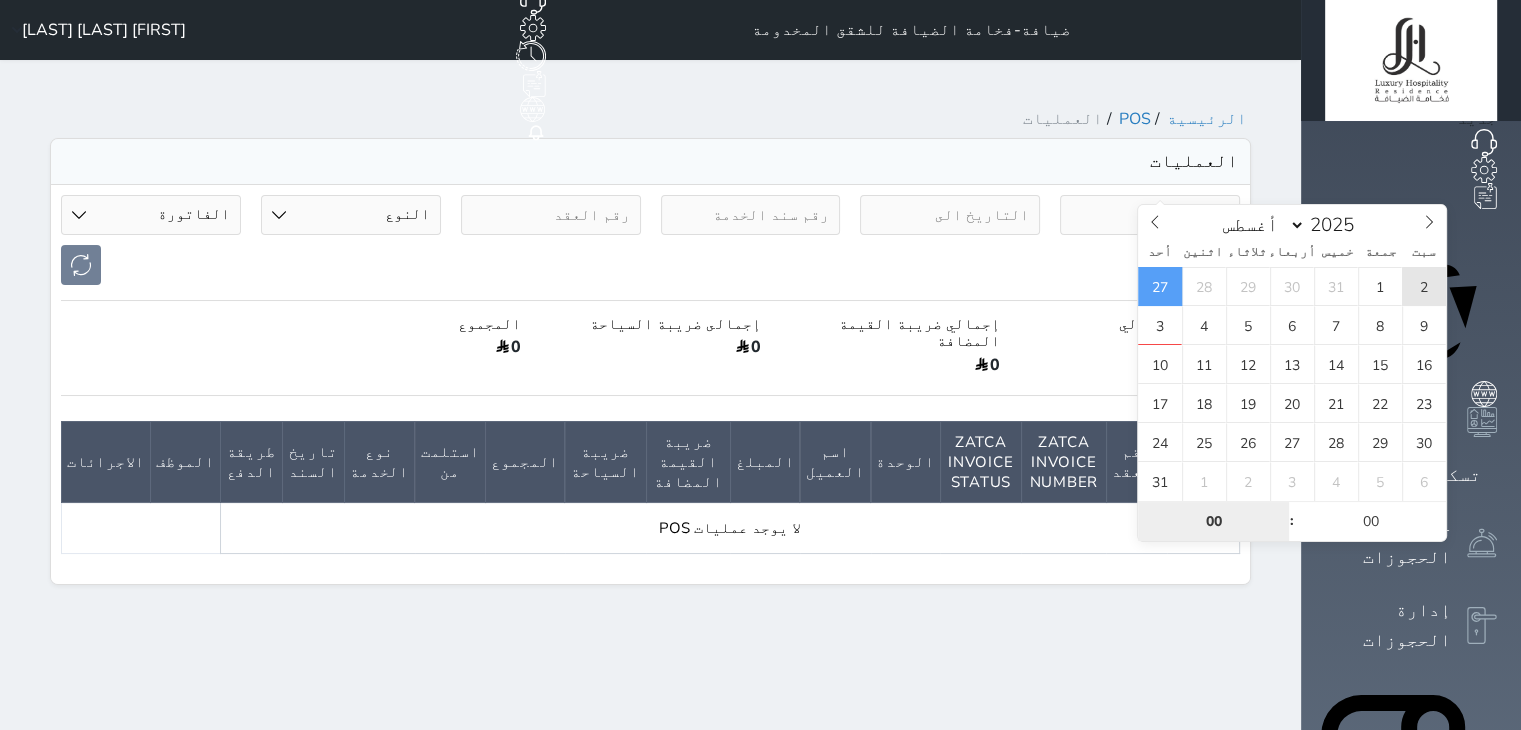 type on "2025-08-02 00:00" 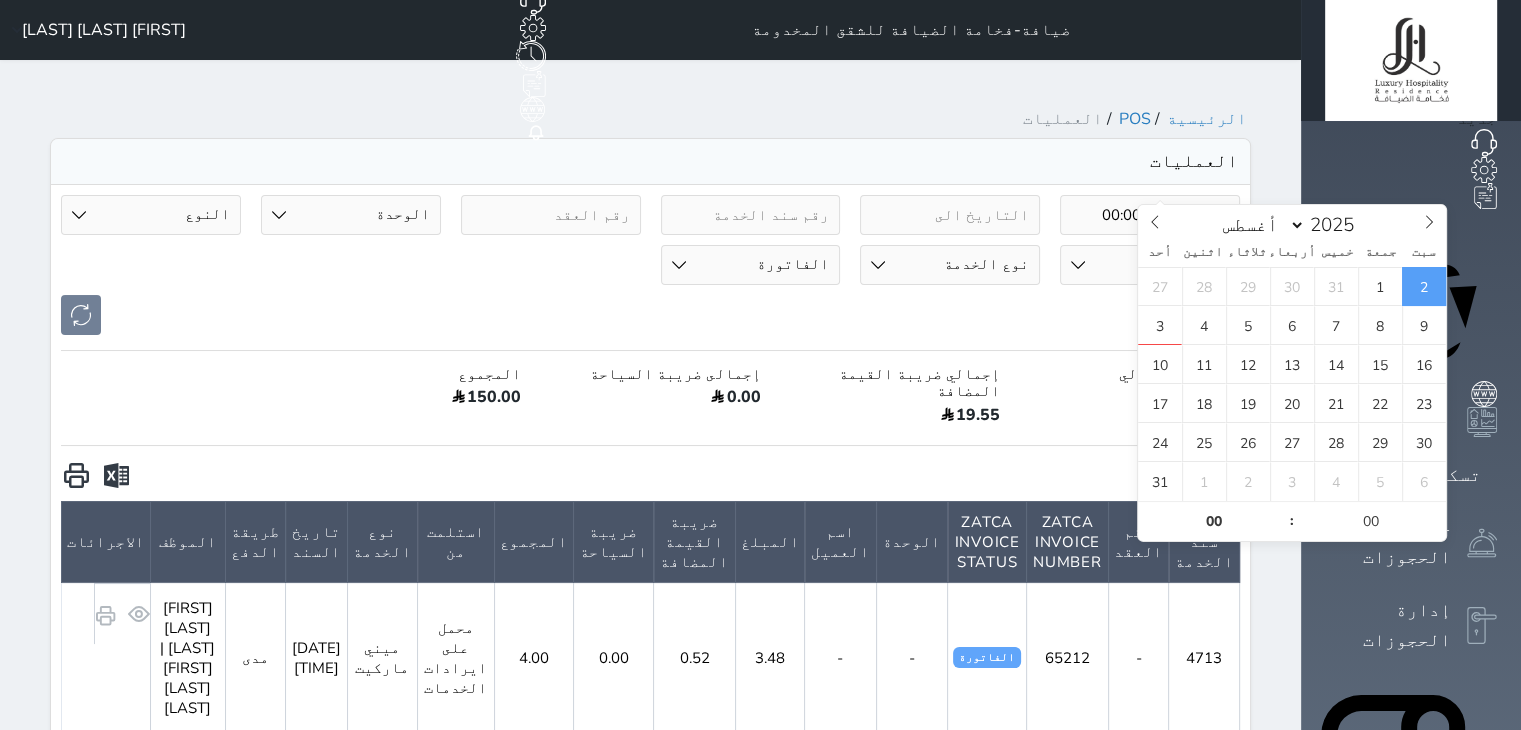 click at bounding box center (116, 476) 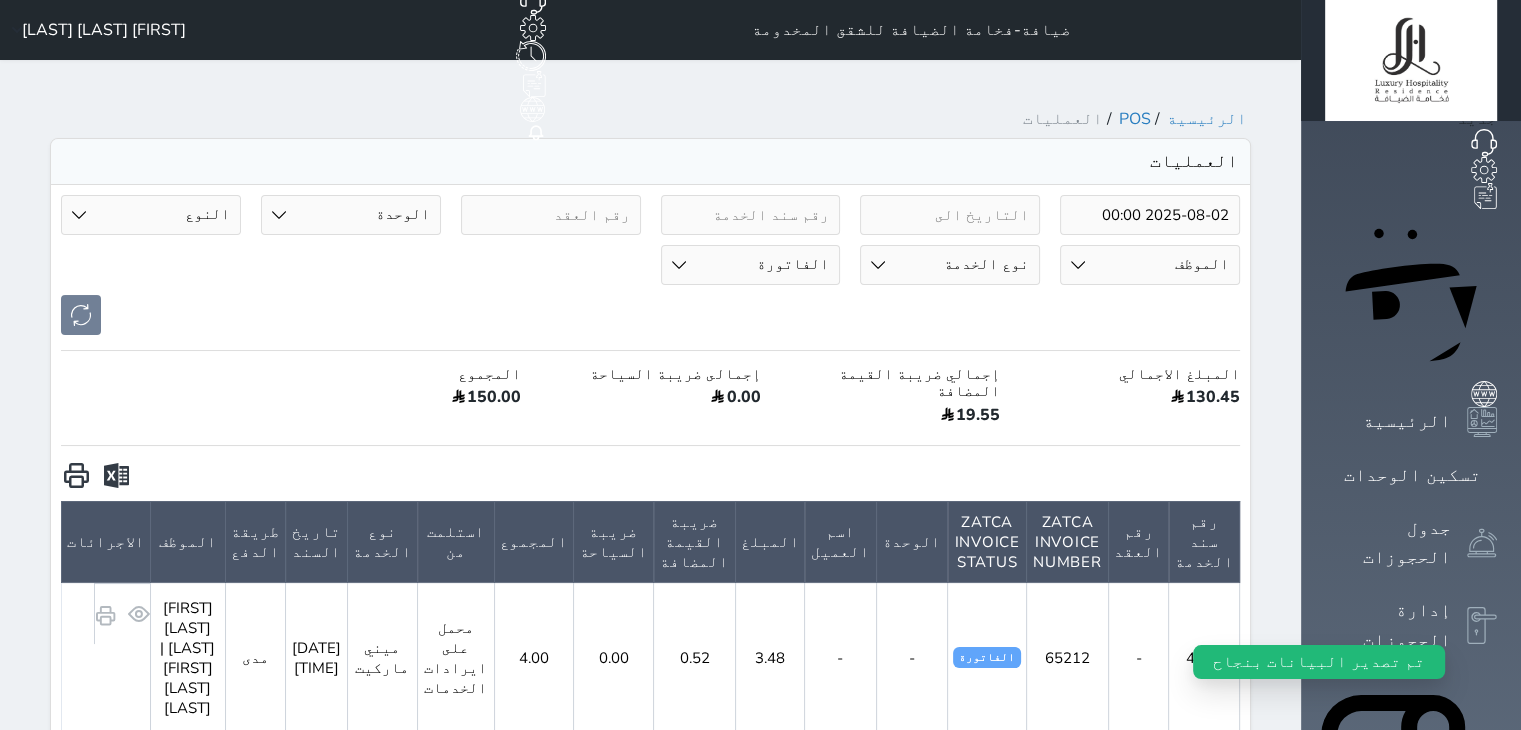 click on "[FIRST] [LAST]" at bounding box center [95, 30] 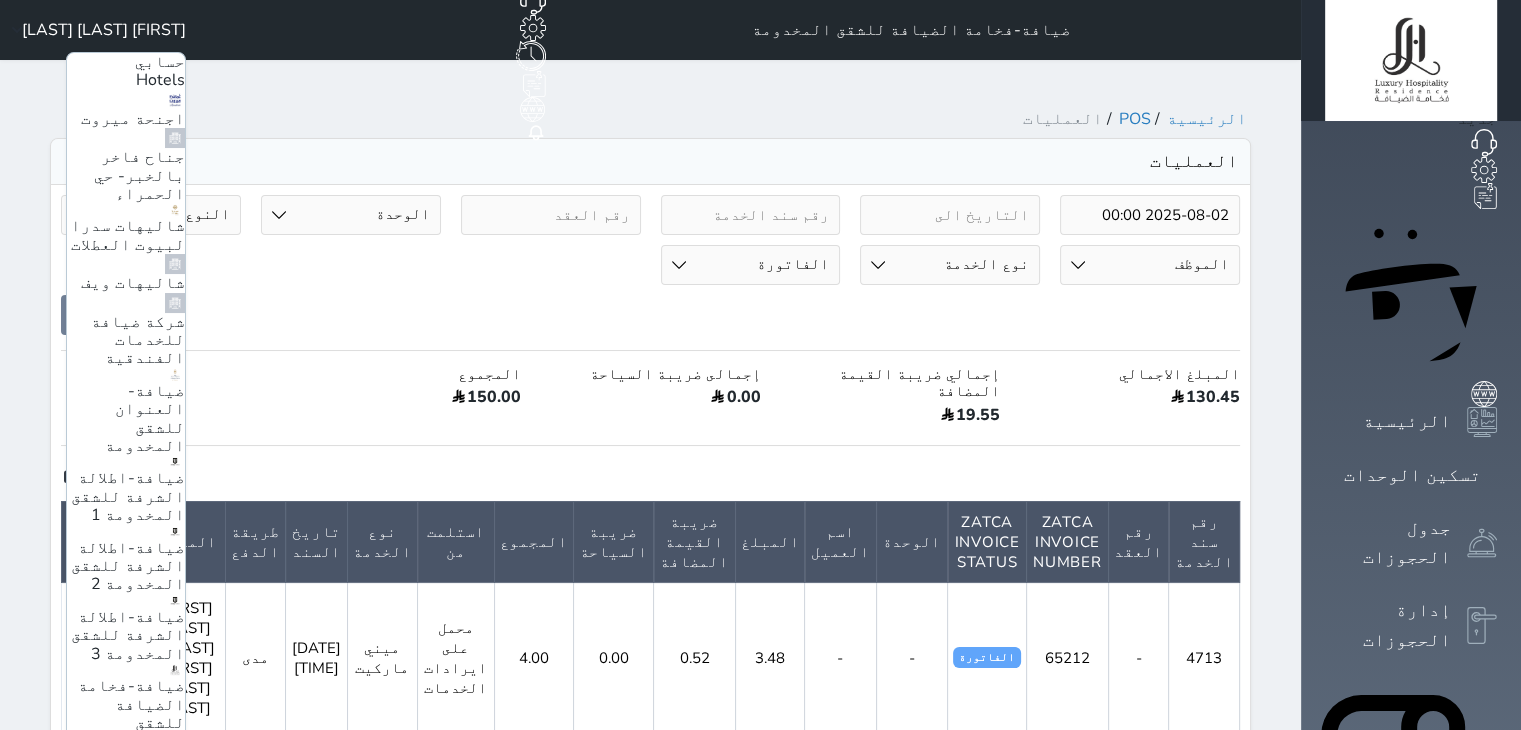 click on "مجمع الخزامى السكني ، شهري/سنوي" at bounding box center (128, 1124) 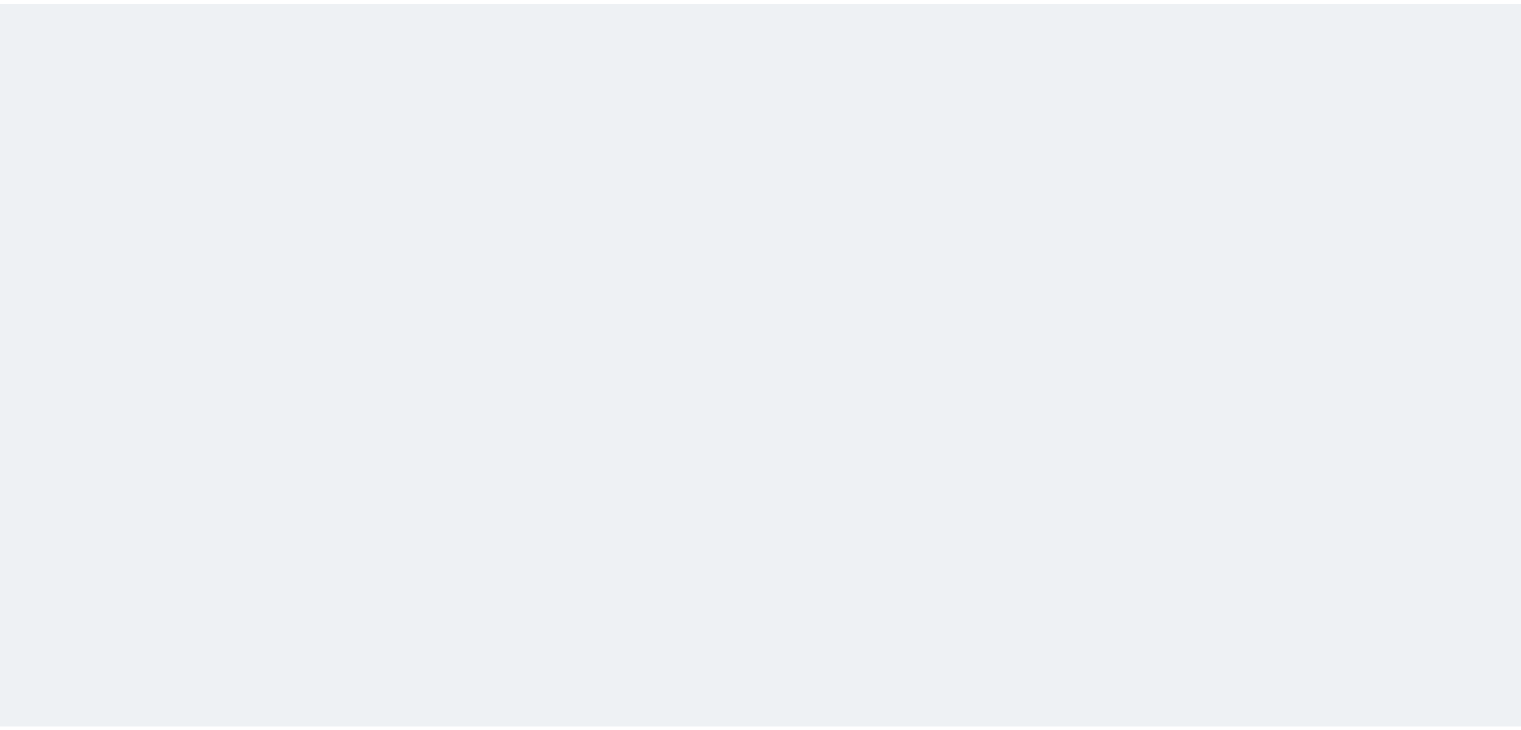 scroll, scrollTop: 0, scrollLeft: 0, axis: both 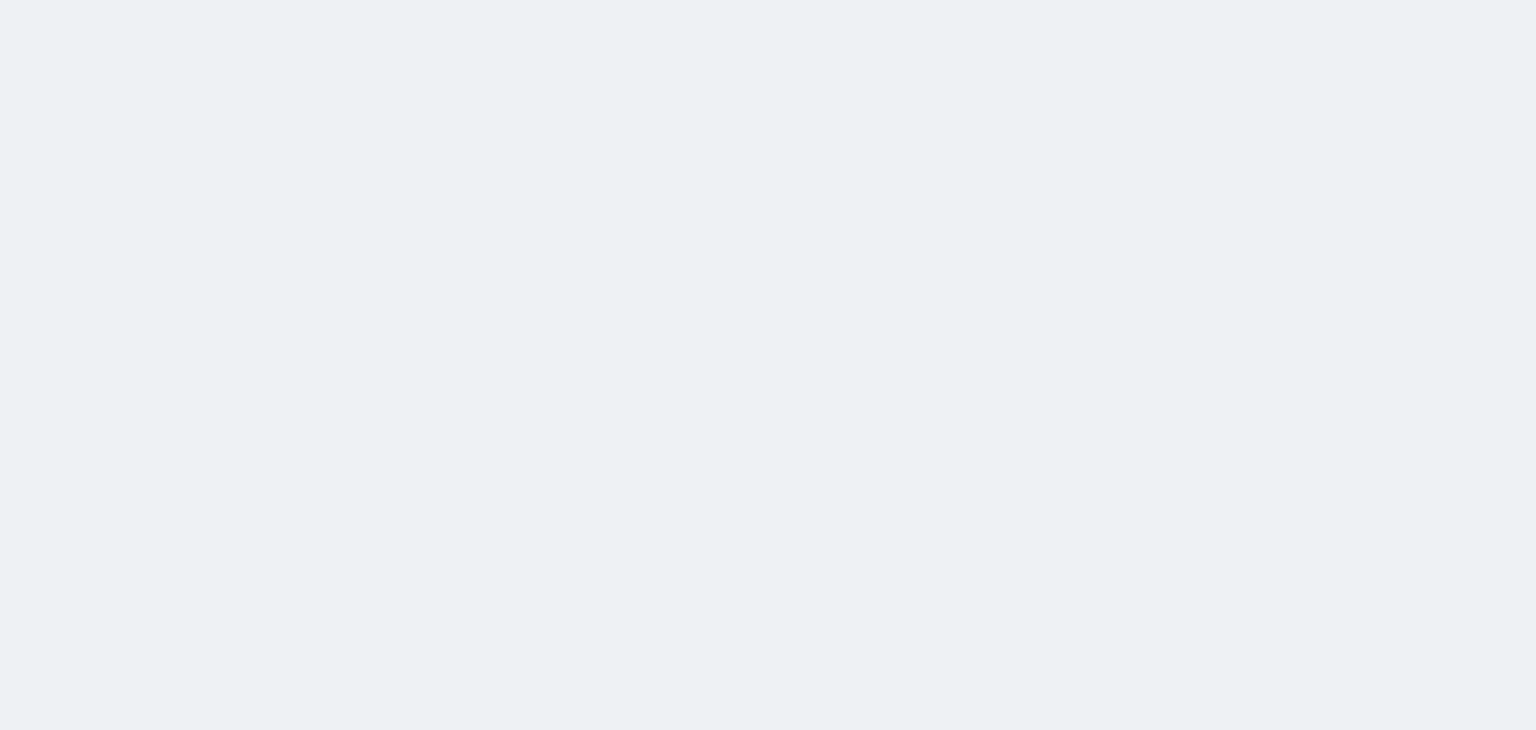 select on "6" 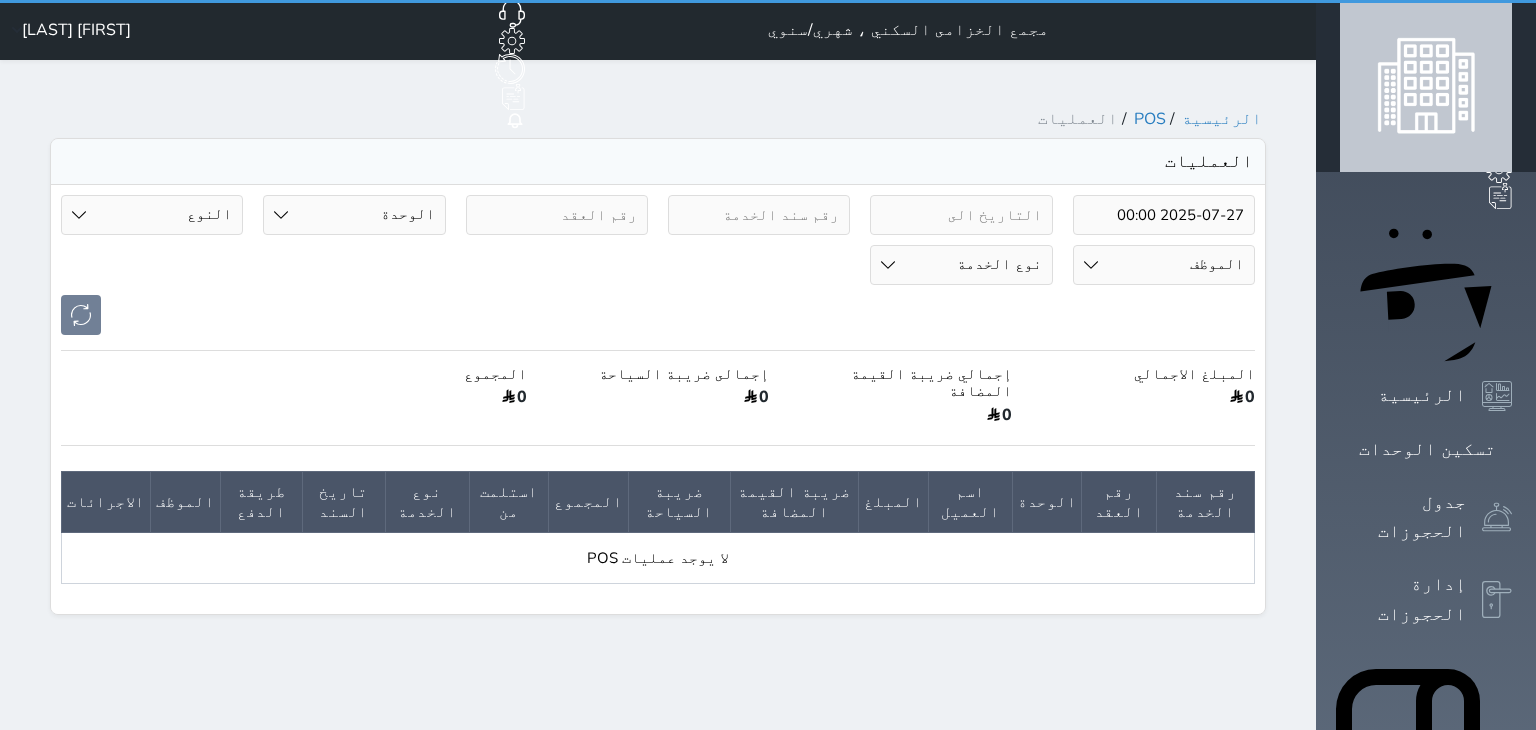 type on "2025-07-27" 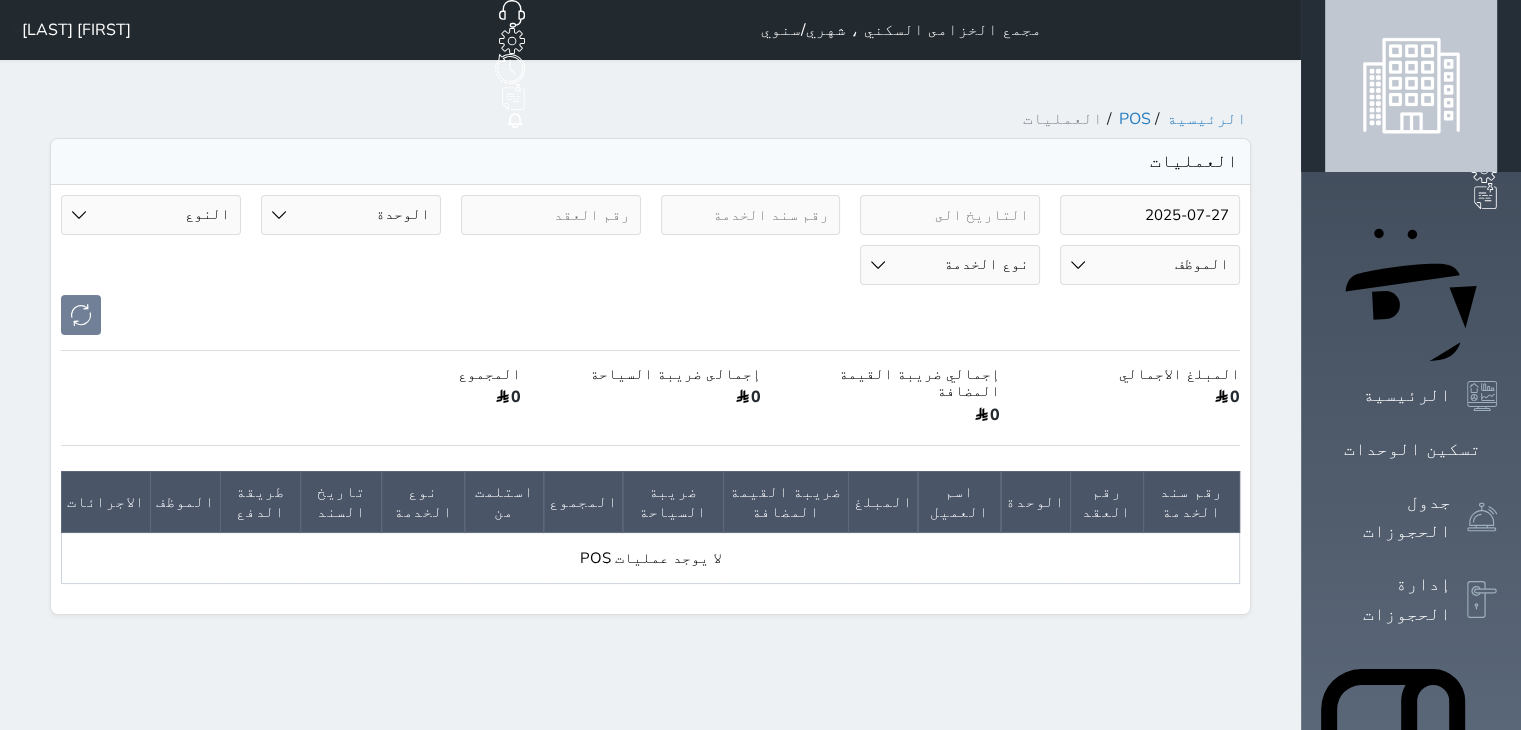 click on "2025-07-27" at bounding box center [1150, 215] 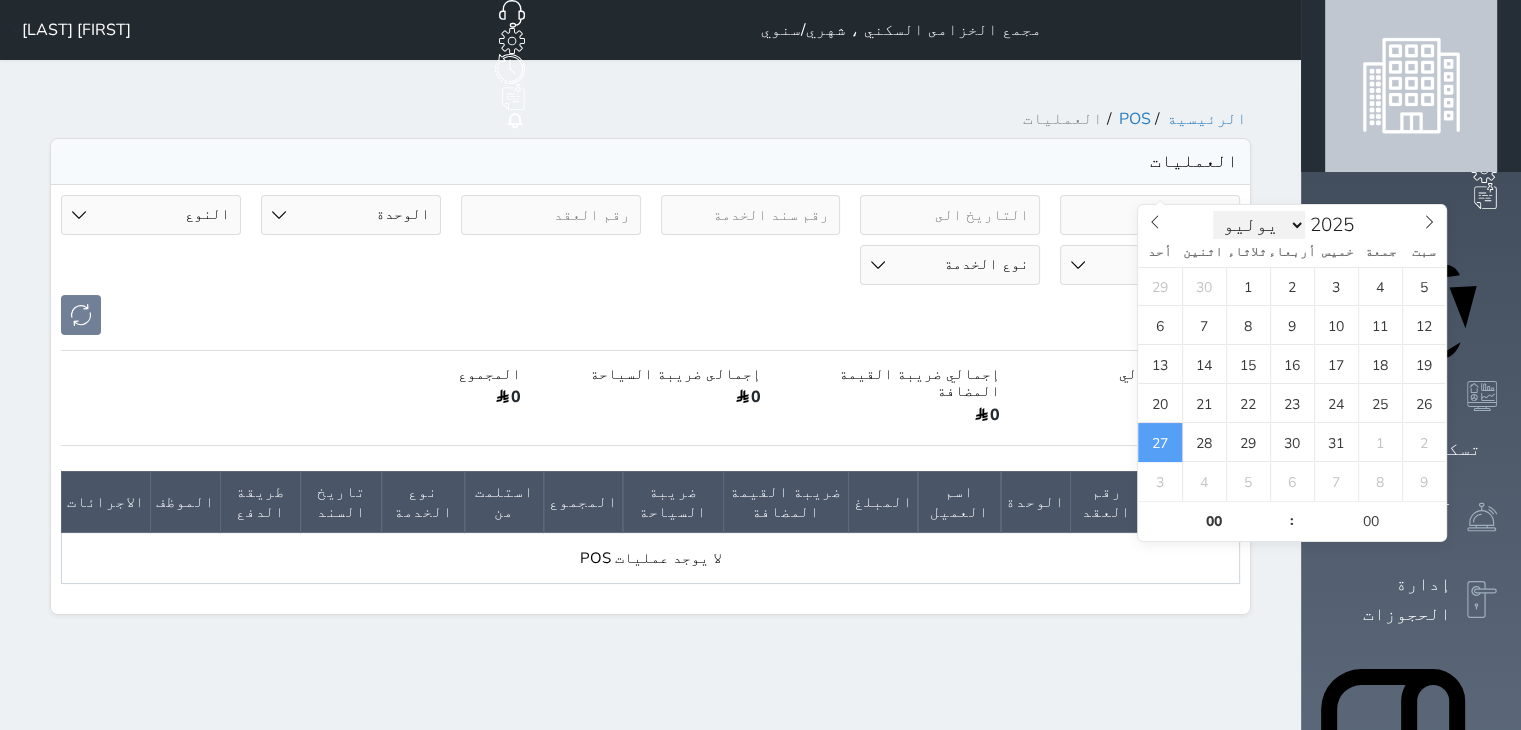 drag, startPoint x: 1255, startPoint y: 221, endPoint x: 1256, endPoint y: 233, distance: 12.0415945 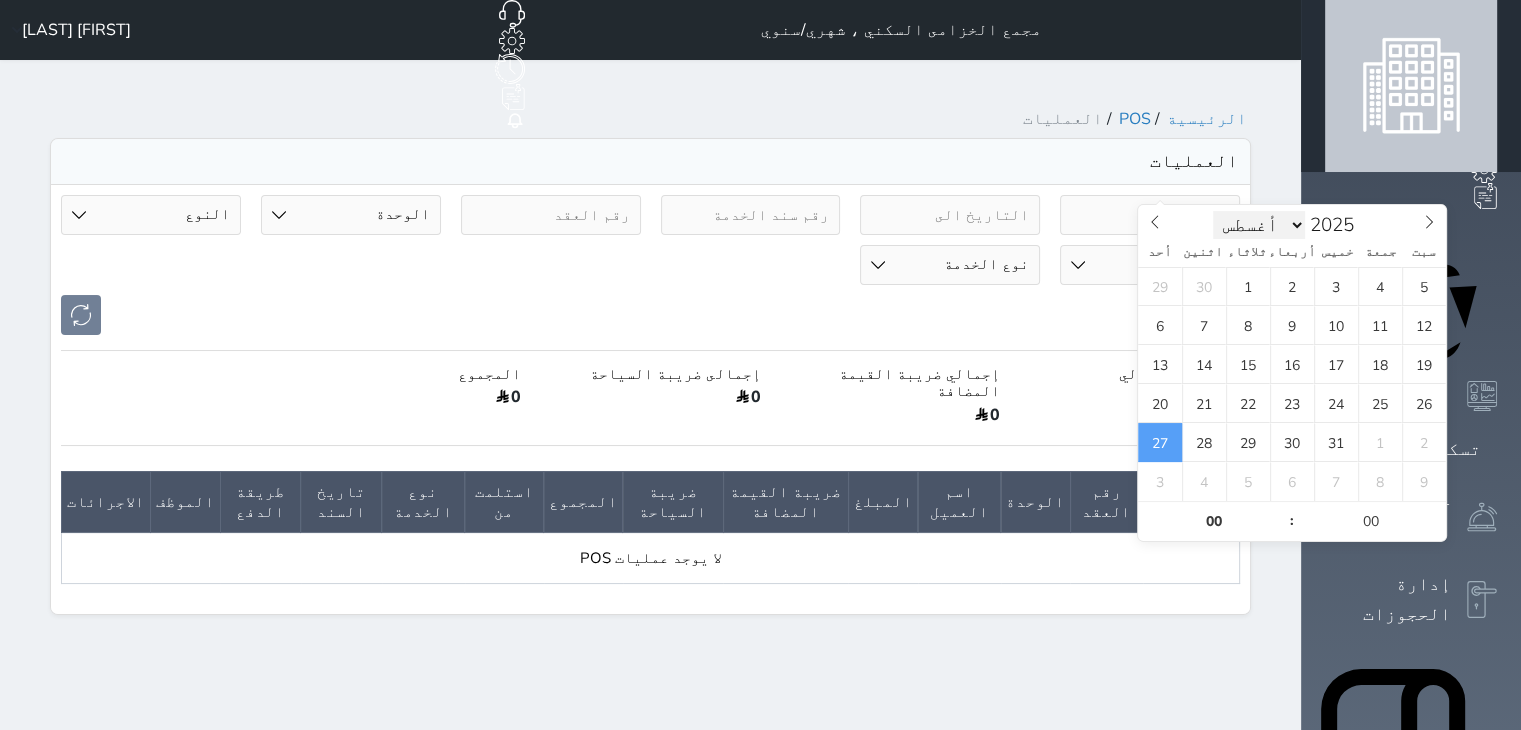 click on "يناير فبراير مارس أبريل مايو يونيو يوليو أغسطس سبتمبر أكتوبر نوفمبر ديسمبر" at bounding box center [1259, 225] 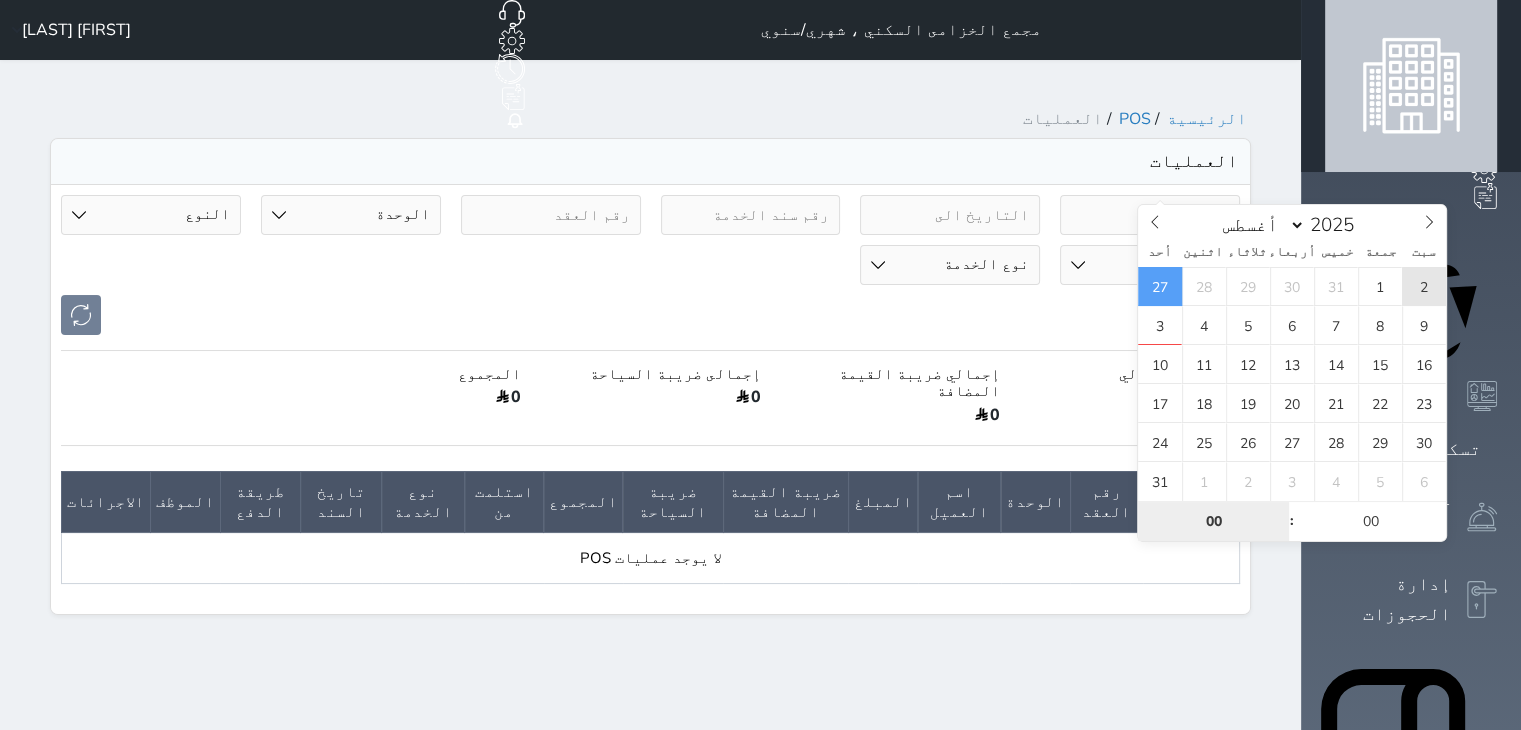 type on "2025-08-02 00:00" 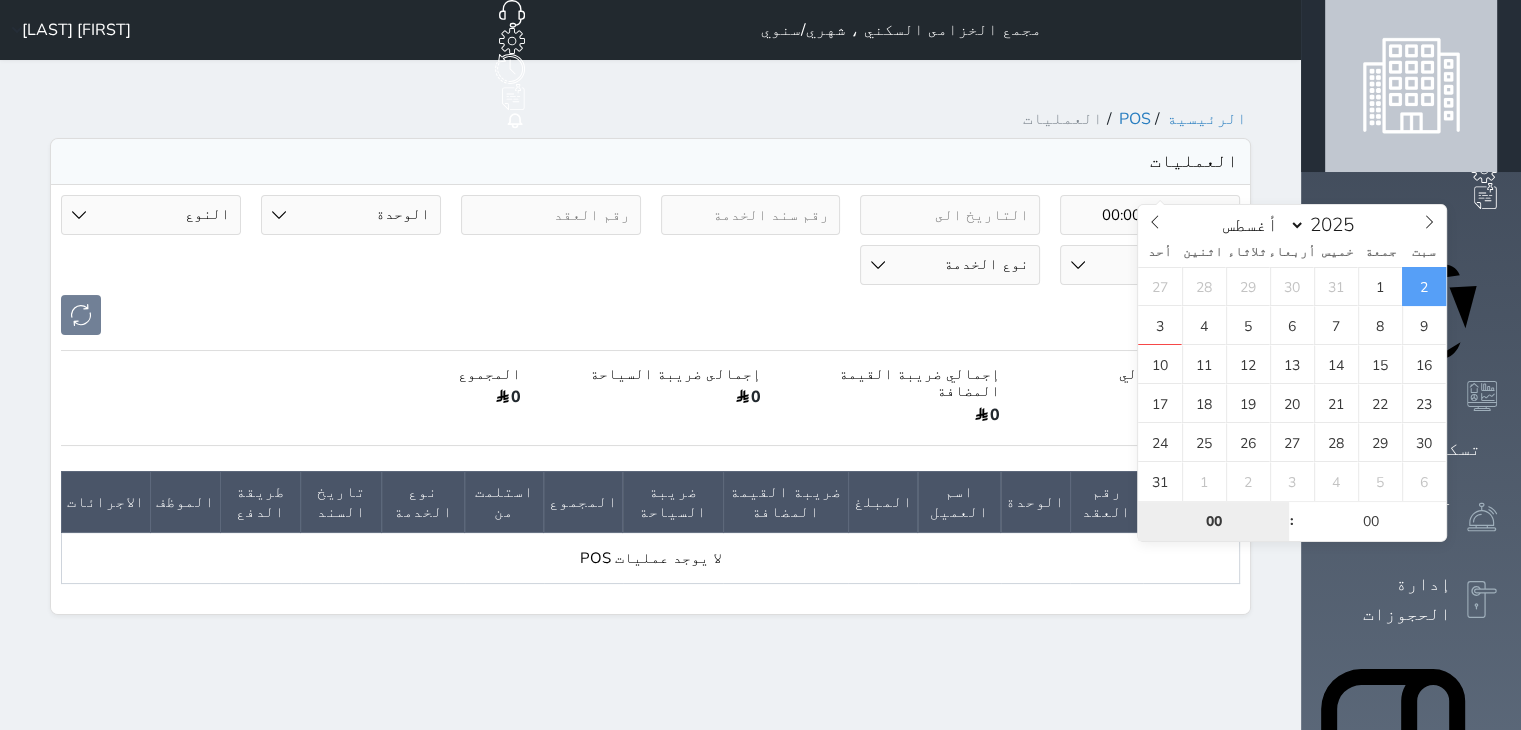 scroll, scrollTop: 0, scrollLeft: 0, axis: both 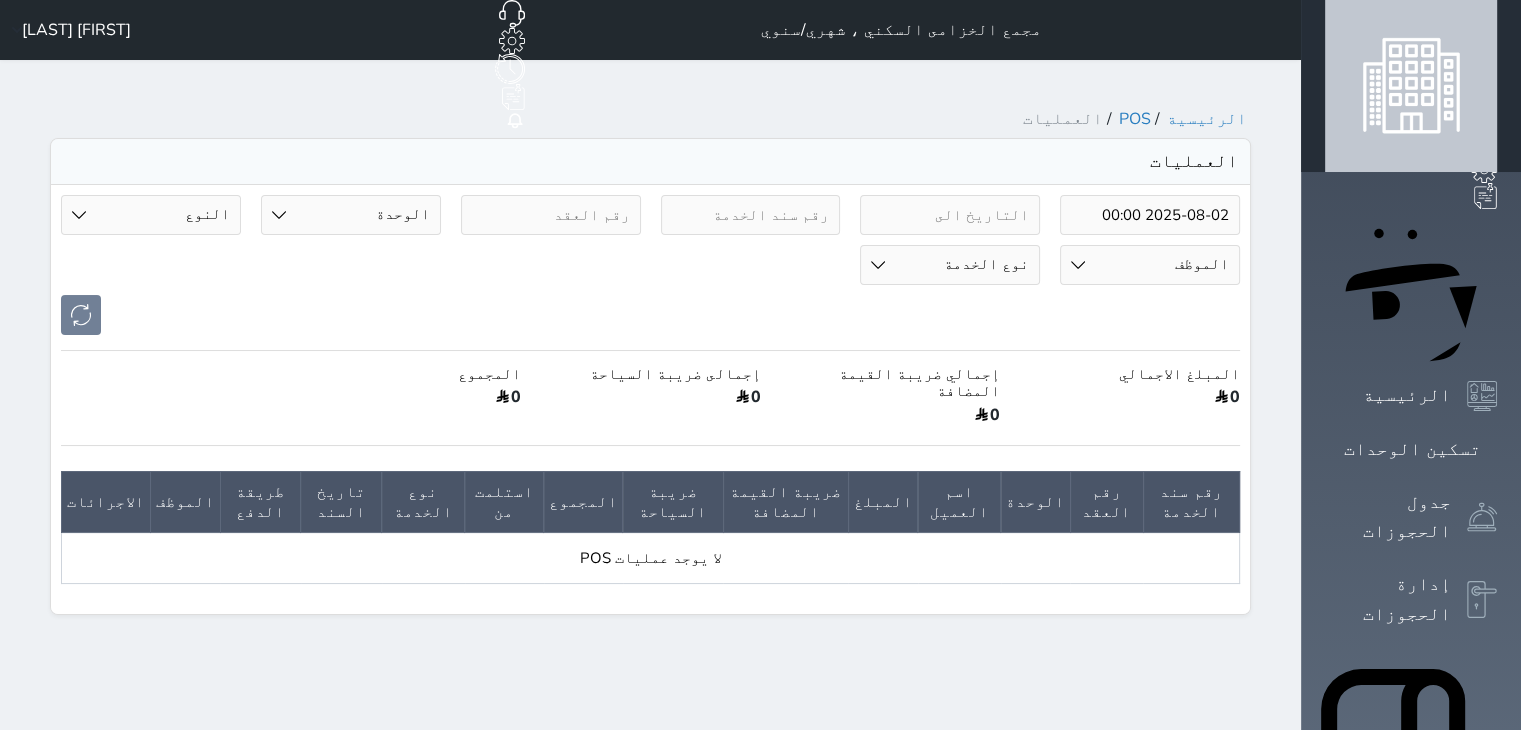 click on "[FIRST] [LAST] [LAST]" at bounding box center [76, 30] 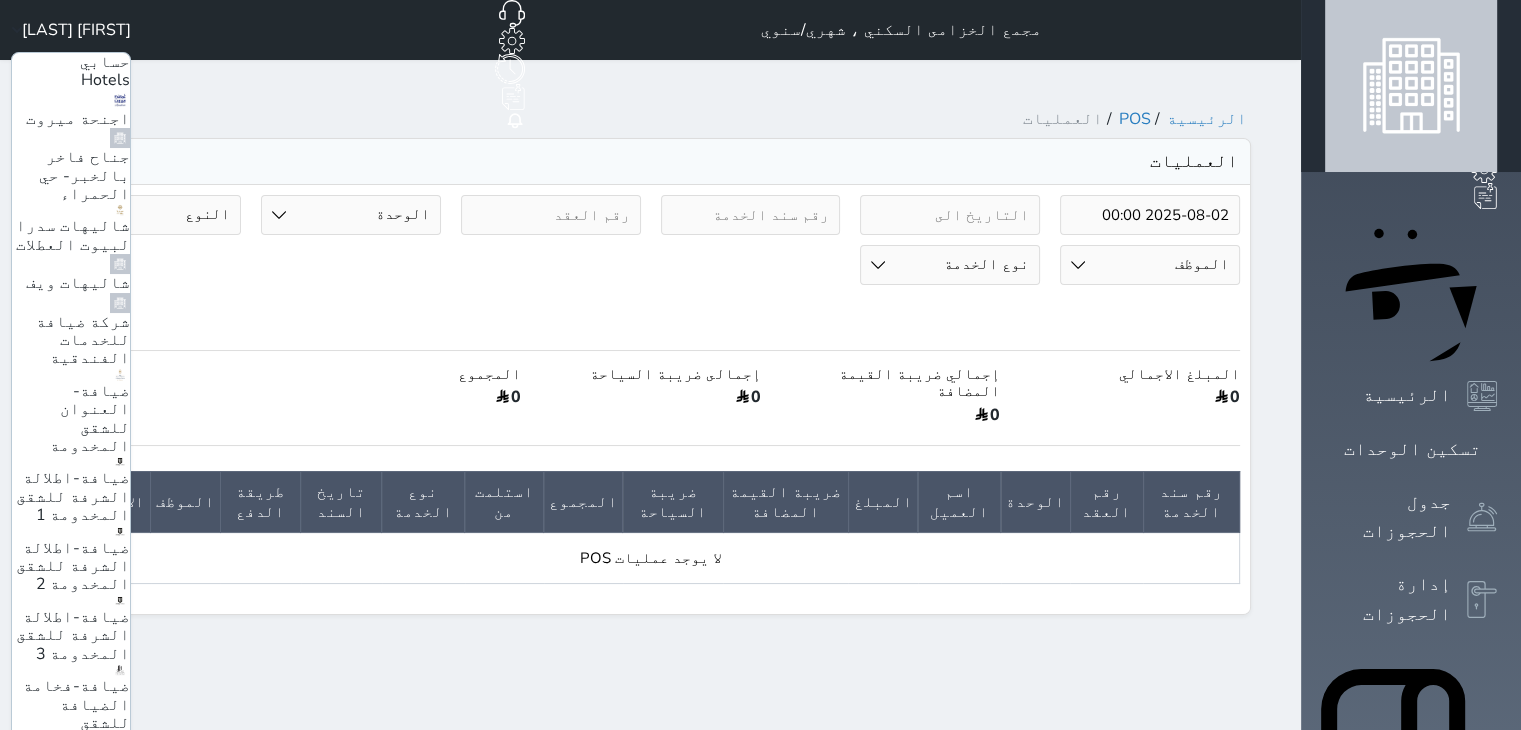 scroll, scrollTop: 79, scrollLeft: 0, axis: vertical 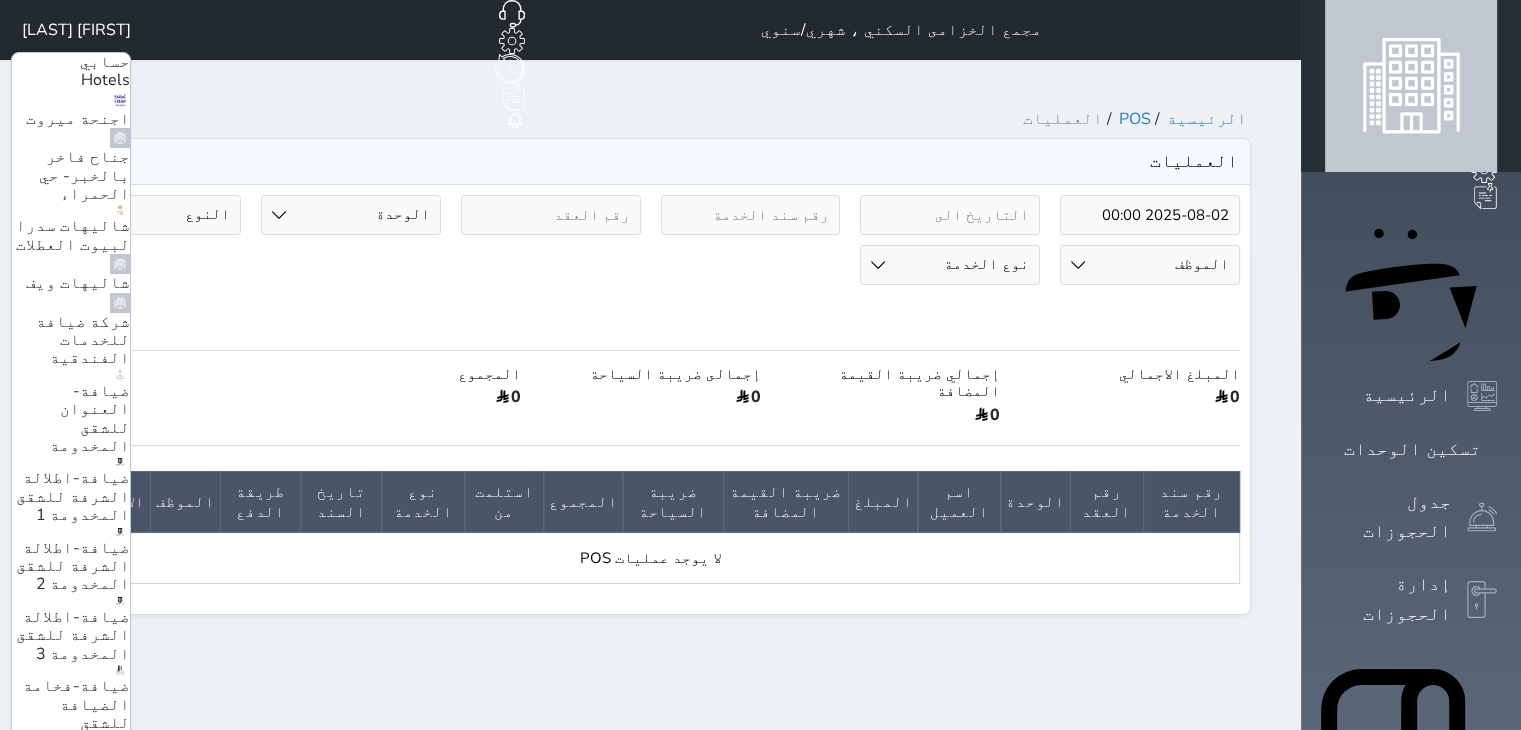 click on "مجمع الدمام شهري/سنوي" at bounding box center [78, 1191] 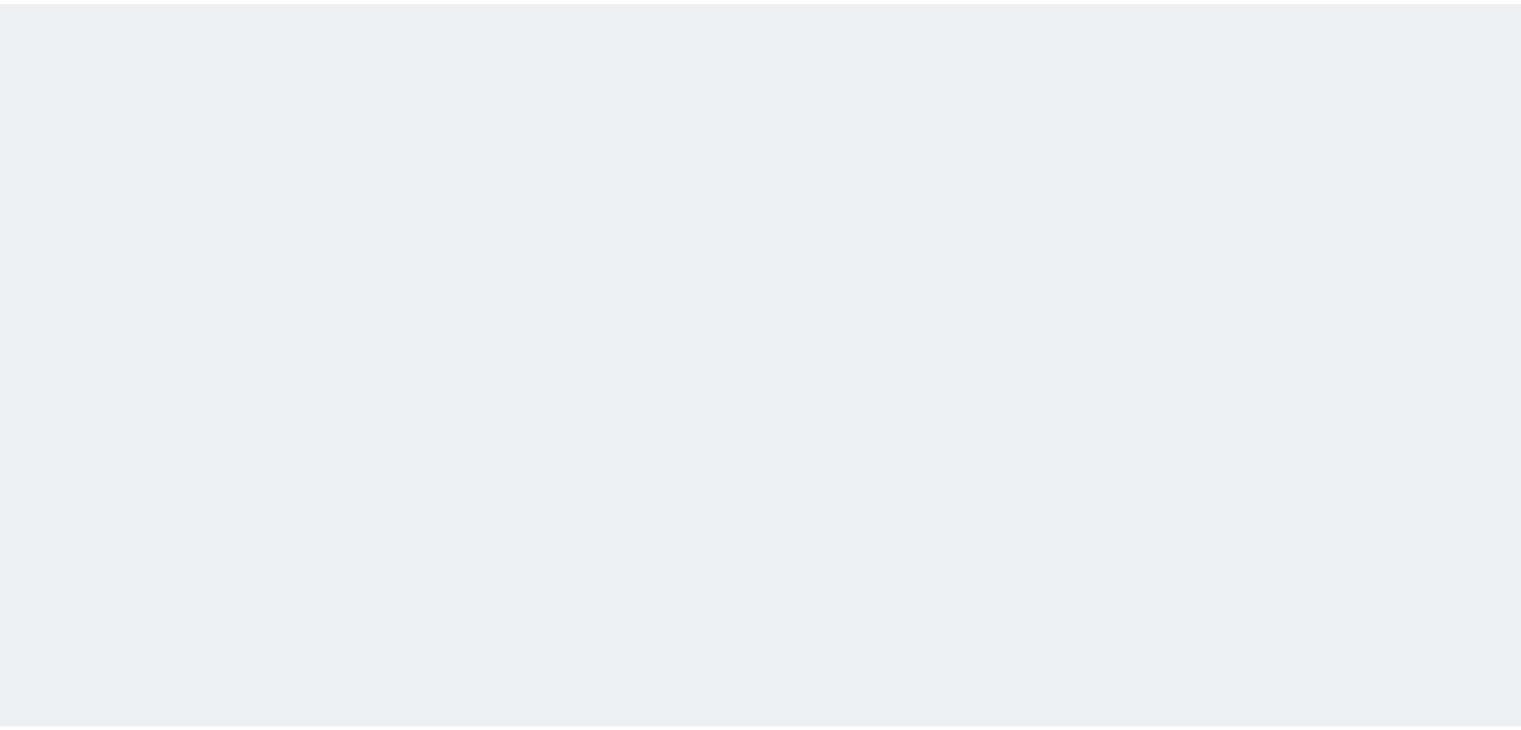 scroll, scrollTop: 0, scrollLeft: 0, axis: both 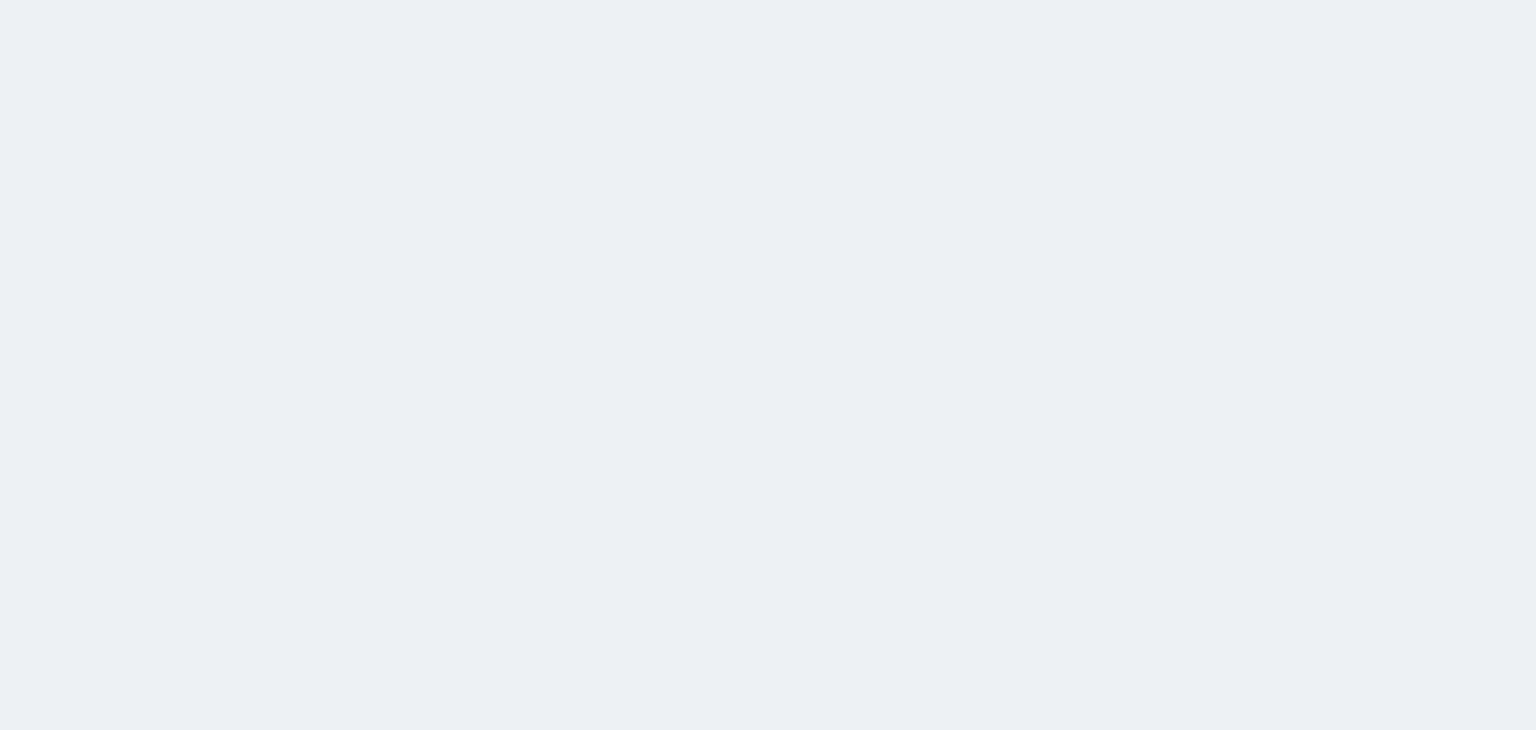 select on "6" 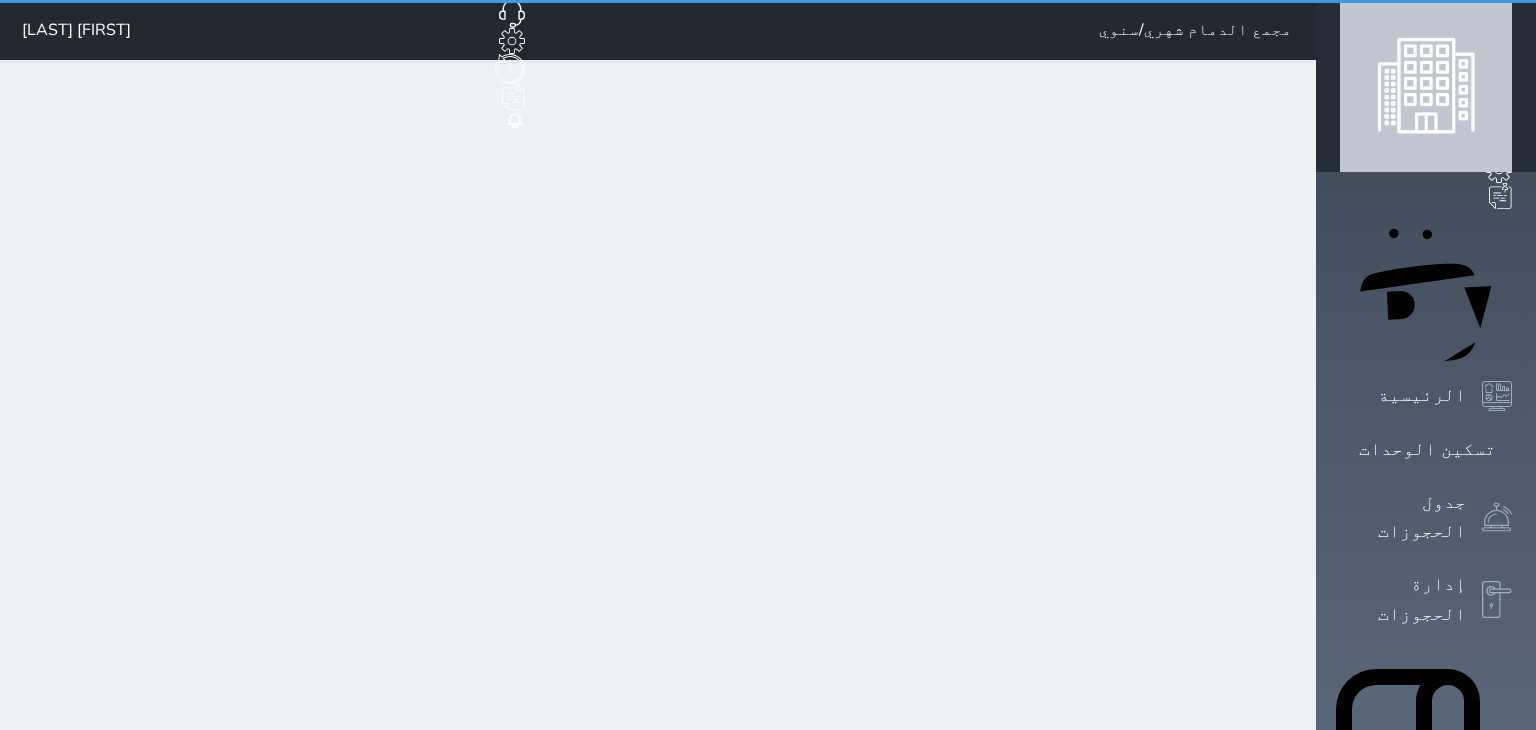type on "2025-07-27" 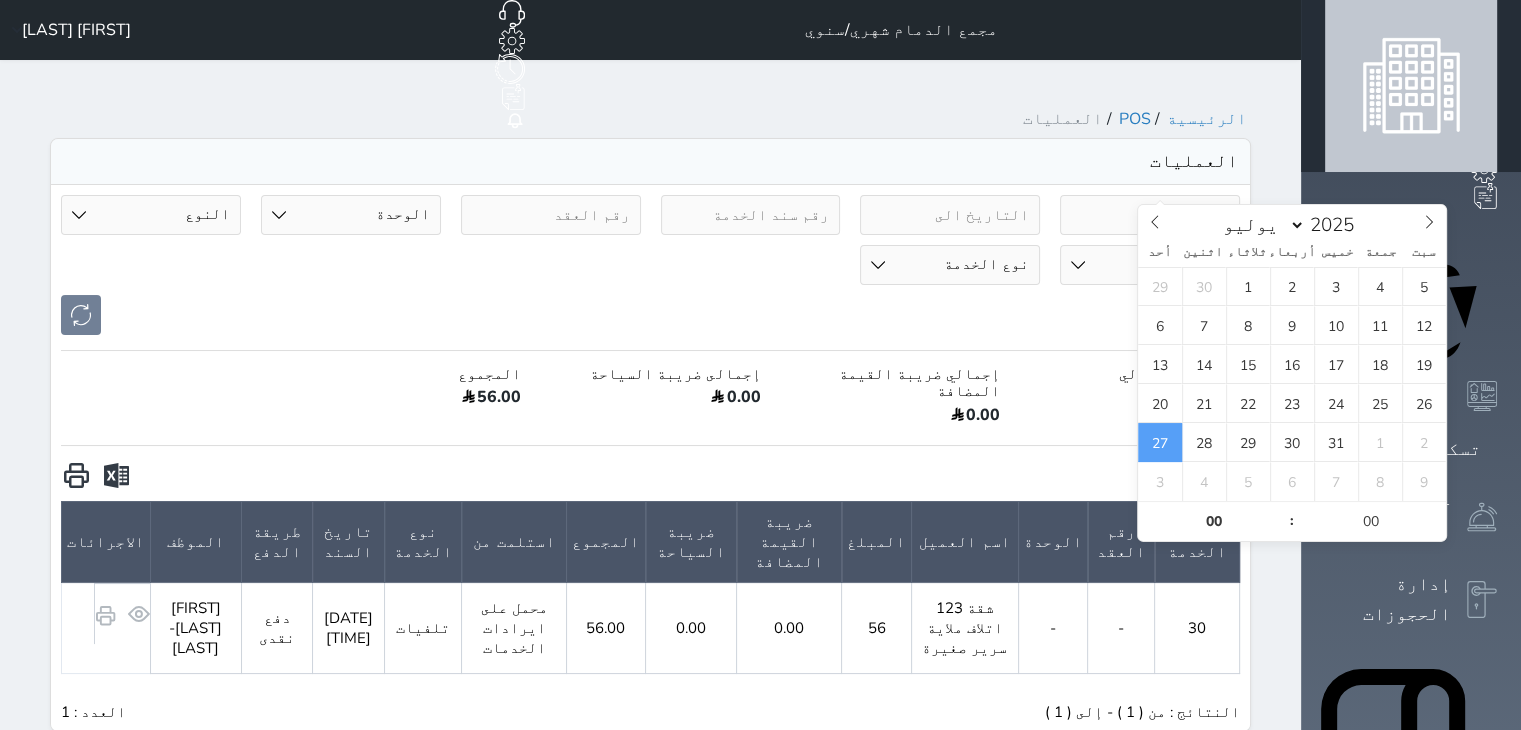 click on "2025-07-27" at bounding box center (1150, 215) 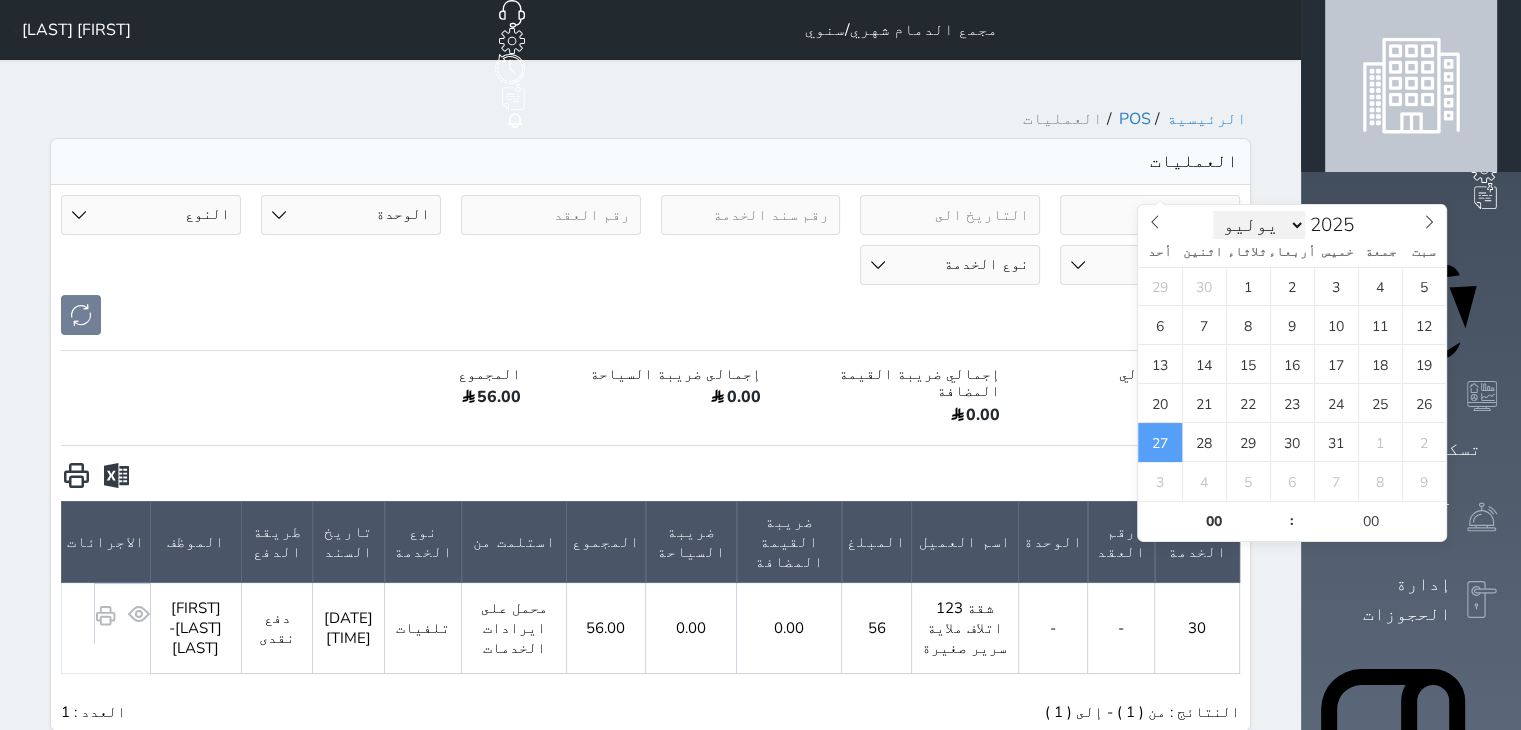 click on "يناير فبراير مارس أبريل مايو يونيو يوليو أغسطس سبتمبر أكتوبر نوفمبر ديسمبر" at bounding box center (1259, 225) 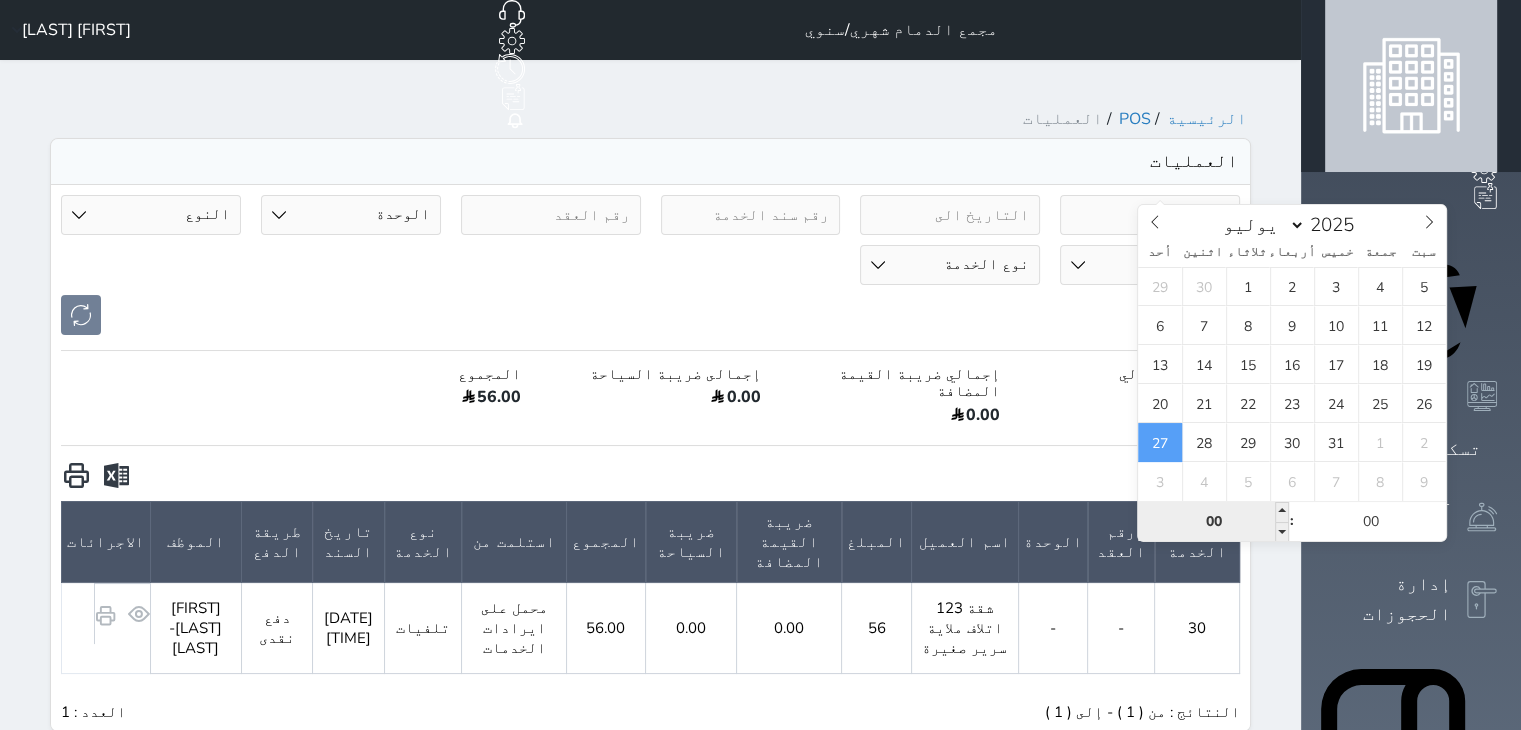 select on "7" 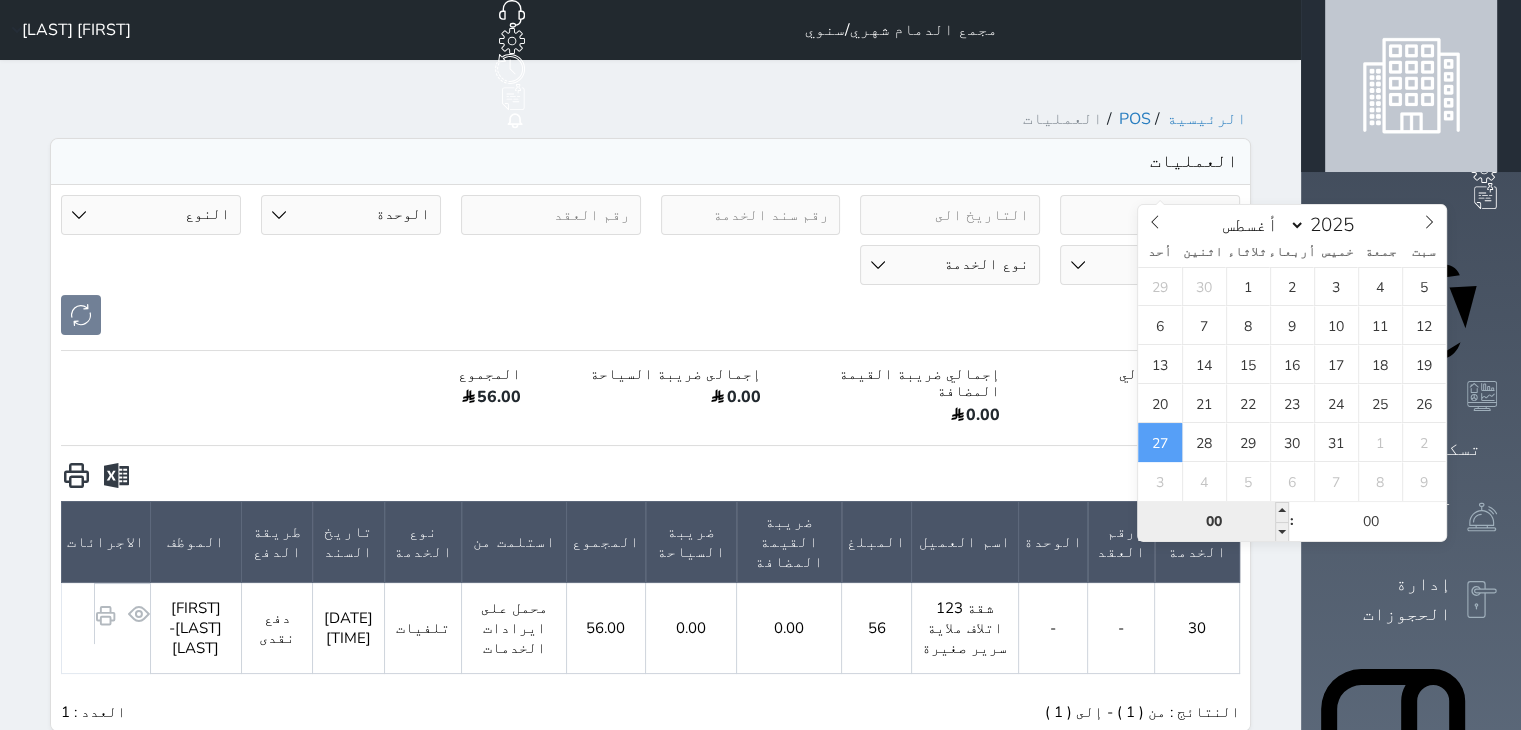 click on "يناير فبراير مارس أبريل مايو يونيو يوليو أغسطس سبتمبر أكتوبر نوفمبر ديسمبر" at bounding box center [1259, 225] 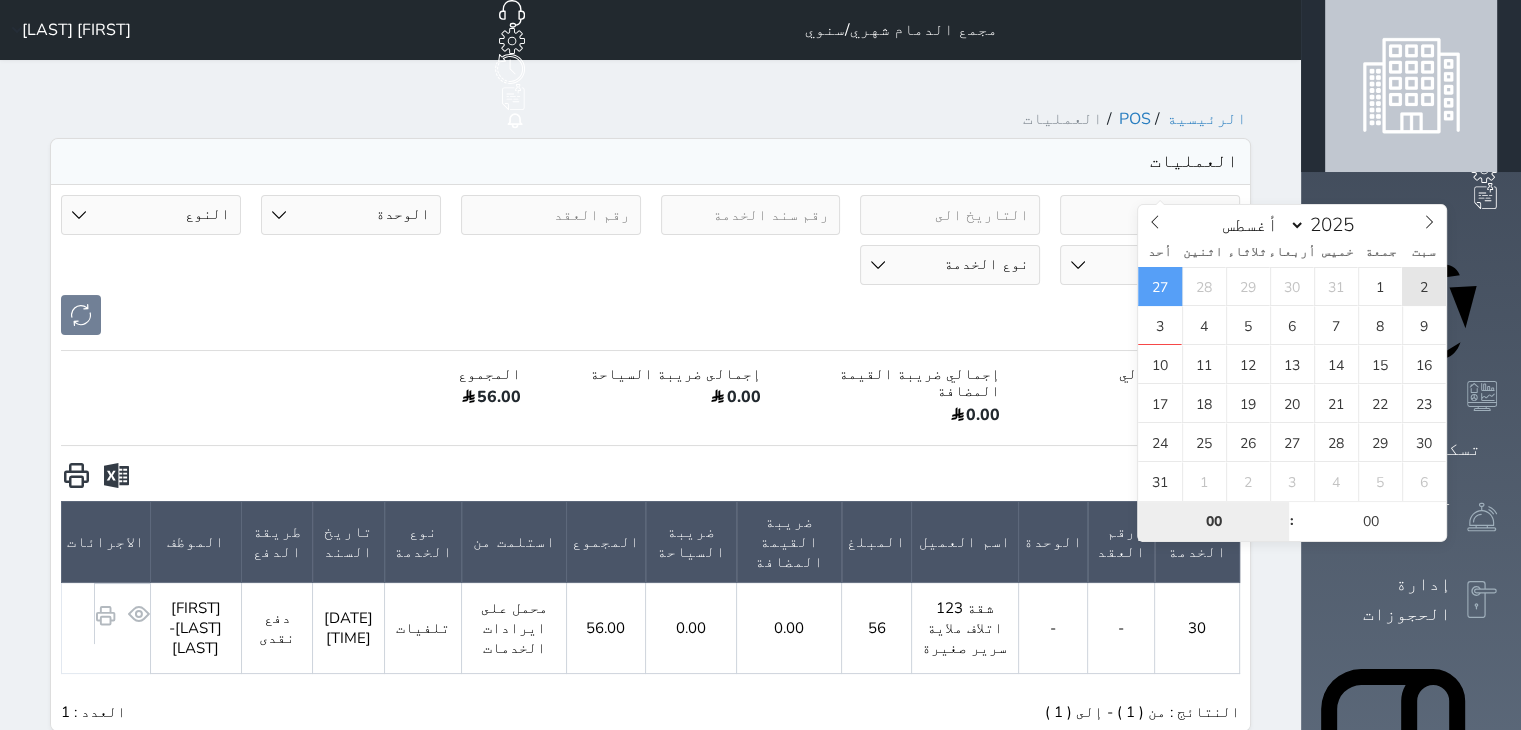 type on "2025-08-02 00:00" 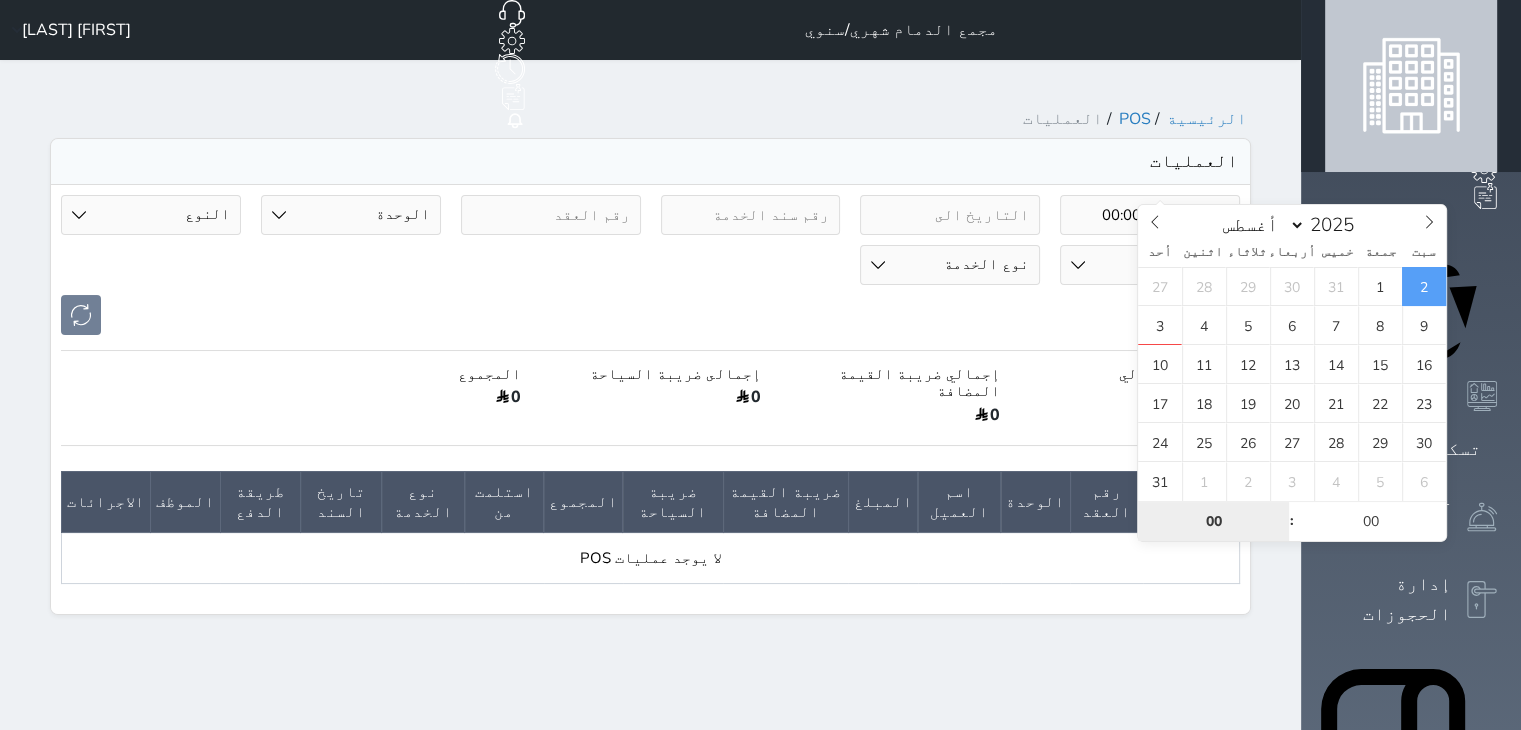 scroll, scrollTop: 0, scrollLeft: 0, axis: both 